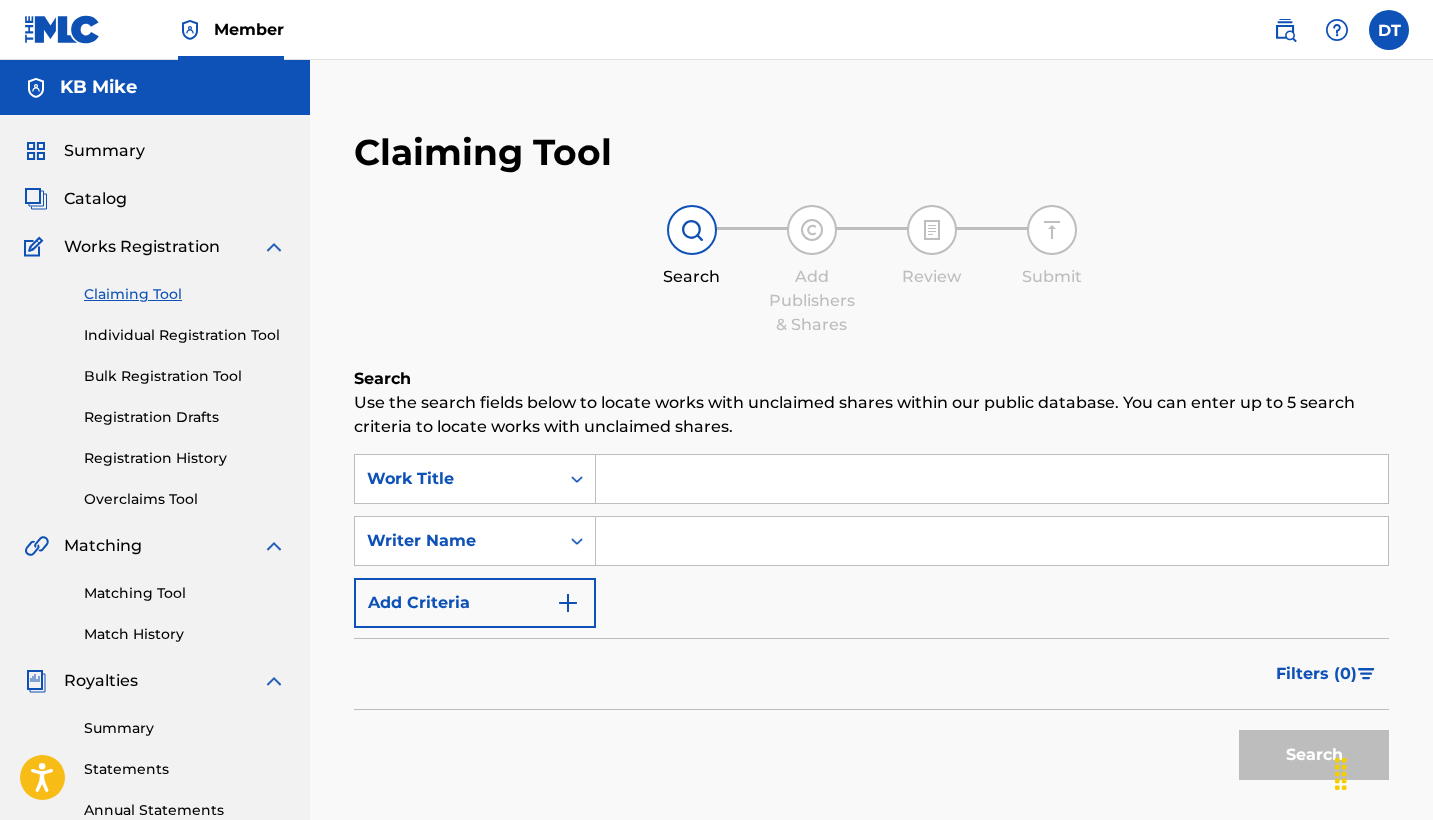 scroll, scrollTop: 0, scrollLeft: 0, axis: both 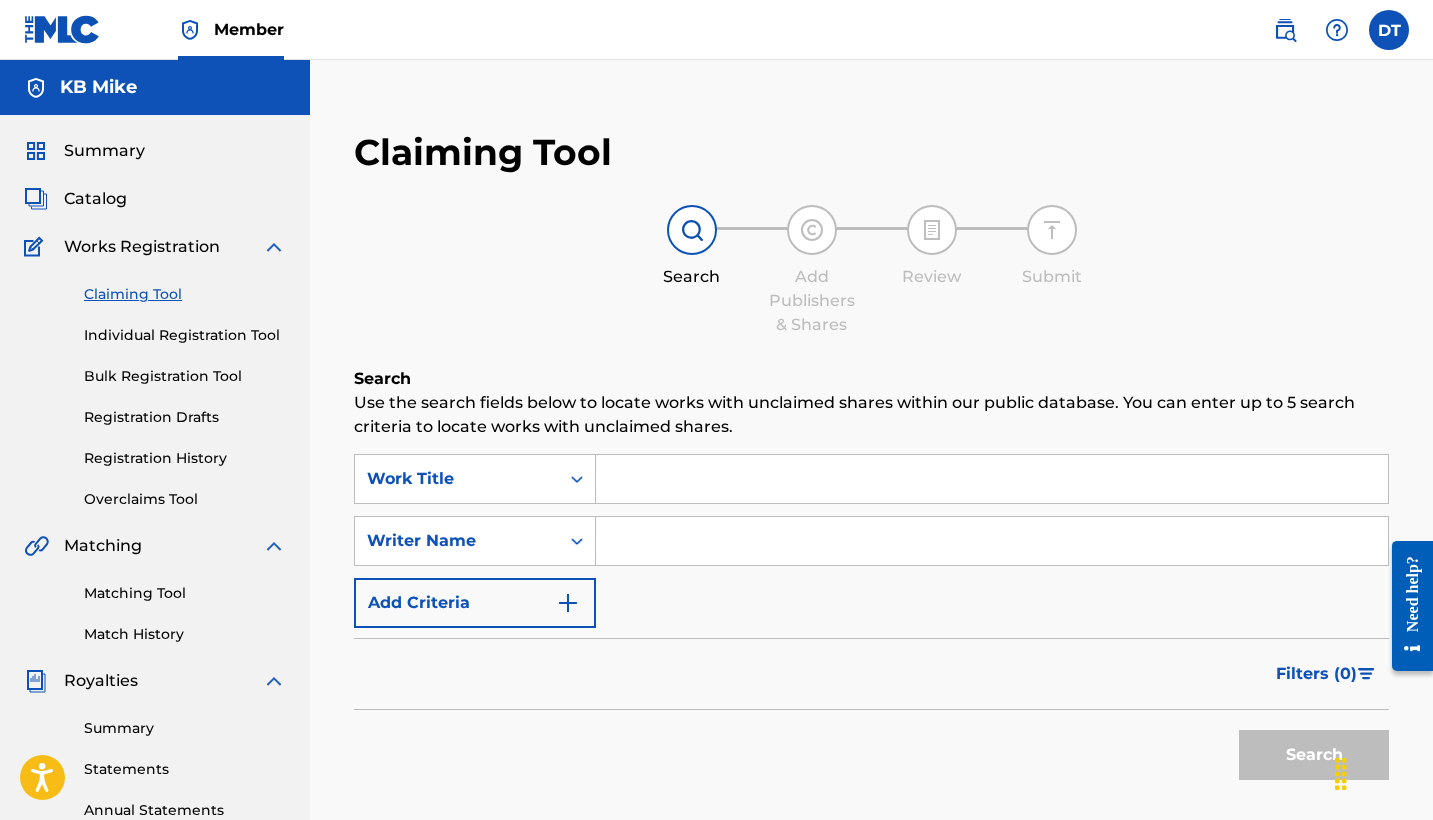 click on "Individual Registration Tool" at bounding box center [185, 335] 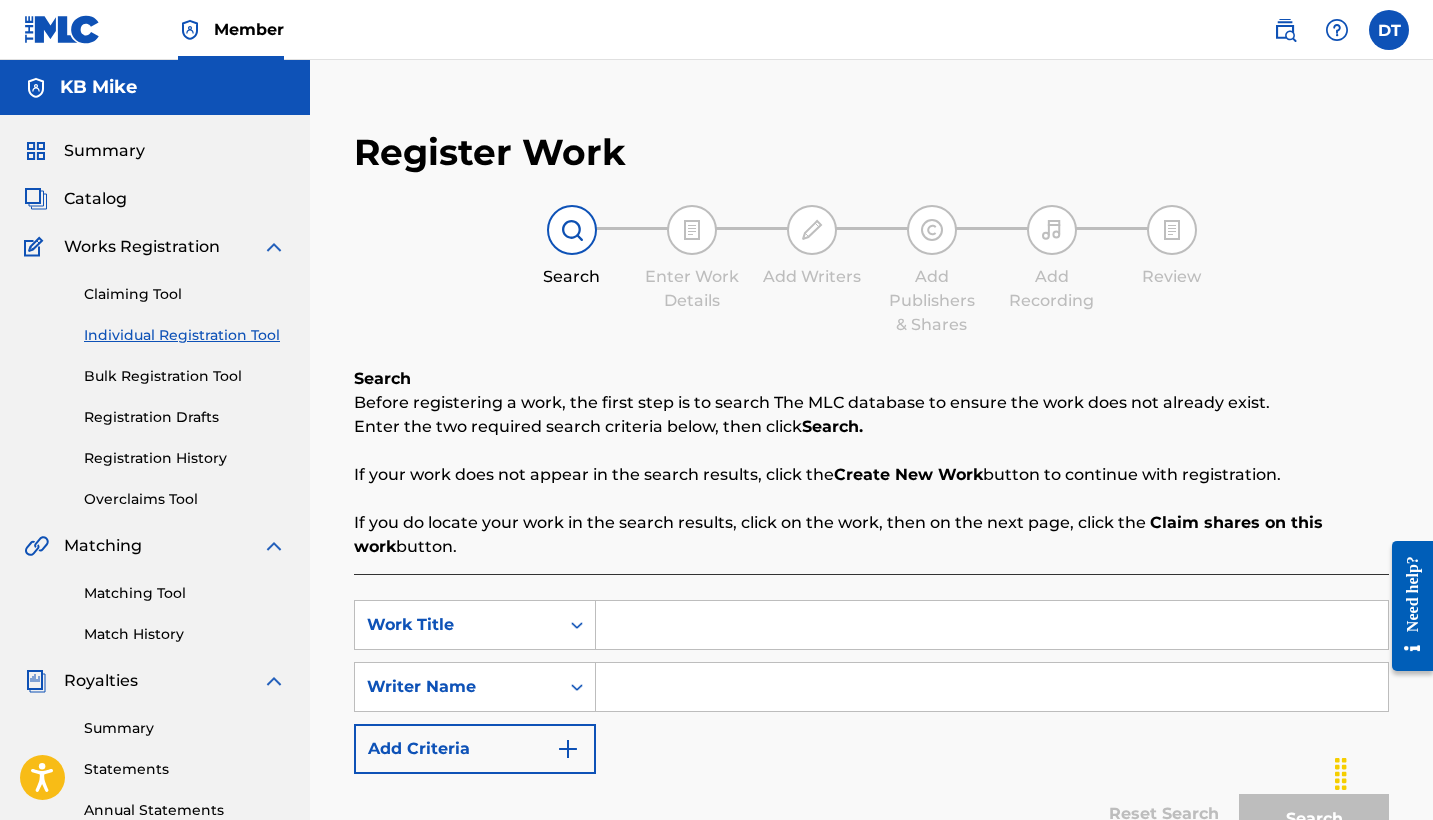 click on "Claiming Tool" at bounding box center (185, 294) 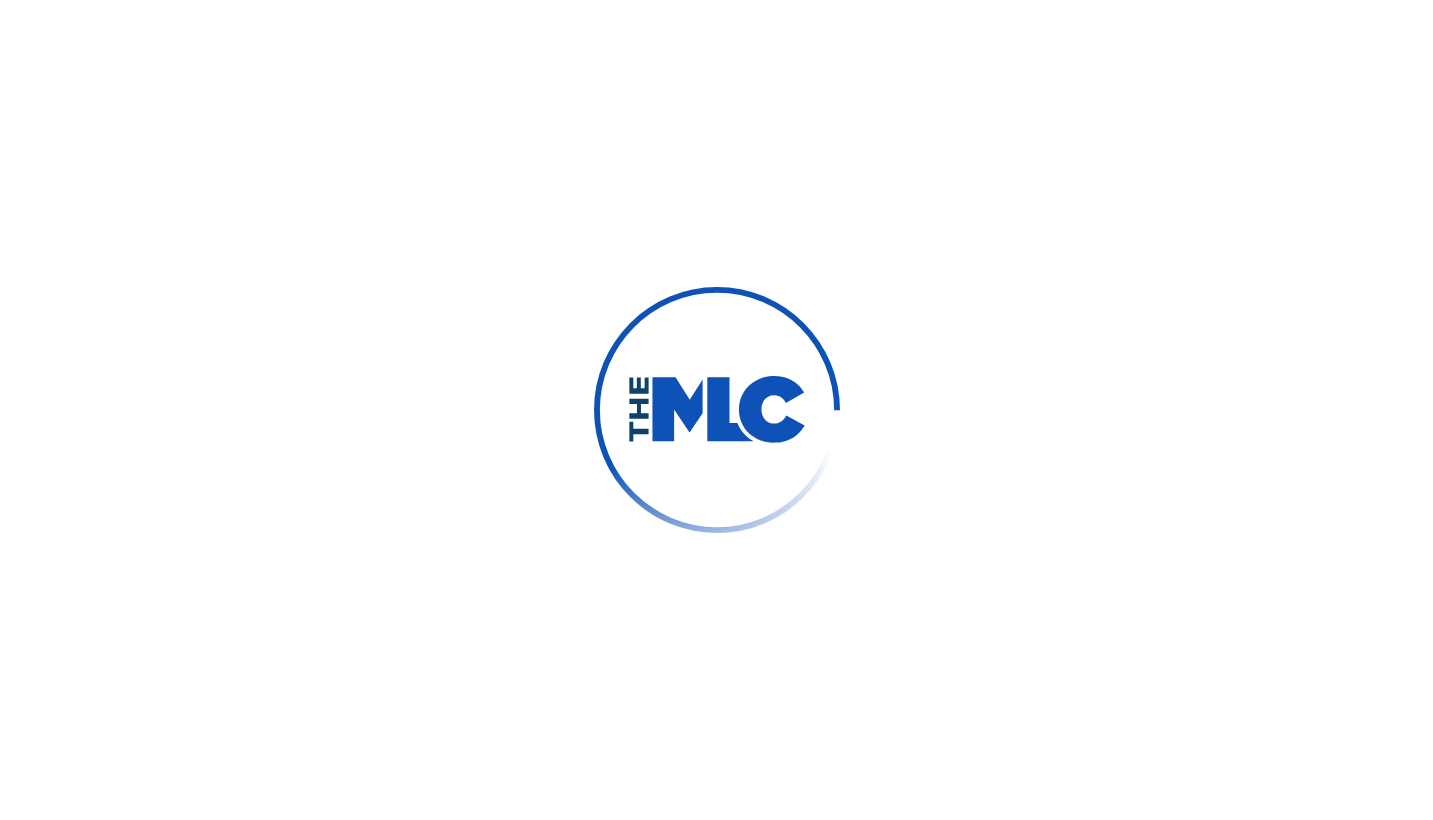scroll, scrollTop: 0, scrollLeft: 0, axis: both 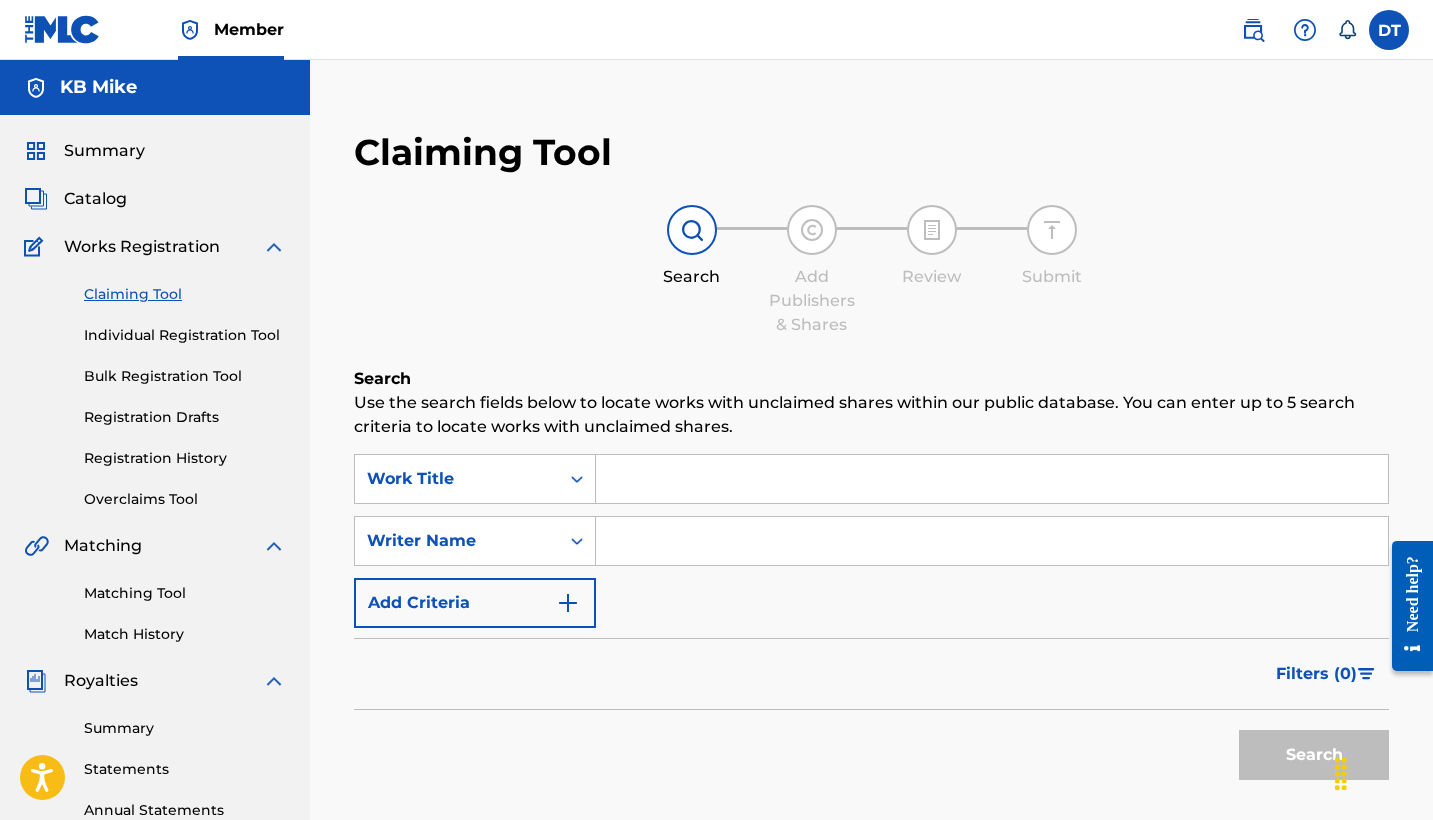 click on "Matching Tool Match History" at bounding box center (155, 601) 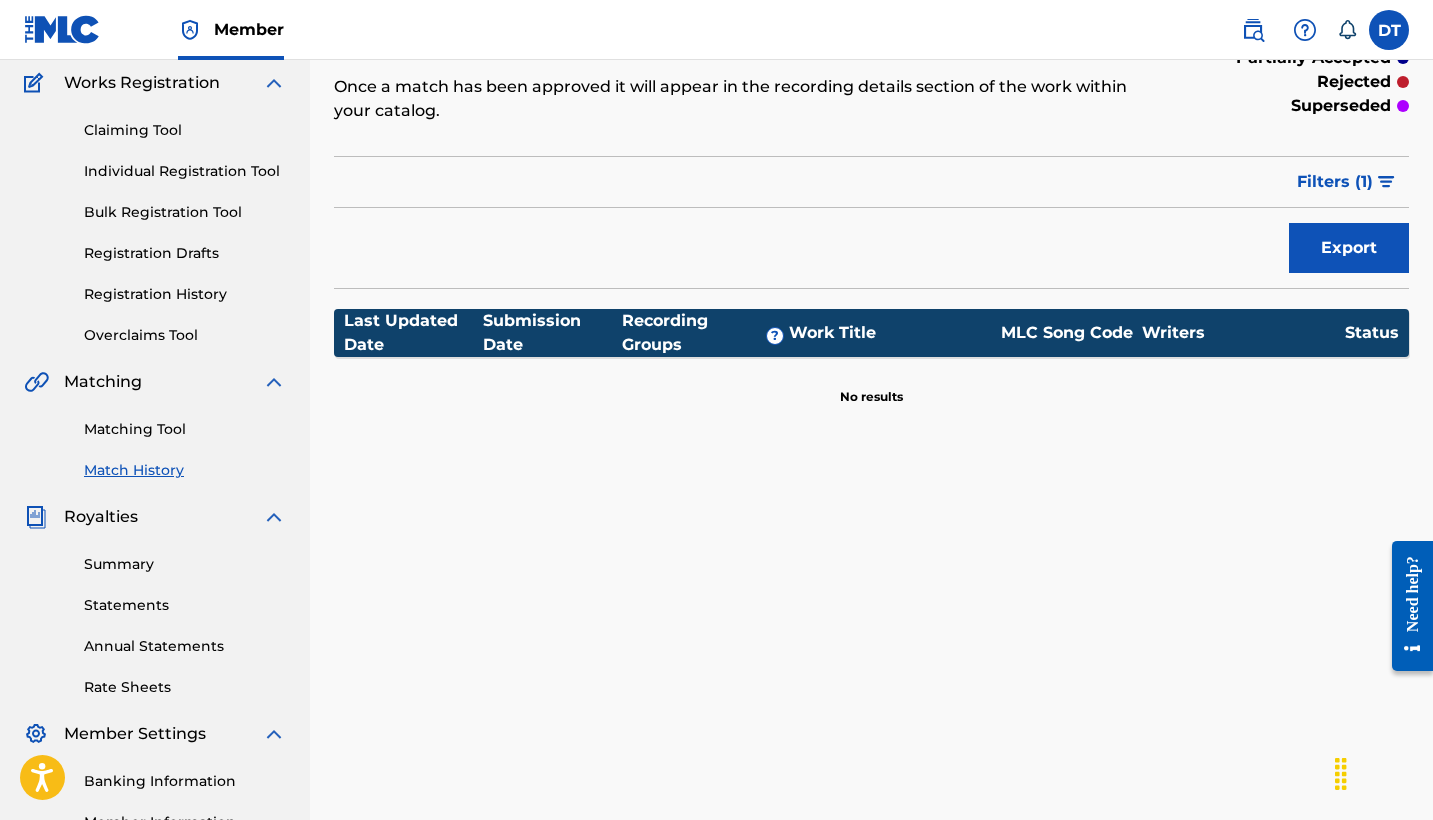 scroll, scrollTop: 161, scrollLeft: 0, axis: vertical 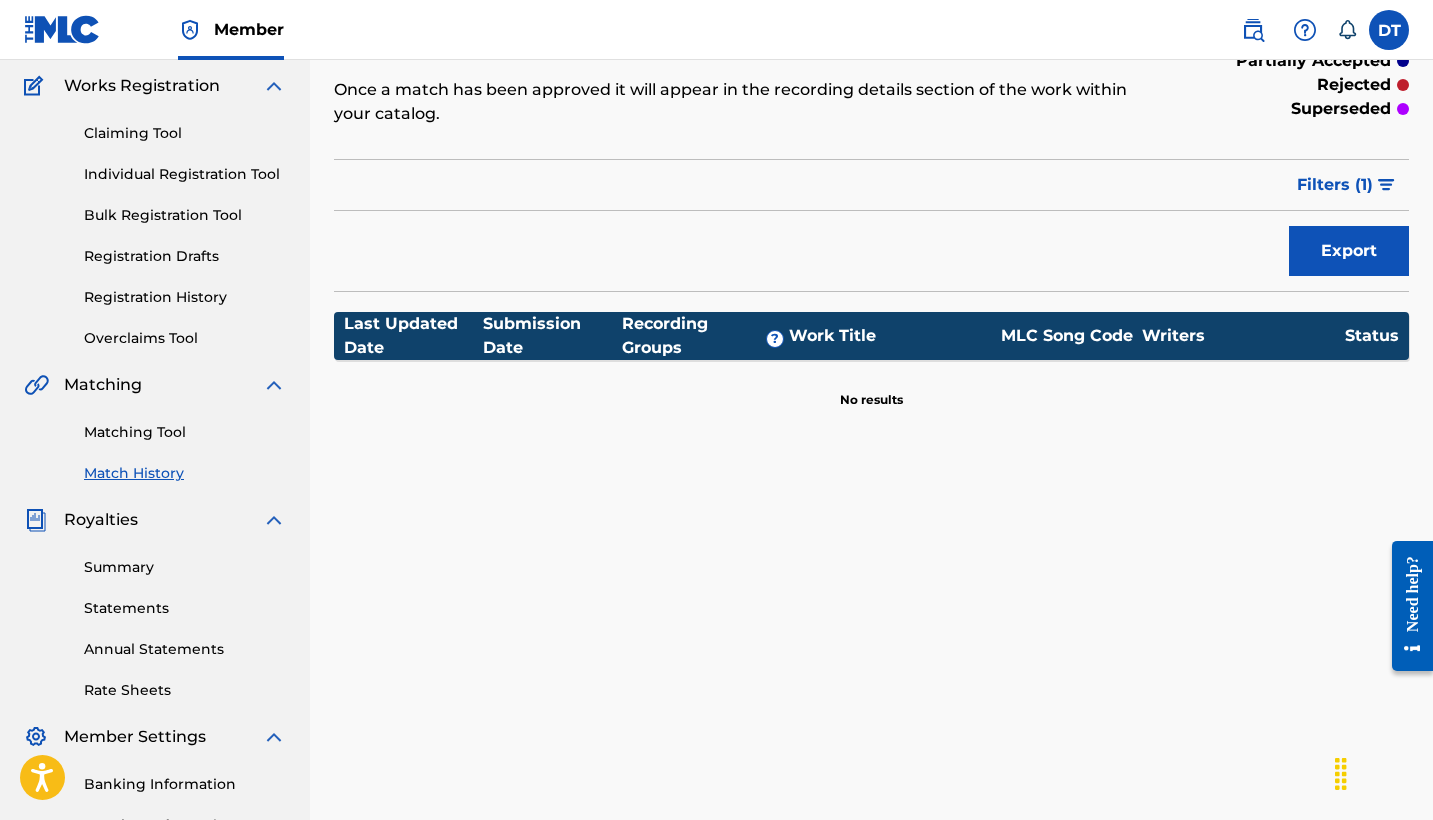 click on "Matching Tool" at bounding box center [185, 432] 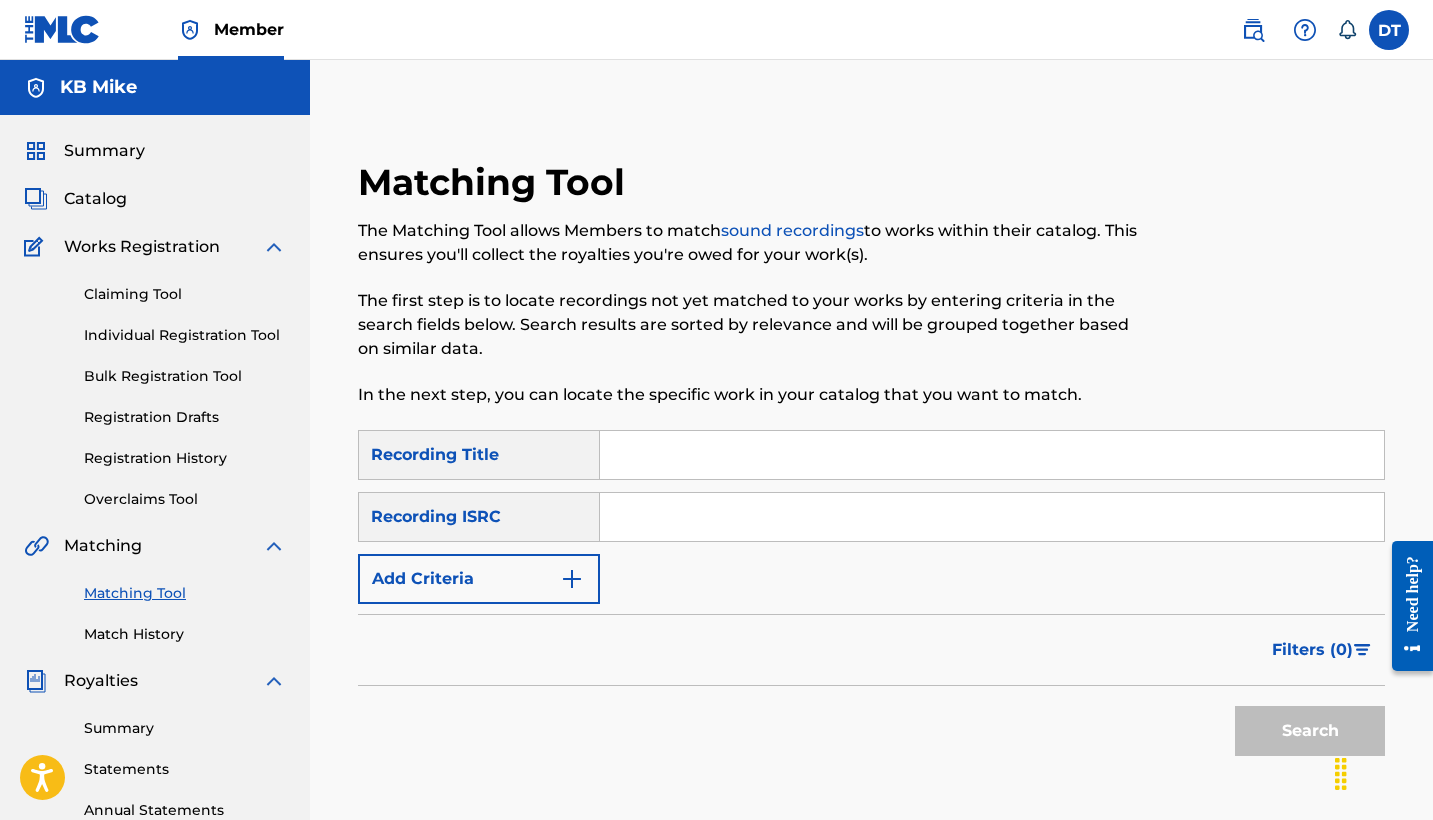 scroll, scrollTop: 0, scrollLeft: 0, axis: both 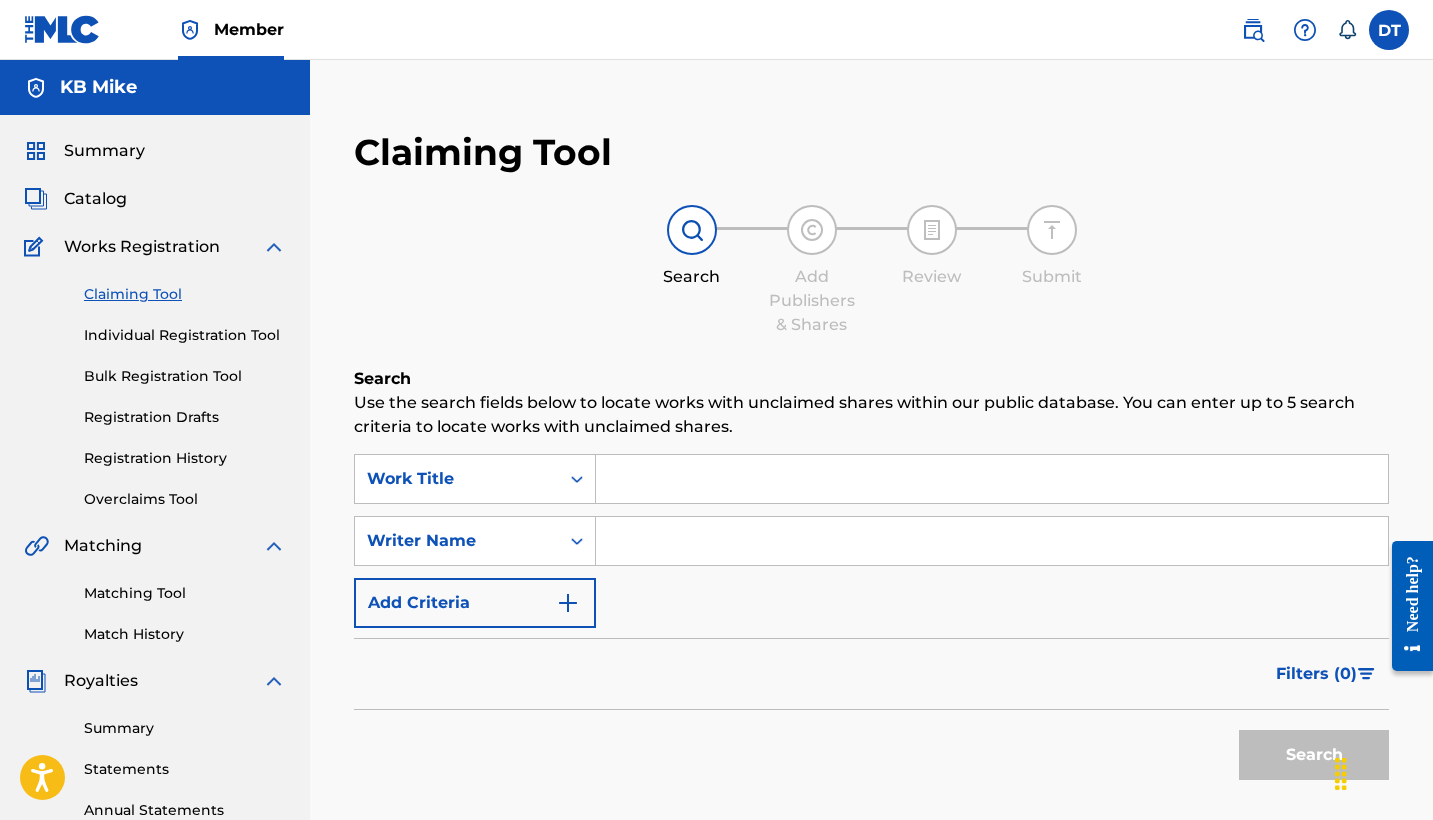 click on "Registration History" at bounding box center (185, 458) 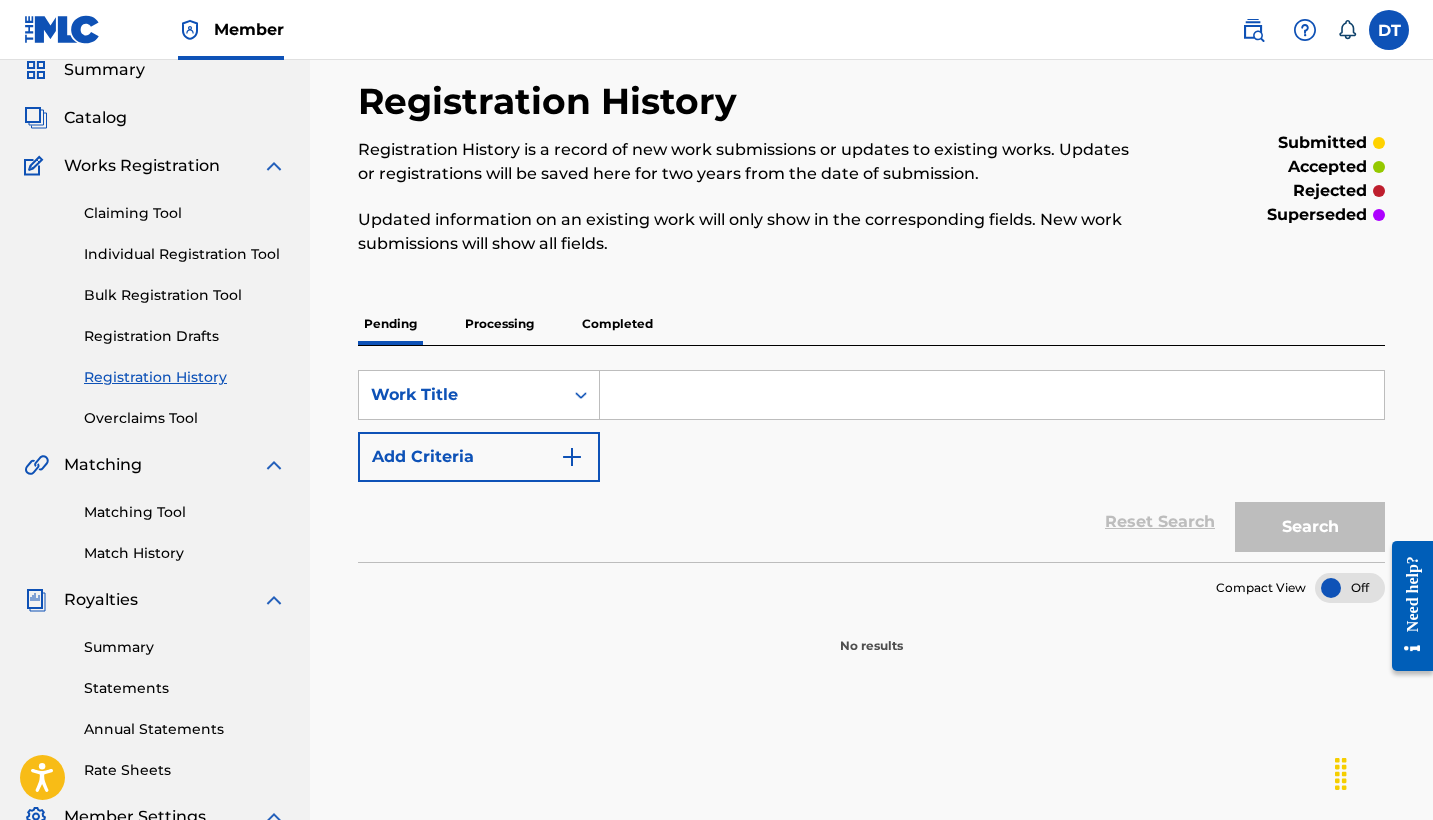 scroll, scrollTop: 95, scrollLeft: 0, axis: vertical 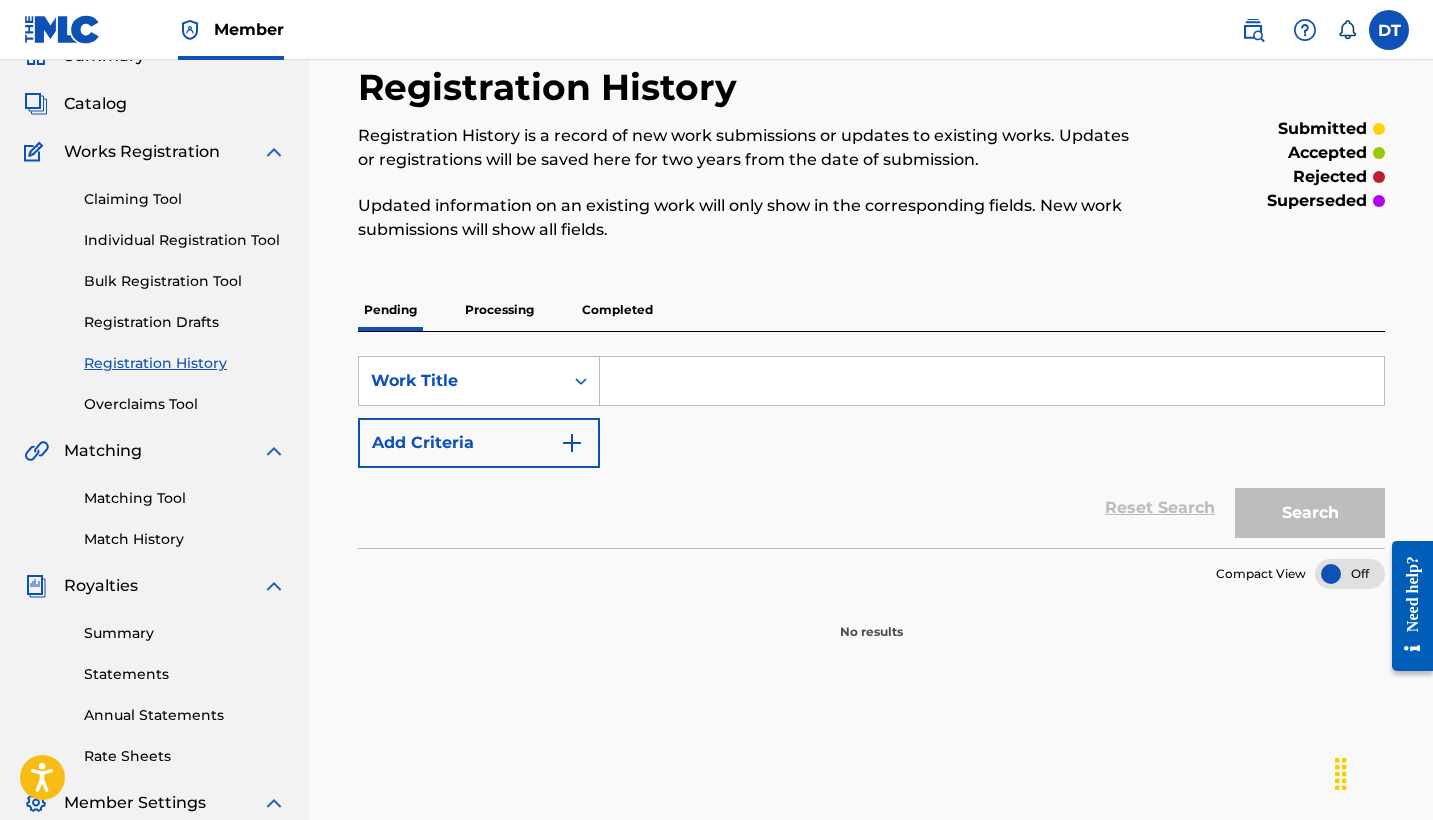 click on "Processing" at bounding box center (499, 310) 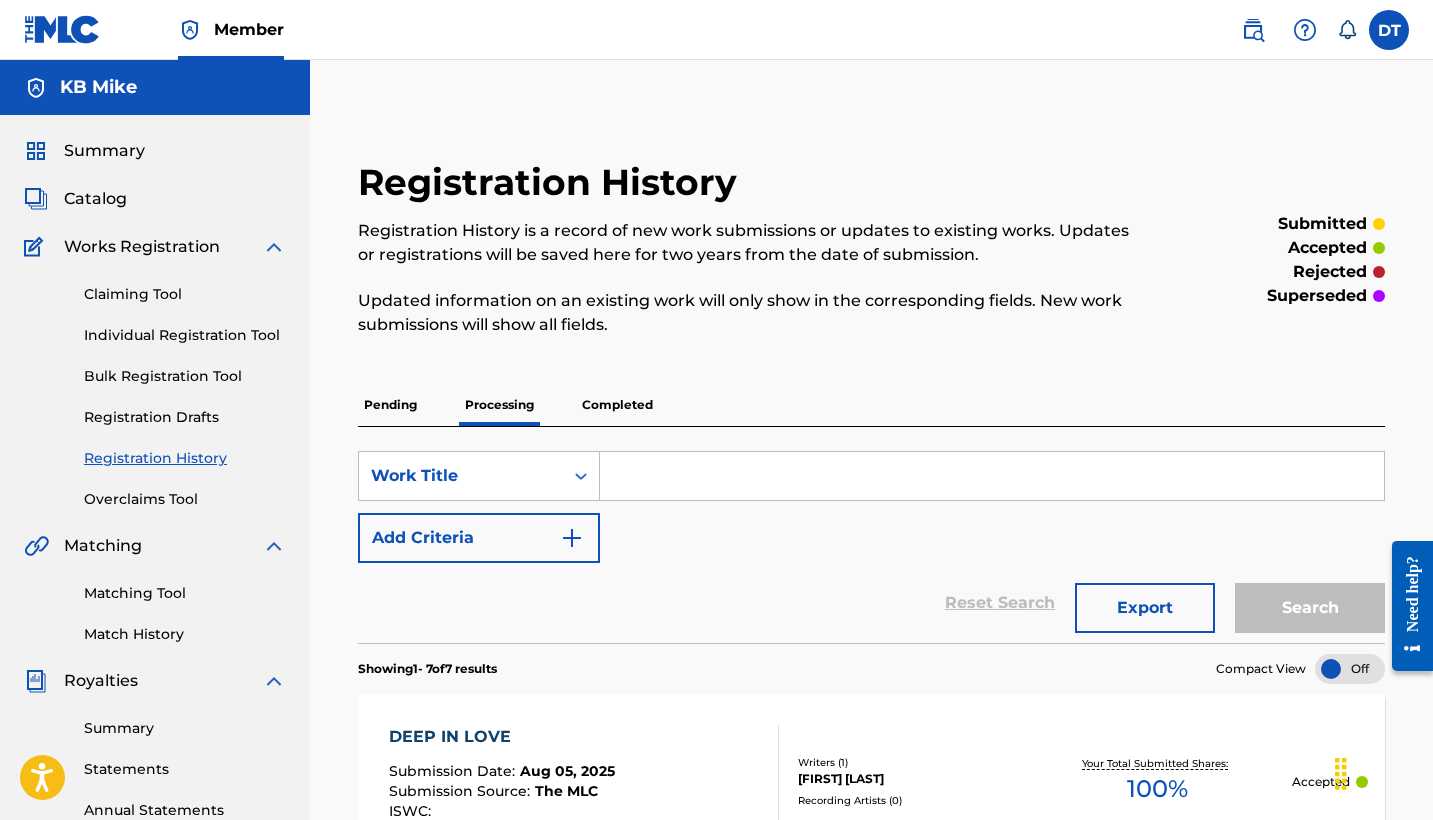 scroll, scrollTop: 0, scrollLeft: 0, axis: both 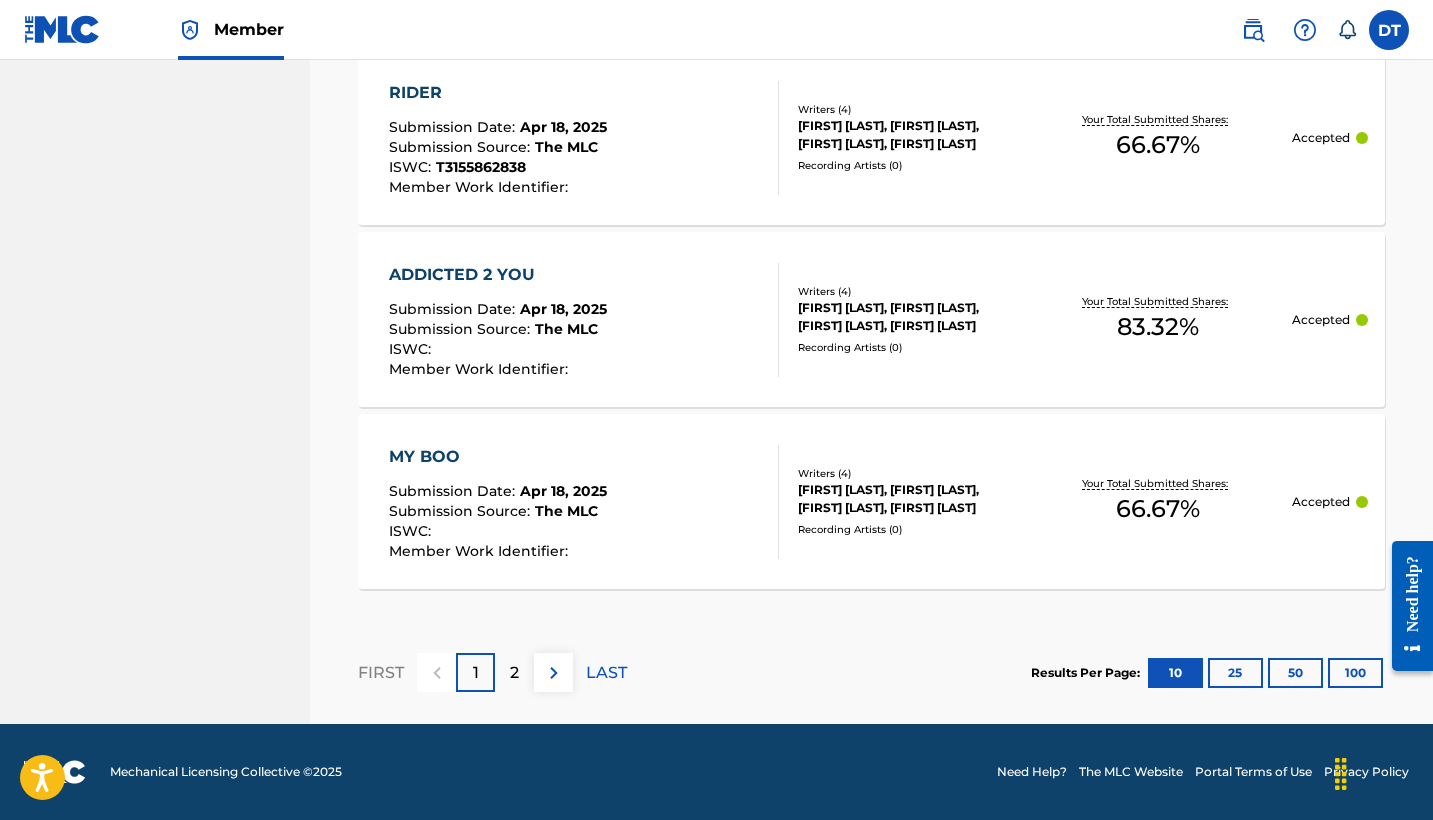 click on "2" at bounding box center [514, 672] 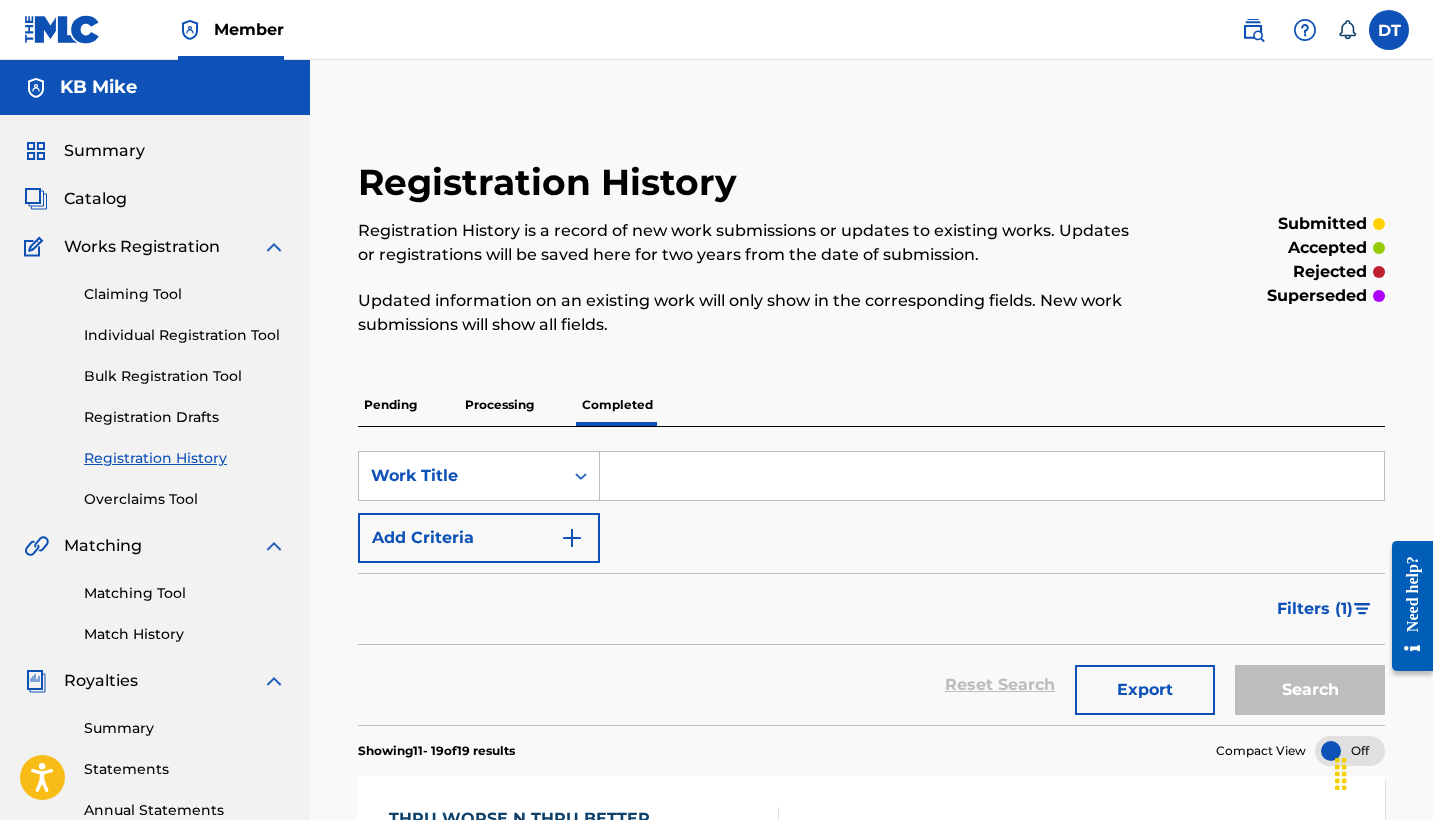 scroll, scrollTop: 0, scrollLeft: 0, axis: both 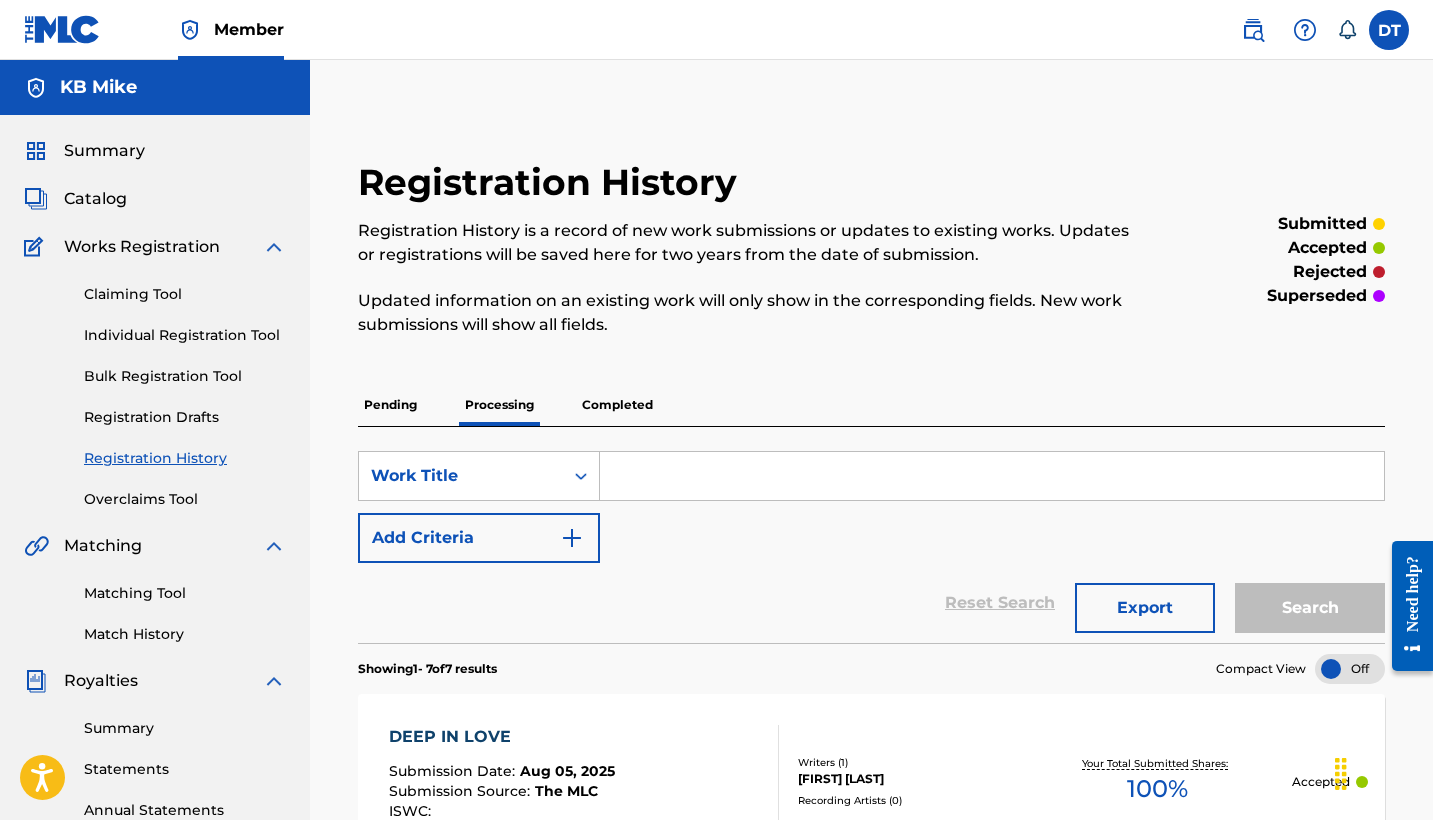 click on "Completed" at bounding box center (617, 405) 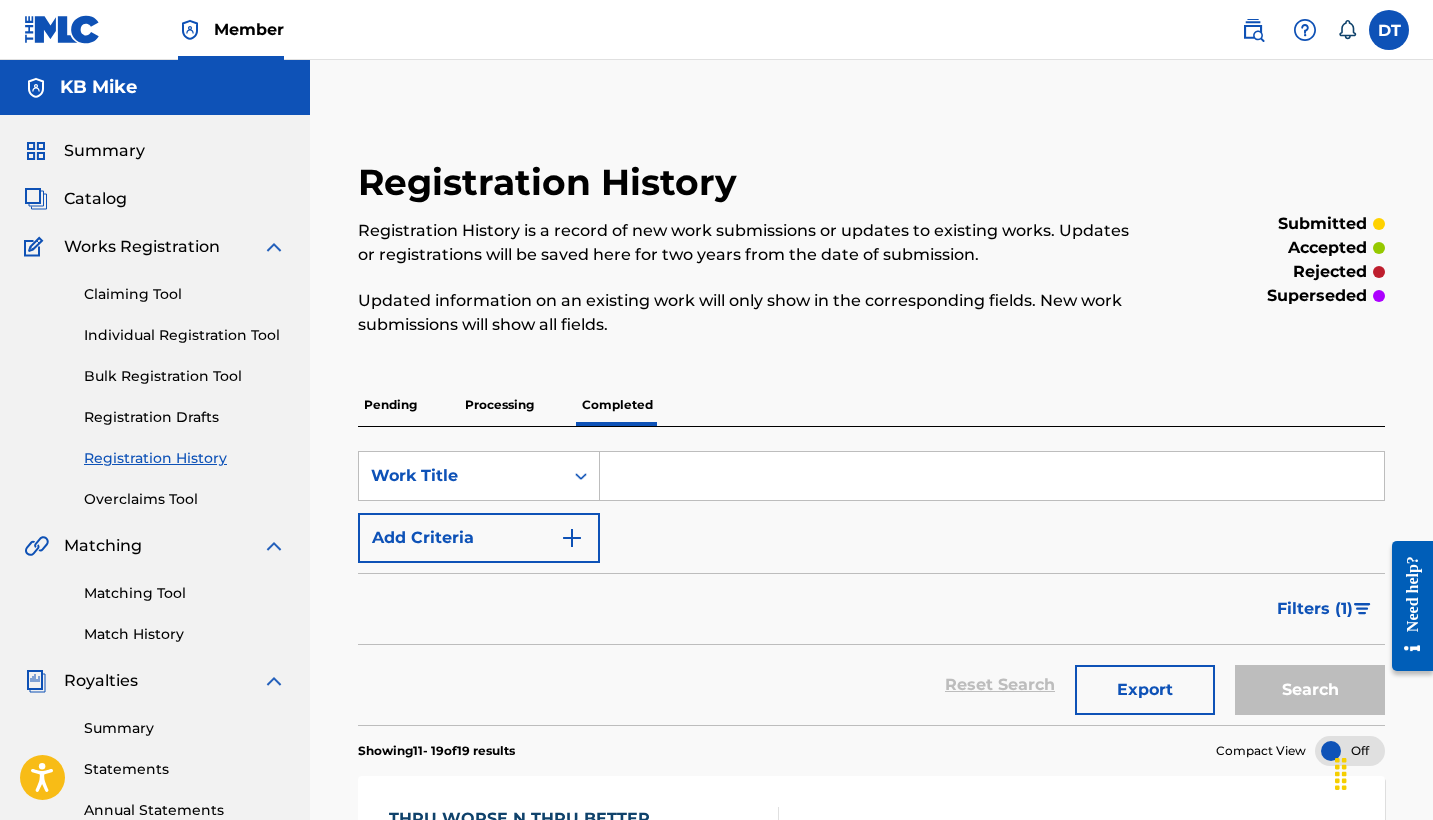 scroll, scrollTop: -1, scrollLeft: 0, axis: vertical 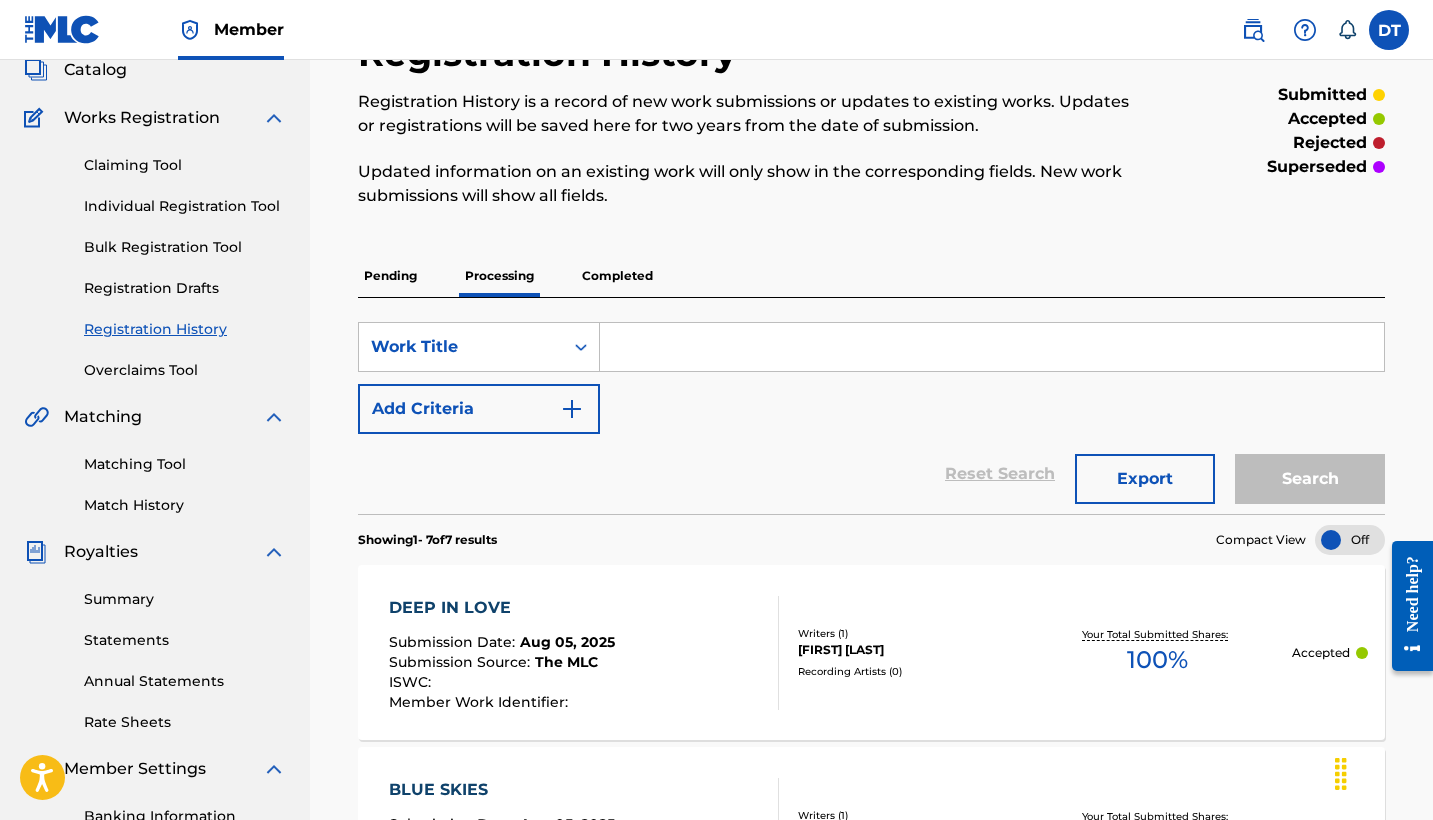 click on "Claiming Tool" at bounding box center (185, 165) 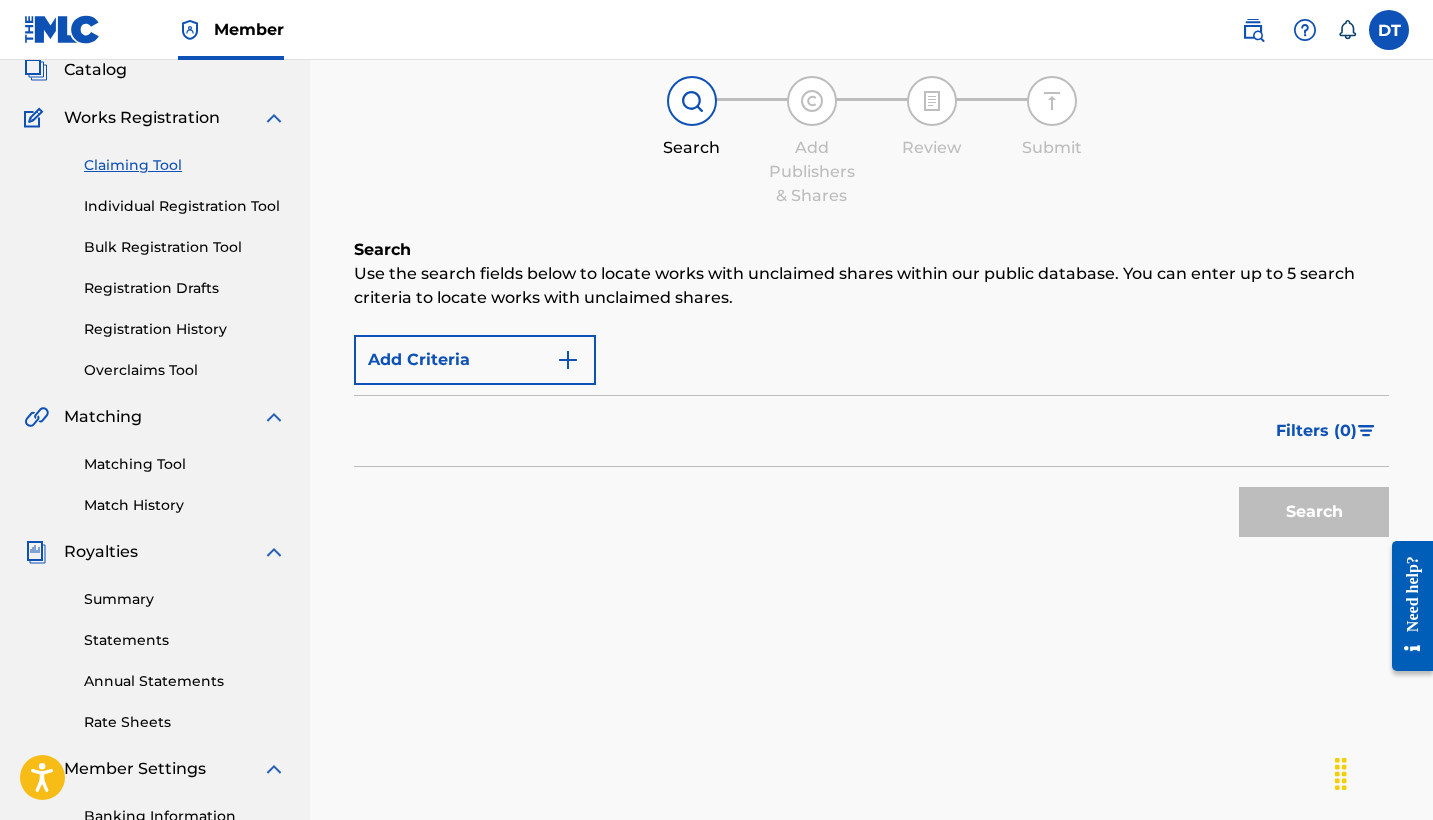 scroll, scrollTop: 0, scrollLeft: 0, axis: both 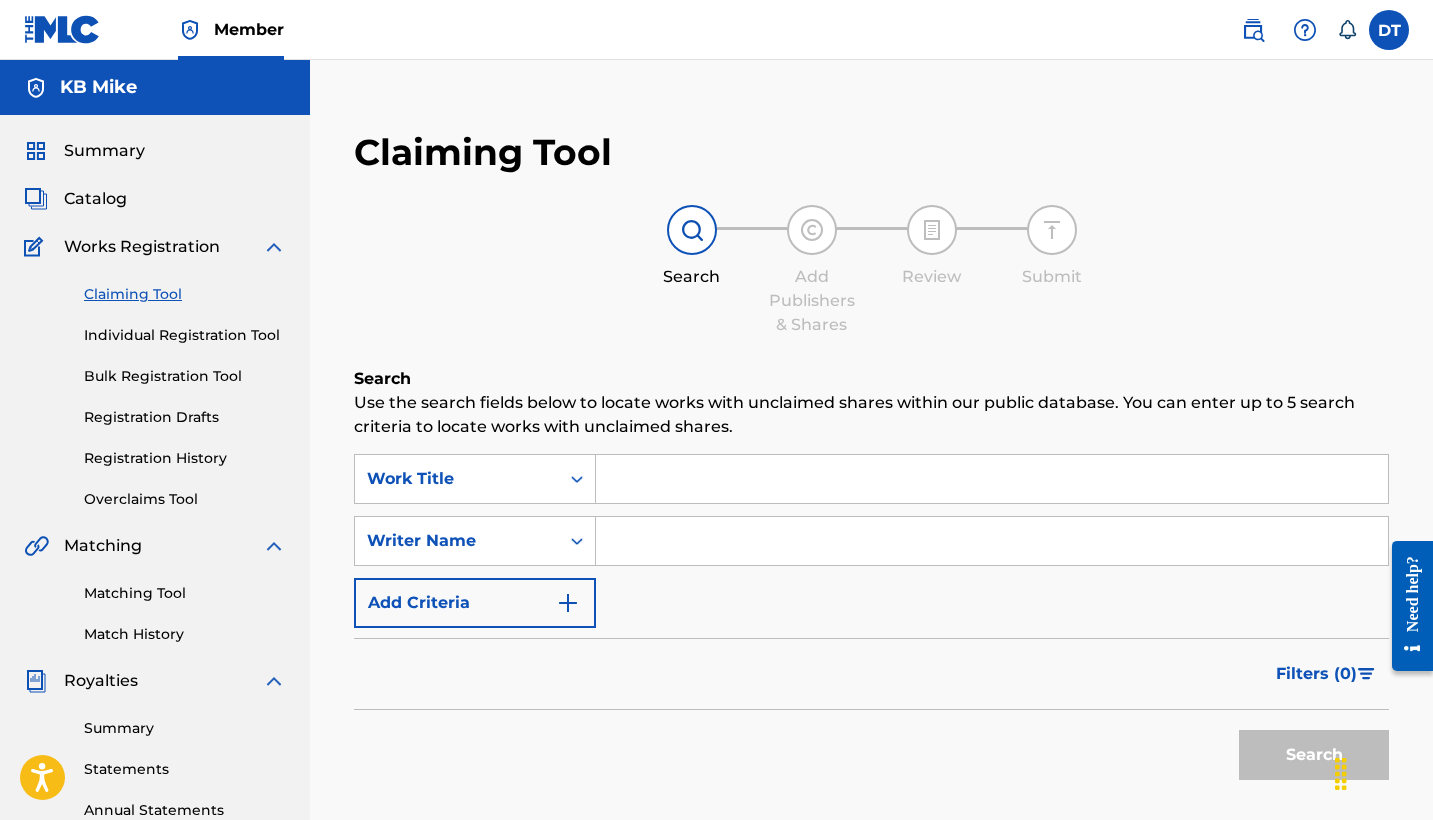 click at bounding box center (992, 479) 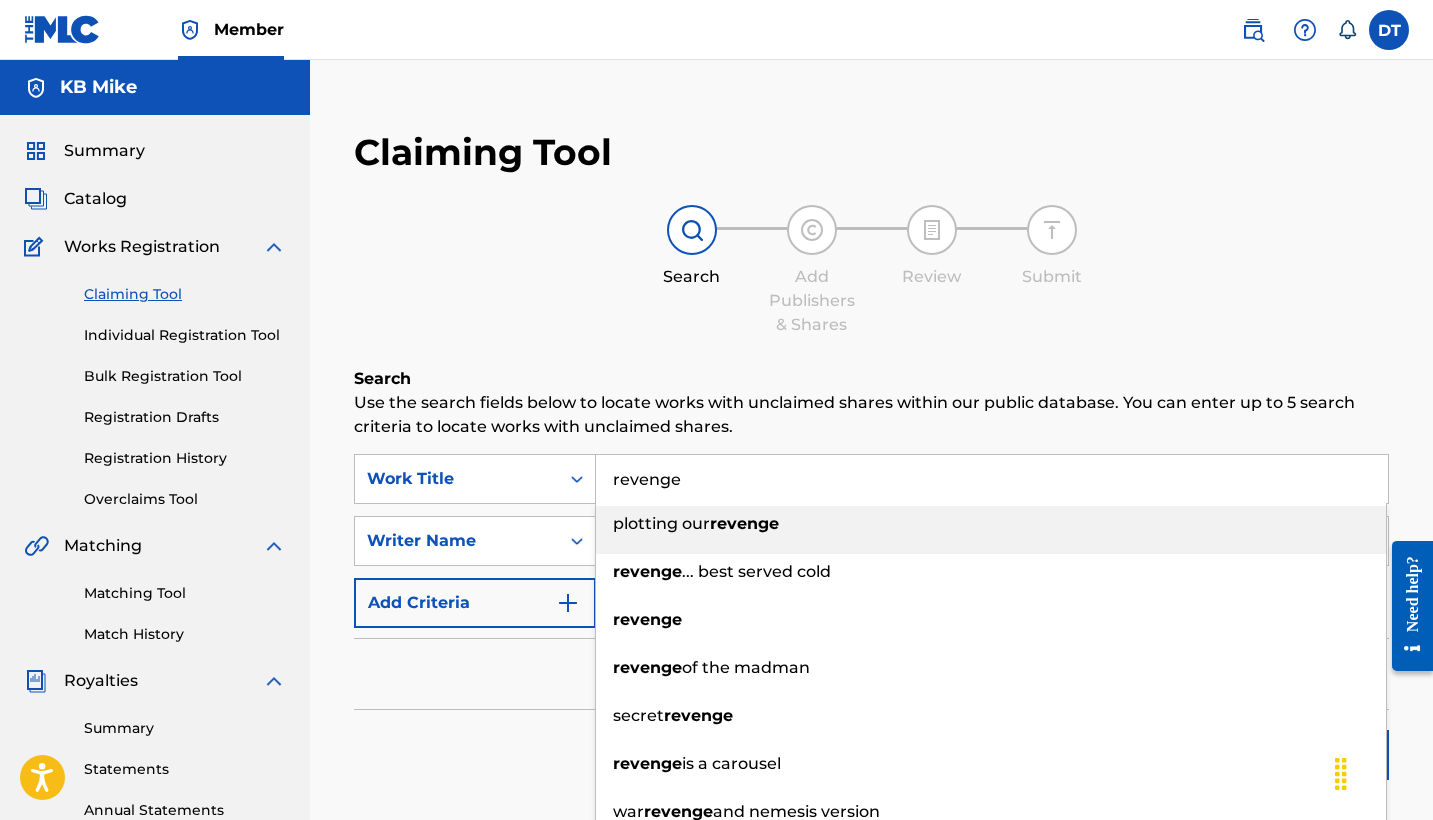 type on "revenge" 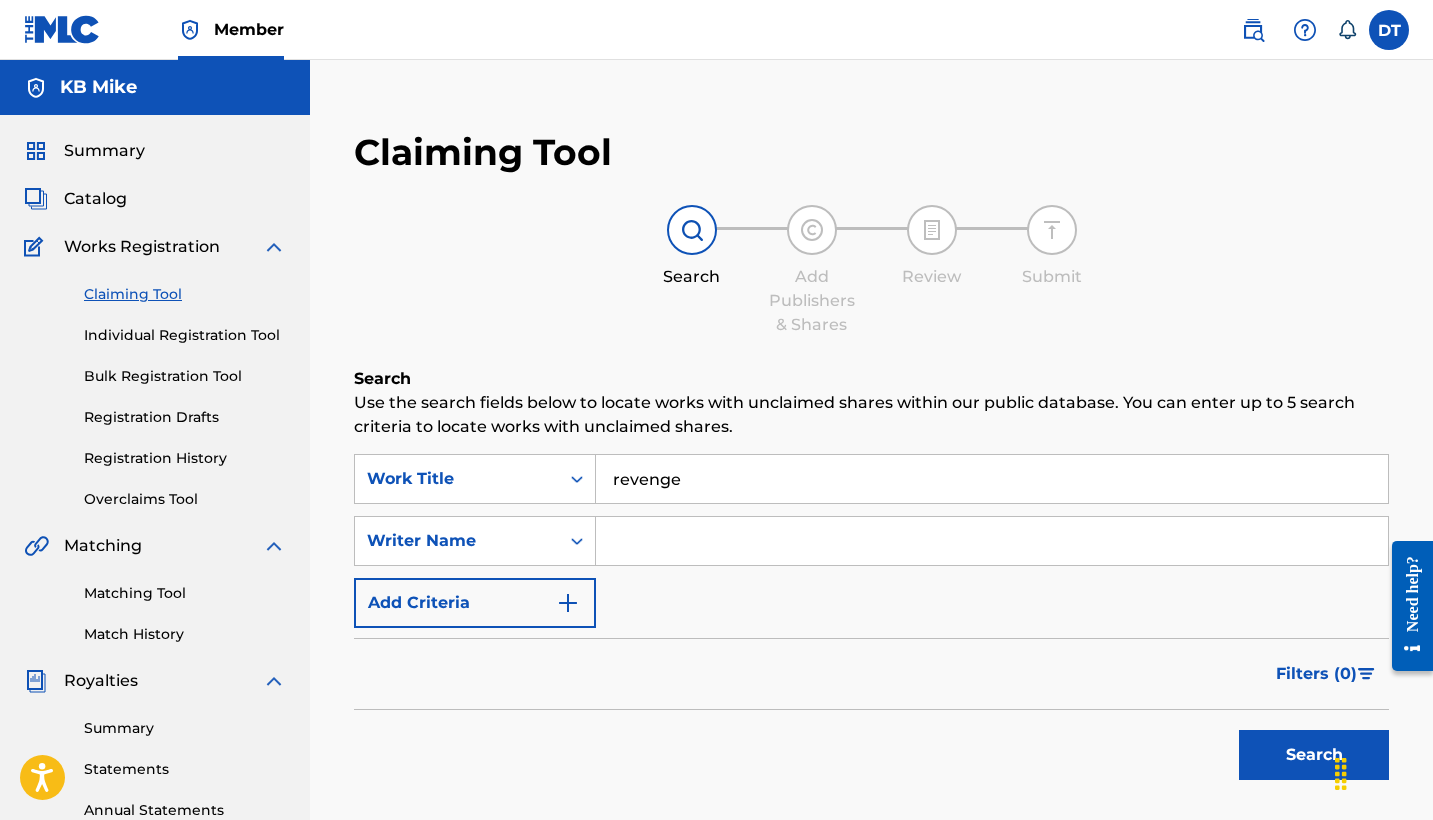 click at bounding box center (992, 541) 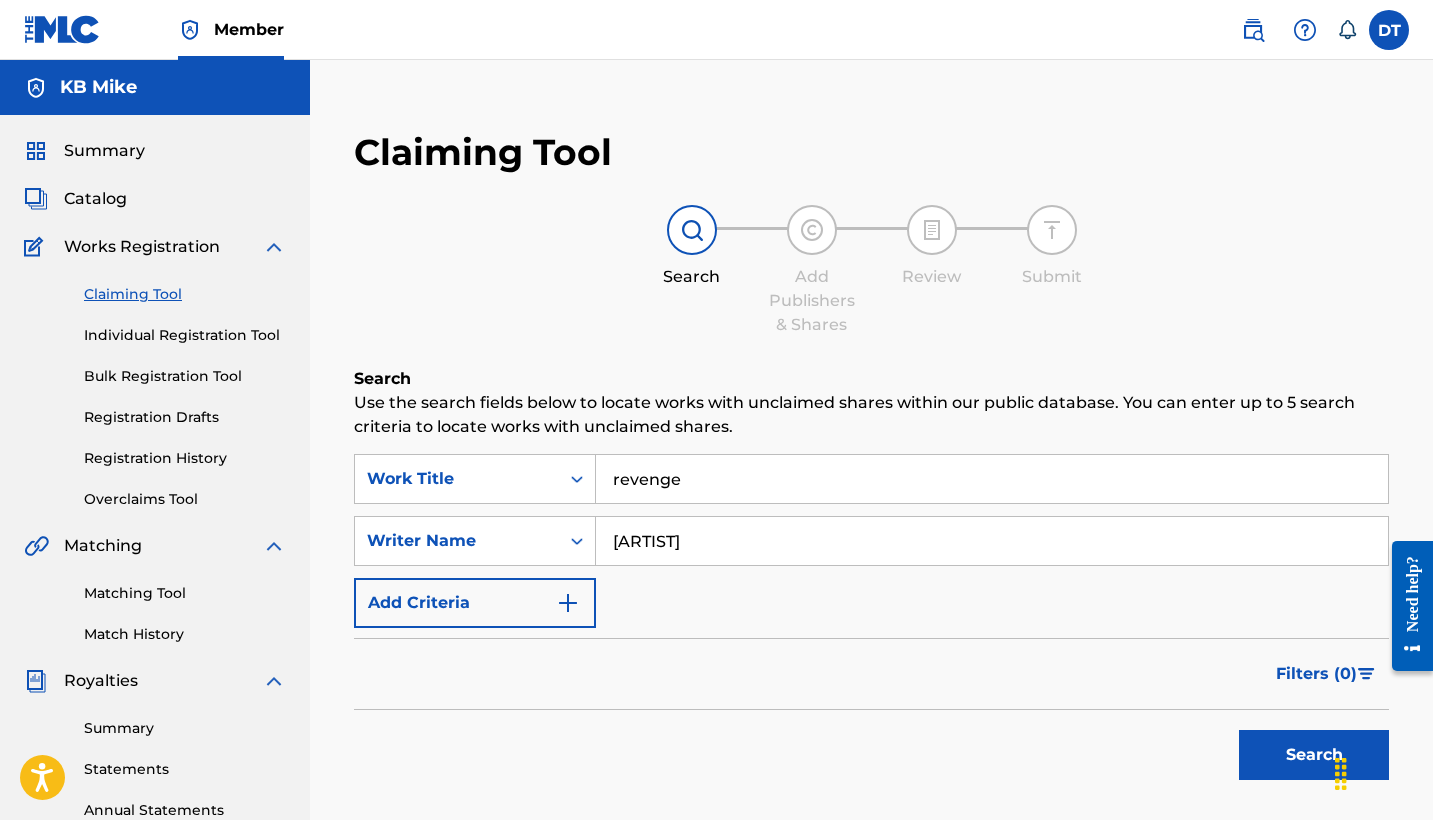 type on "[ARTIST]" 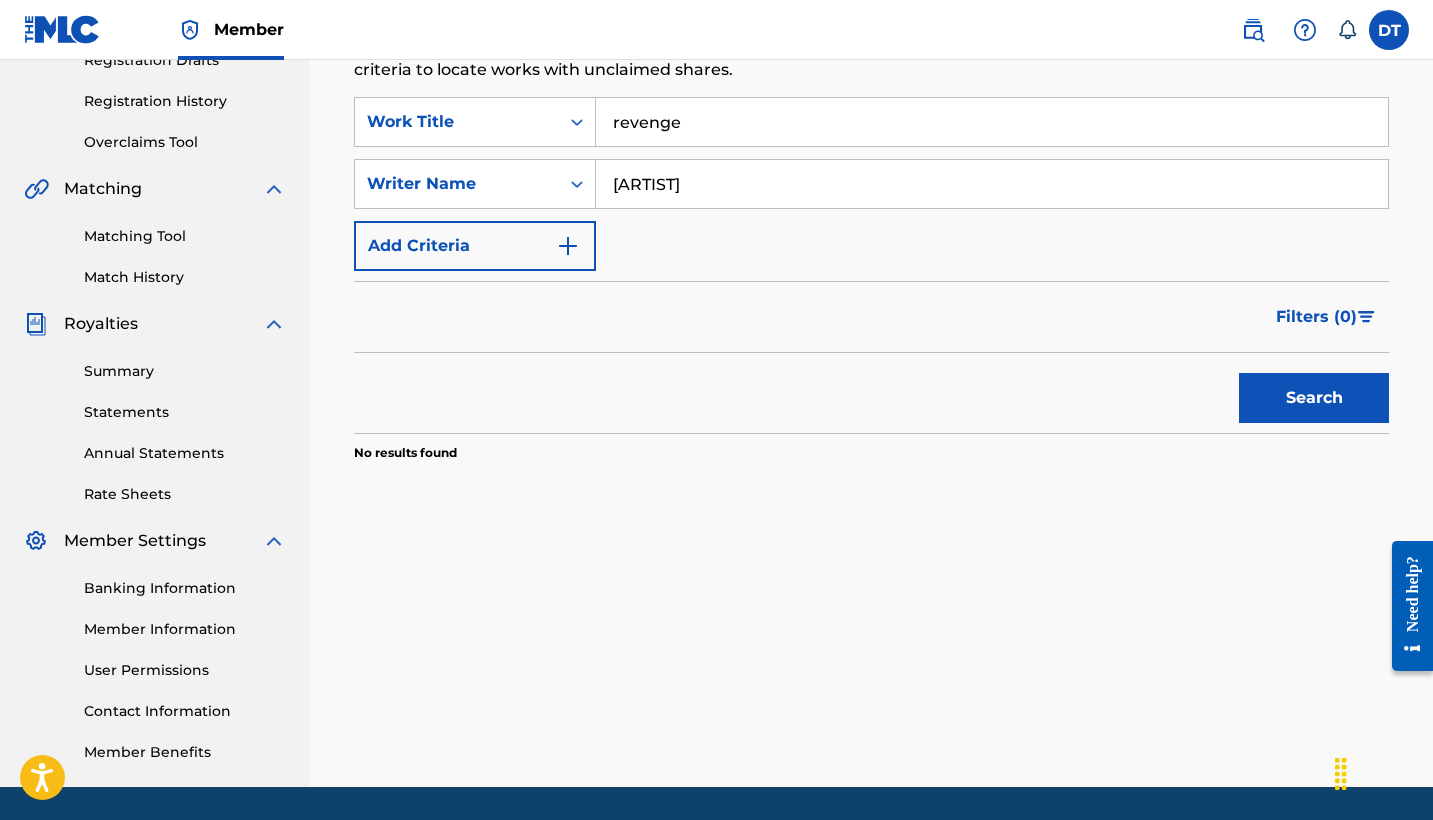 scroll, scrollTop: 239, scrollLeft: 0, axis: vertical 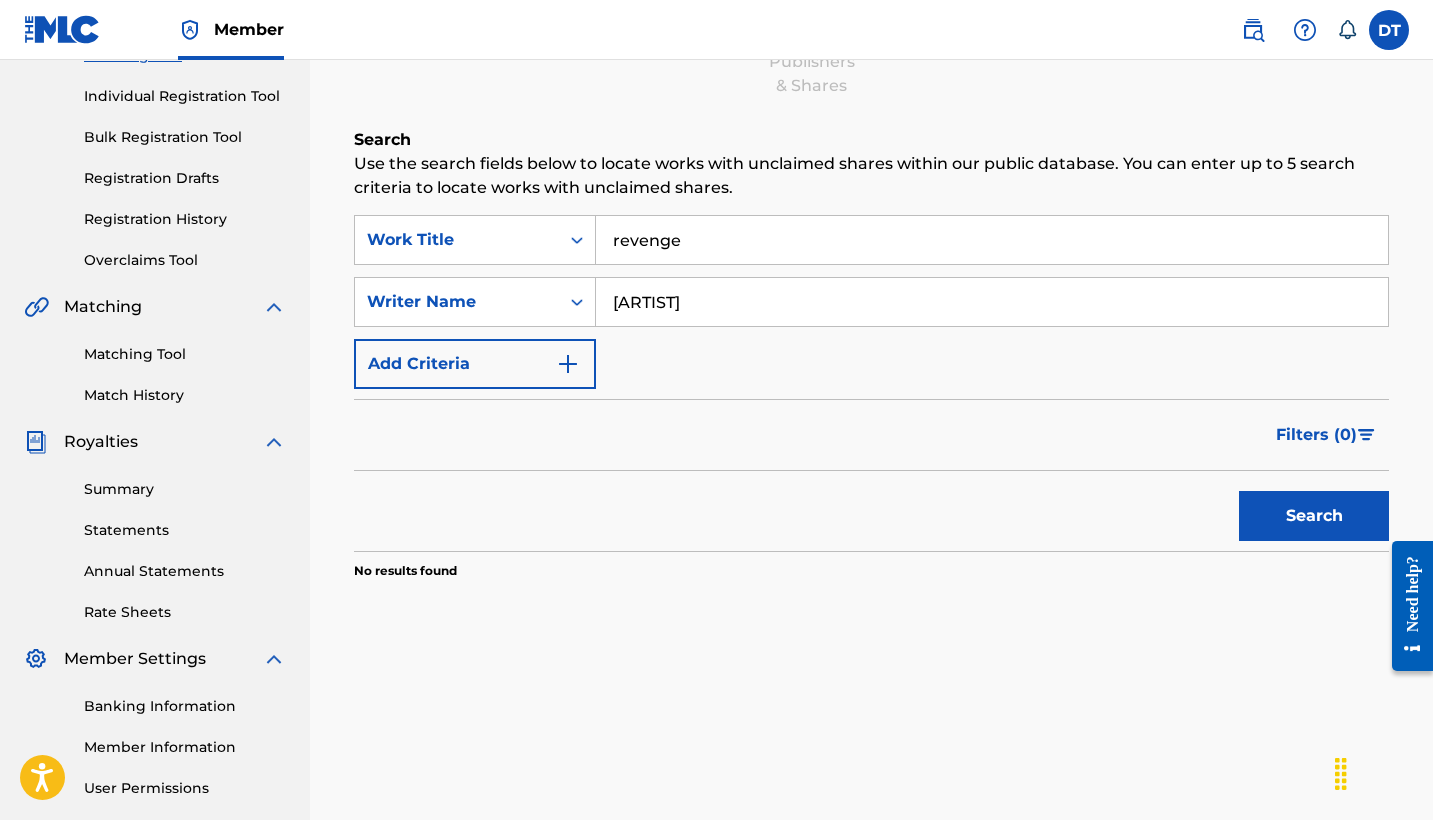 click on "revenge" at bounding box center [992, 240] 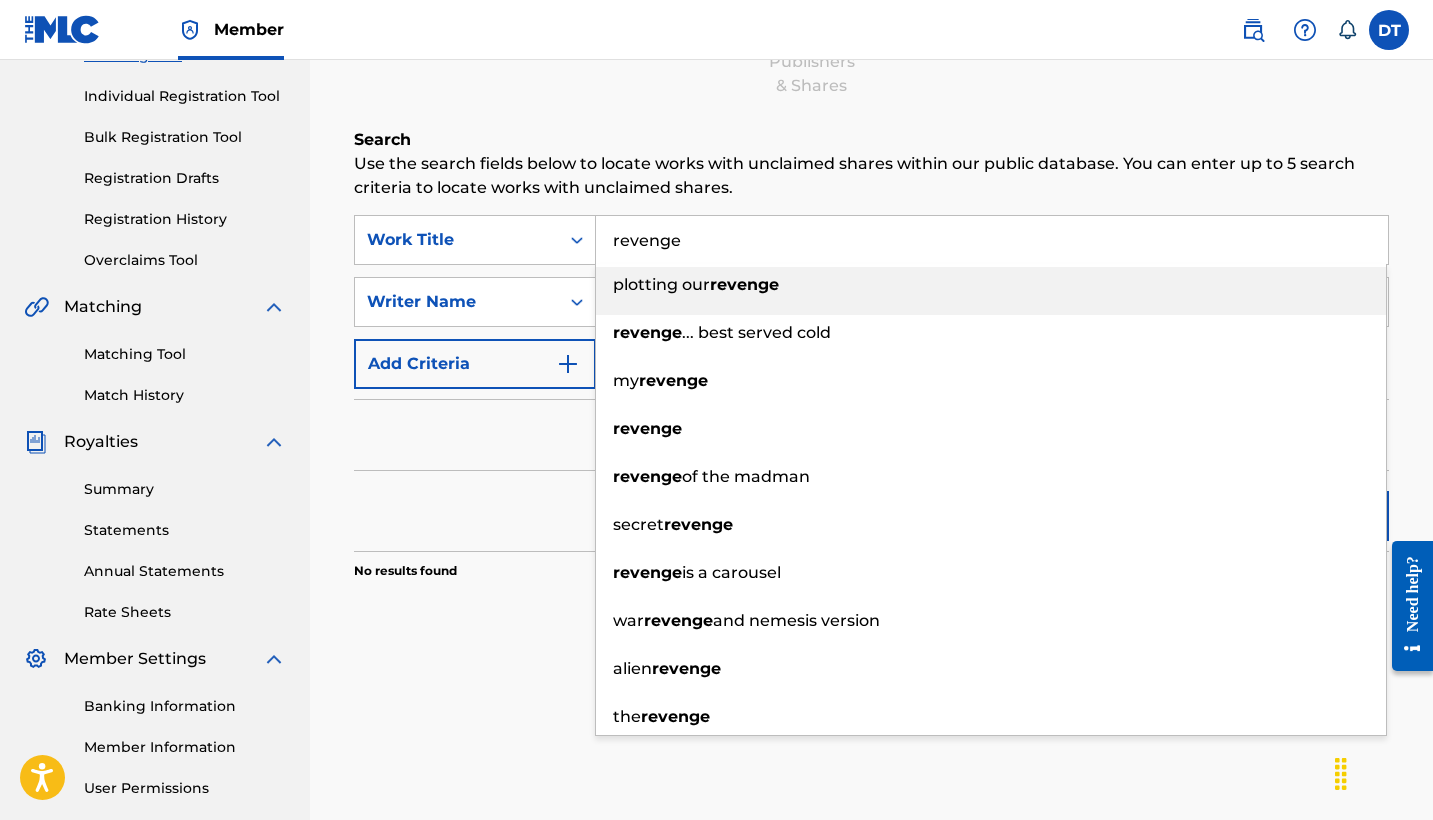 click on "revenge" at bounding box center [992, 240] 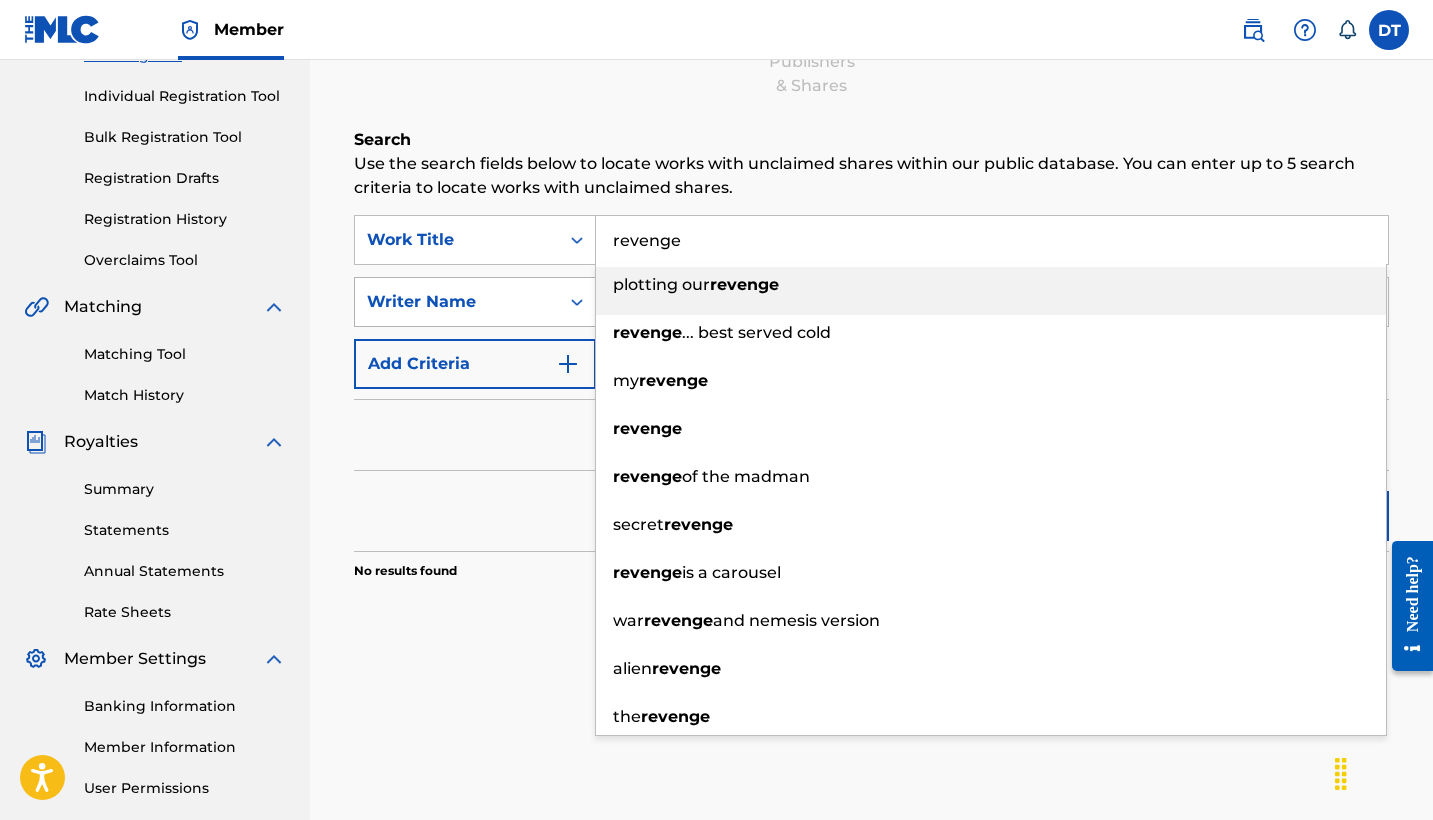 click on "Writer Name" at bounding box center [457, 302] 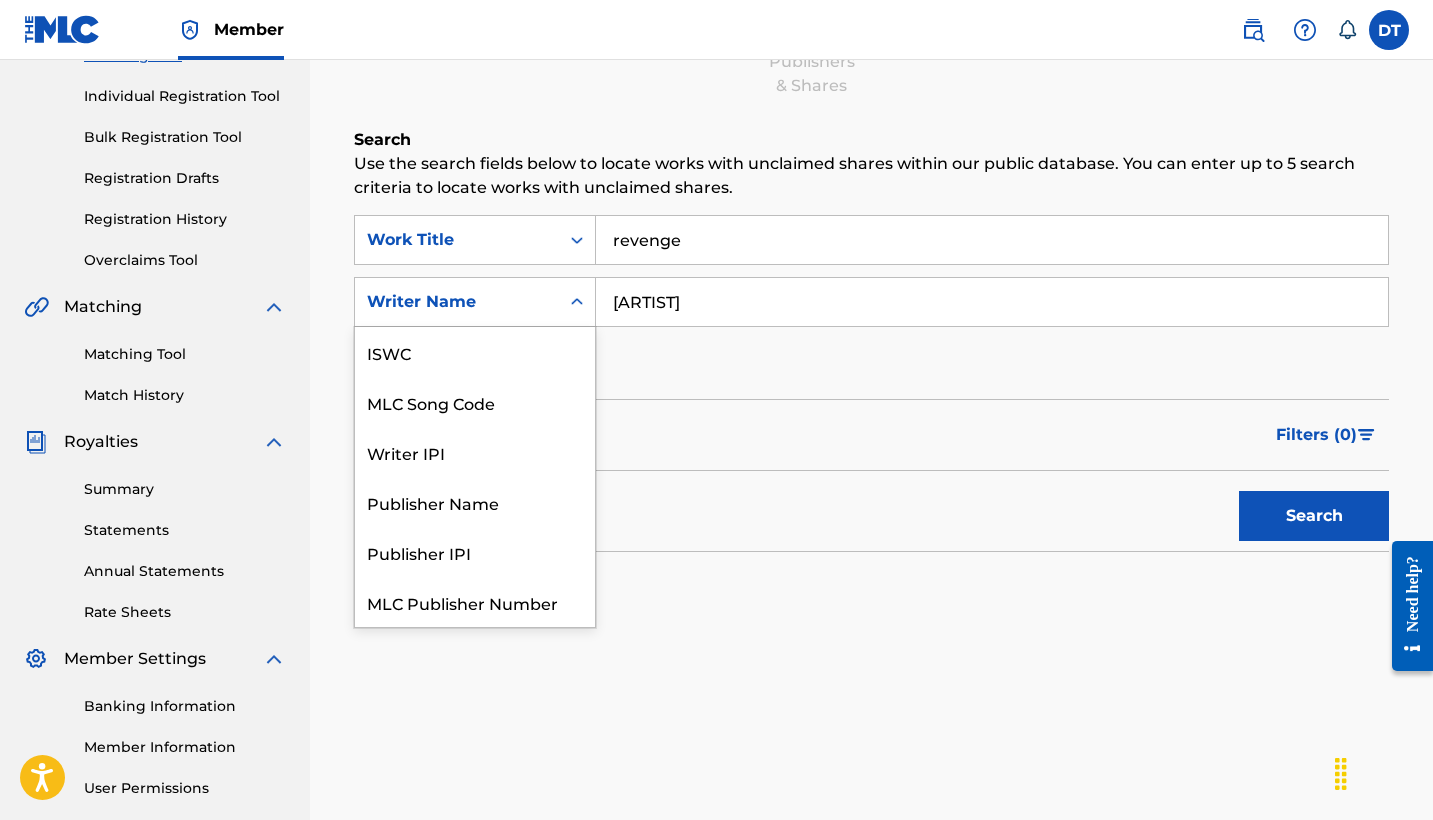 scroll, scrollTop: 50, scrollLeft: 0, axis: vertical 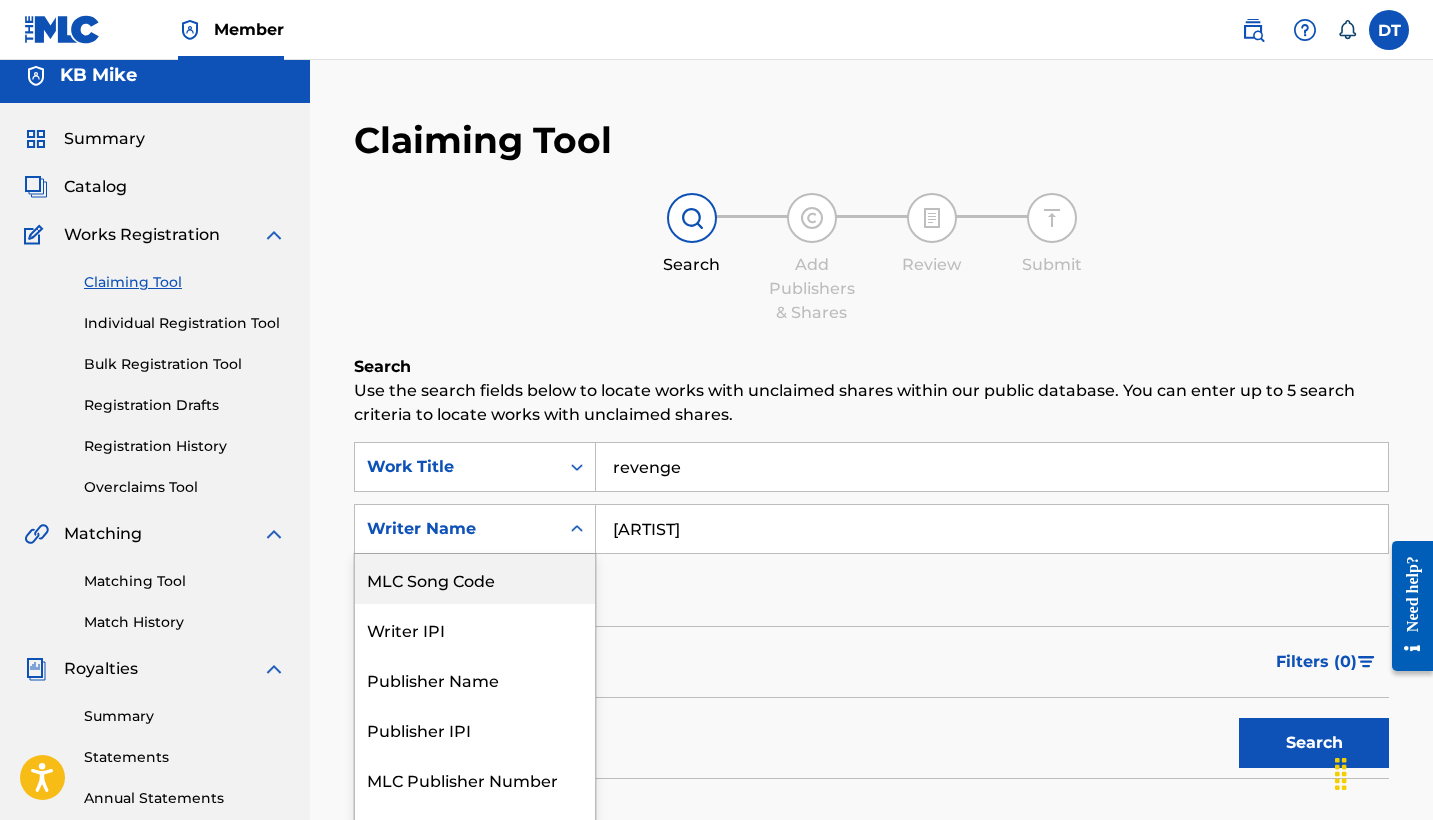 click on "Matching Tool" at bounding box center [185, 581] 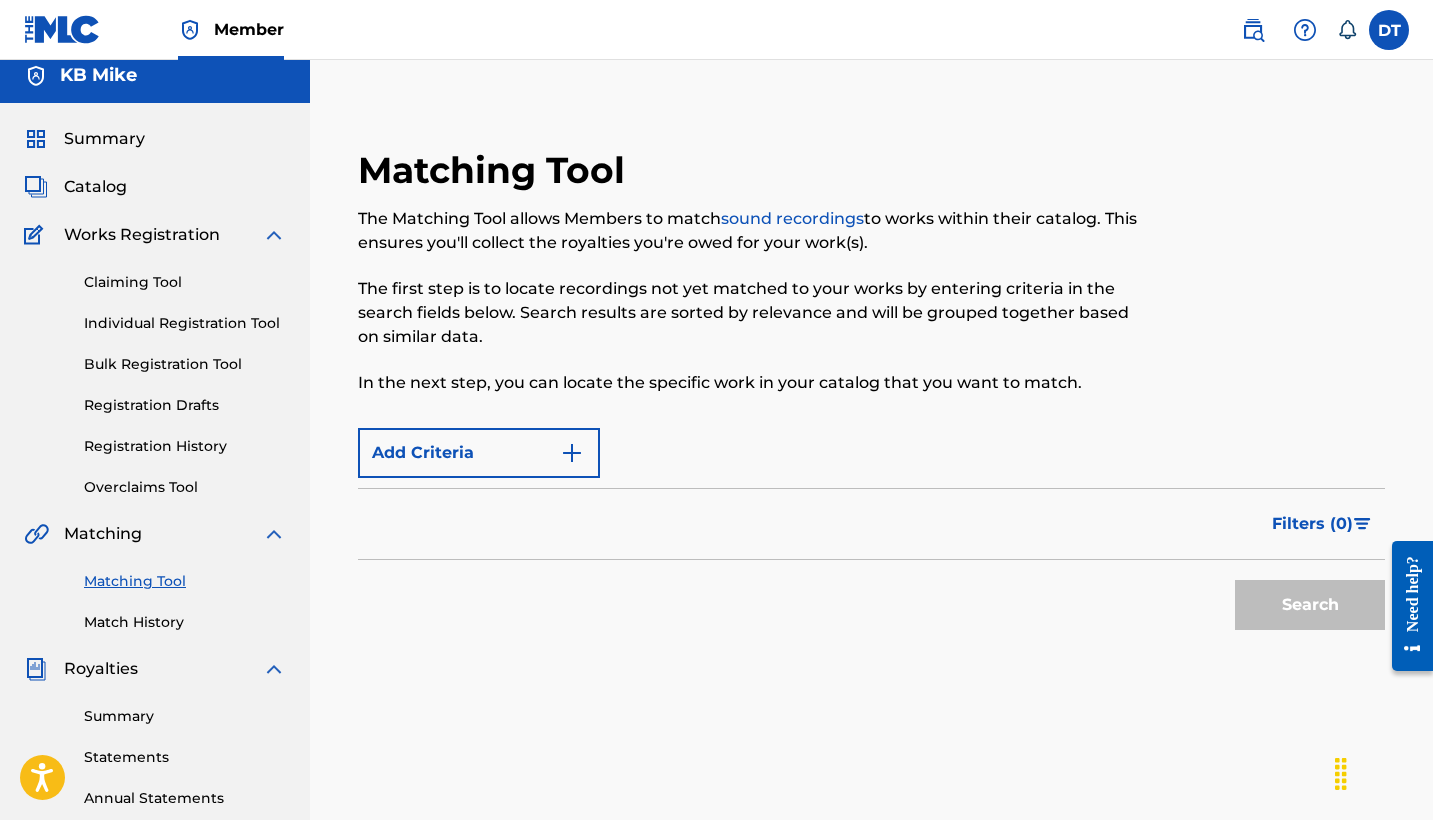 scroll, scrollTop: 0, scrollLeft: 0, axis: both 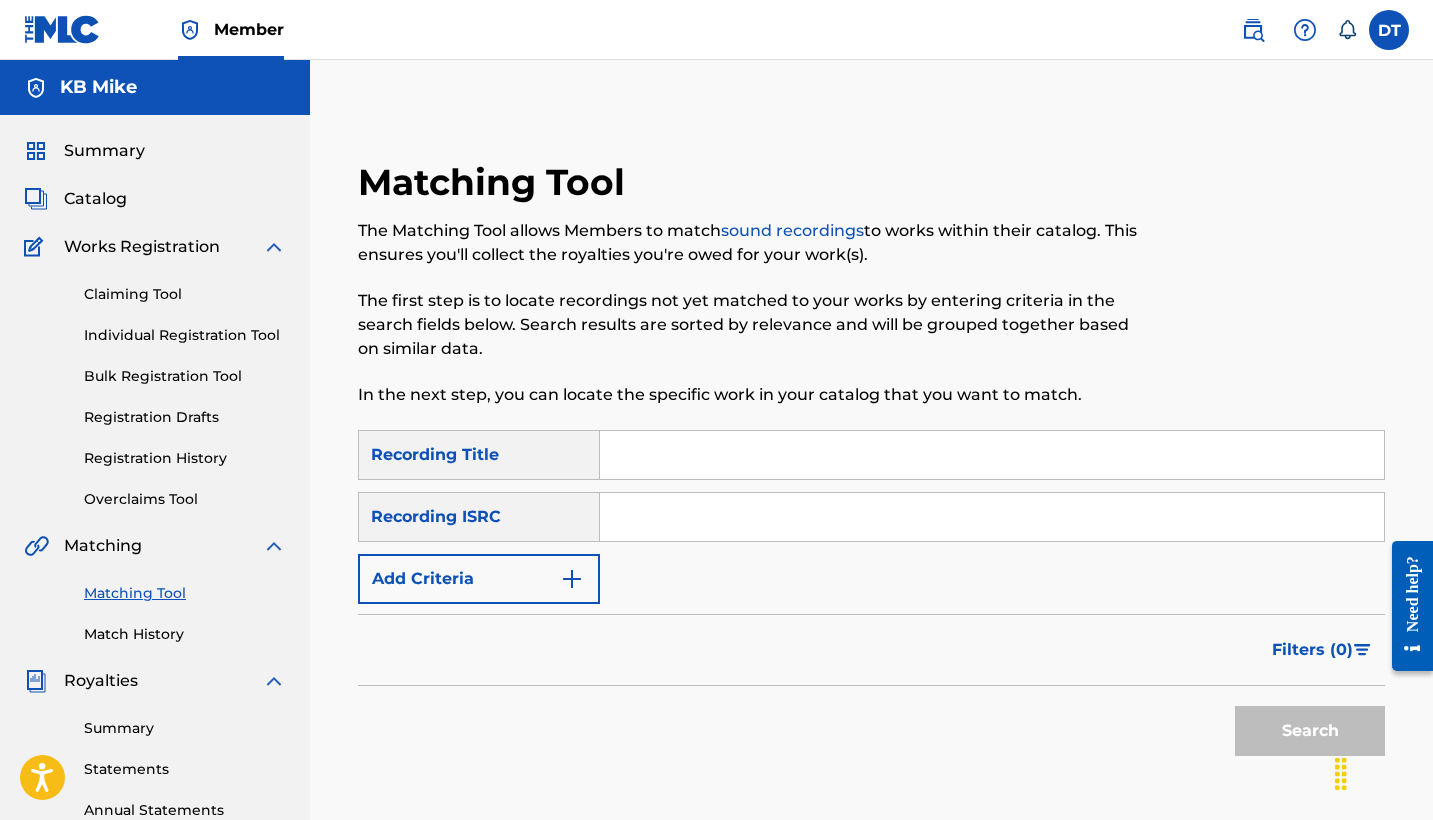 click at bounding box center (992, 455) 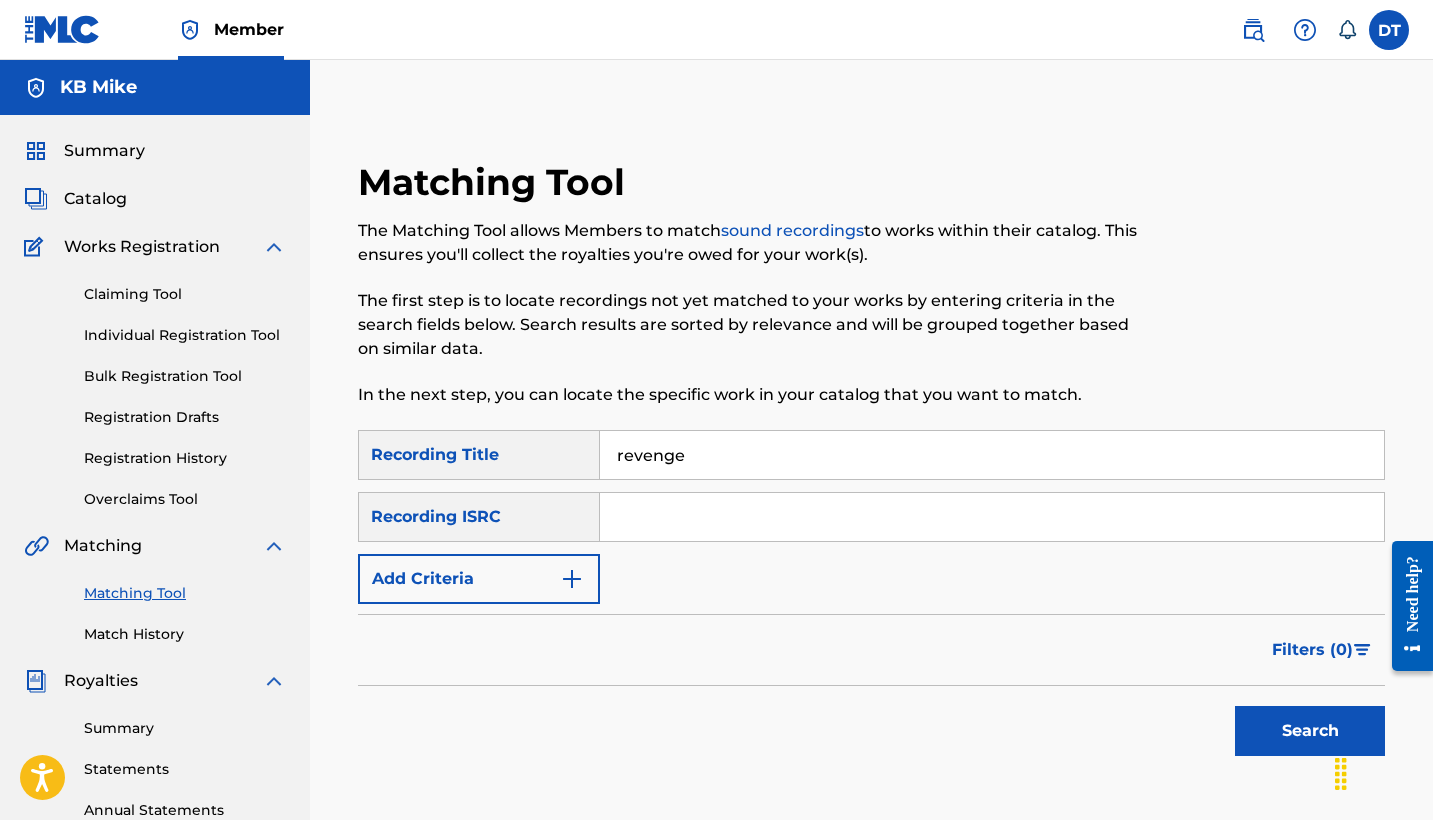 type on "revenge" 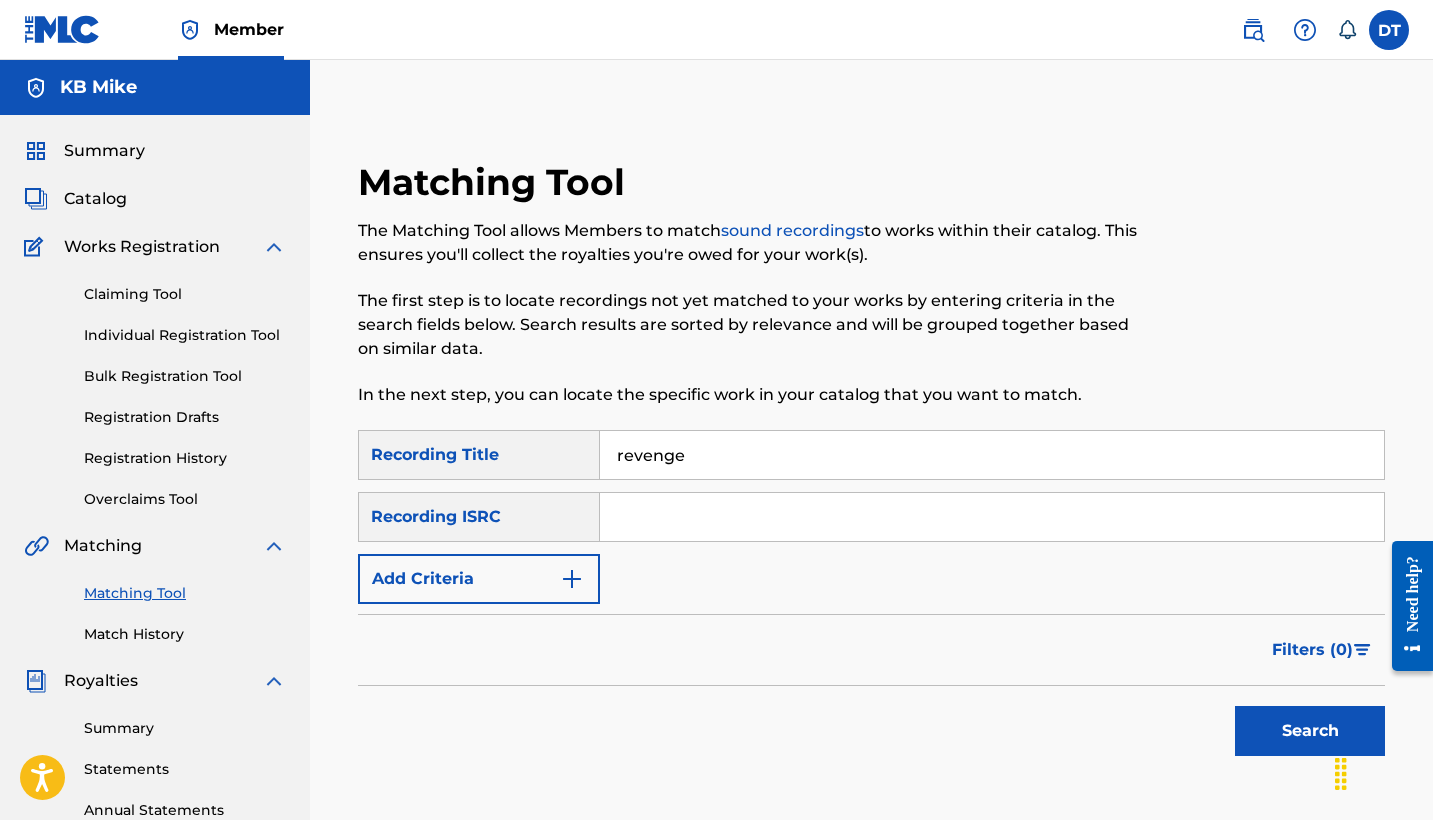 paste on "QZNWR2501571" 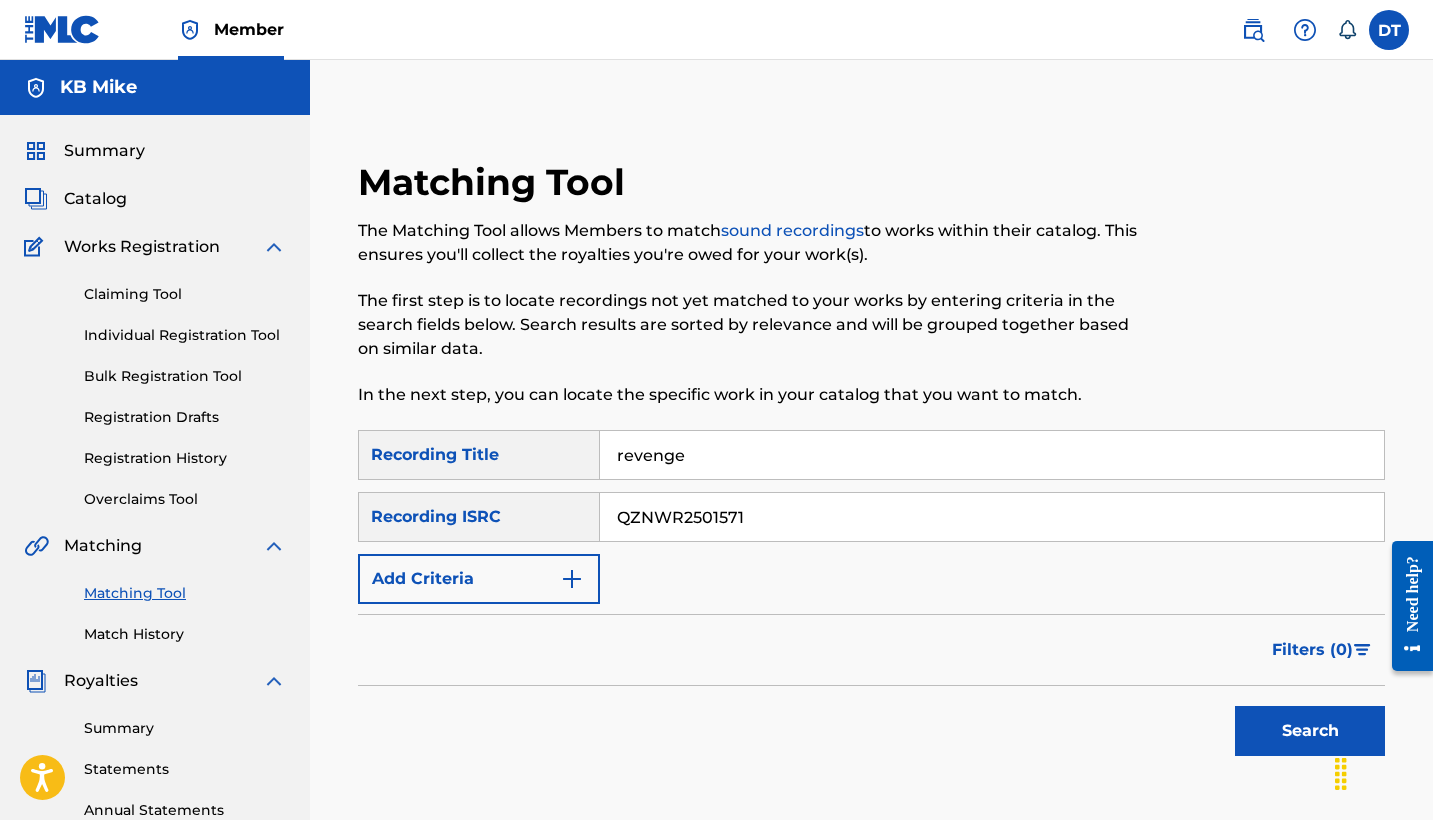 click on "Search" at bounding box center (1310, 731) 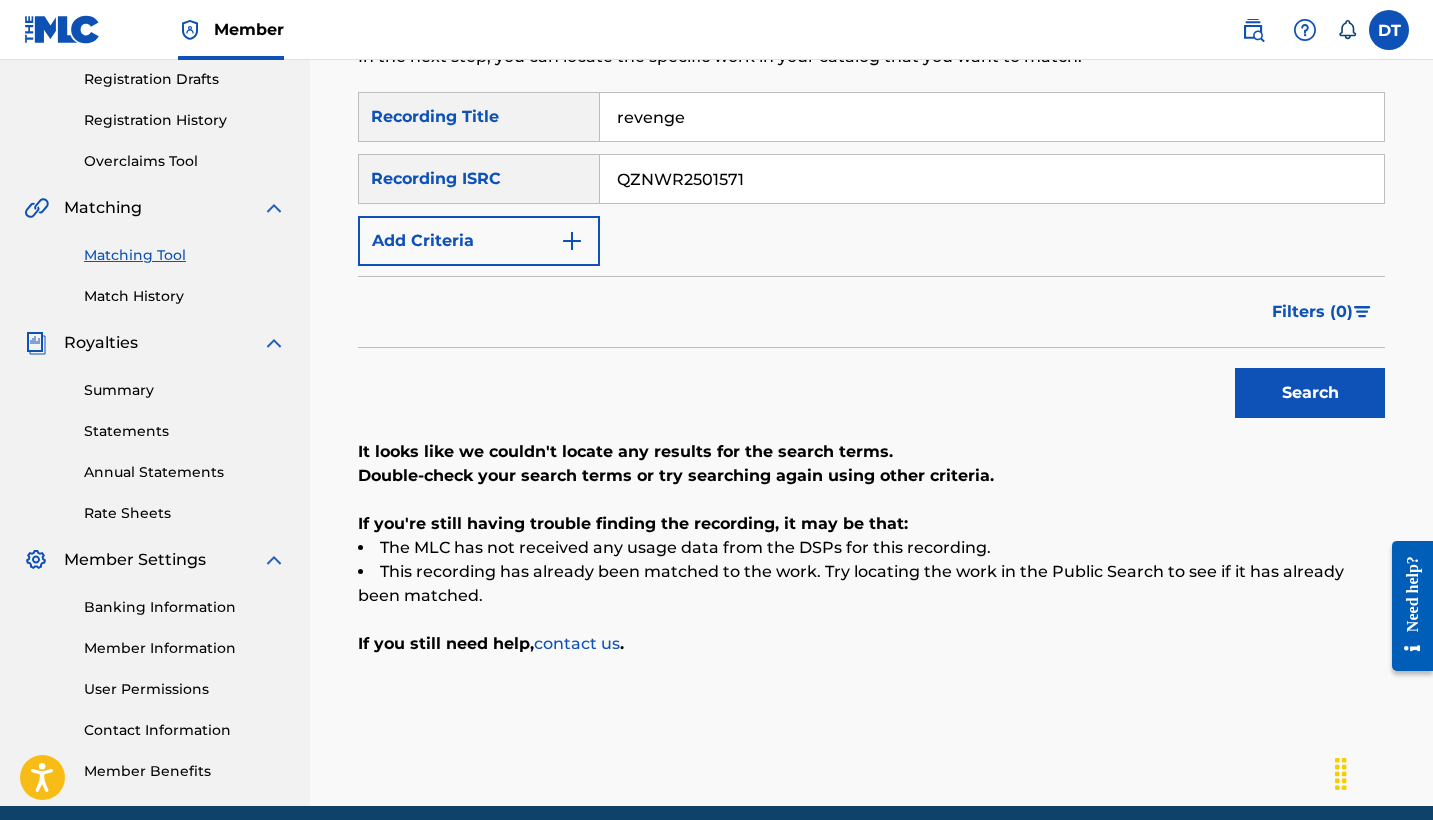 scroll, scrollTop: 315, scrollLeft: 0, axis: vertical 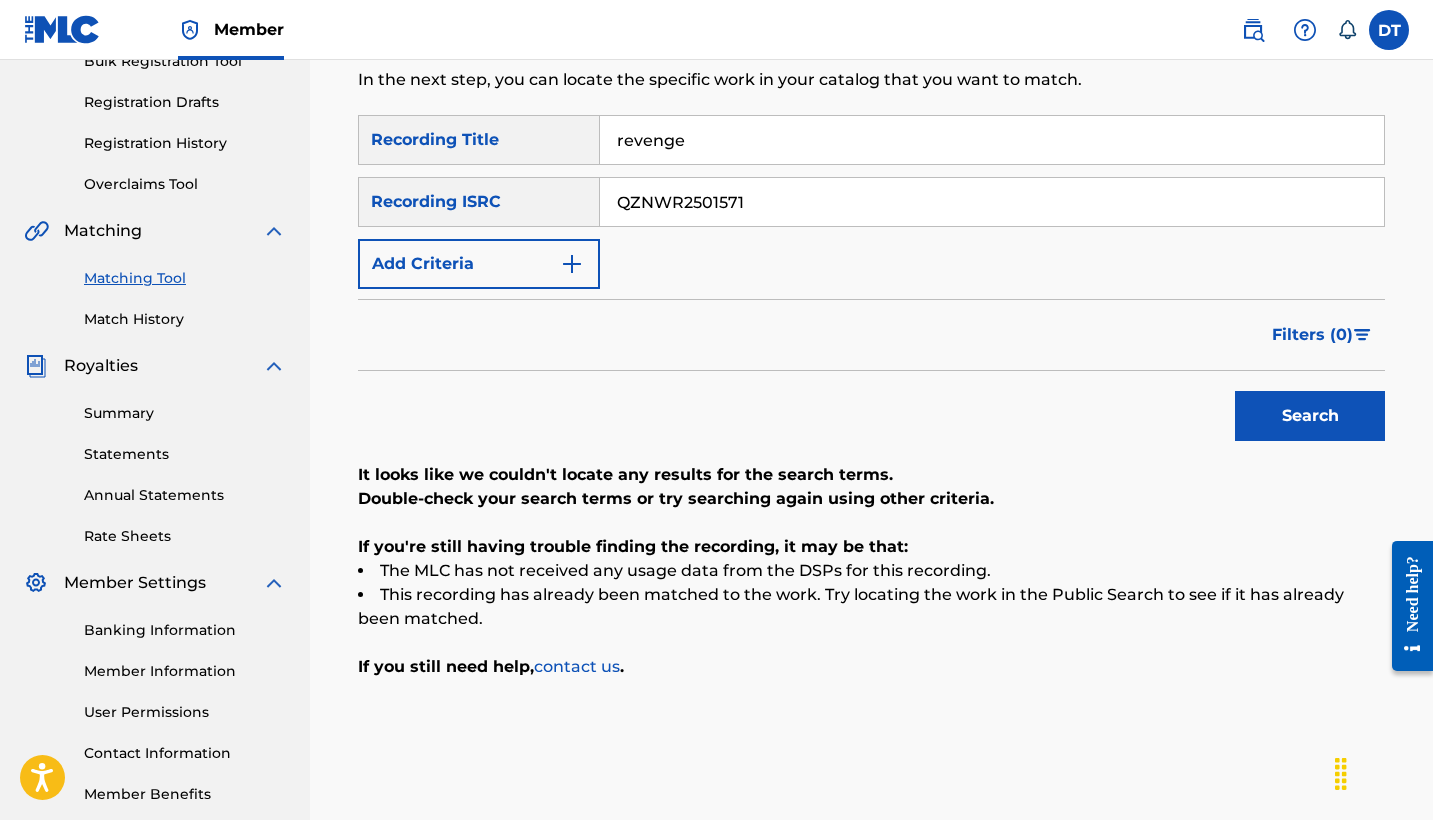 click on "Search" at bounding box center (1310, 416) 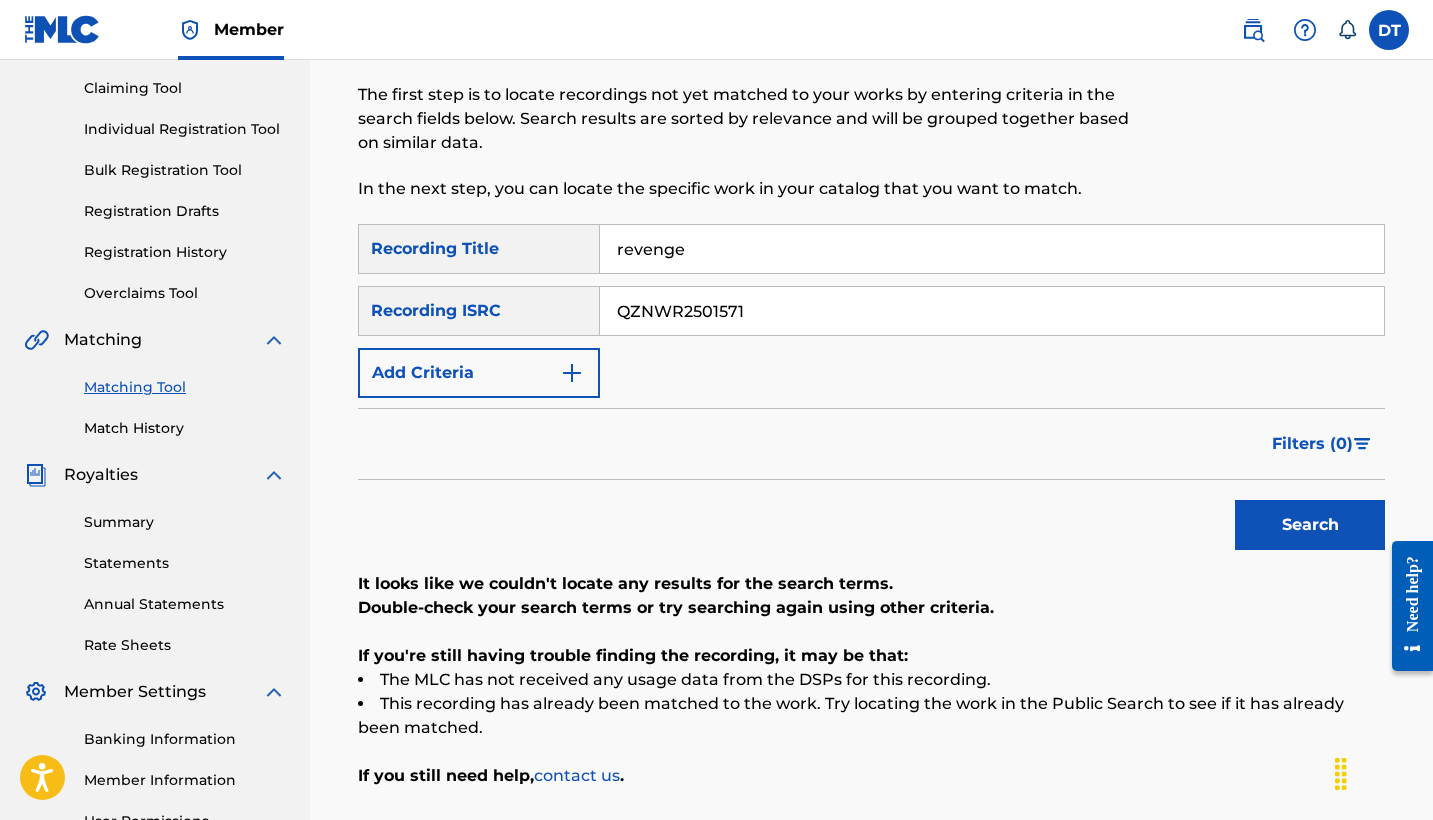 scroll, scrollTop: 204, scrollLeft: 0, axis: vertical 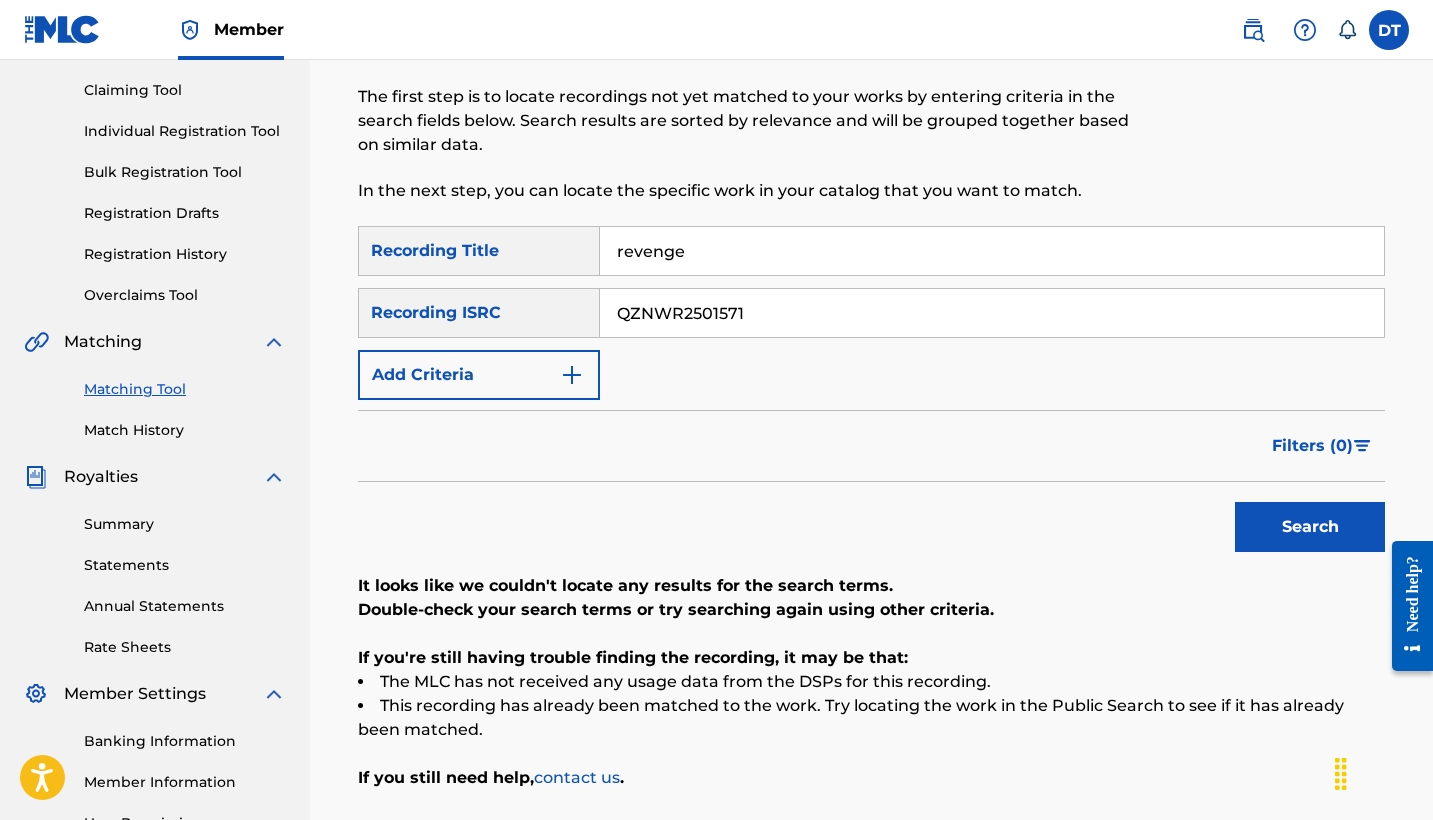 click on "QZNWR2501571" at bounding box center [992, 313] 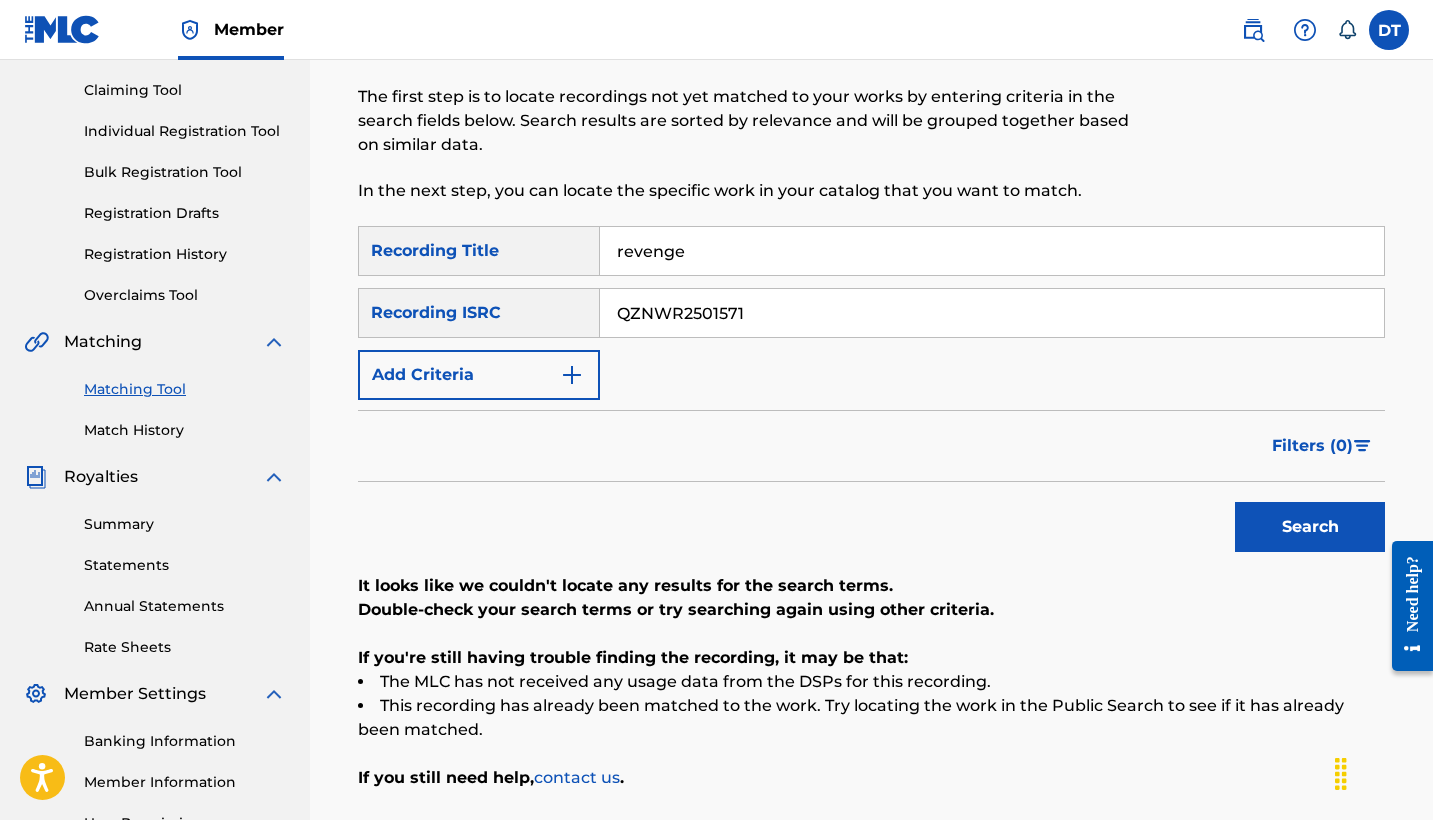paste on "FZ22177467" 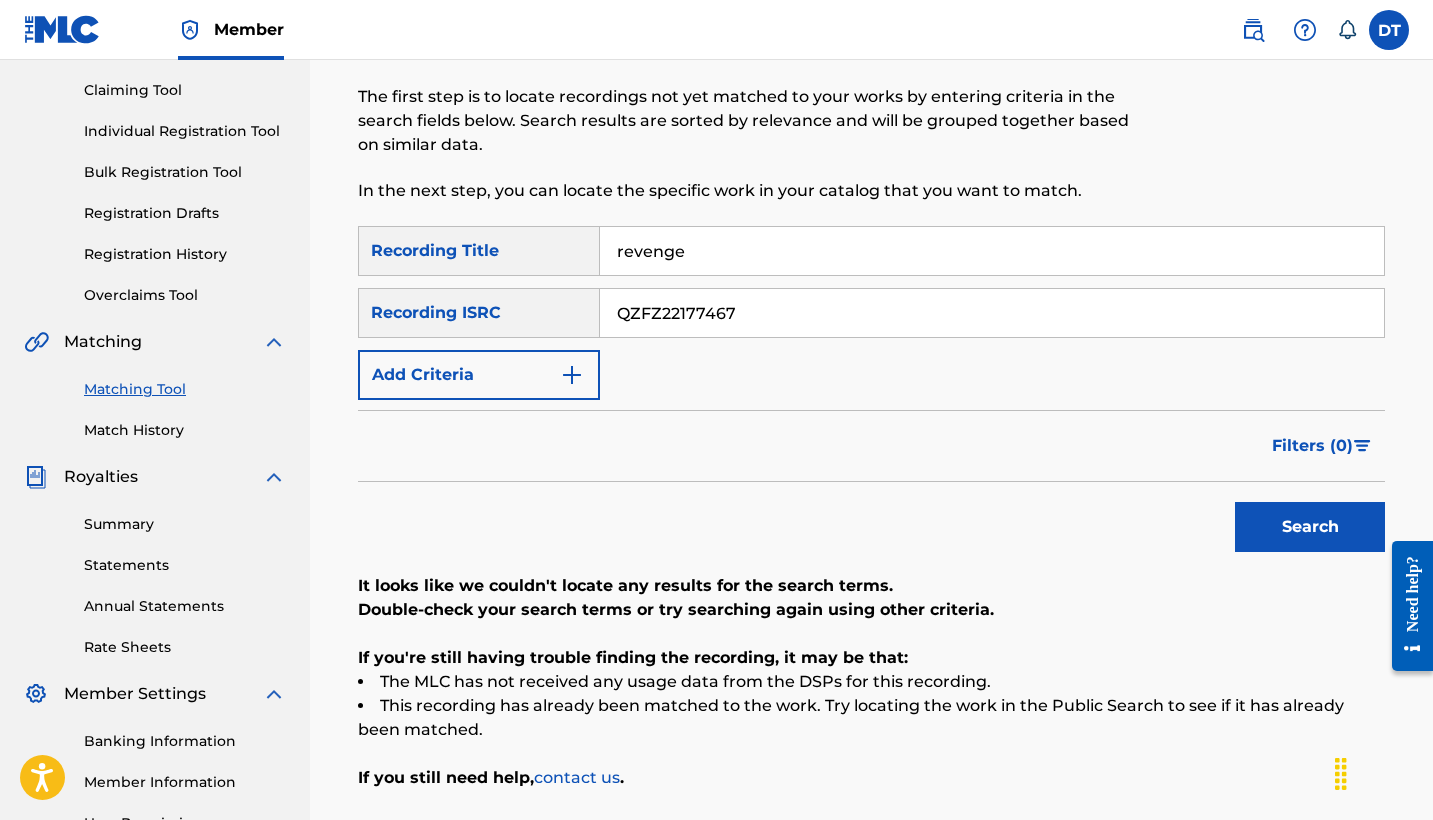 type on "QZFZ22177467" 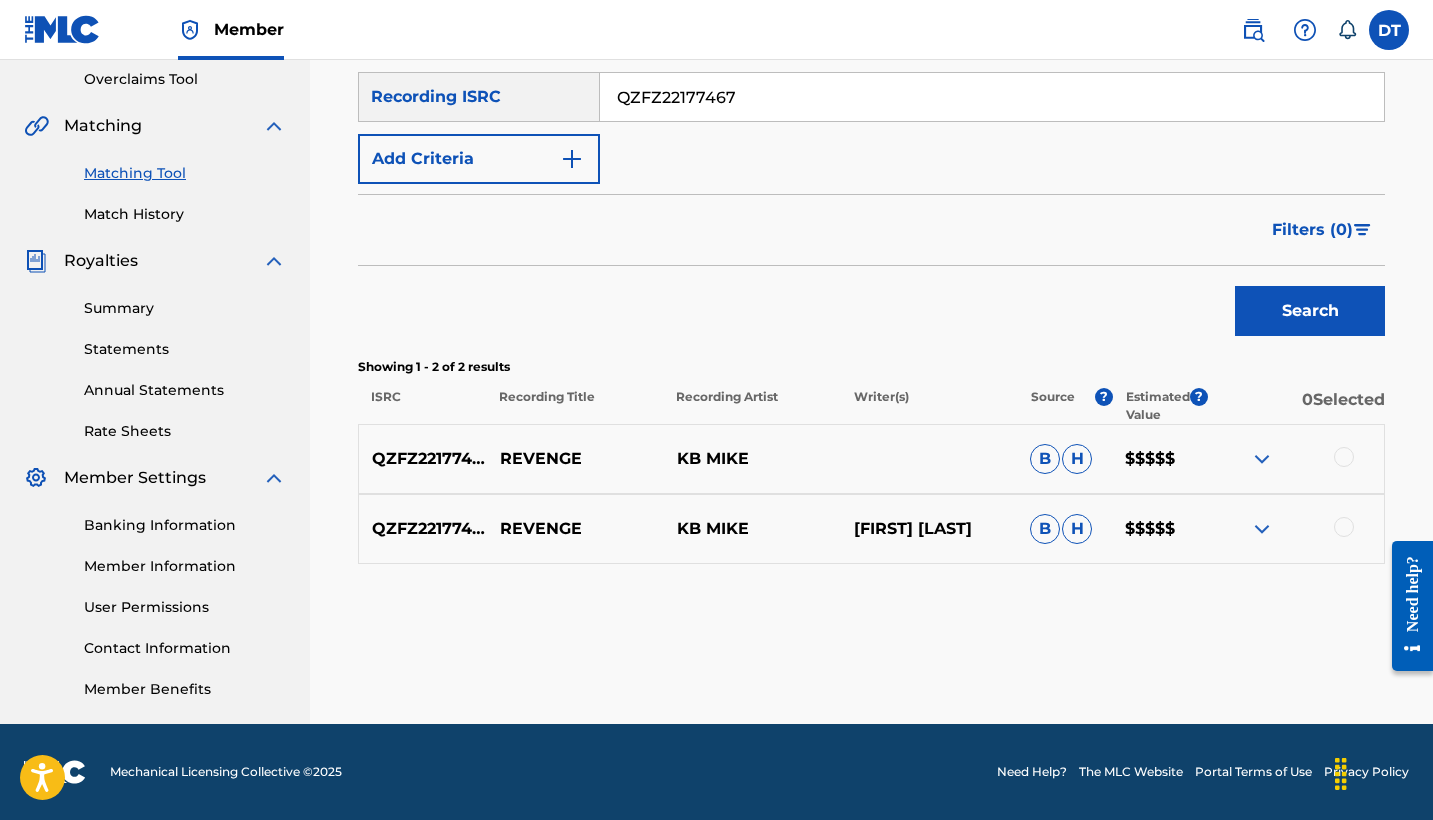 scroll, scrollTop: 420, scrollLeft: 0, axis: vertical 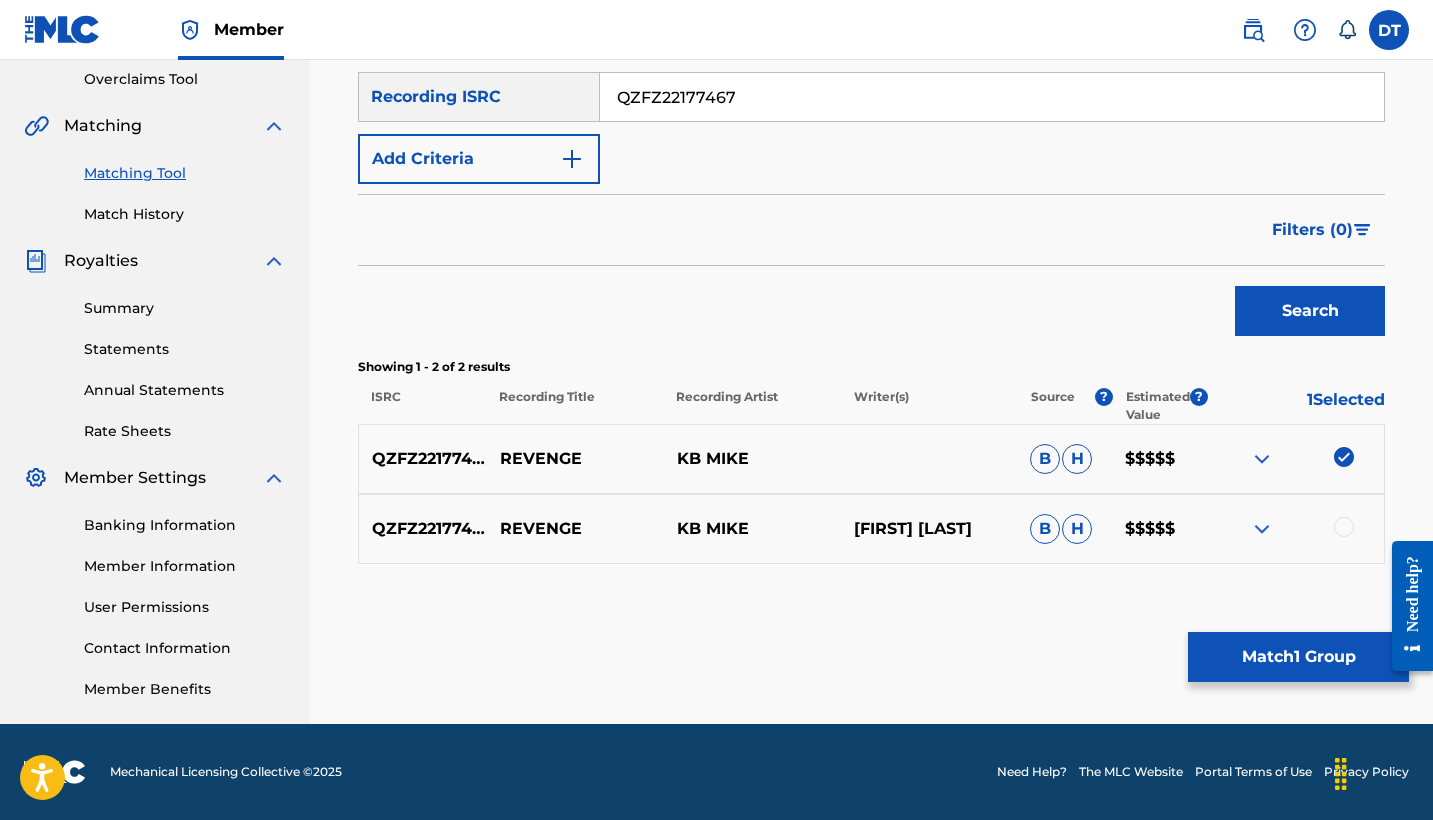 click on "[ID] [ARTIST] [LAST] B H $$$$$" at bounding box center [871, 529] 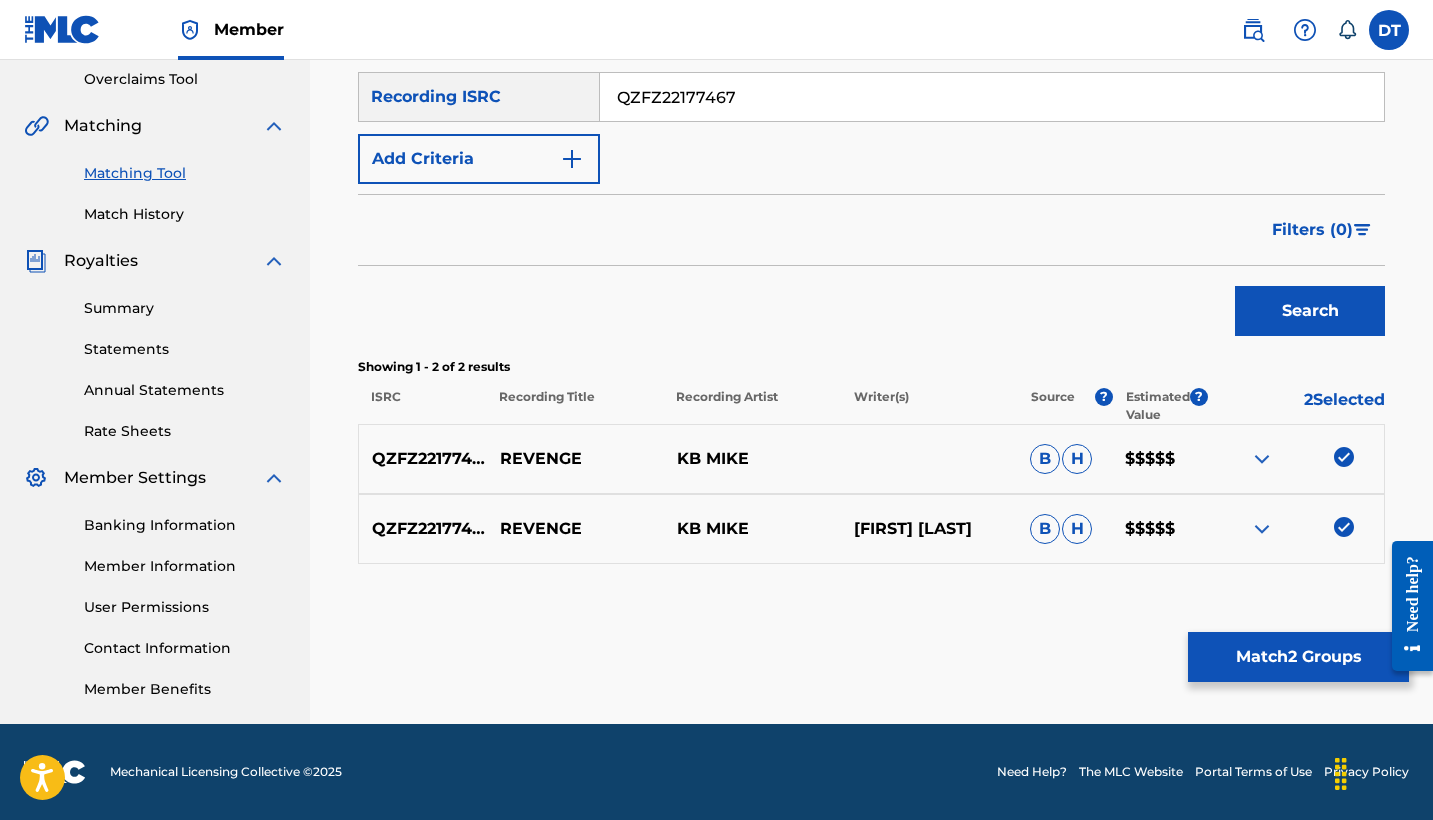 click on "Match  2 Groups" at bounding box center (1298, 657) 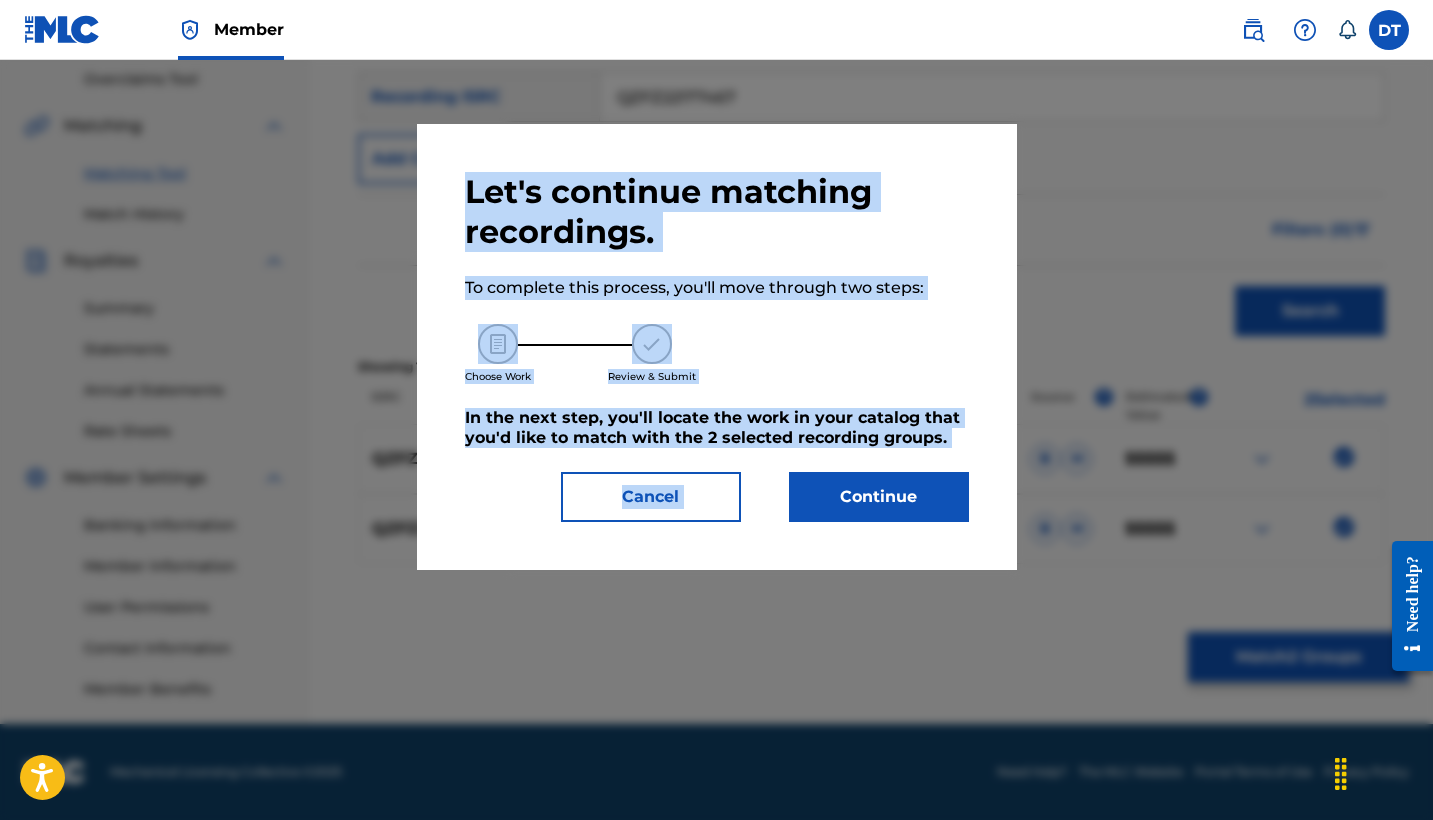 drag, startPoint x: 1225, startPoint y: 647, endPoint x: 855, endPoint y: 457, distance: 415.93268 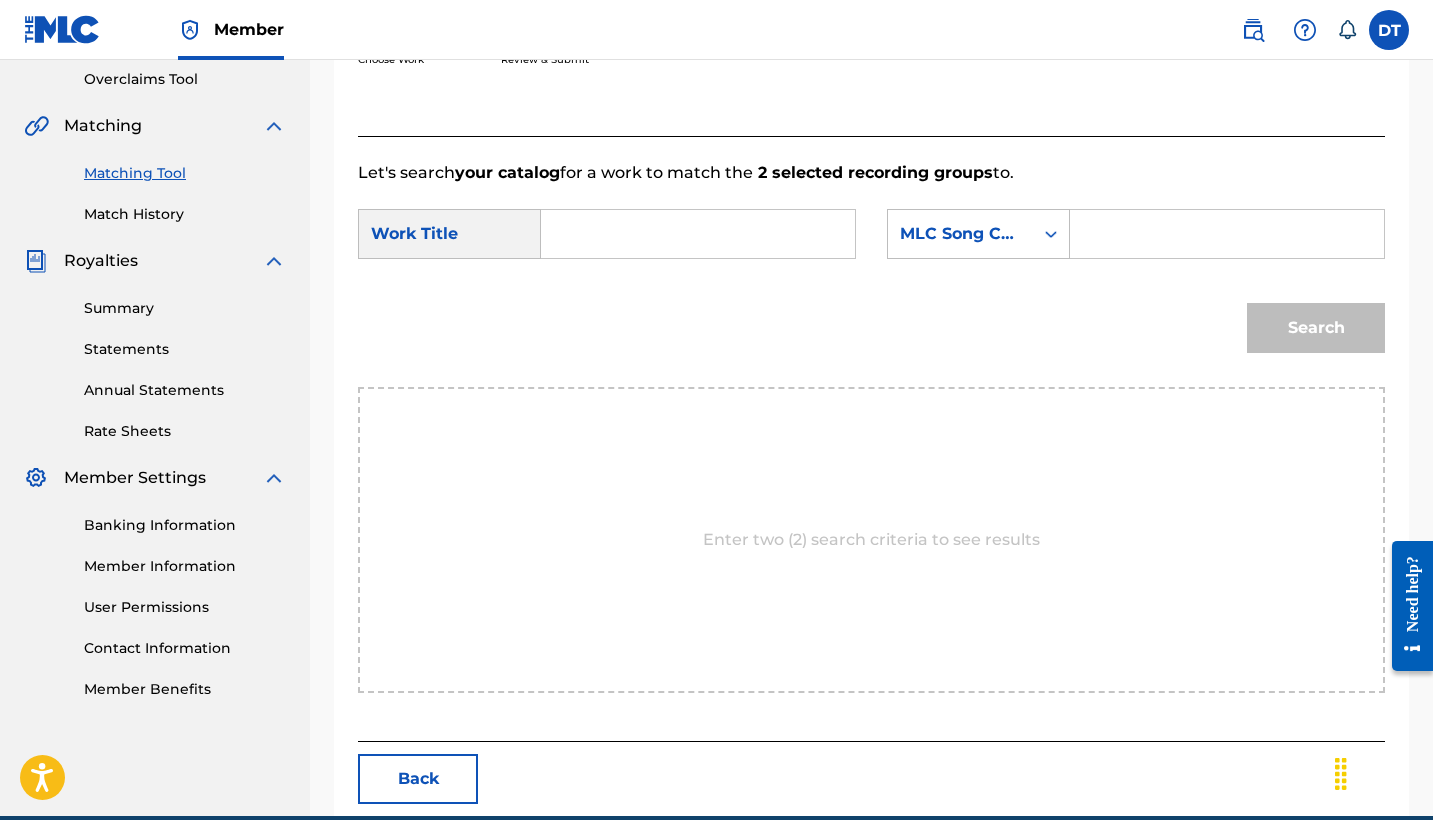 click at bounding box center [698, 234] 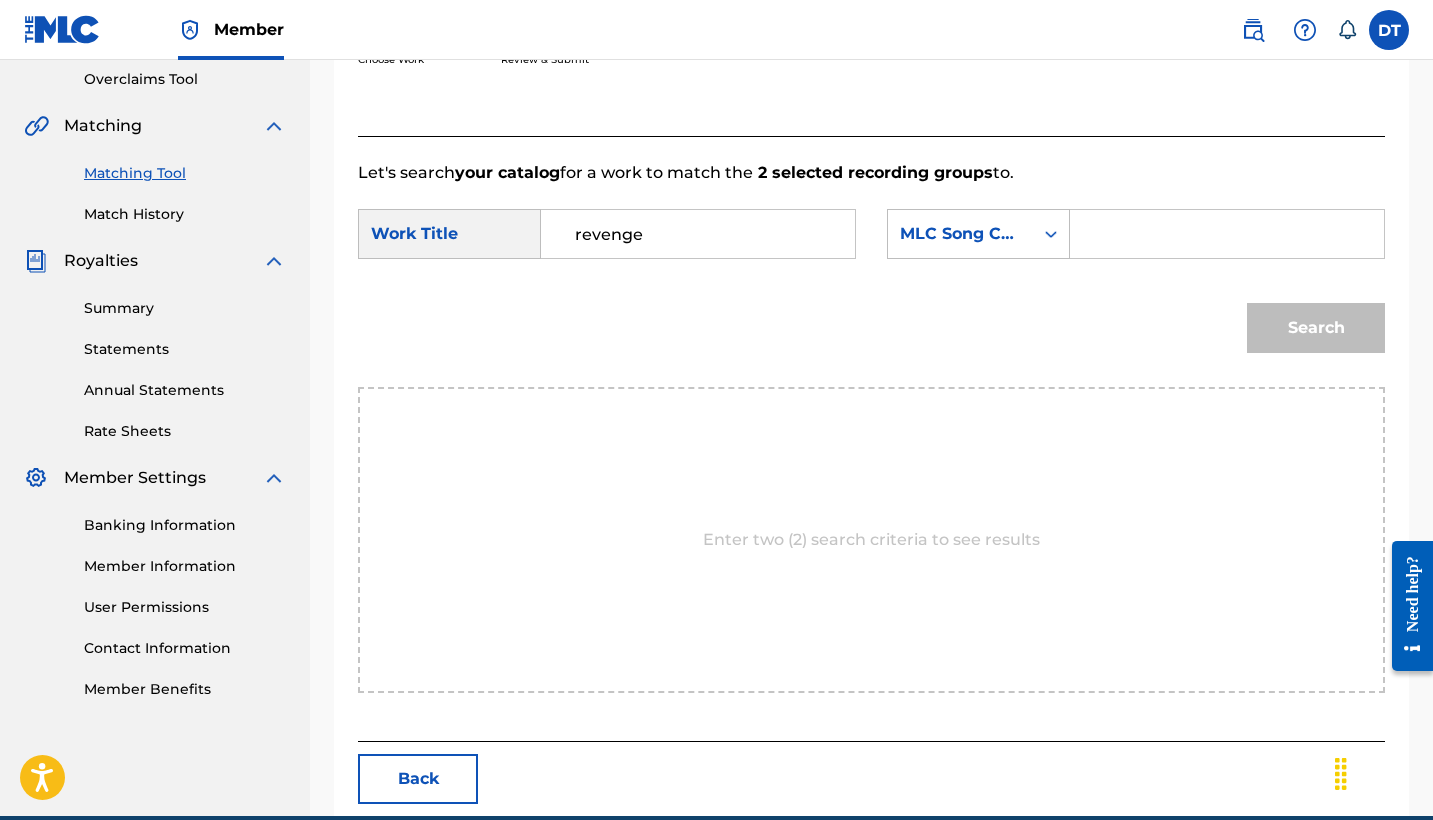 type on "revenge" 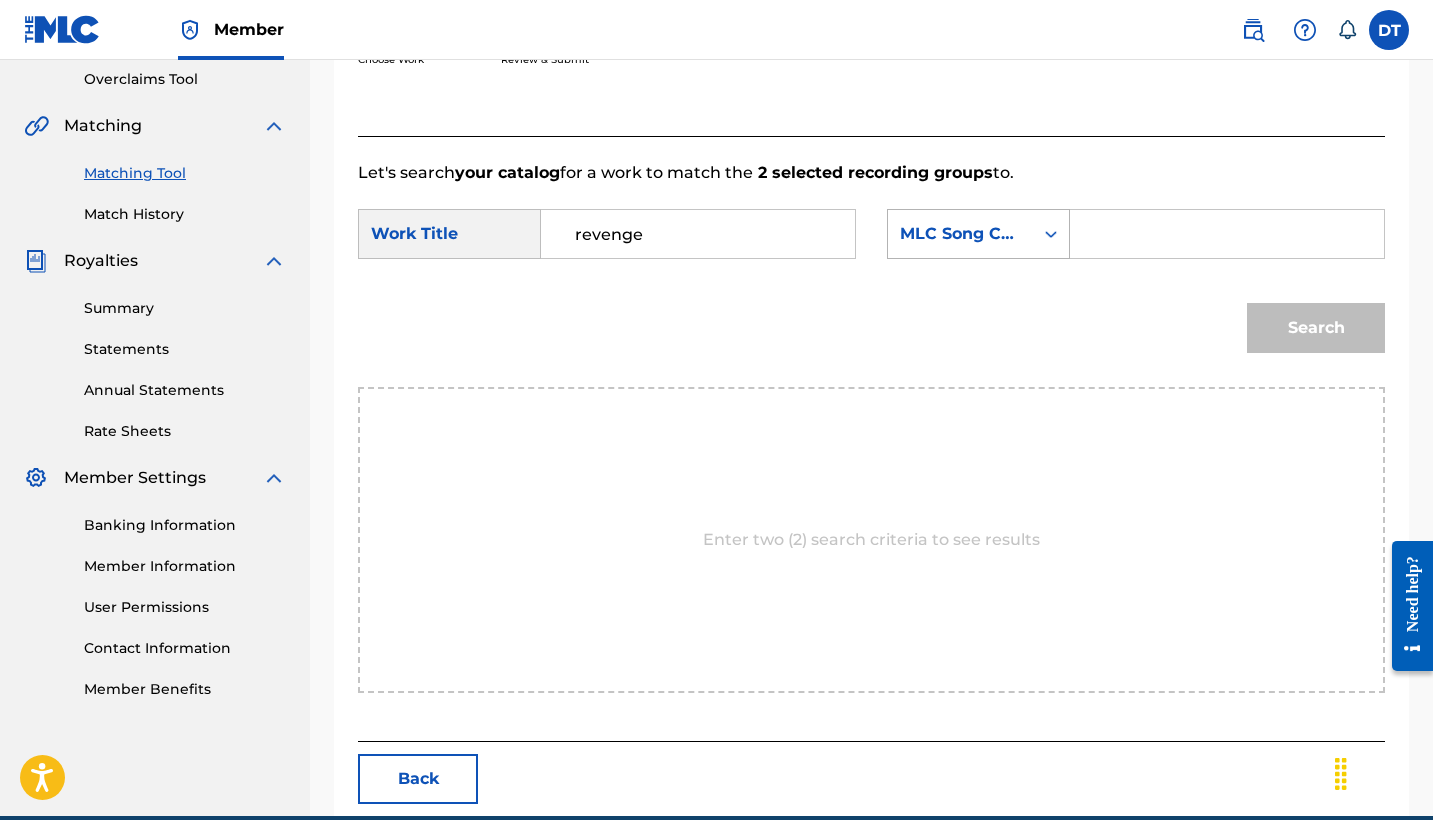 click on "MLC Song Code" at bounding box center (960, 234) 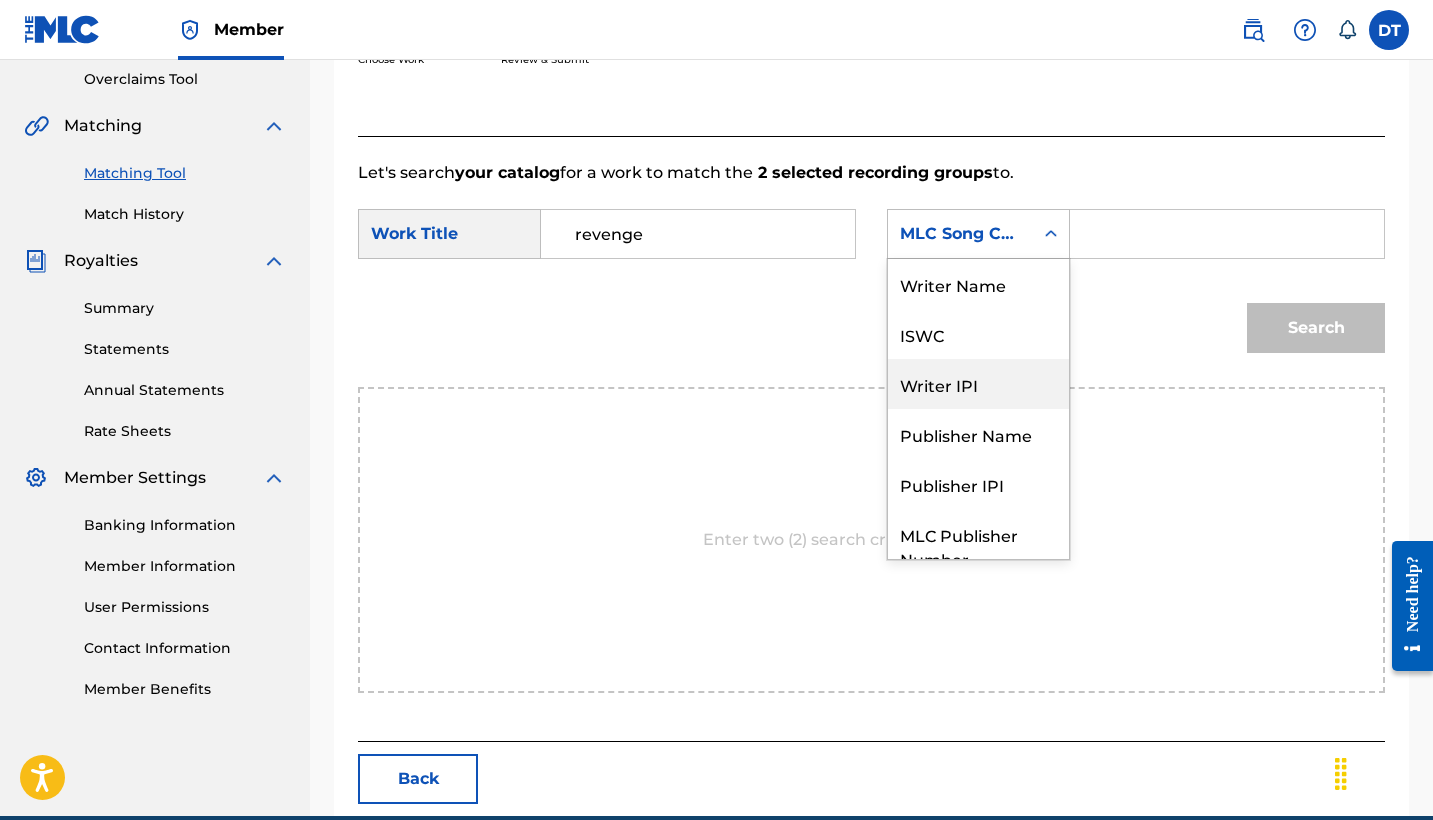 scroll, scrollTop: 0, scrollLeft: 0, axis: both 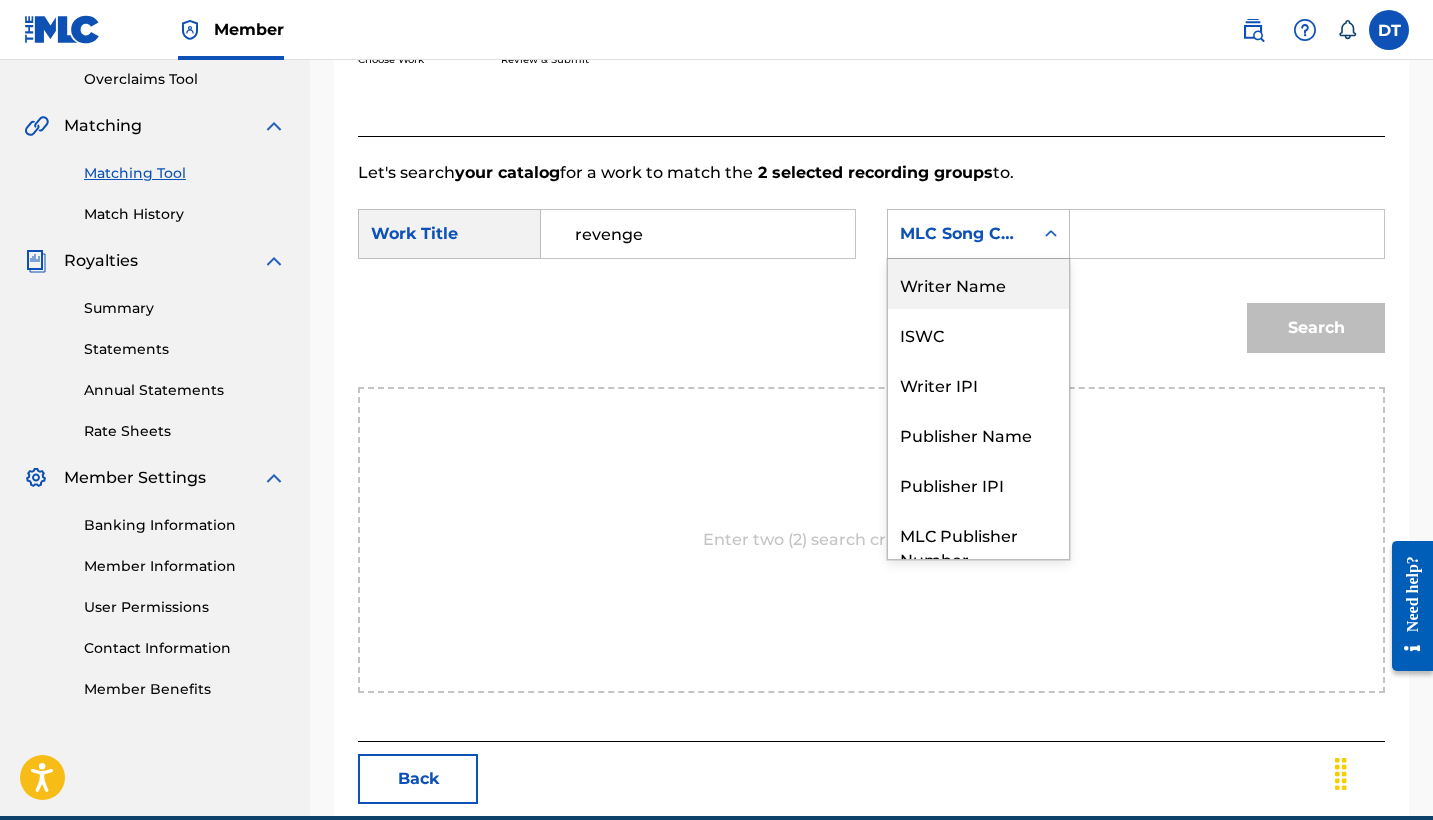 click on "Writer Name" at bounding box center (978, 284) 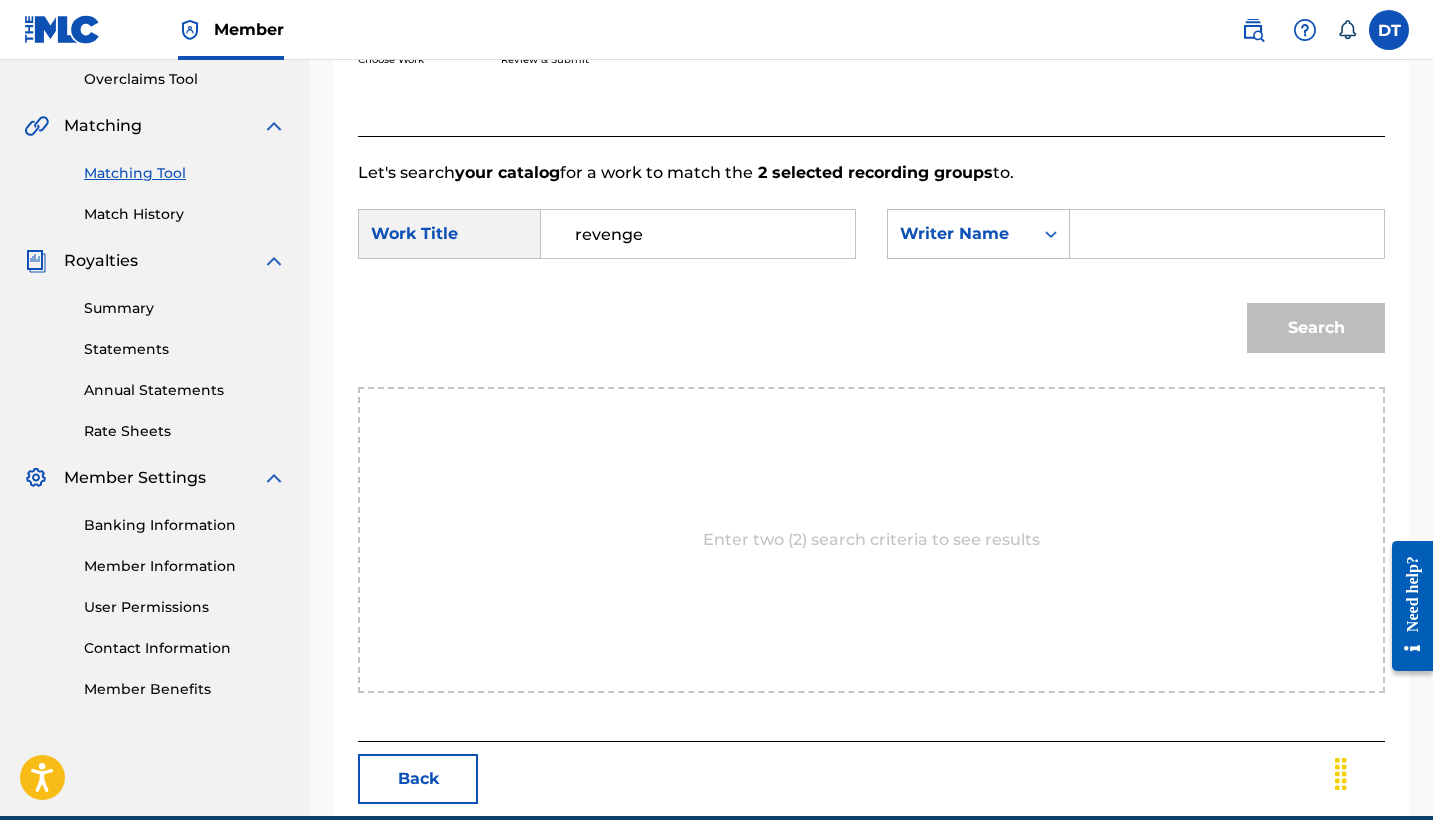 click at bounding box center (1227, 234) 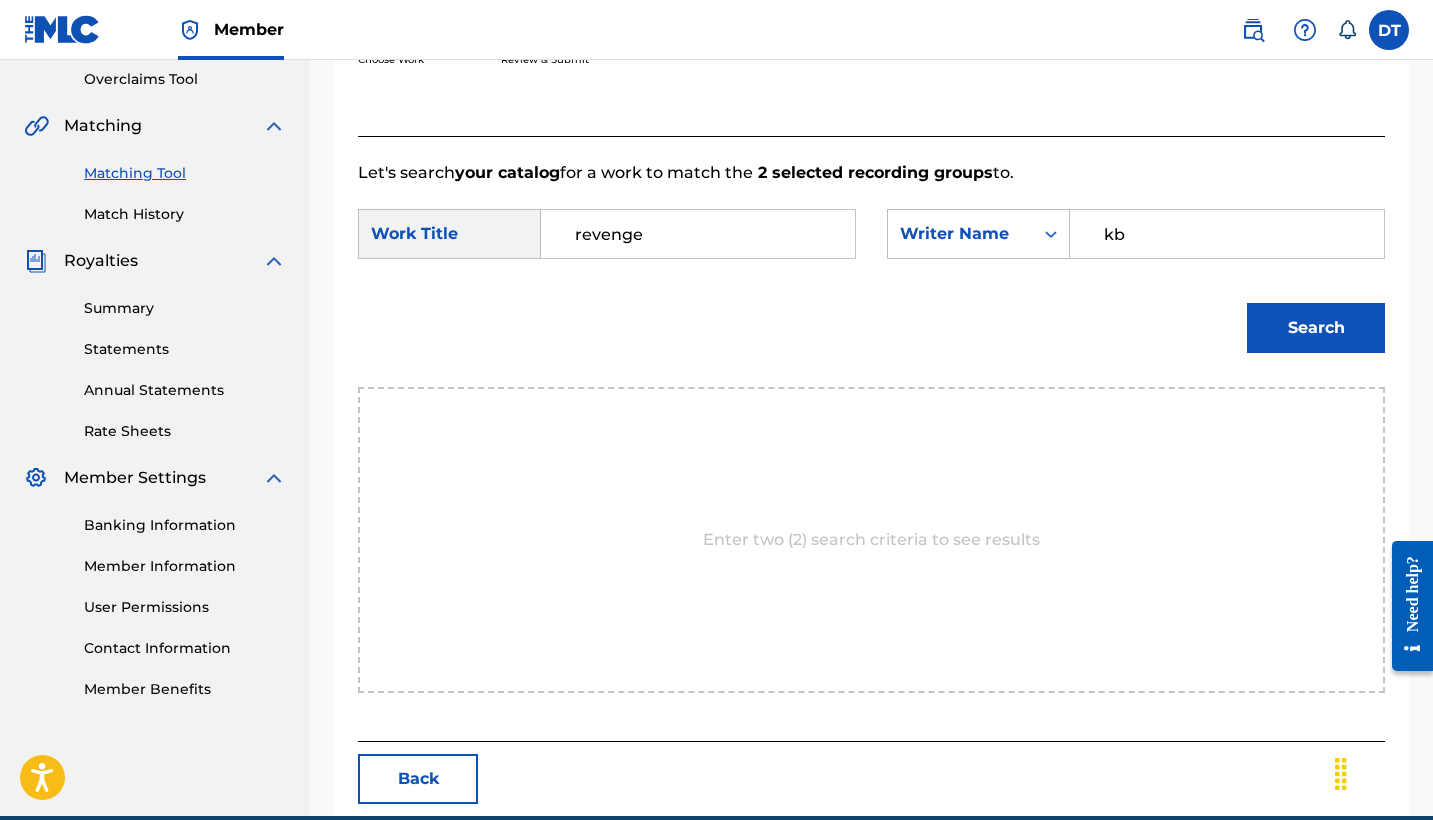 type on "k" 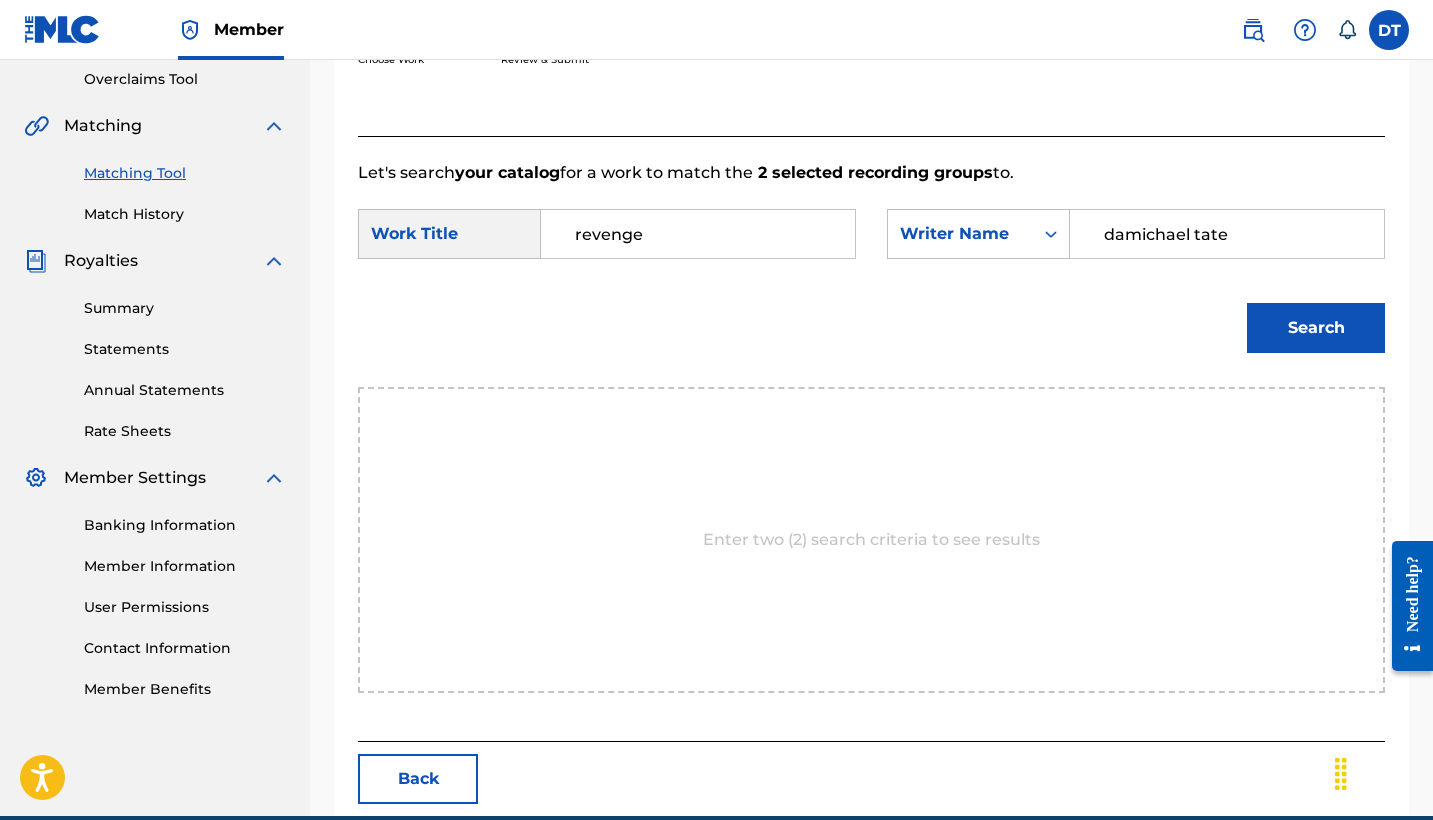 type on "damichael tate" 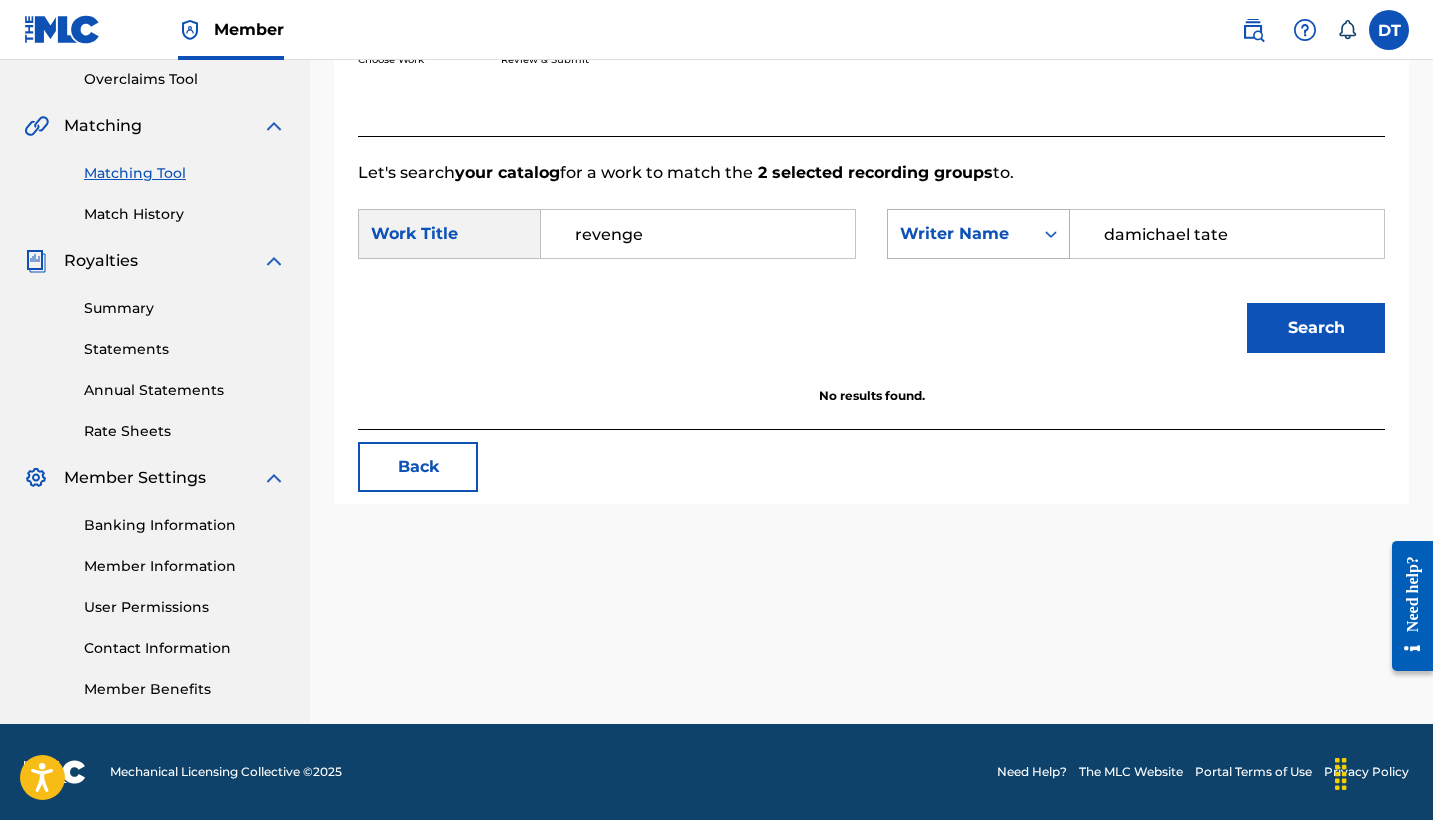 drag, startPoint x: 1281, startPoint y: 215, endPoint x: 947, endPoint y: 209, distance: 334.0539 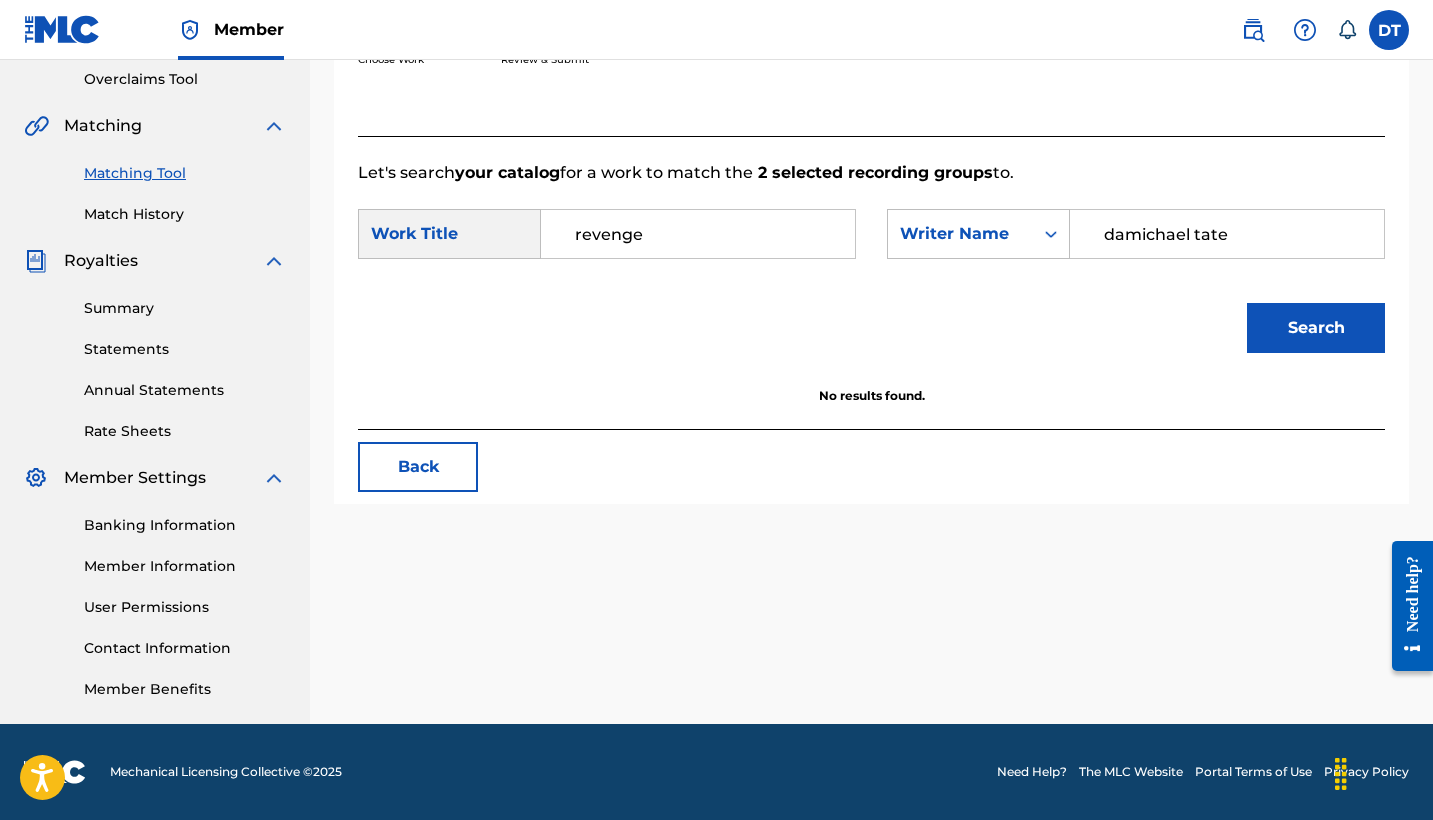 click on "damichael tate" at bounding box center [1227, 234] 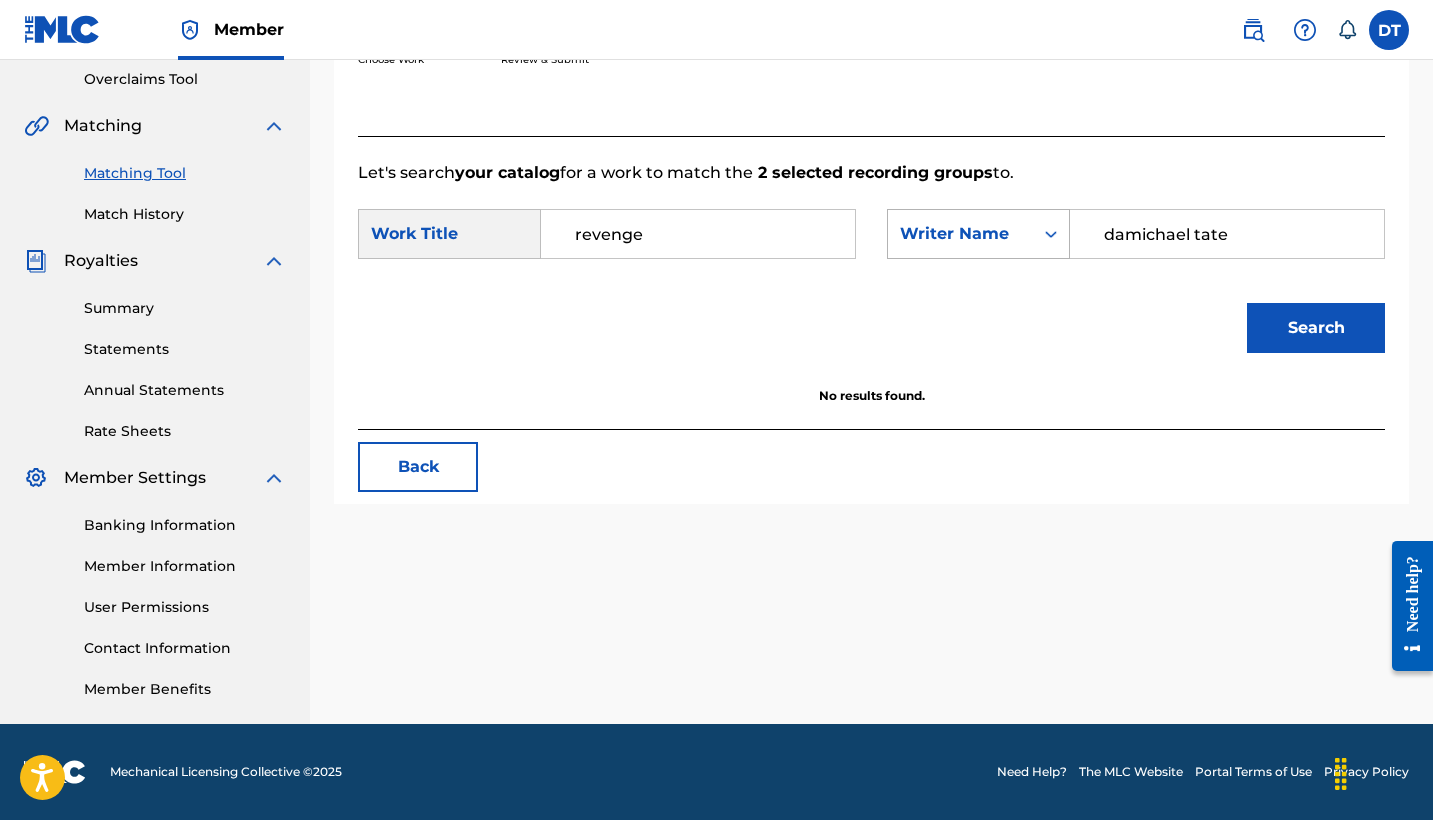 drag, startPoint x: 1237, startPoint y: 241, endPoint x: 974, endPoint y: 241, distance: 263 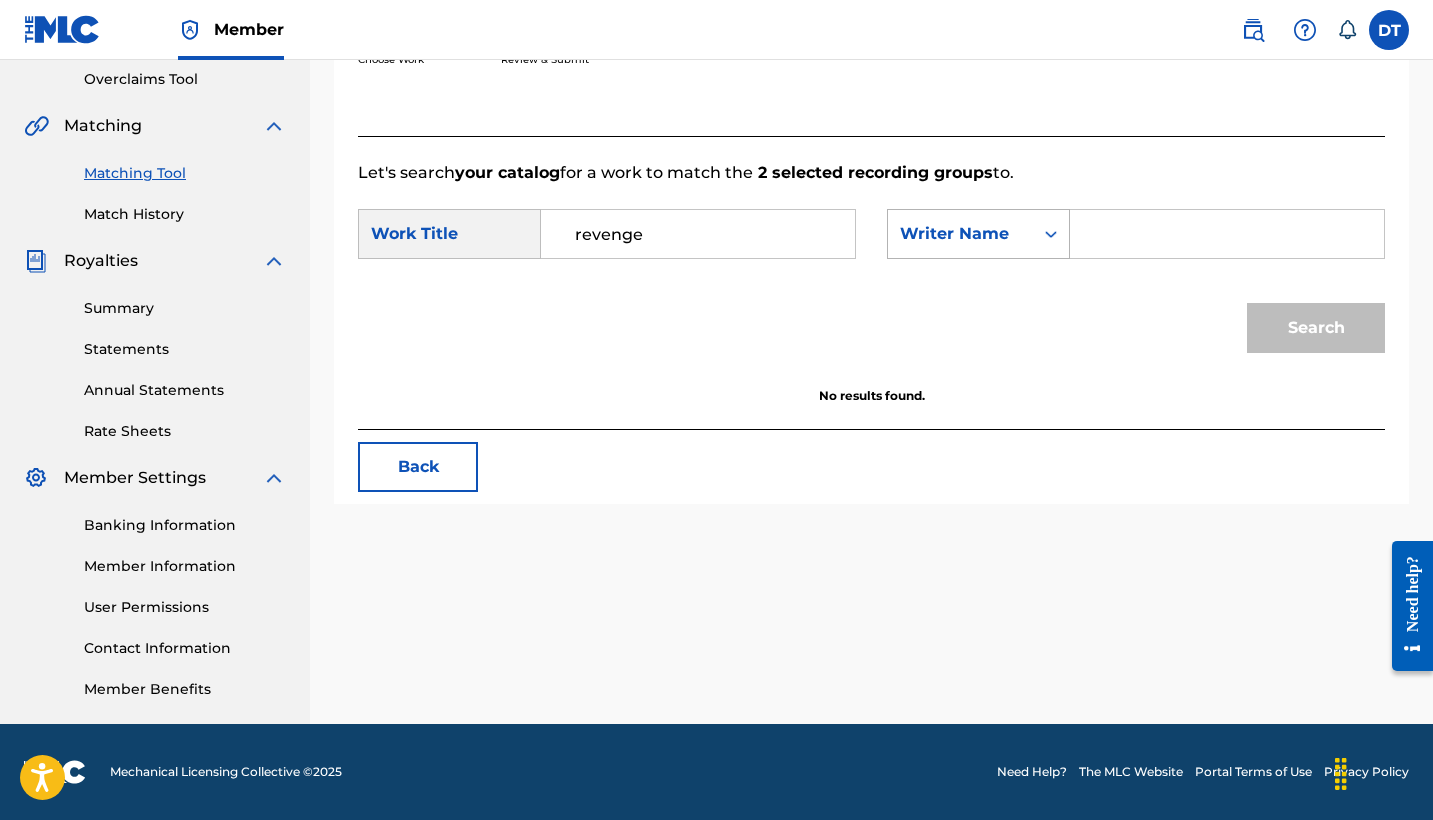 scroll, scrollTop: 405, scrollLeft: 0, axis: vertical 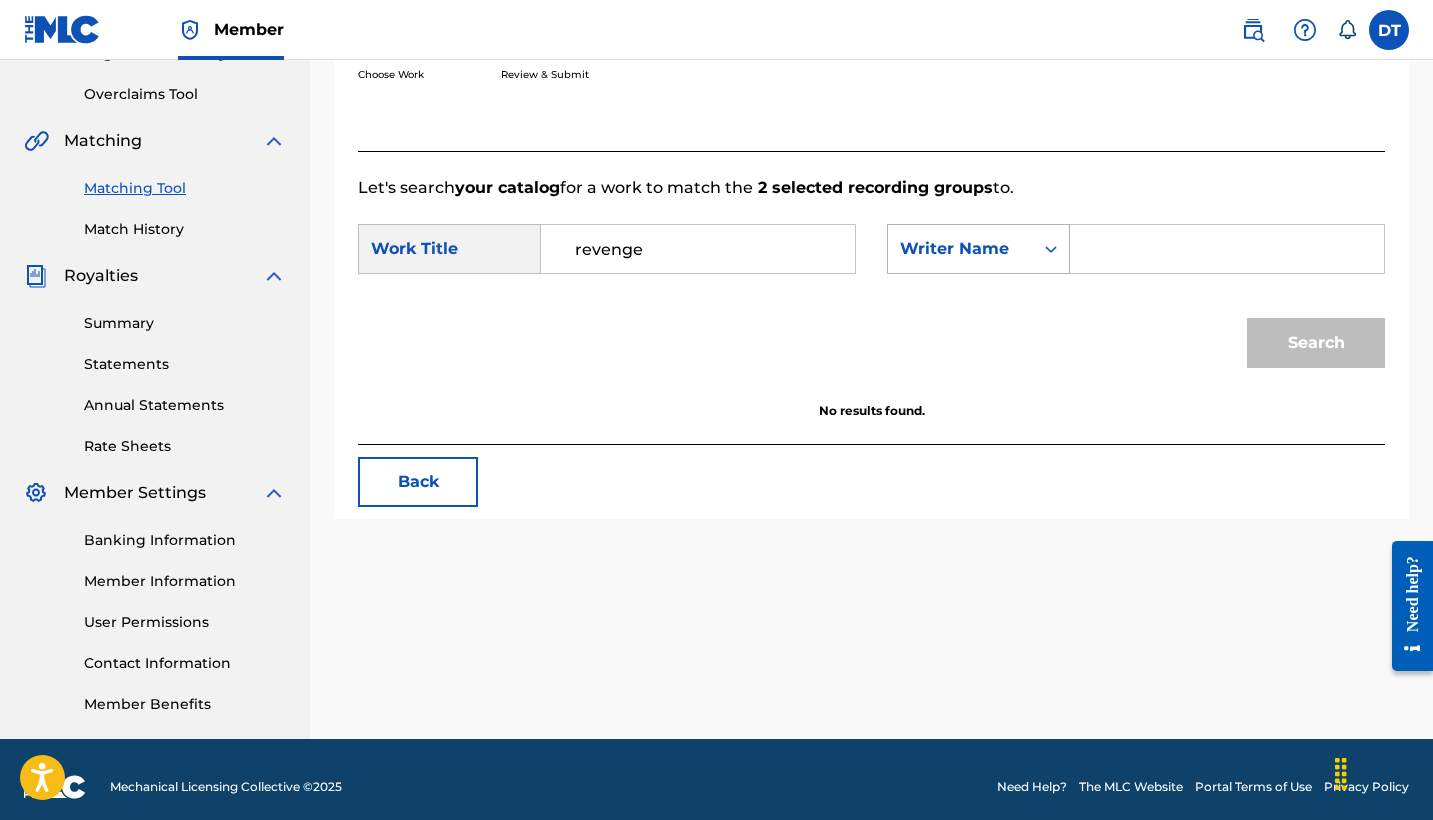 type 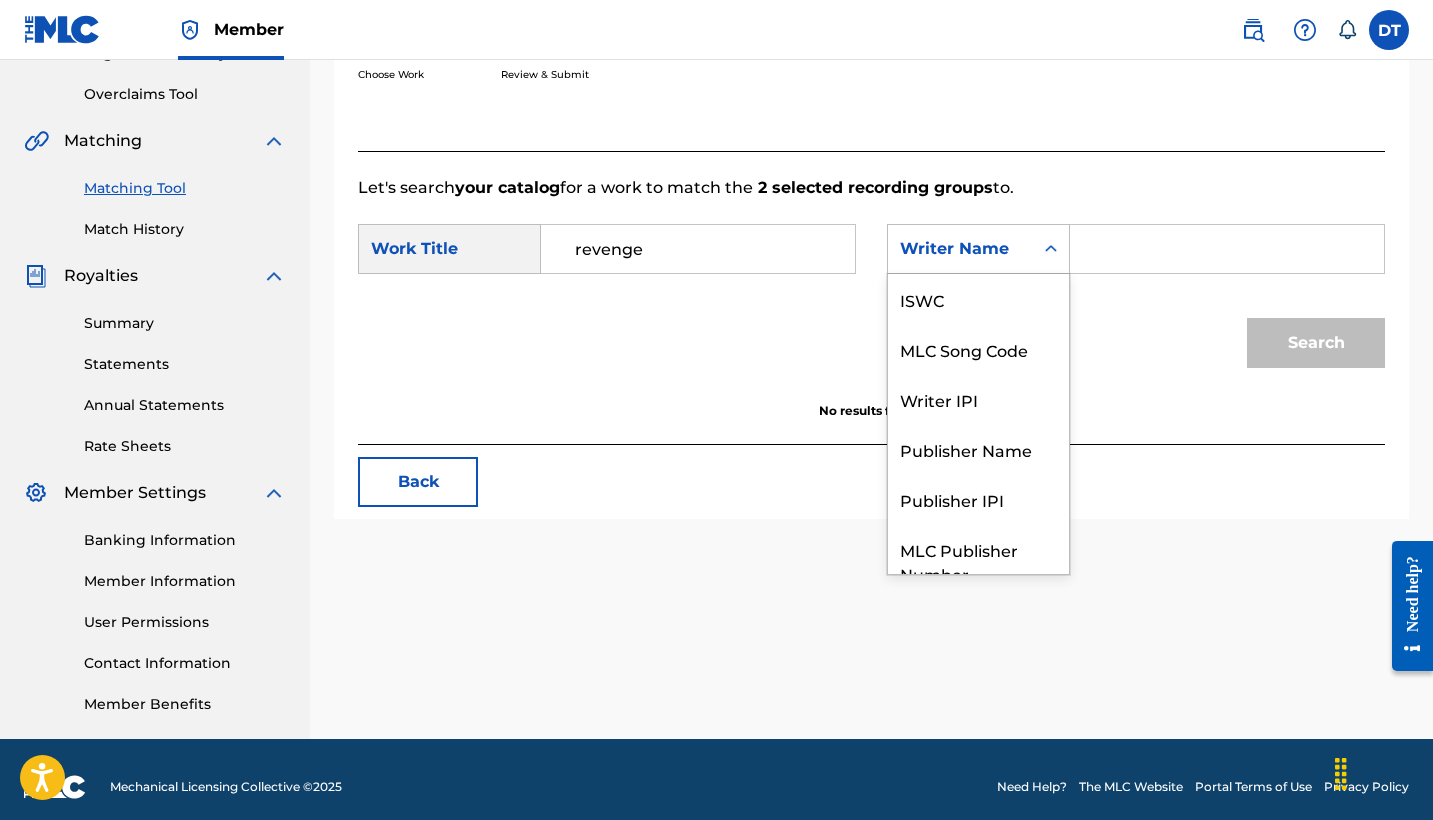scroll, scrollTop: 74, scrollLeft: 0, axis: vertical 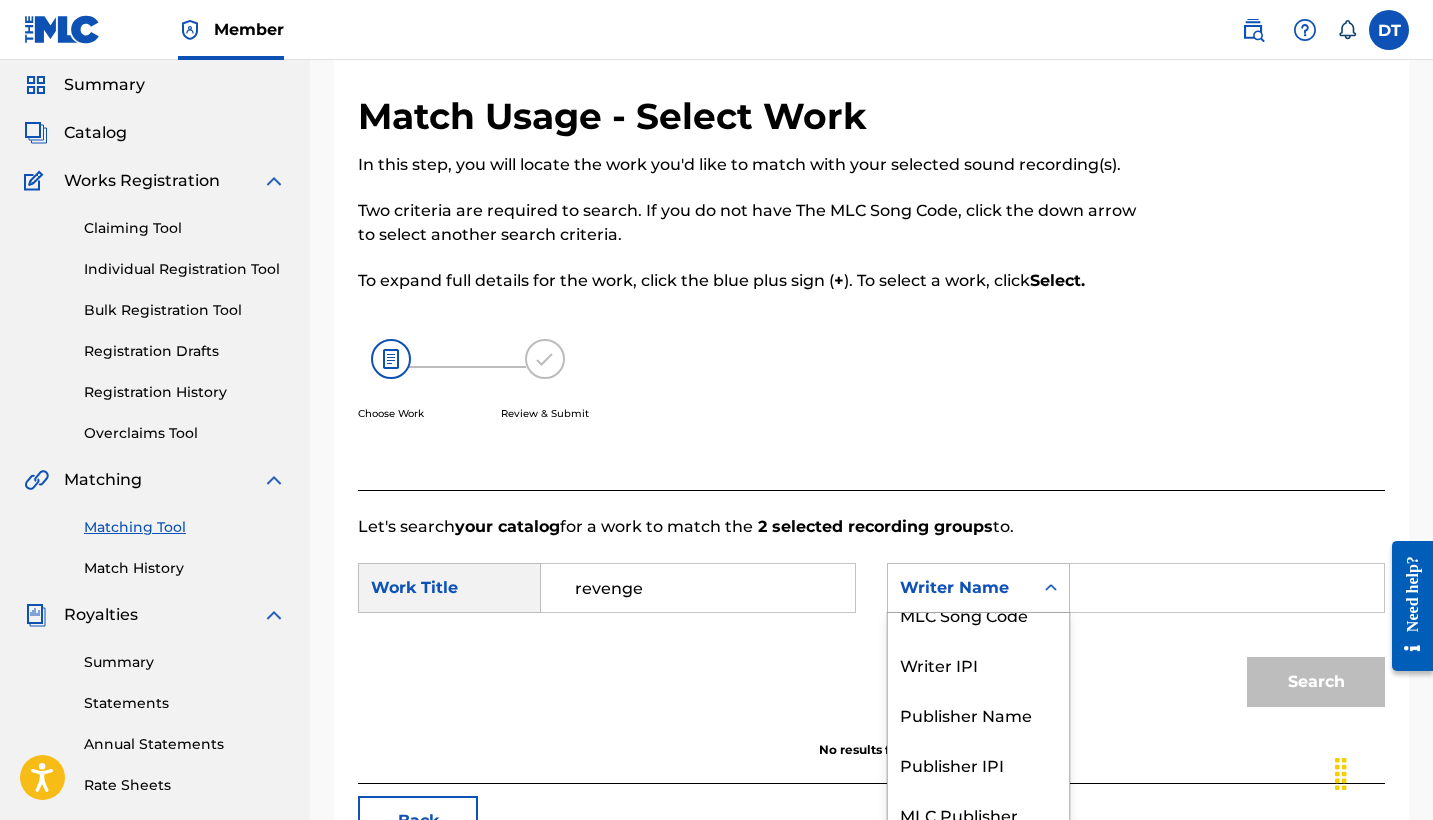 click on "Claiming Tool Individual Registration Tool Bulk Registration Tool Registration Drafts Registration History Overclaims Tool" at bounding box center (155, 318) 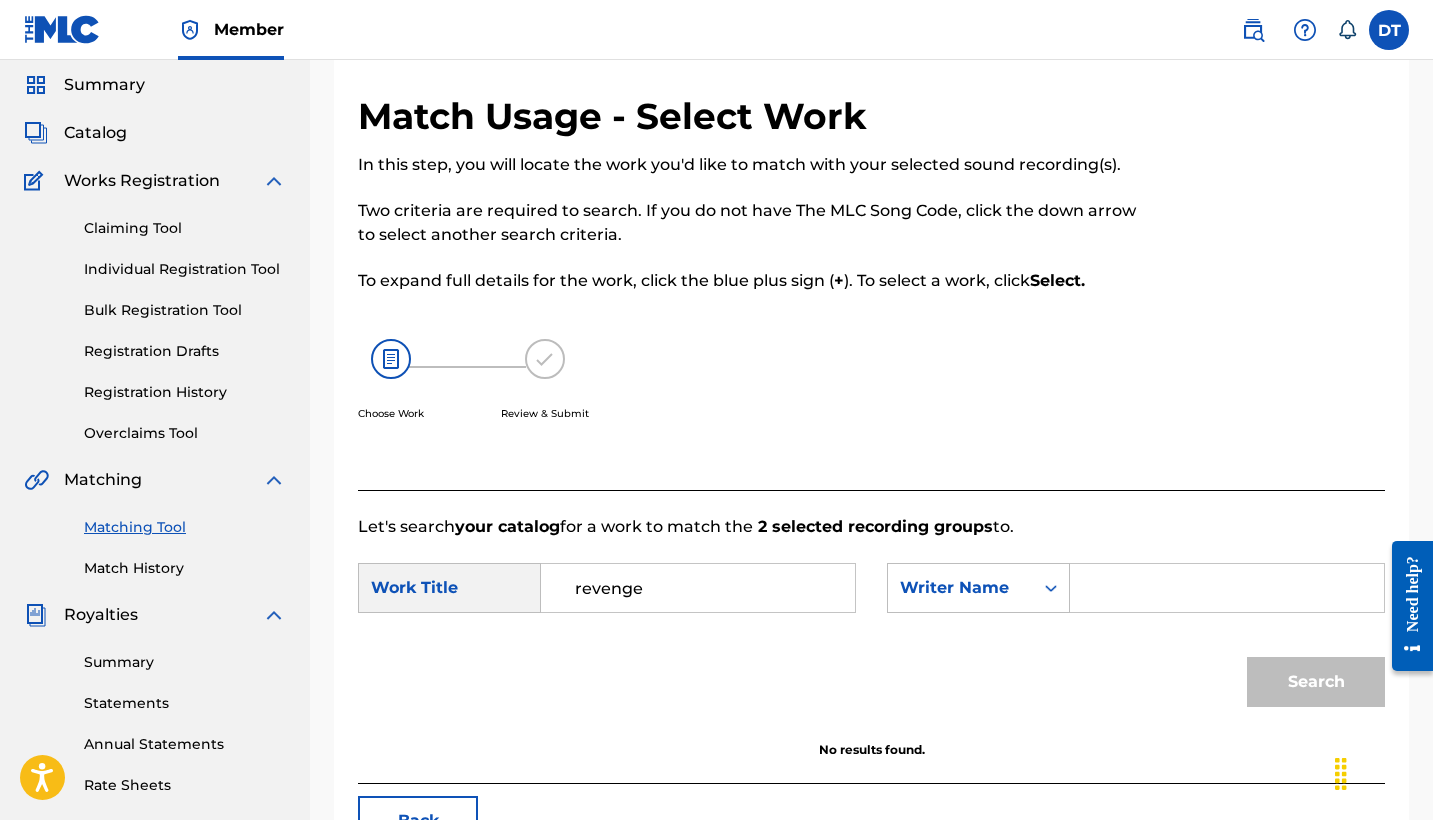click on "Claiming Tool Individual Registration Tool Bulk Registration Tool Registration Drafts Registration History Overclaims Tool" at bounding box center (155, 318) 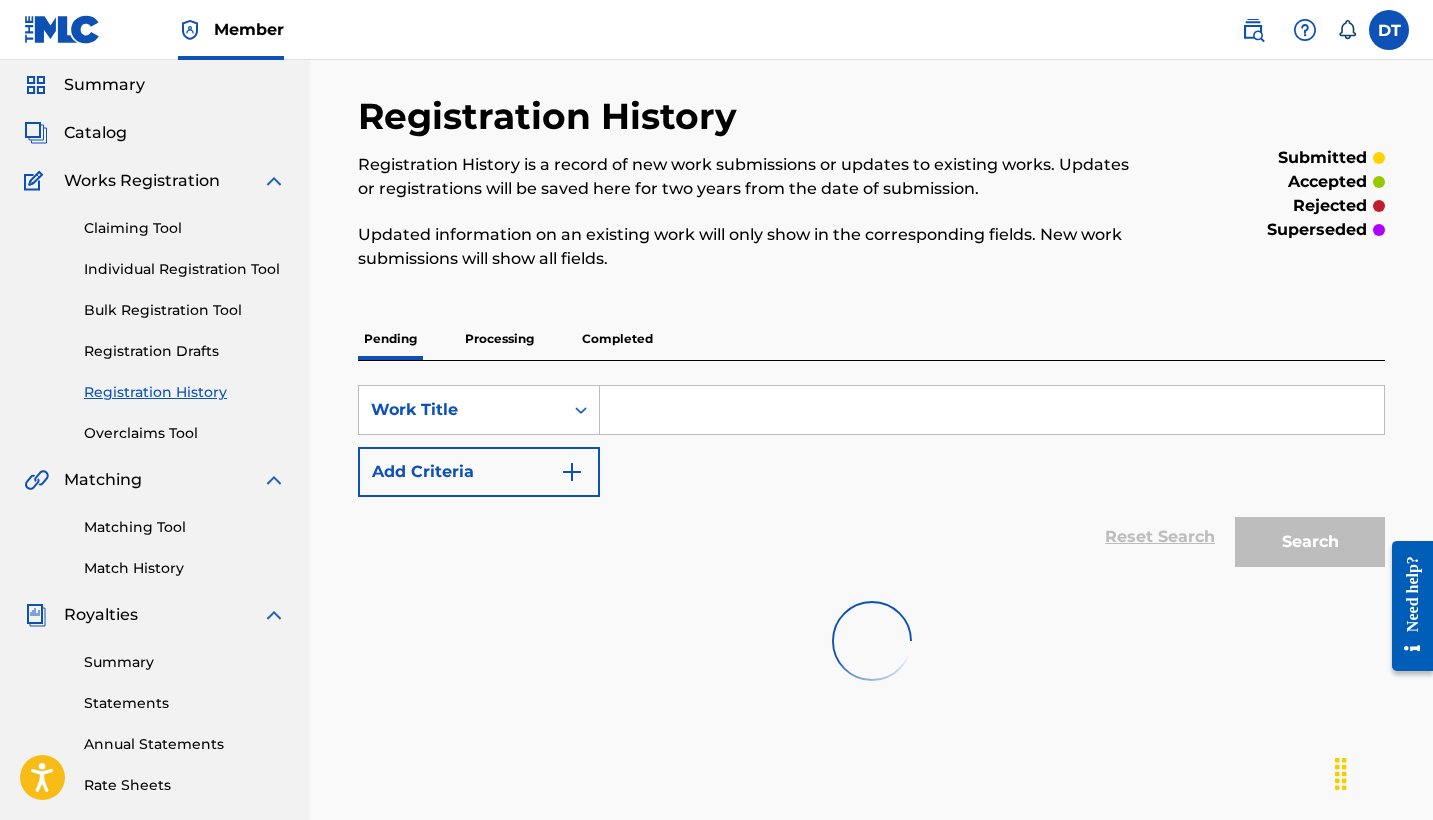 scroll, scrollTop: 0, scrollLeft: 0, axis: both 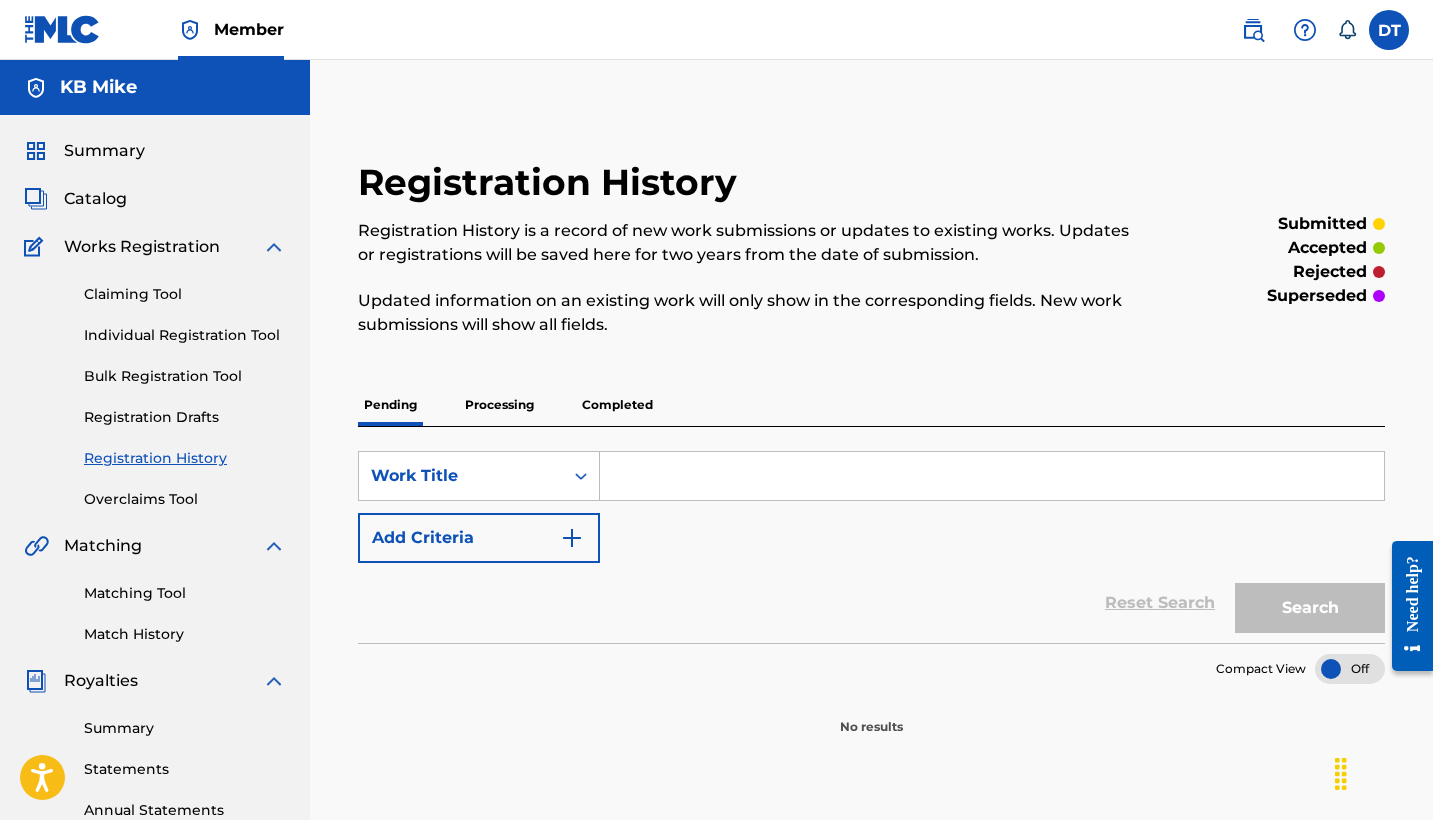click on "Processing" at bounding box center (499, 405) 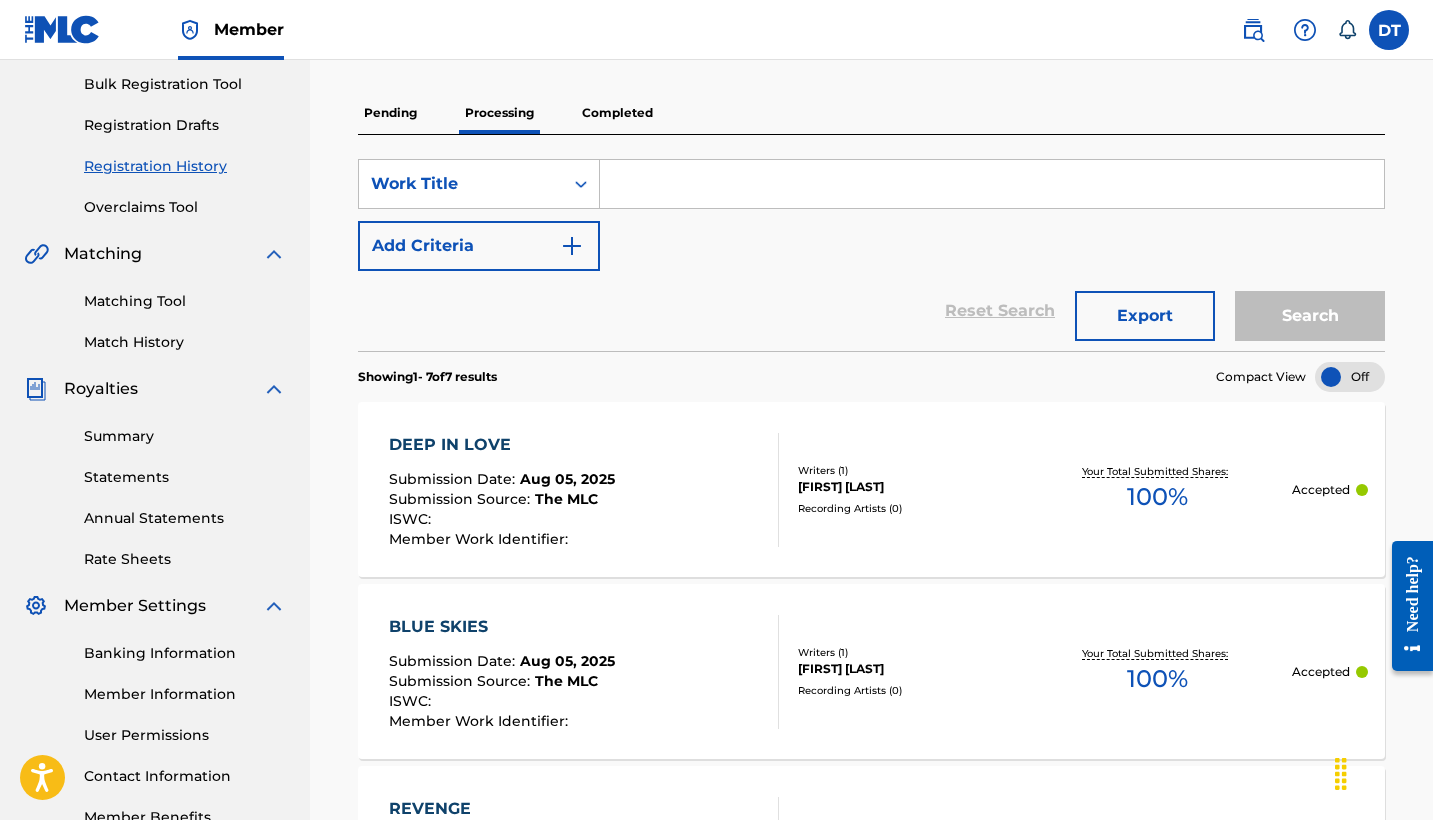 scroll, scrollTop: 296, scrollLeft: 0, axis: vertical 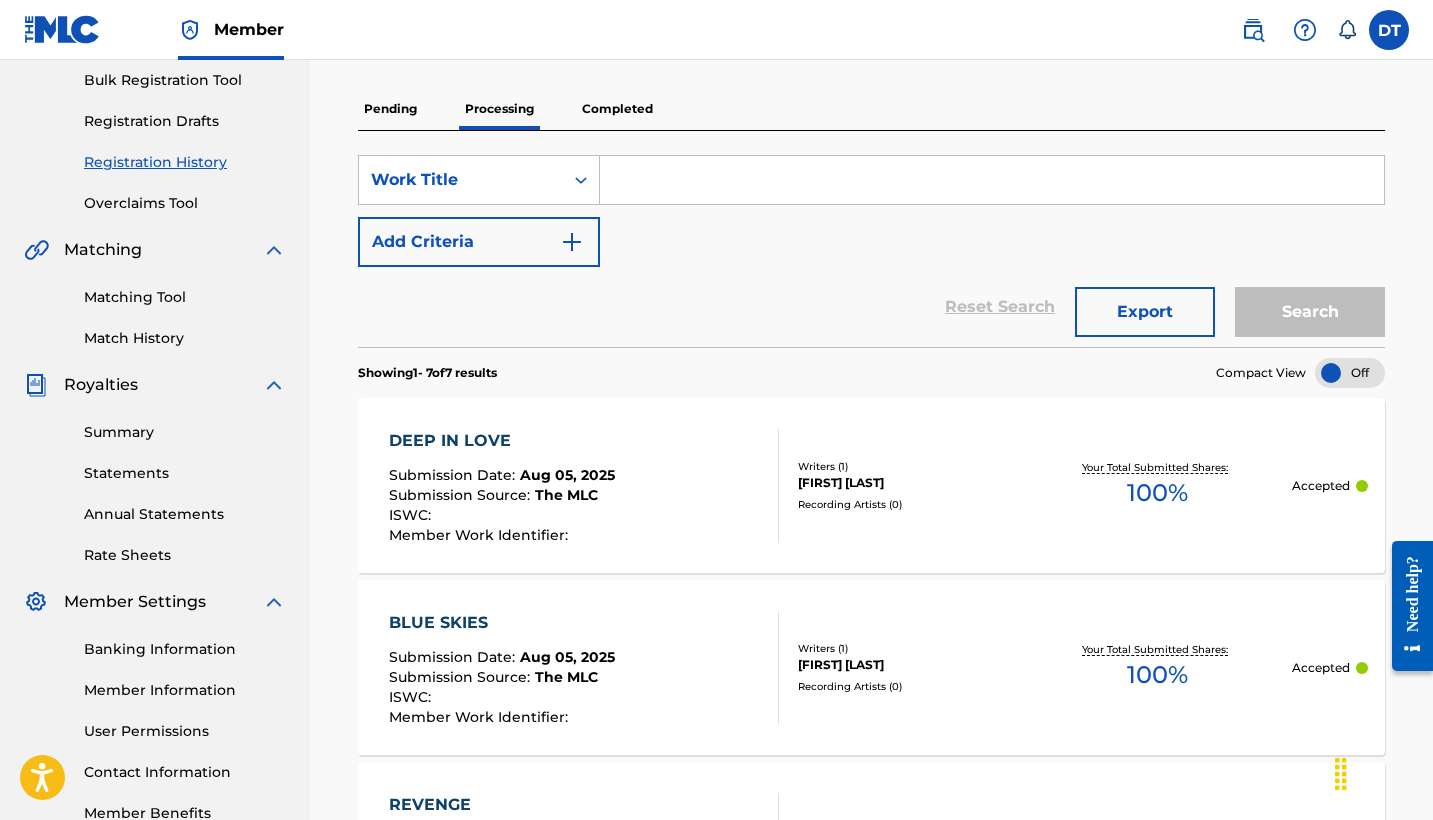 click on "Completed" at bounding box center (617, 109) 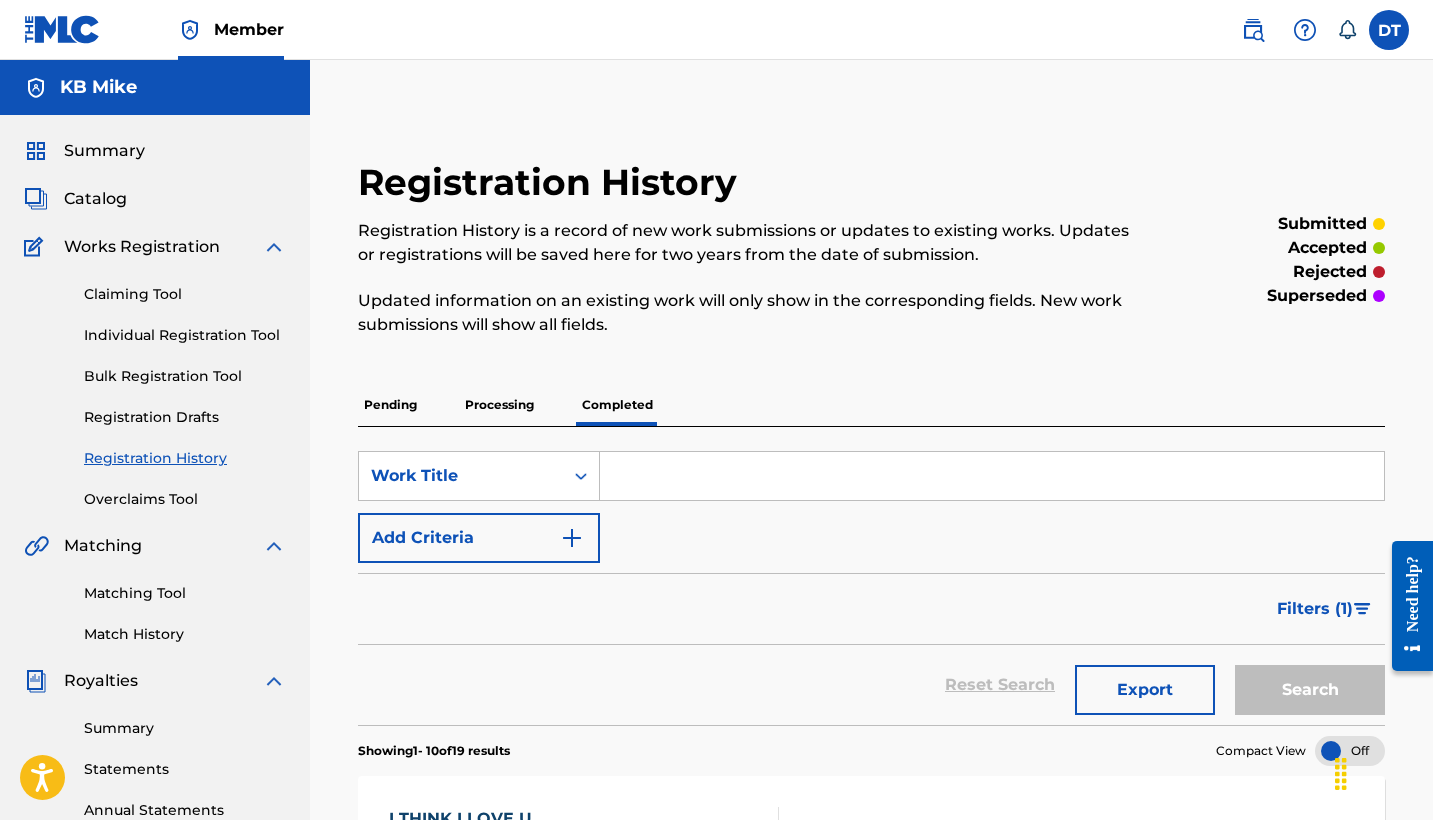 scroll, scrollTop: 254, scrollLeft: 0, axis: vertical 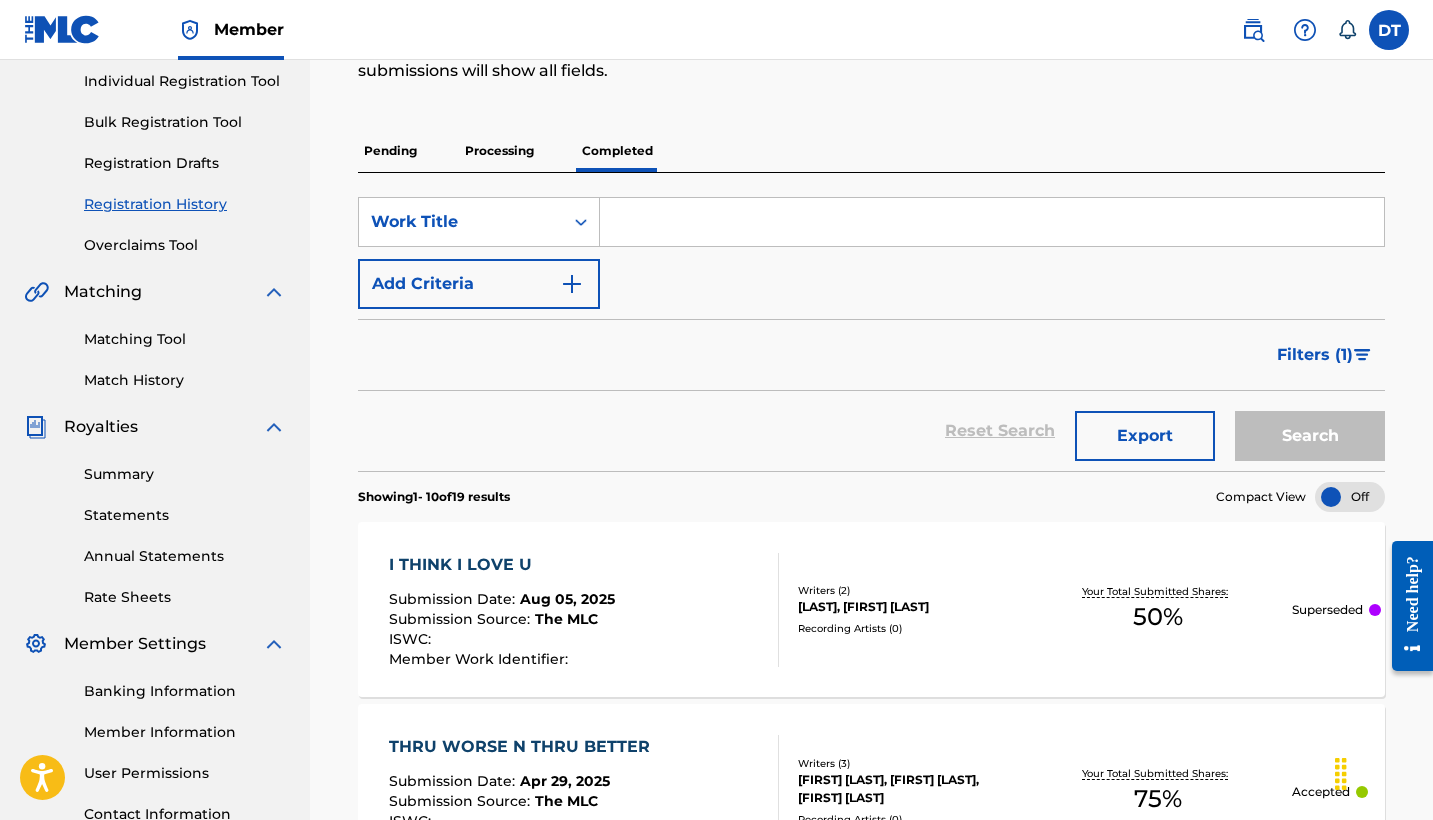 click on "Processing" at bounding box center (499, 151) 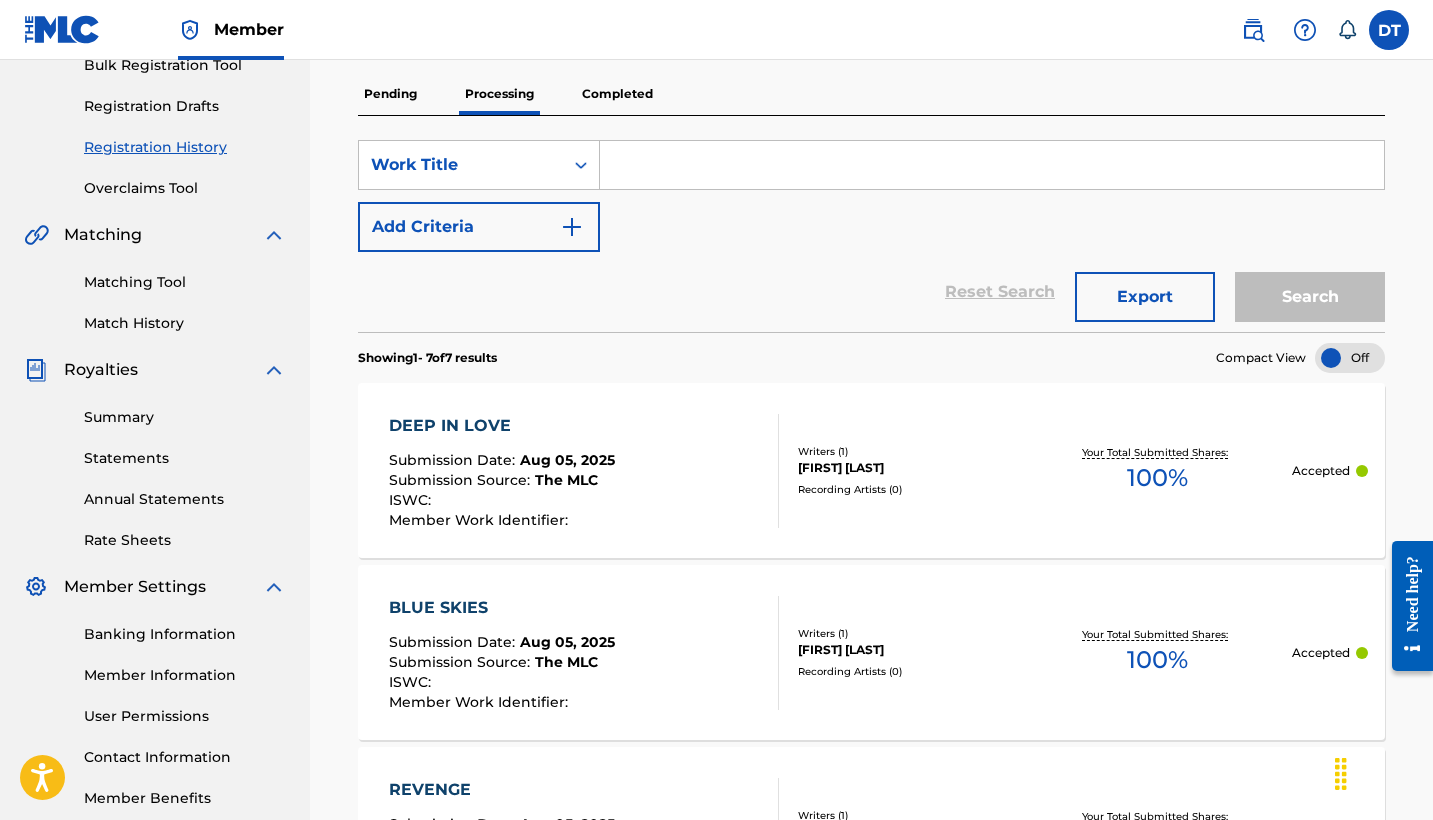 scroll, scrollTop: 337, scrollLeft: 0, axis: vertical 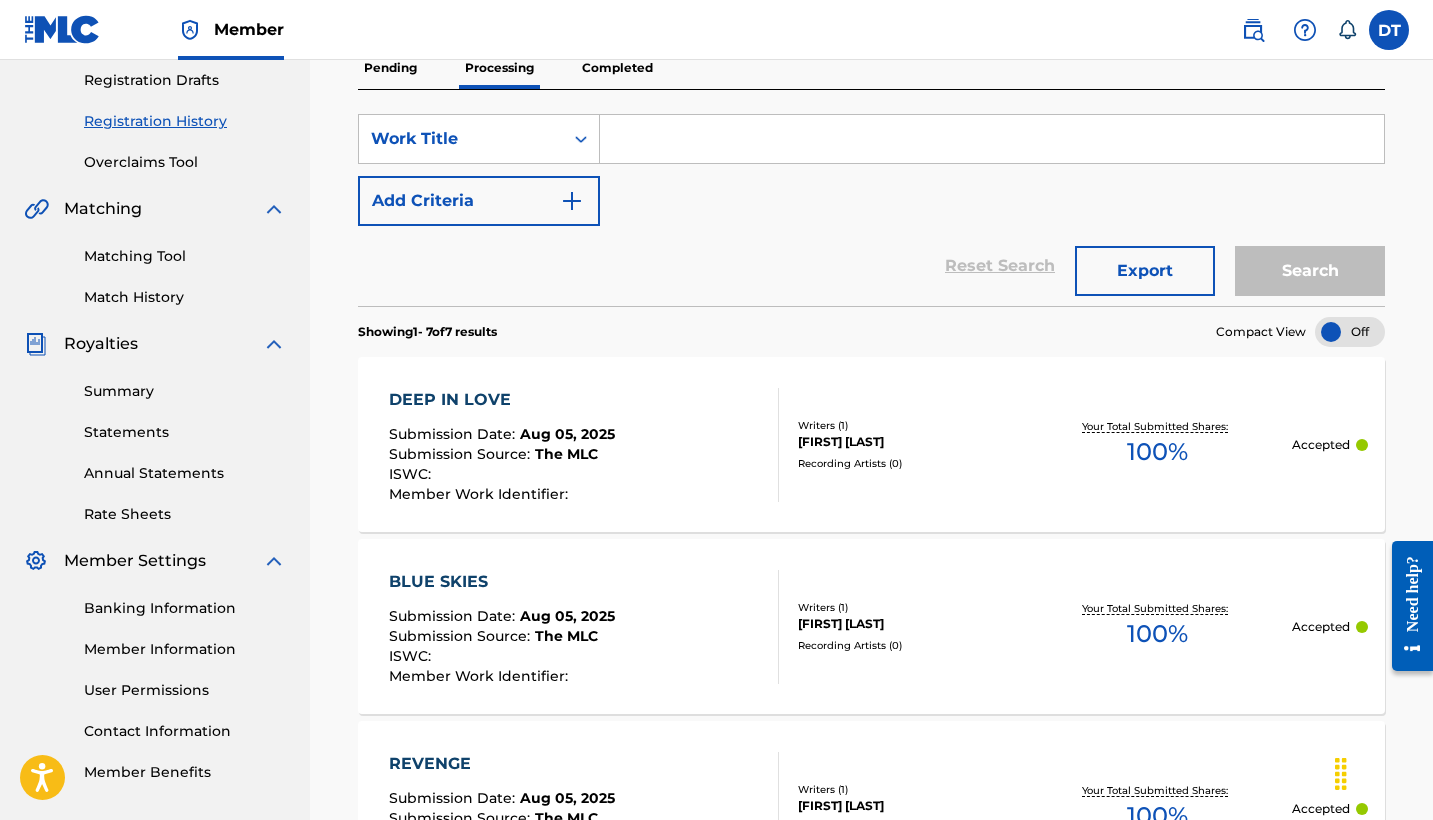 click on "ISWC :" at bounding box center [502, 477] 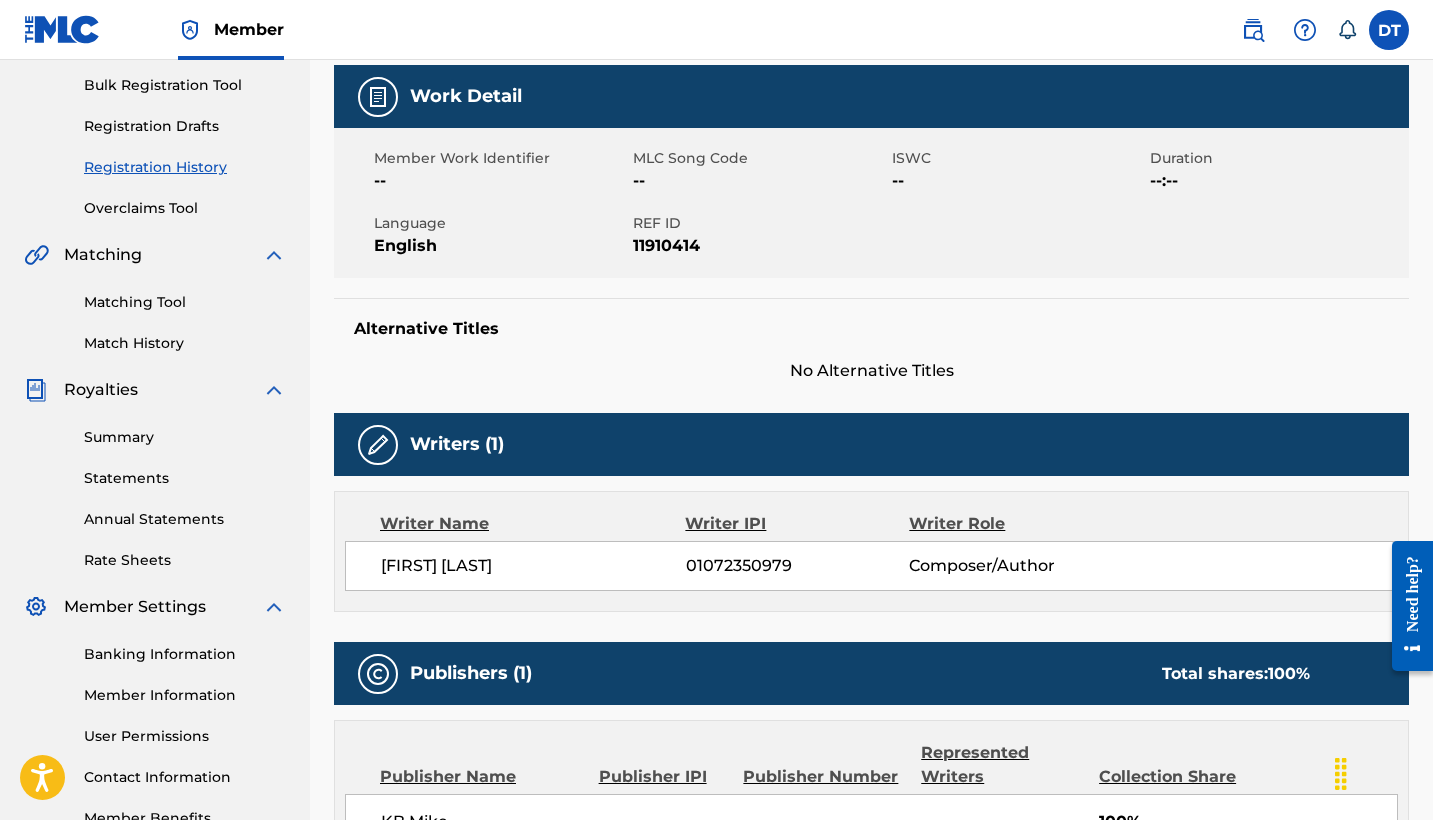 scroll, scrollTop: 266, scrollLeft: 0, axis: vertical 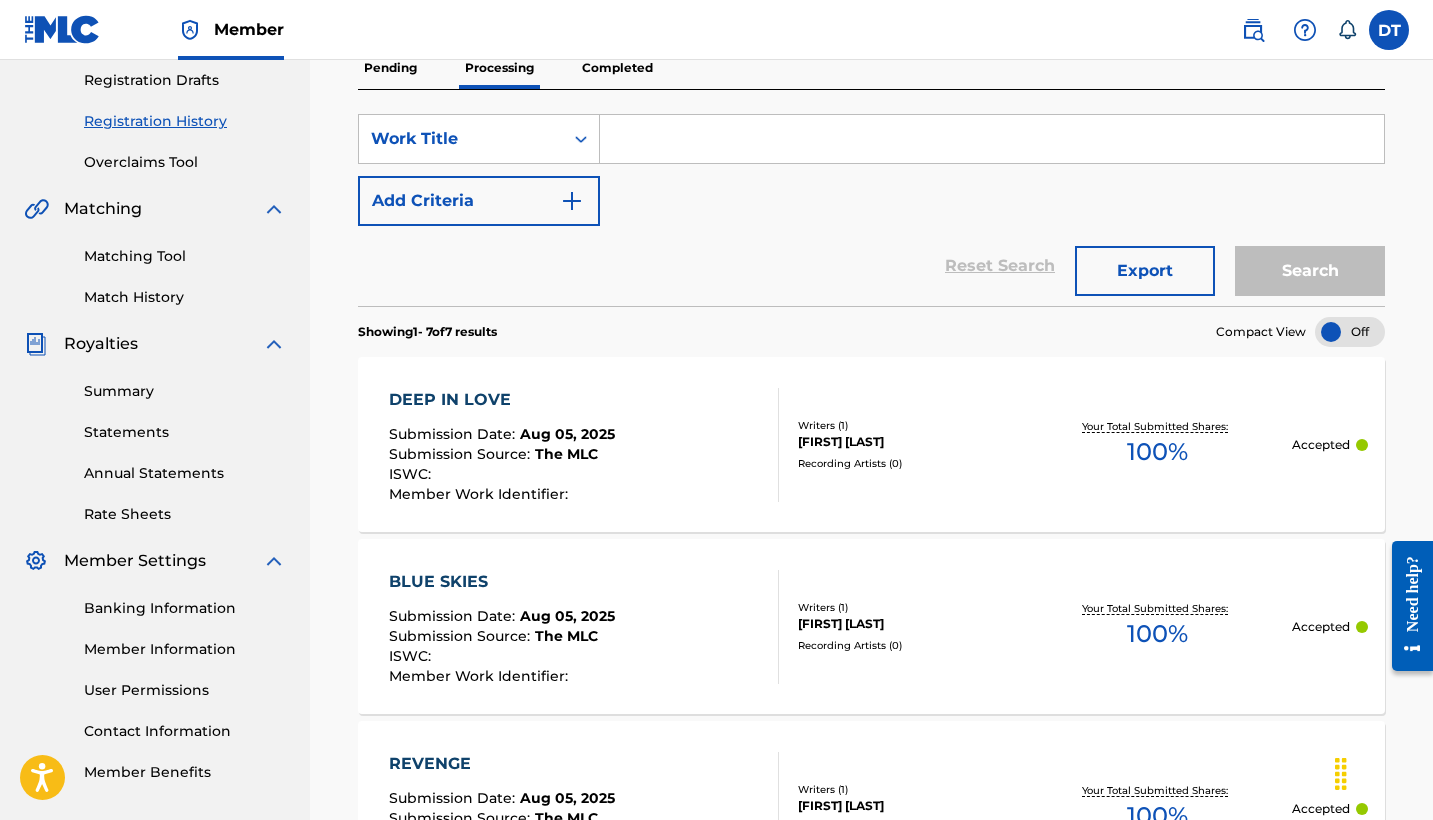 click on "Completed" at bounding box center (617, 68) 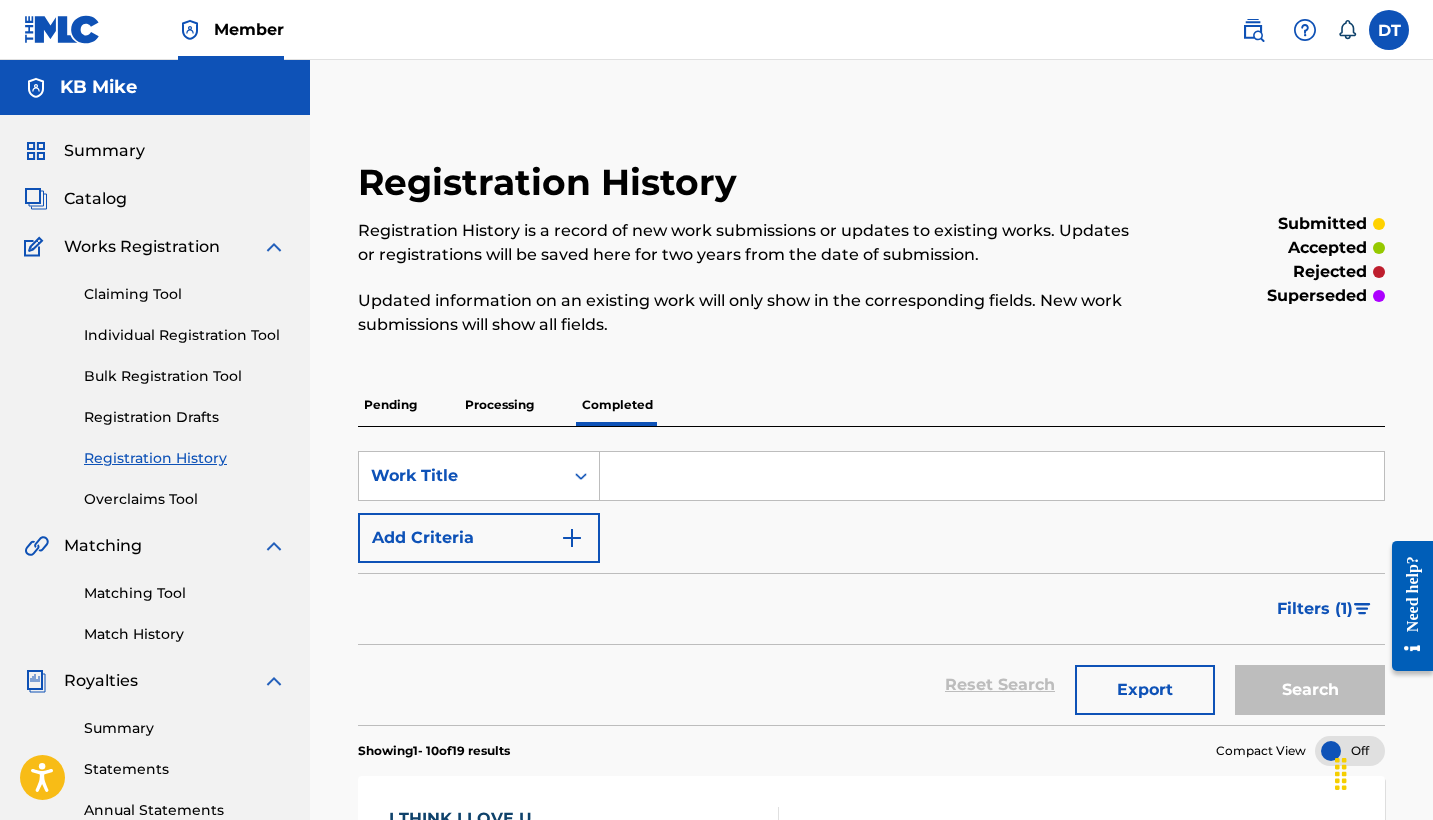 scroll, scrollTop: 205, scrollLeft: 0, axis: vertical 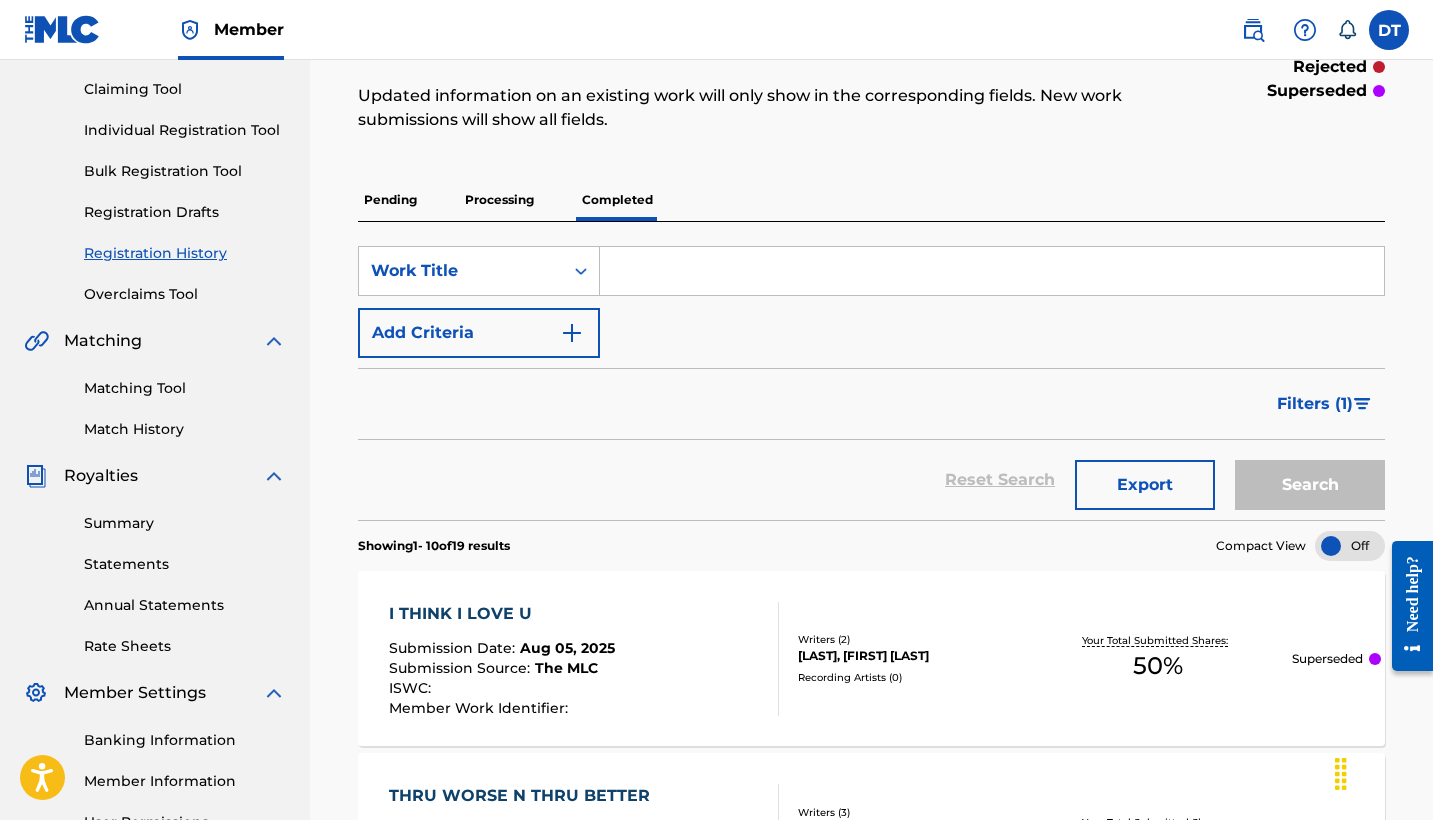click on "Aug 05, 2025" at bounding box center [567, 648] 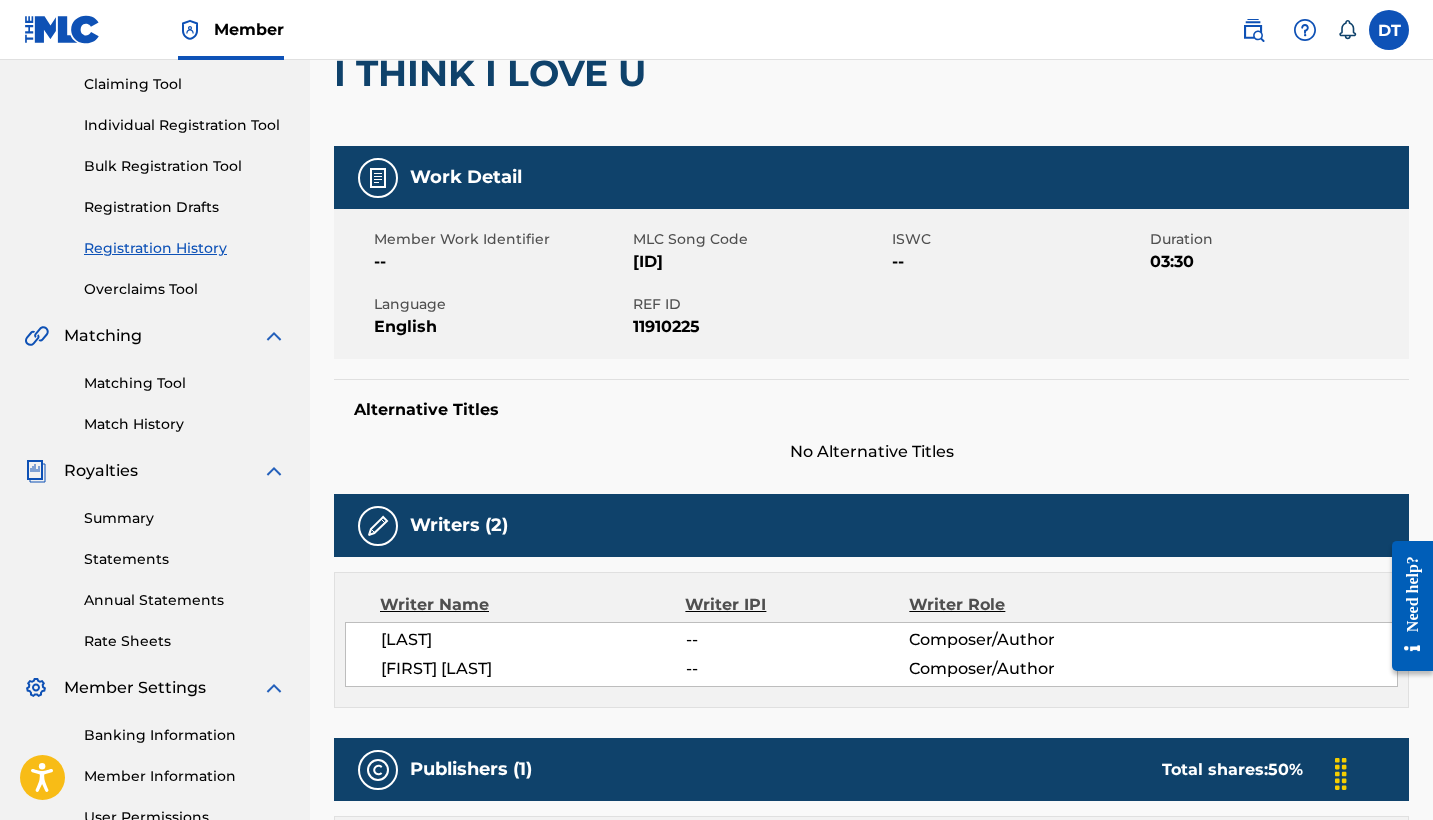 scroll, scrollTop: 178, scrollLeft: 0, axis: vertical 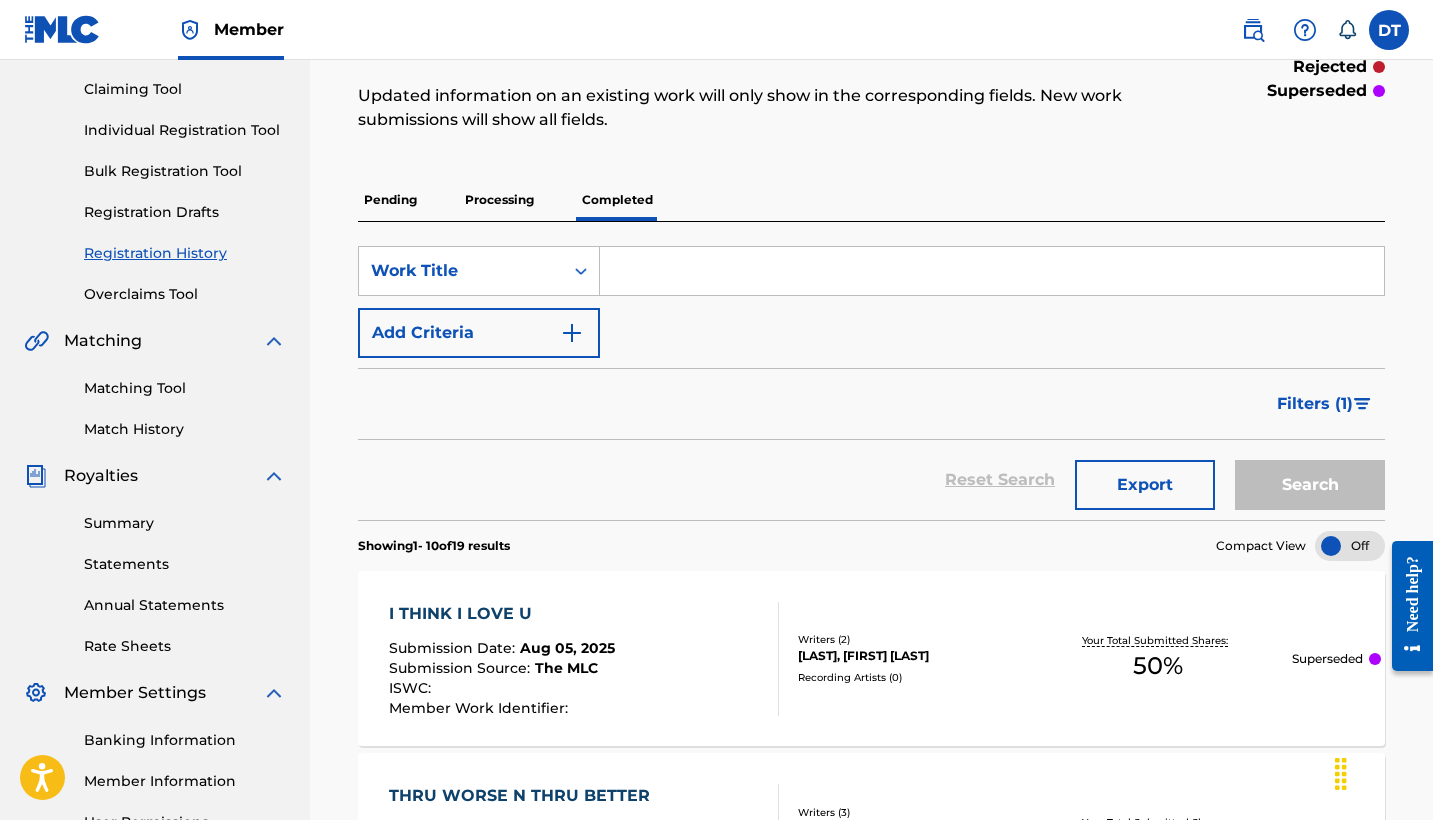 click on "Pending Processing Completed" at bounding box center [871, 200] 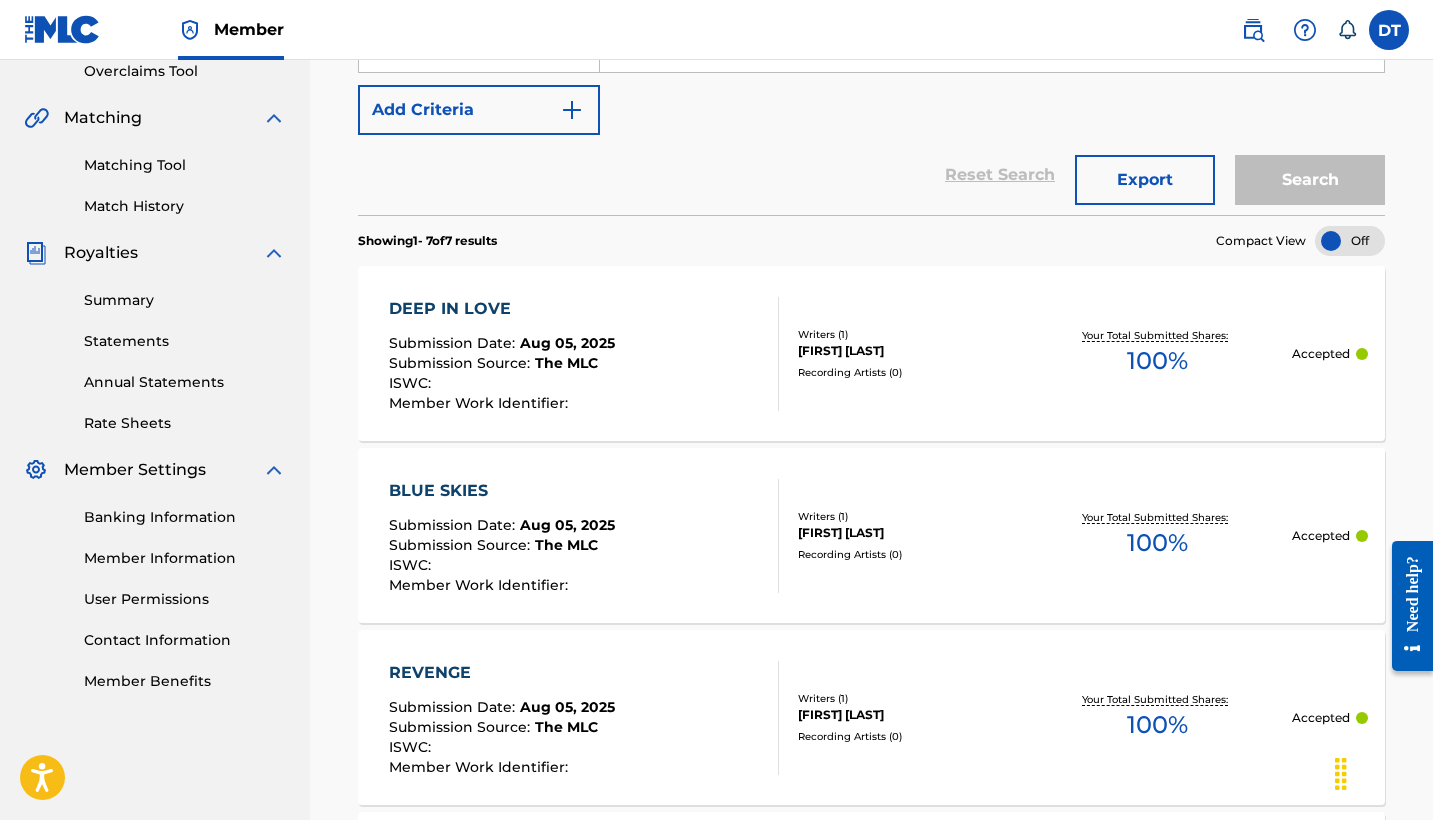 scroll, scrollTop: 431, scrollLeft: 0, axis: vertical 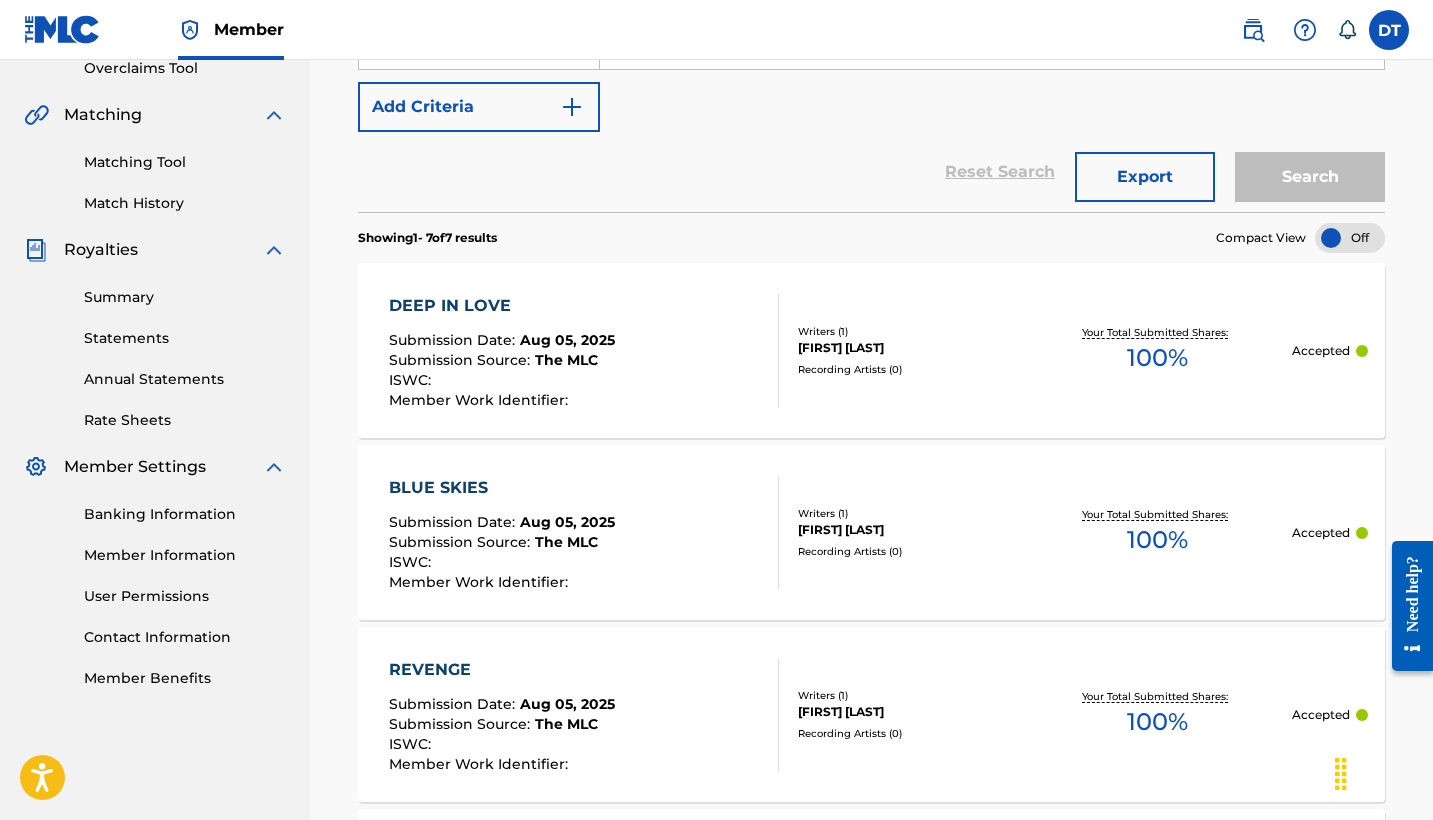 click on "Submission Date :" at bounding box center (454, 340) 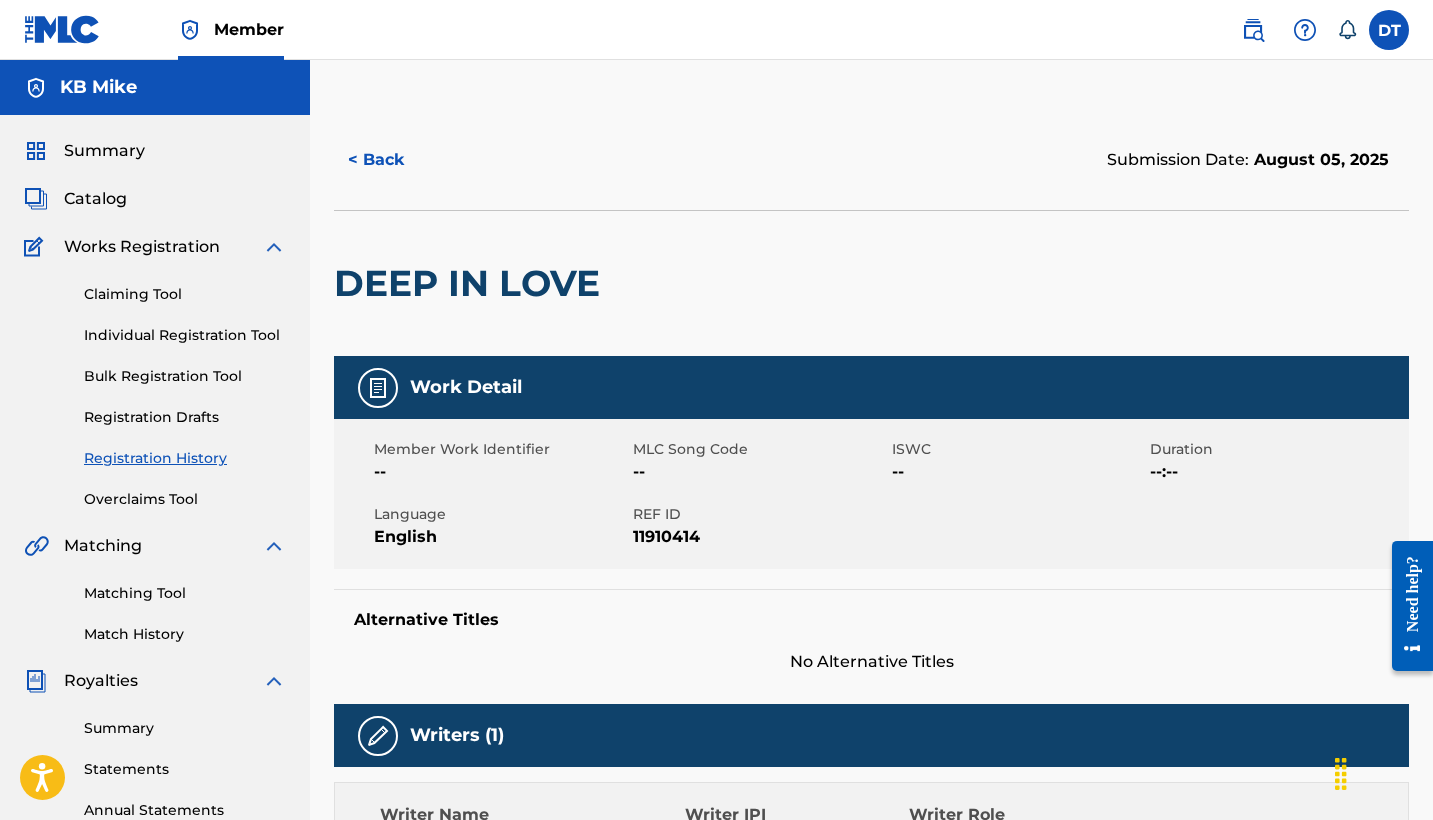 scroll, scrollTop: 0, scrollLeft: 0, axis: both 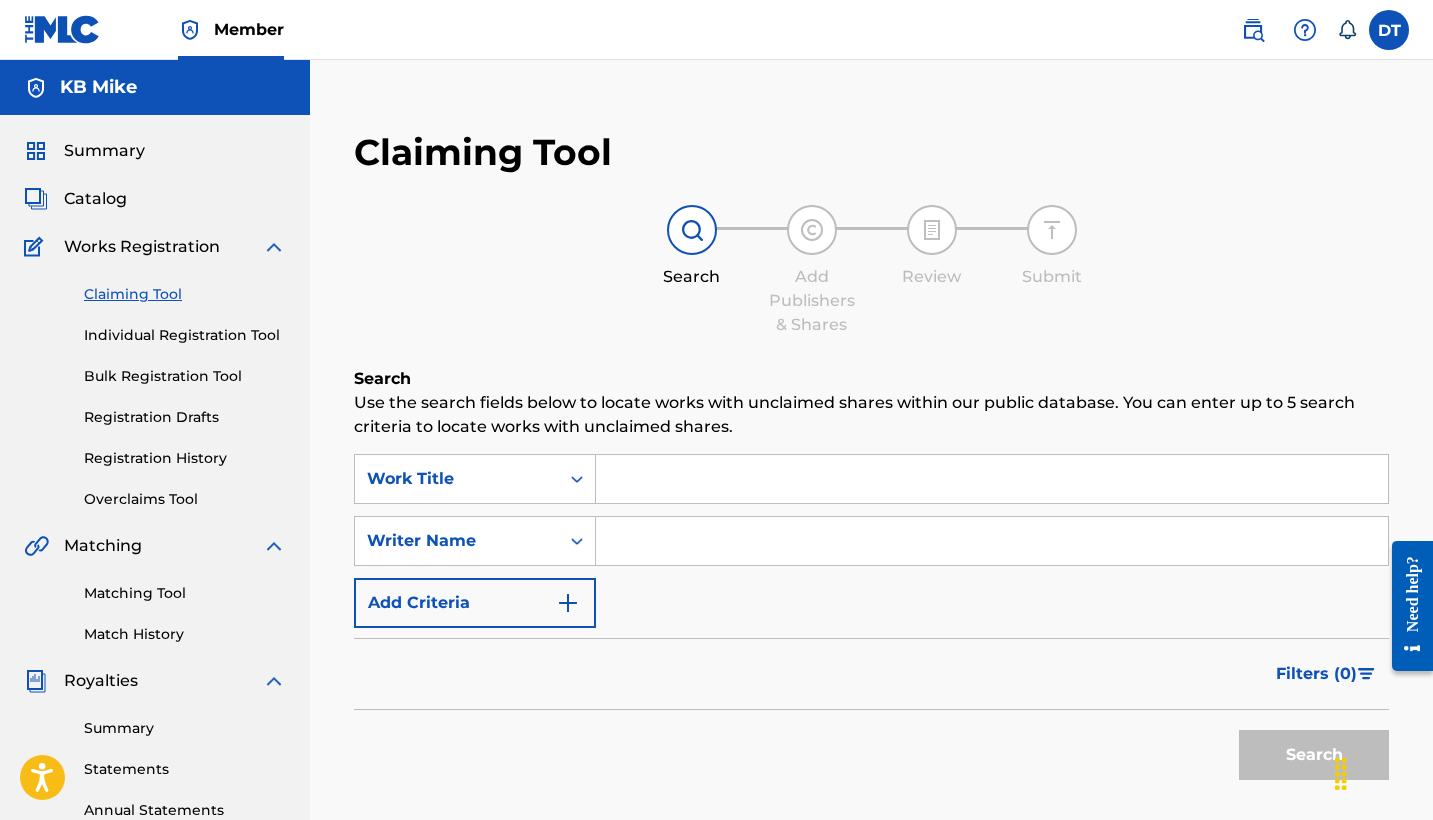 click on "Matching Tool" at bounding box center [185, 593] 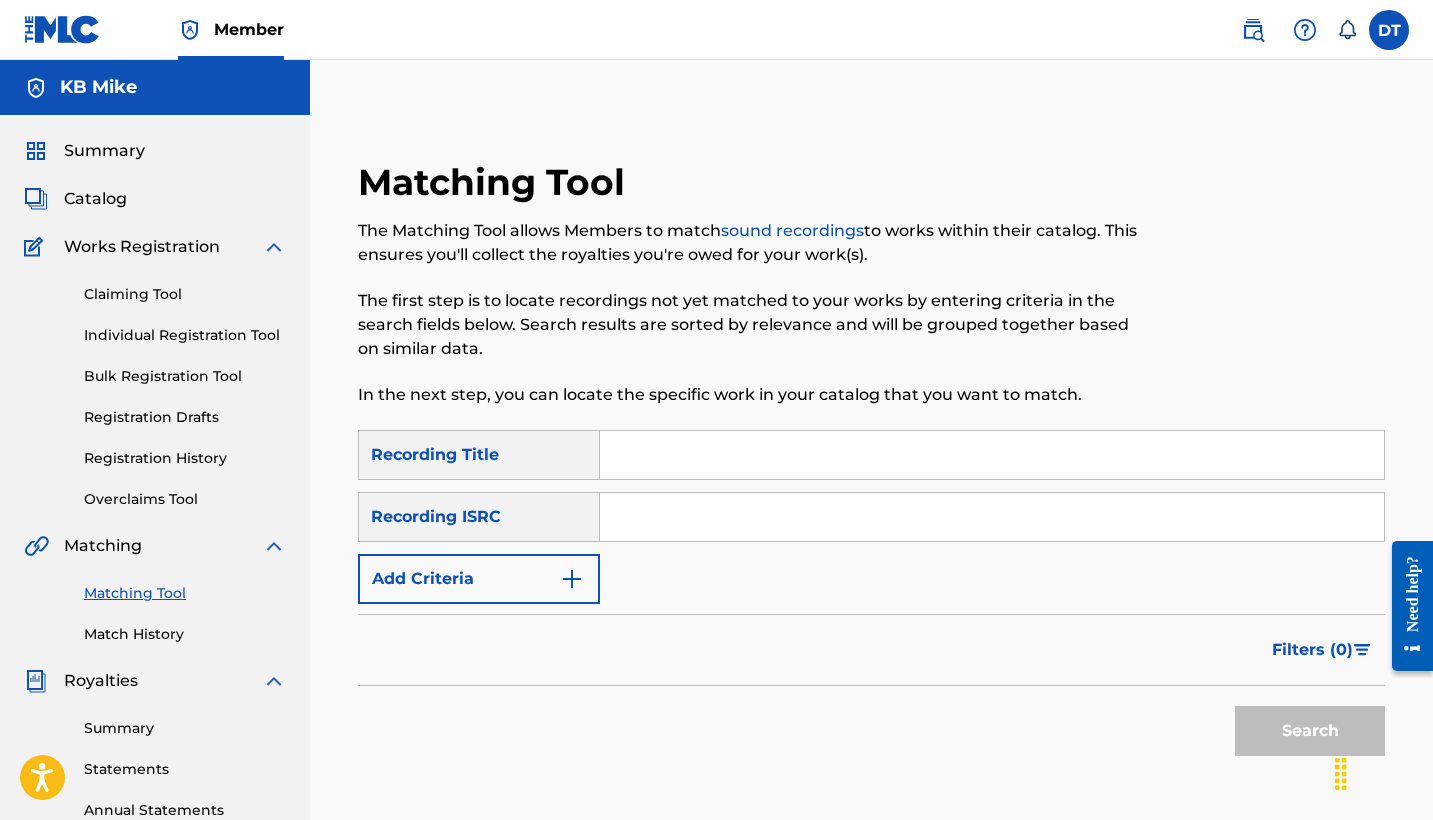 click at bounding box center (992, 455) 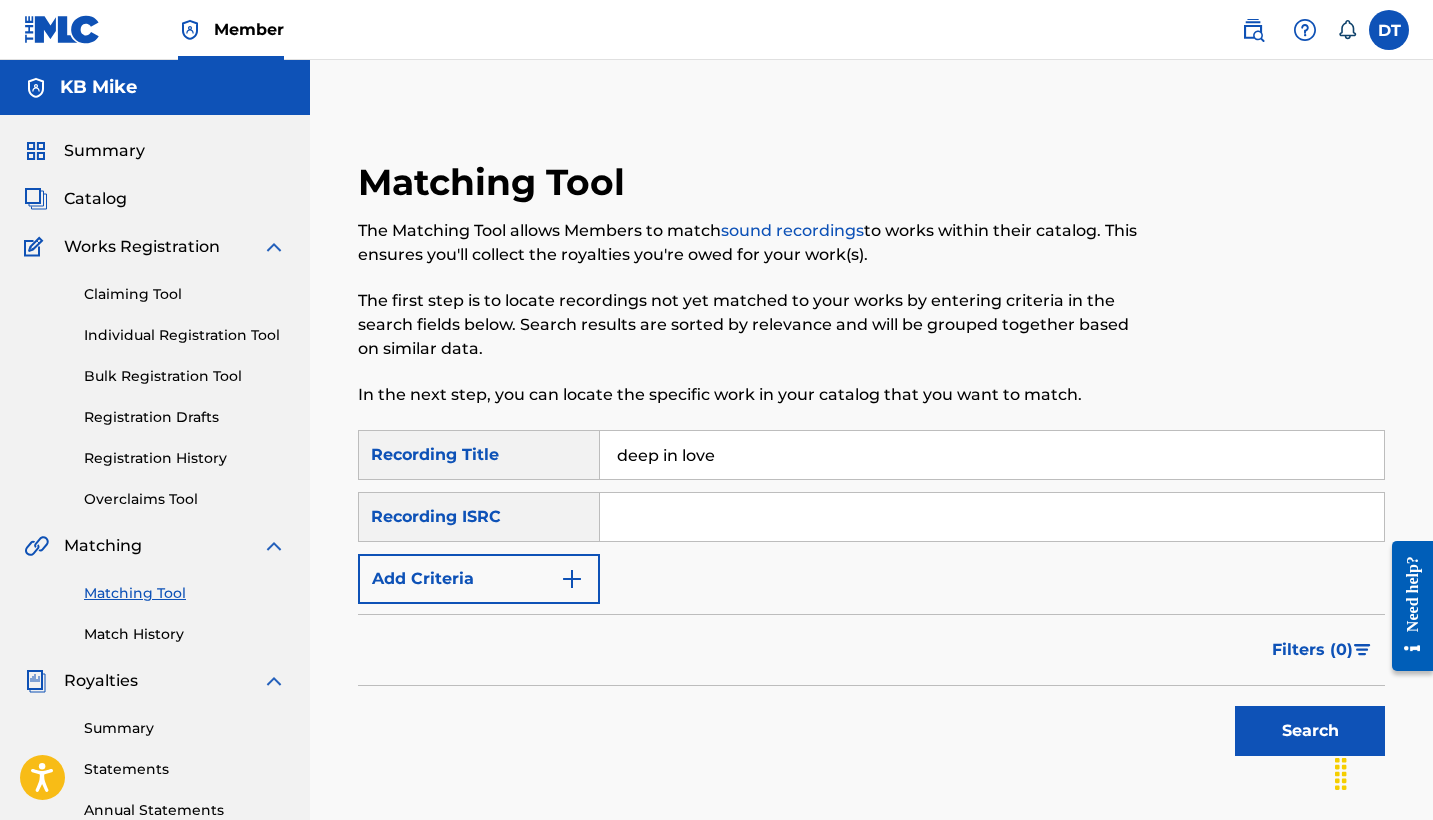 type on "deep in love" 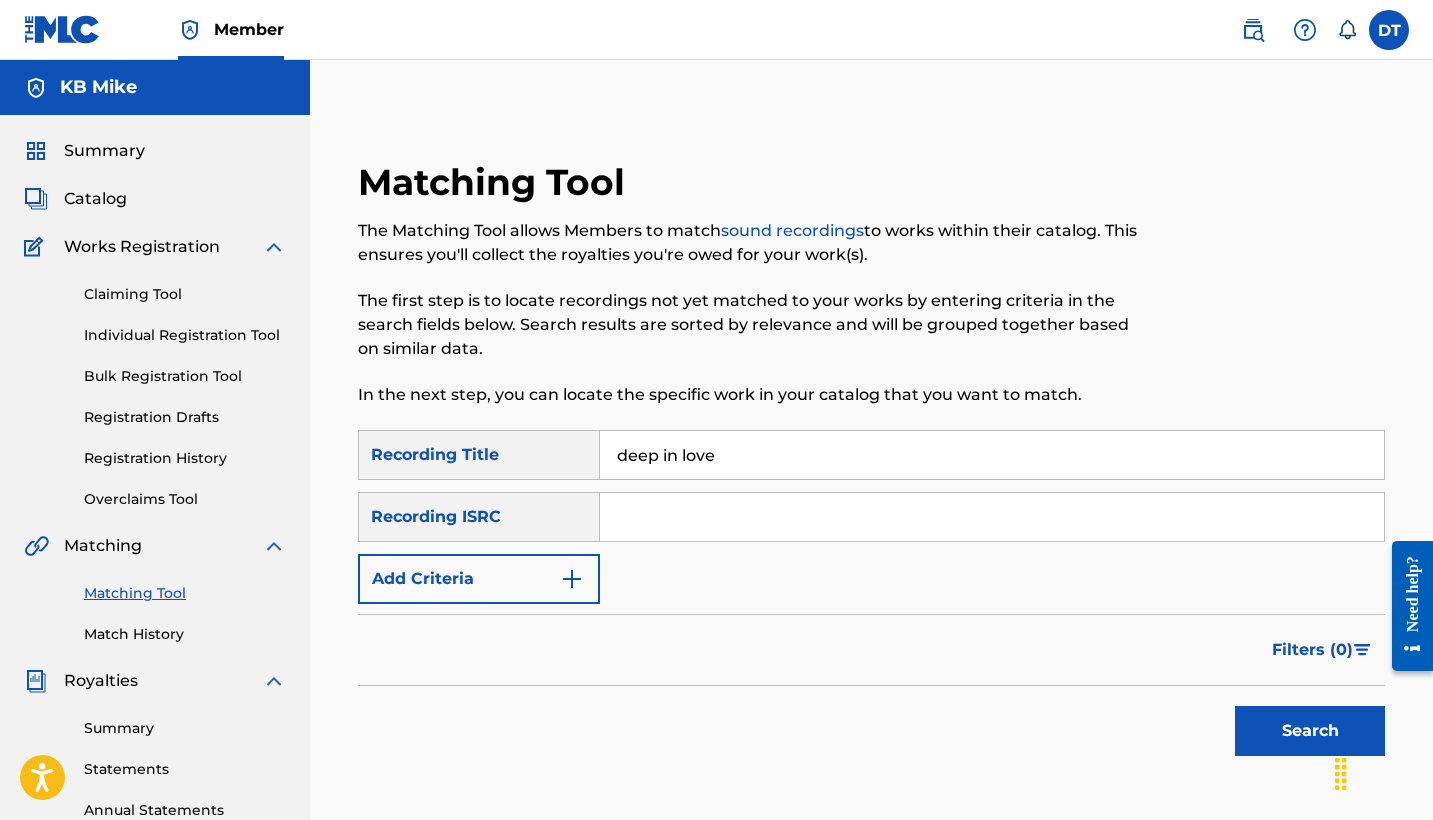 paste on "[ID]" 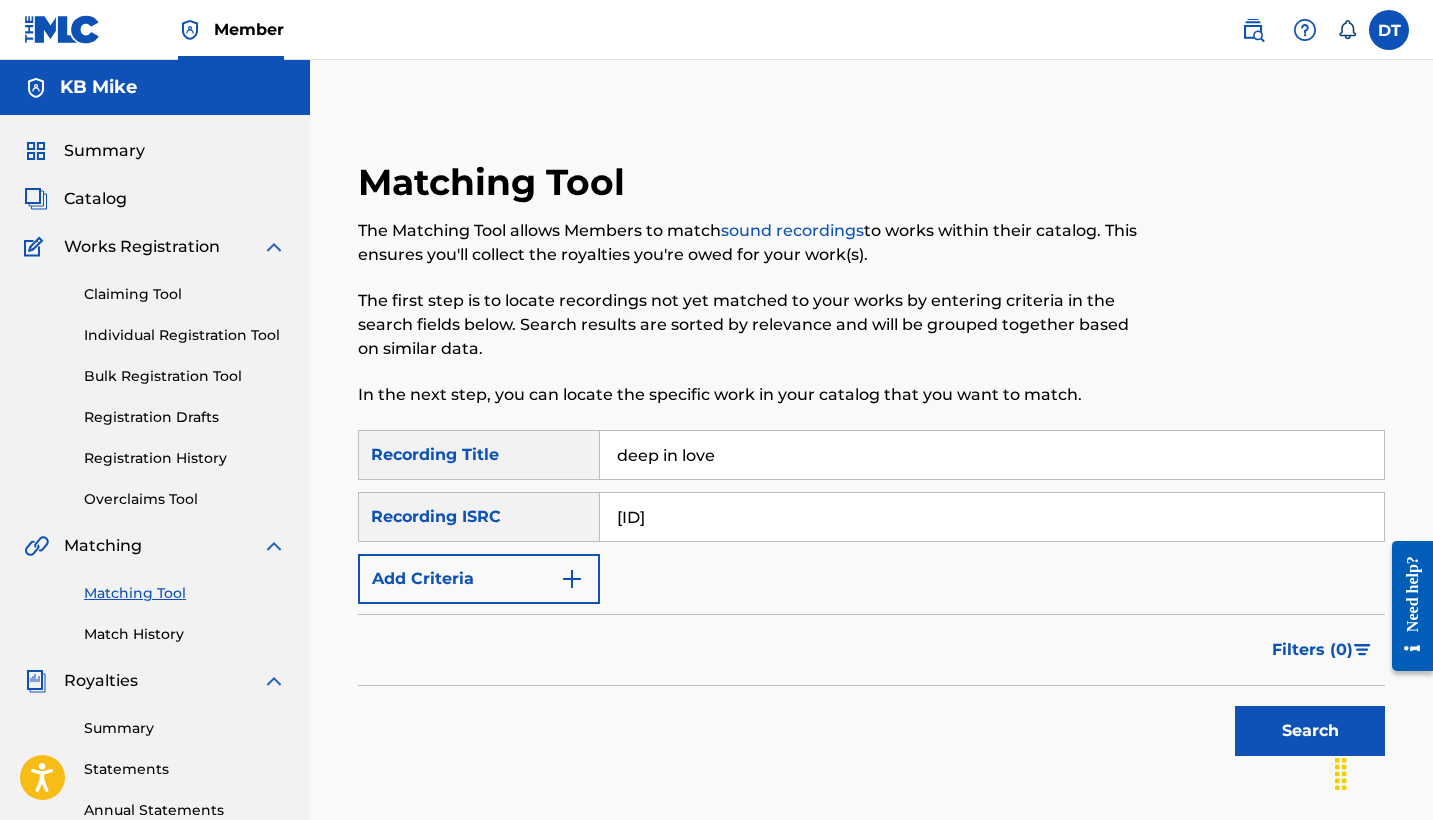 type on "[ID]" 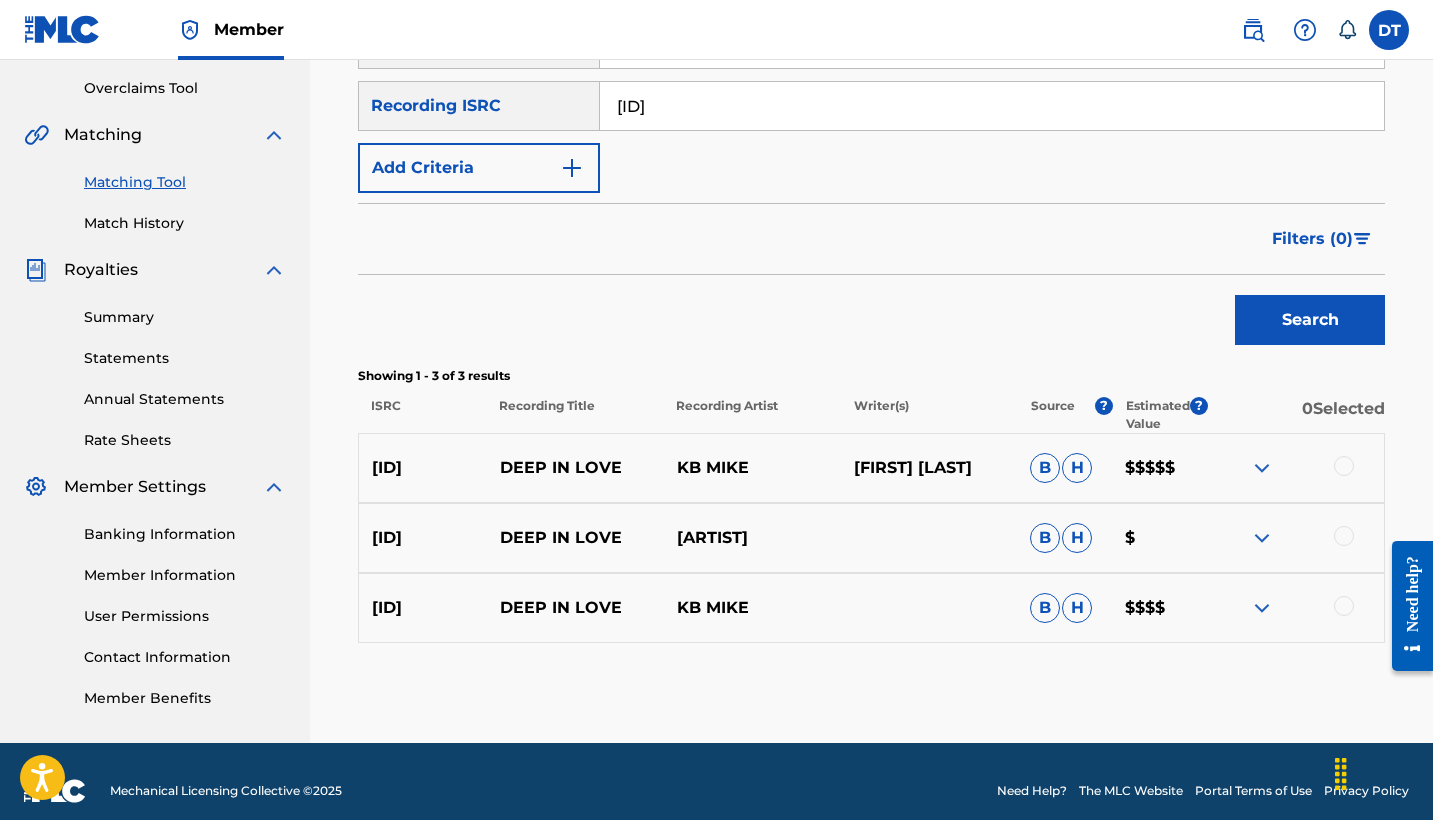 scroll, scrollTop: 428, scrollLeft: 0, axis: vertical 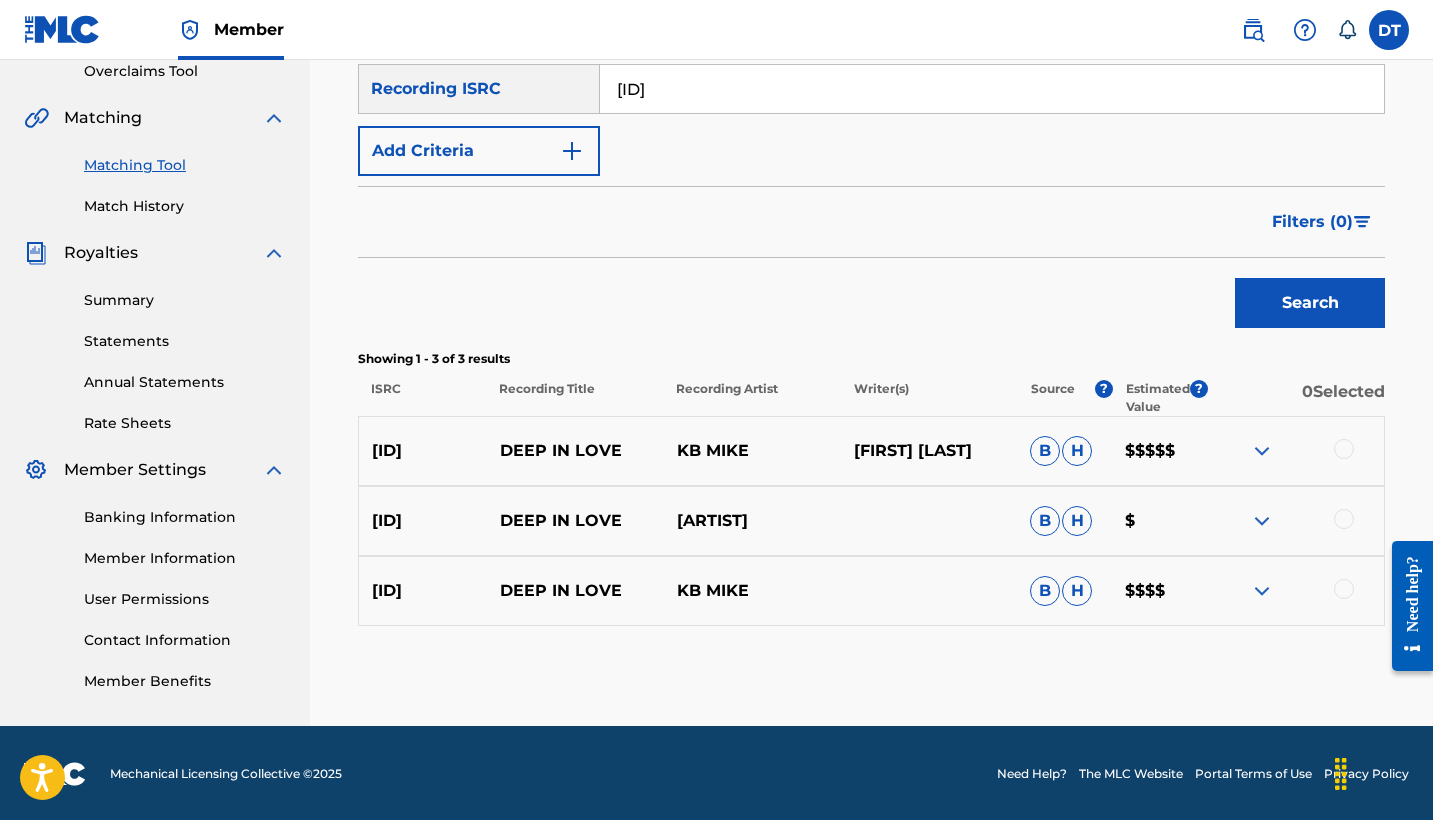 click at bounding box center [1344, 449] 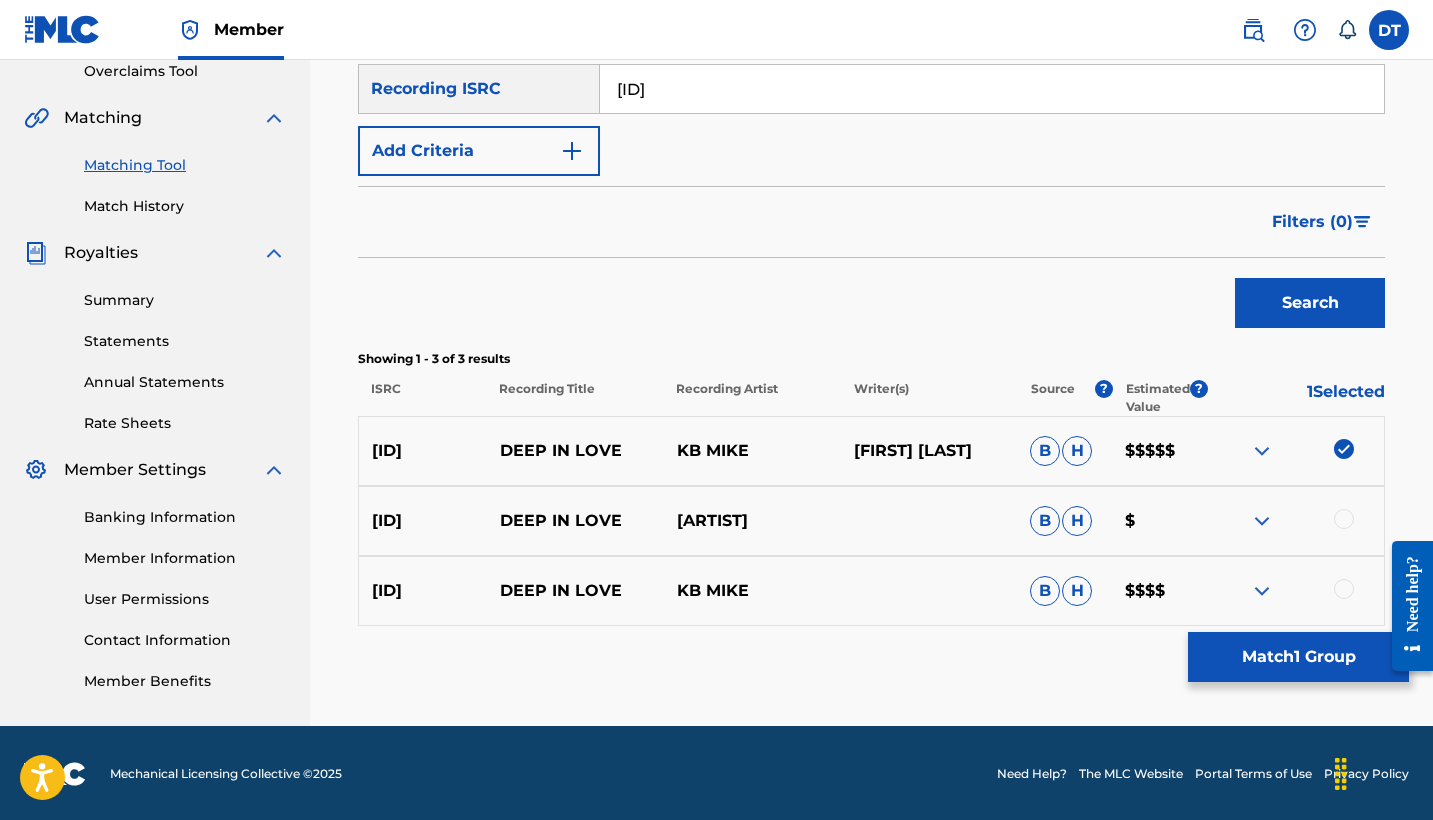click at bounding box center (1344, 519) 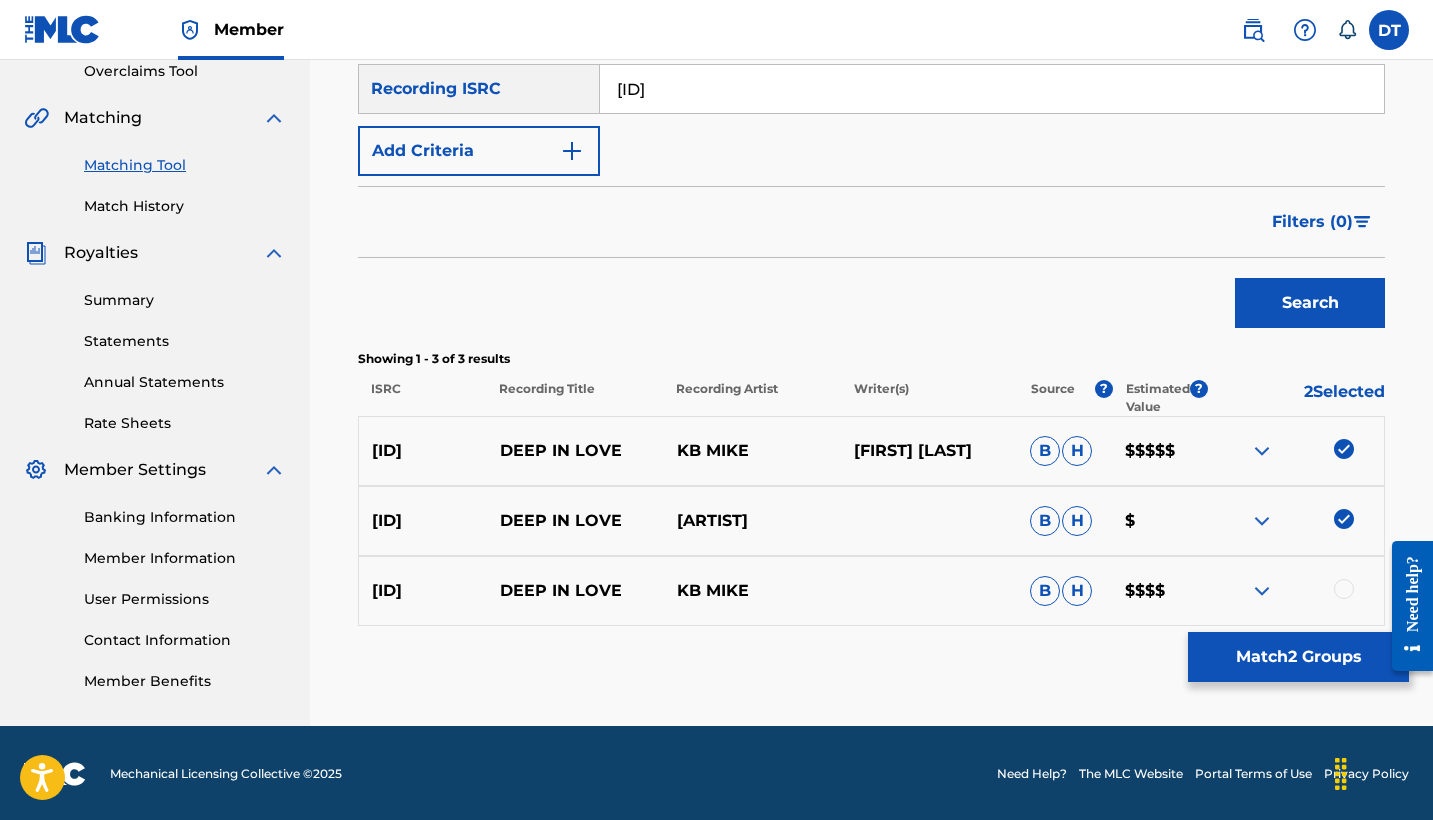 click at bounding box center [1344, 589] 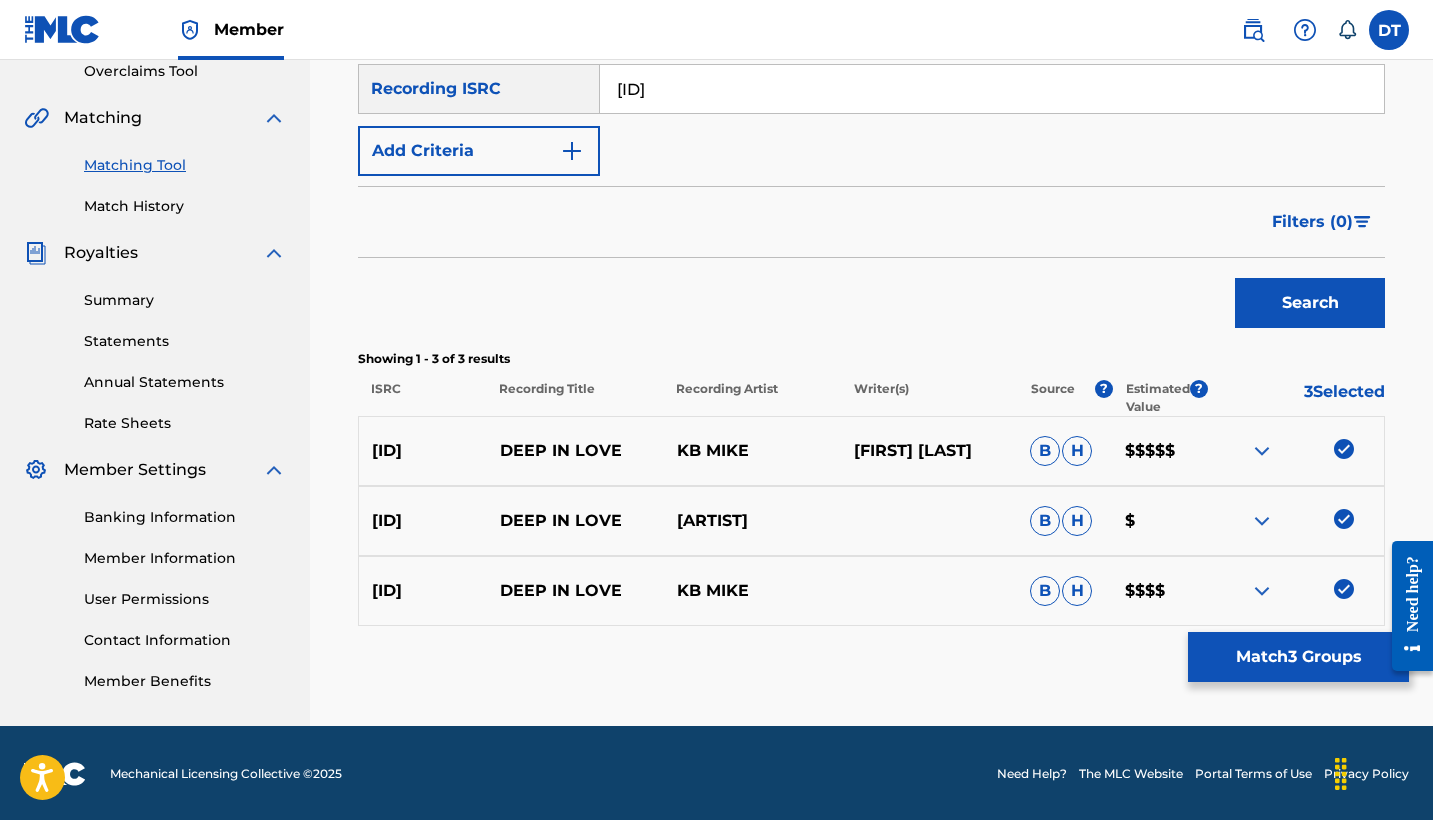 click on "Match  3 Groups" at bounding box center (1298, 657) 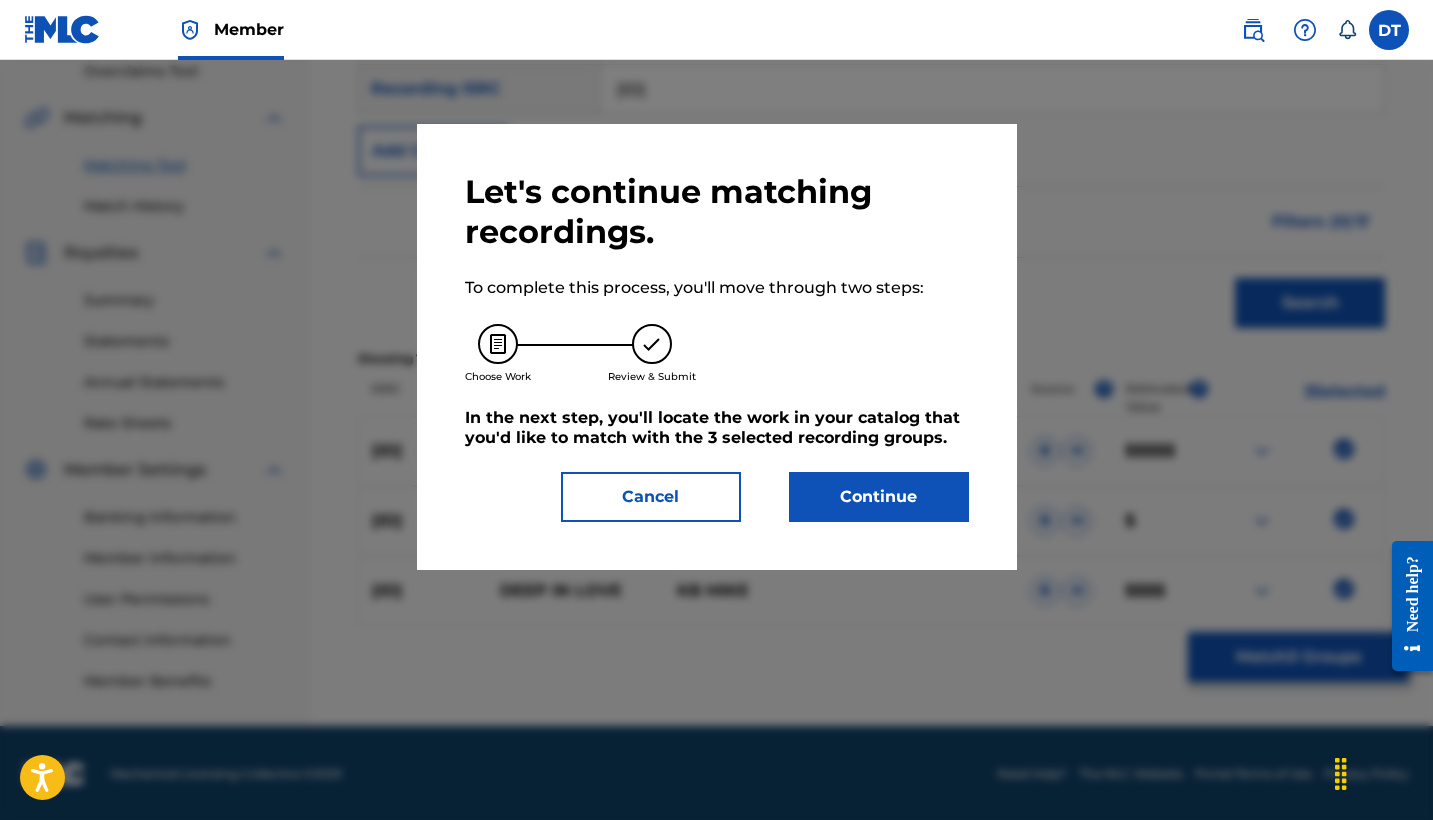 click on "Continue" at bounding box center [879, 497] 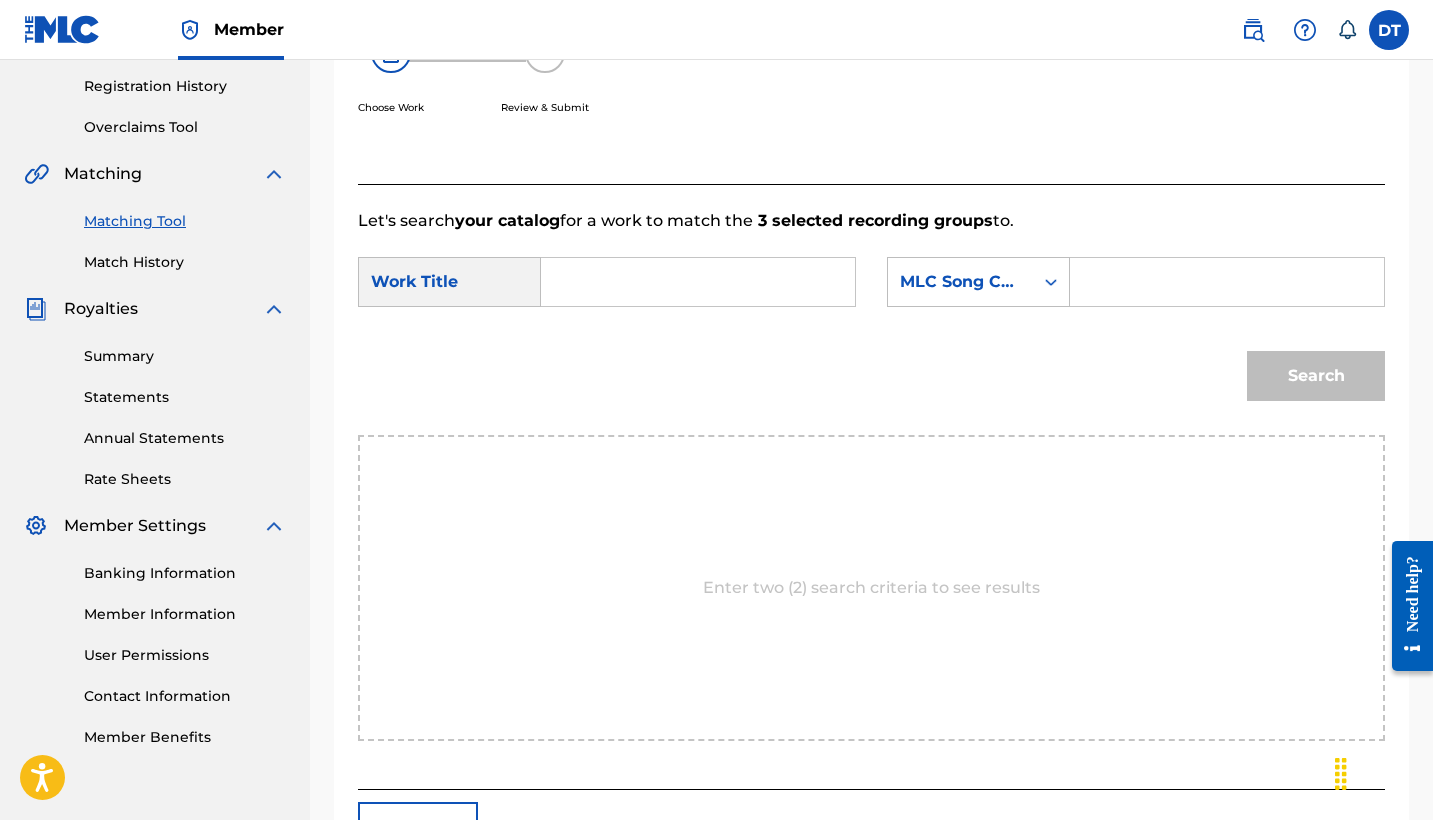 scroll, scrollTop: 370, scrollLeft: 0, axis: vertical 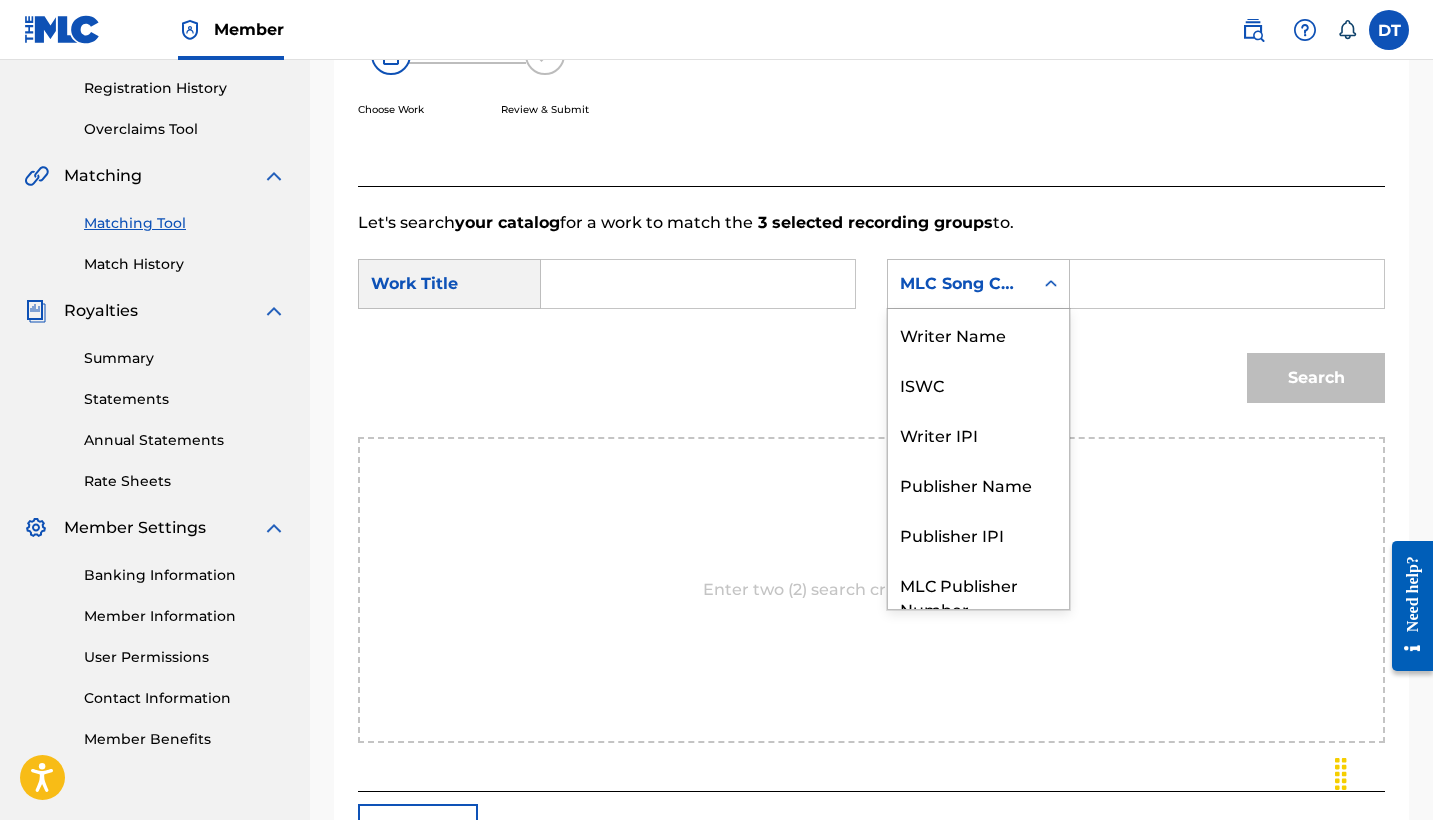click on "MLC Song Code" at bounding box center [960, 284] 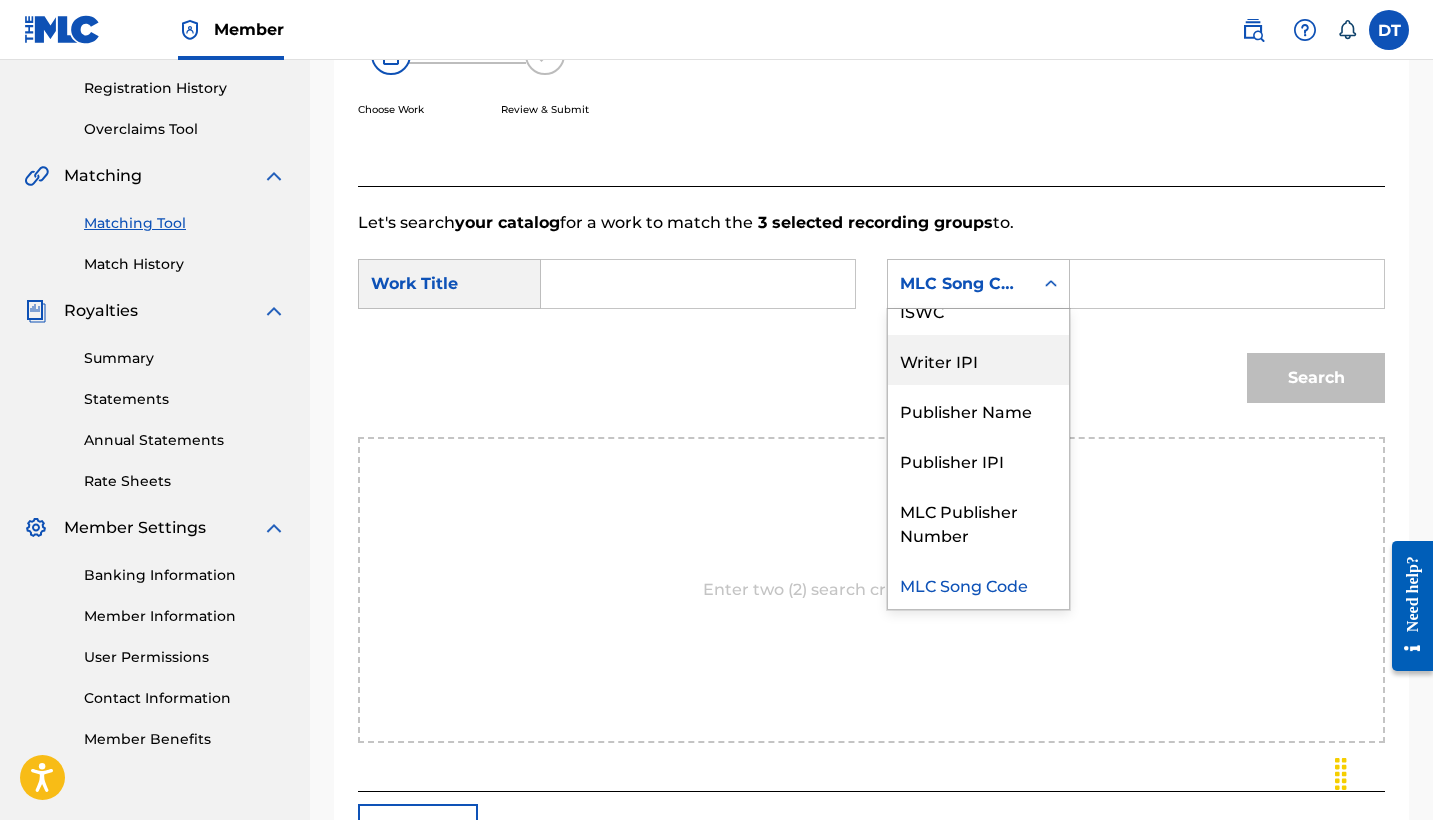 click on "Writer IPI" at bounding box center [978, 360] 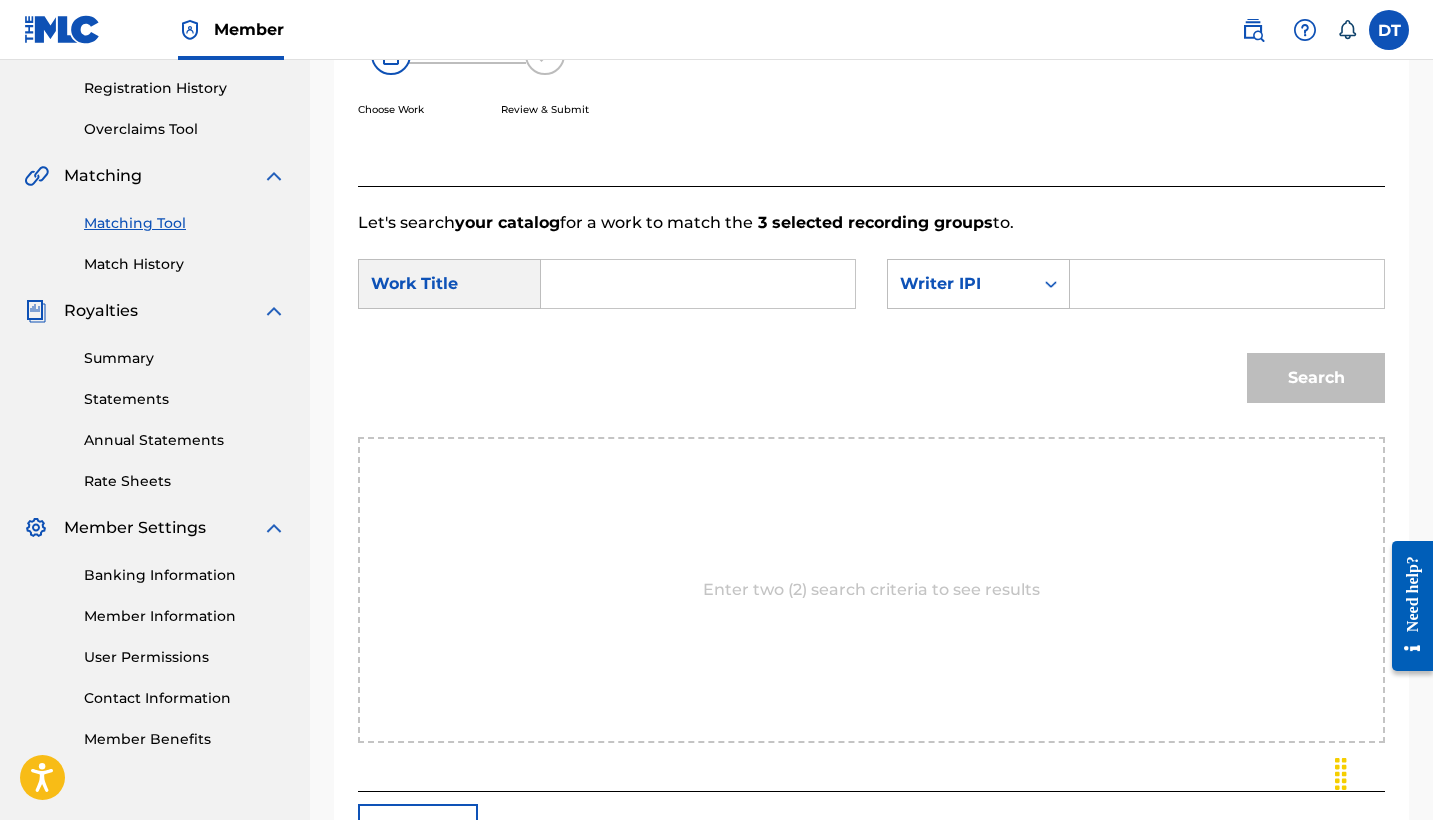 click at bounding box center [698, 284] 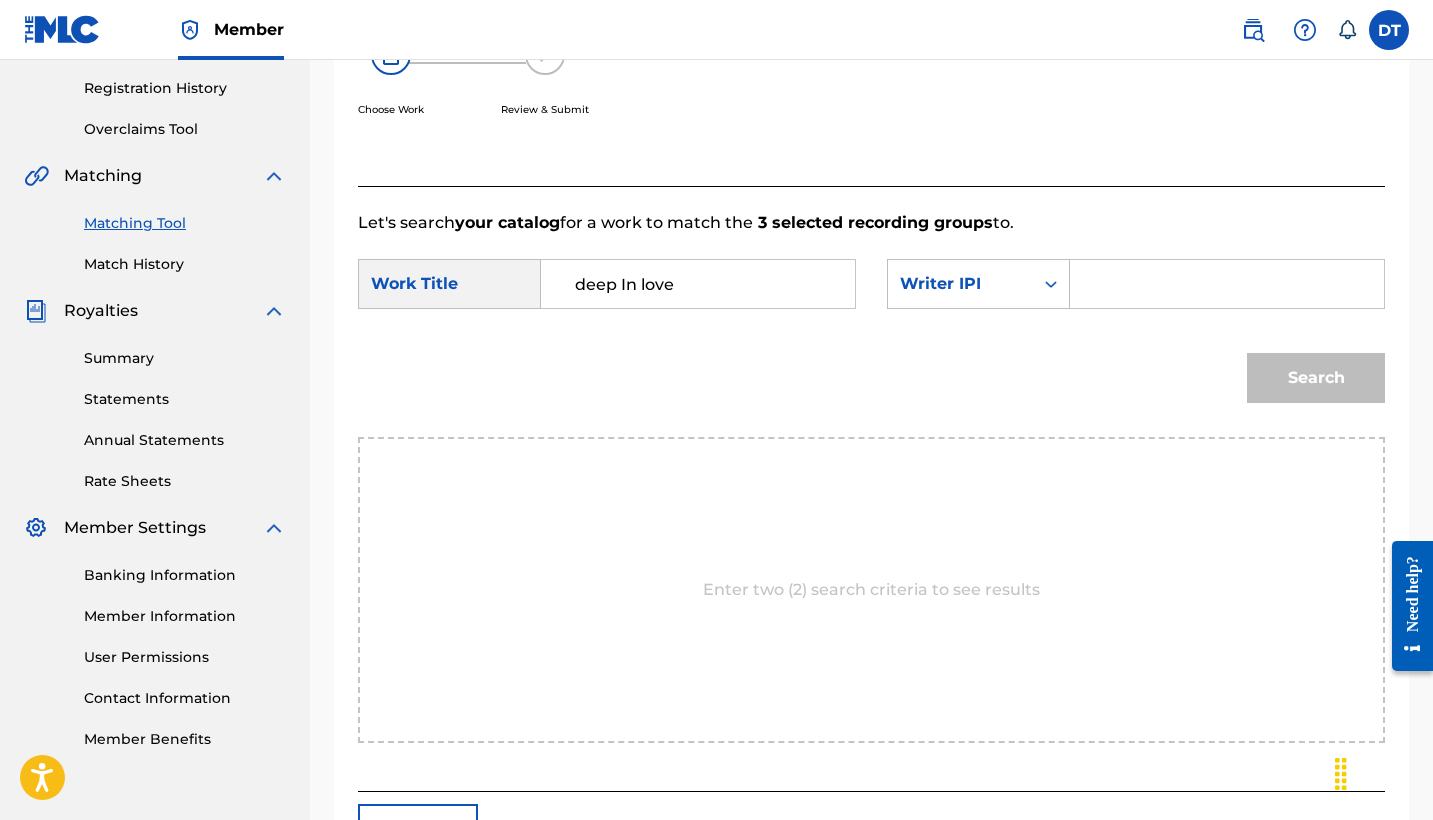 type on "deep In love" 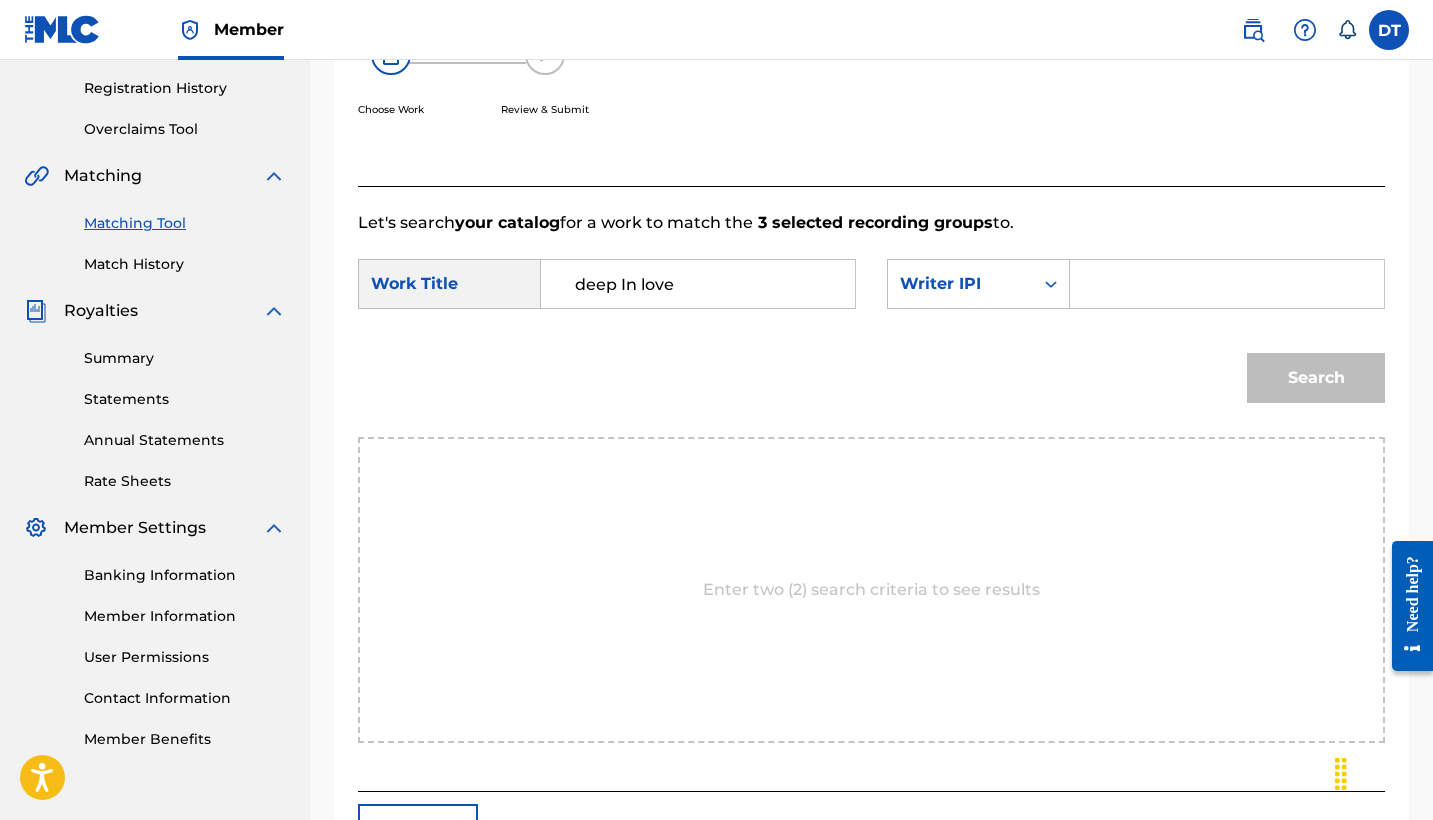 paste on "01072350979" 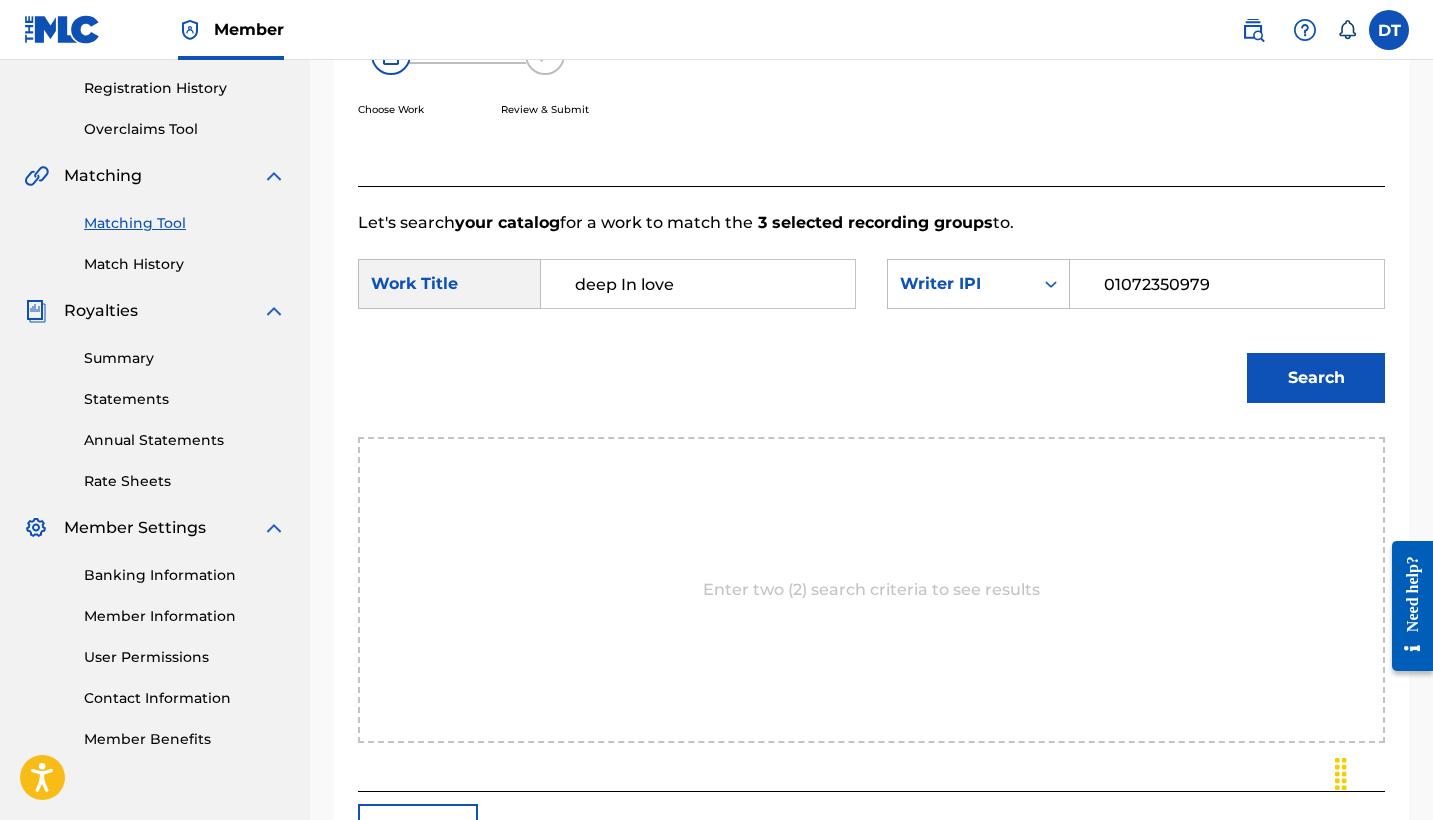 type on "01072350979" 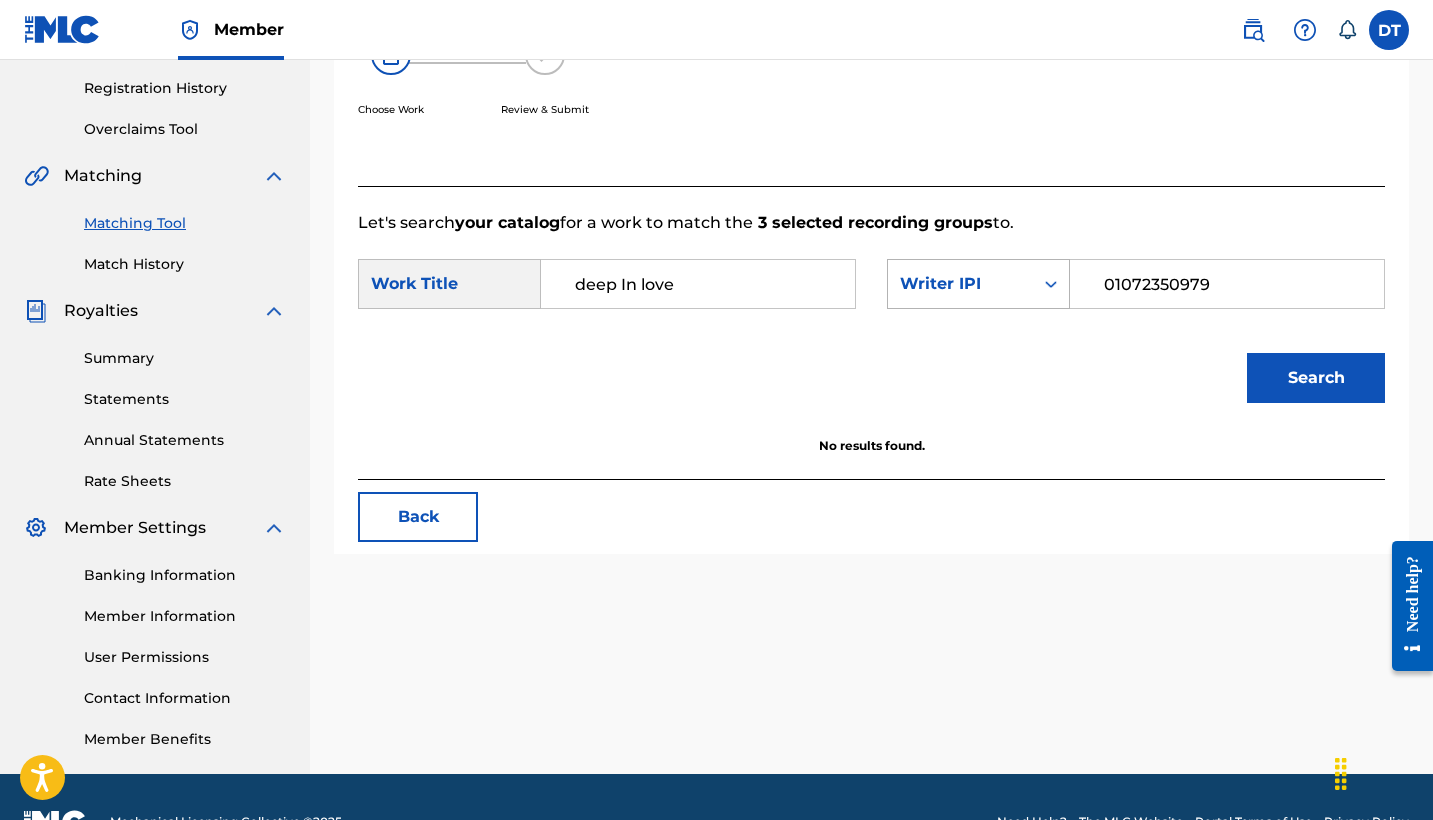 click on "Writer IPI" at bounding box center [960, 284] 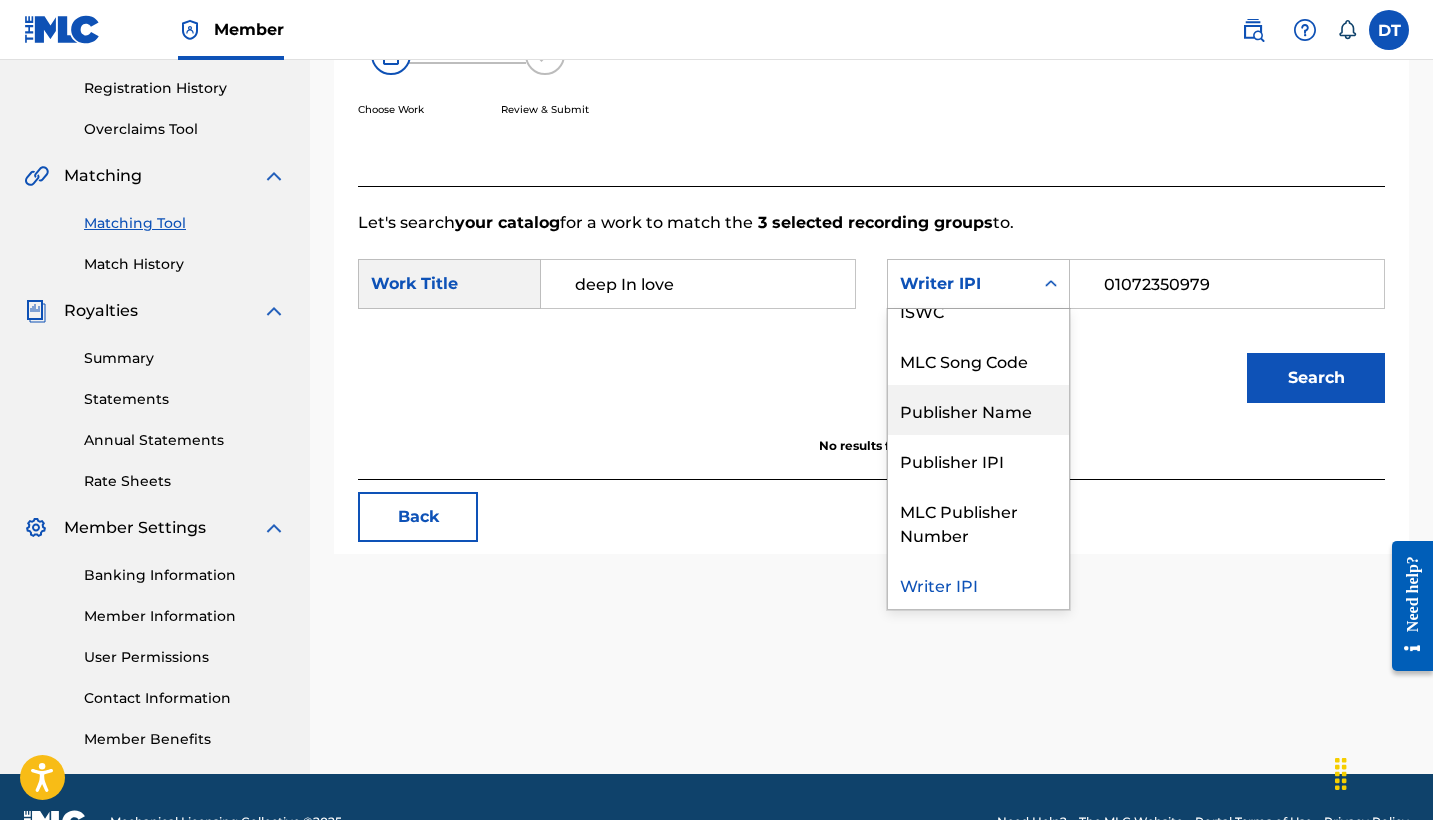 scroll, scrollTop: 74, scrollLeft: 0, axis: vertical 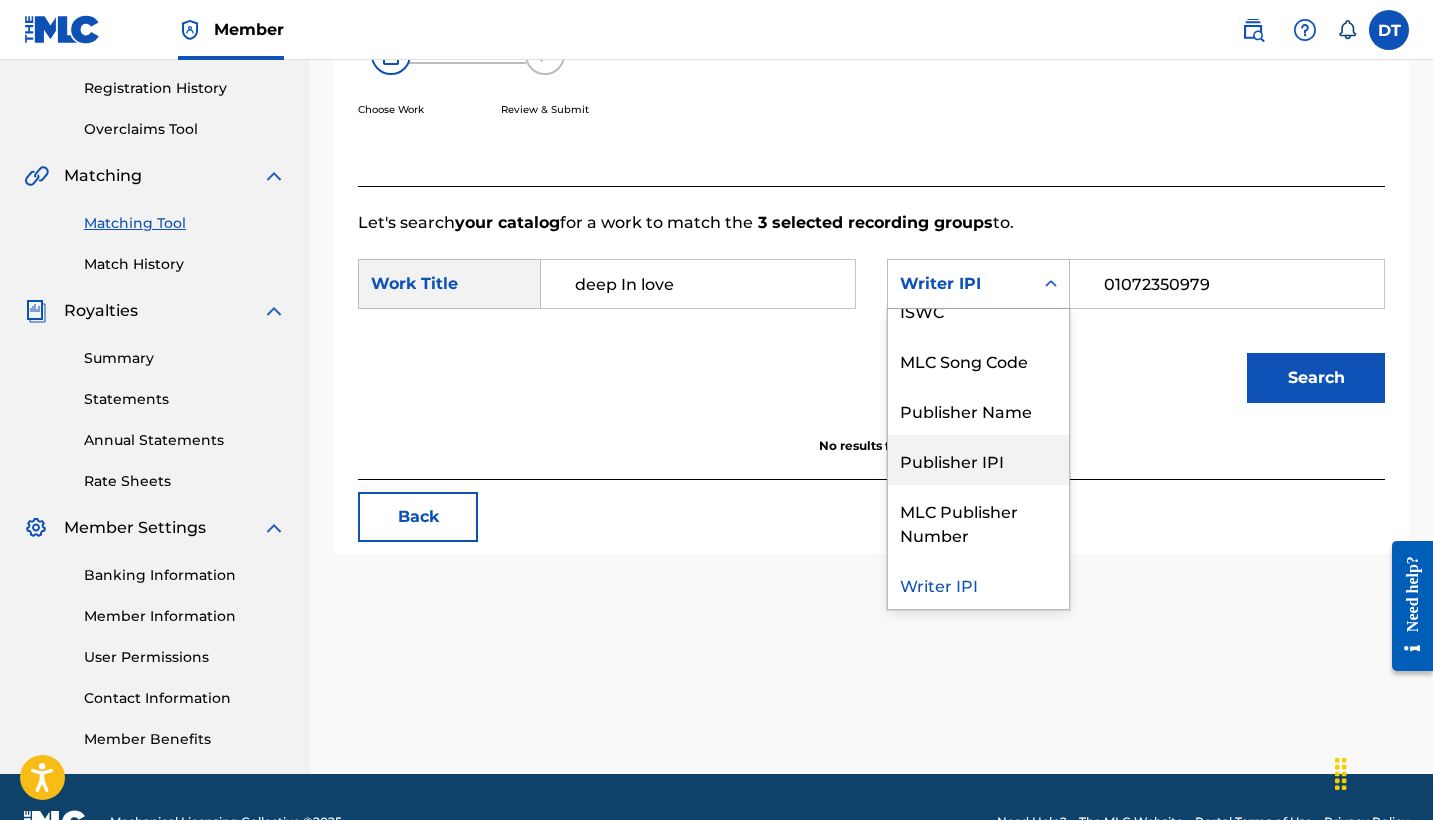 click on "Publisher IPI" at bounding box center (978, 460) 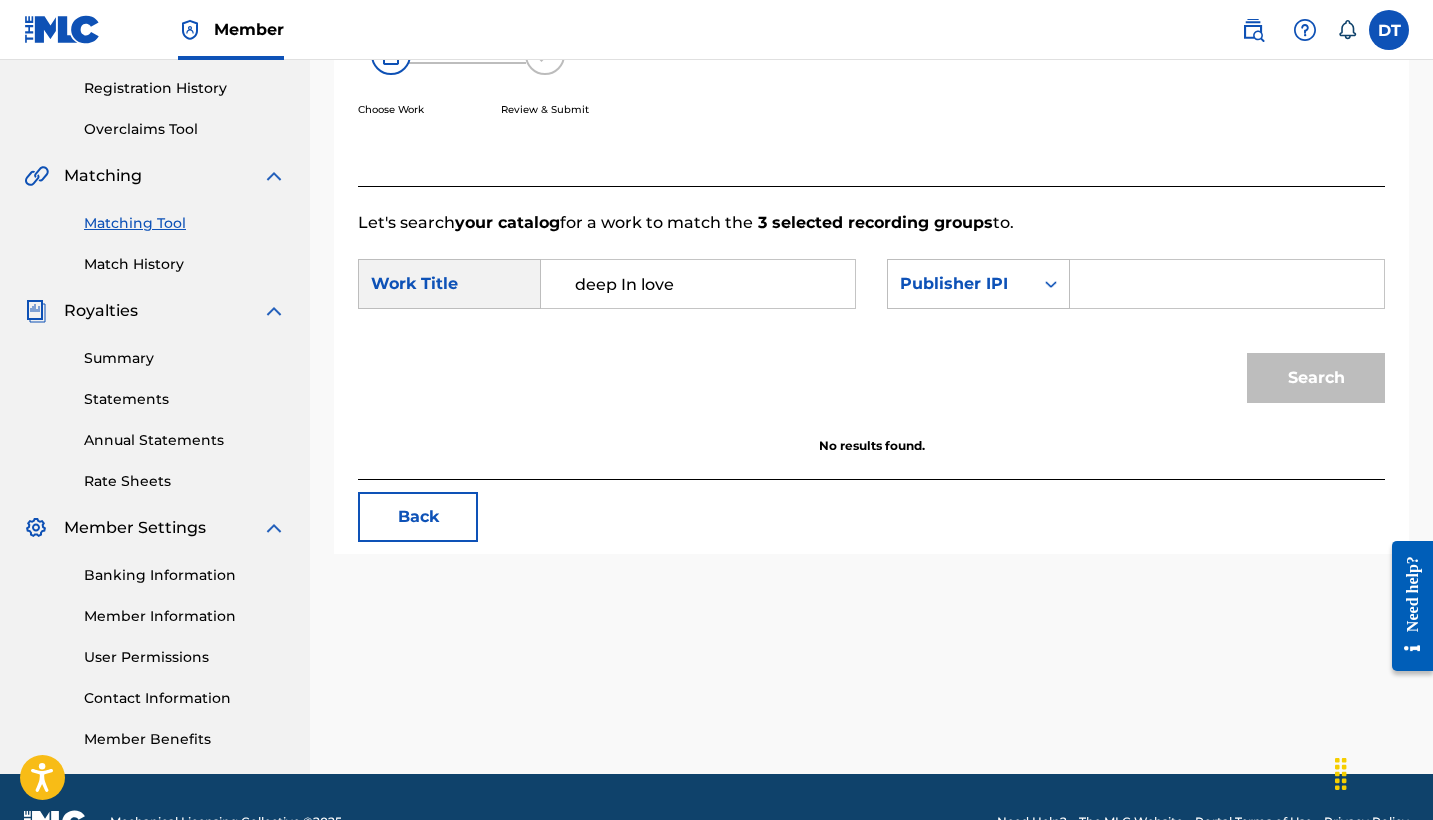 click at bounding box center [1227, 284] 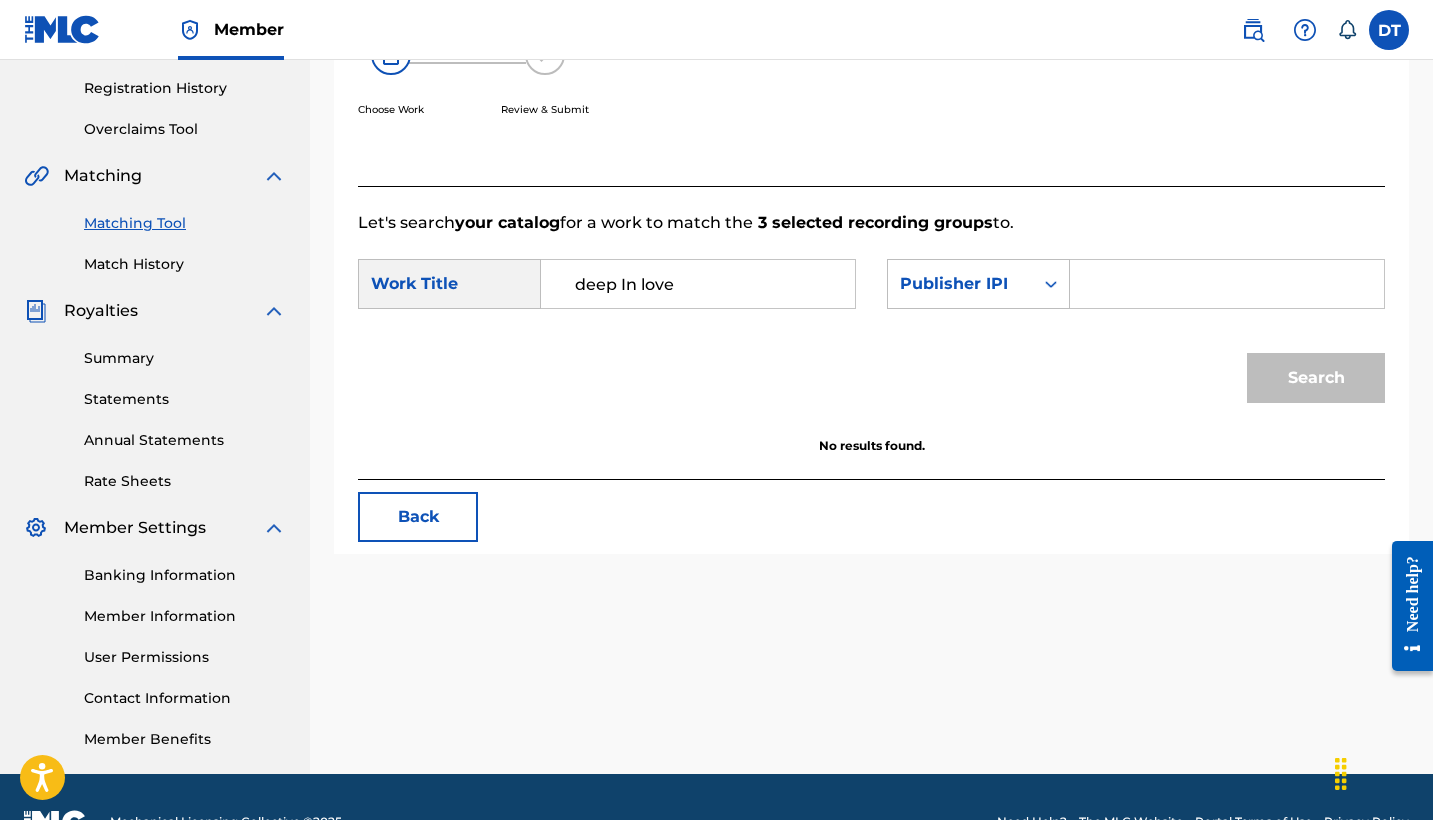 paste on "01072350979" 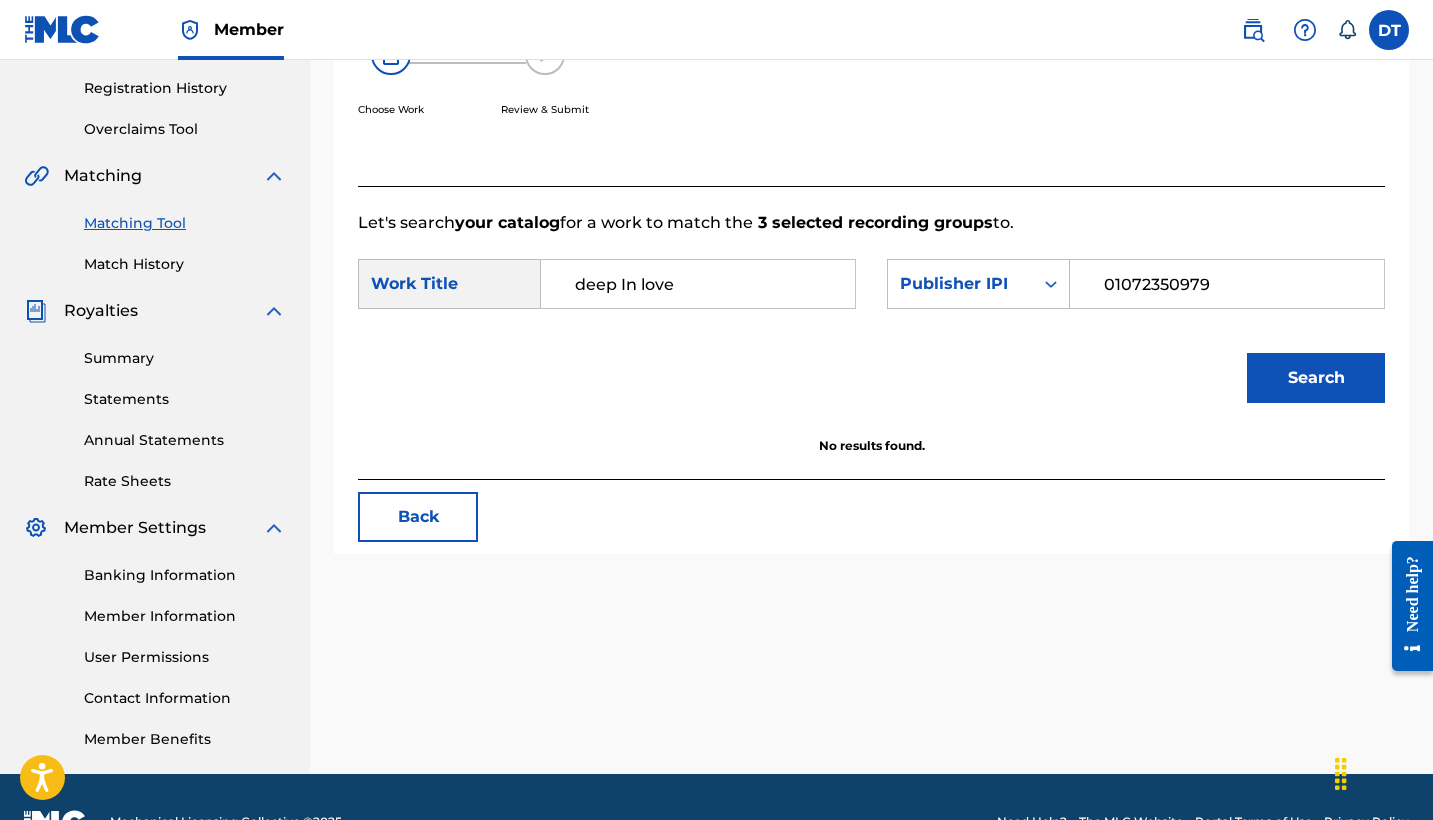 type on "01072350979" 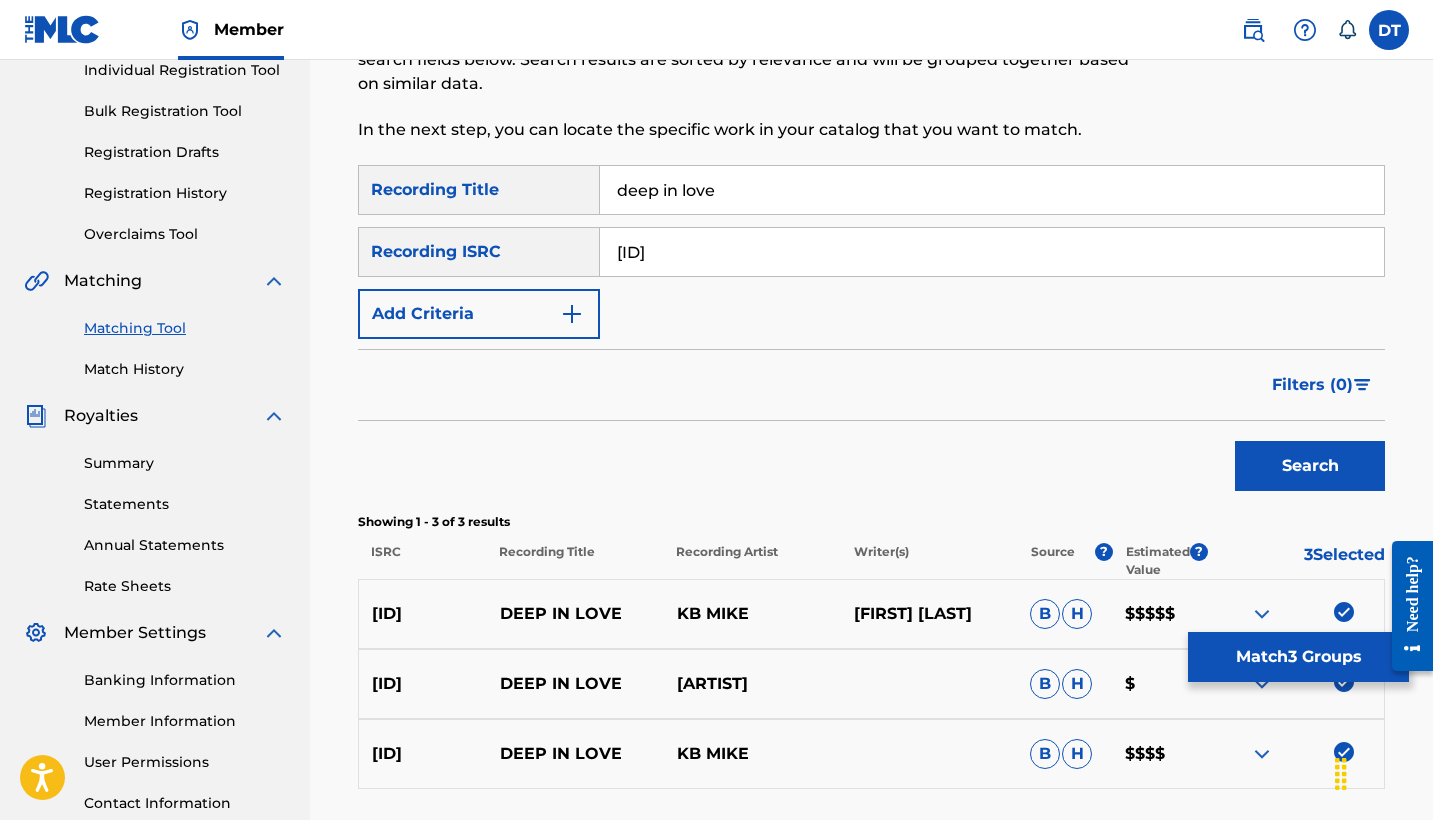 scroll, scrollTop: 244, scrollLeft: 0, axis: vertical 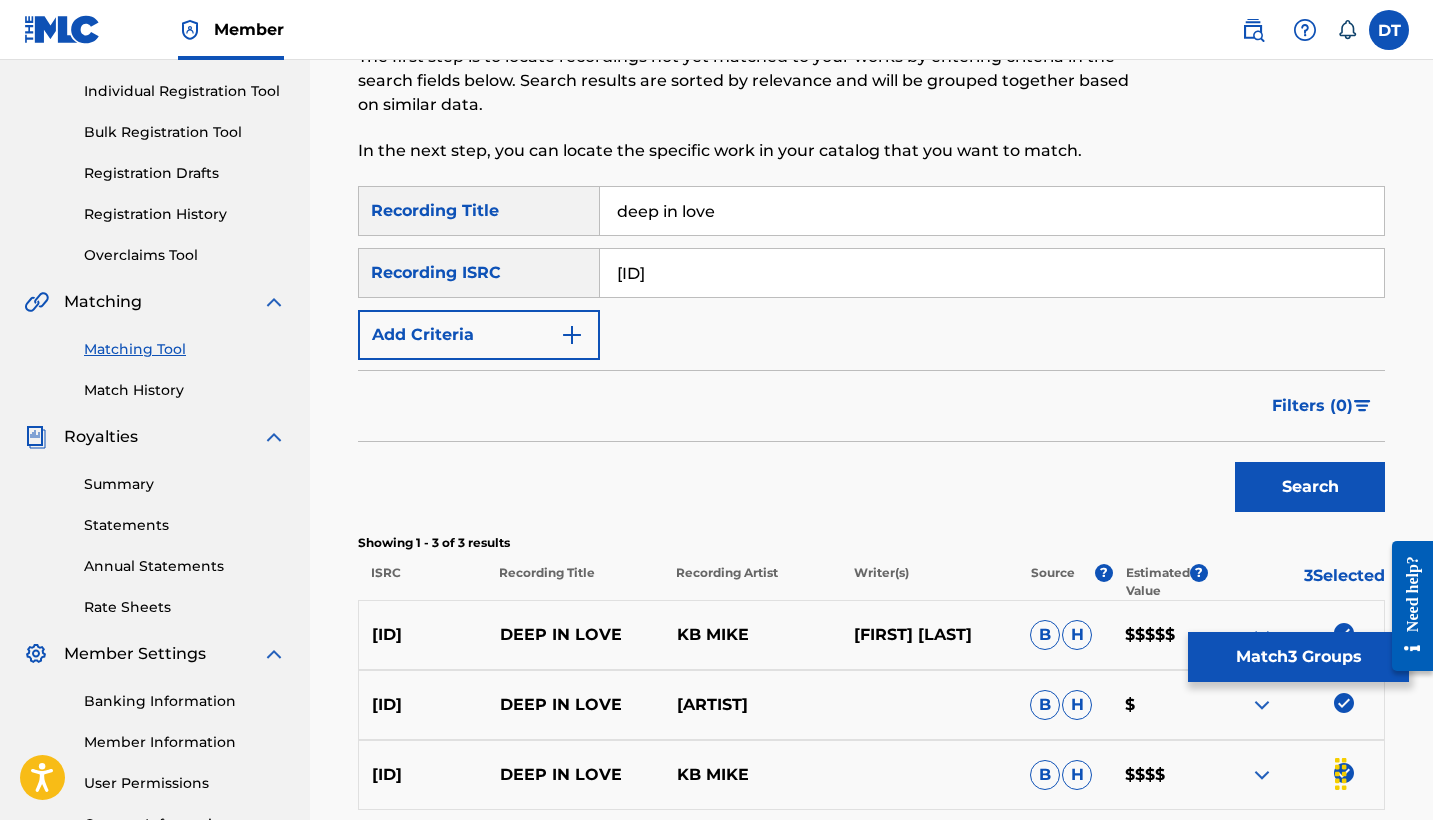 click at bounding box center [572, 335] 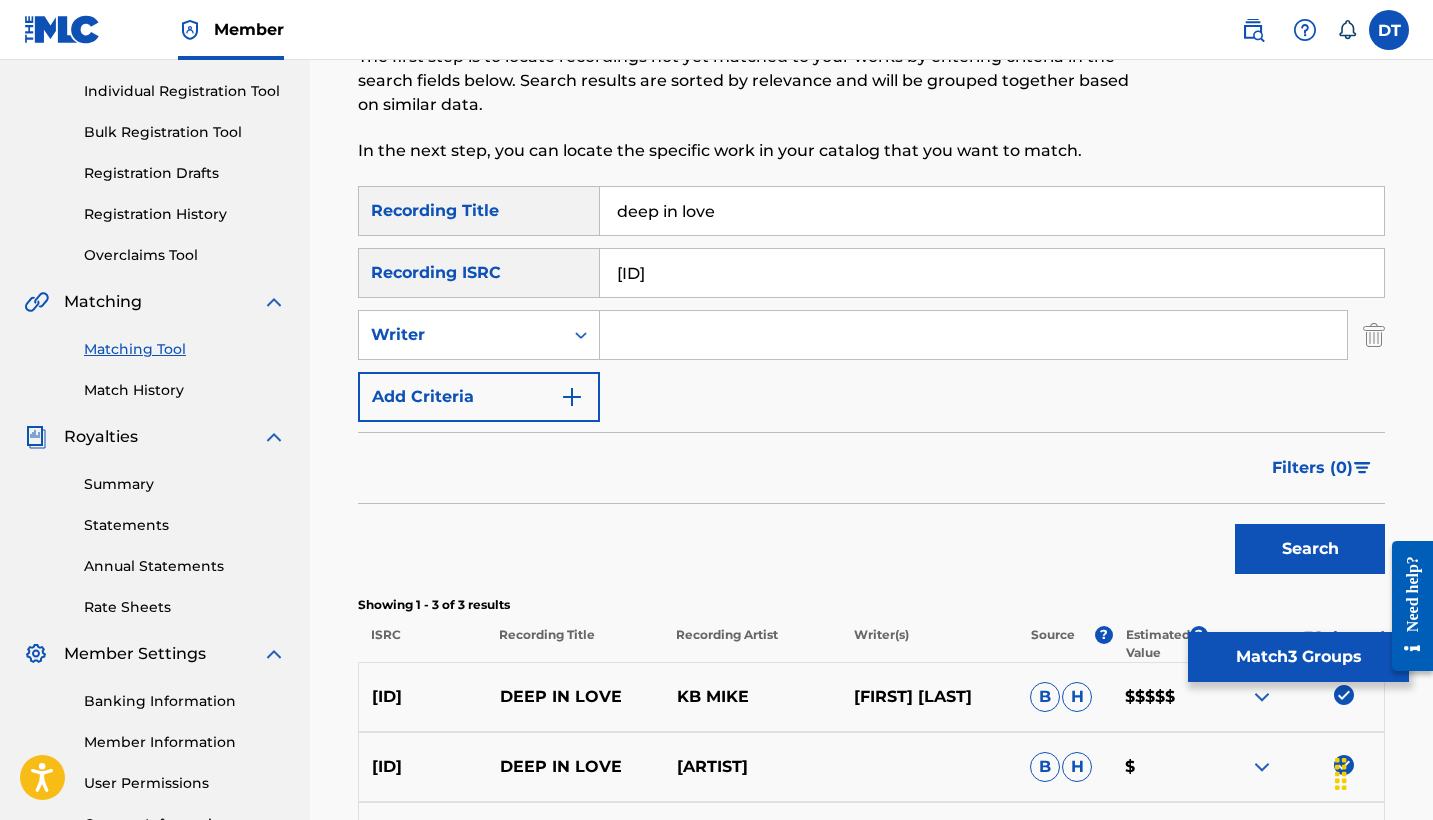 click on "Recording ISRC" at bounding box center (479, 273) 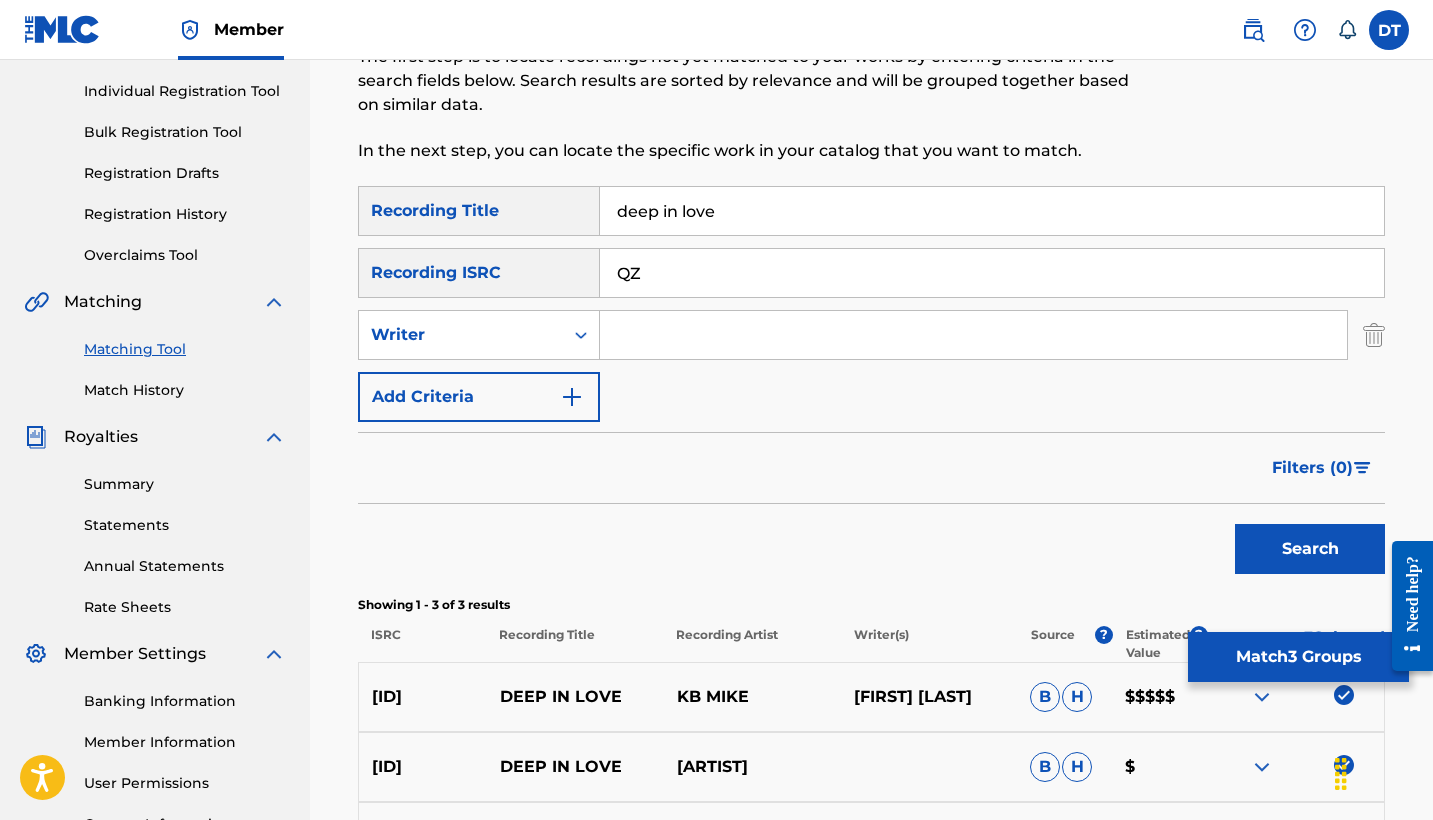 type on "Q" 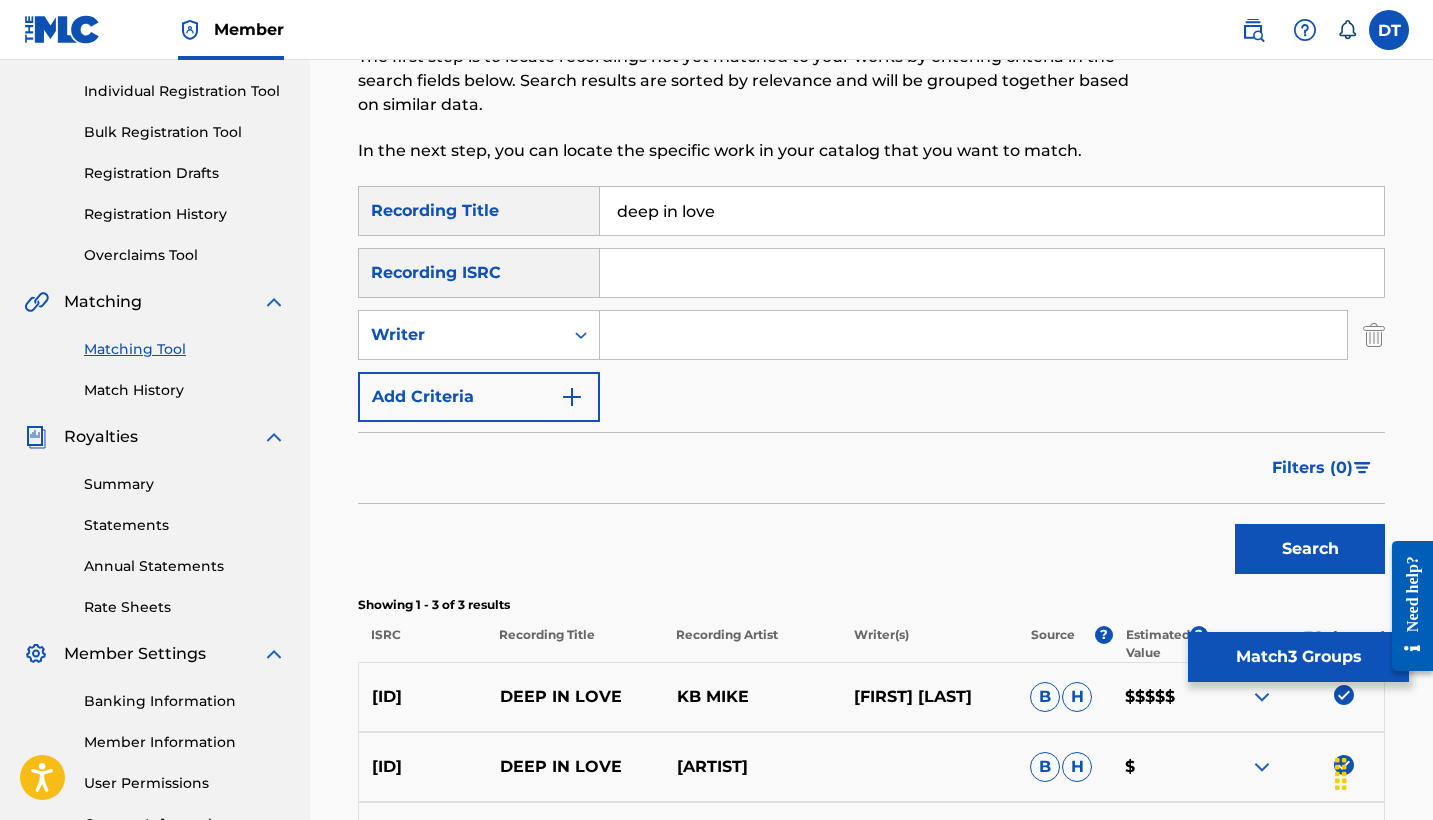 type 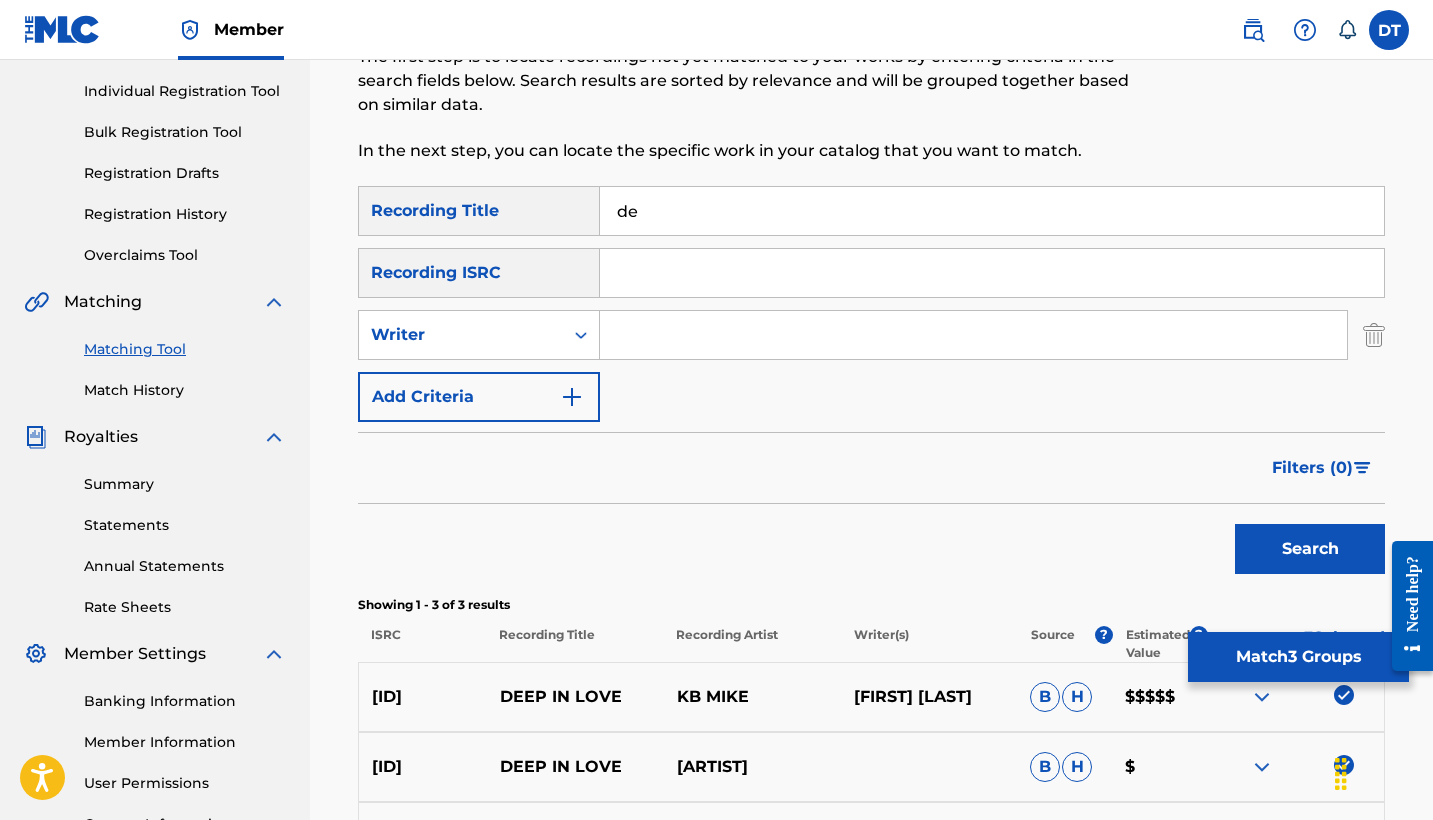 type on "d" 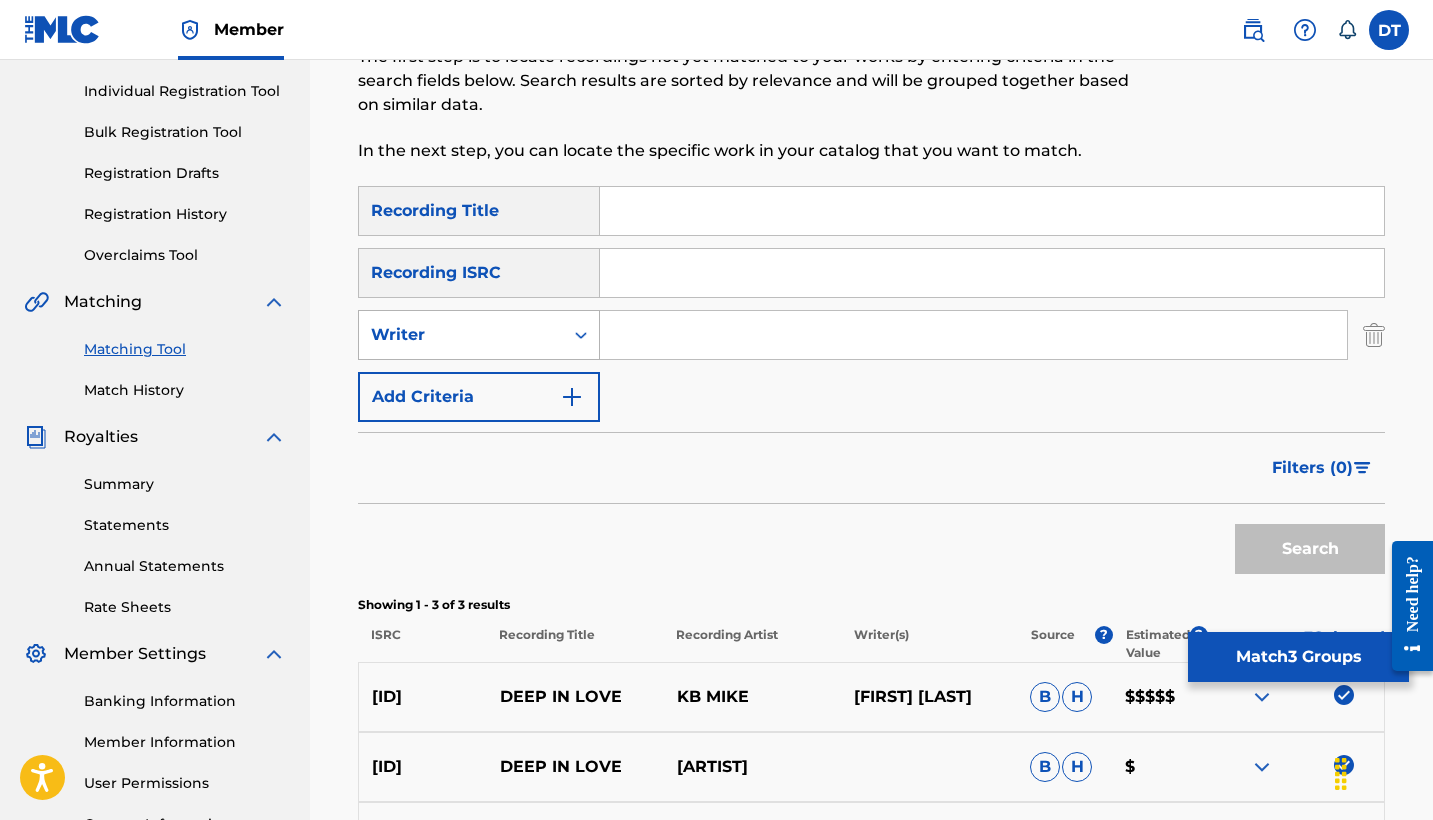 type 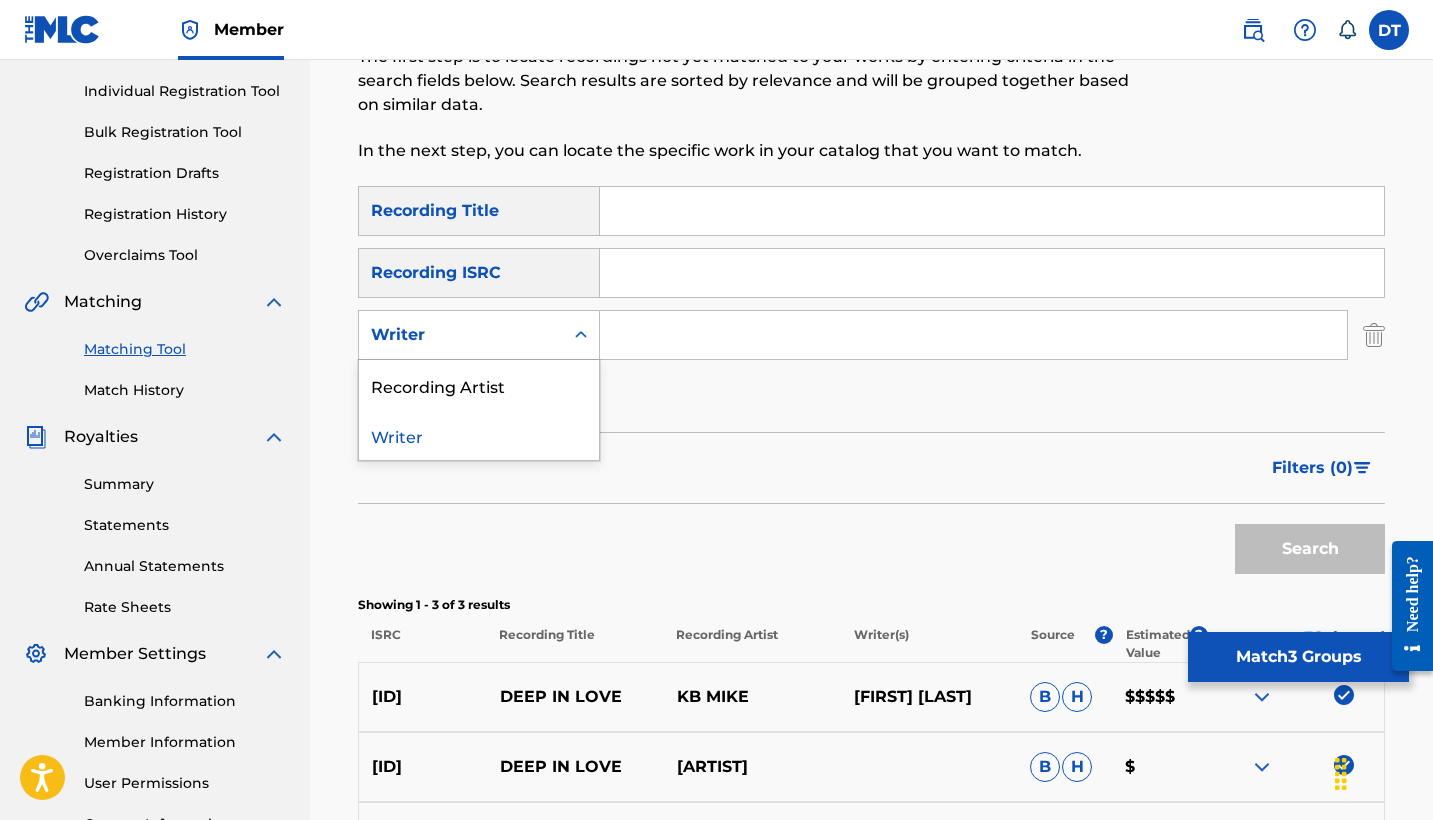 click on "Writer" at bounding box center (461, 335) 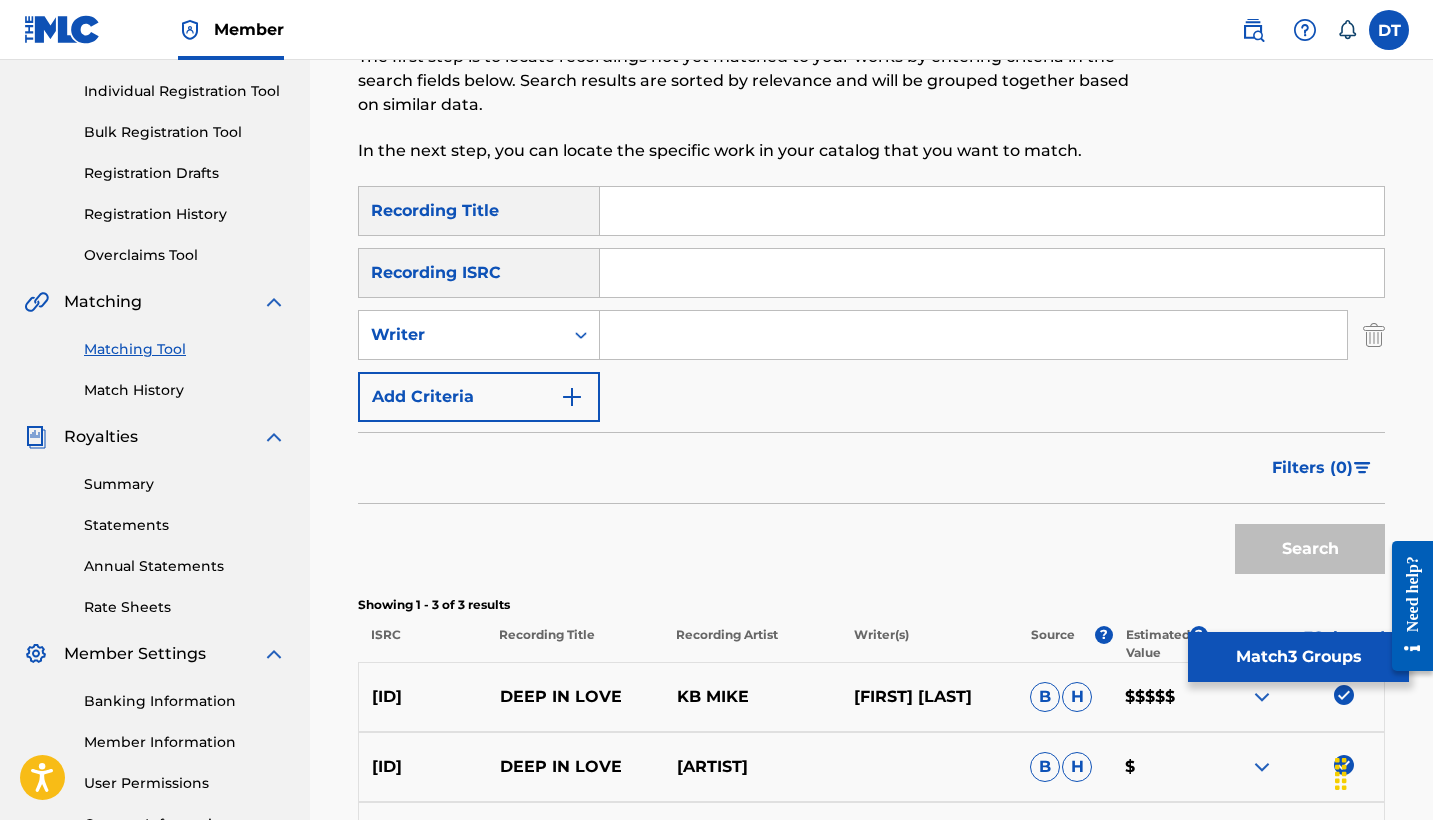 click on "Writer" at bounding box center [461, 335] 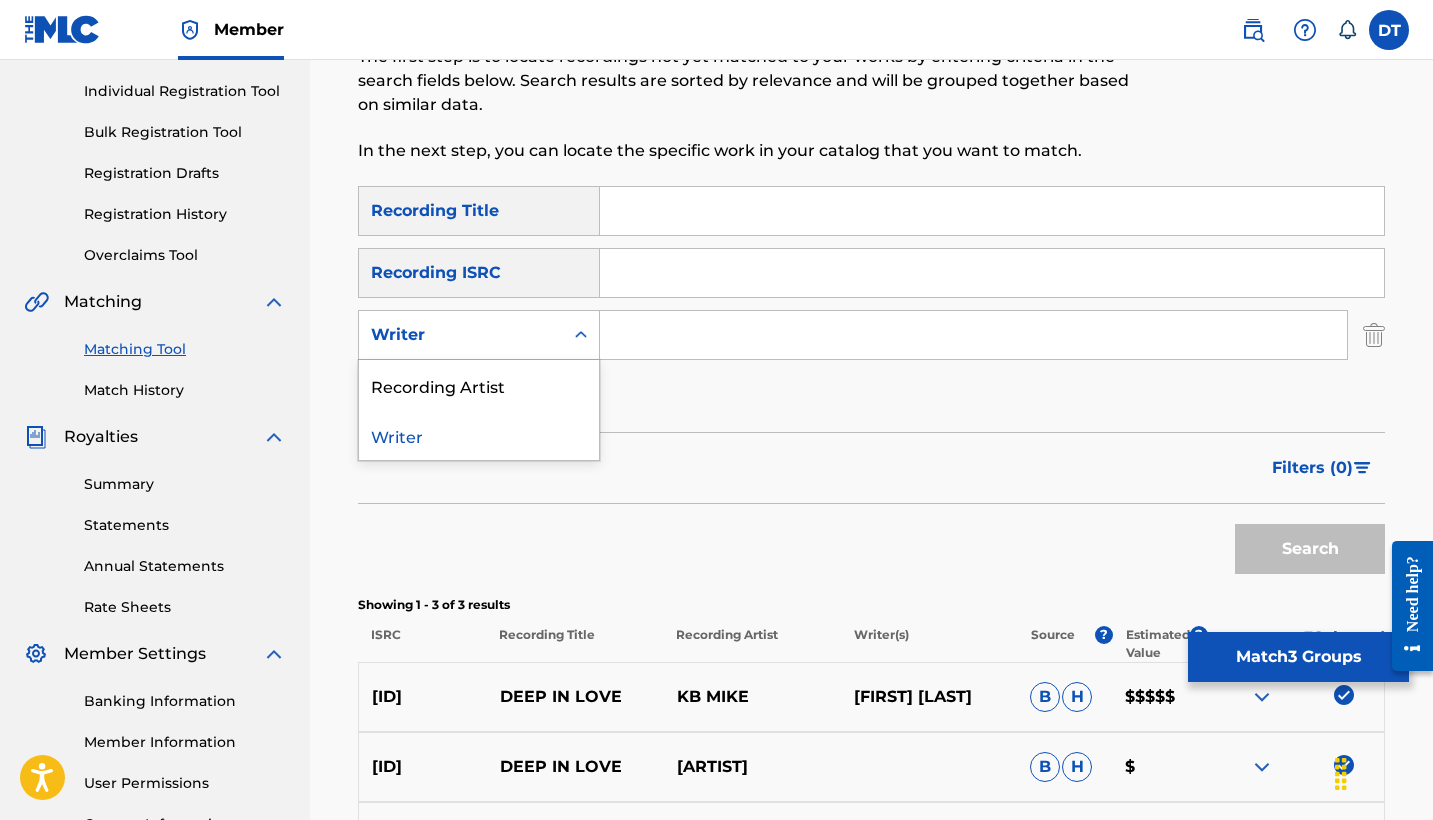 click on "Writer" at bounding box center (461, 335) 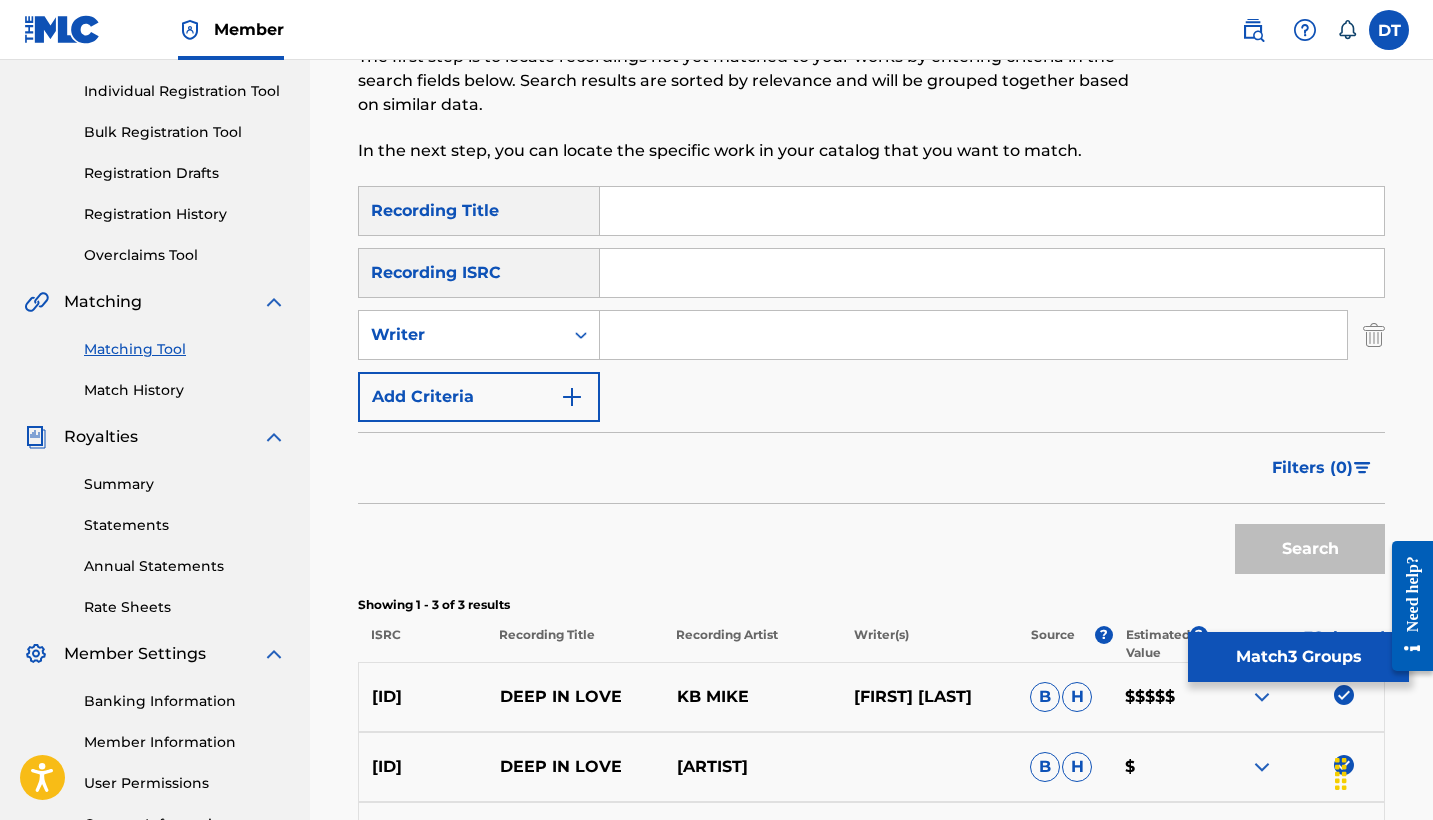 click at bounding box center [973, 335] 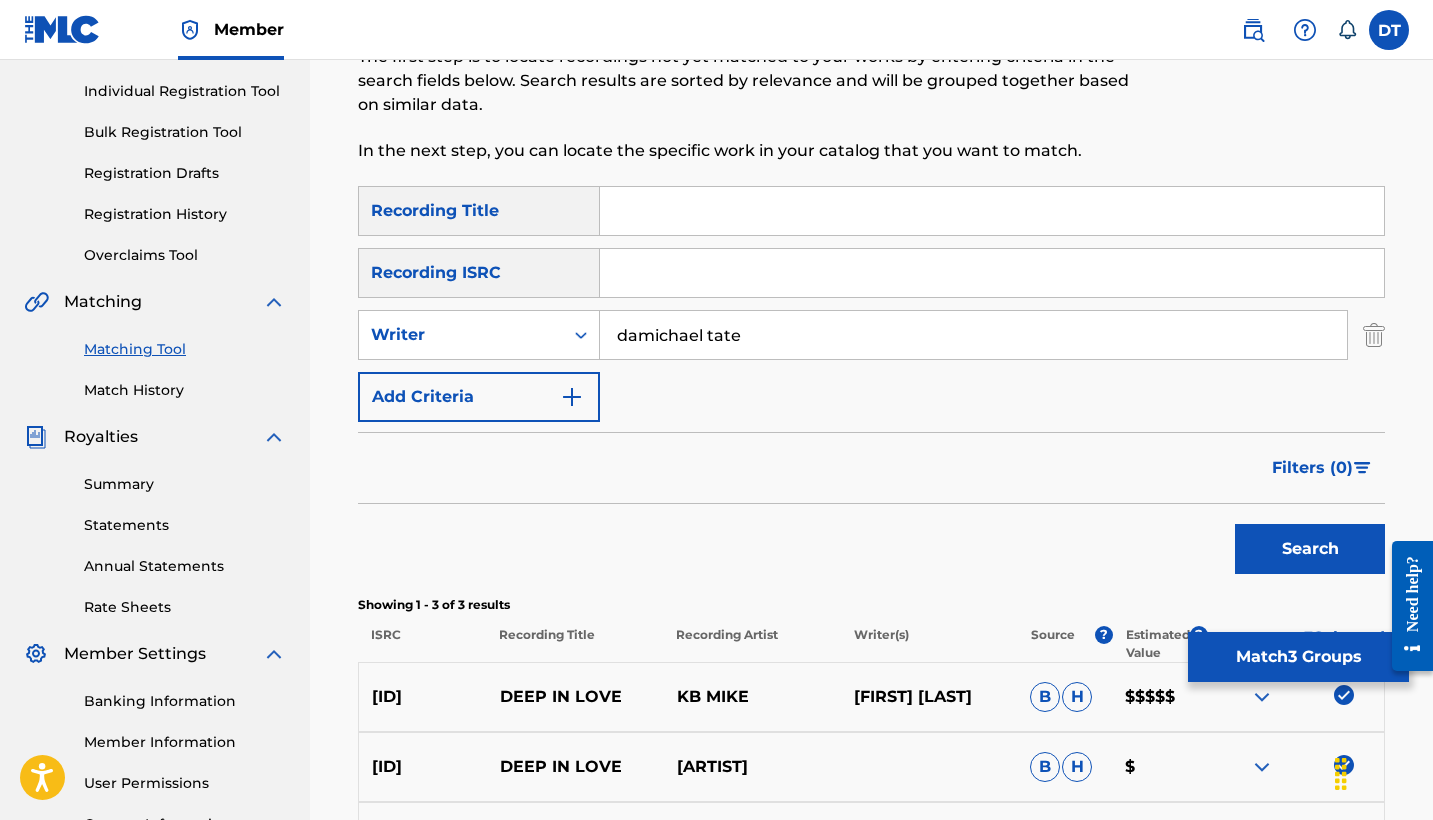 type on "damichael tate" 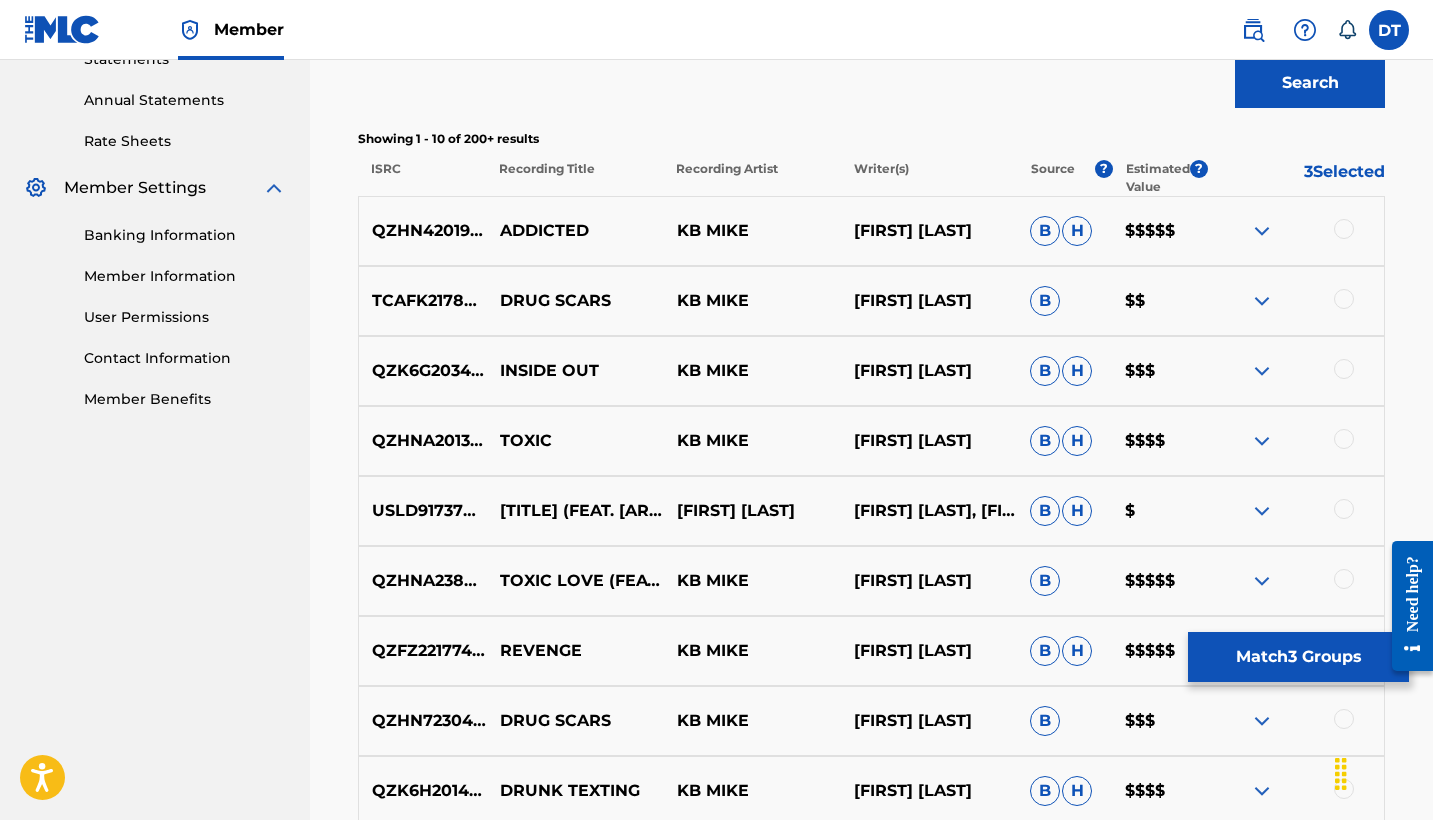 scroll, scrollTop: 714, scrollLeft: 0, axis: vertical 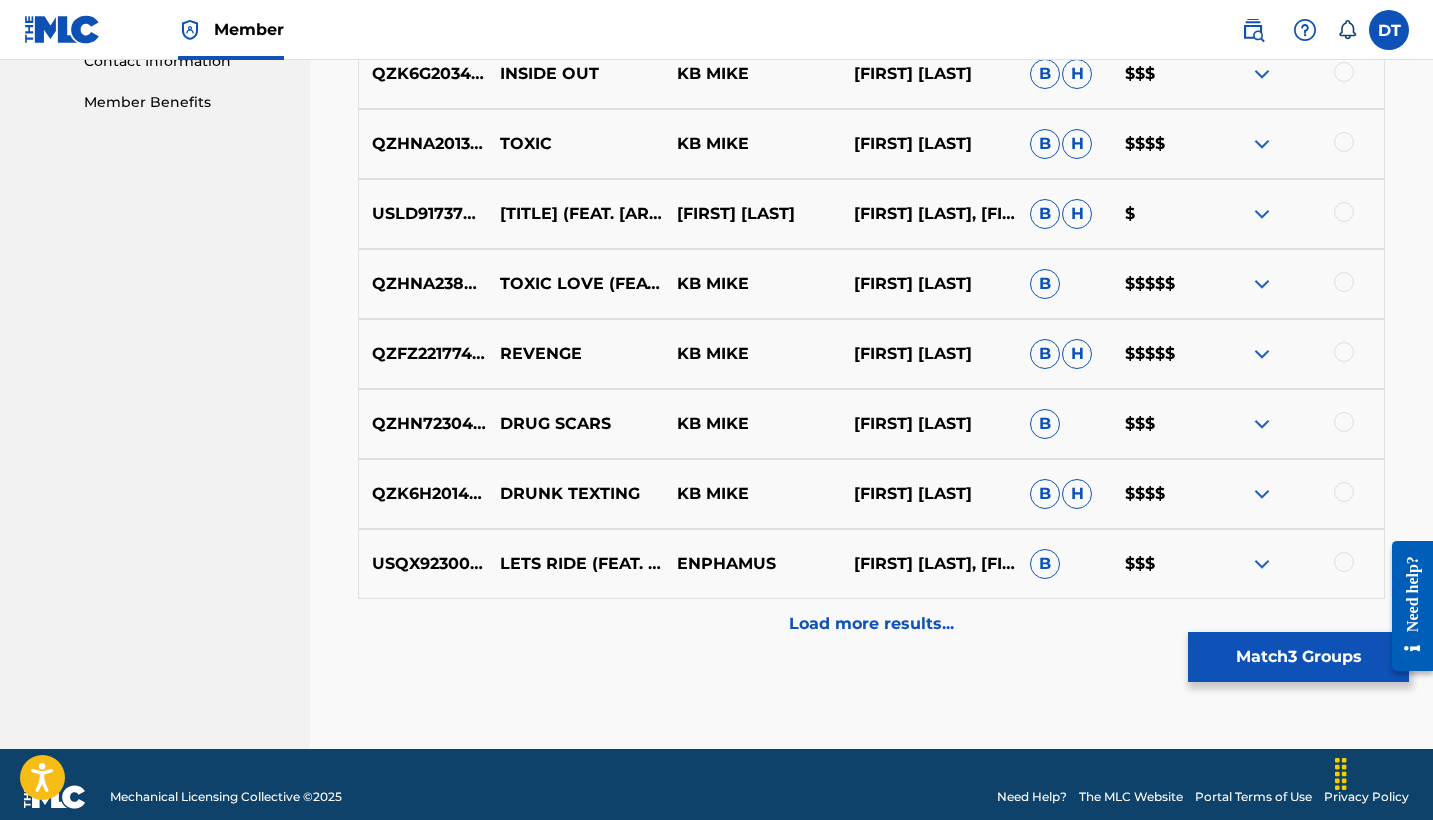 click on "Load more results..." at bounding box center [871, 624] 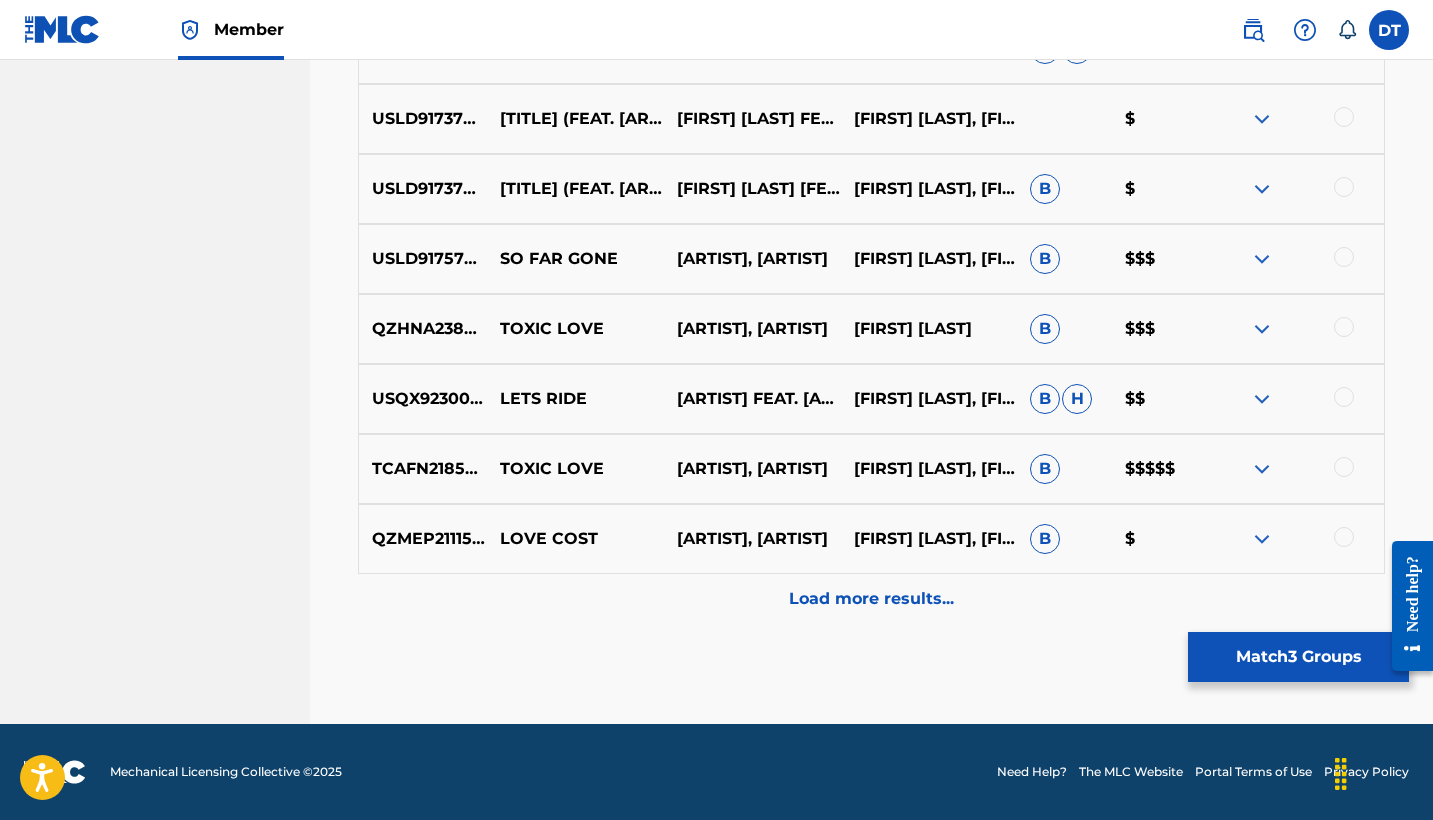 click on "Load more results..." at bounding box center (871, 599) 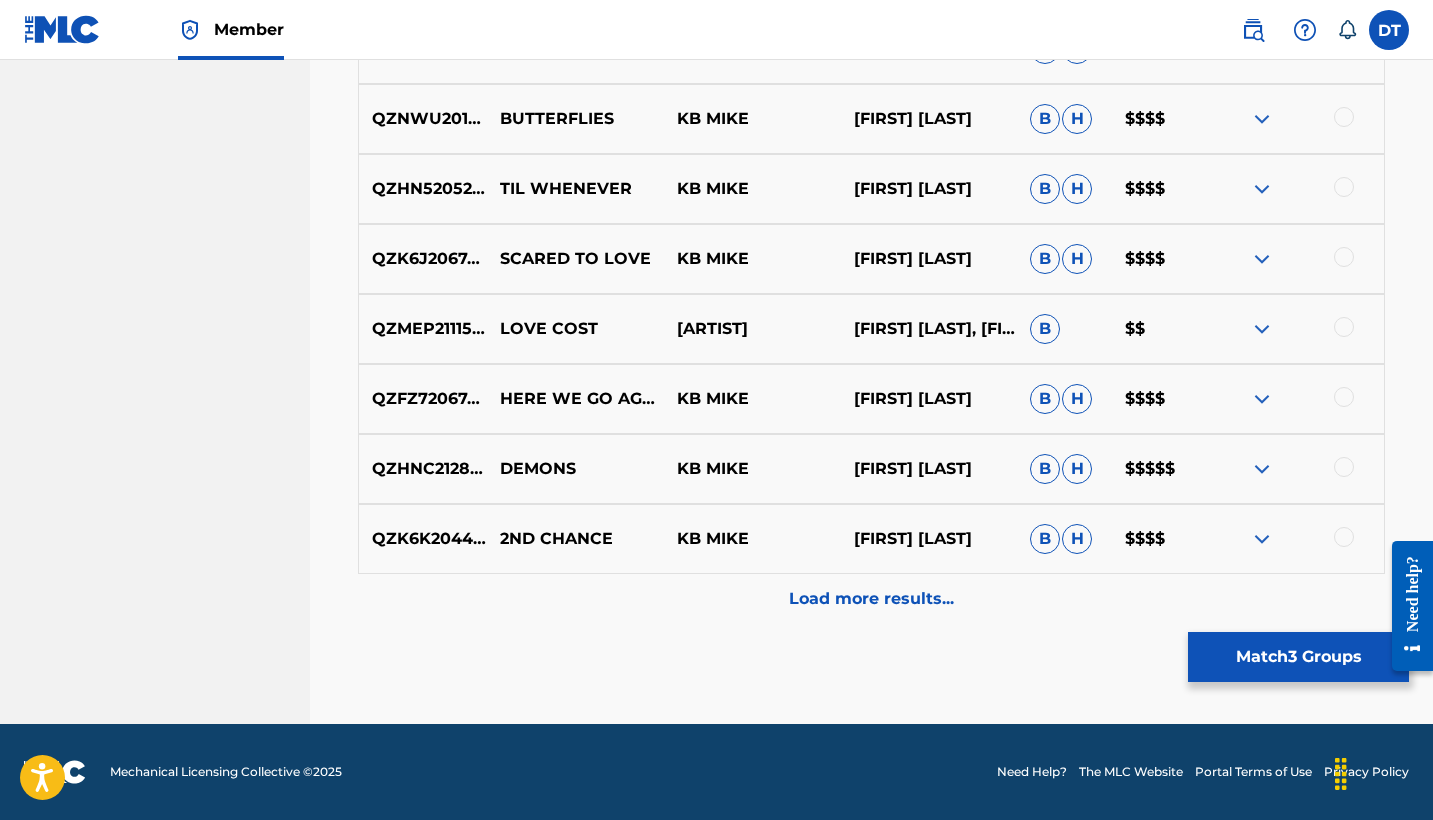 click on "Load more results..." at bounding box center (871, 599) 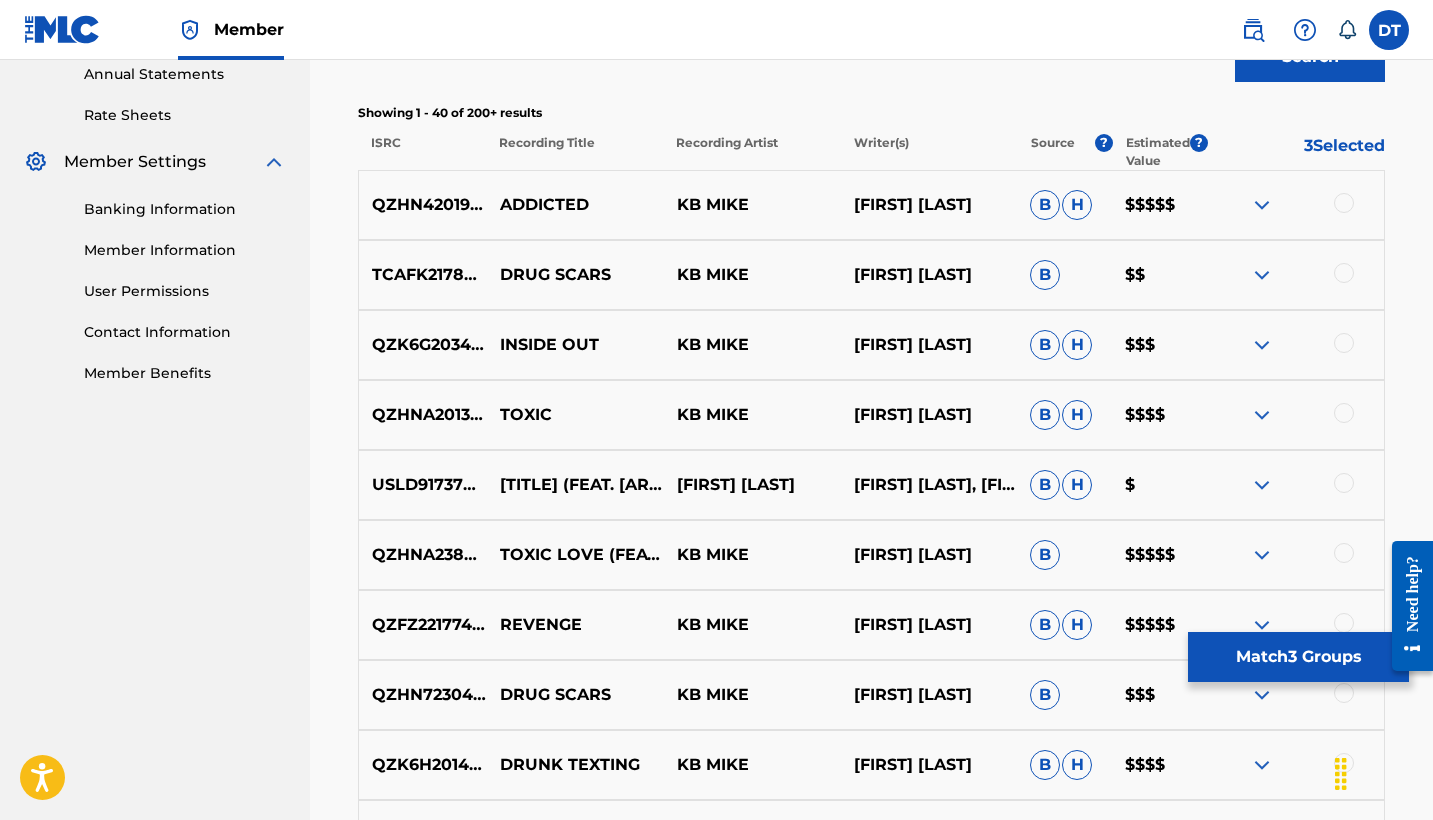scroll, scrollTop: 733, scrollLeft: 0, axis: vertical 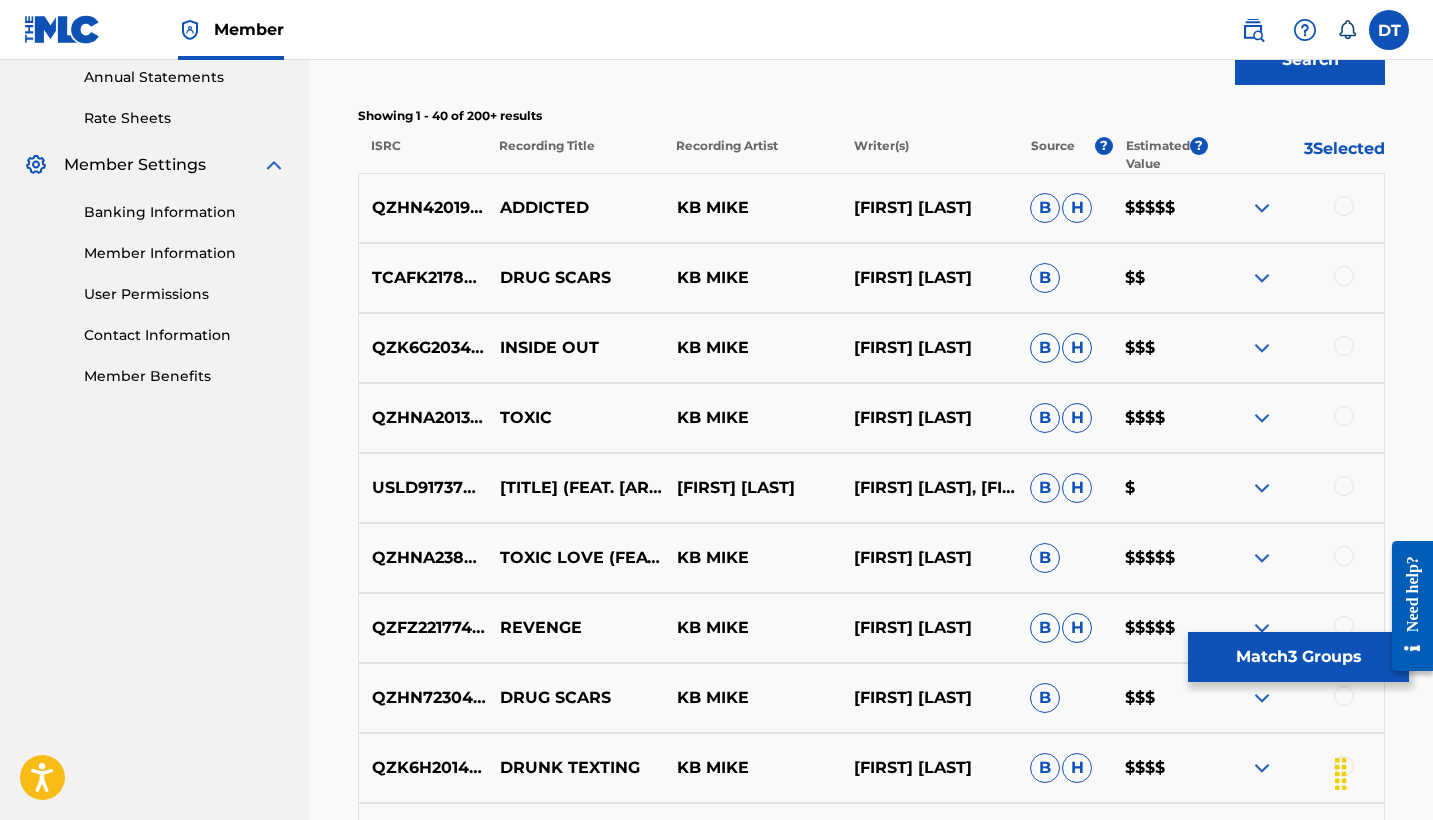 click on "[ID] [TITLE] [ARTIST] [LAST] B H $$$$$" at bounding box center [871, 208] 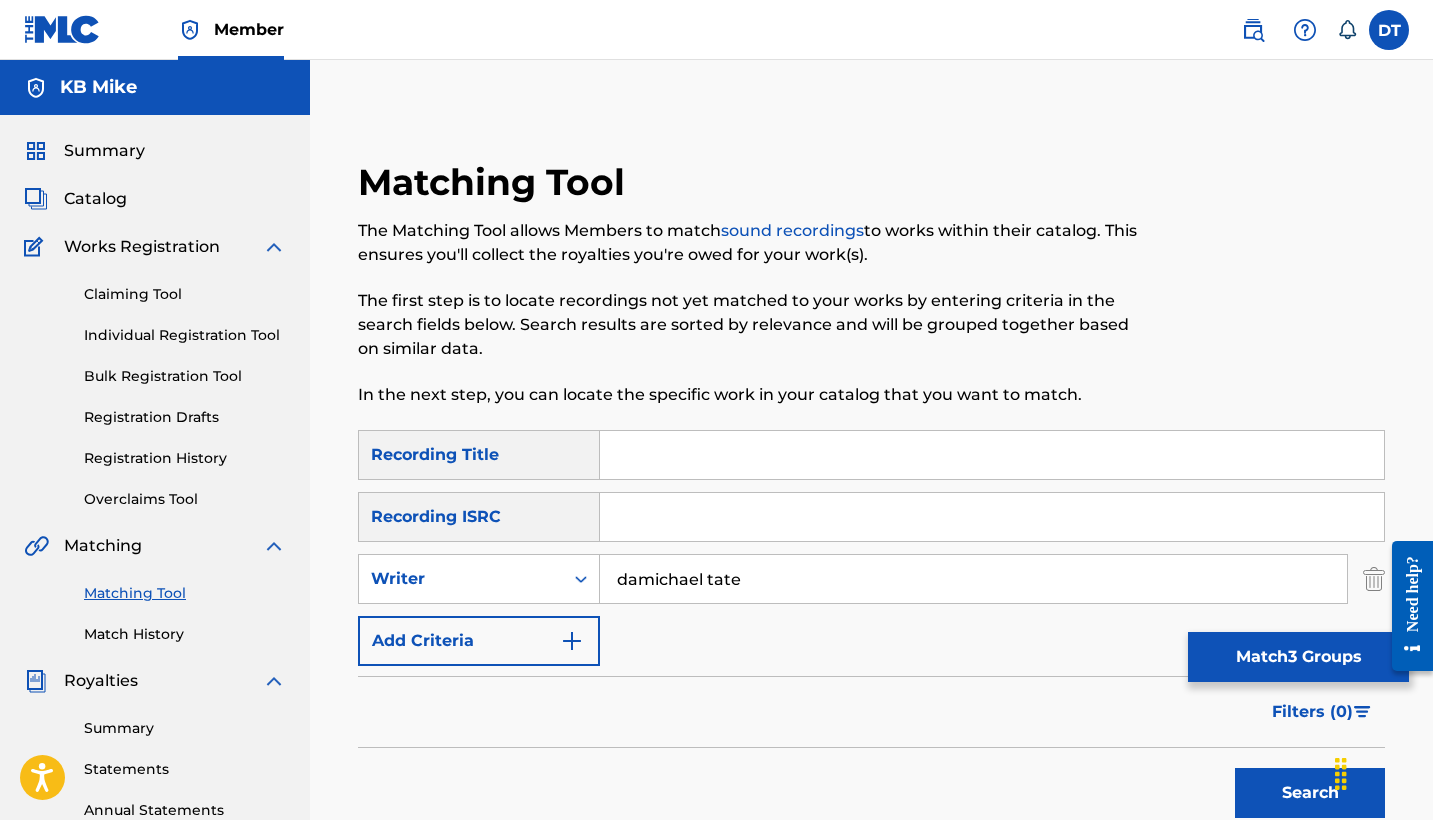 scroll, scrollTop: 0, scrollLeft: 0, axis: both 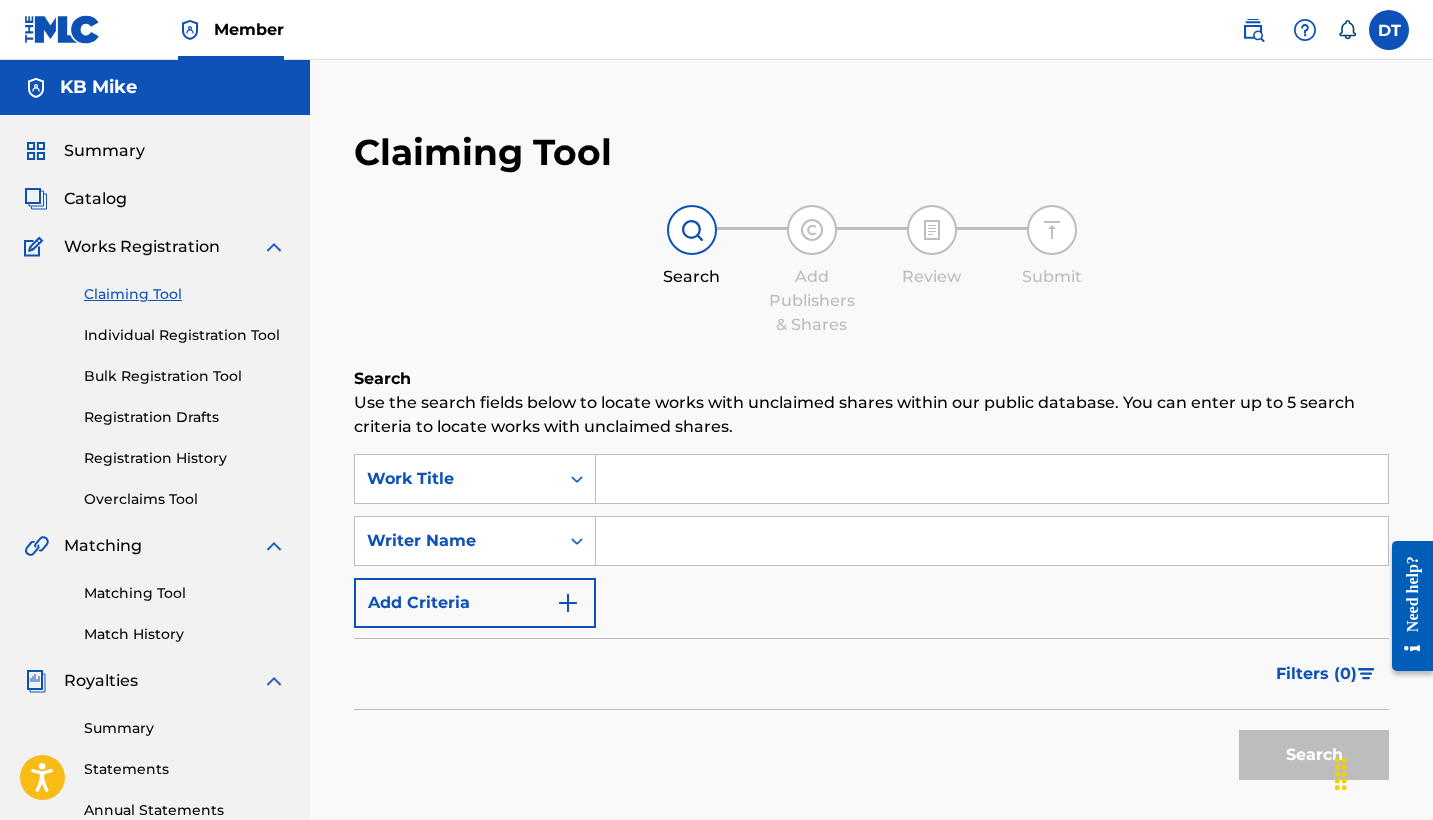 click at bounding box center [992, 541] 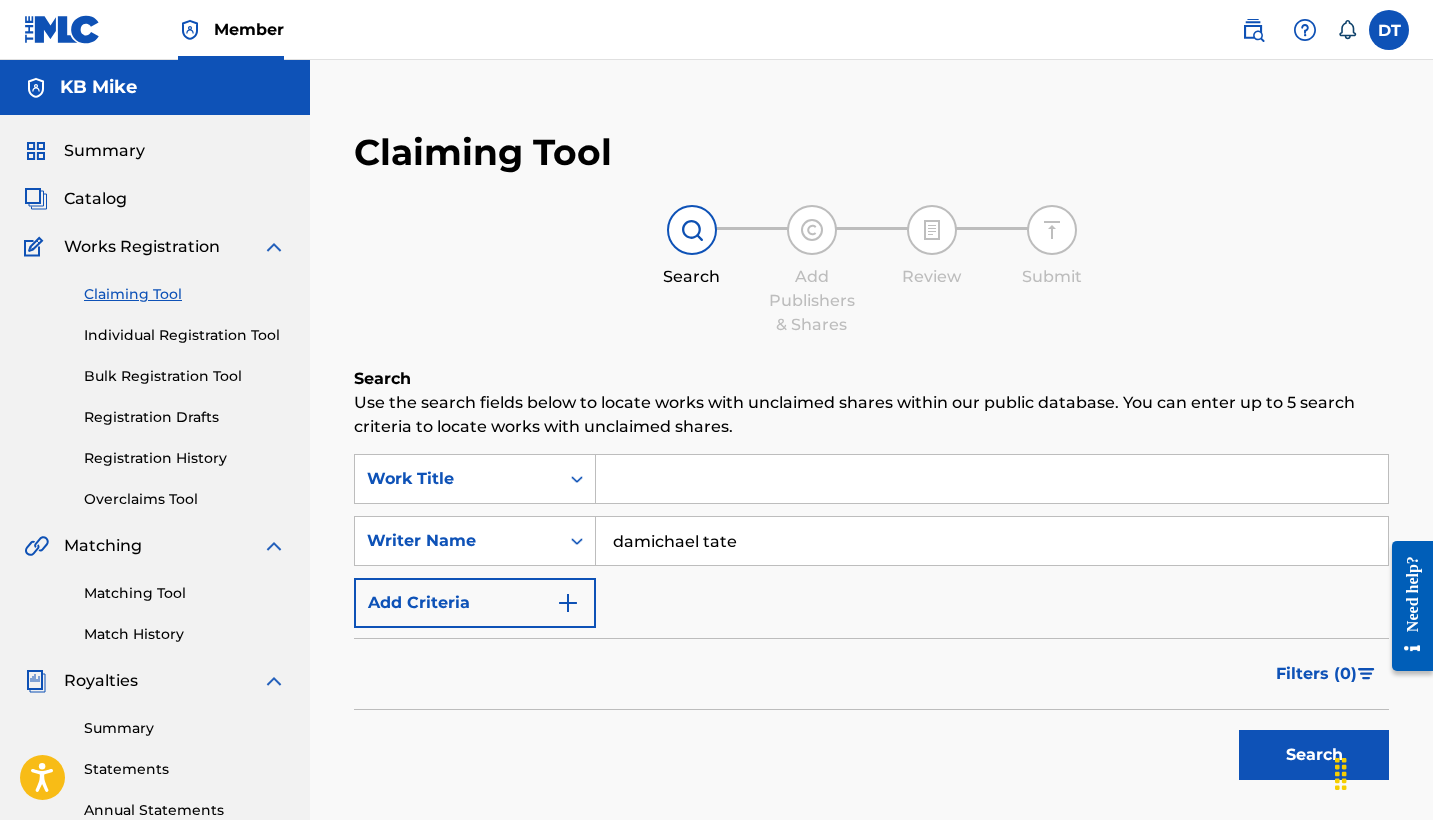 type on "damichael tate" 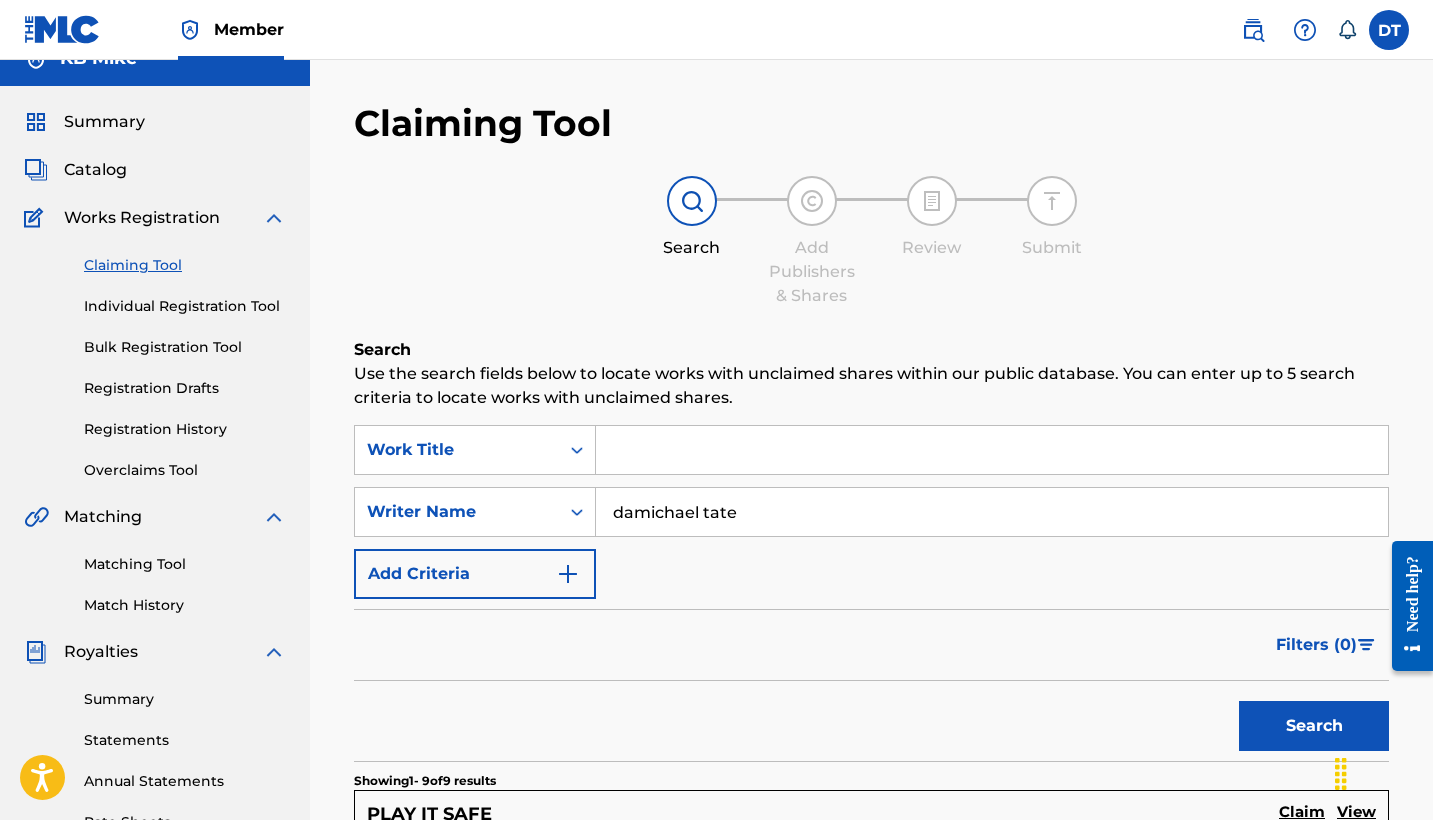 scroll, scrollTop: 27, scrollLeft: 0, axis: vertical 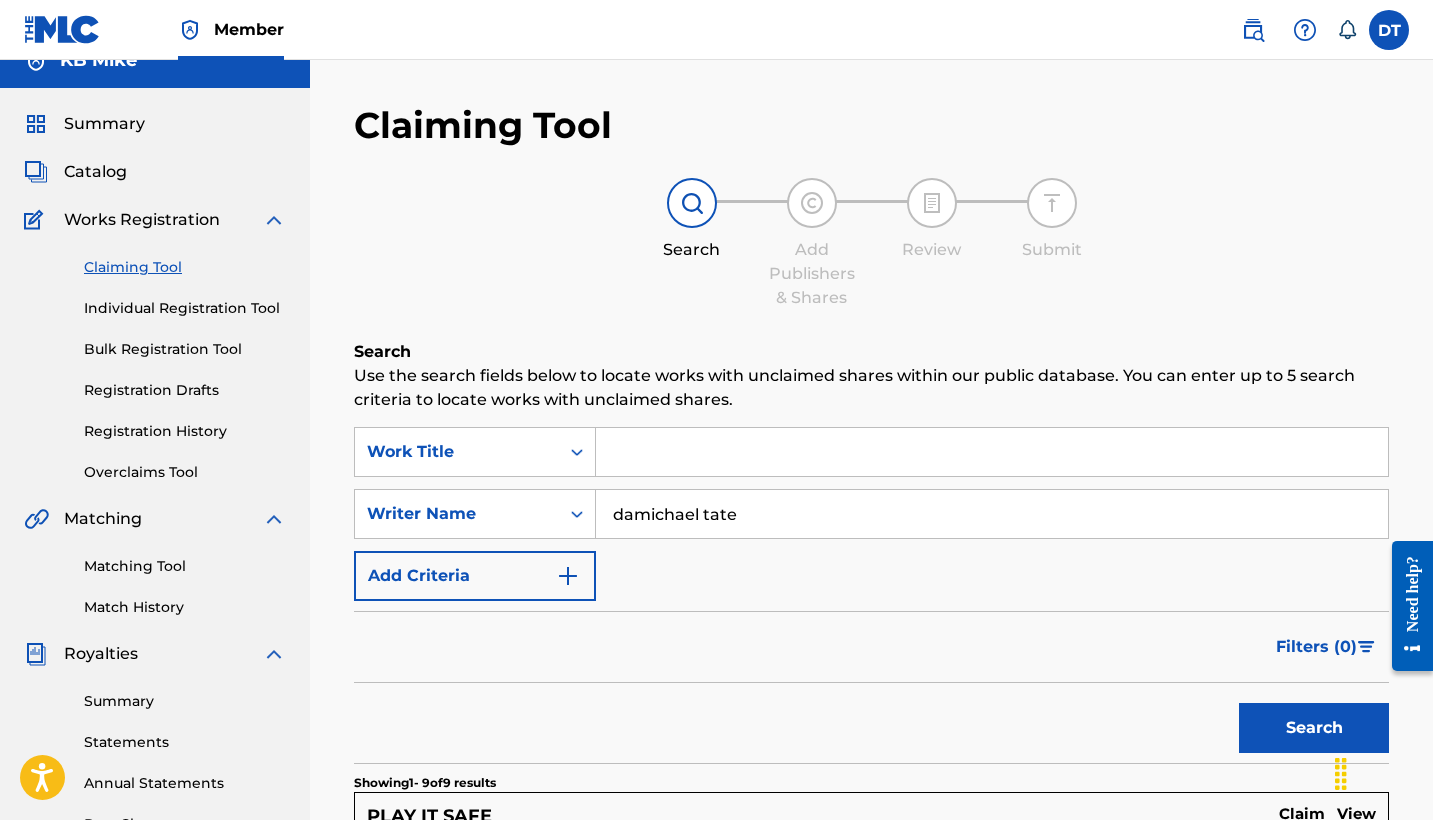 click at bounding box center (992, 452) 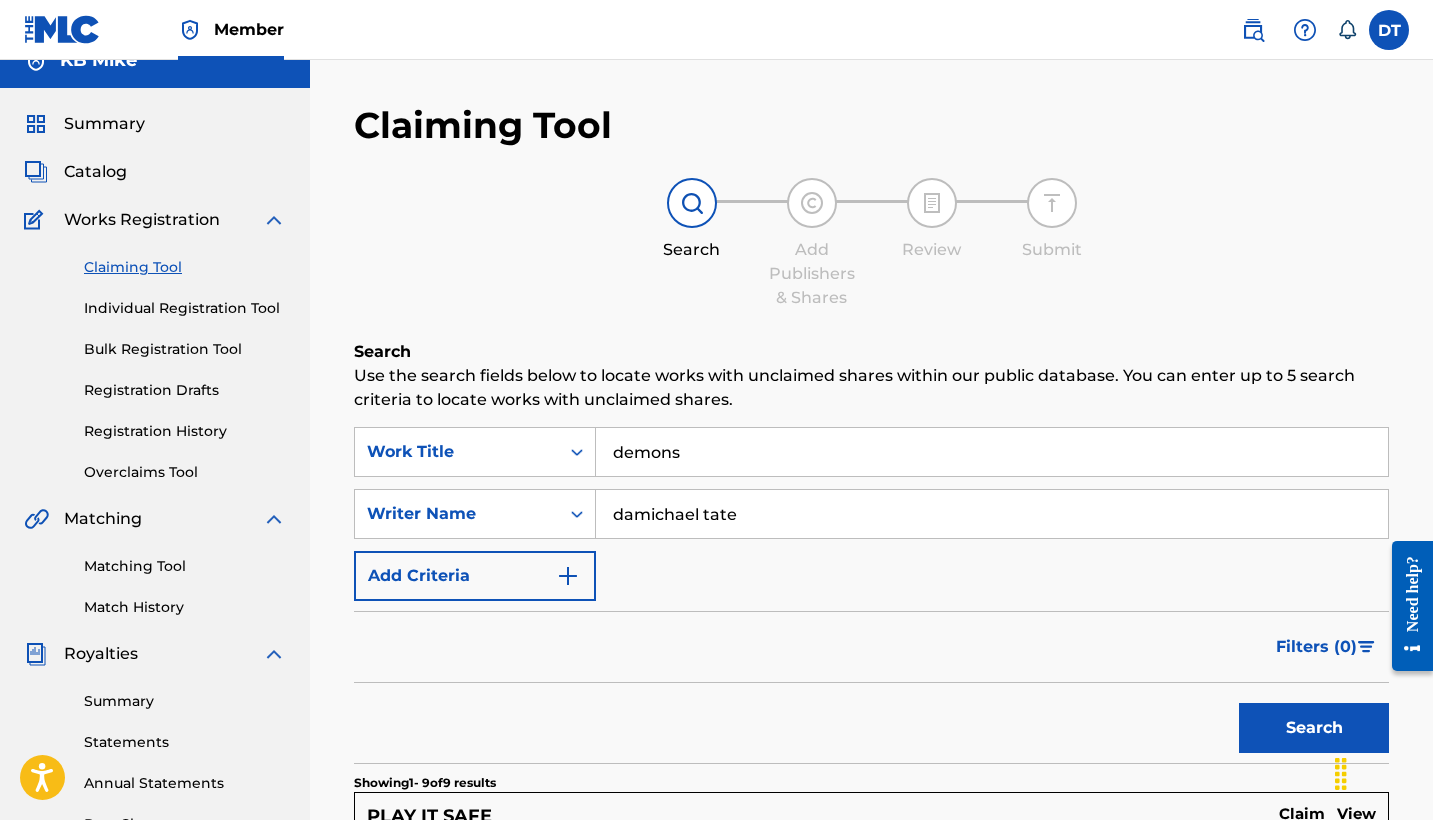 click on "Search" at bounding box center (1314, 728) 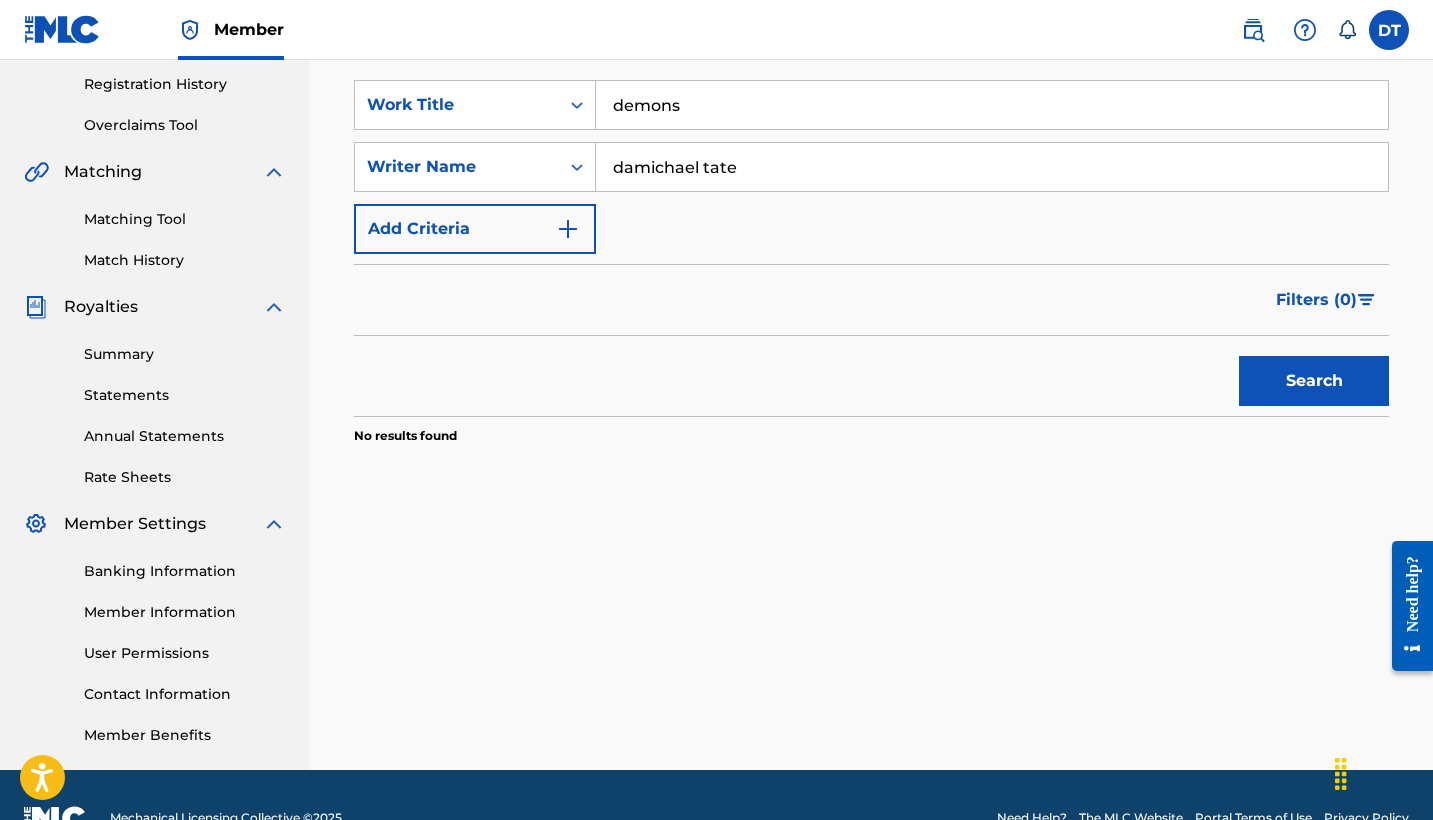 scroll, scrollTop: 376, scrollLeft: 0, axis: vertical 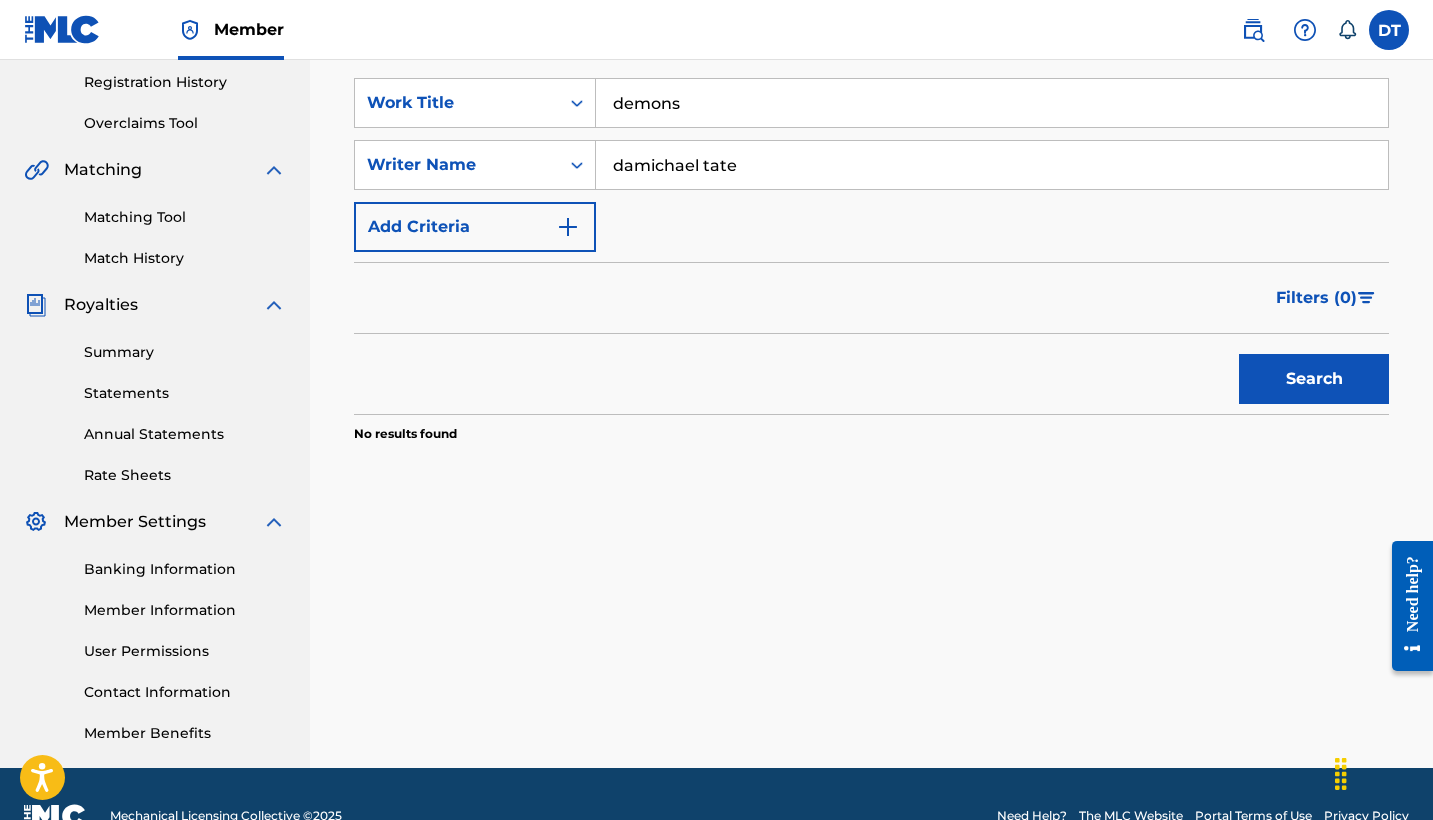 click on "demons" at bounding box center (992, 103) 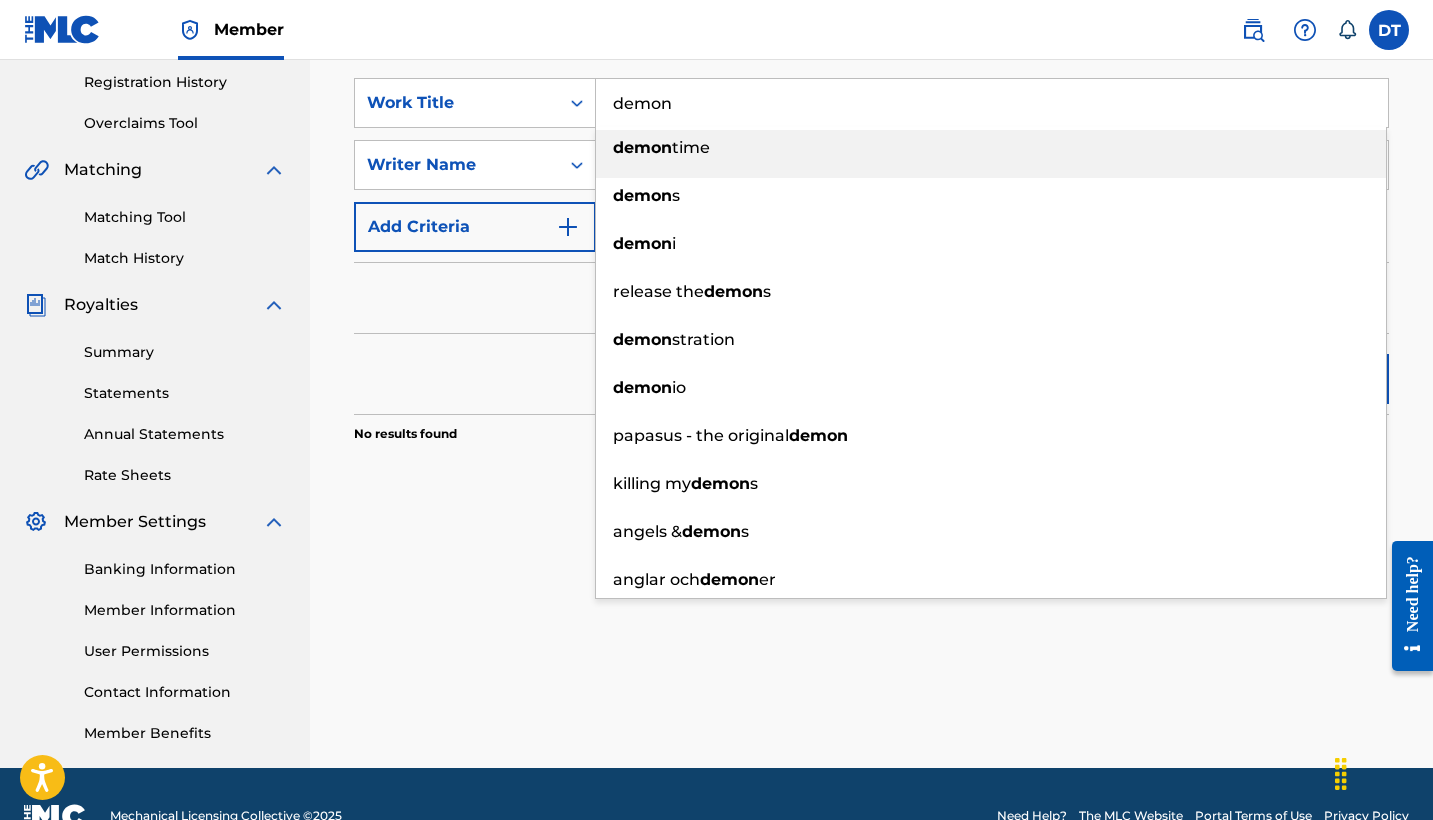 type on "demon time" 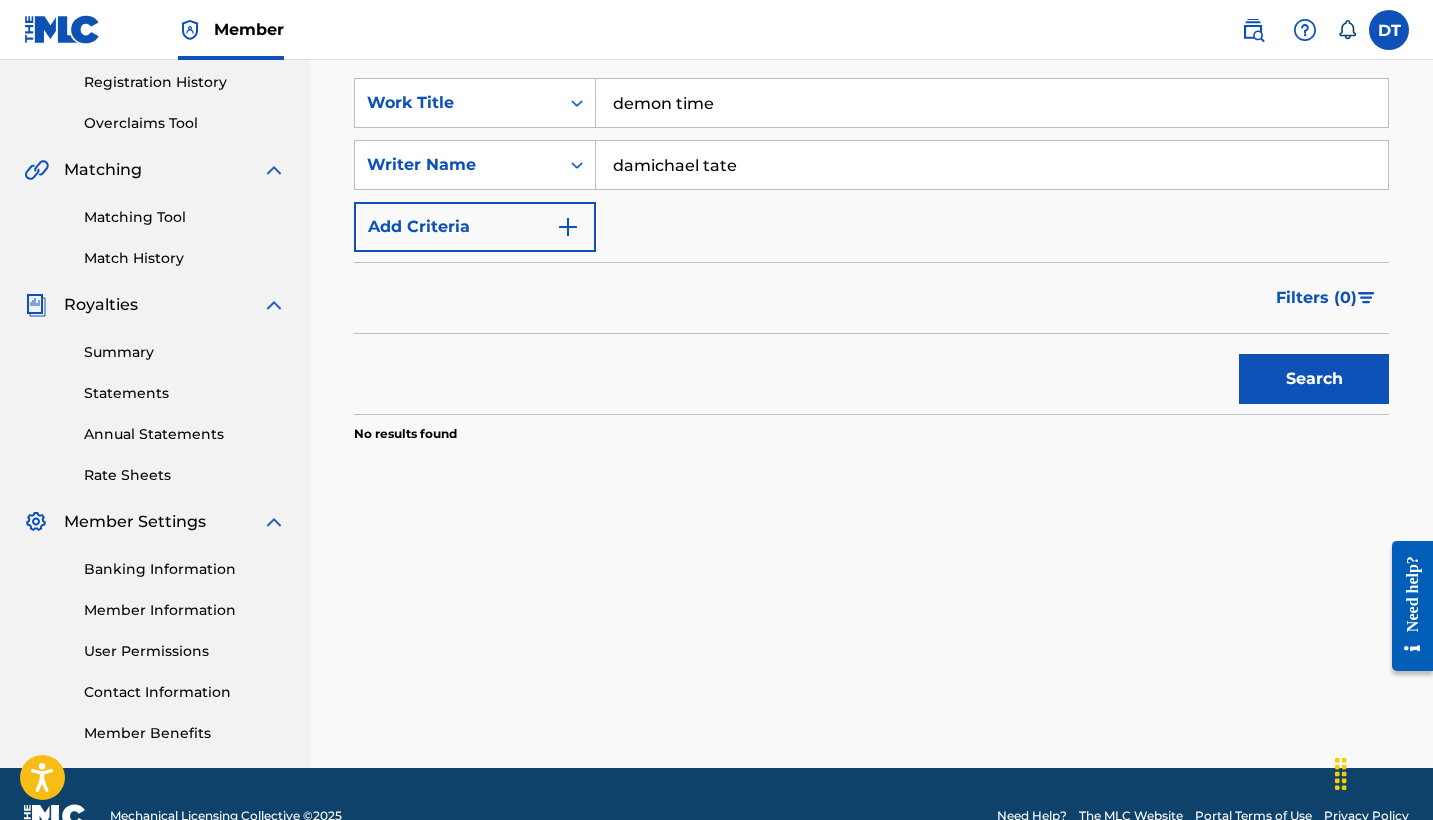 click on "Search" at bounding box center (1314, 379) 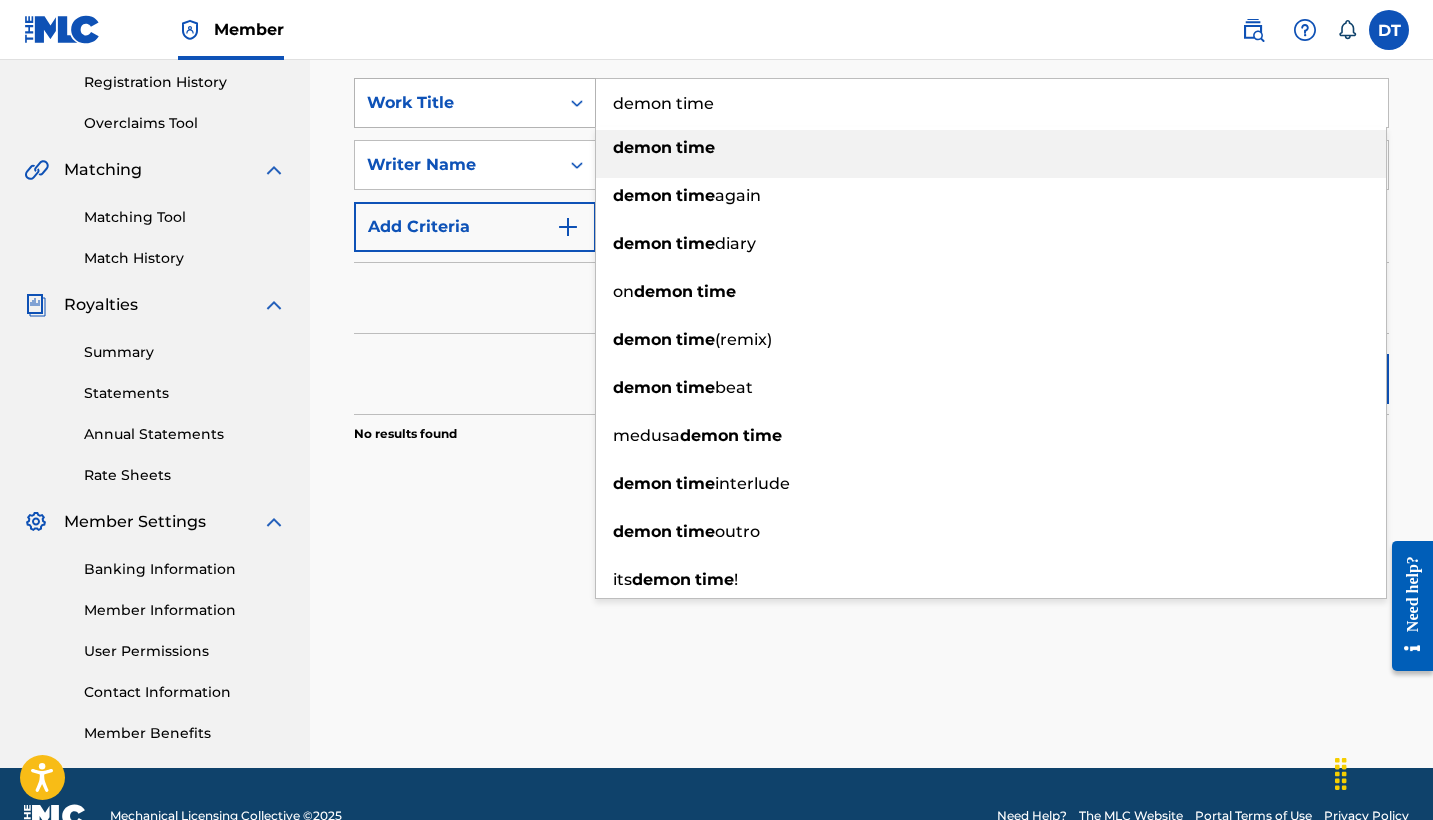 drag, startPoint x: 855, startPoint y: 114, endPoint x: 519, endPoint y: 88, distance: 337.00446 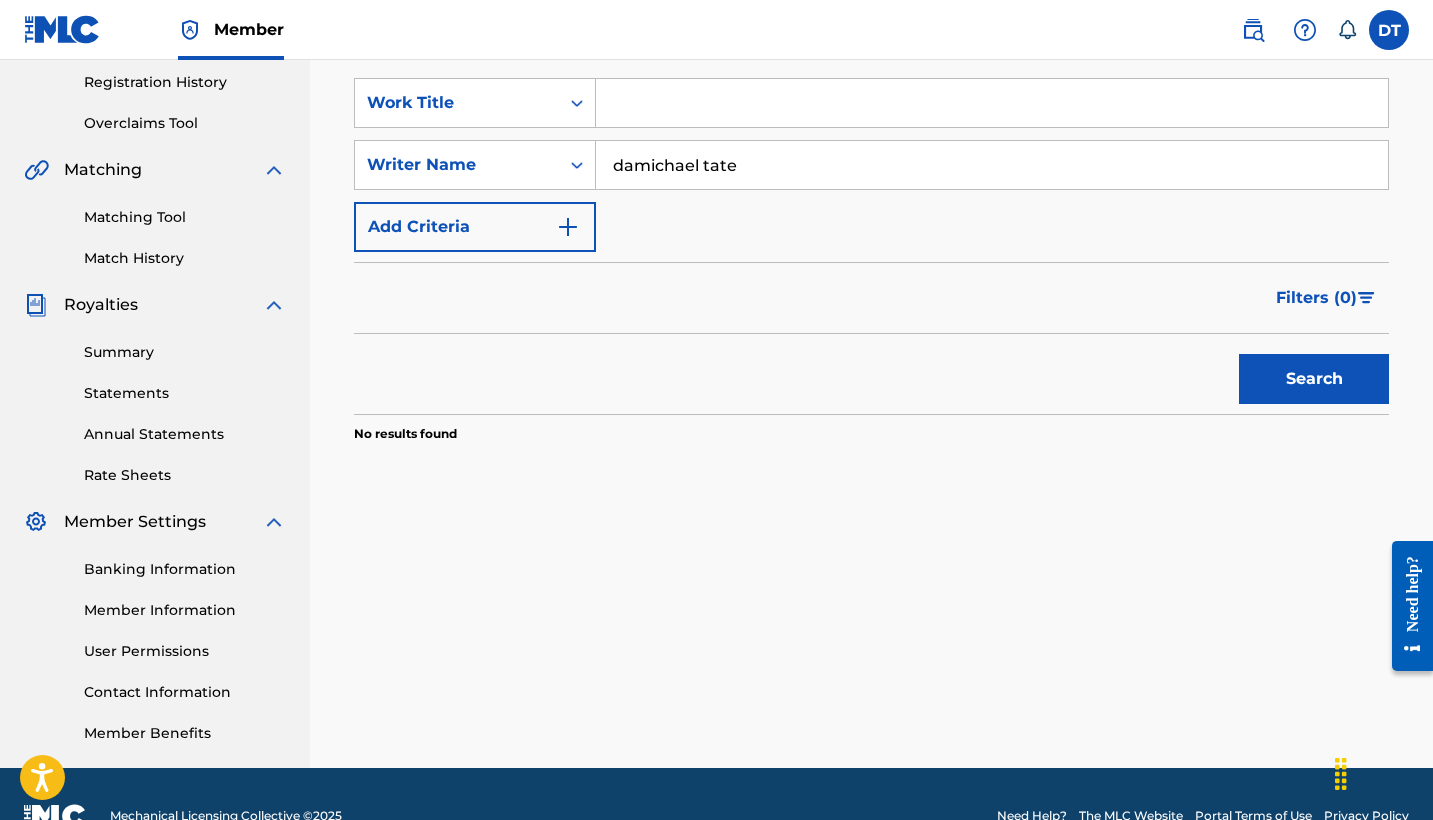type 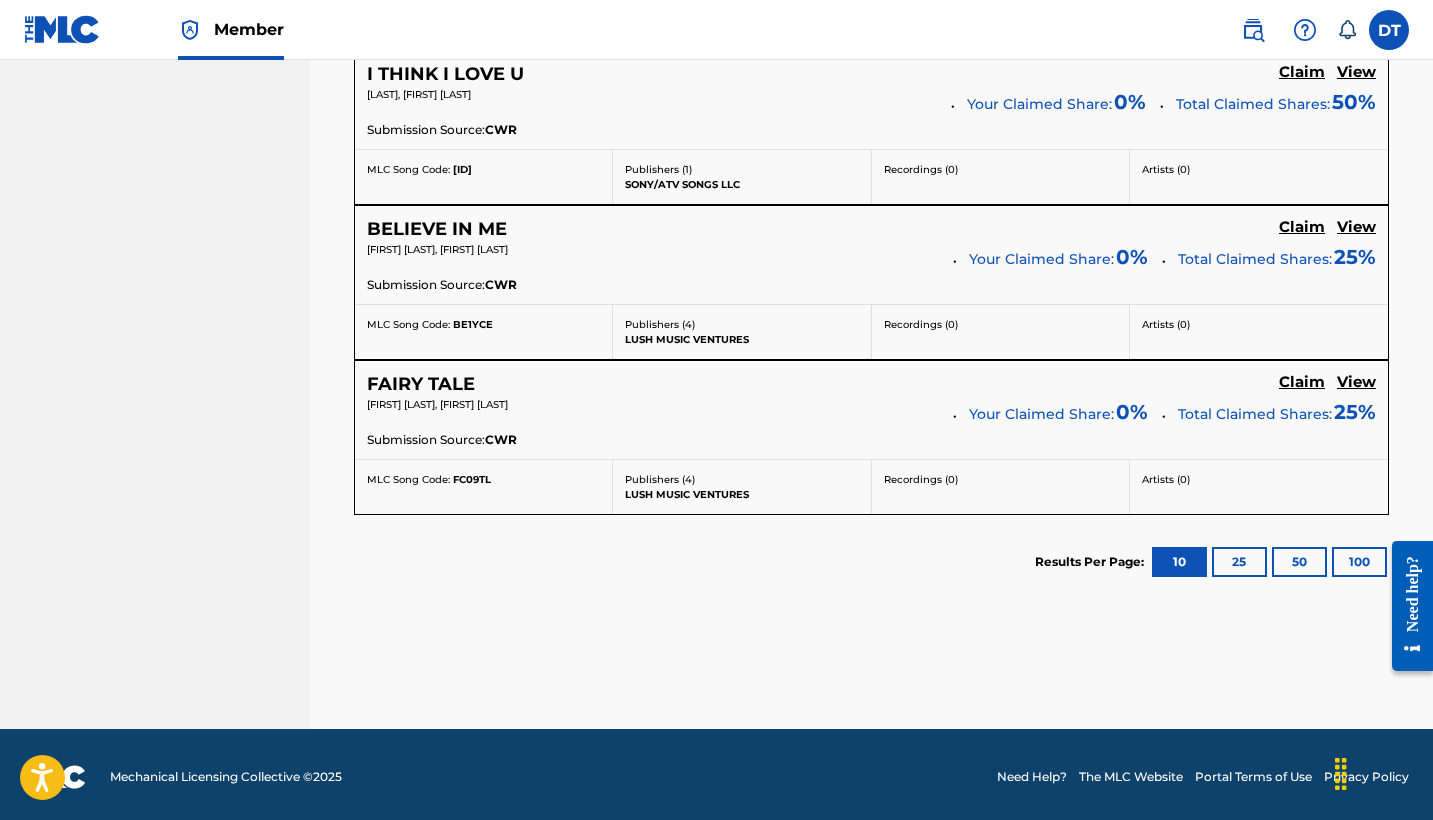 click on "25" at bounding box center [1239, 562] 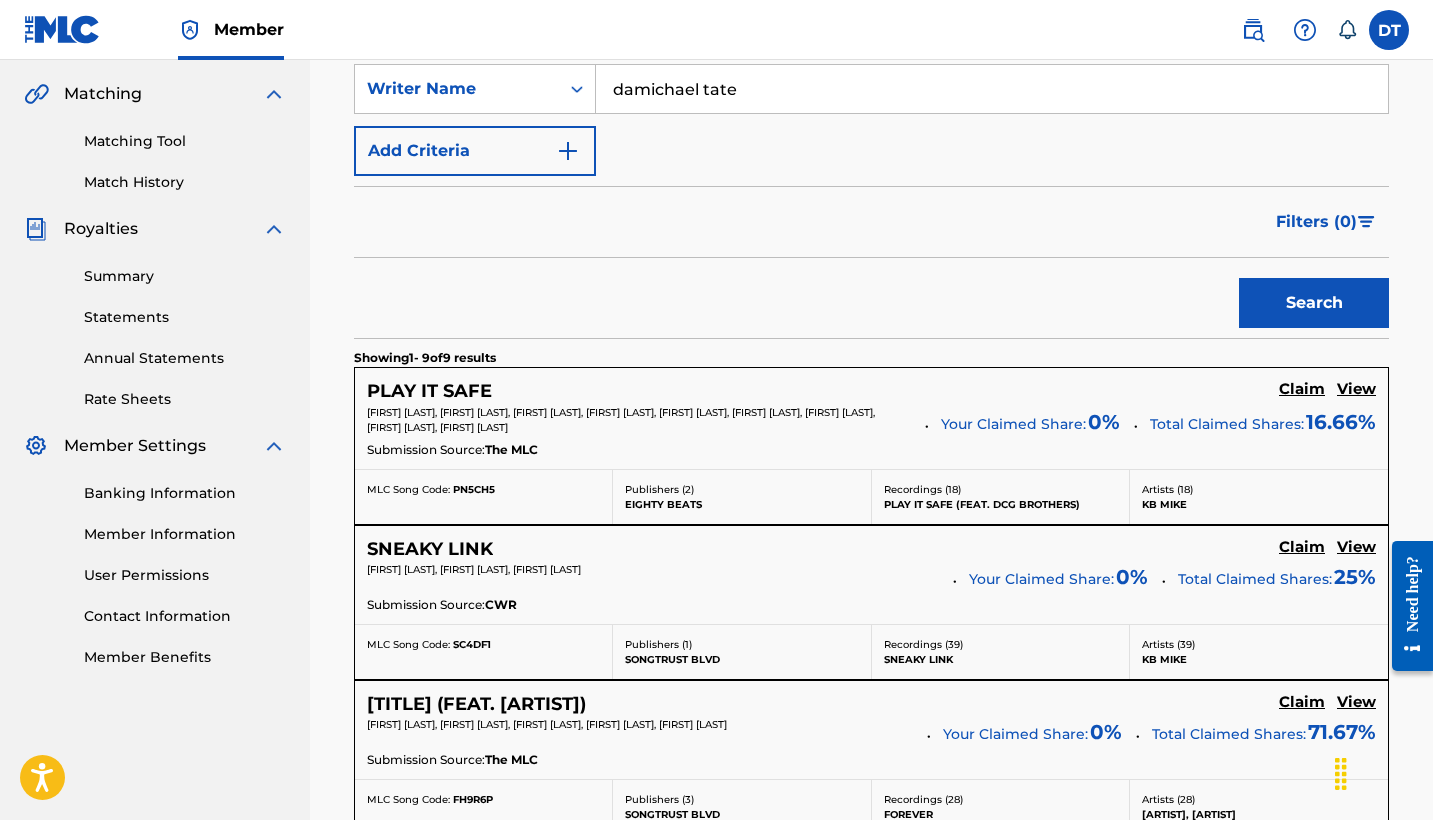 scroll, scrollTop: 432, scrollLeft: 0, axis: vertical 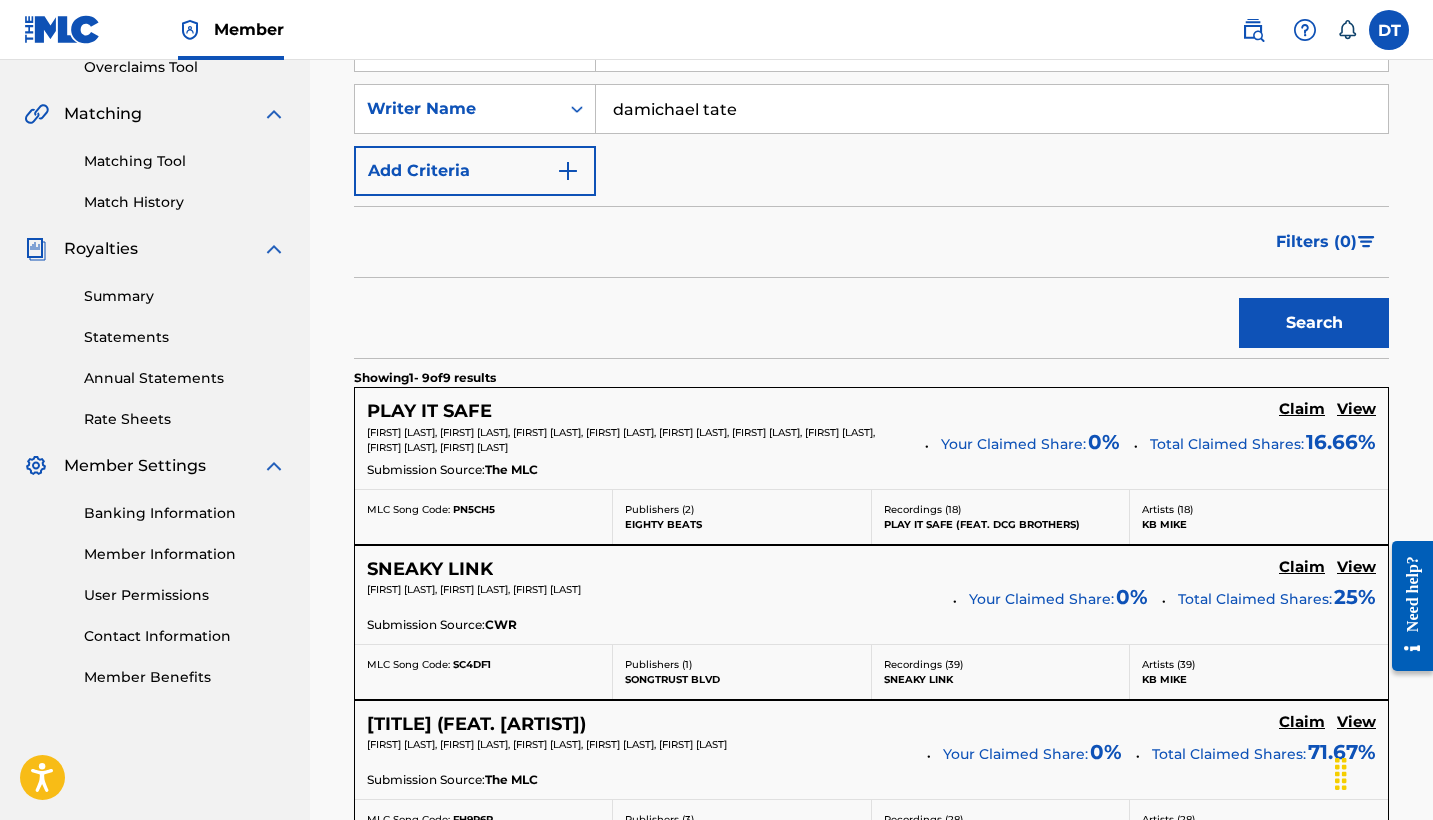click on "Claim" at bounding box center [1302, 409] 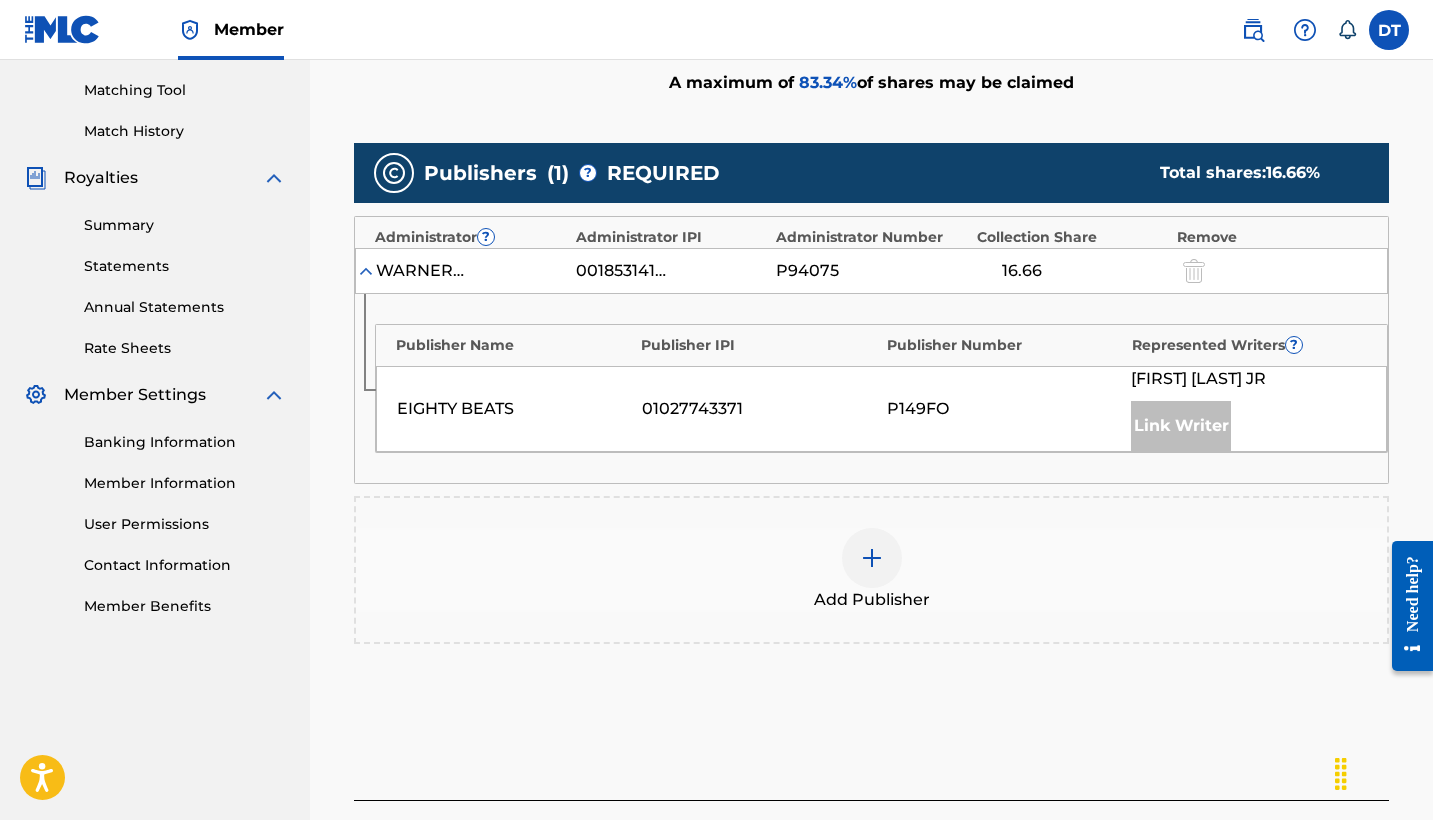 scroll, scrollTop: 508, scrollLeft: 0, axis: vertical 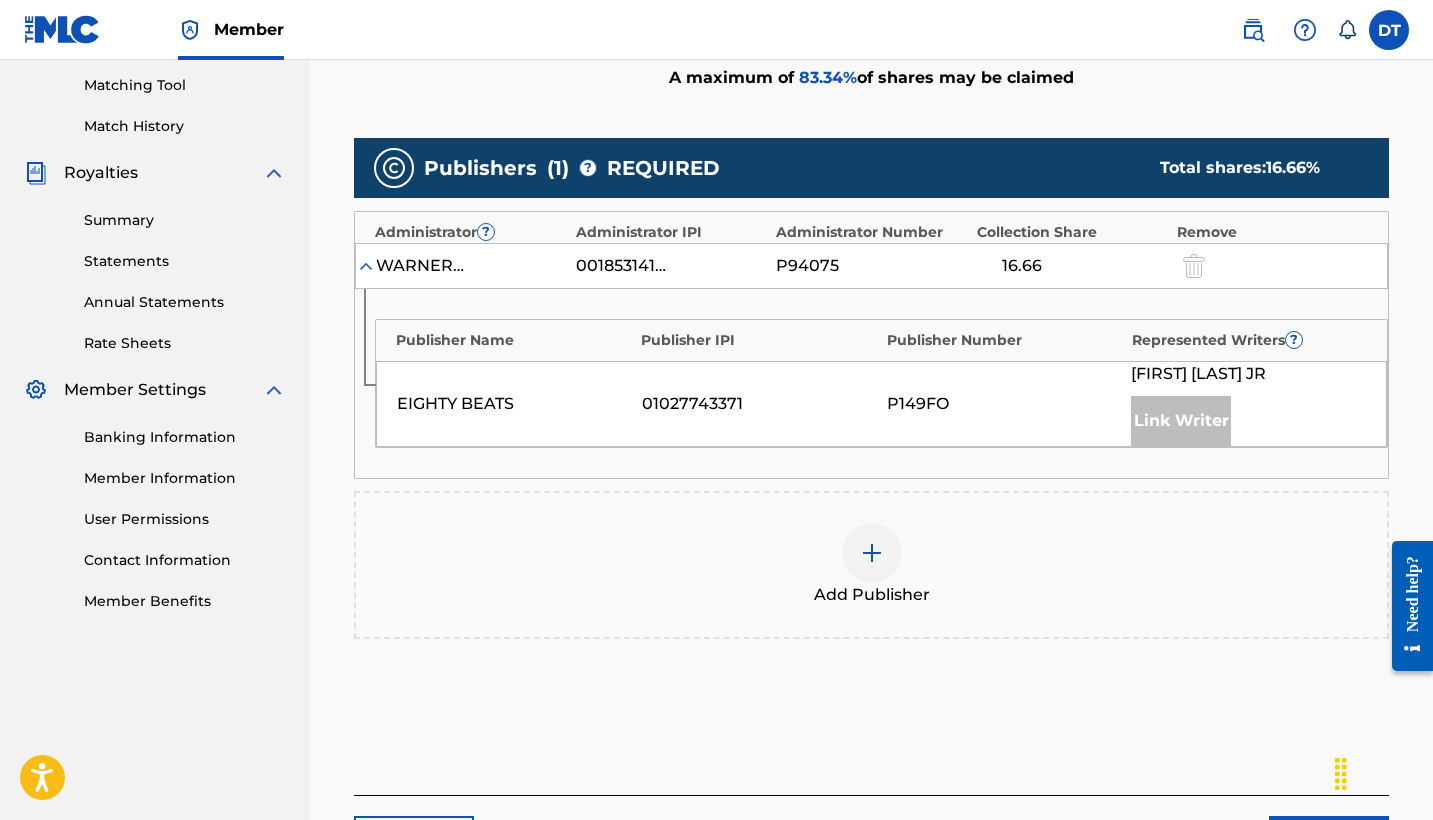 click at bounding box center [872, 553] 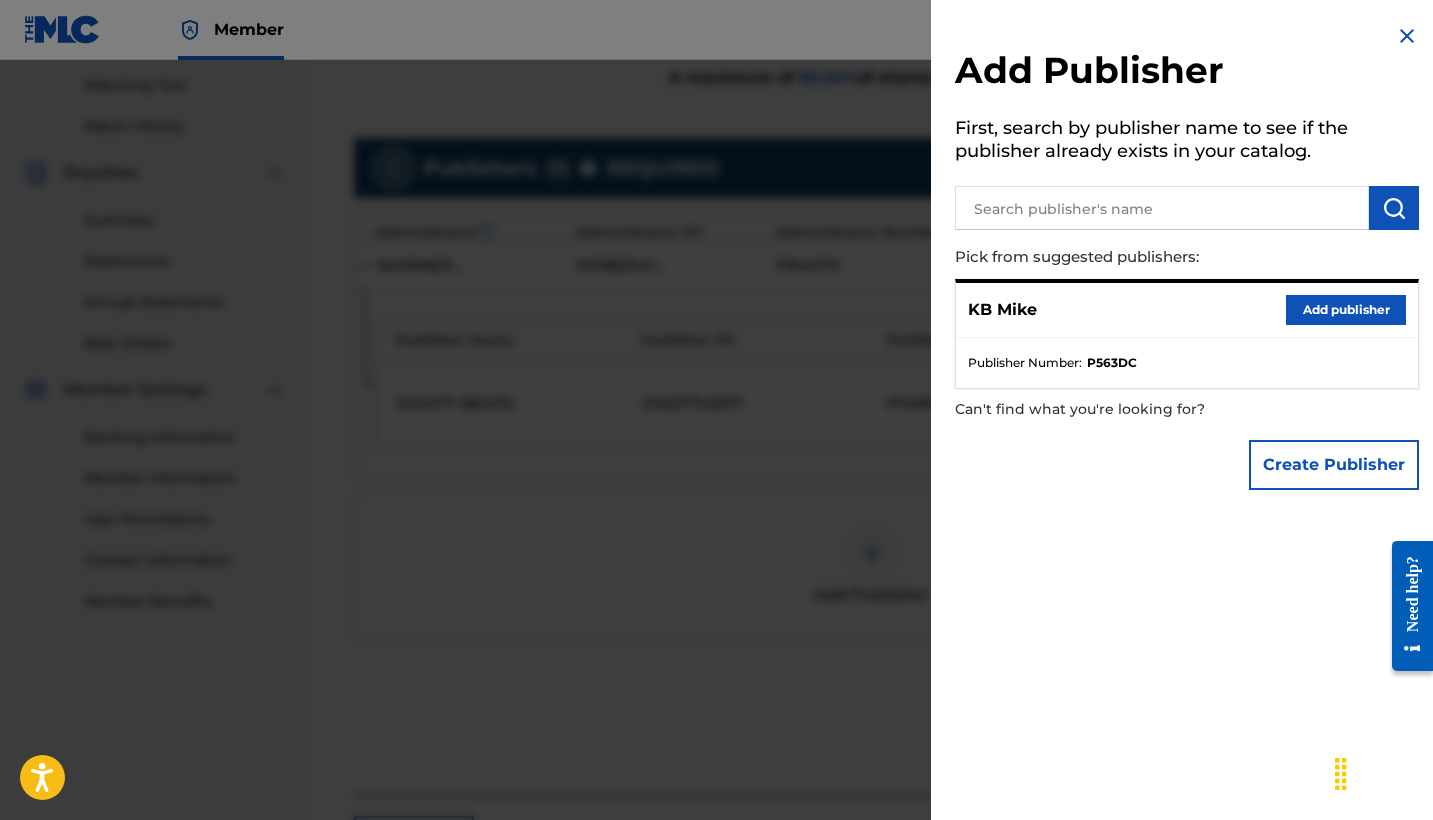 click on "Add publisher" at bounding box center [1346, 310] 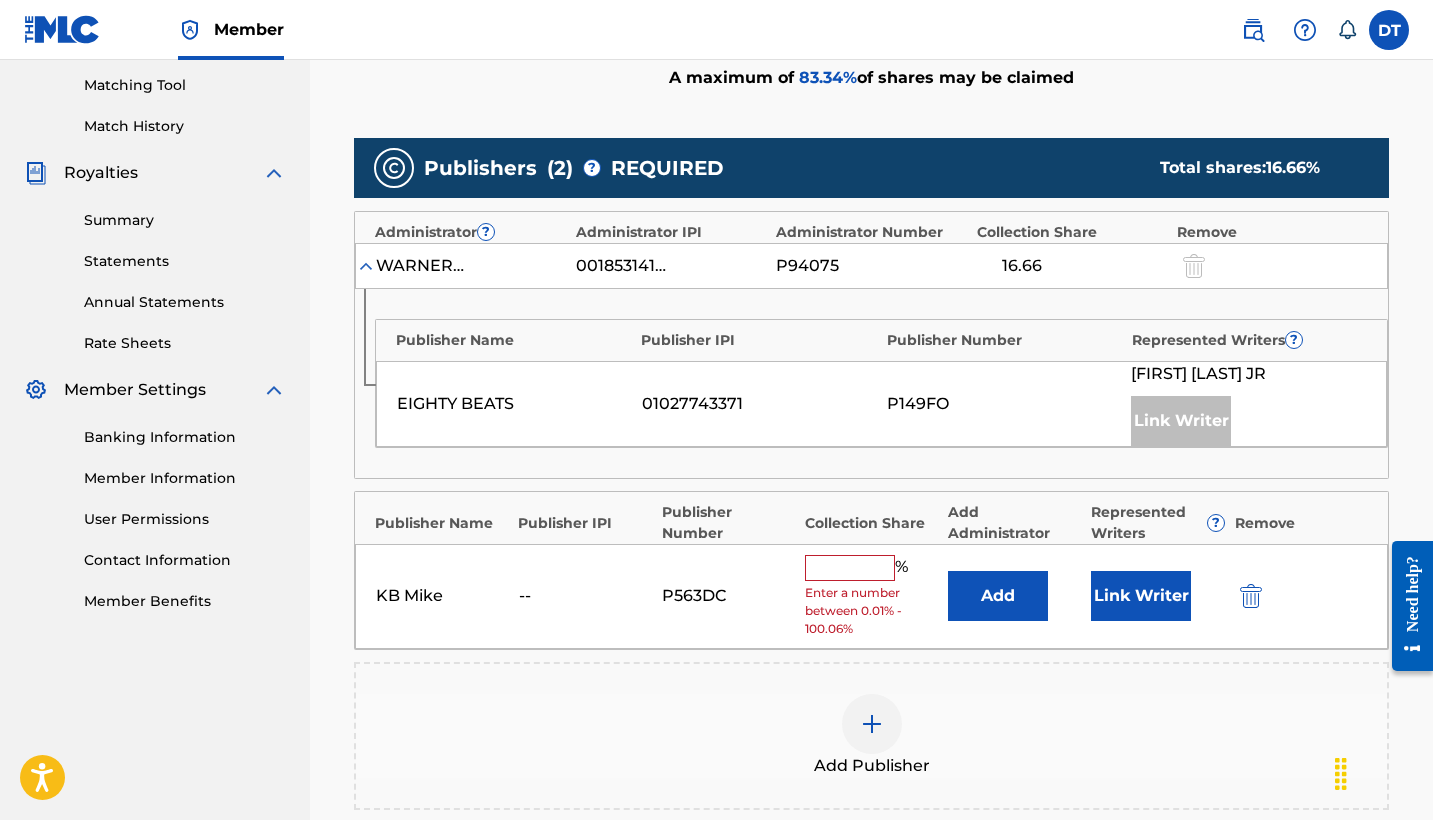 click on "%" at bounding box center (859, 568) 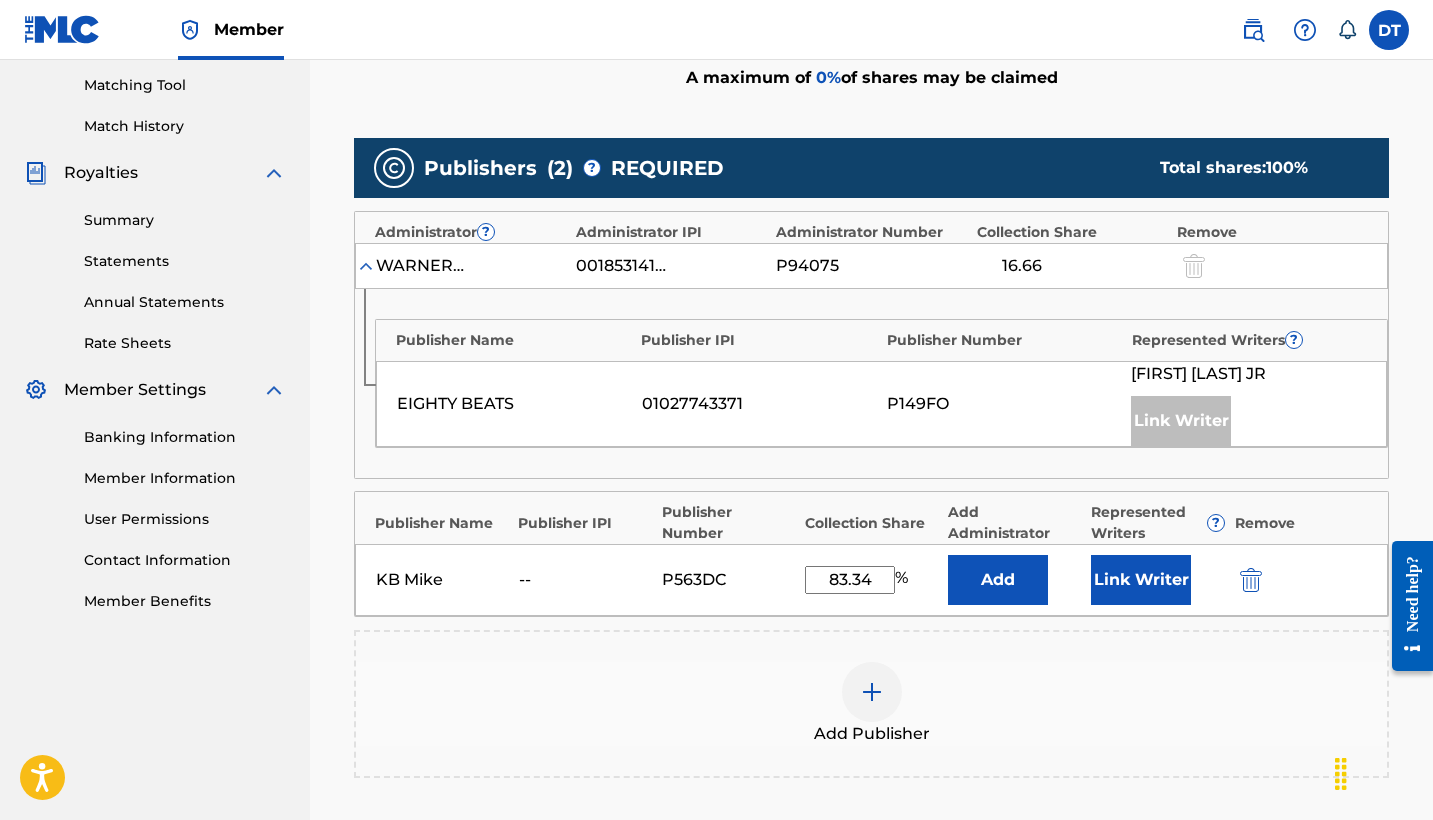 type on "83.34" 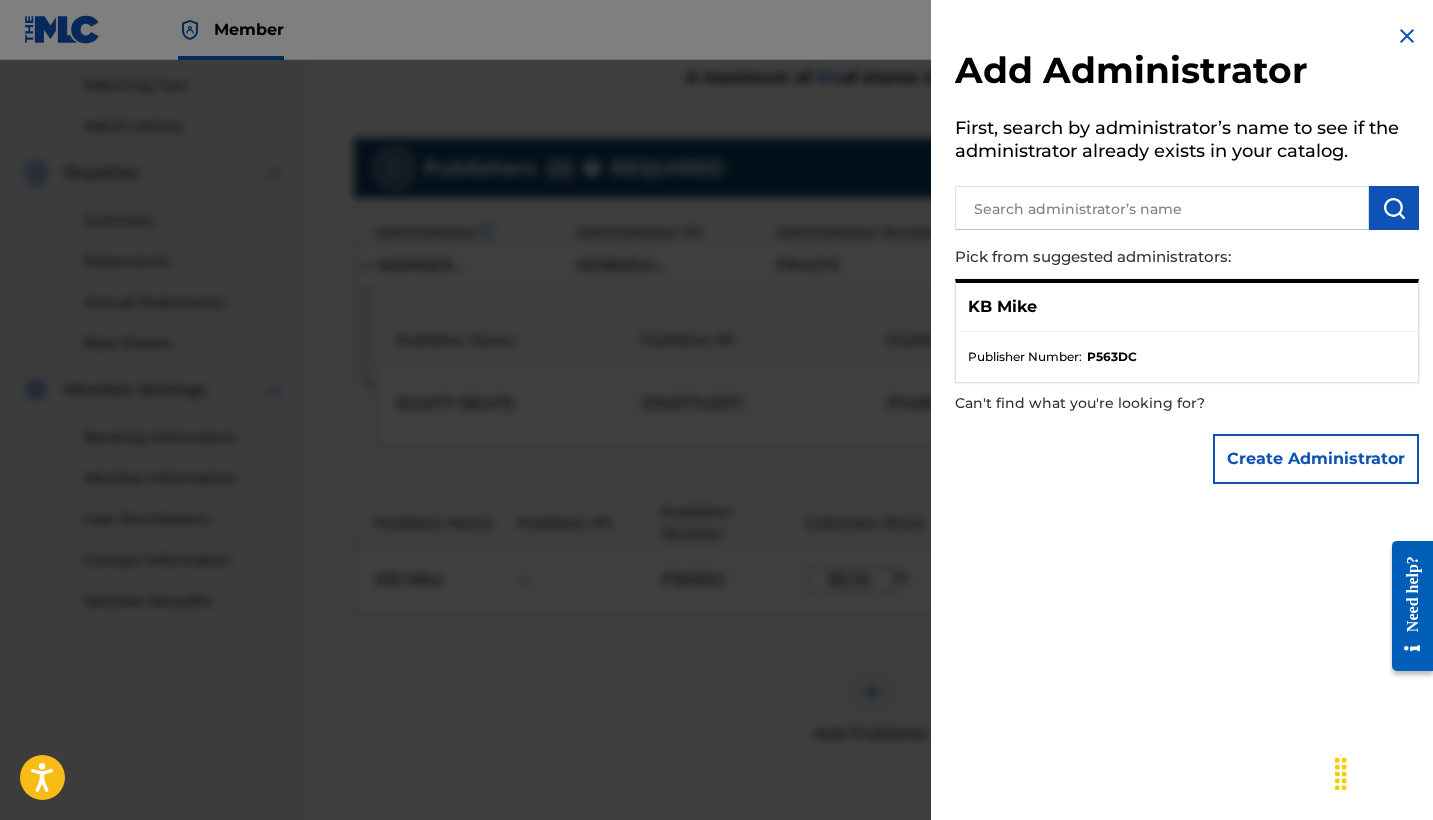 click at bounding box center [1407, 36] 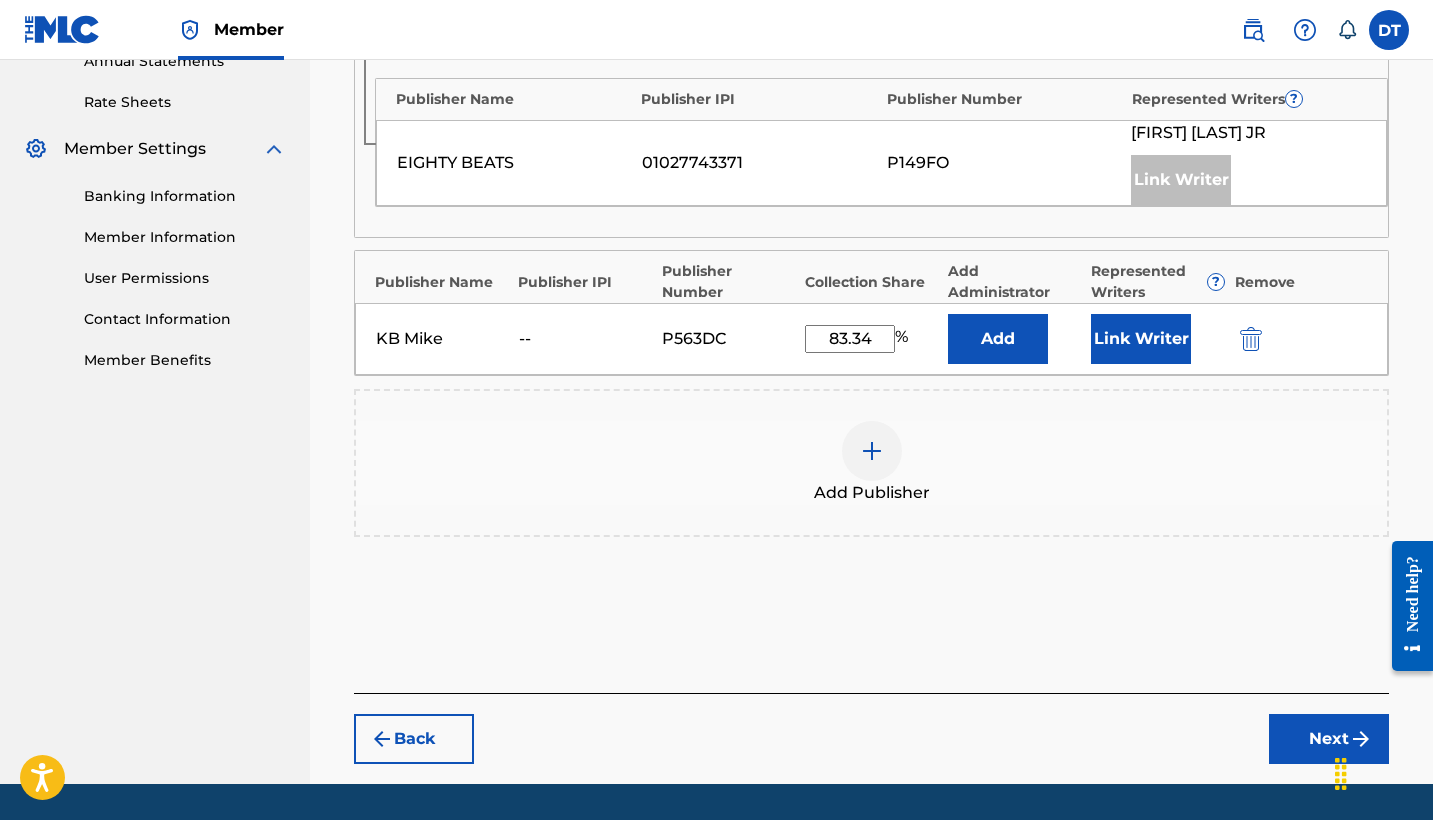 click on "Next" at bounding box center (1329, 739) 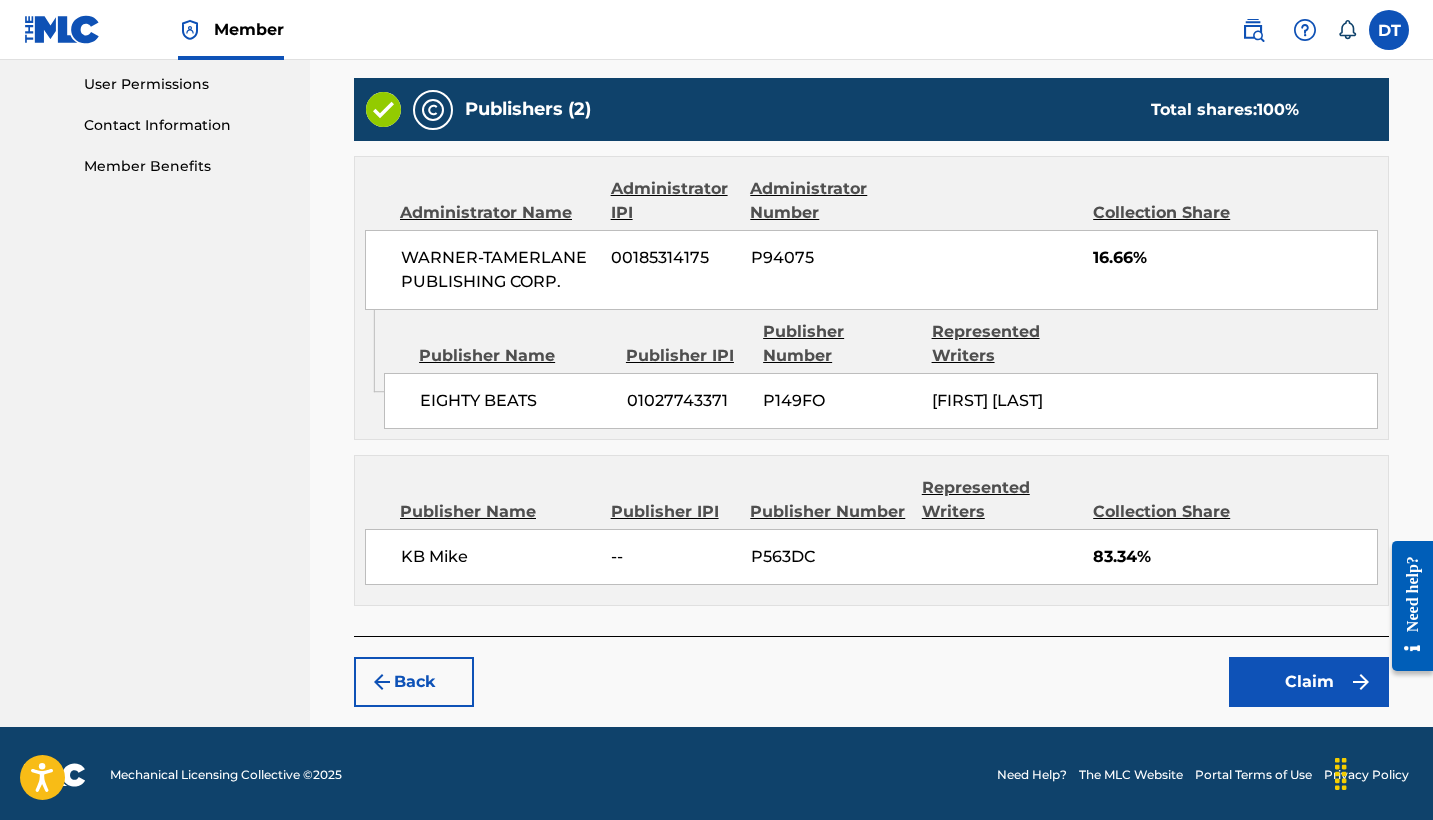 scroll, scrollTop: 942, scrollLeft: 0, axis: vertical 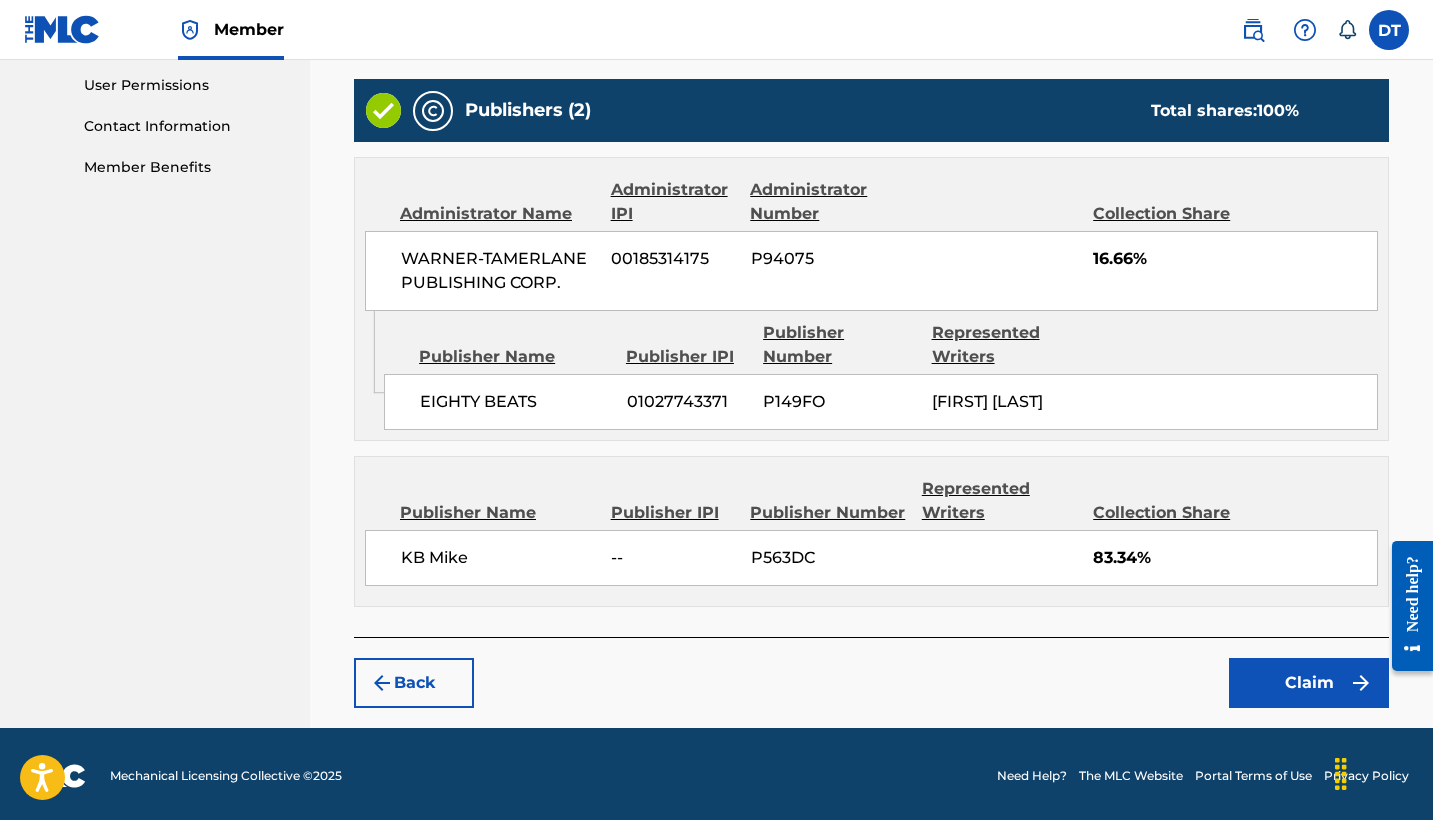 click on "Claim" at bounding box center (1309, 683) 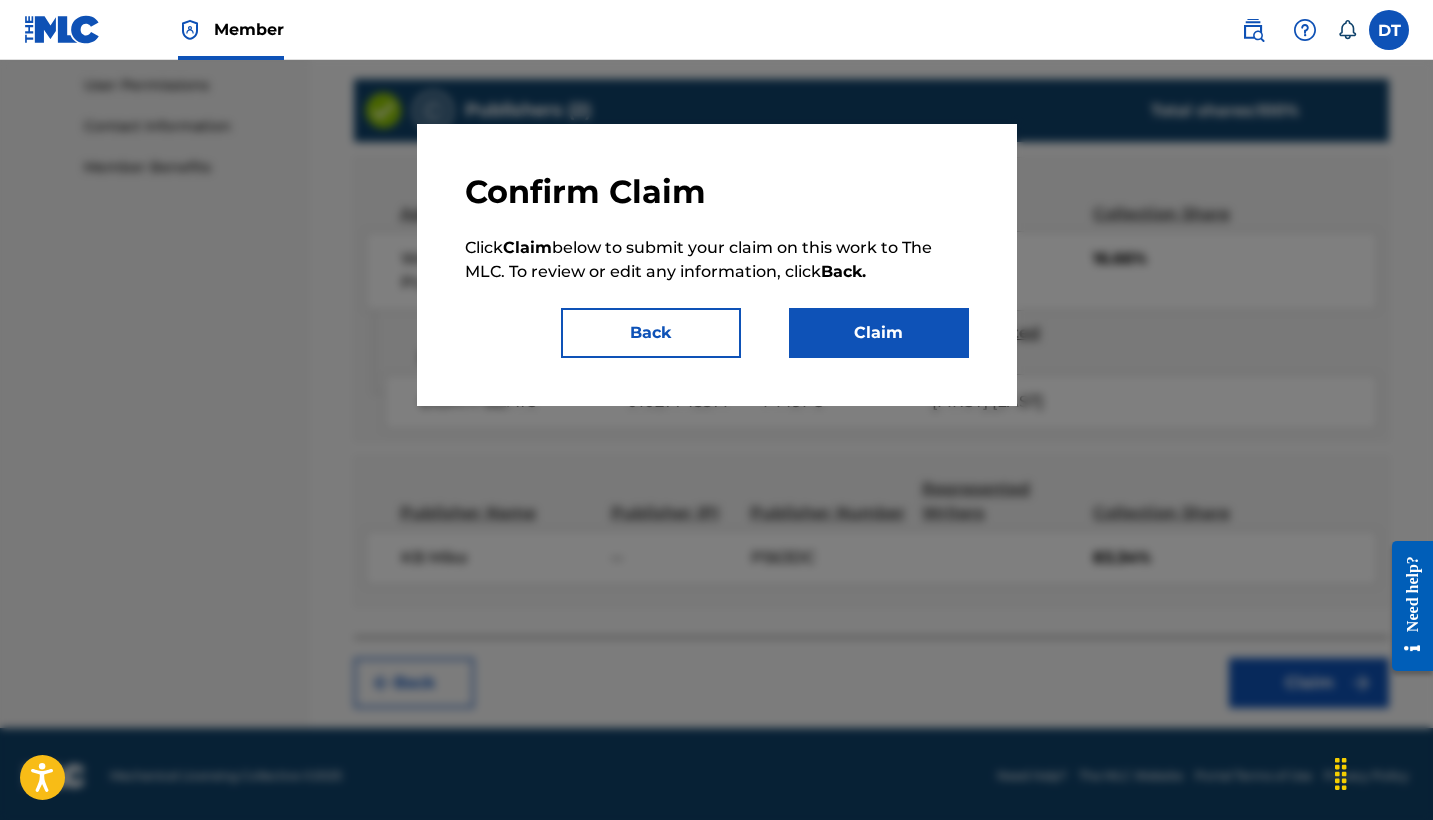 click on "Claim" at bounding box center (879, 333) 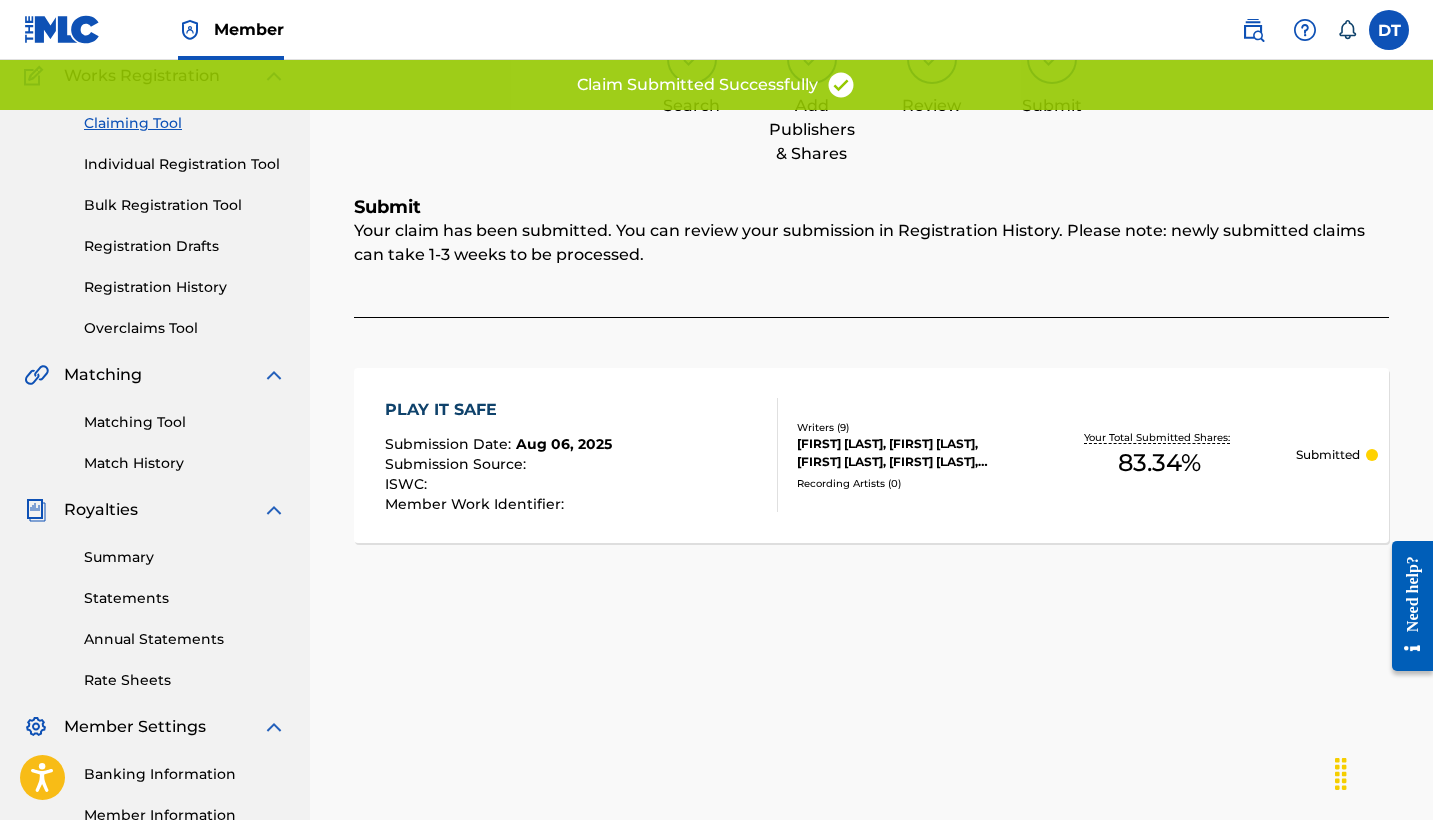 scroll, scrollTop: 172, scrollLeft: 0, axis: vertical 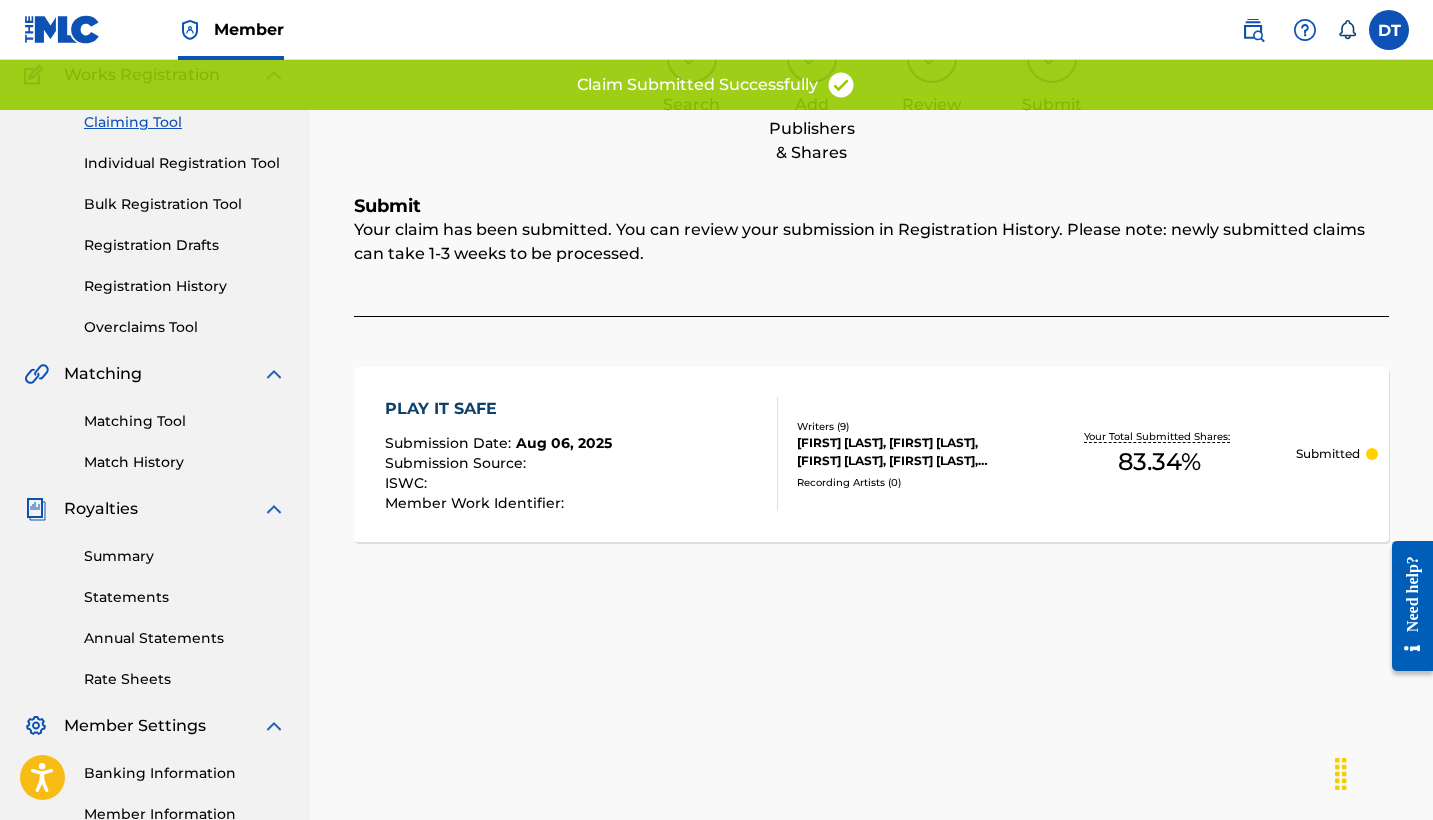 click on "Claiming Tool" at bounding box center [185, 122] 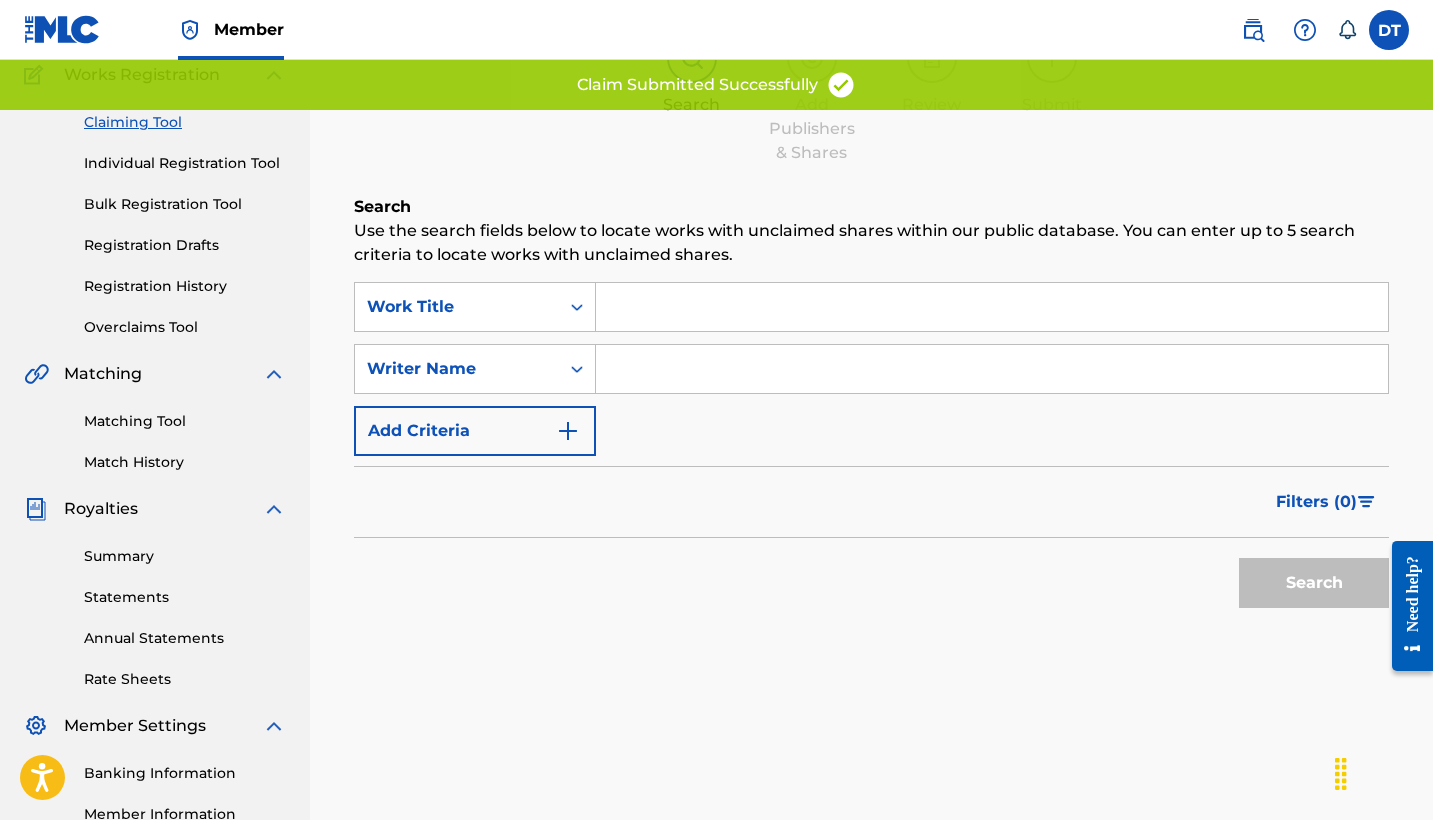 scroll, scrollTop: 0, scrollLeft: 0, axis: both 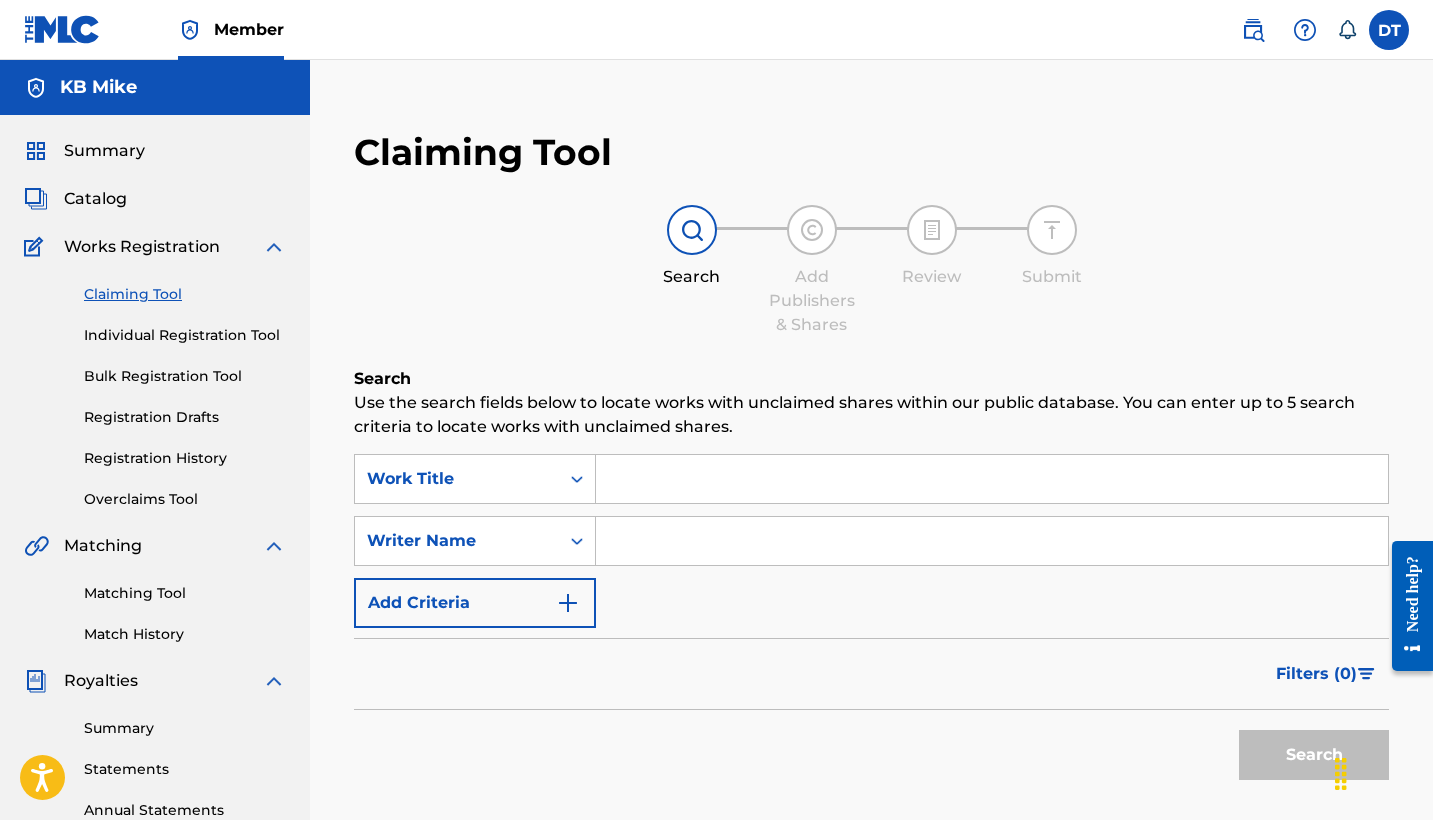 click at bounding box center [992, 541] 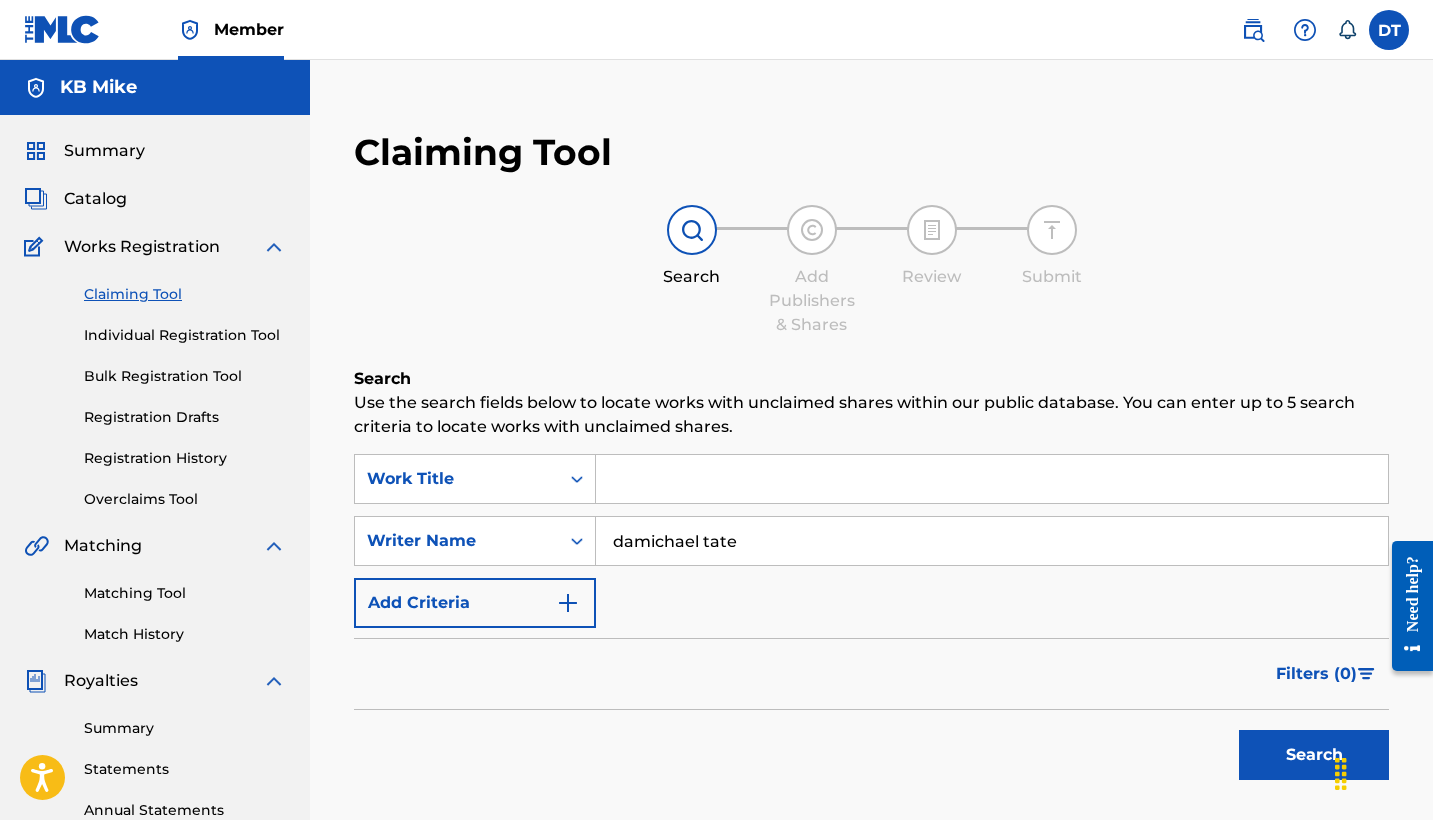 type on "damichael tate" 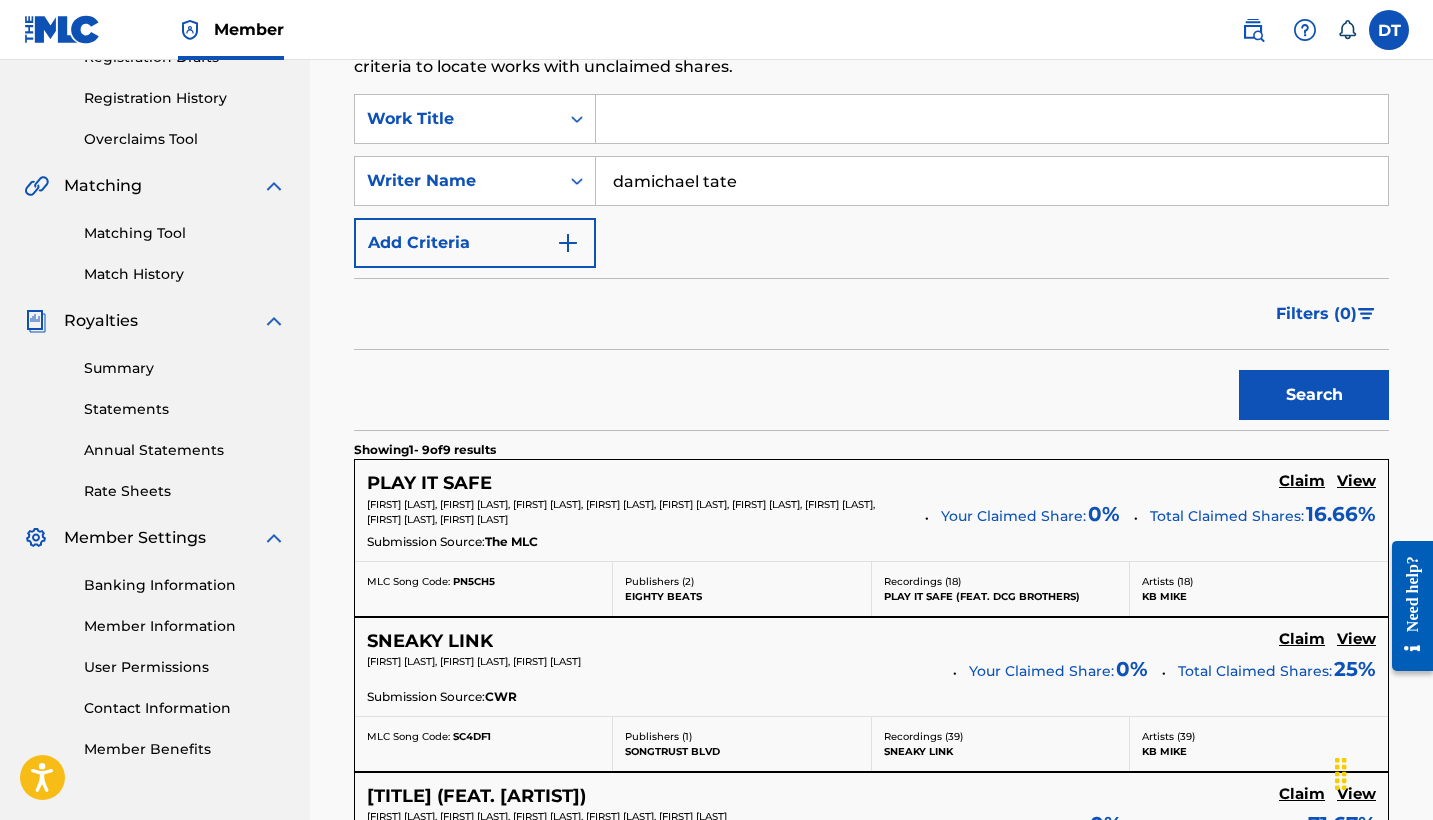 scroll, scrollTop: 359, scrollLeft: 0, axis: vertical 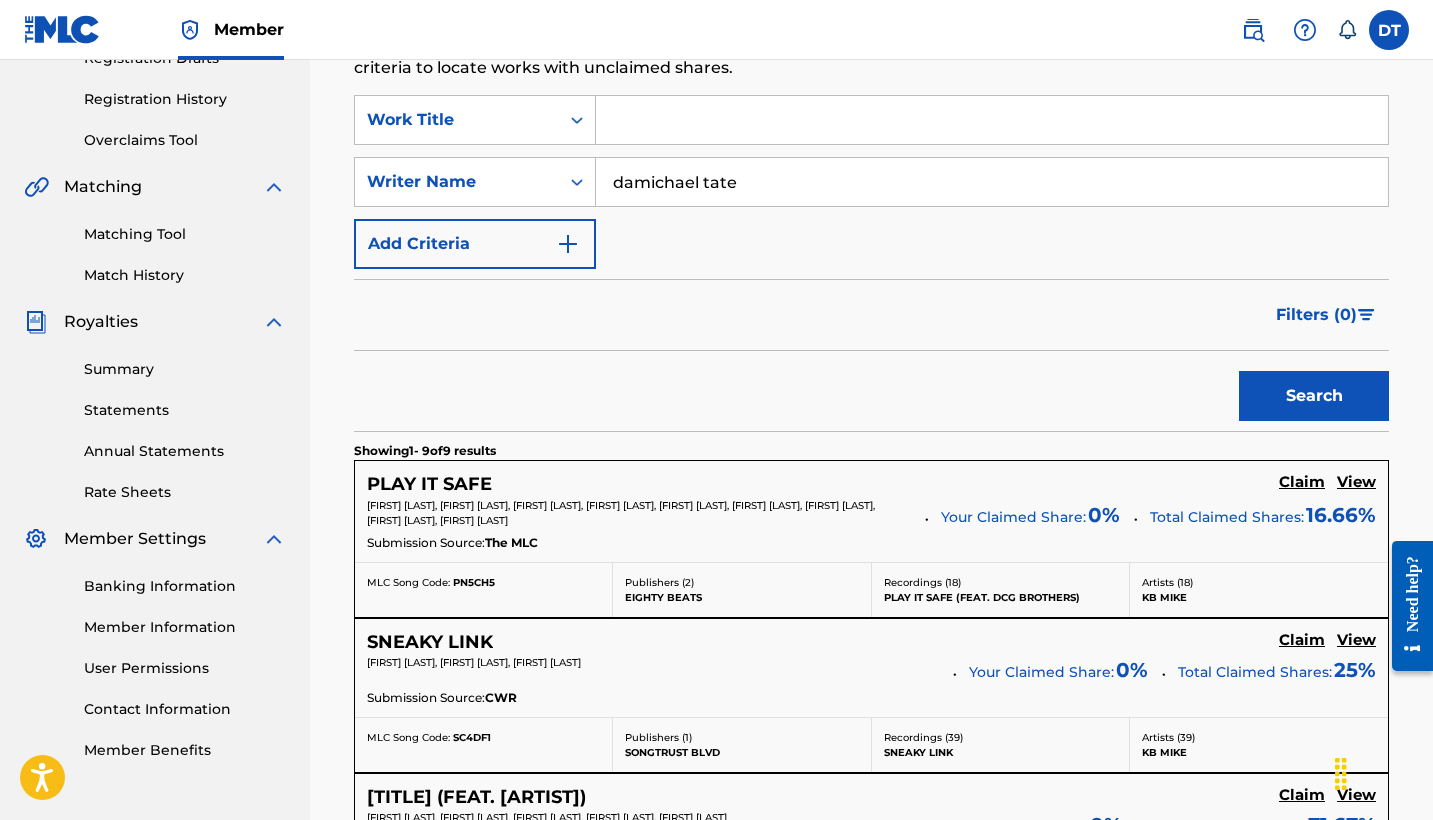 click on "Summary Statements Annual Statements Rate Sheets" at bounding box center [155, 418] 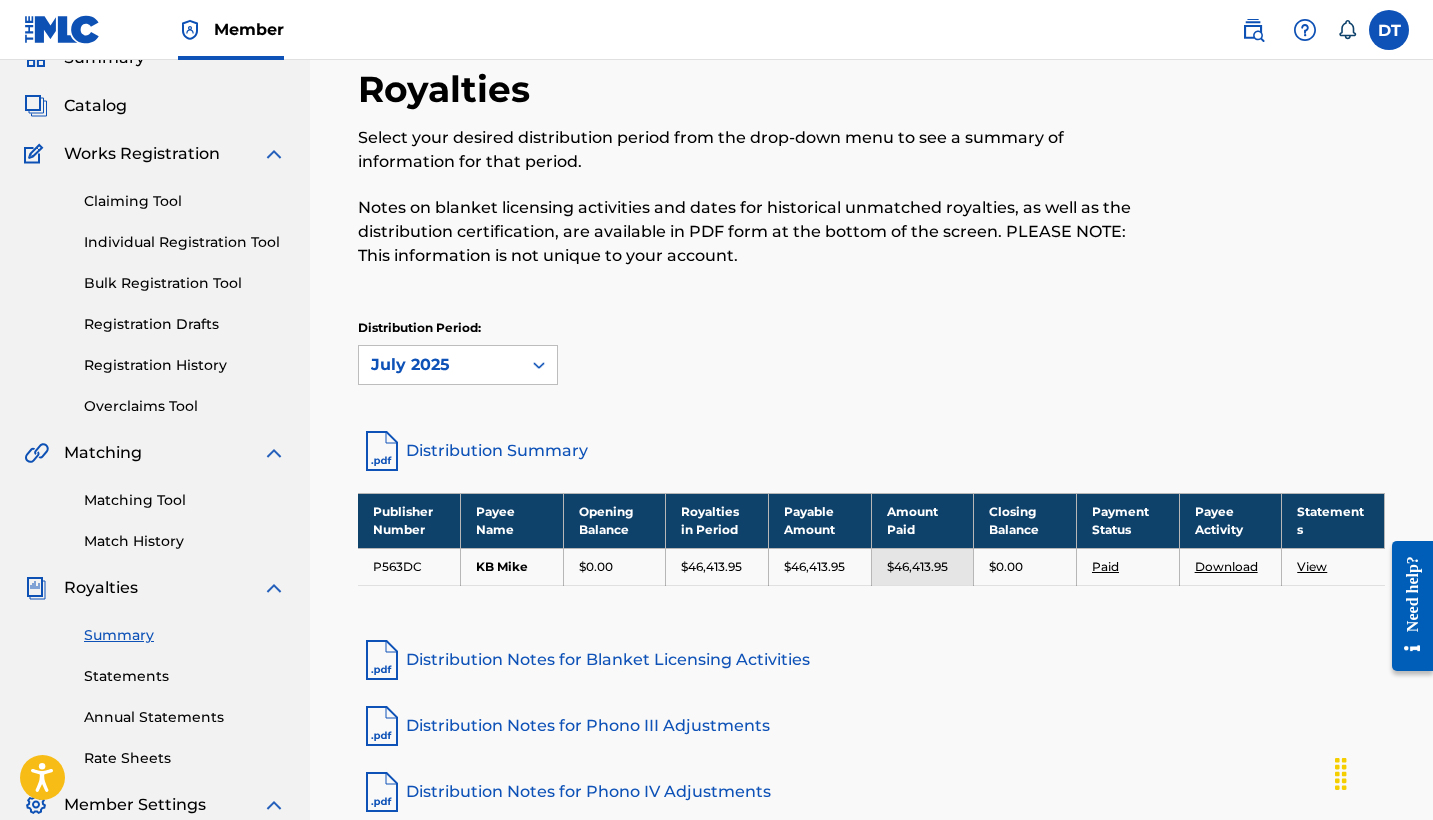 scroll, scrollTop: 98, scrollLeft: 0, axis: vertical 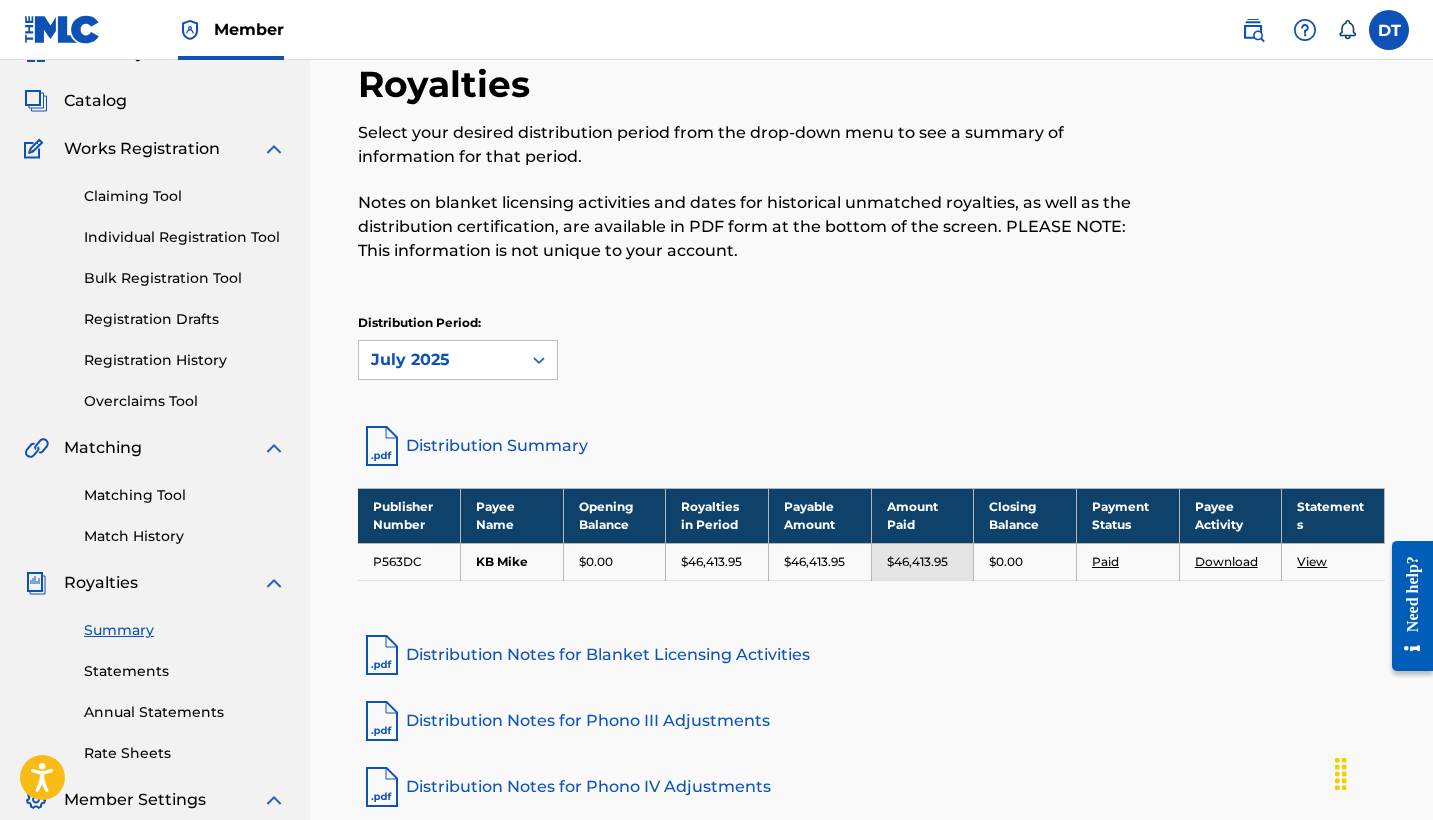 click on "Registration History" at bounding box center [185, 360] 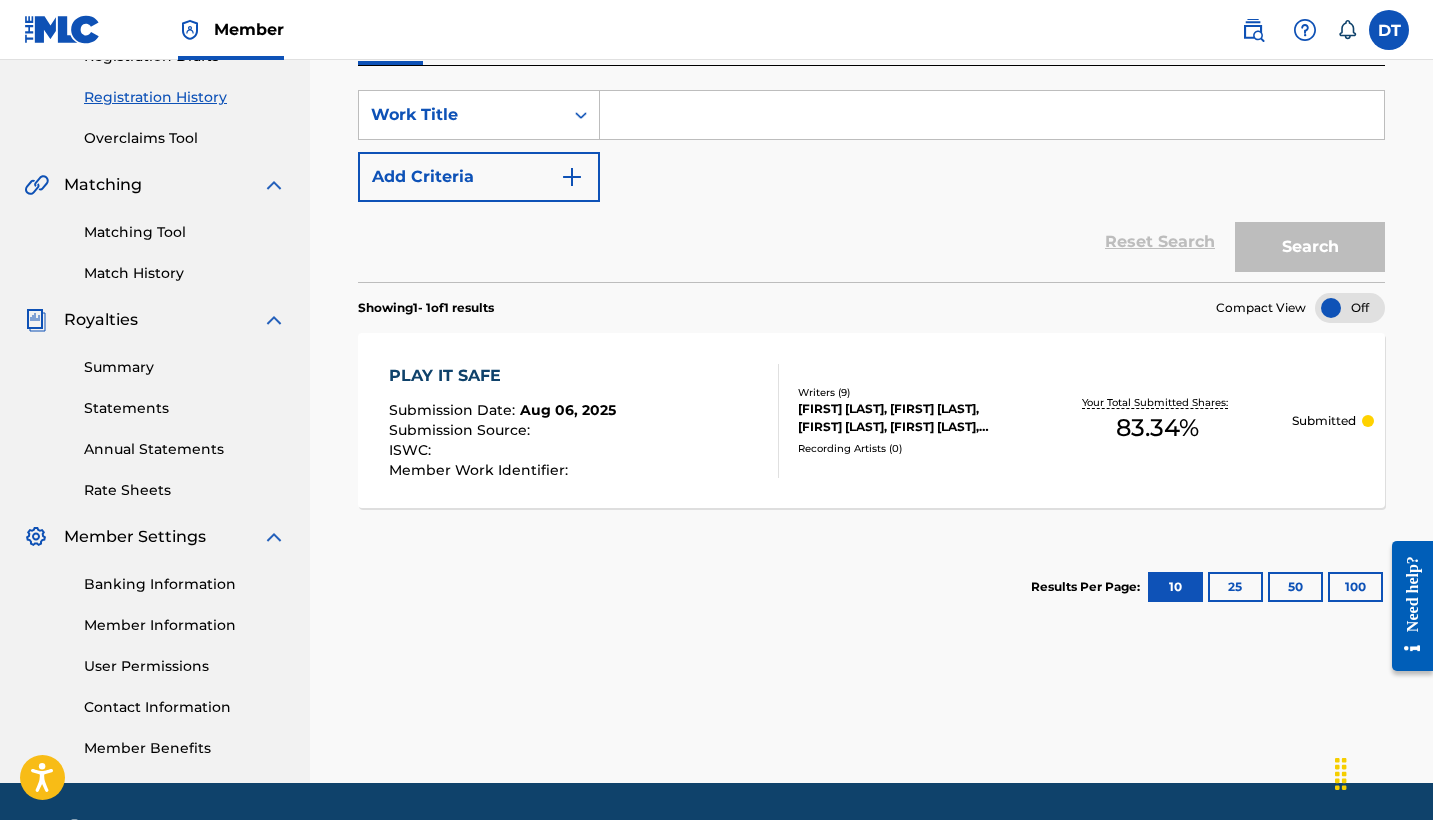 scroll, scrollTop: 358, scrollLeft: 0, axis: vertical 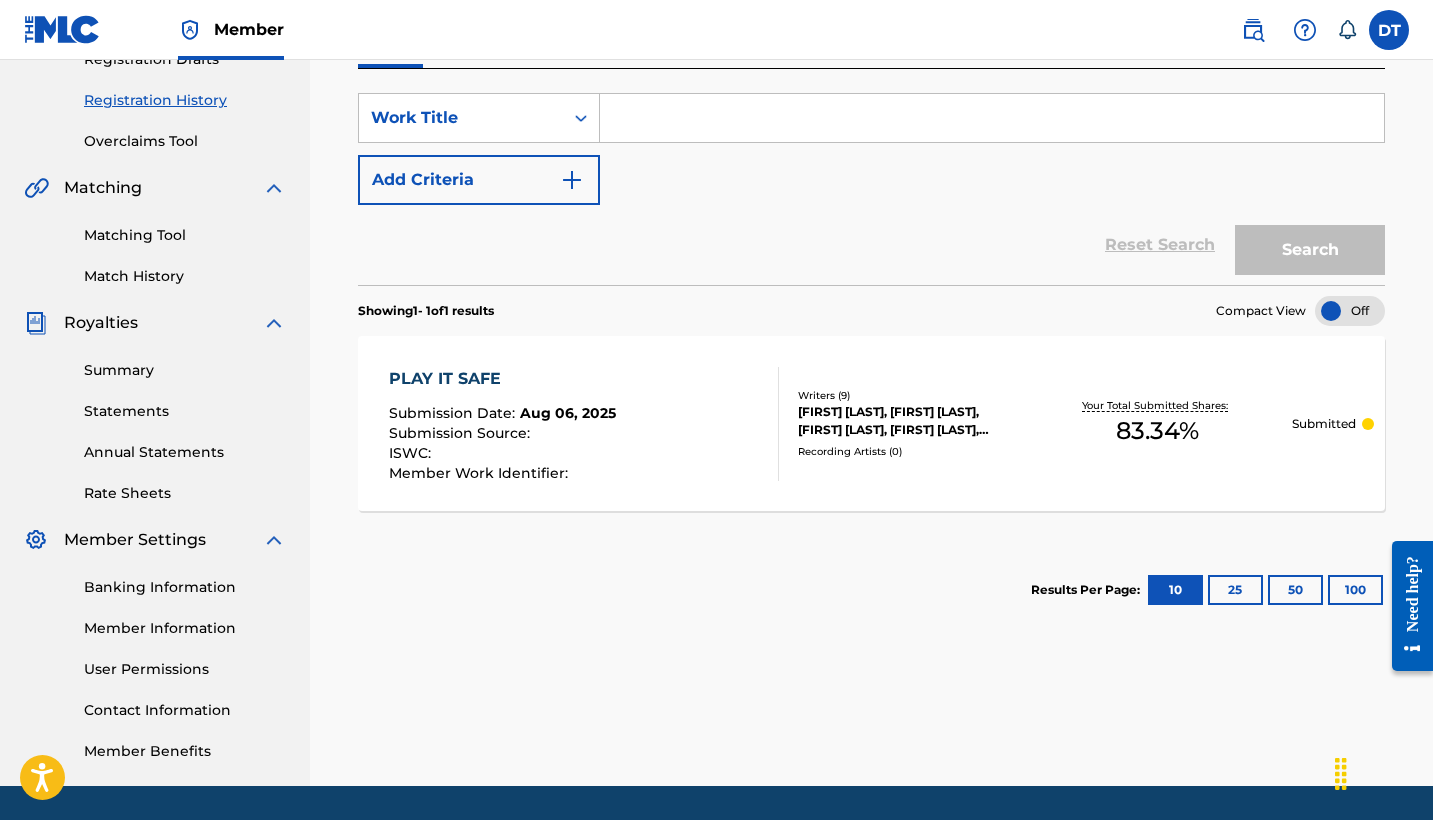 click on "PLAY IT SAFE" at bounding box center (502, 379) 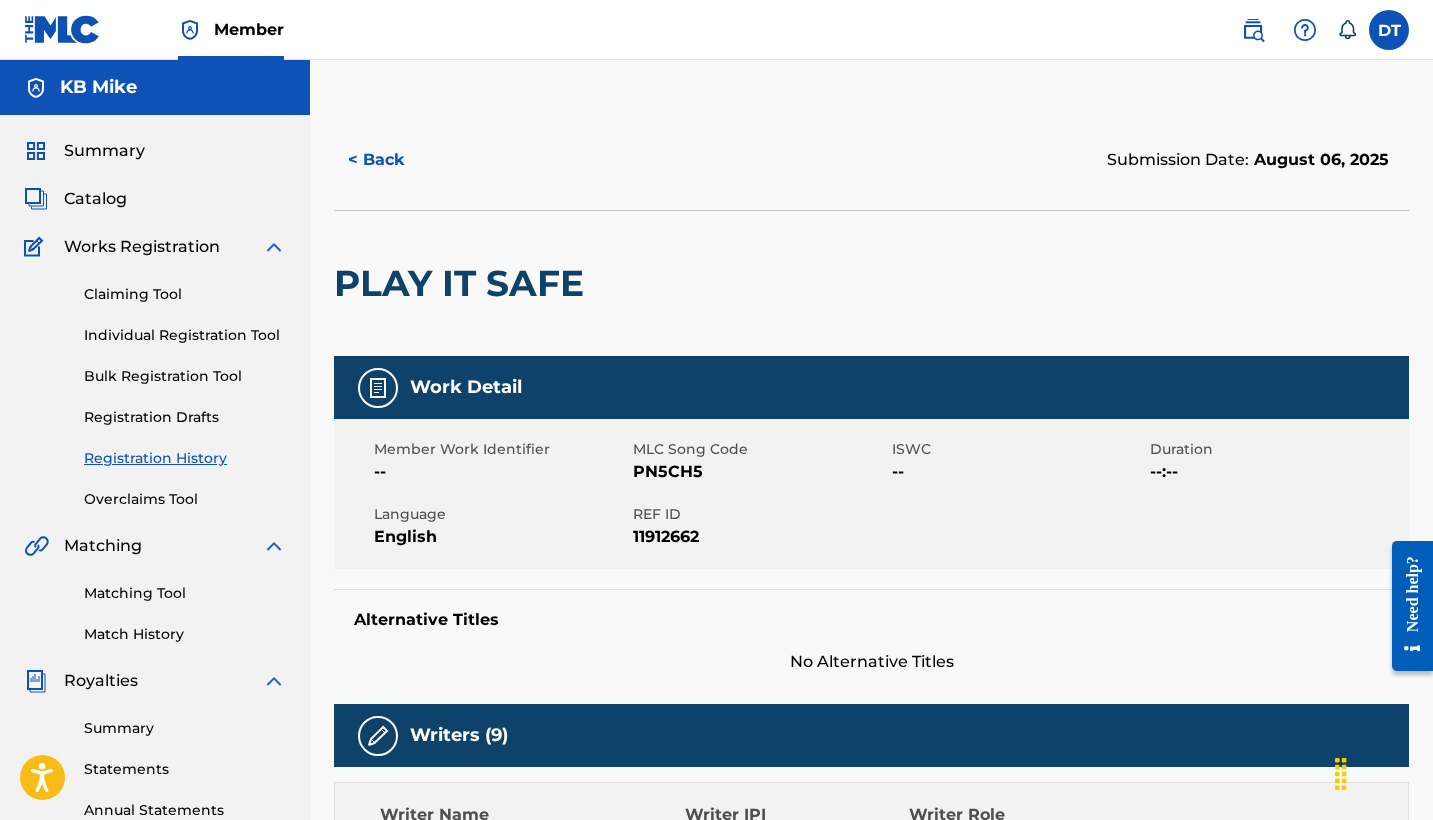 scroll, scrollTop: 0, scrollLeft: 0, axis: both 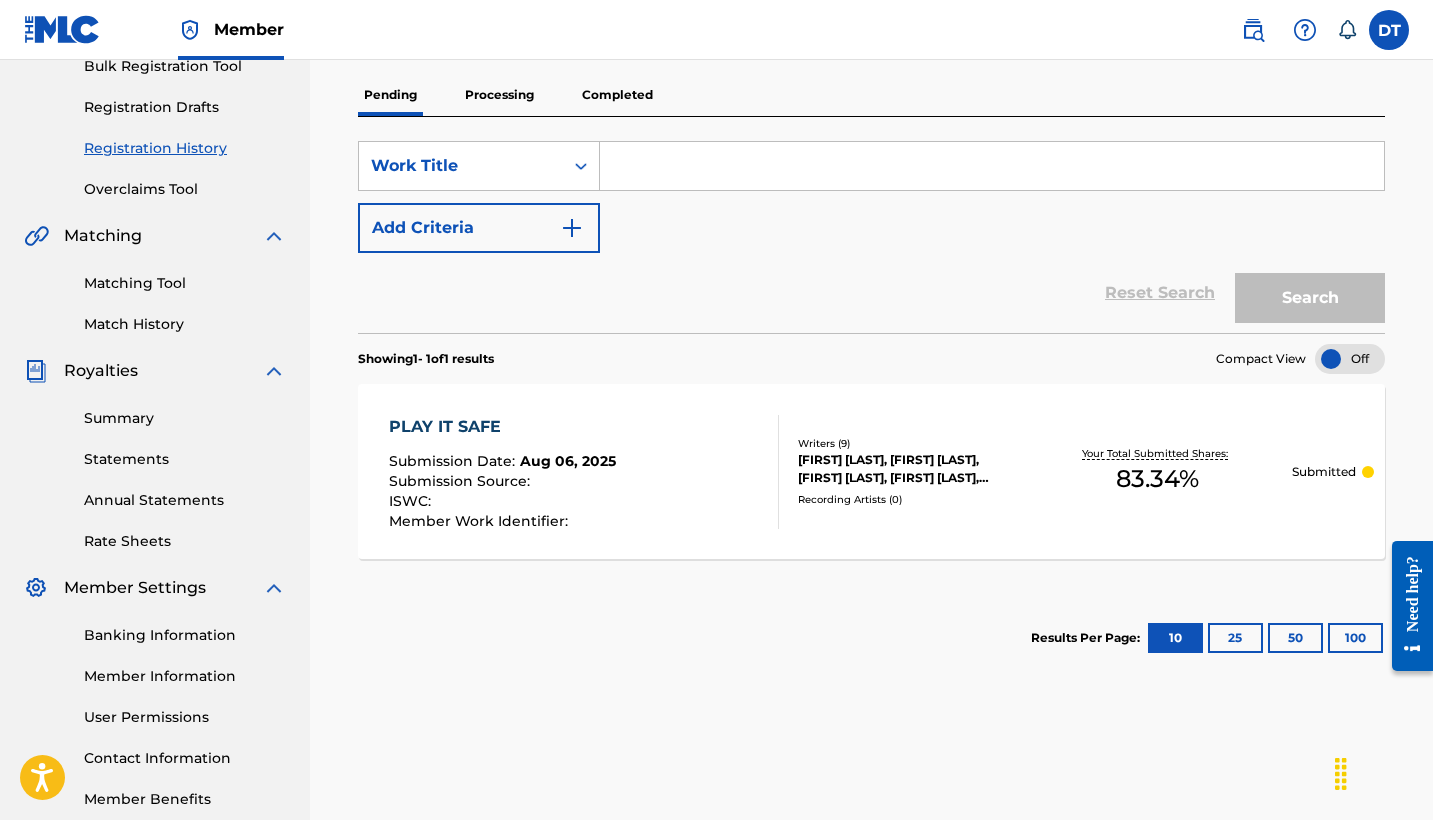 click on "Pending Processing Completed" at bounding box center [871, 95] 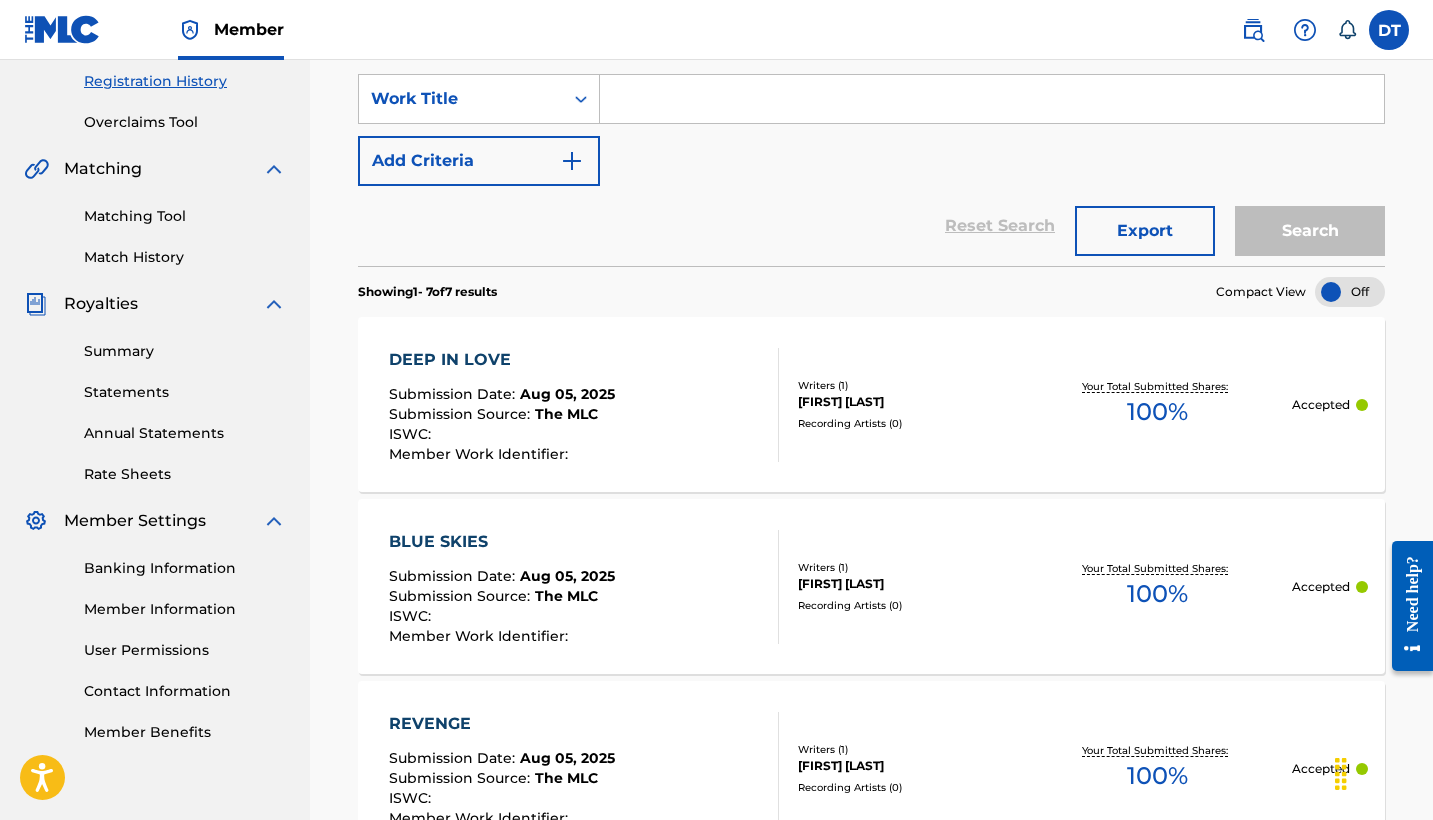 scroll, scrollTop: 373, scrollLeft: 0, axis: vertical 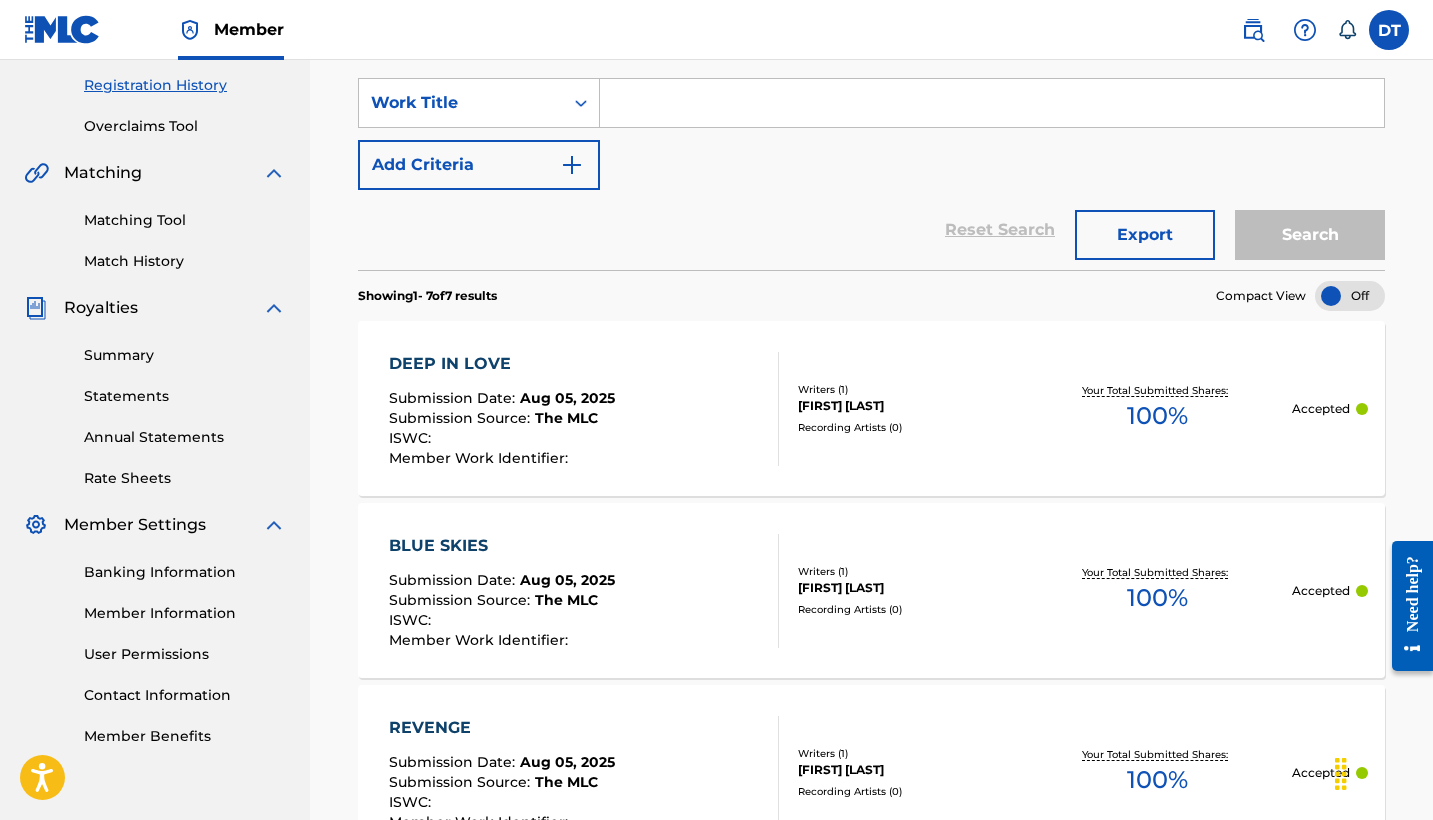 click on "[TITLE] Submission Date : [DATE] Submission Source : The MLC ISWC : Member Work Identifier :" at bounding box center [584, 409] 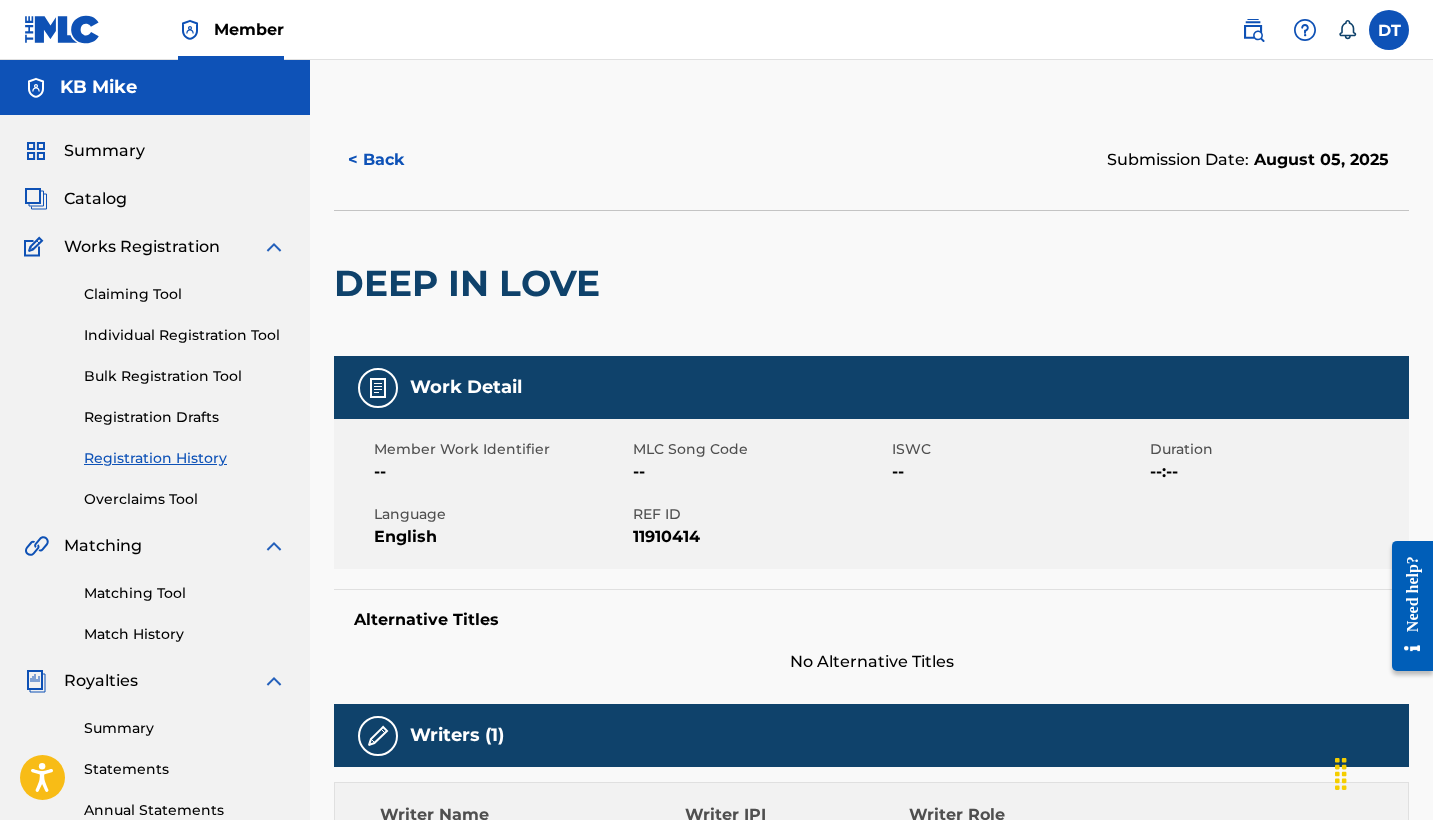 scroll, scrollTop: 0, scrollLeft: 0, axis: both 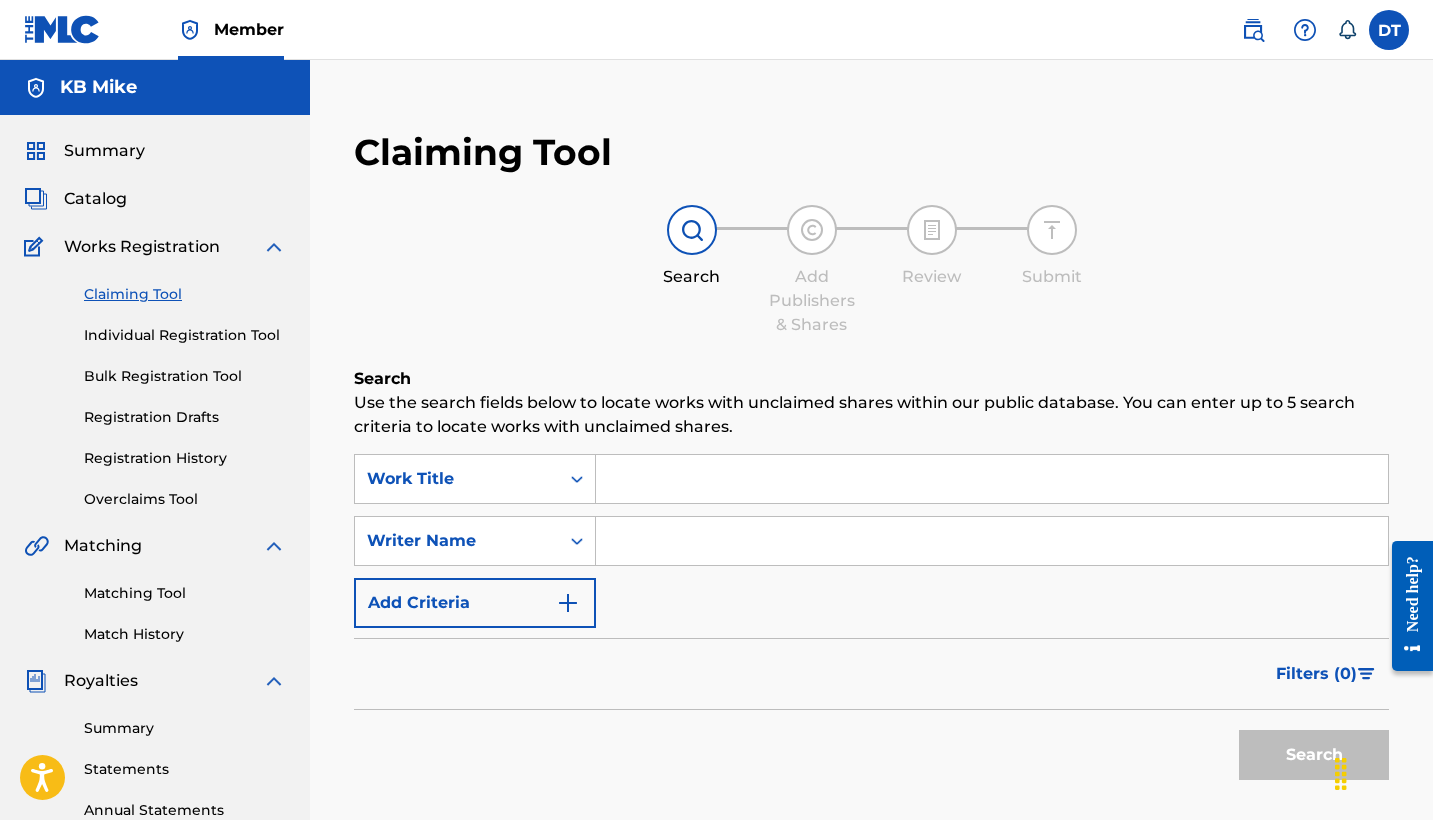 click on "Overclaims Tool" at bounding box center [185, 499] 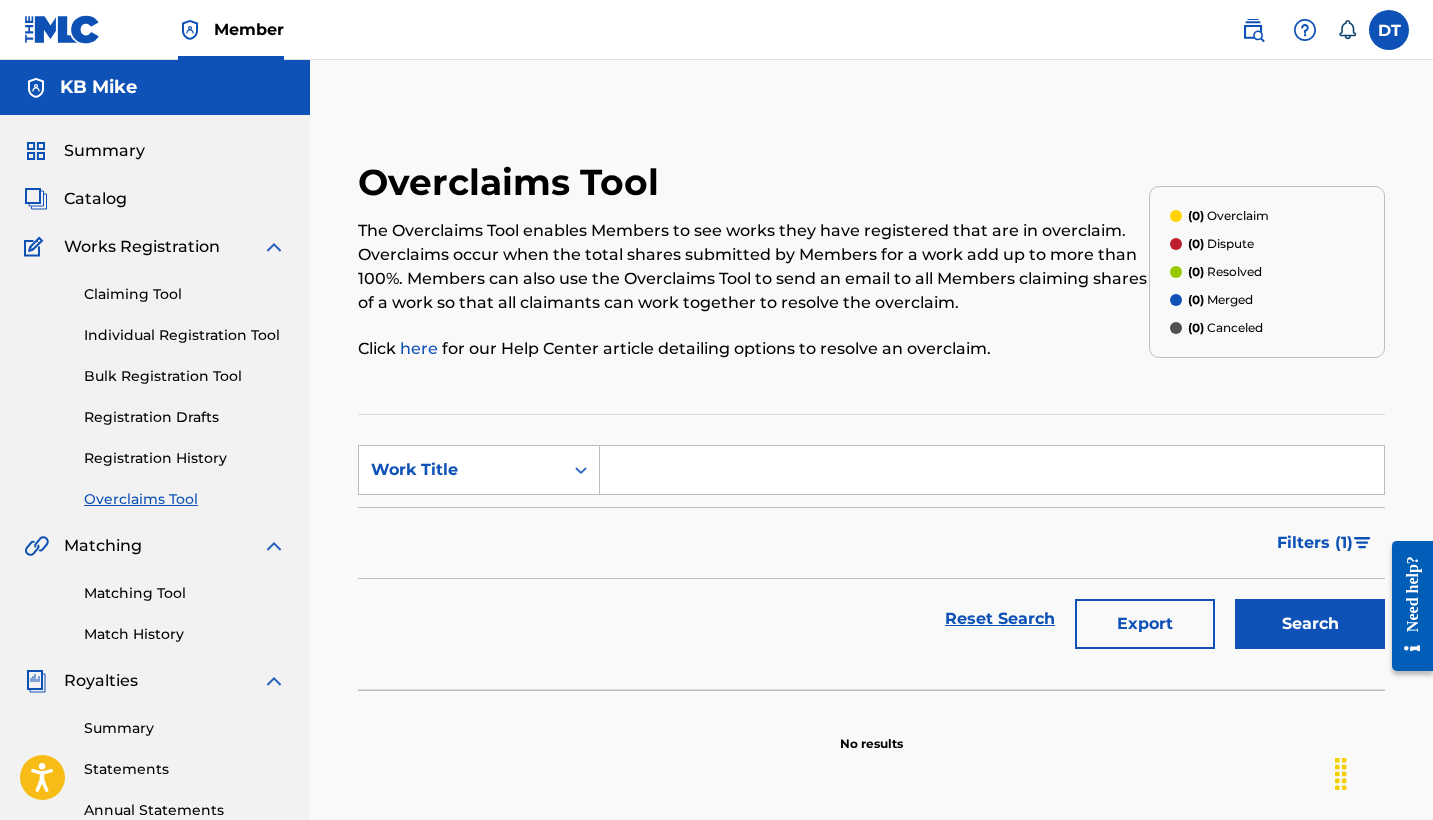 click on "Claiming Tool Individual Registration Tool Bulk Registration Tool Registration Drafts Registration History Overclaims Tool" at bounding box center [155, 384] 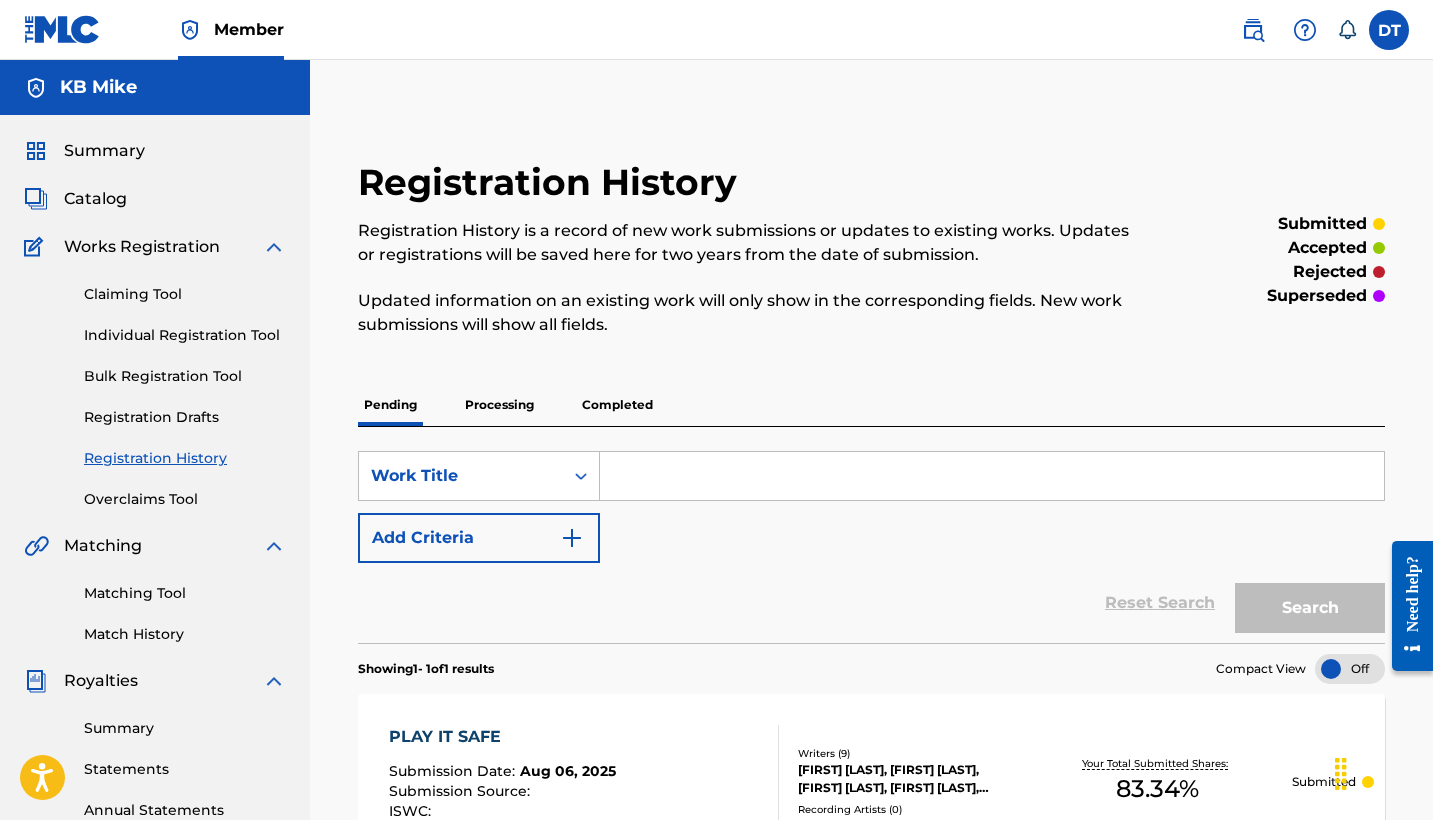 click on "Matching Tool" at bounding box center [185, 593] 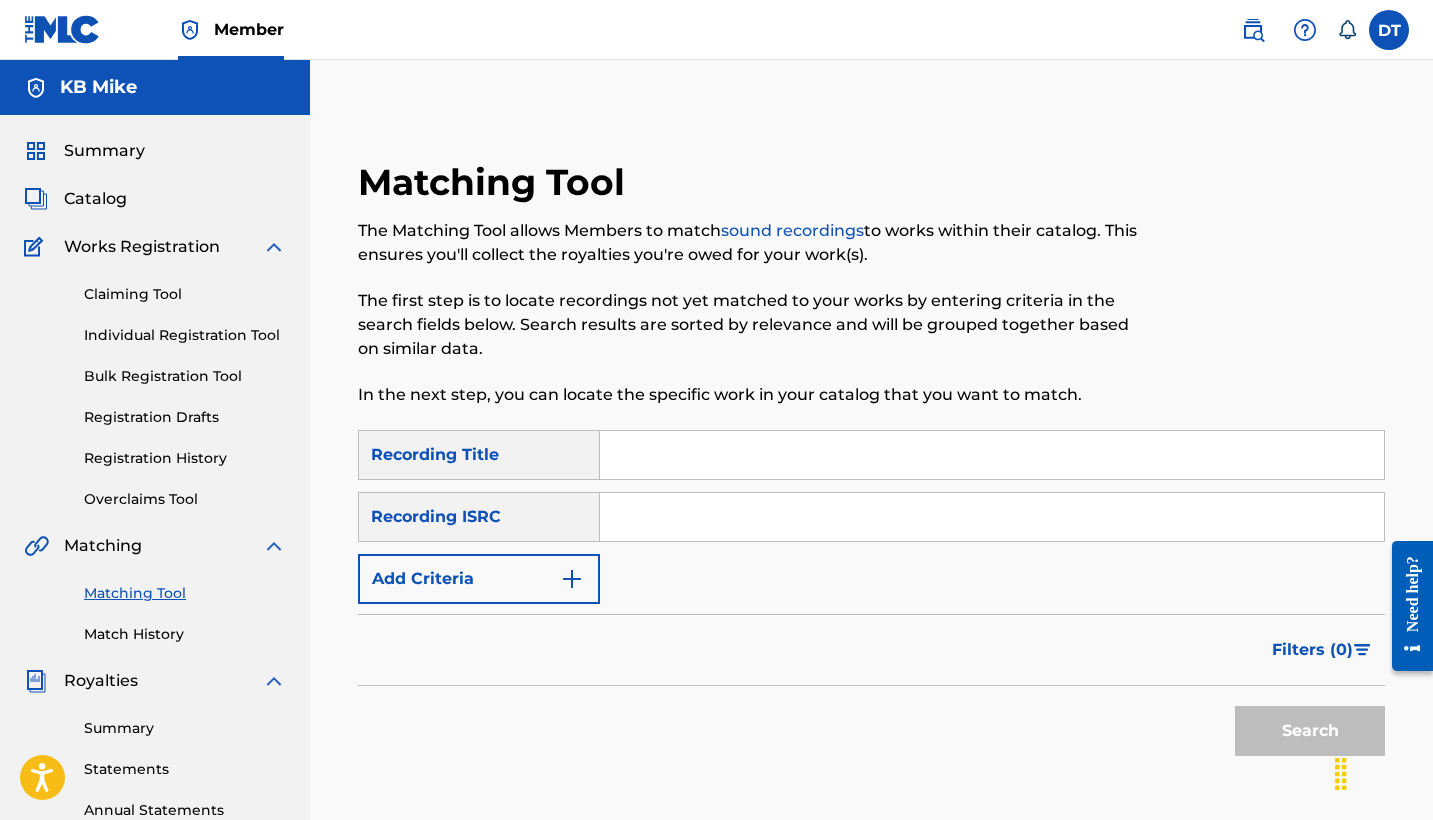 click at bounding box center [992, 455] 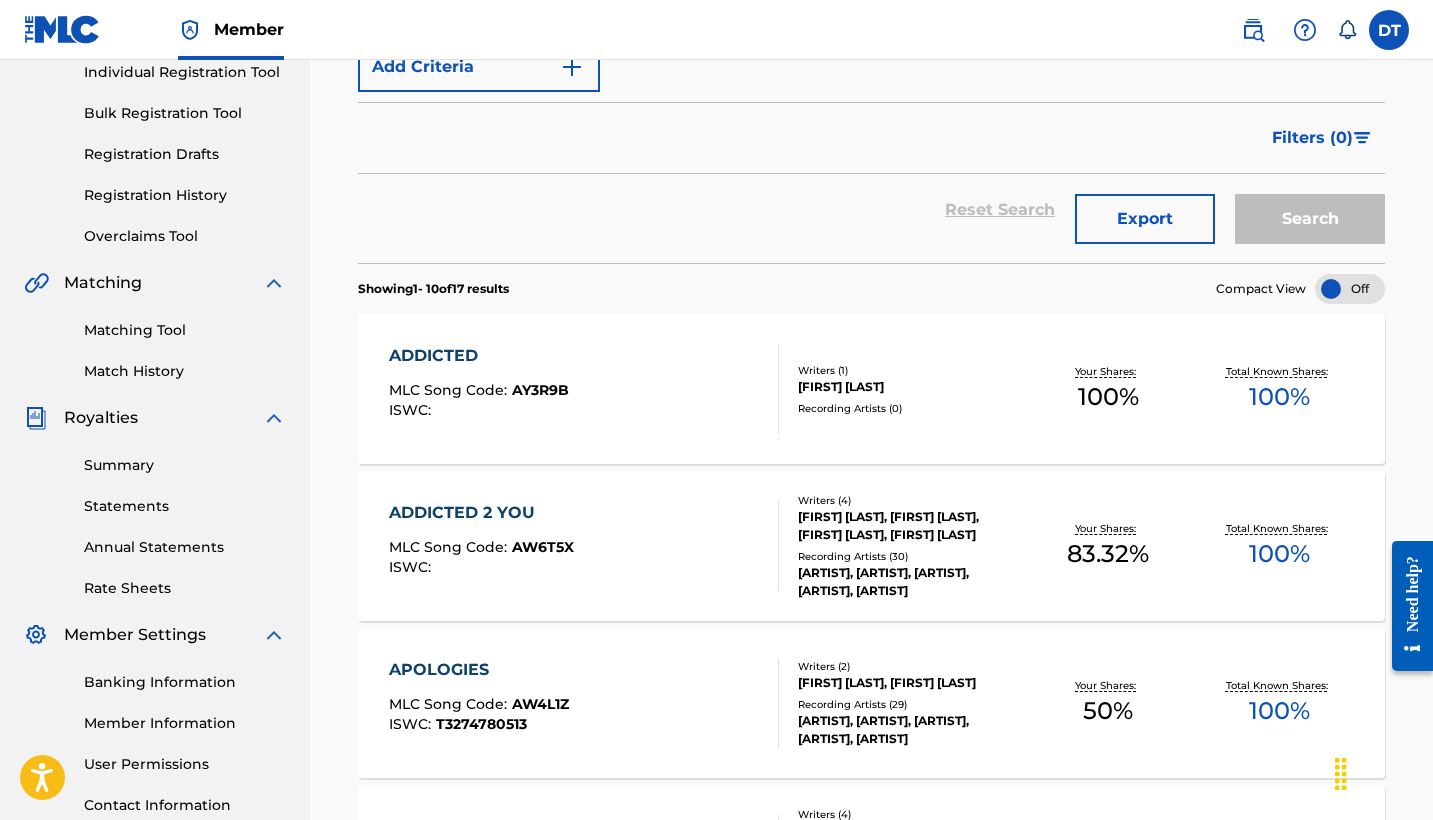 scroll, scrollTop: 308, scrollLeft: 0, axis: vertical 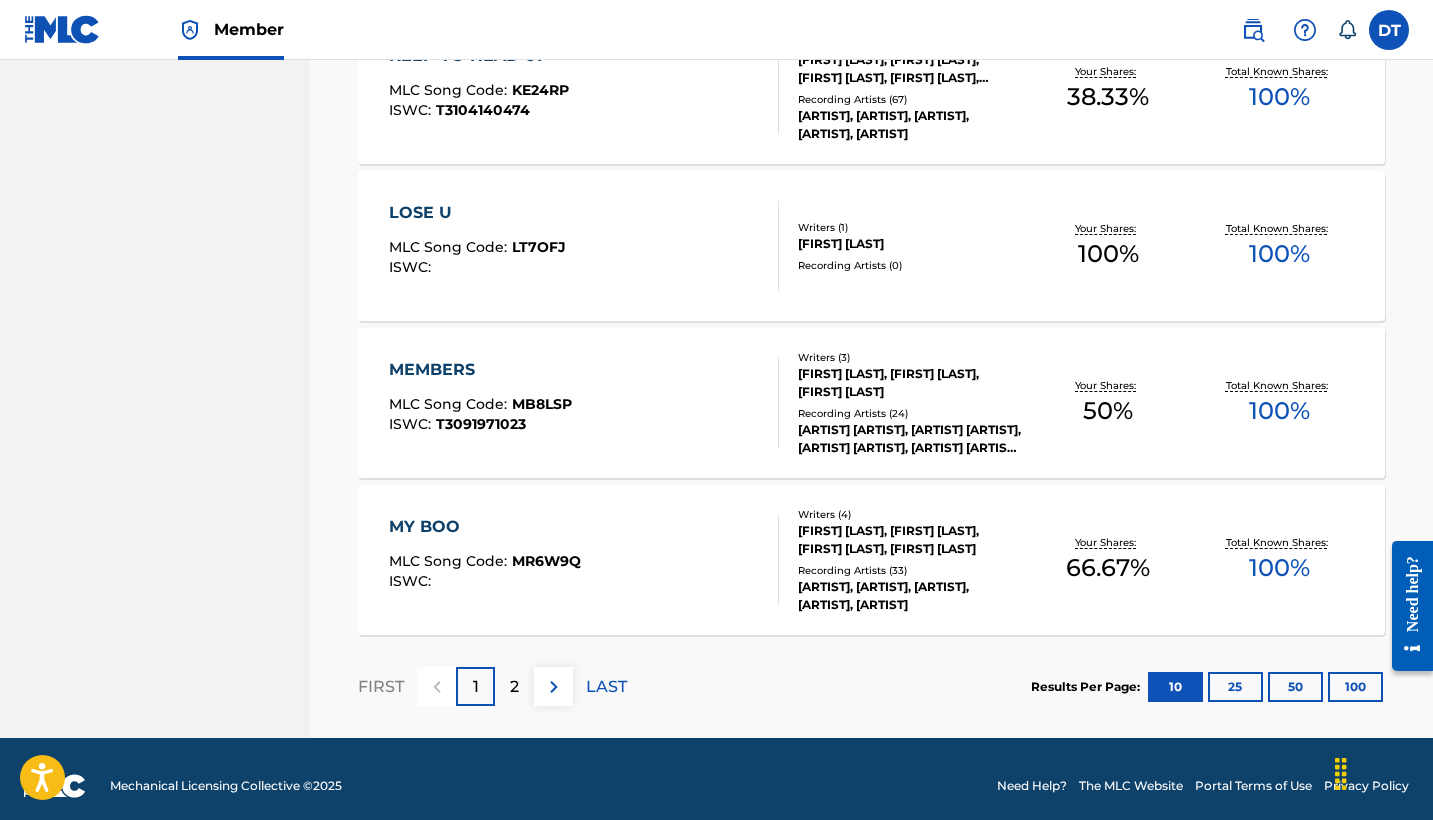 click on "2" at bounding box center [514, 687] 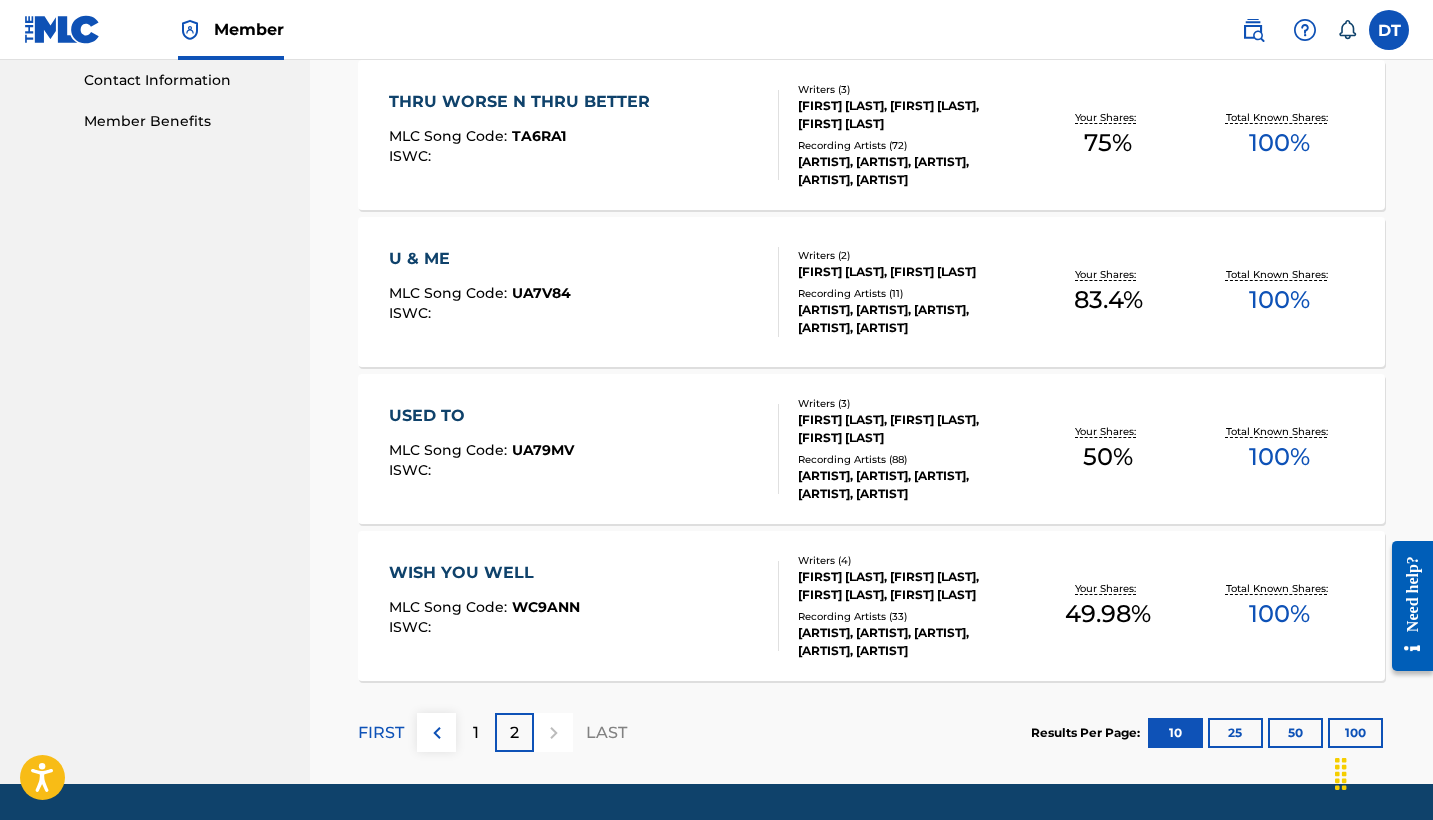 scroll, scrollTop: 982, scrollLeft: 0, axis: vertical 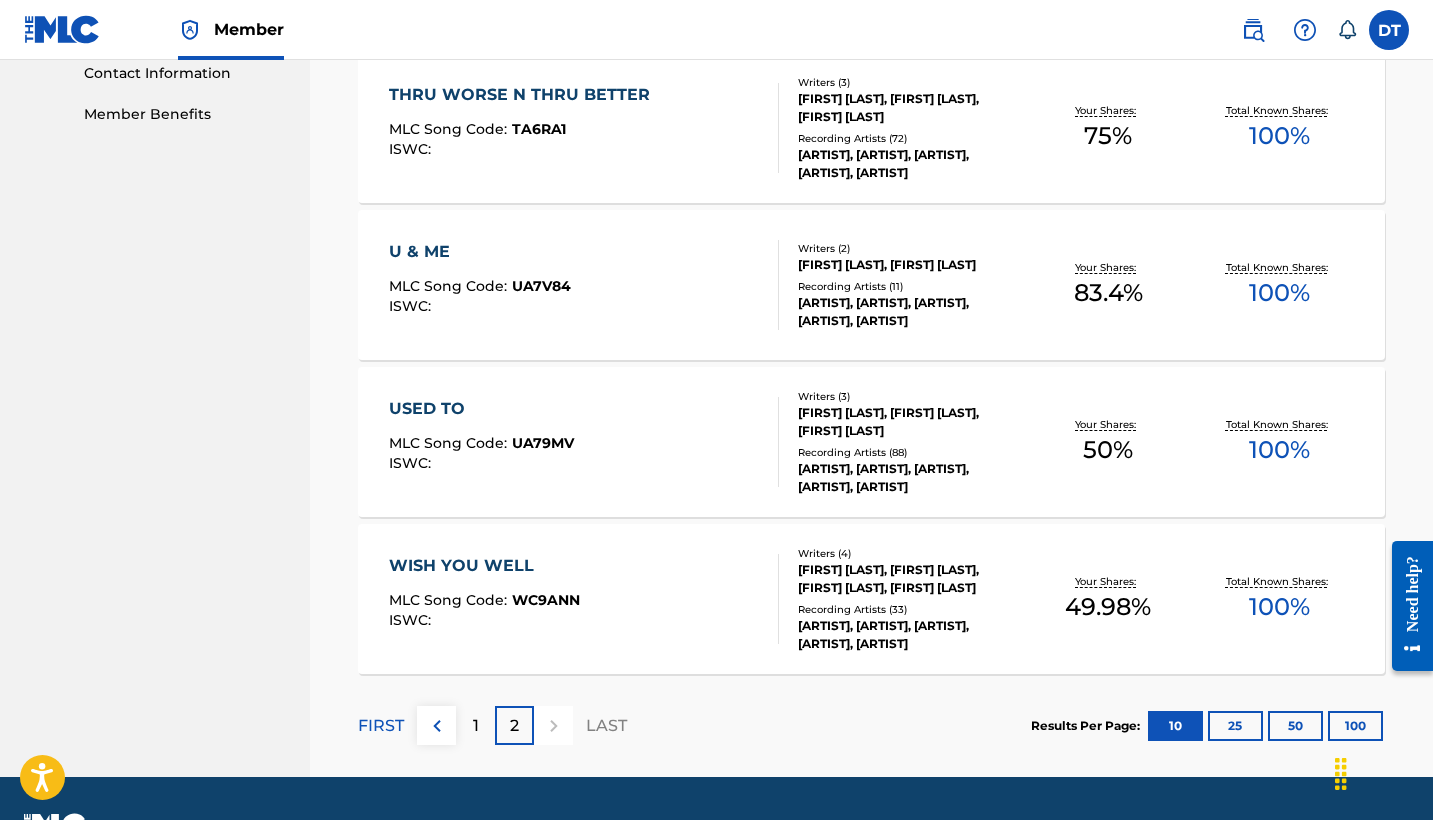 click on "1" at bounding box center (475, 725) 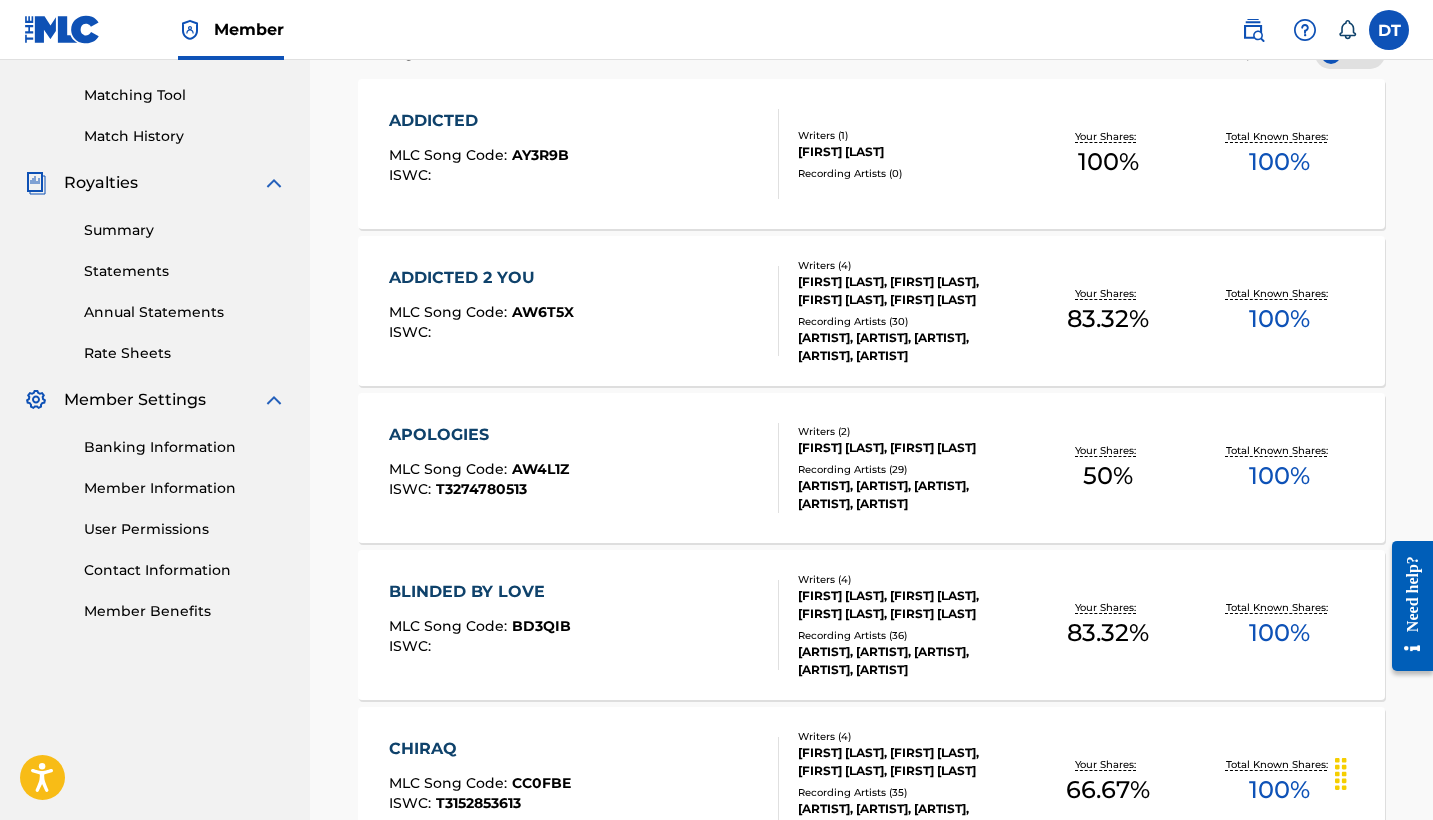scroll, scrollTop: 503, scrollLeft: 0, axis: vertical 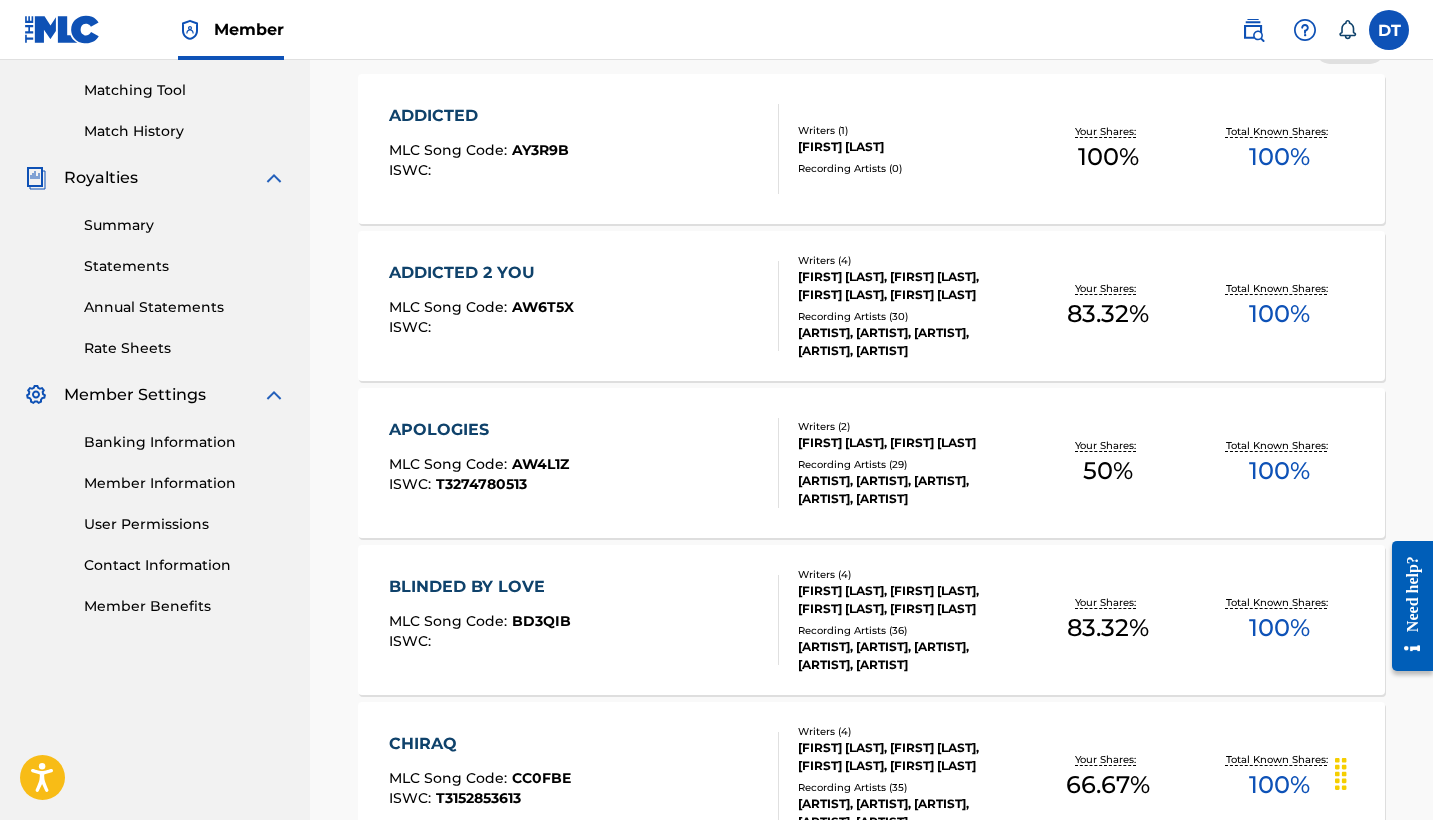 click on "[TITLE] Song Code : [ID] ISWC :" at bounding box center (584, 149) 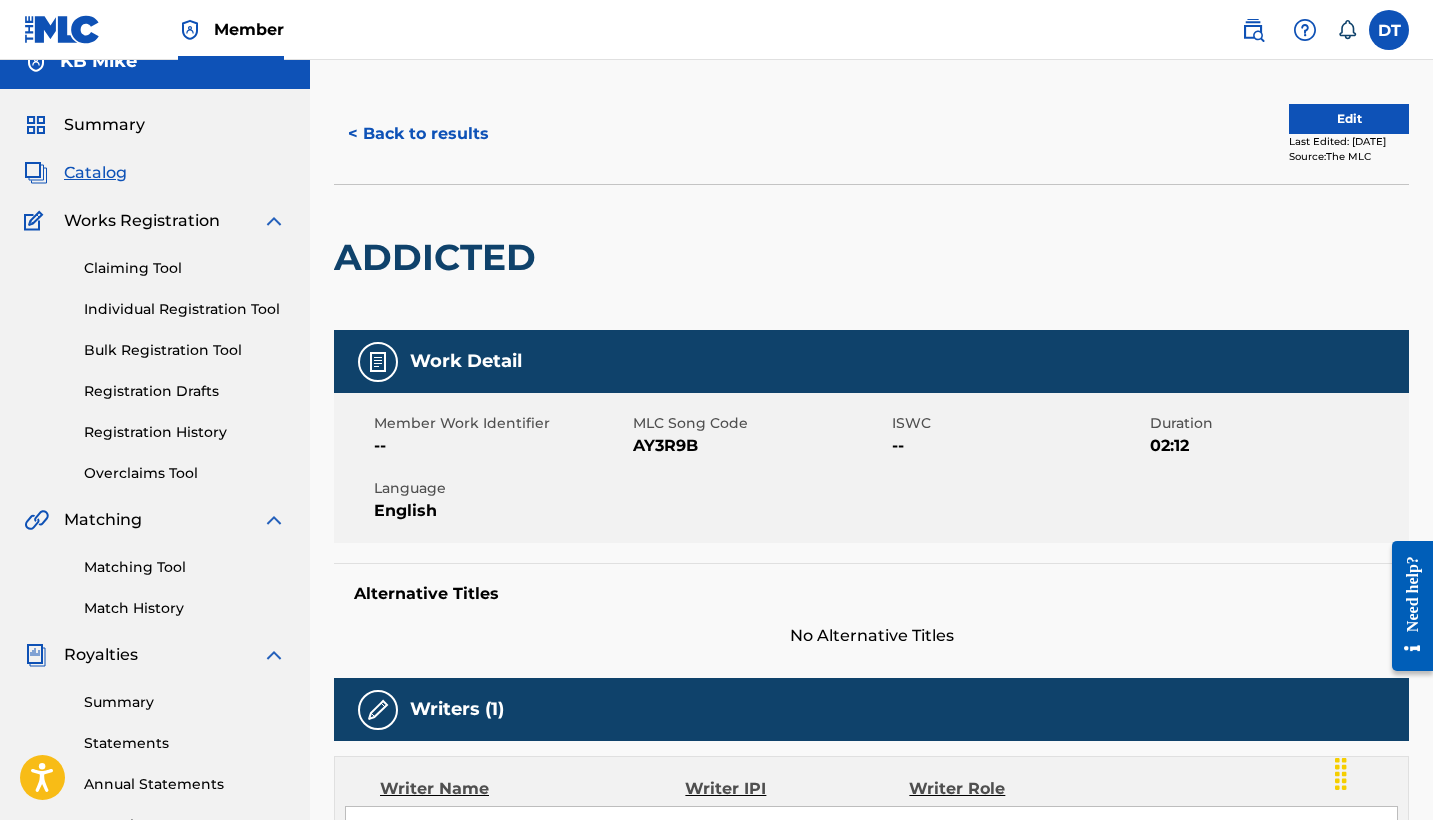 scroll, scrollTop: 17, scrollLeft: 0, axis: vertical 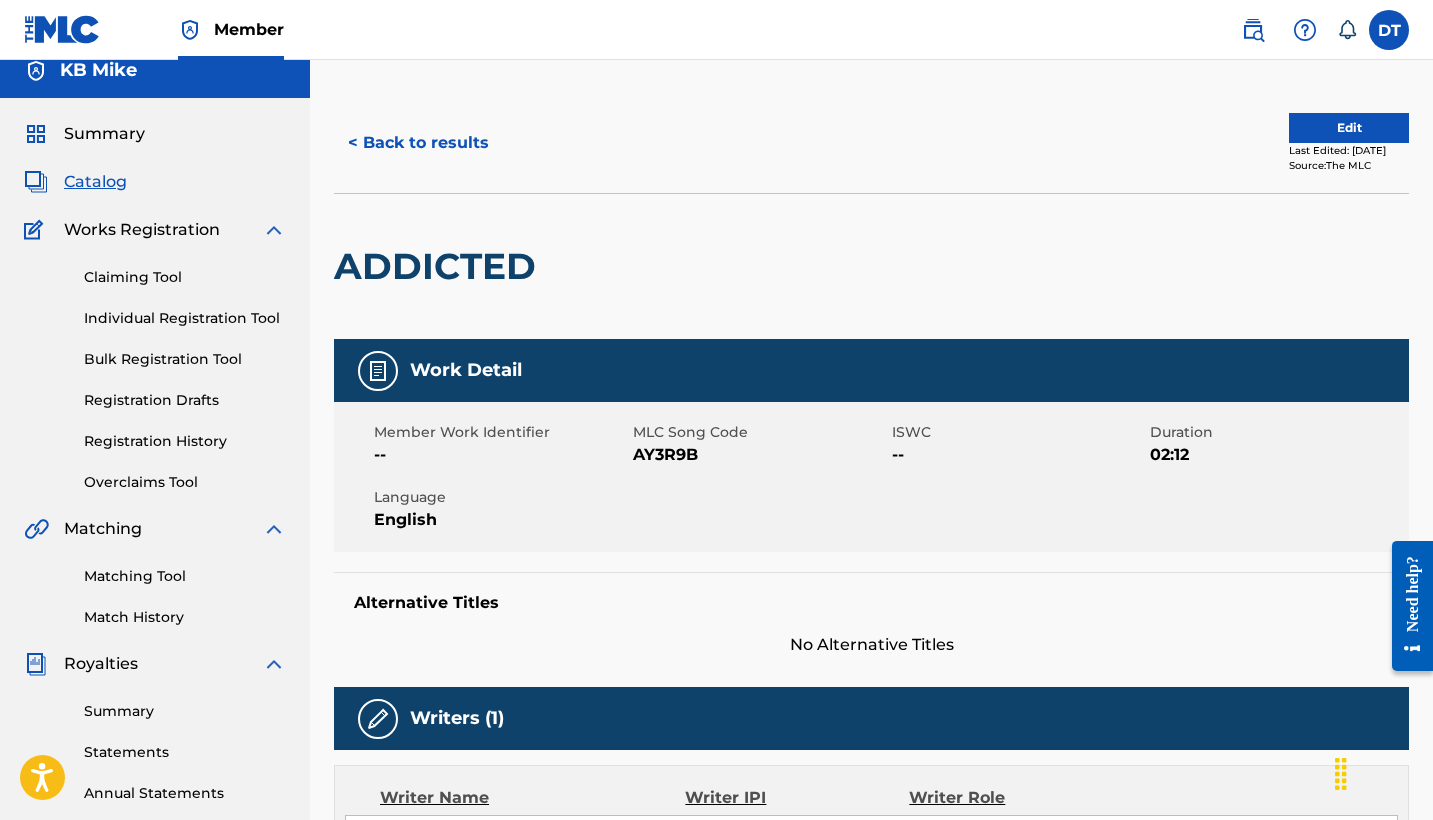click on "AY3R9B" at bounding box center [760, 455] 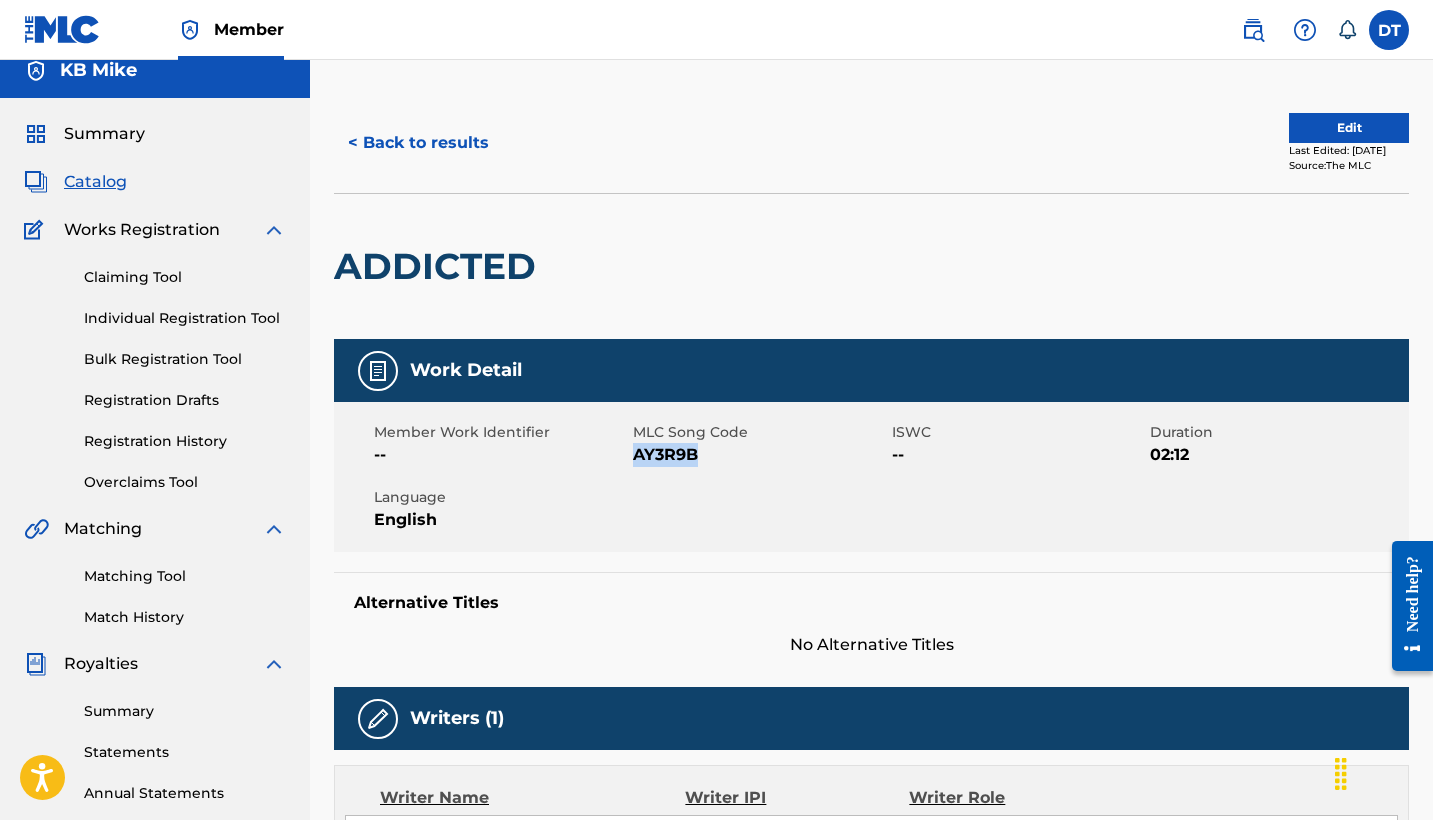 click on "AY3R9B" at bounding box center (760, 455) 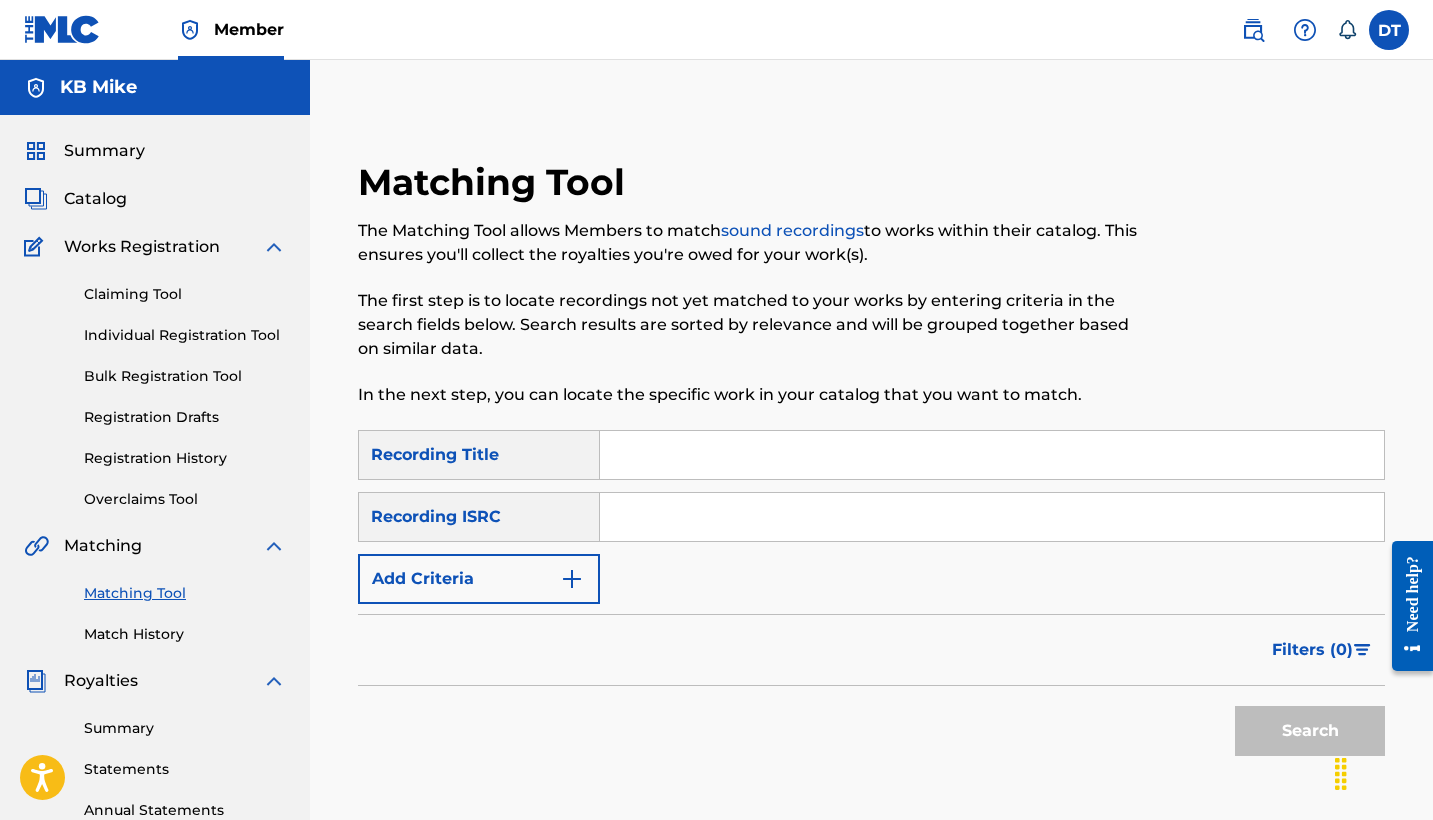 click at bounding box center [992, 455] 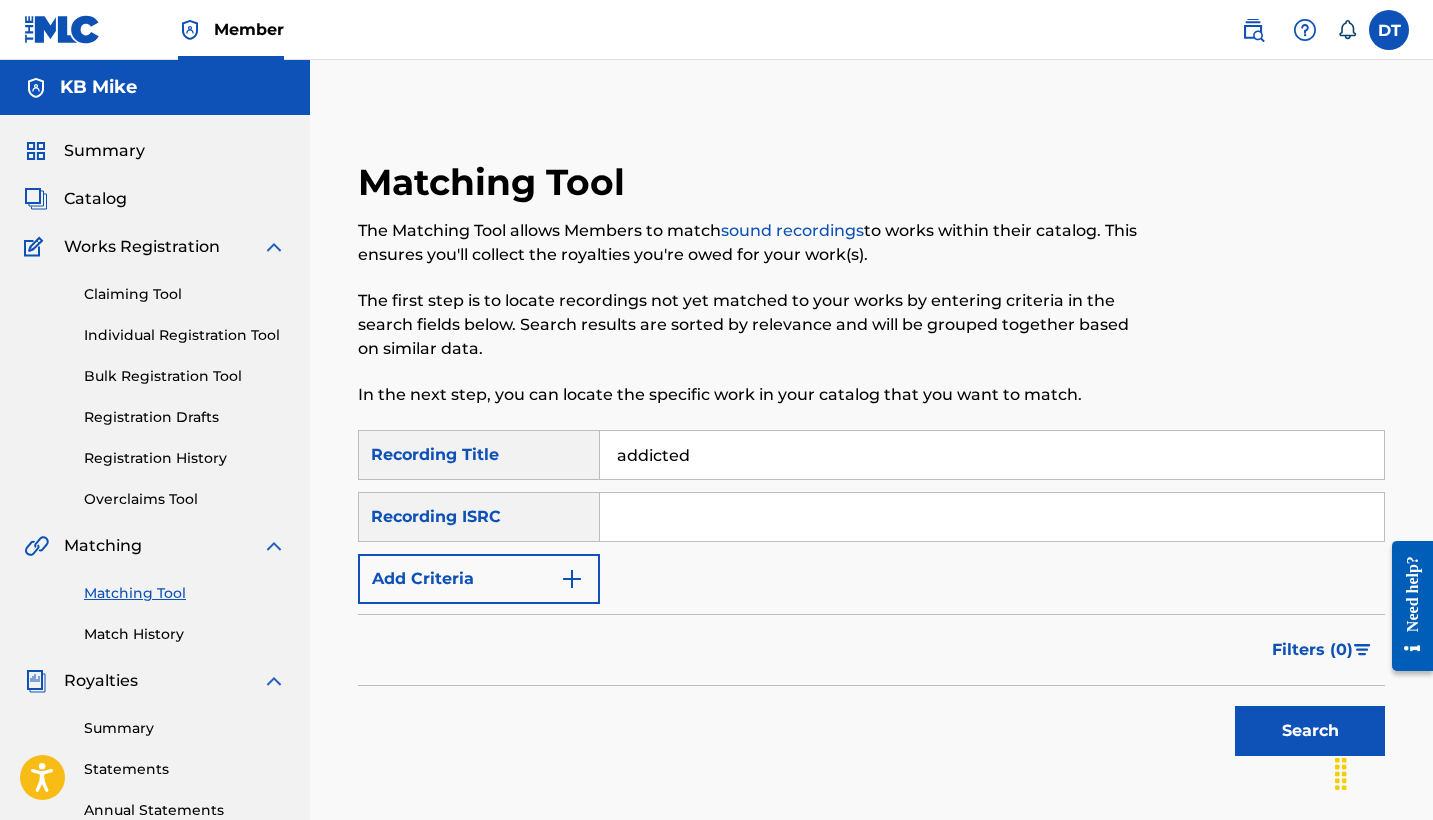 type on "addicted" 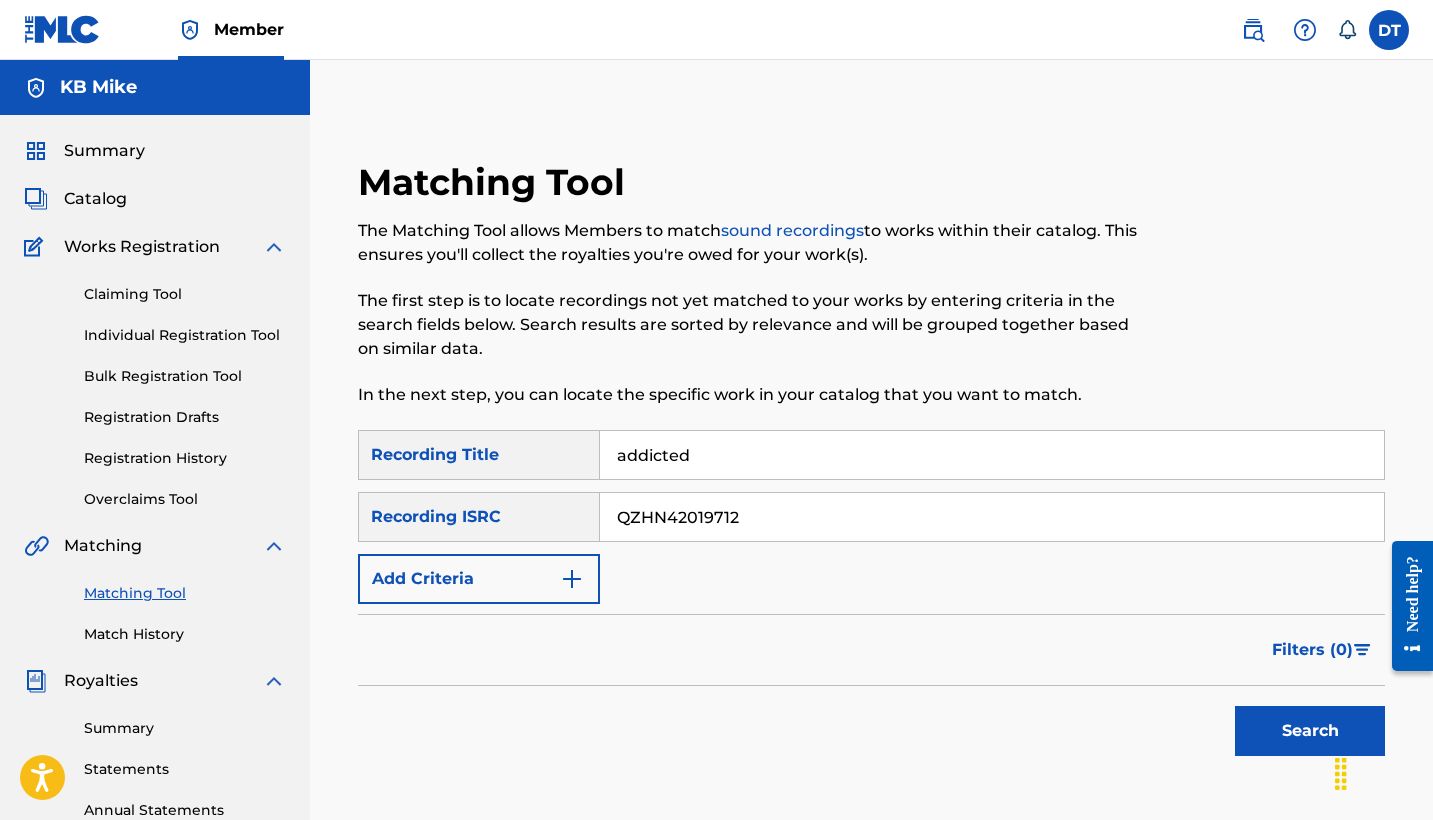 type on "QZHN42019712" 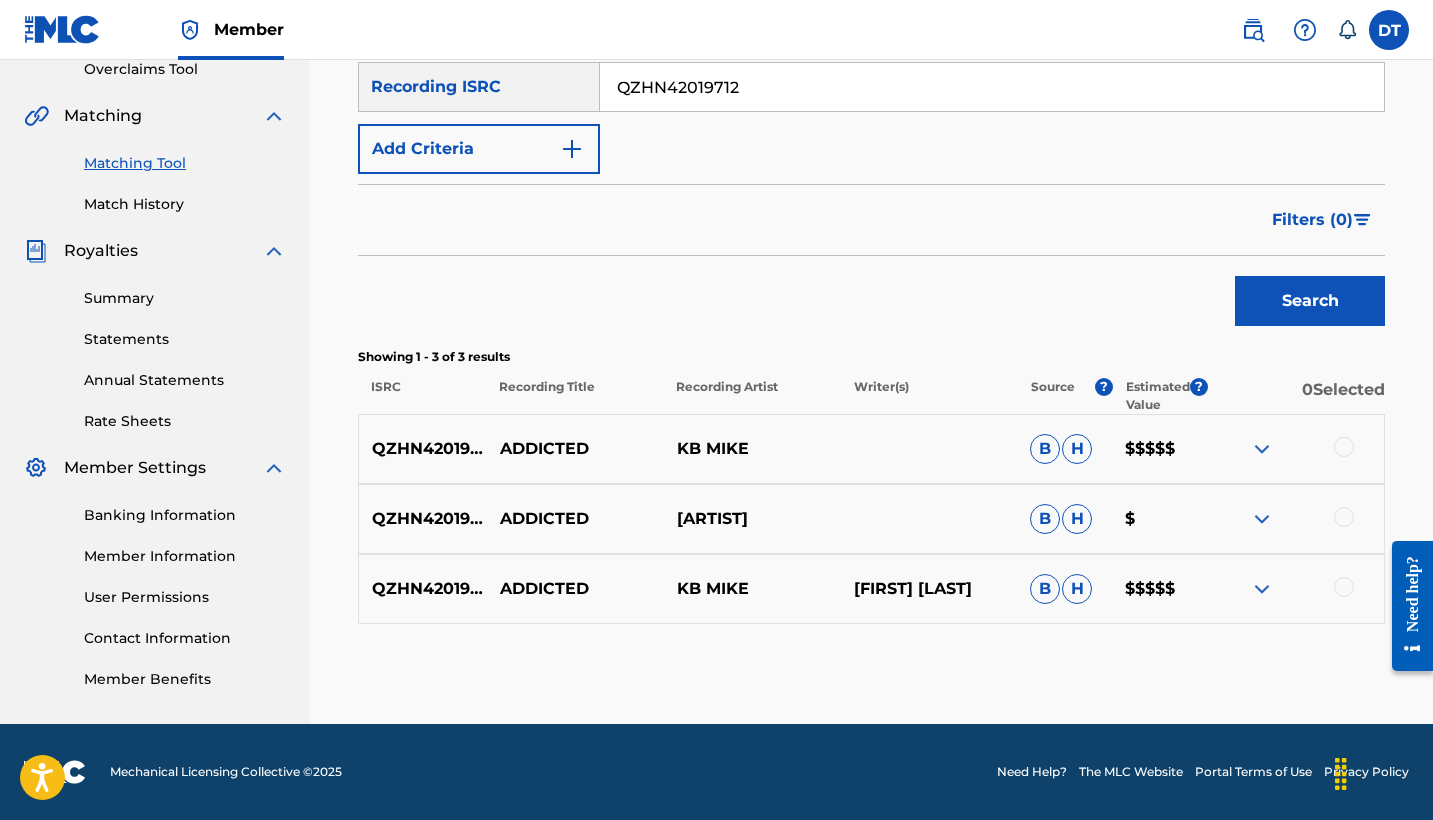 scroll, scrollTop: 430, scrollLeft: 0, axis: vertical 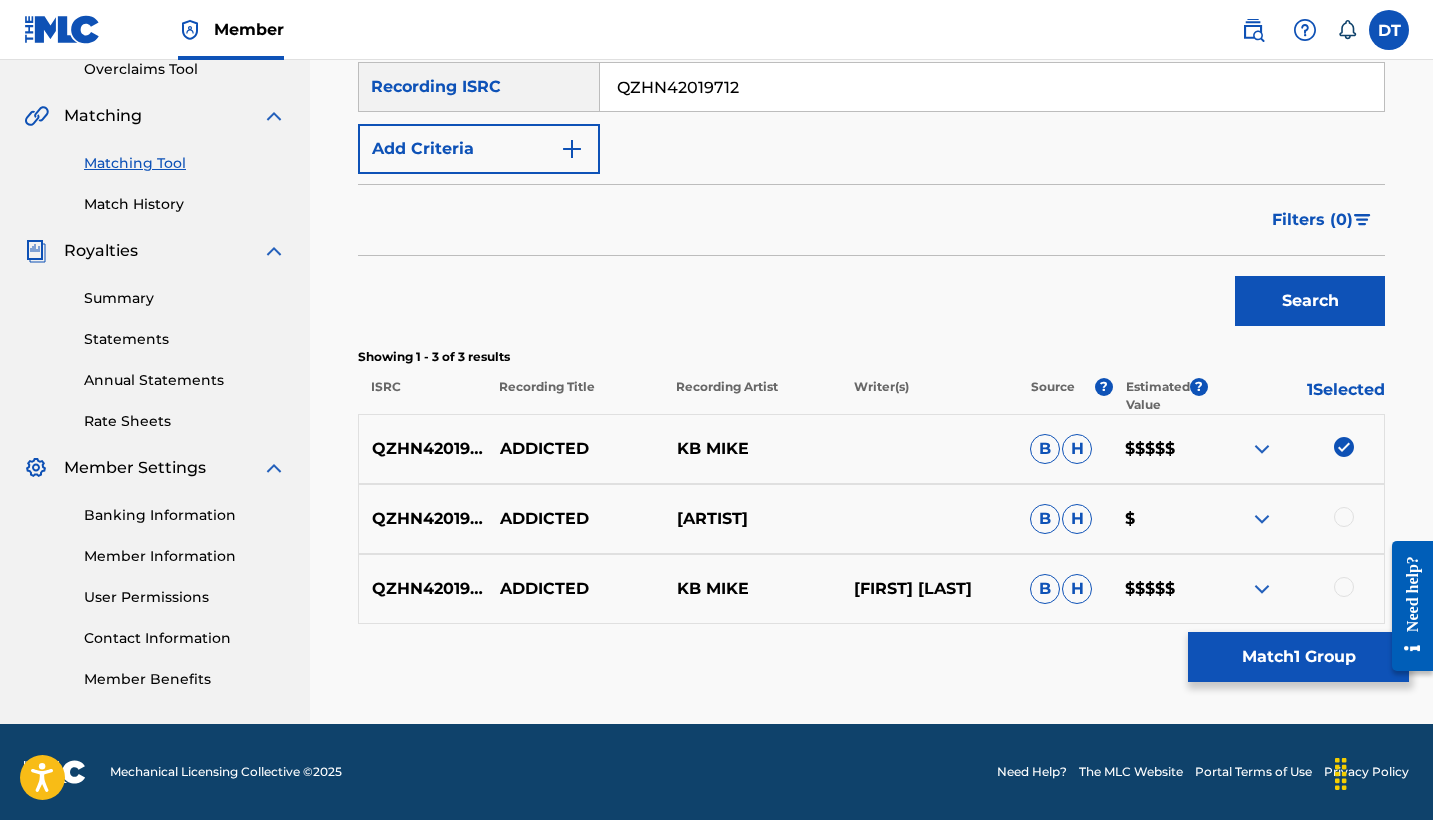 click at bounding box center [1344, 517] 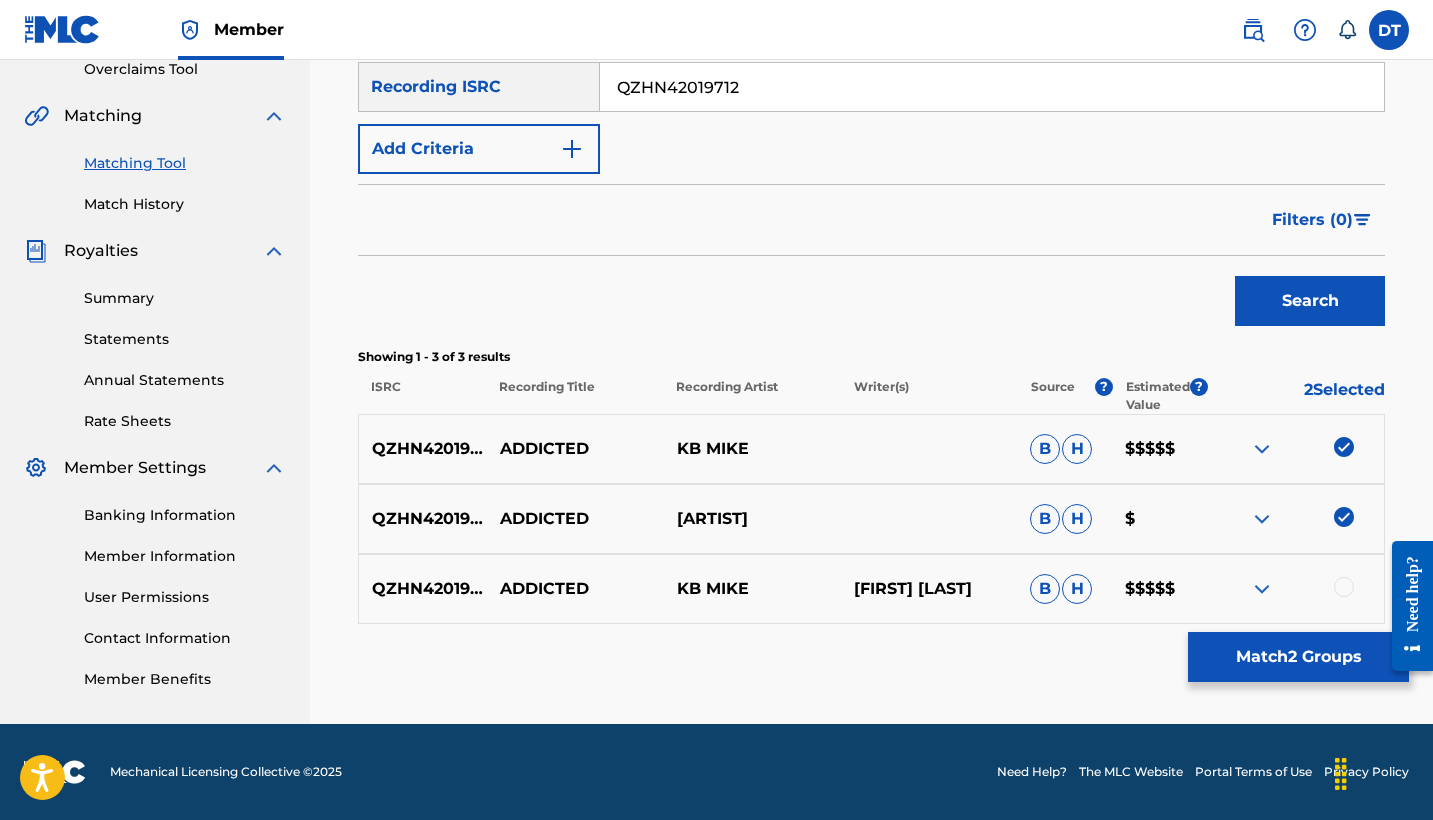 click on "[ID] [TITLE] [ARTIST] [LAST] B H $$$$$" at bounding box center [871, 589] 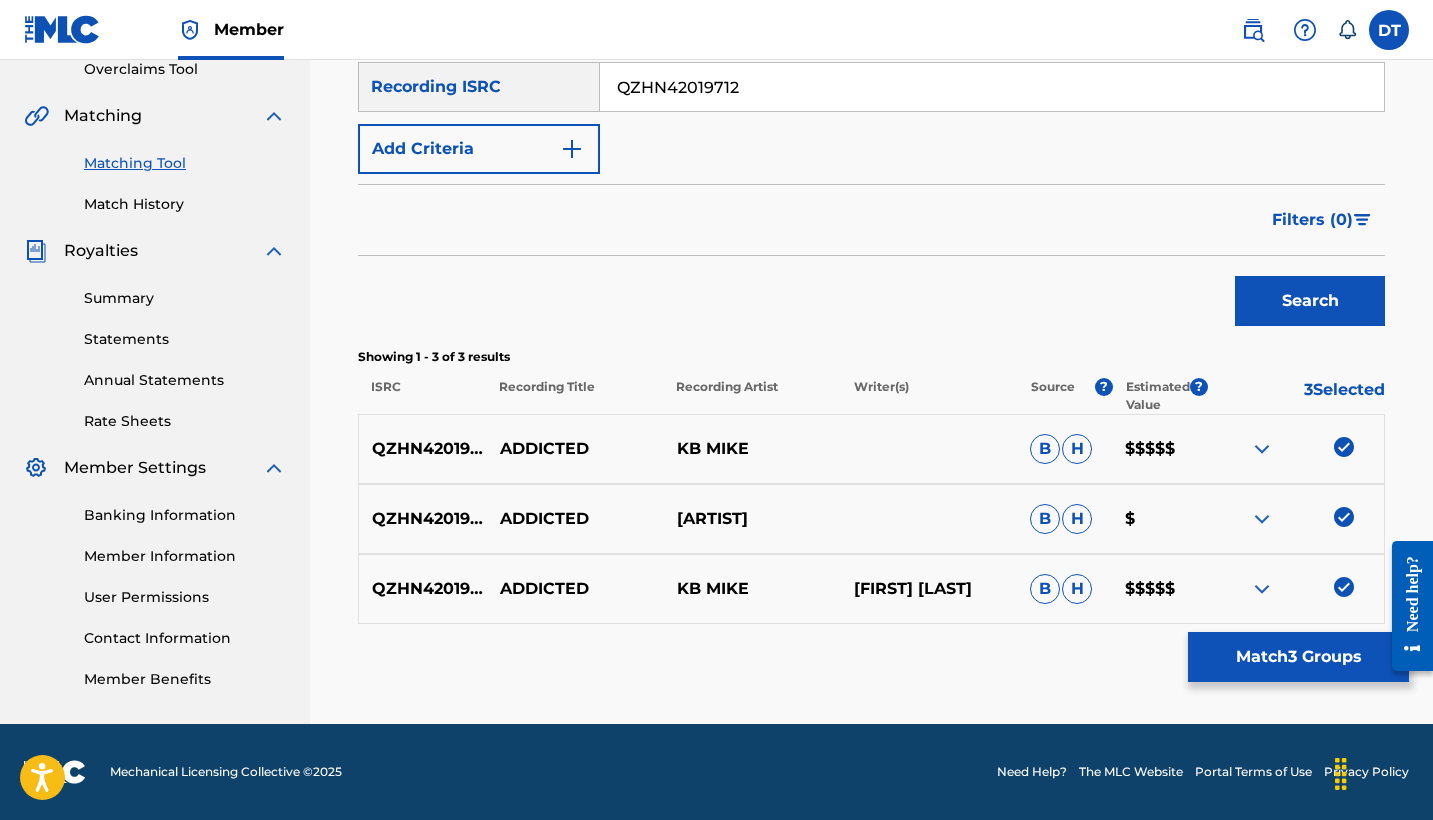 click on "Match  3 Groups" at bounding box center [1298, 657] 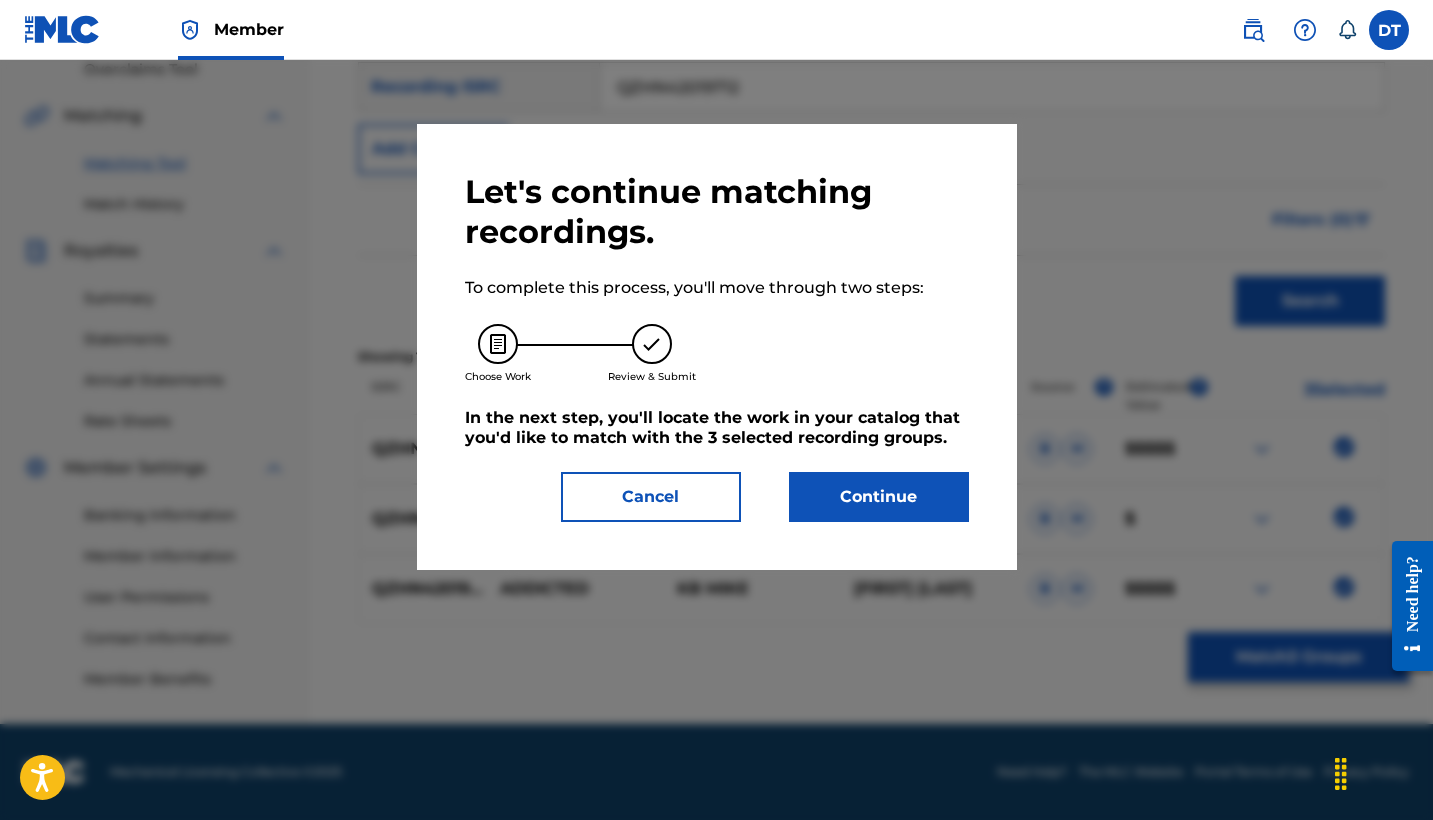 click on "Continue" at bounding box center [879, 497] 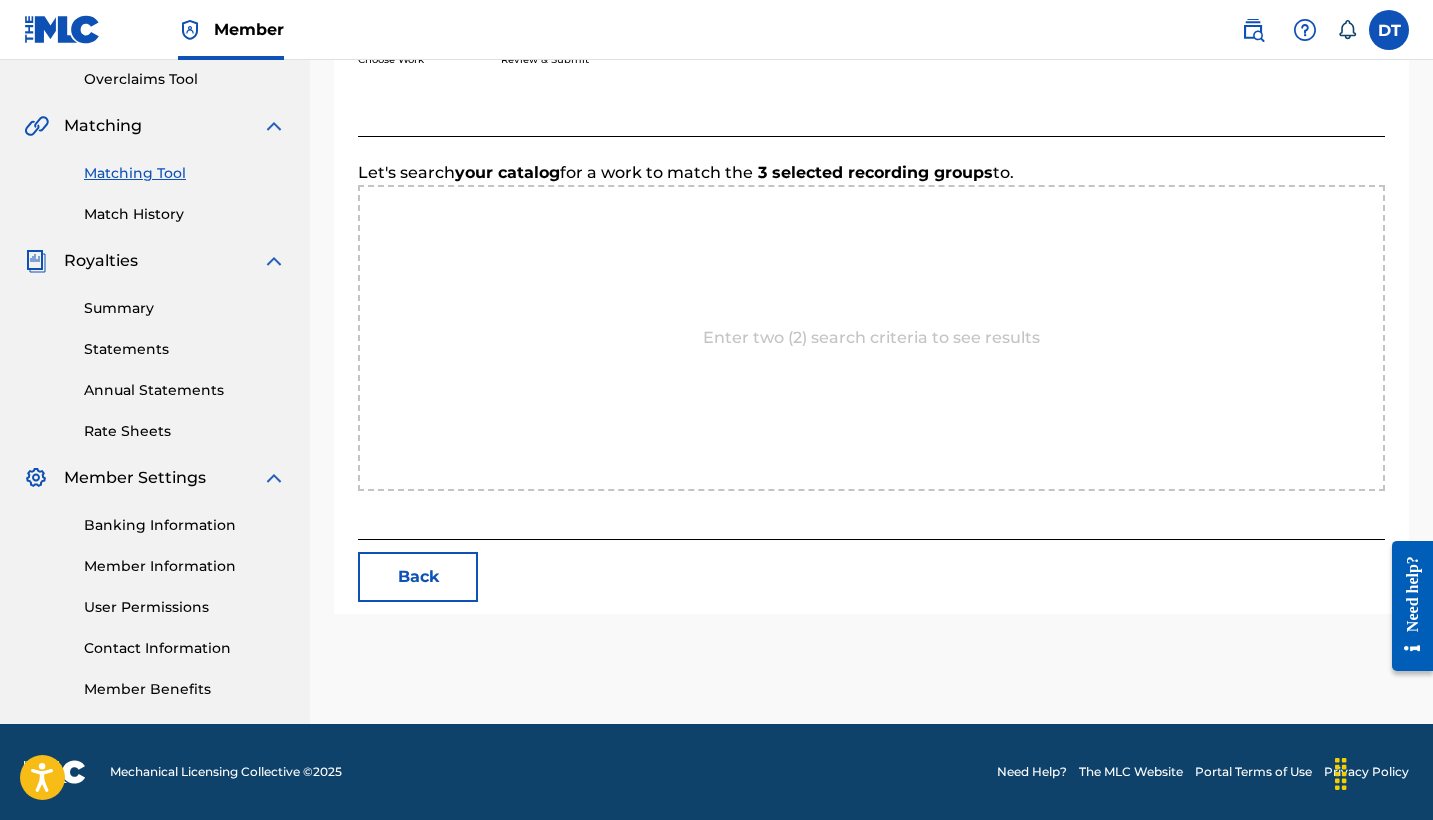 scroll, scrollTop: 420, scrollLeft: 0, axis: vertical 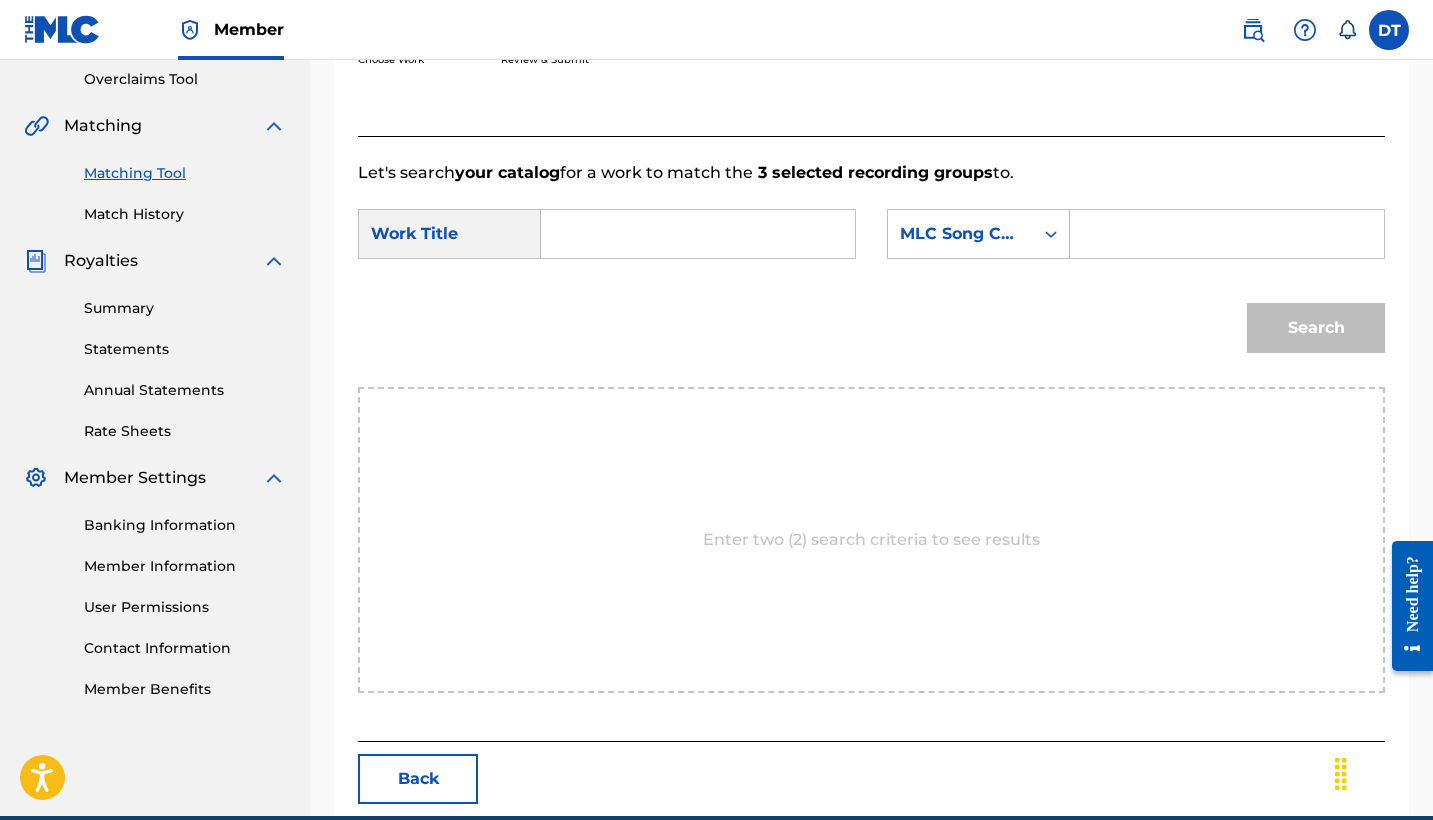 click at bounding box center (698, 234) 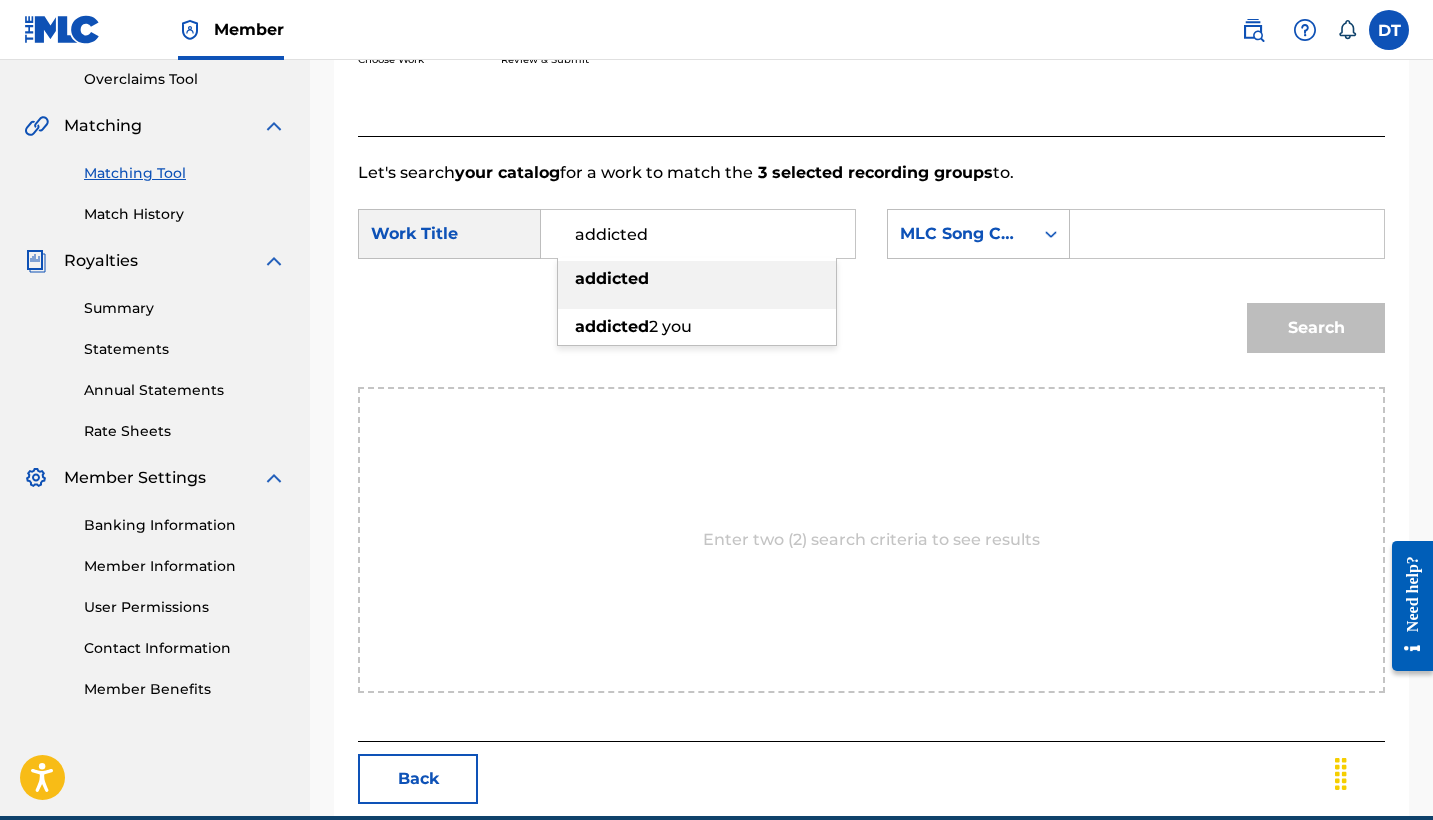 type on "addicted" 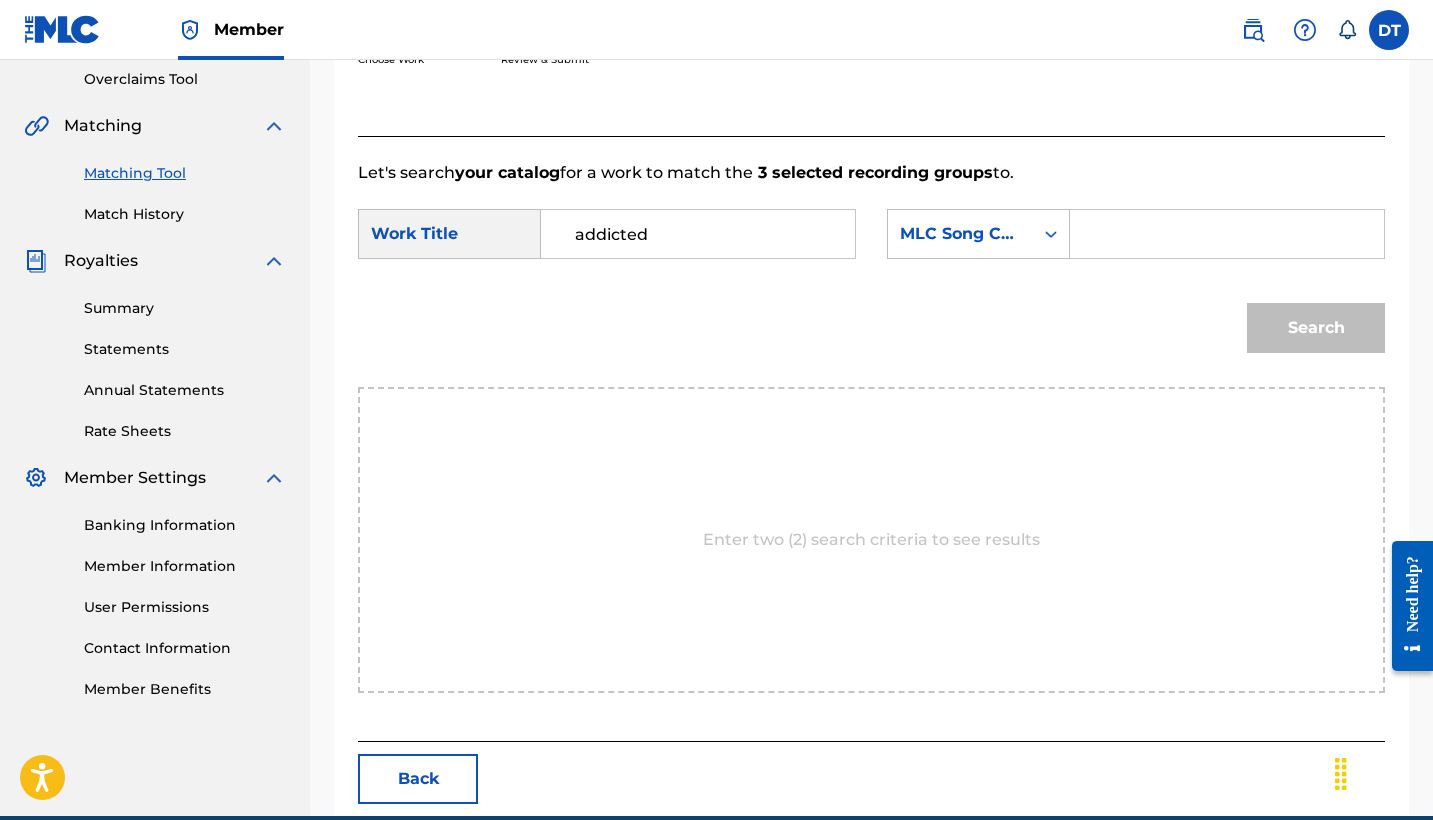drag, startPoint x: 711, startPoint y: 220, endPoint x: 689, endPoint y: 251, distance: 38.013157 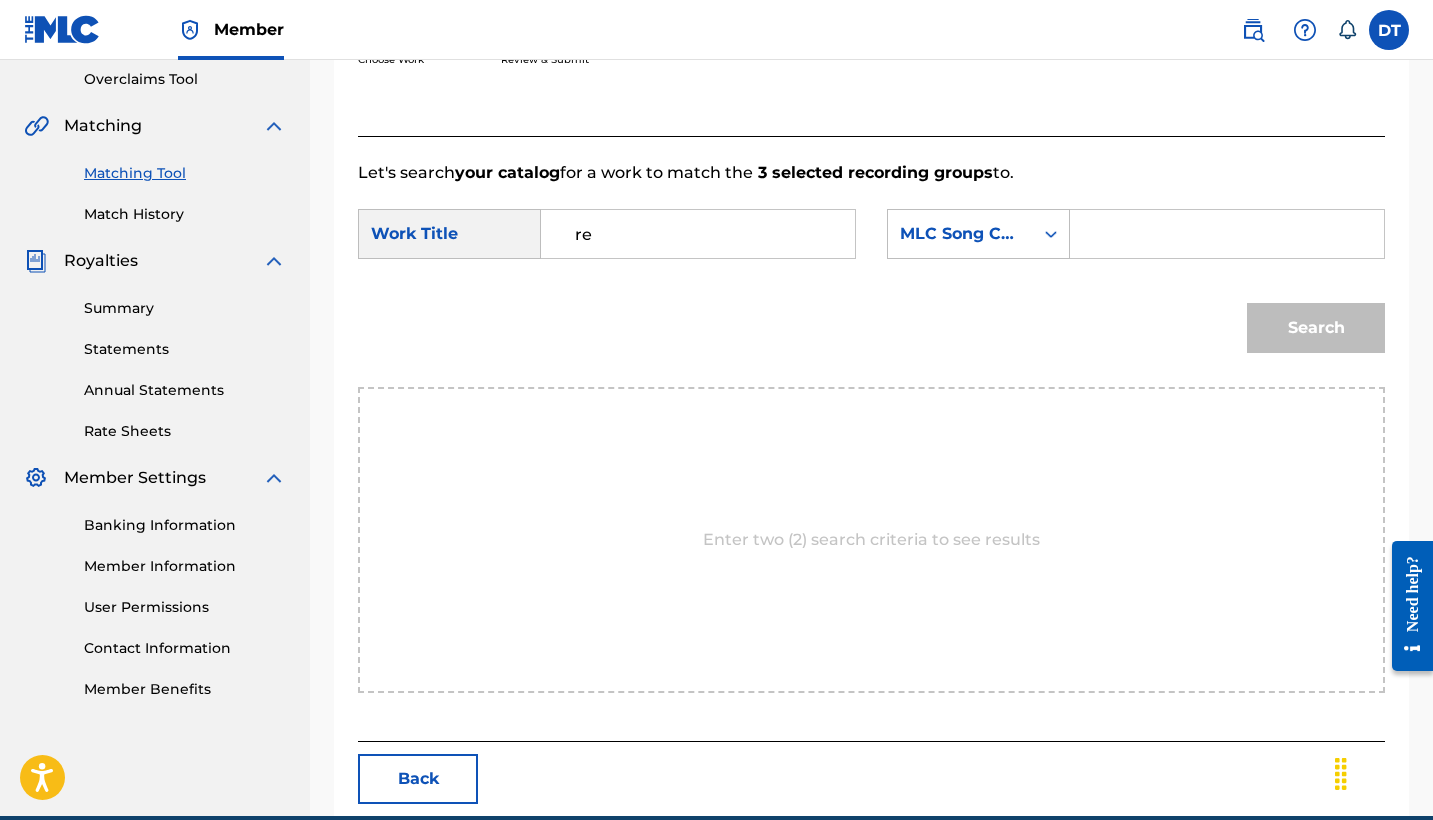 type on "r" 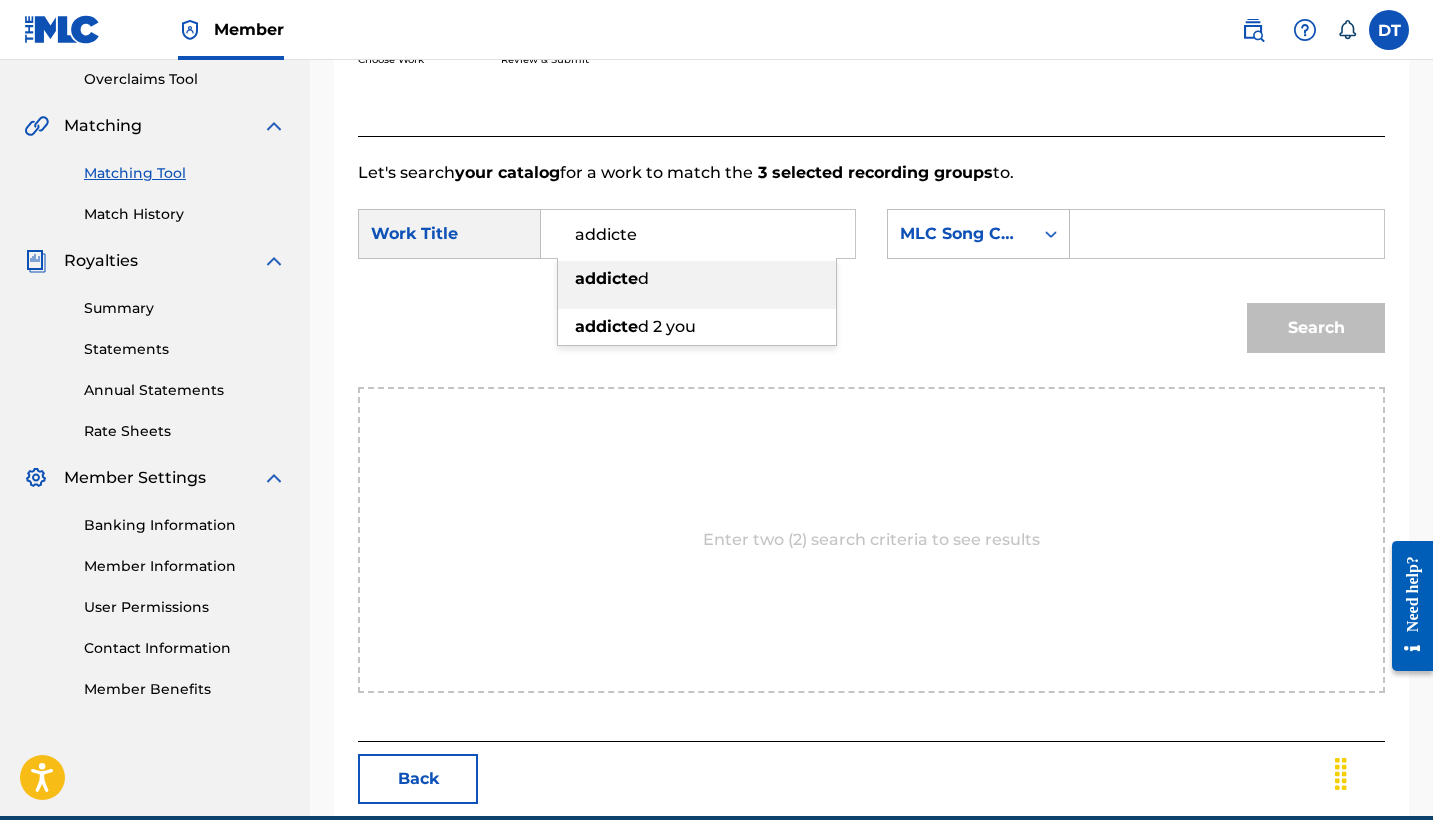 type on "addicted" 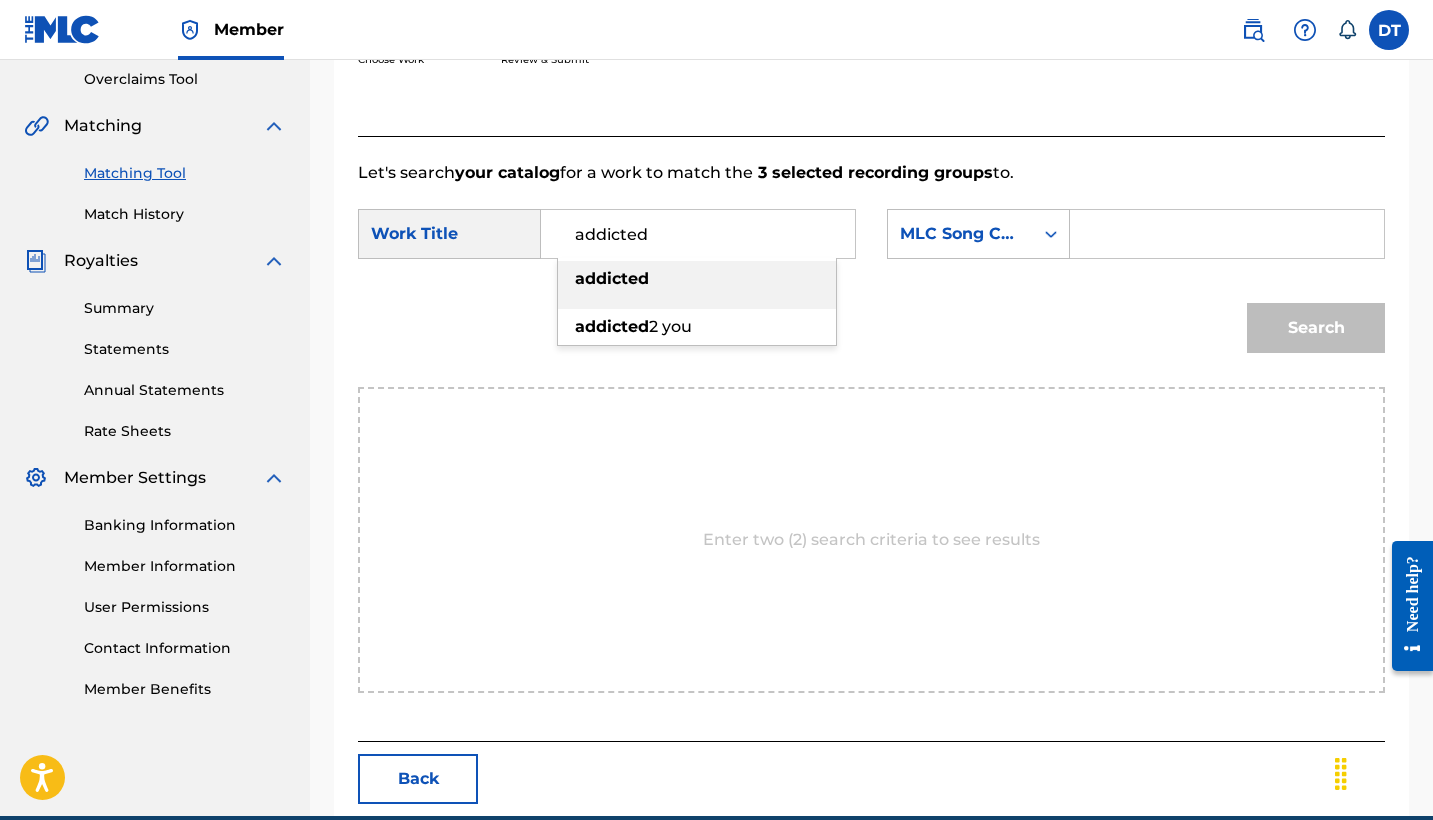 click on "addicted" at bounding box center [697, 279] 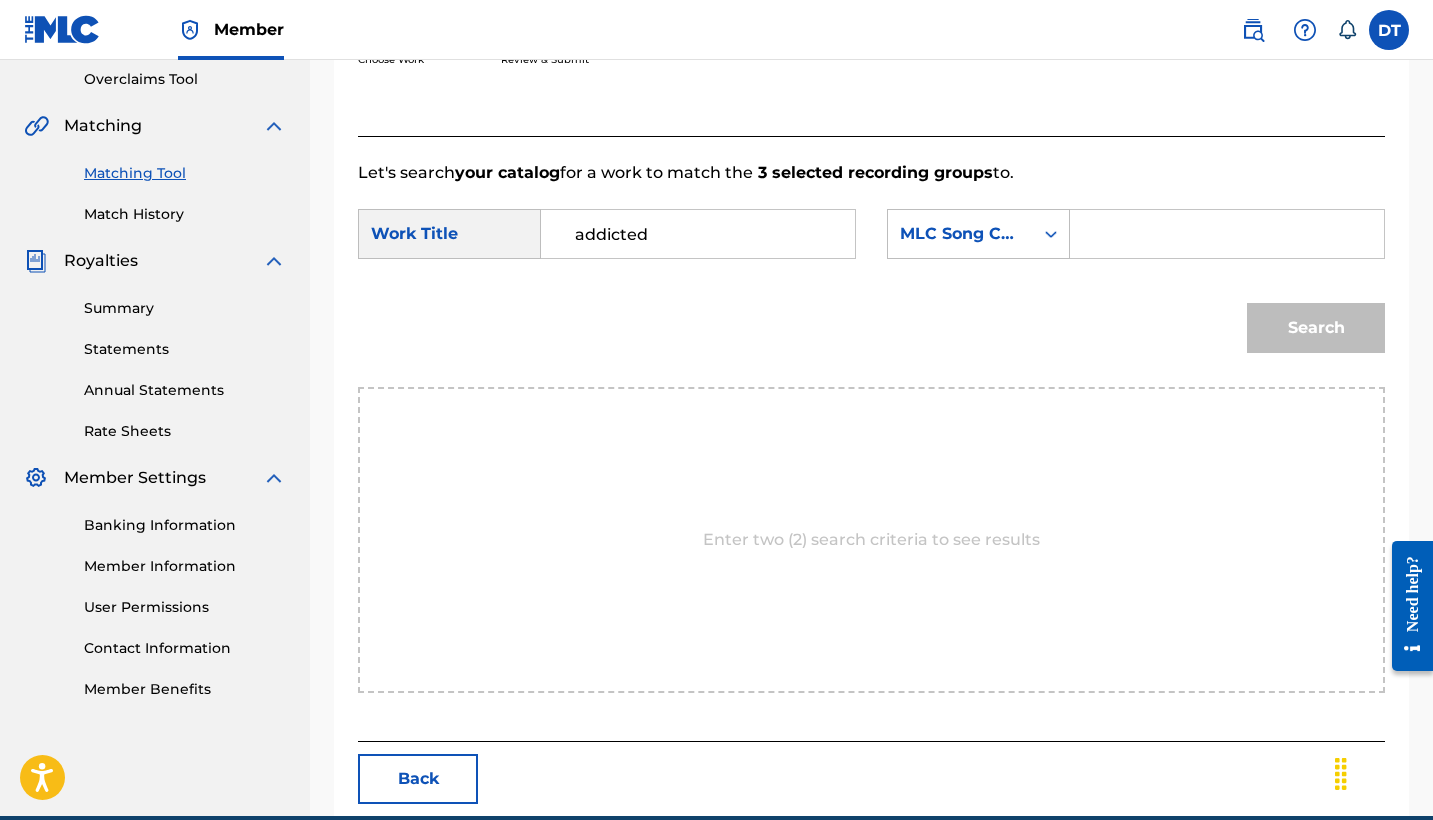 click at bounding box center [1227, 234] 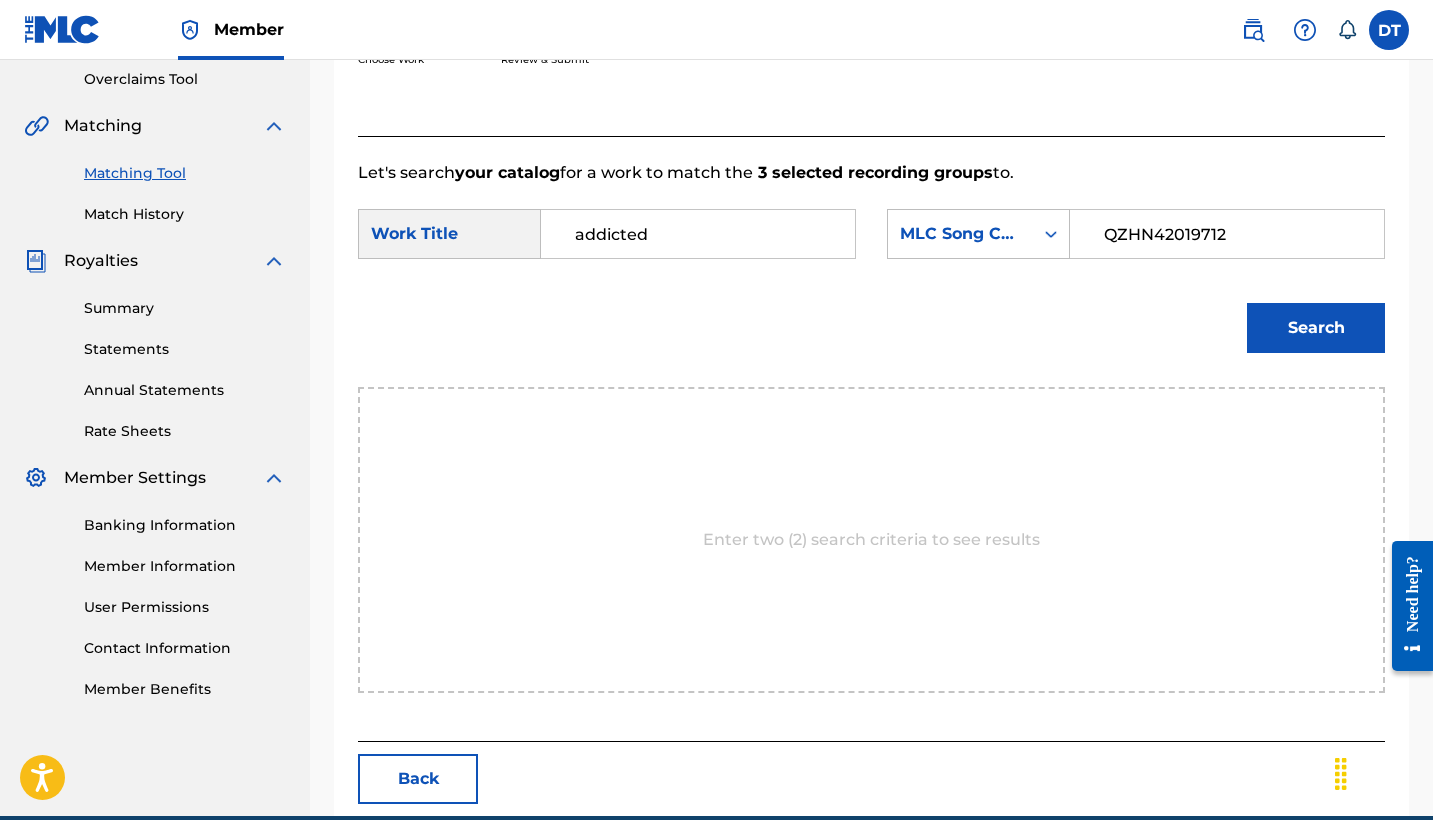 type on "QZHN42019712" 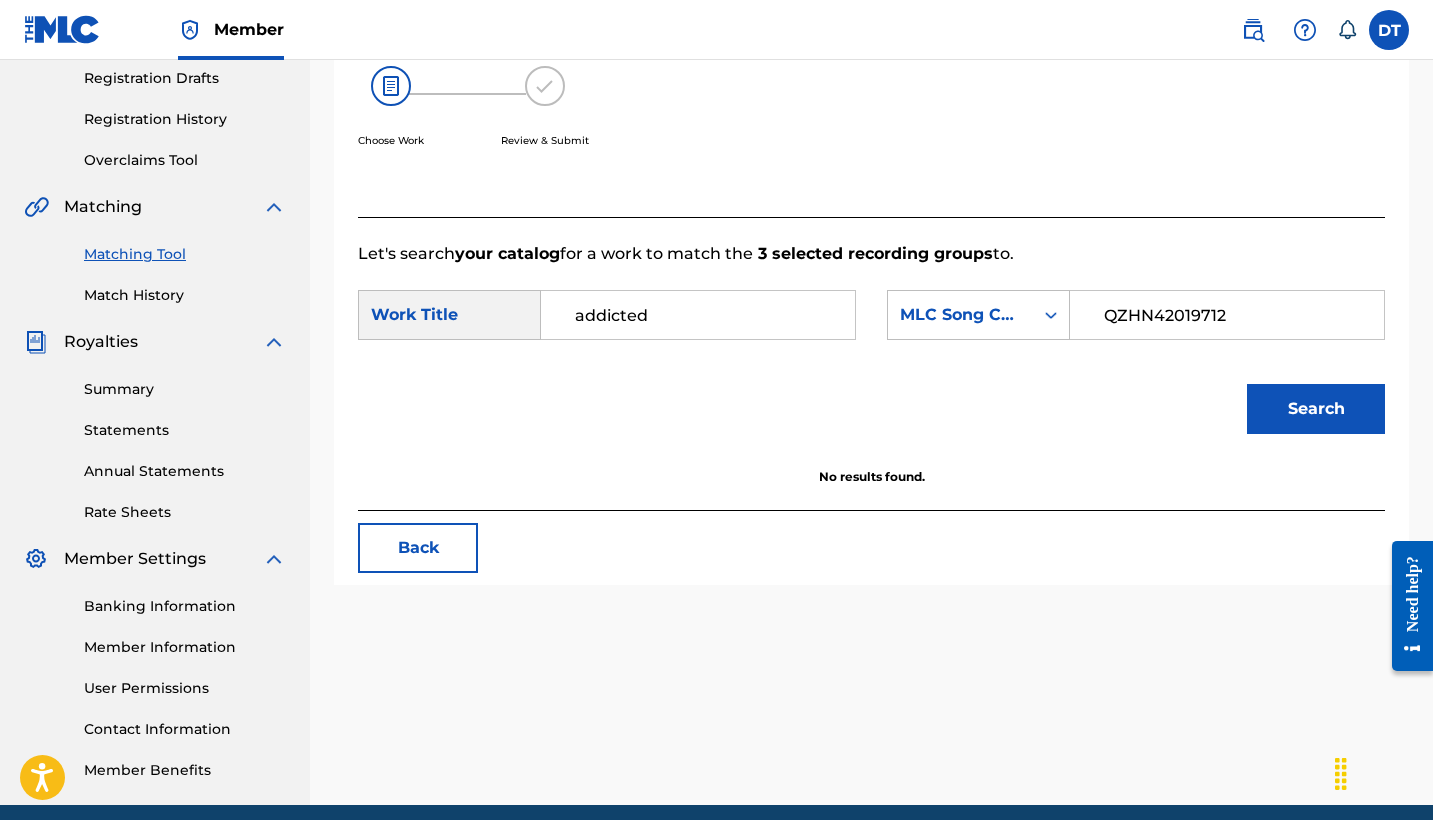 scroll, scrollTop: 334, scrollLeft: 0, axis: vertical 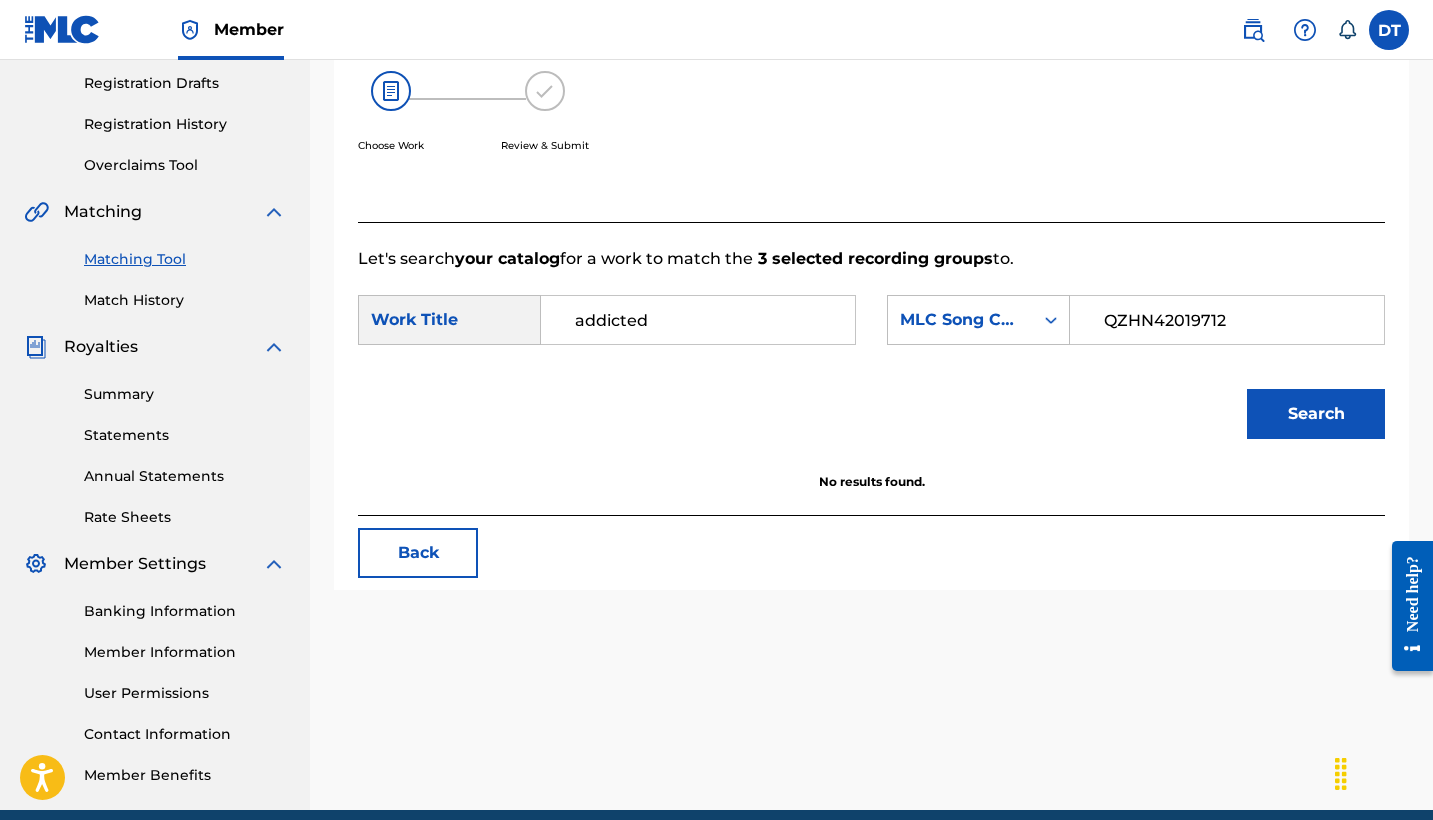 click on "addicted" at bounding box center [698, 320] 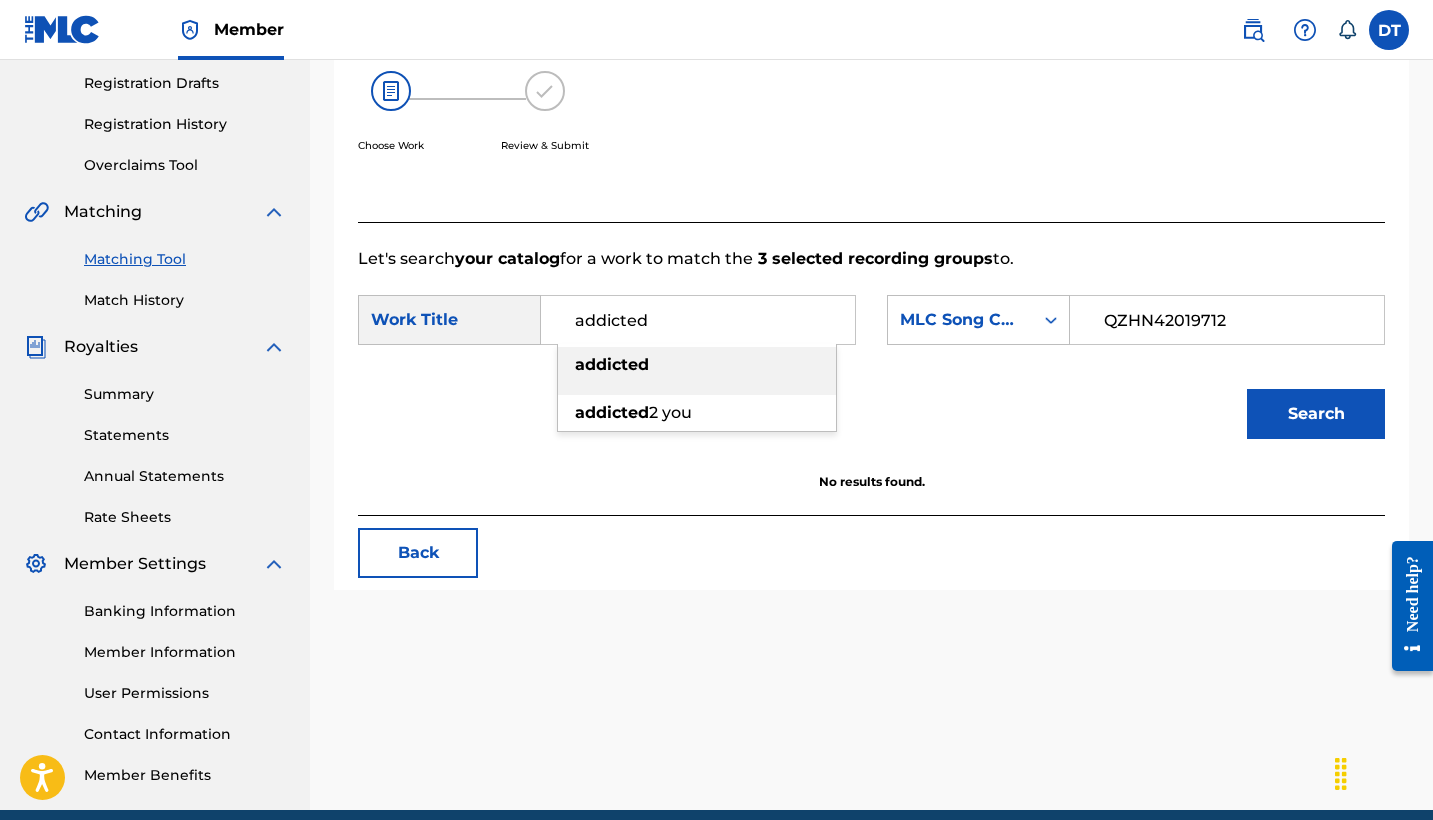 click on "addicted" at bounding box center [612, 364] 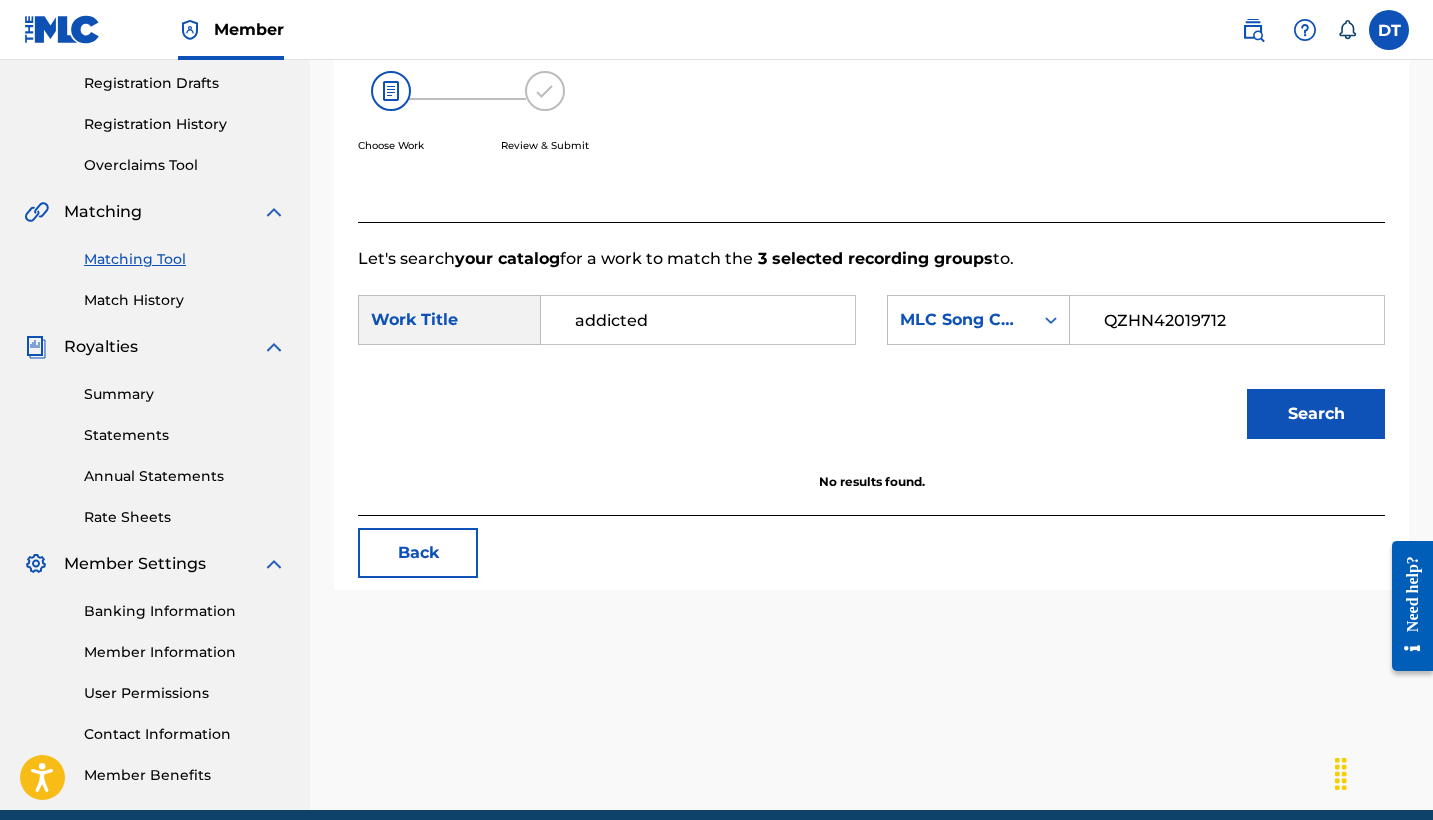 click on "Search" at bounding box center [1316, 414] 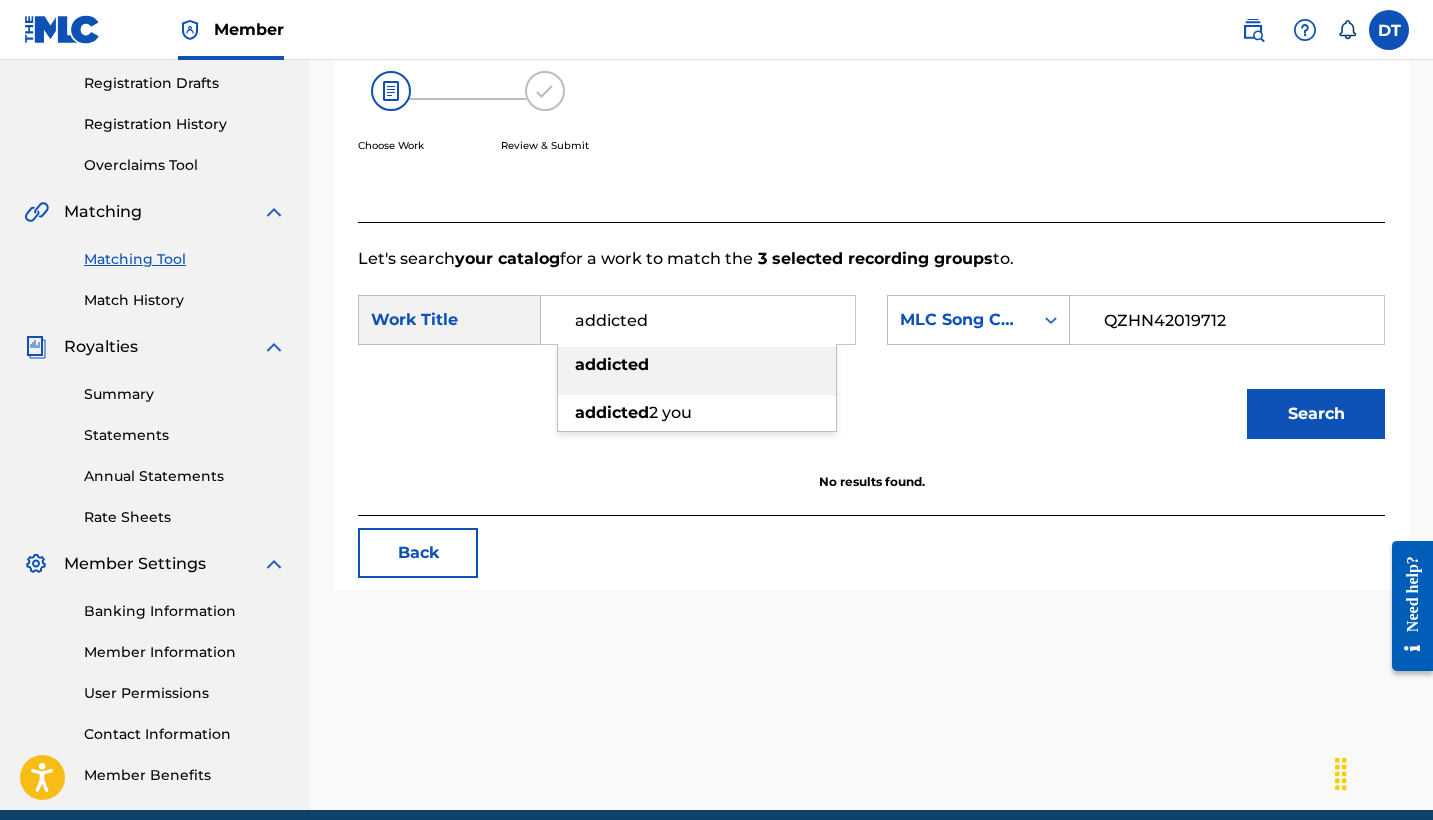 drag, startPoint x: 691, startPoint y: 311, endPoint x: 459, endPoint y: 311, distance: 232 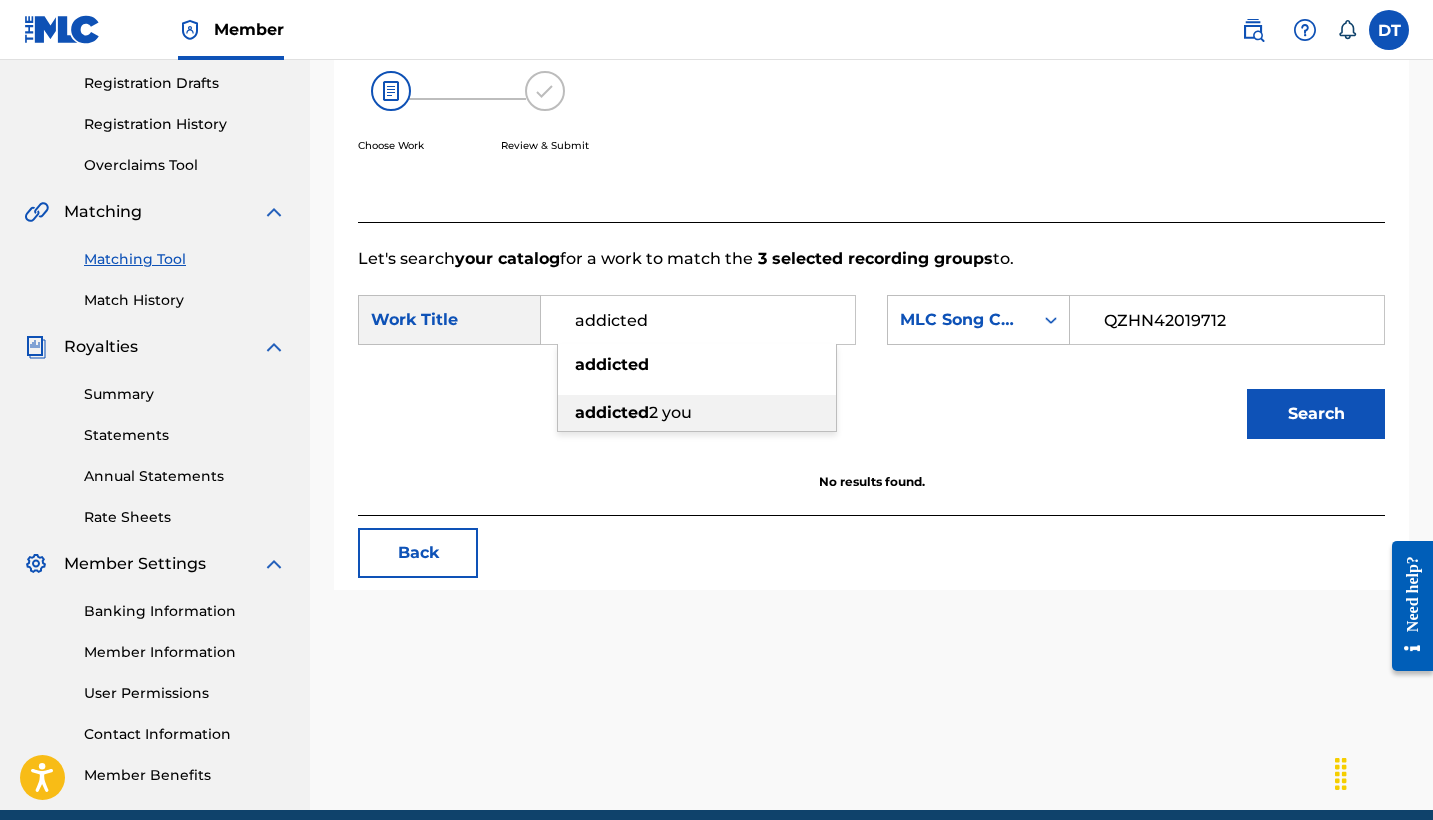 click on "addicted" at bounding box center (612, 412) 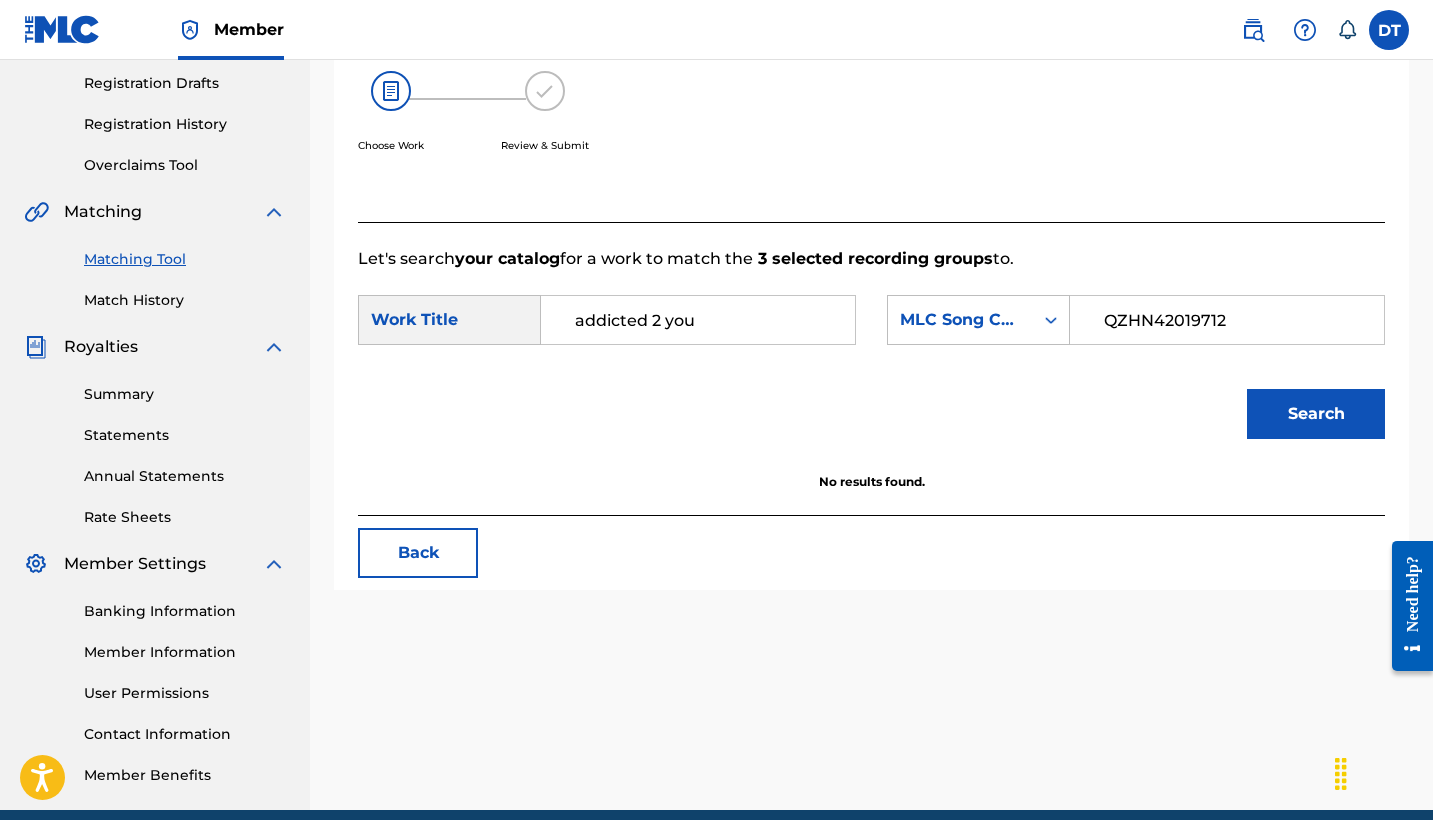 click on "Search" at bounding box center [1316, 414] 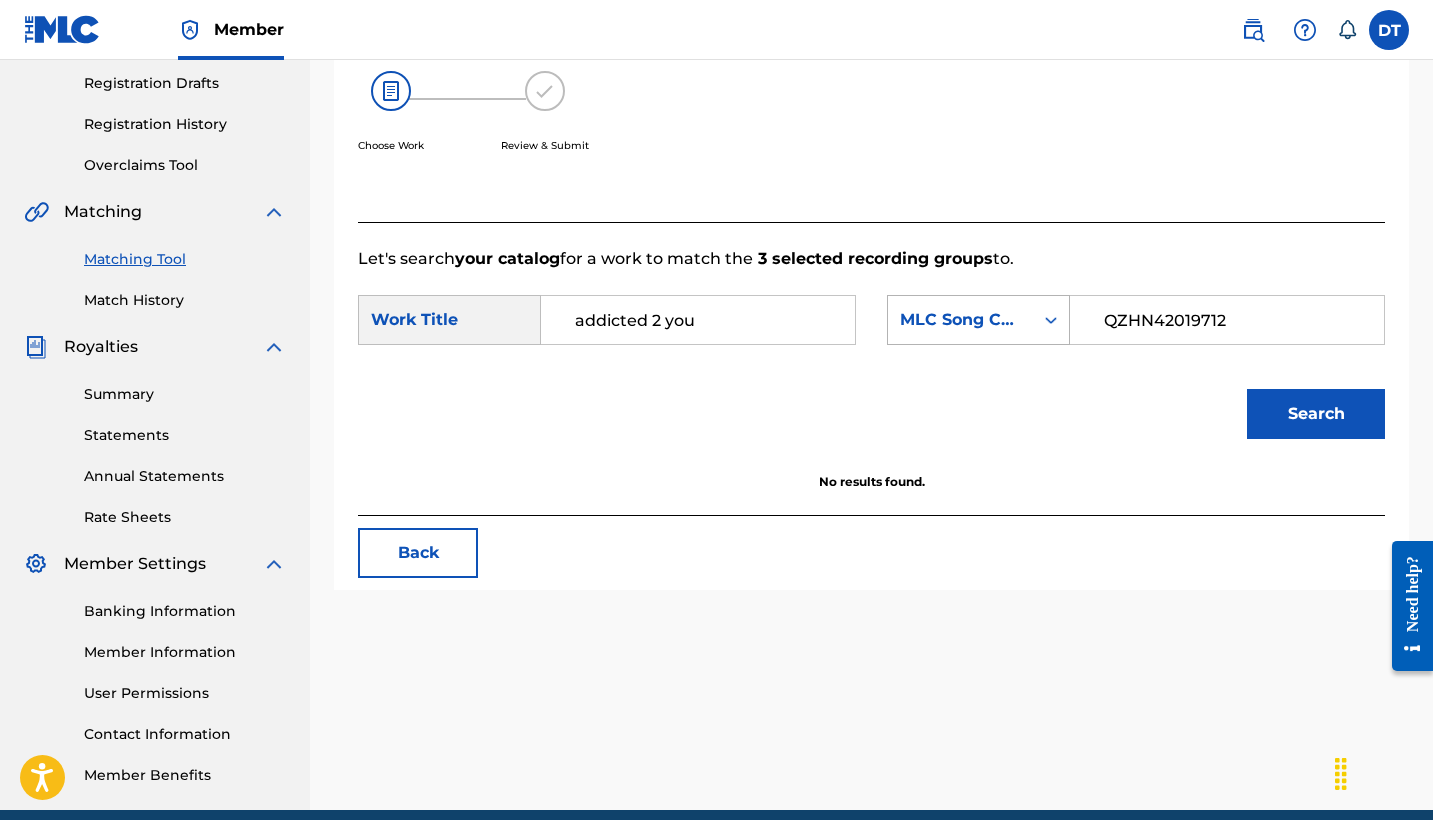 drag, startPoint x: 1246, startPoint y: 316, endPoint x: 996, endPoint y: 317, distance: 250.002 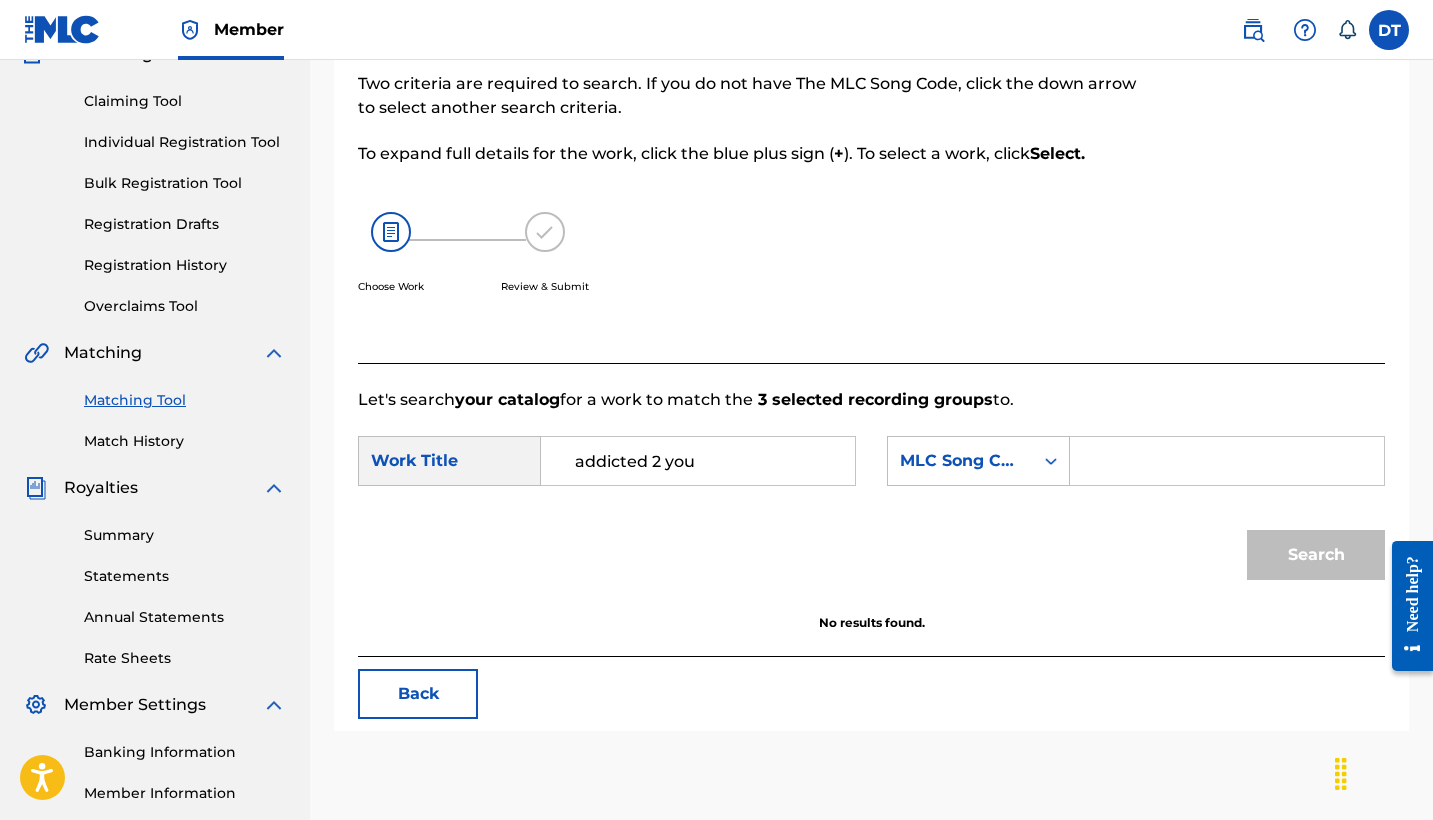 scroll, scrollTop: 202, scrollLeft: 0, axis: vertical 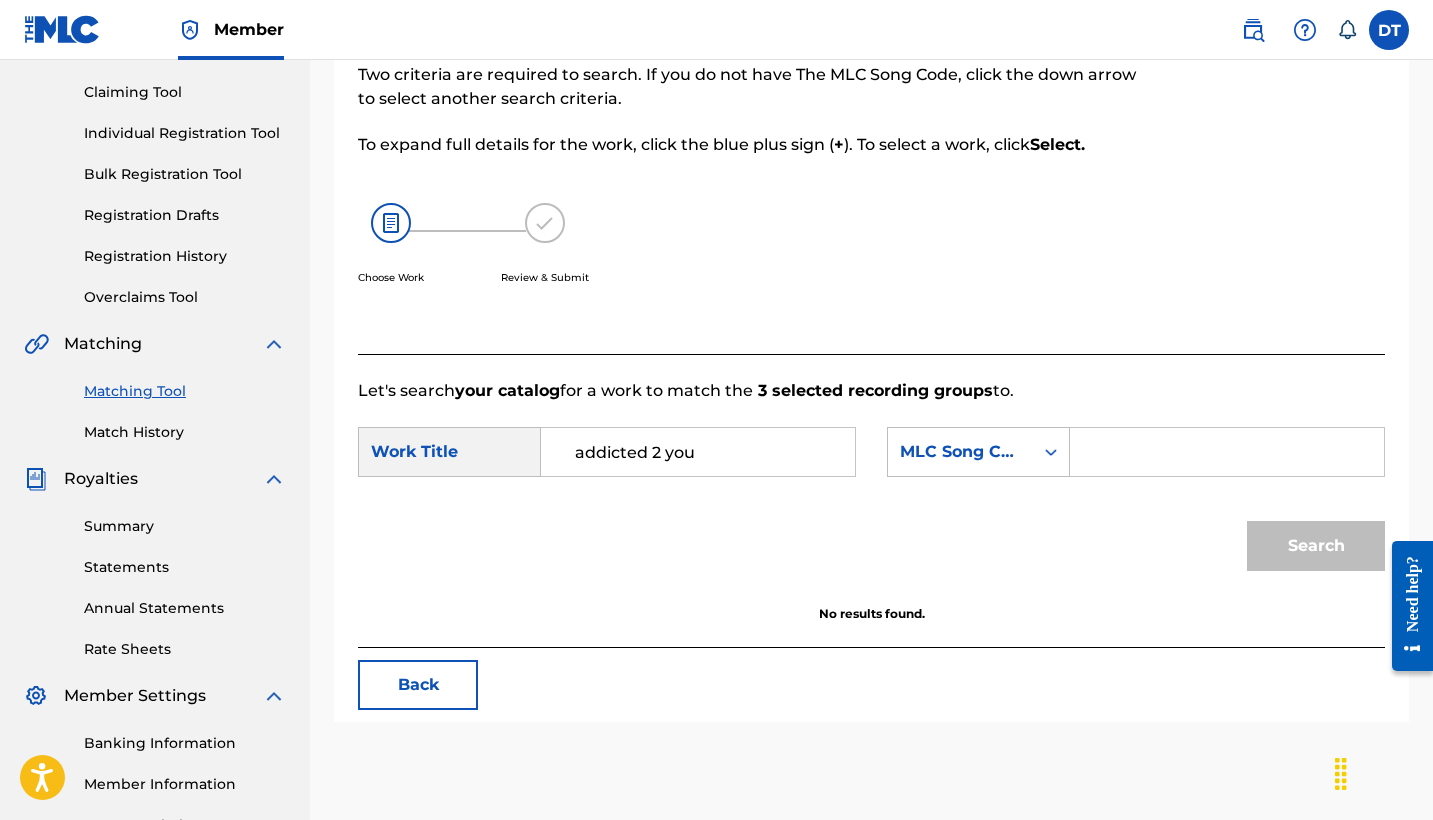 type 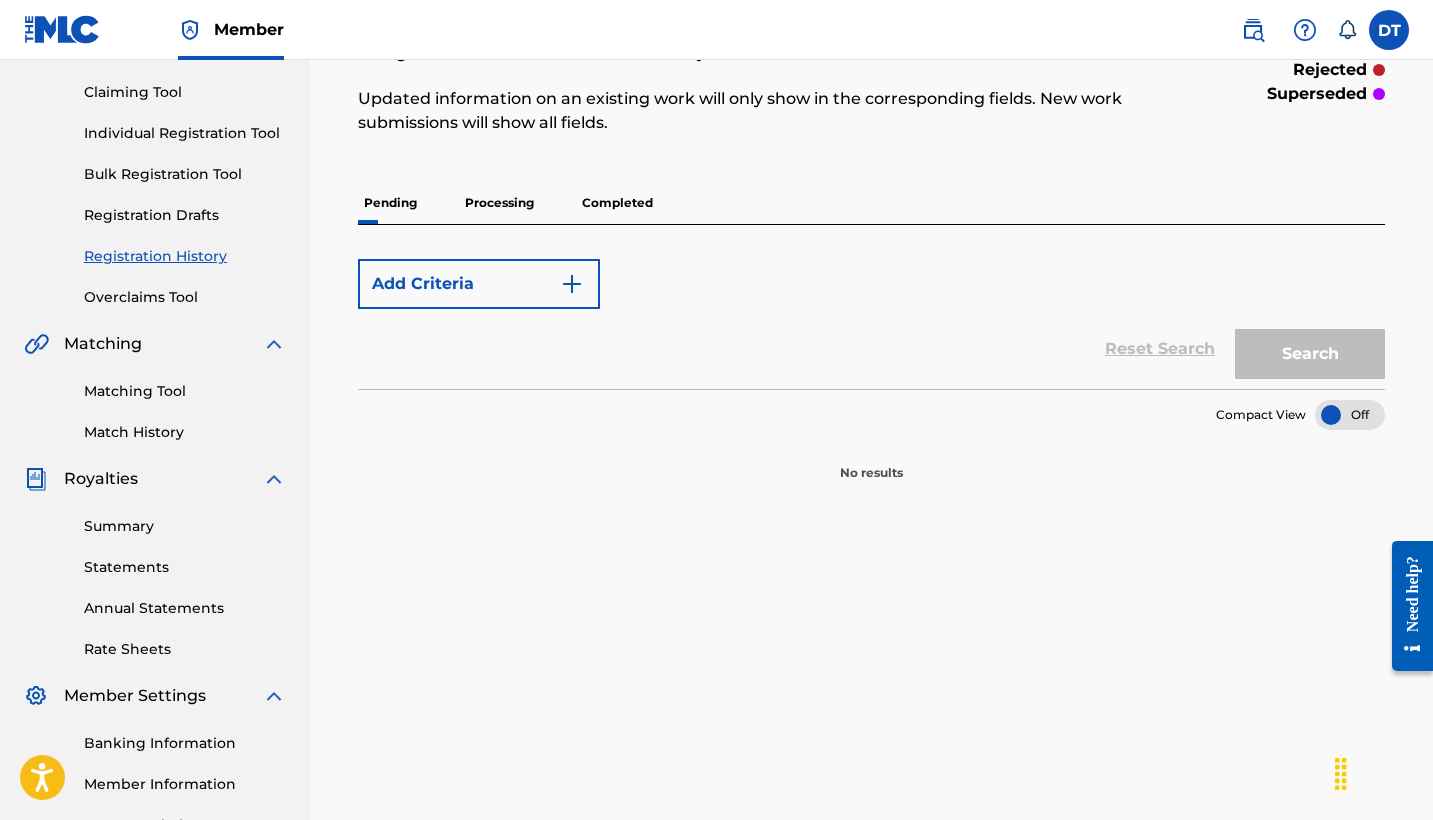 scroll, scrollTop: 0, scrollLeft: 0, axis: both 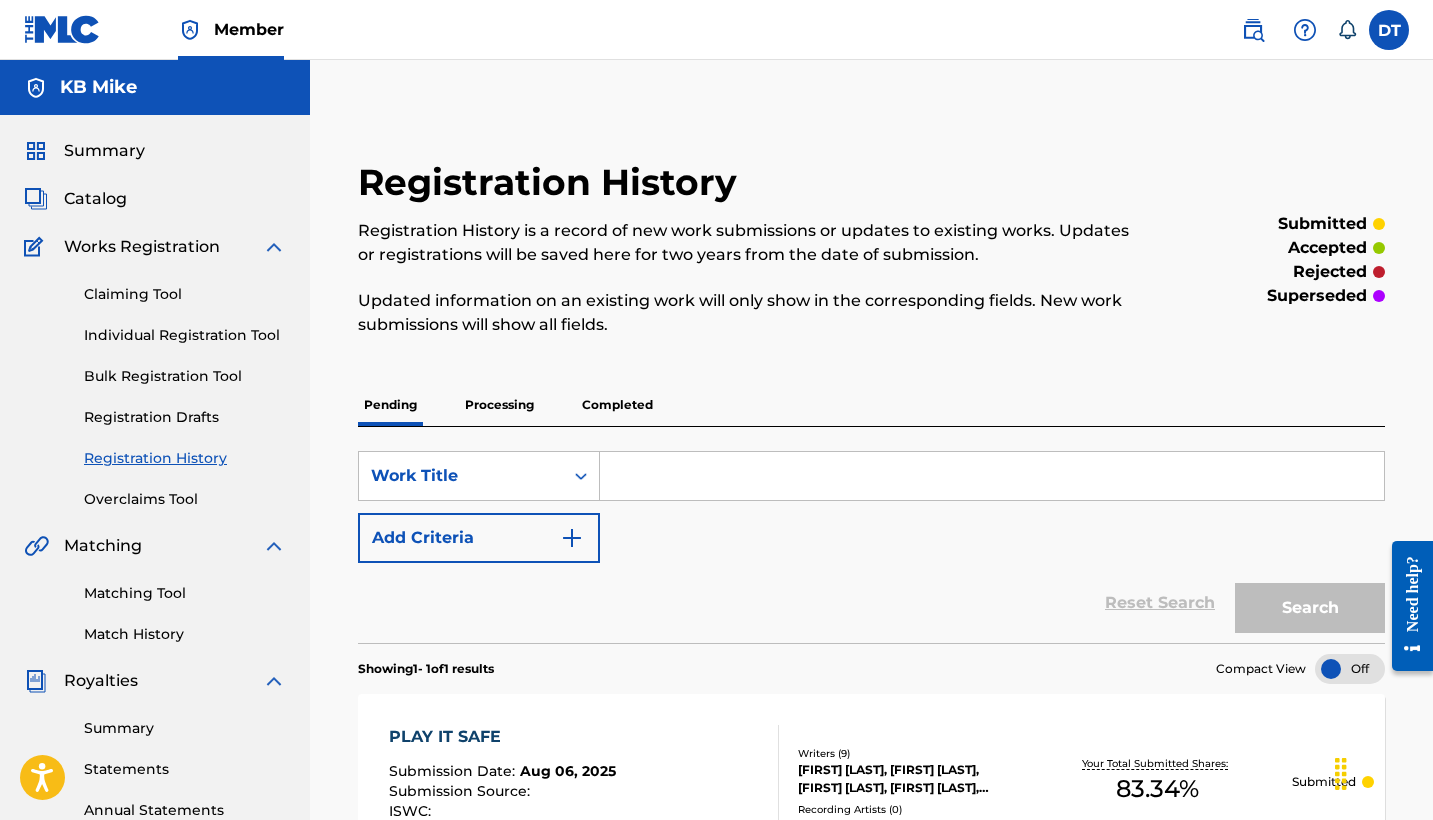 click on "Completed" at bounding box center [617, 405] 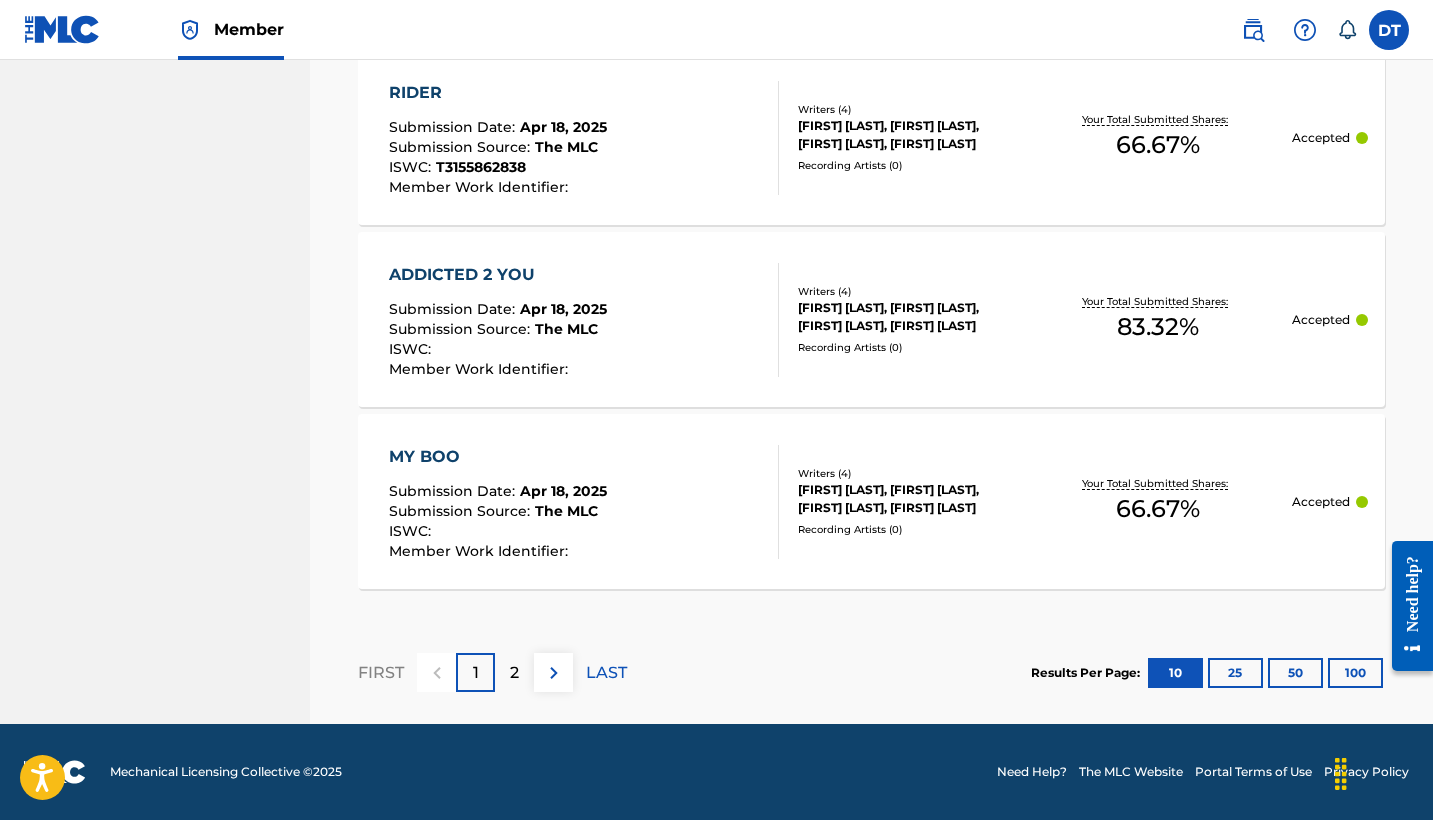 click on "2" at bounding box center (514, 673) 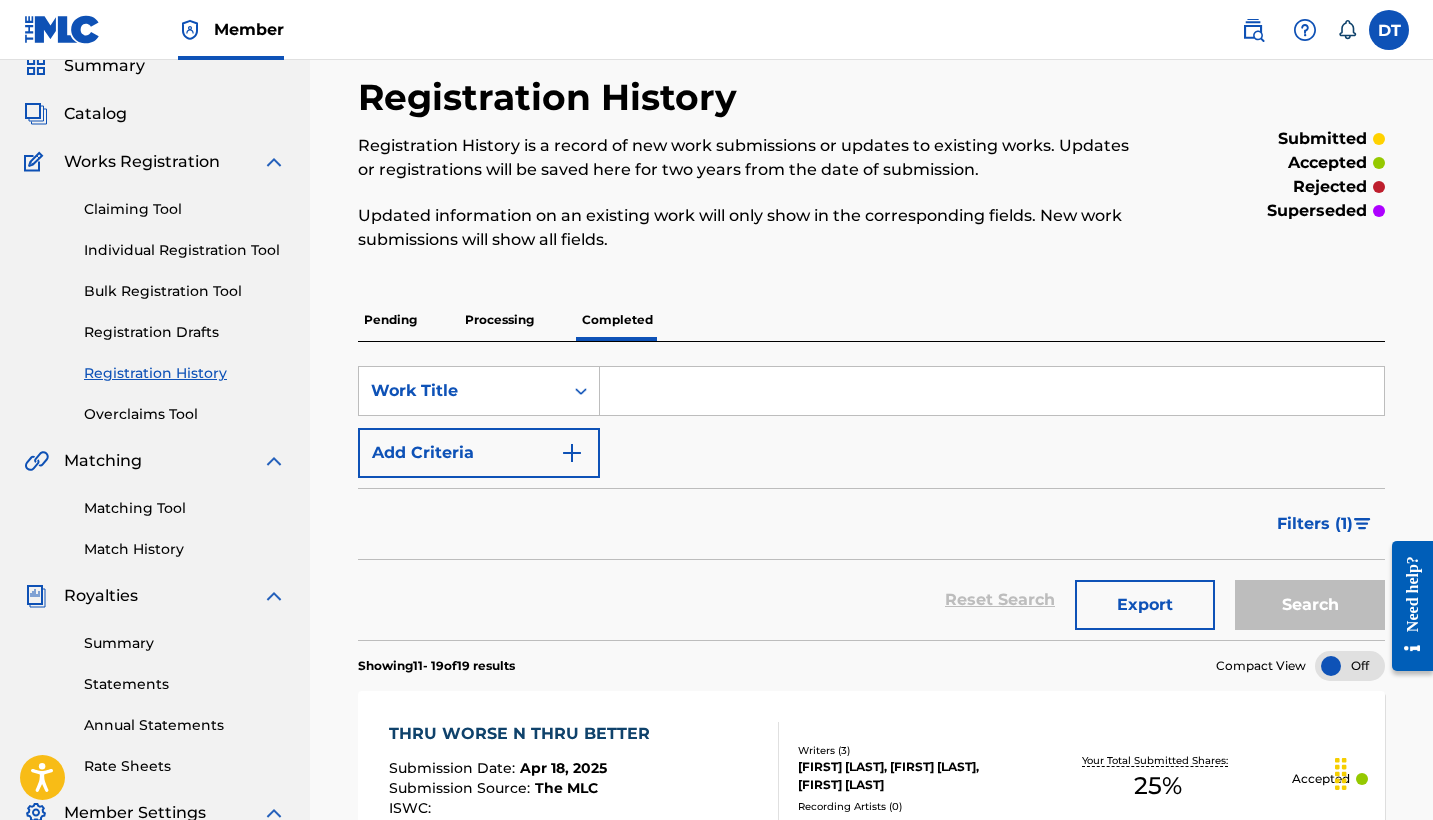 scroll, scrollTop: 48, scrollLeft: 0, axis: vertical 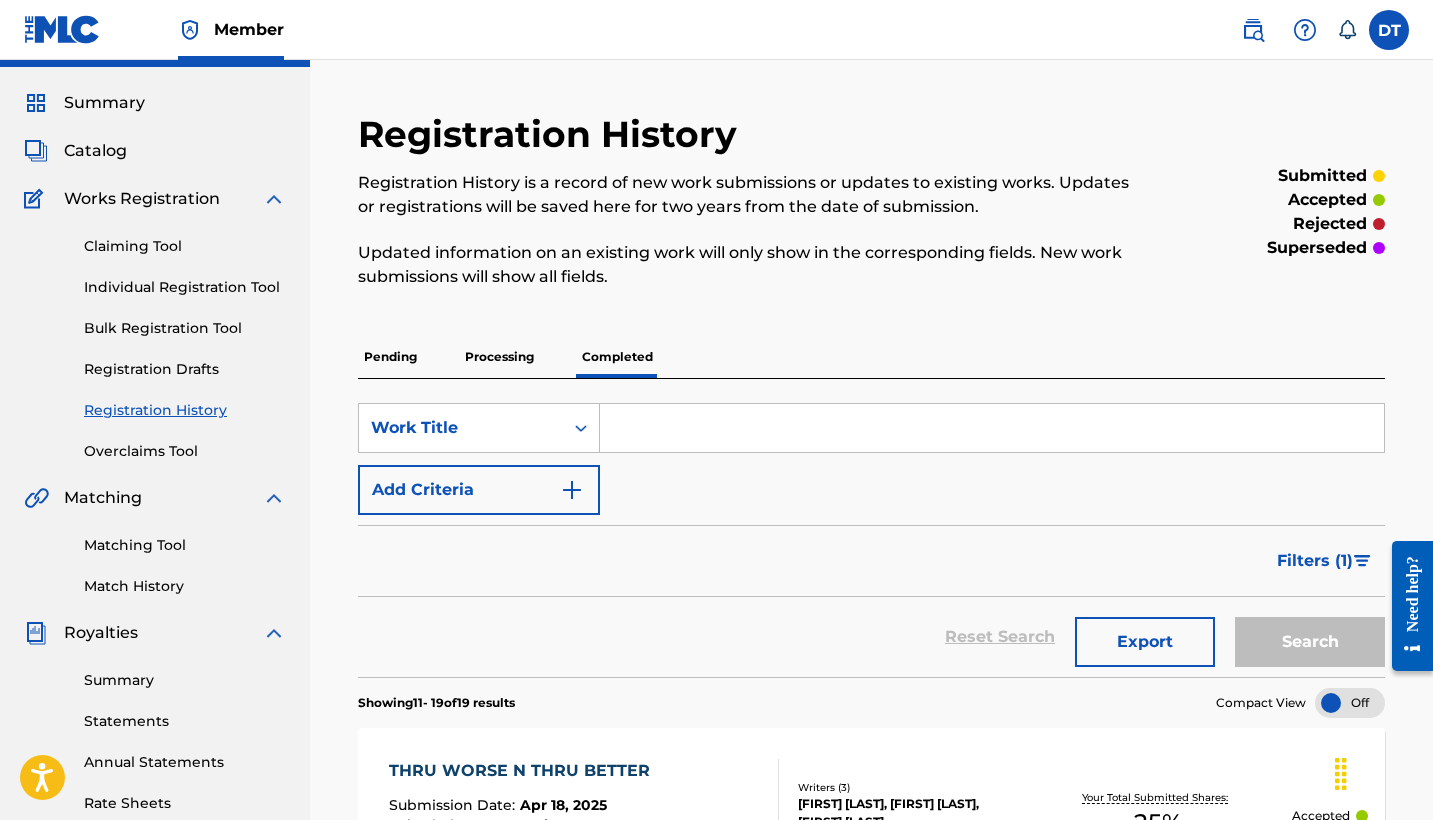 click on "Processing" at bounding box center (499, 357) 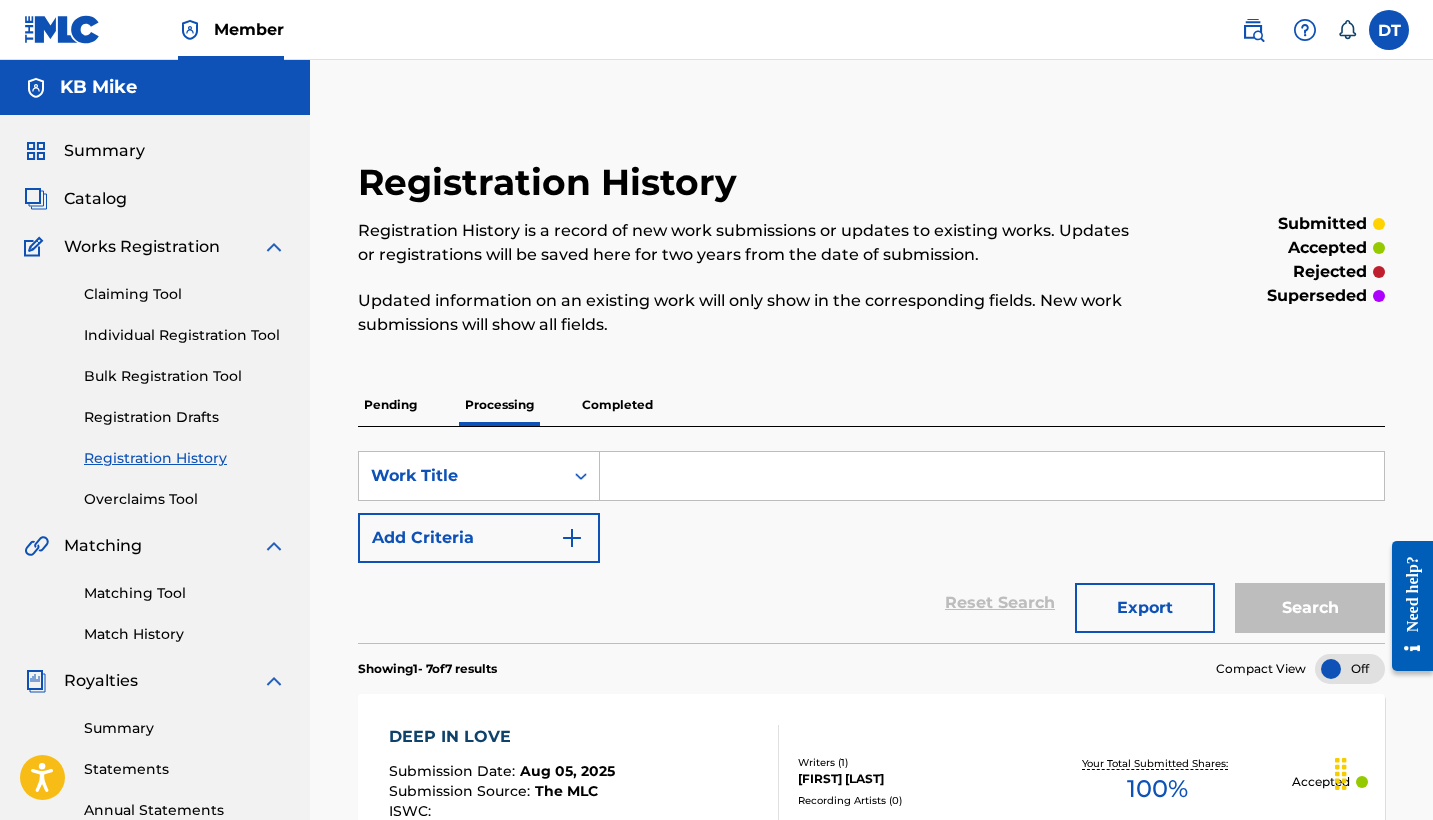 scroll, scrollTop: 0, scrollLeft: 0, axis: both 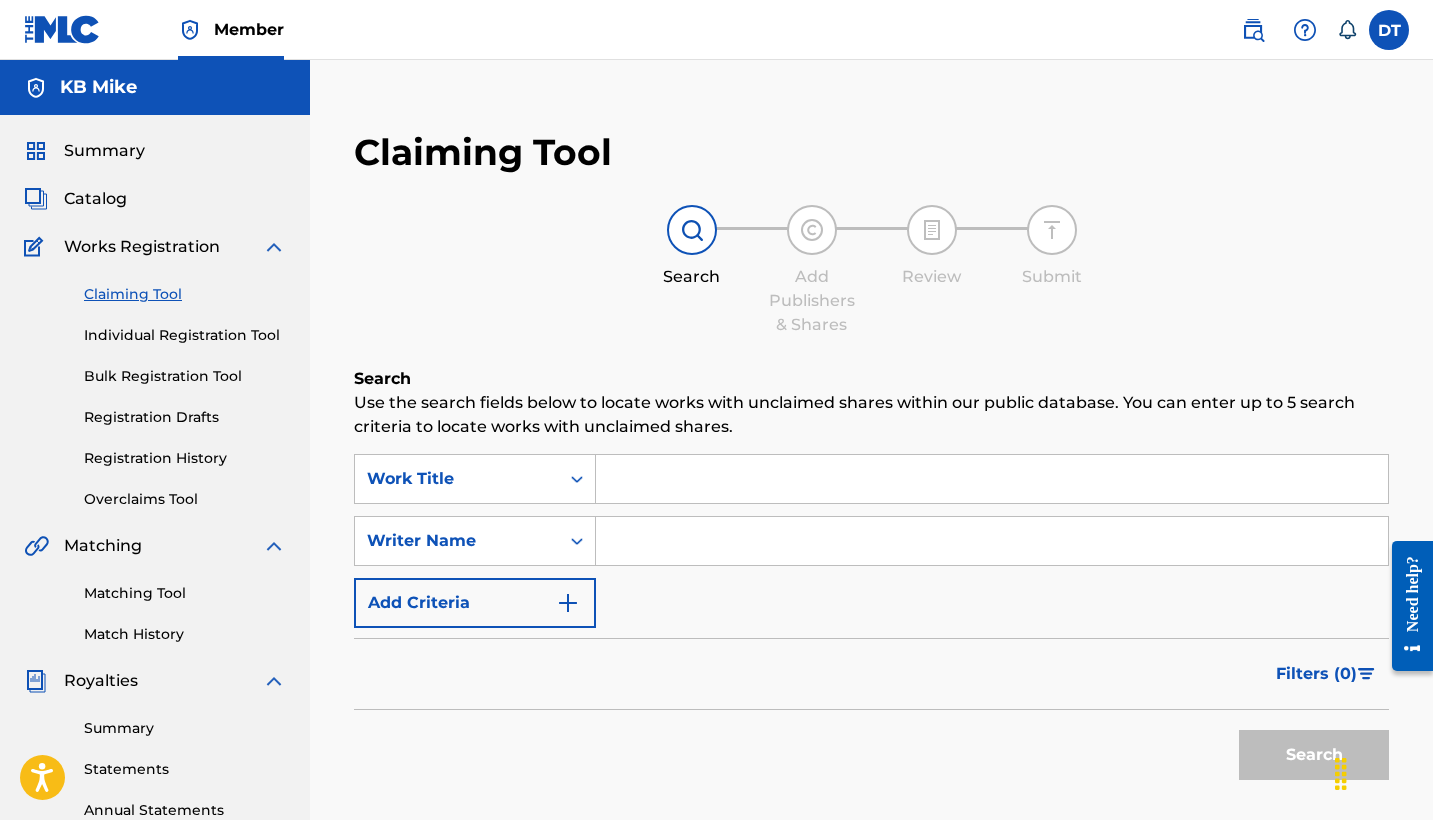 click at bounding box center [992, 479] 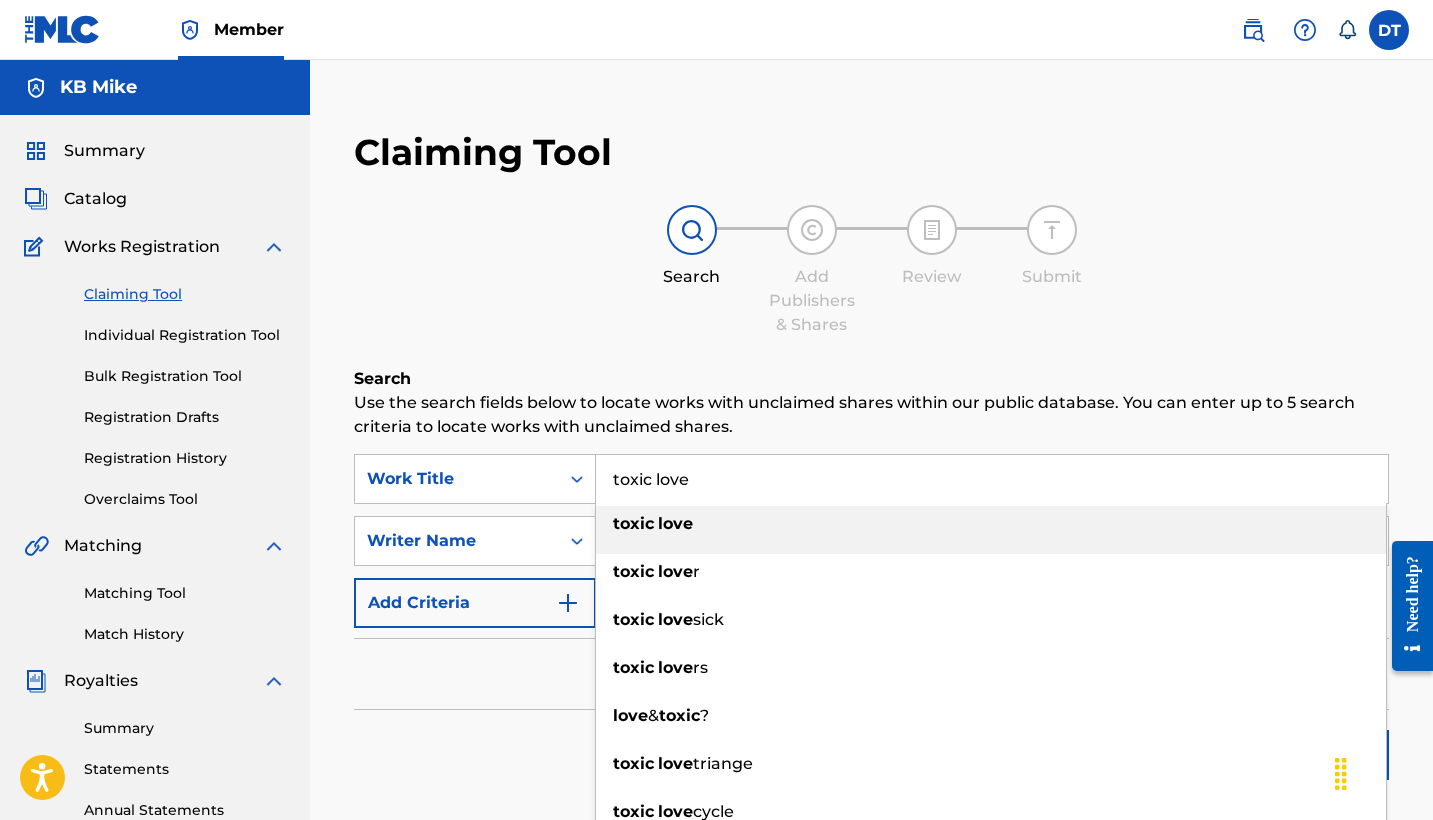 type on "toxic love" 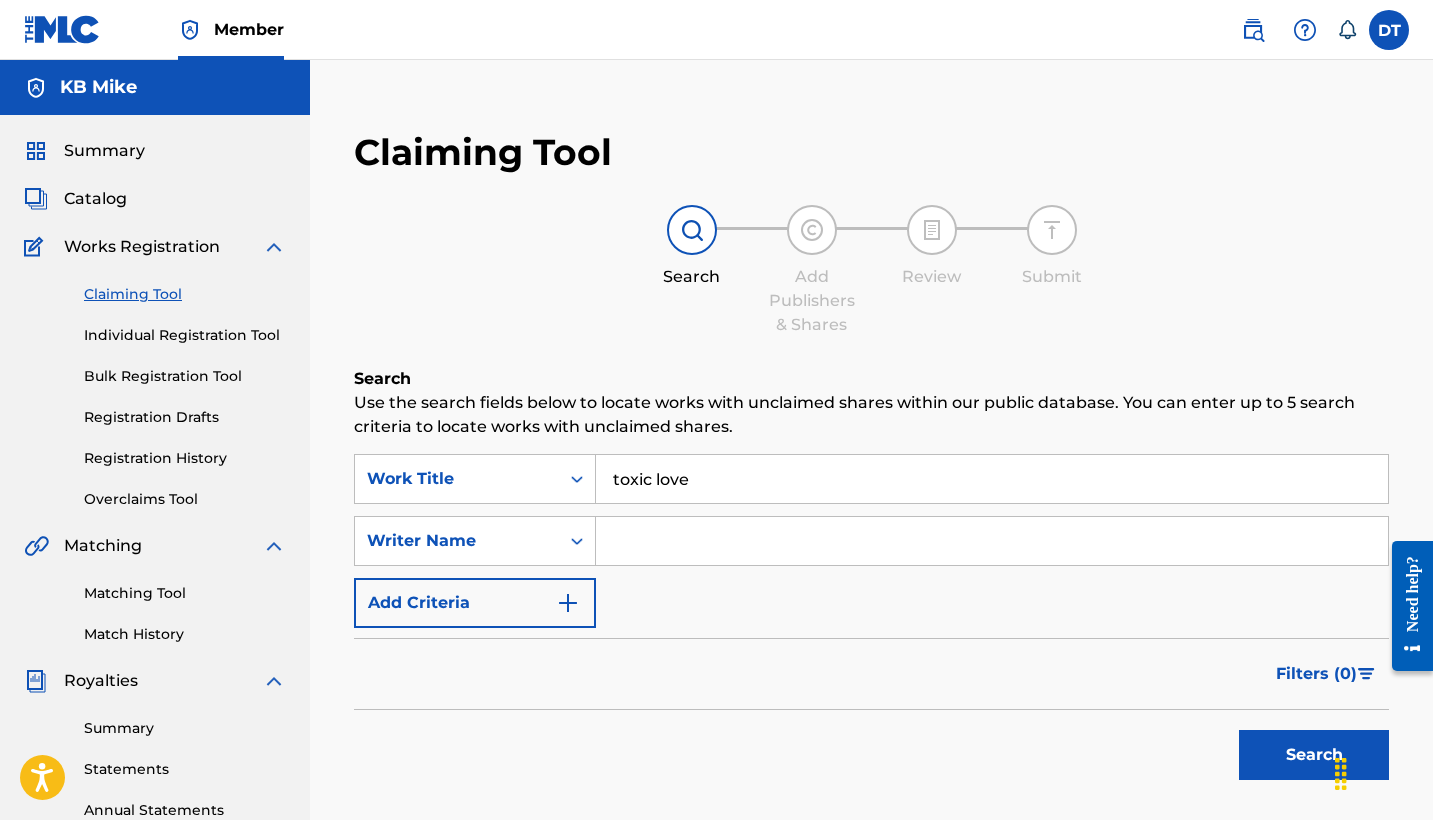 click at bounding box center [992, 541] 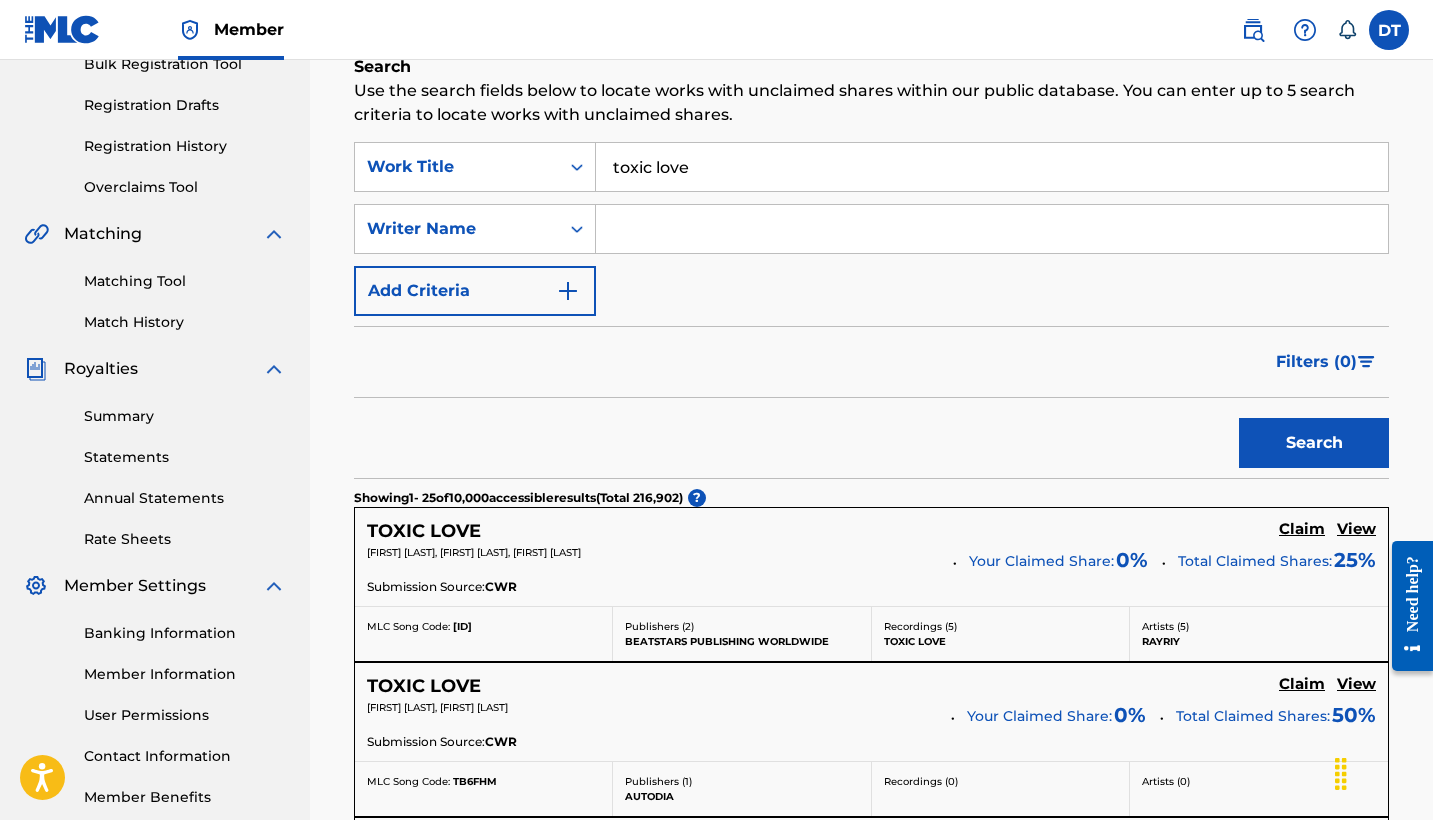 scroll, scrollTop: 296, scrollLeft: 0, axis: vertical 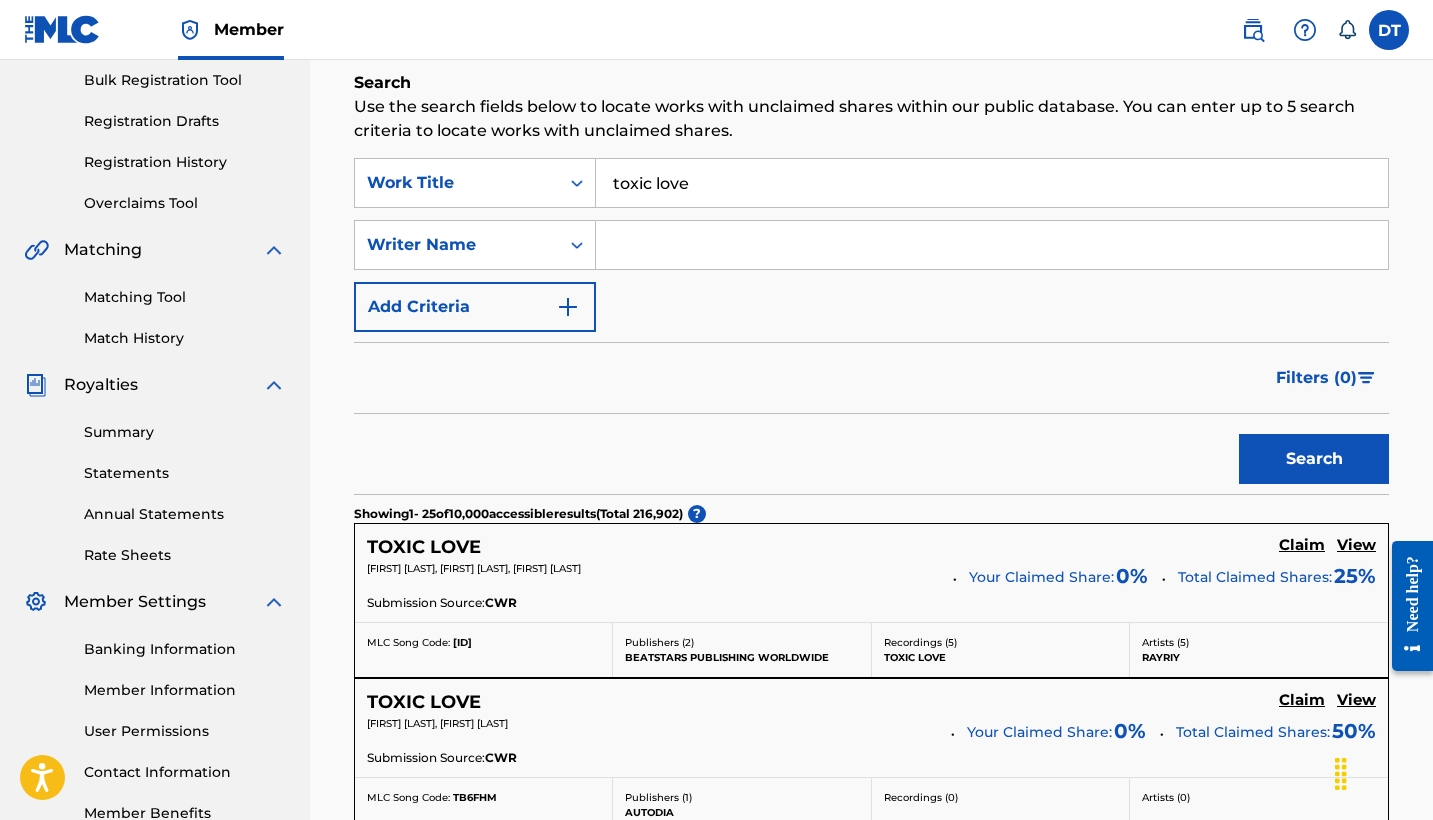 click at bounding box center (992, 245) 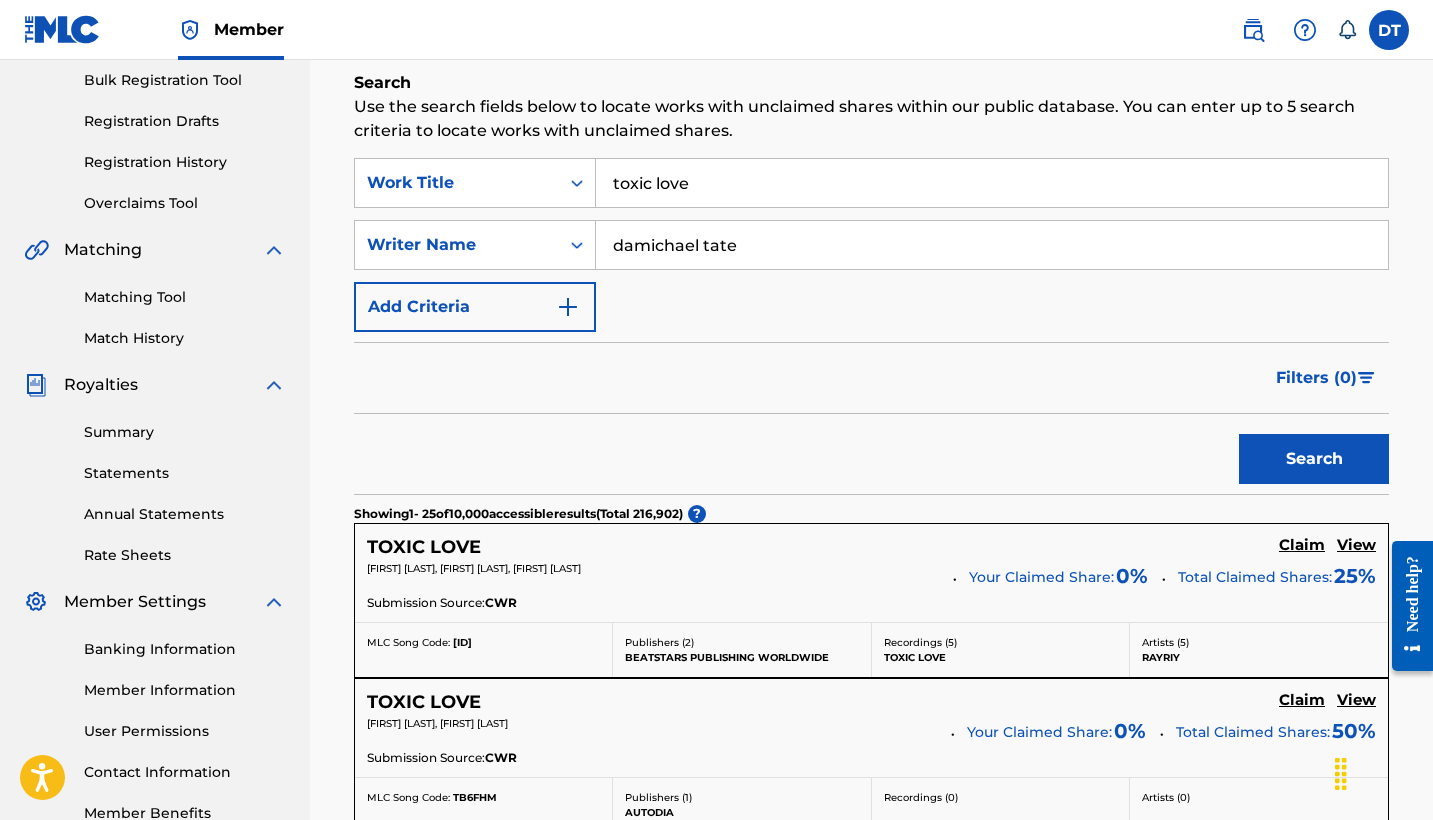 click on "Search" at bounding box center [1314, 459] 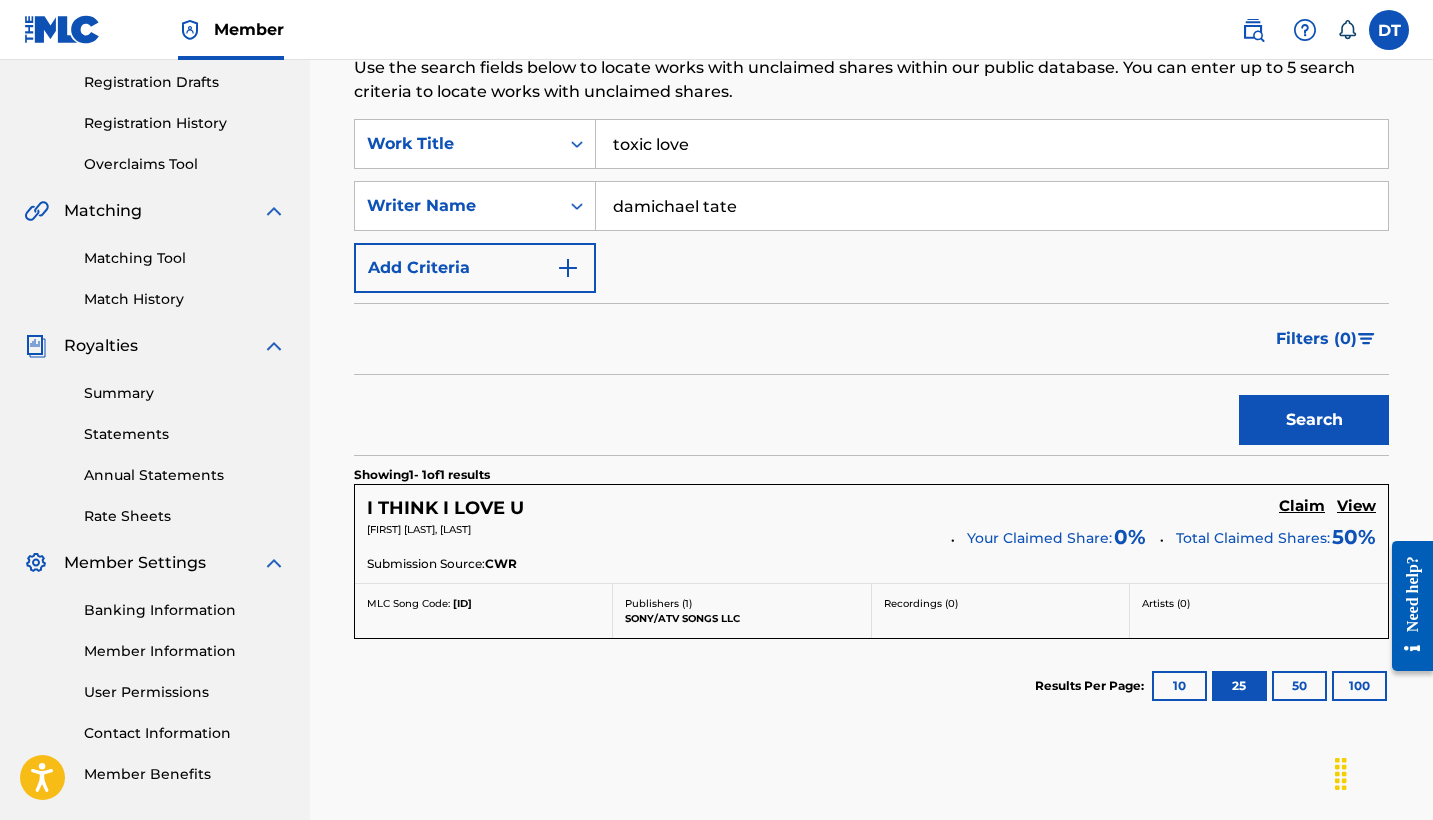 scroll, scrollTop: 344, scrollLeft: 0, axis: vertical 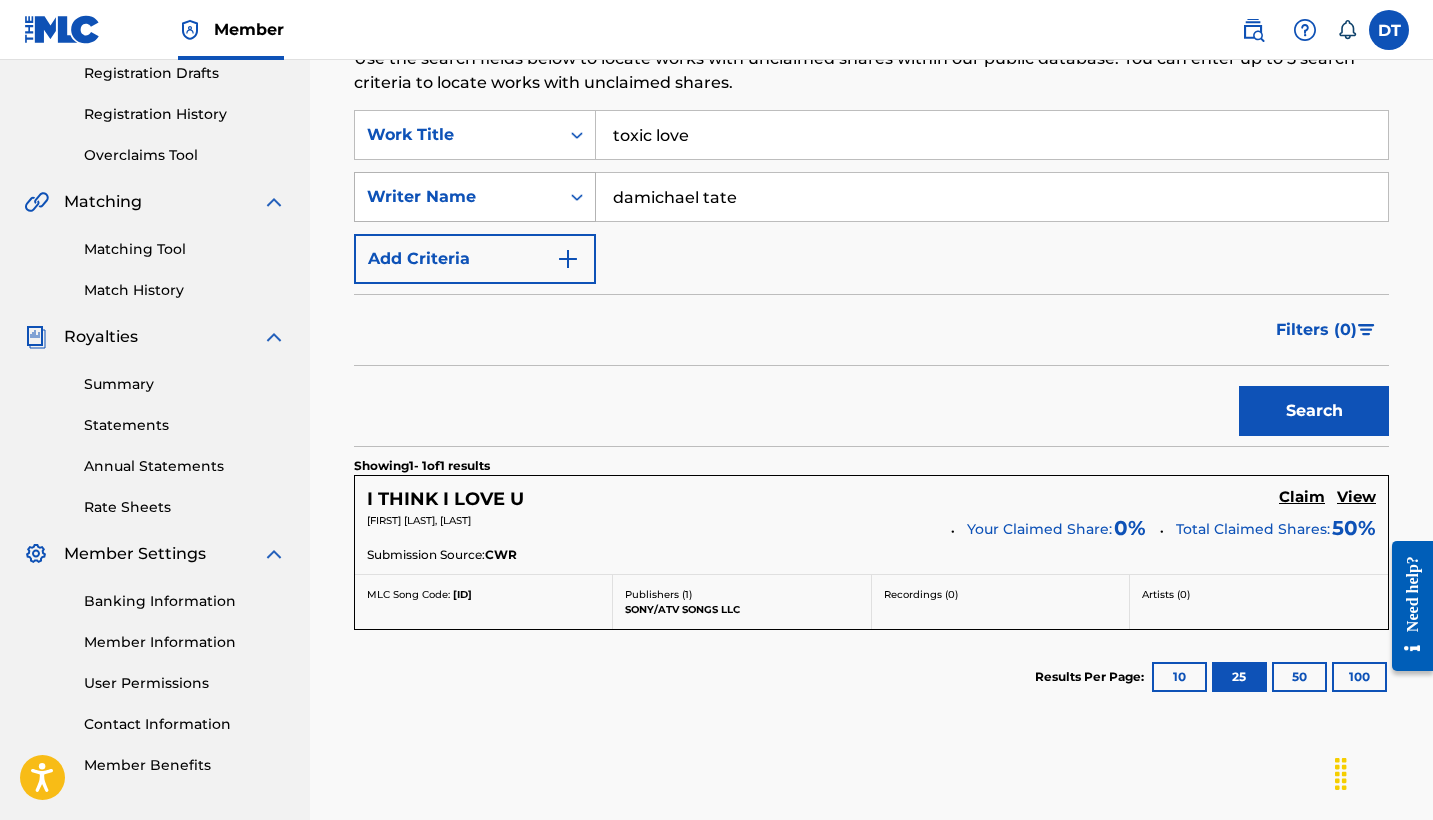 drag, startPoint x: 764, startPoint y: 212, endPoint x: 435, endPoint y: 196, distance: 329.38882 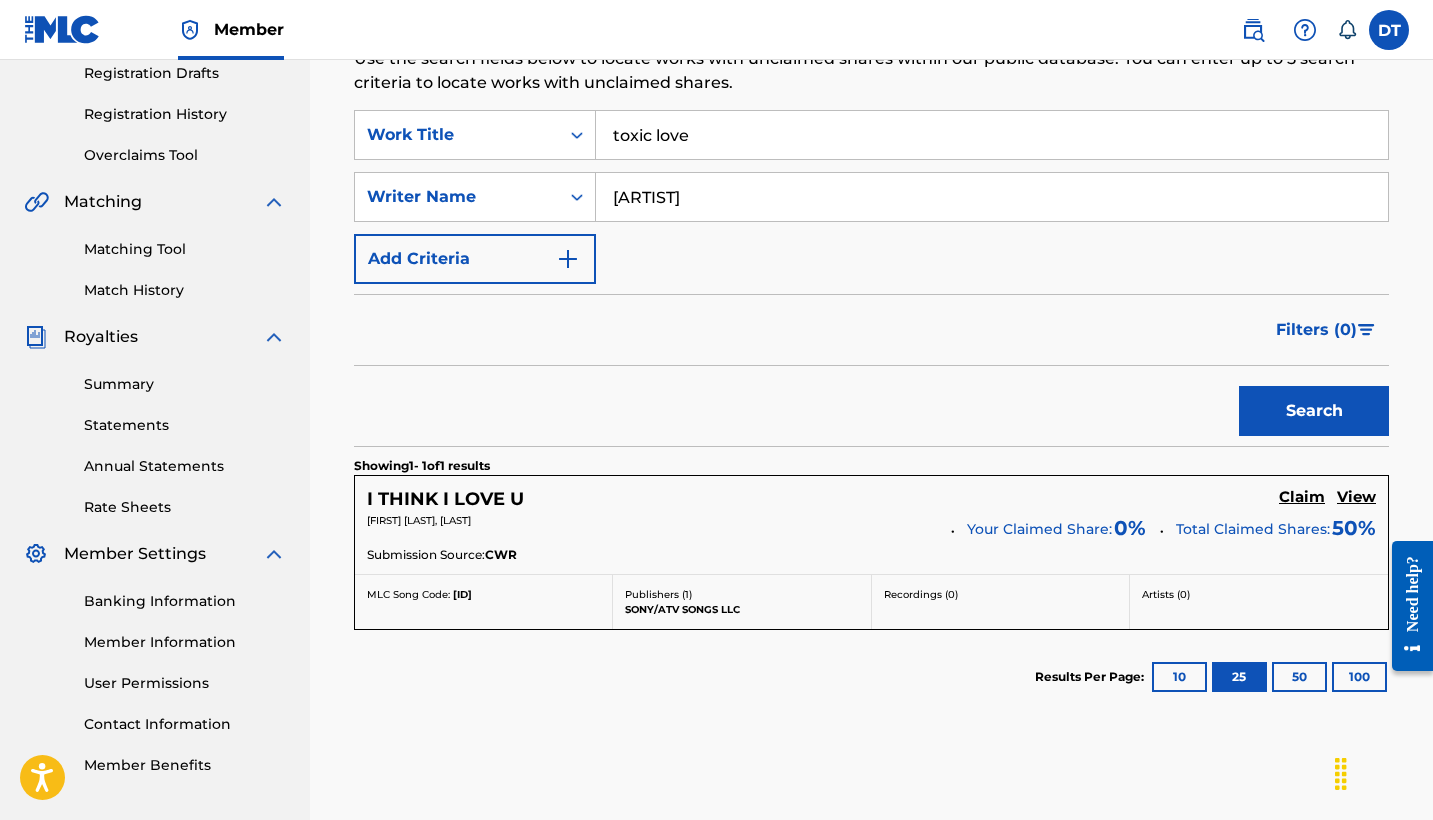 type on "[ARTIST]" 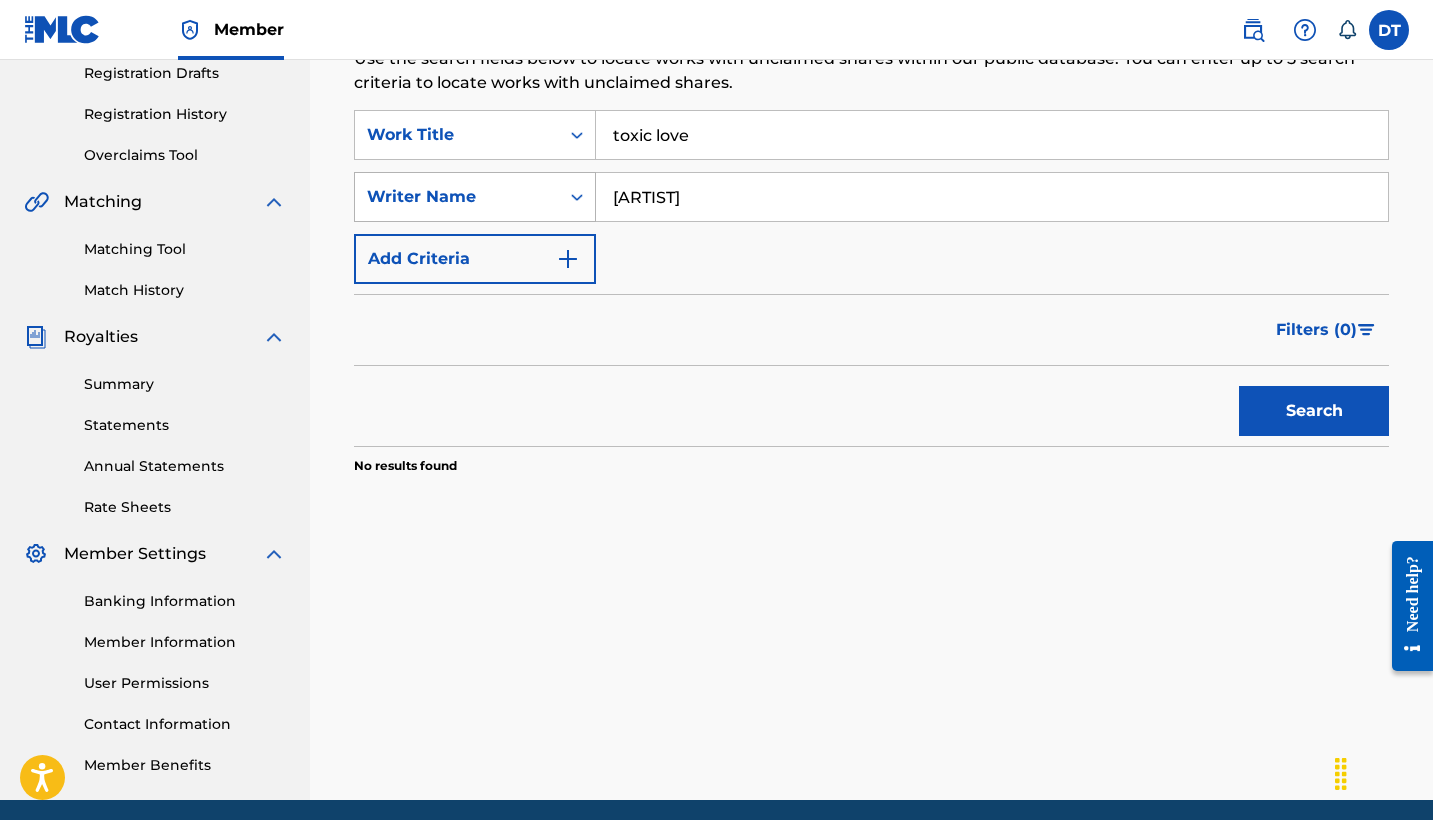 drag, startPoint x: 846, startPoint y: 209, endPoint x: 453, endPoint y: 184, distance: 393.79437 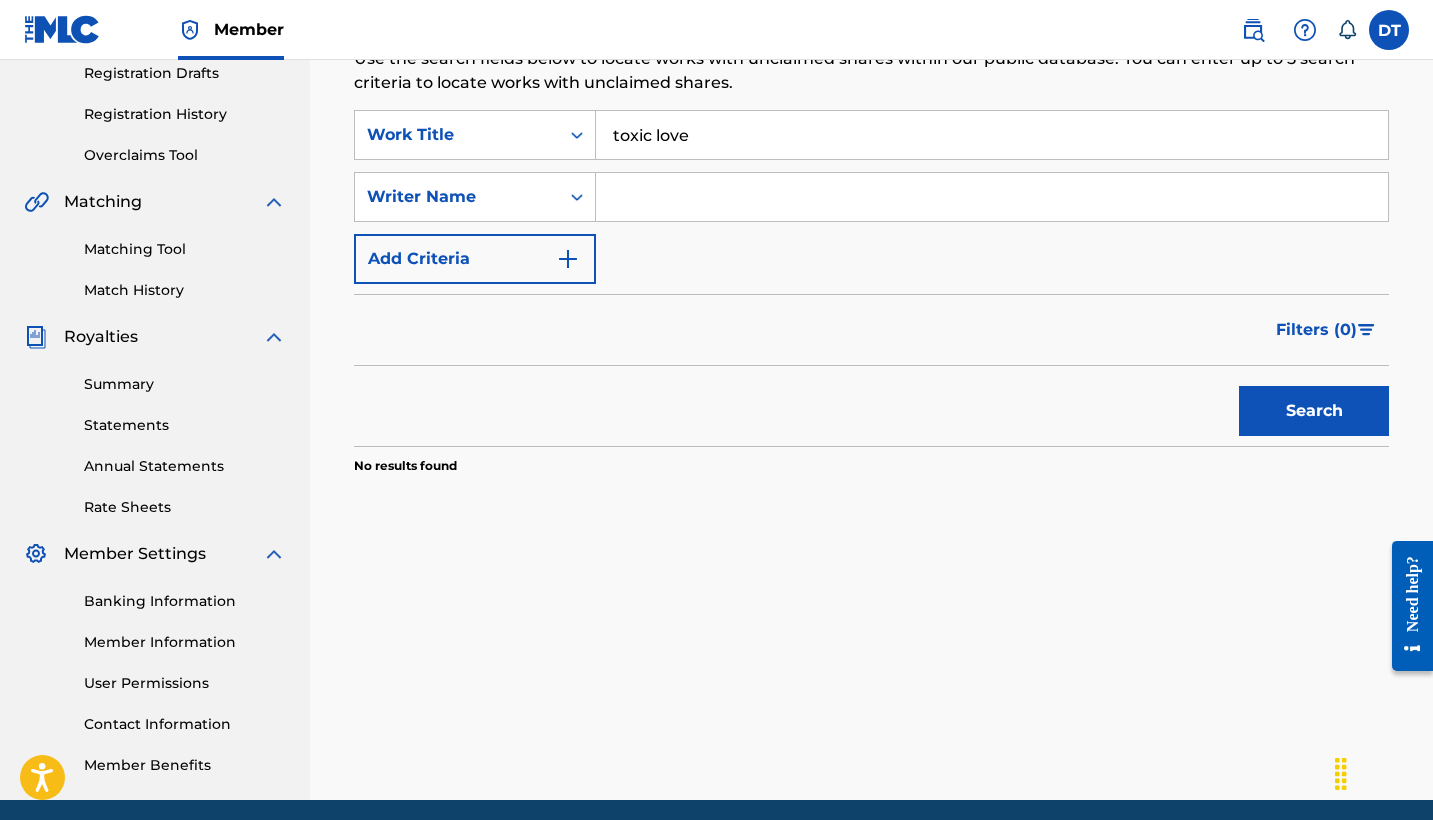 type 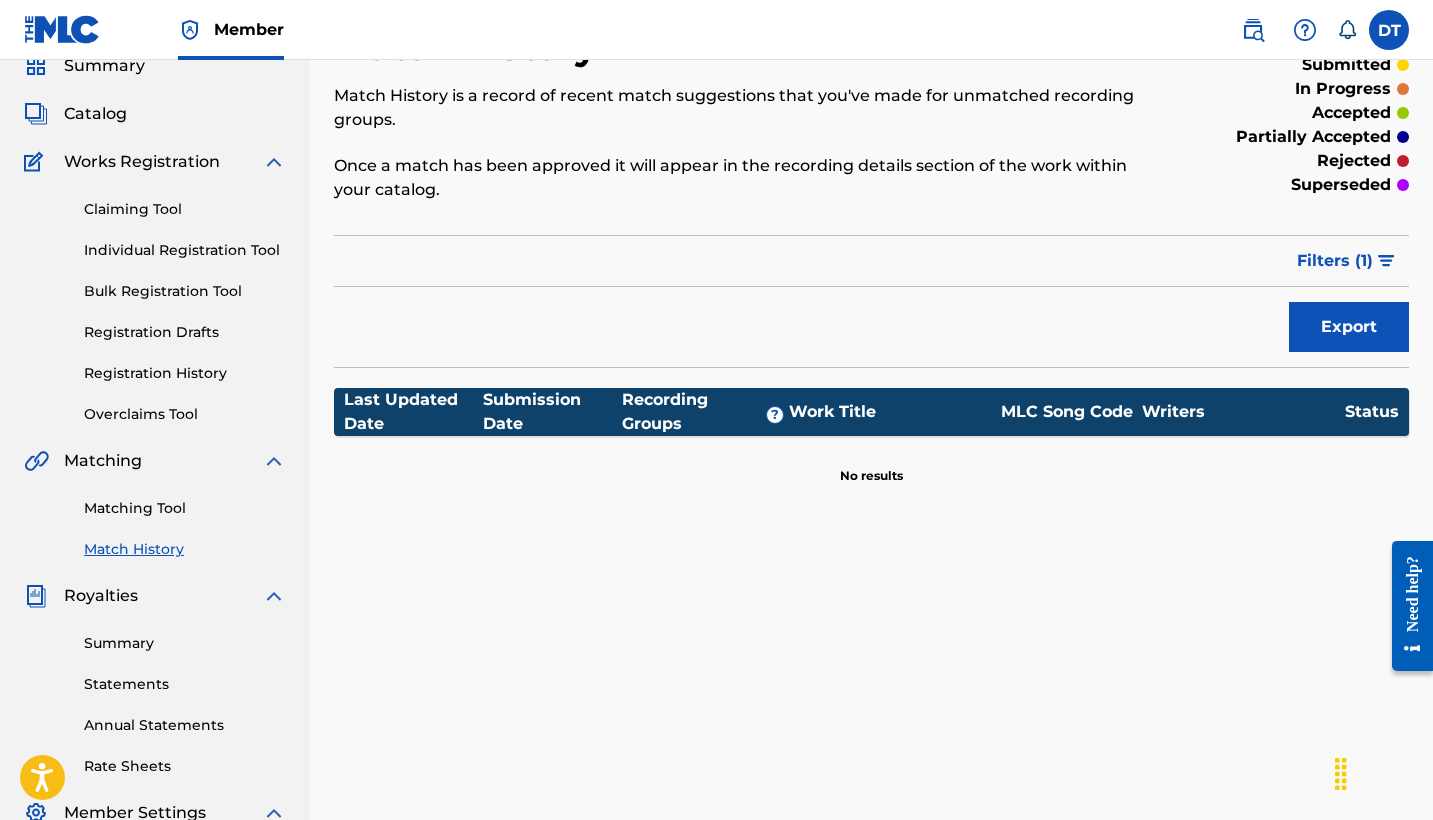 scroll, scrollTop: 59, scrollLeft: 0, axis: vertical 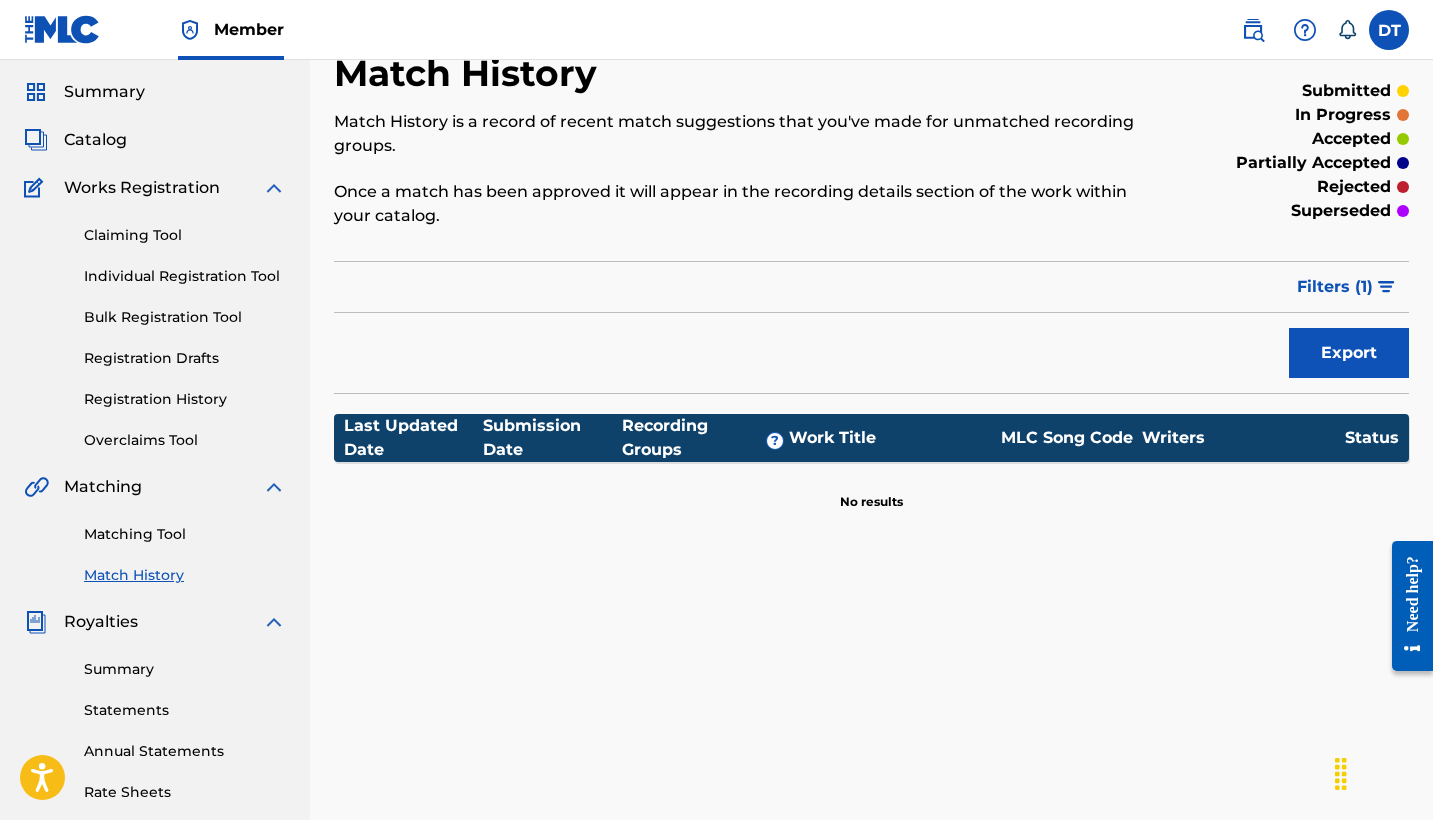 click on "Catalog" at bounding box center (155, 140) 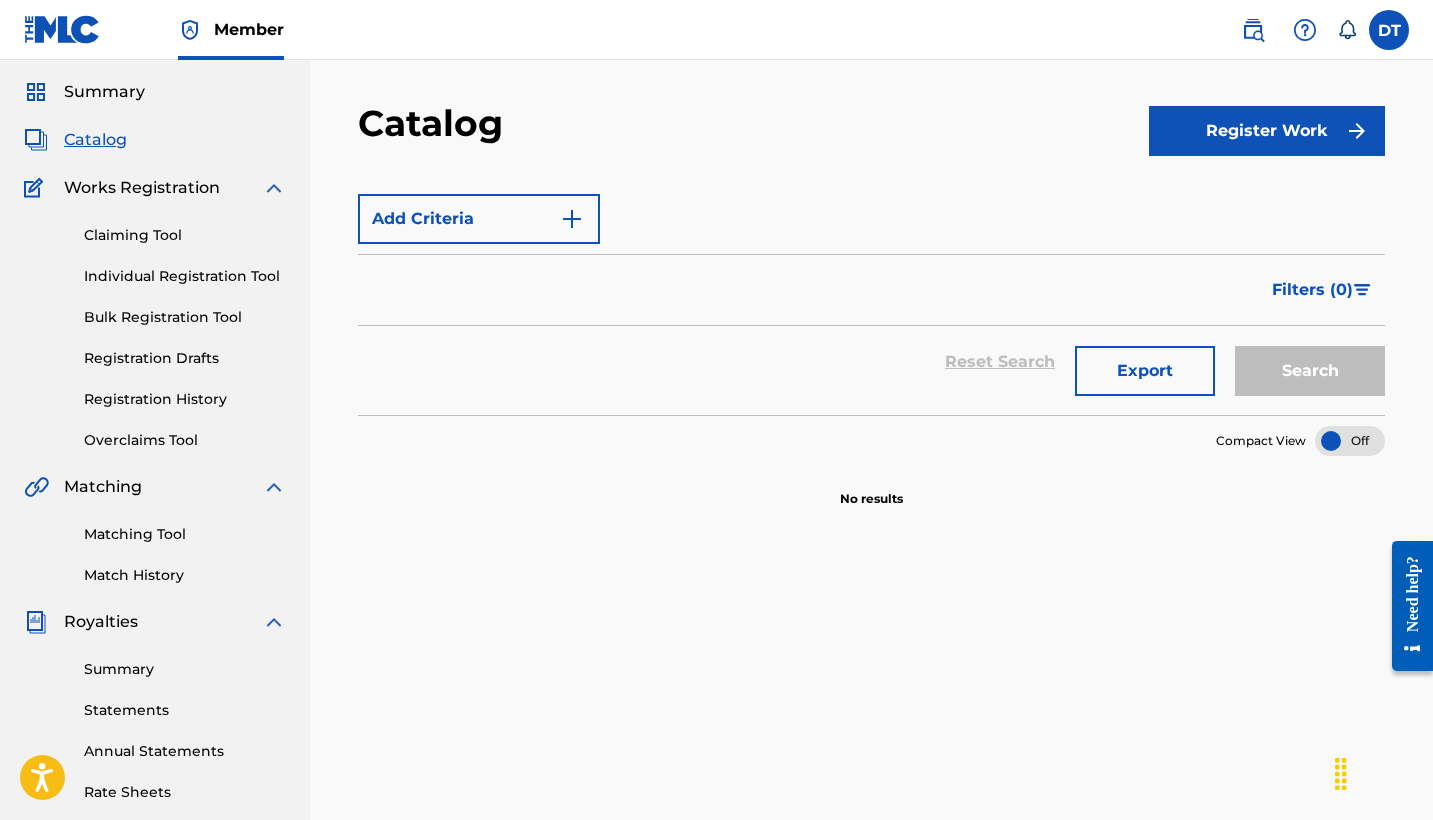 scroll, scrollTop: 0, scrollLeft: 0, axis: both 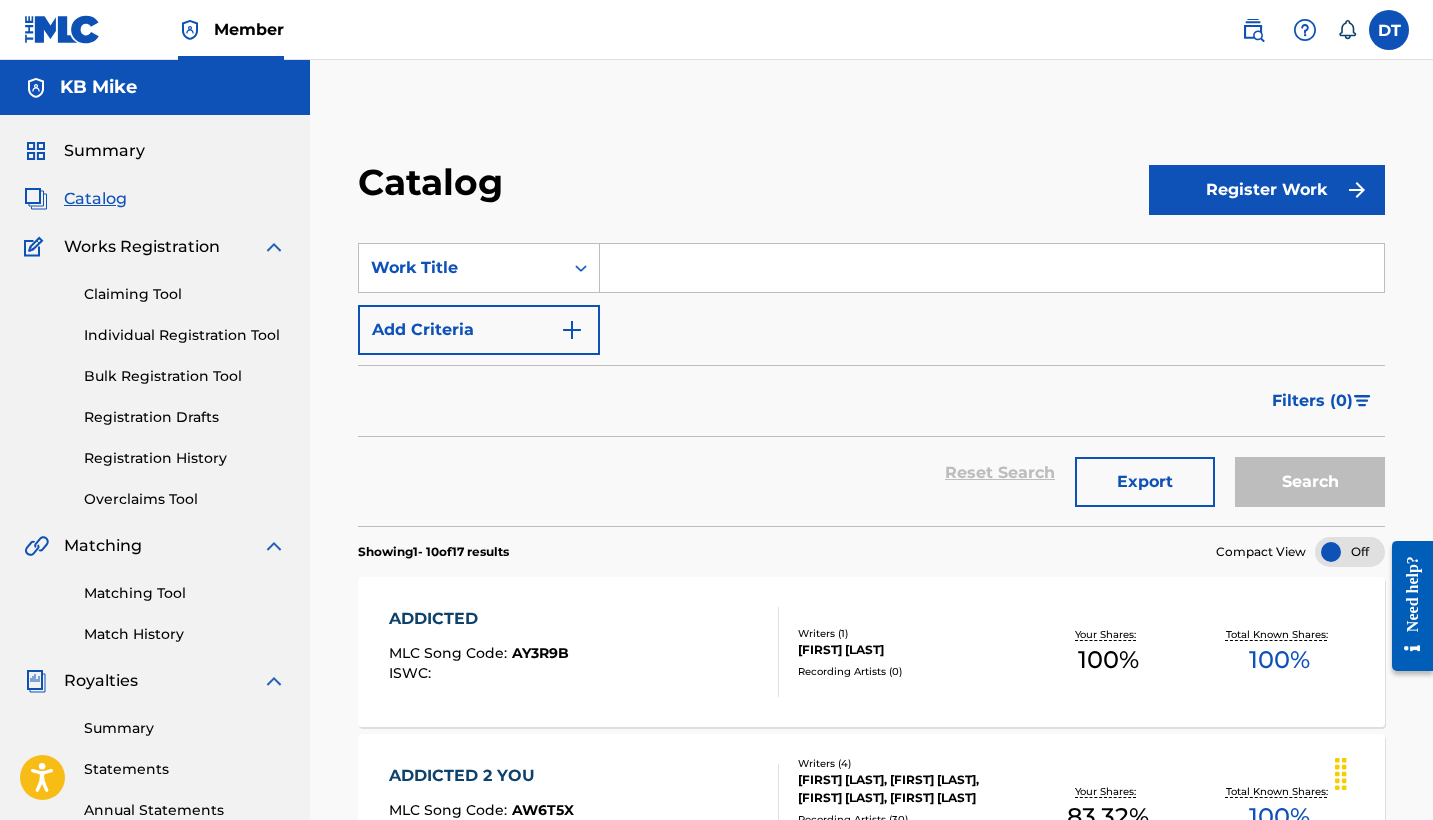click on "Register Work" at bounding box center (1267, 190) 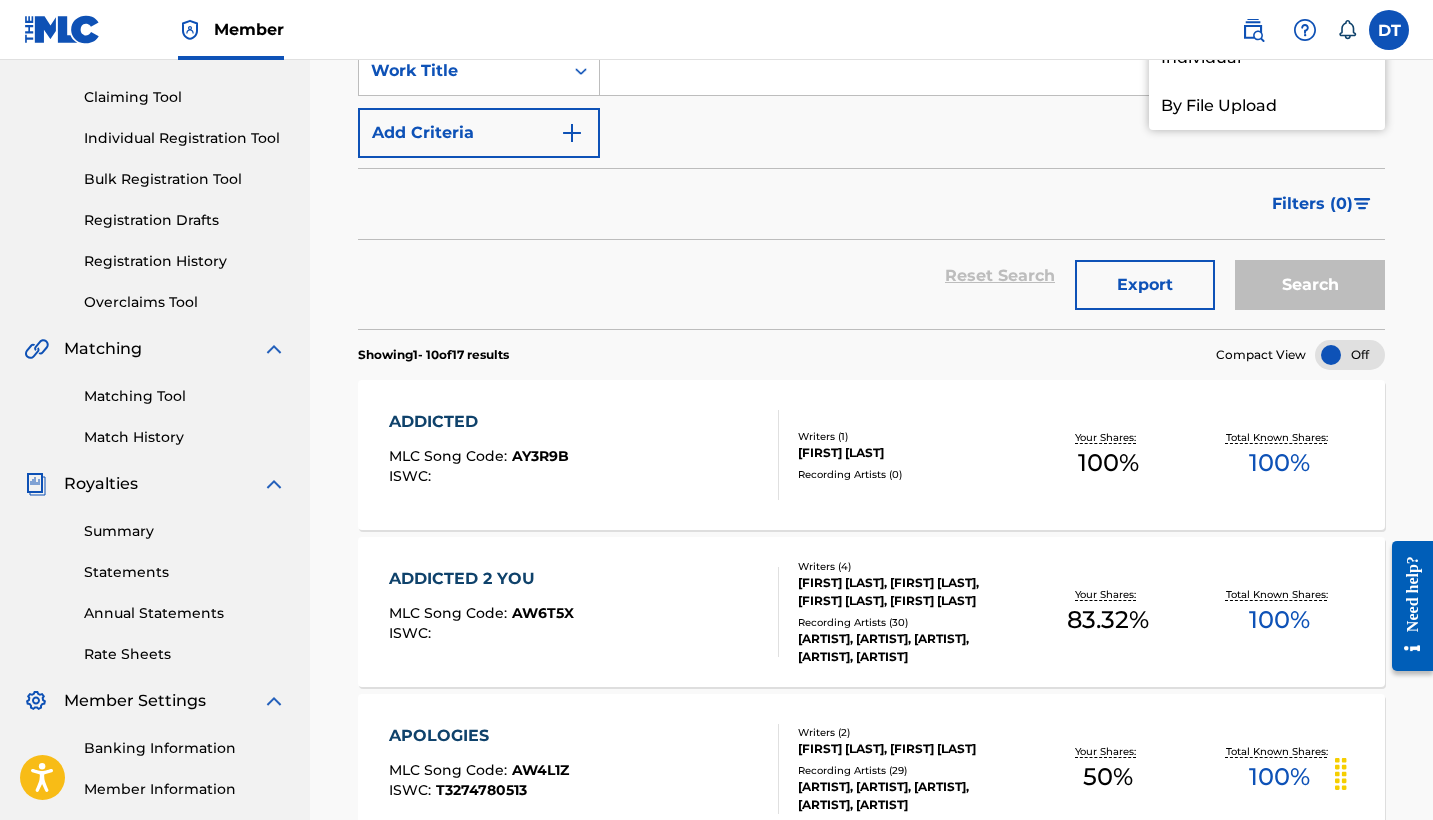 scroll, scrollTop: 86, scrollLeft: 0, axis: vertical 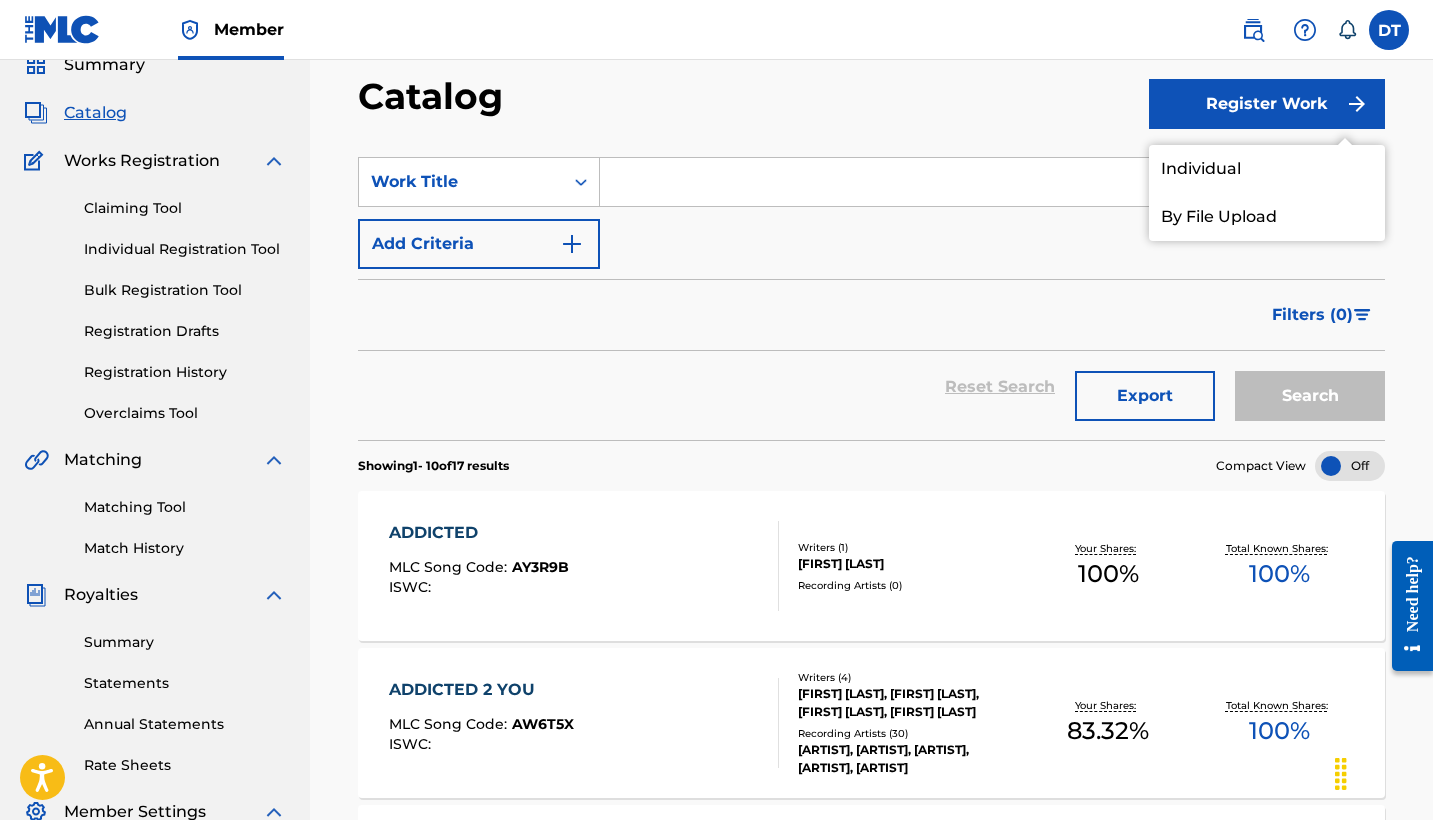 click on "Individual" at bounding box center [1267, 169] 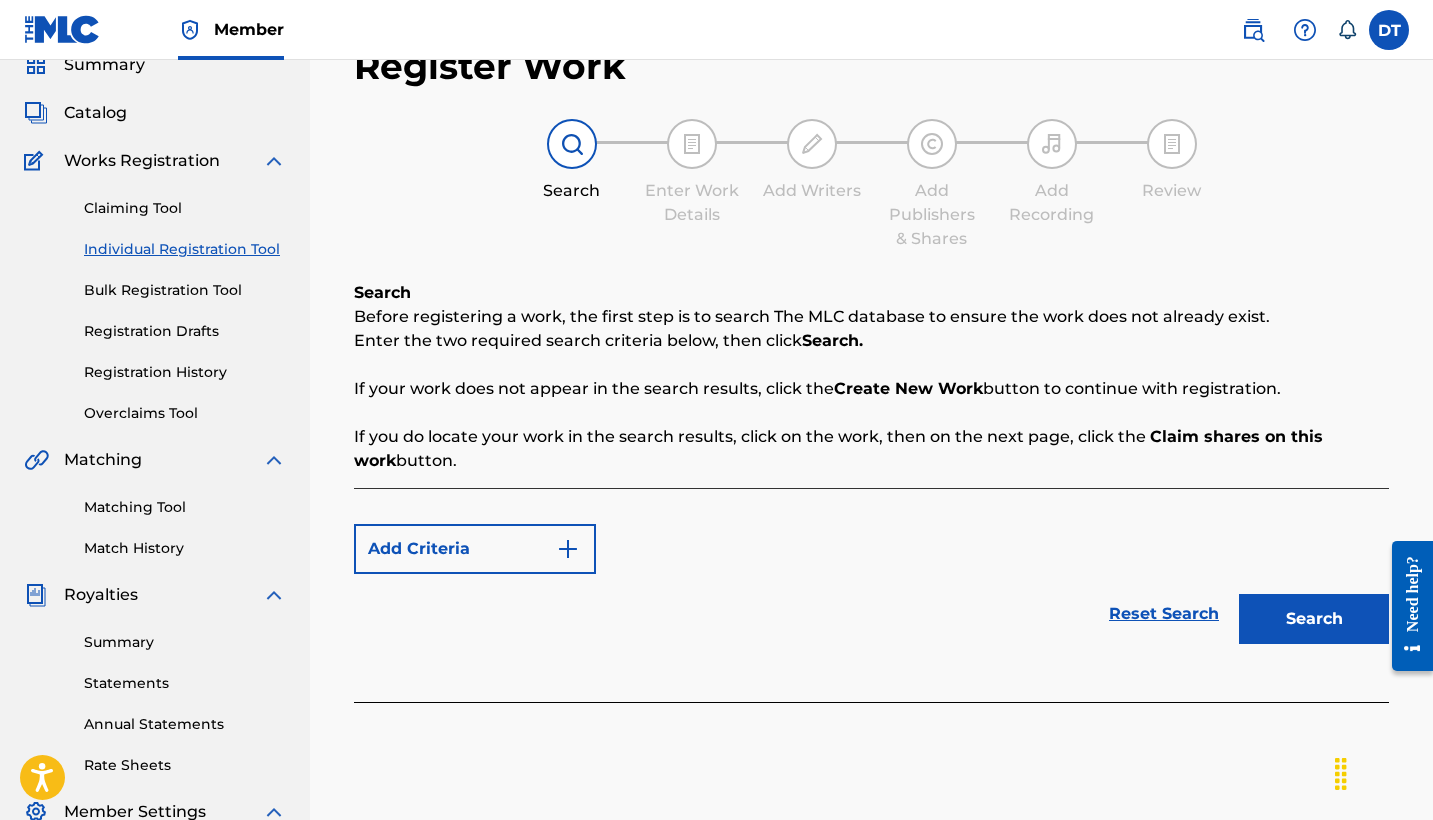 scroll, scrollTop: 0, scrollLeft: 0, axis: both 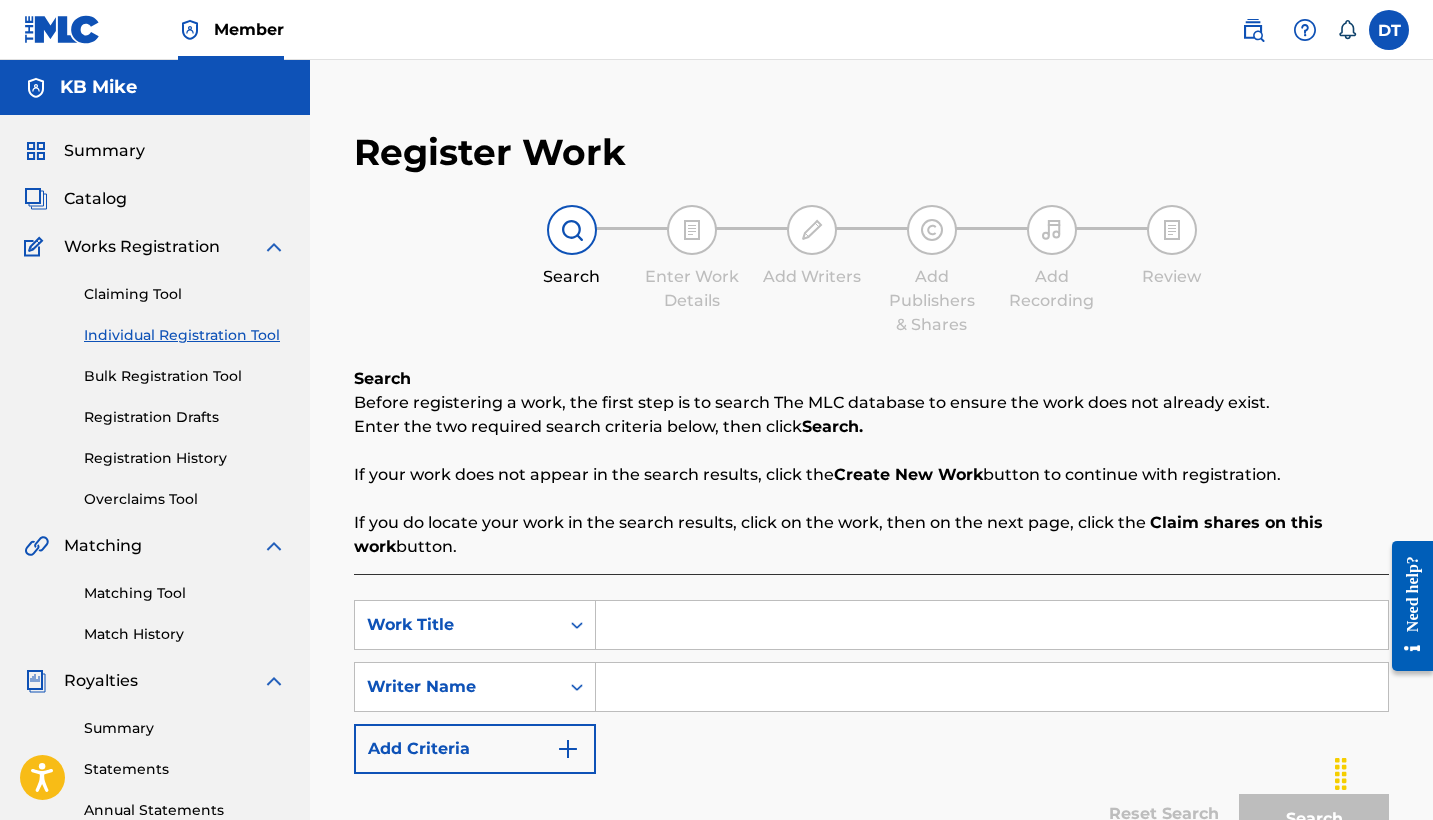 click at bounding box center (992, 625) 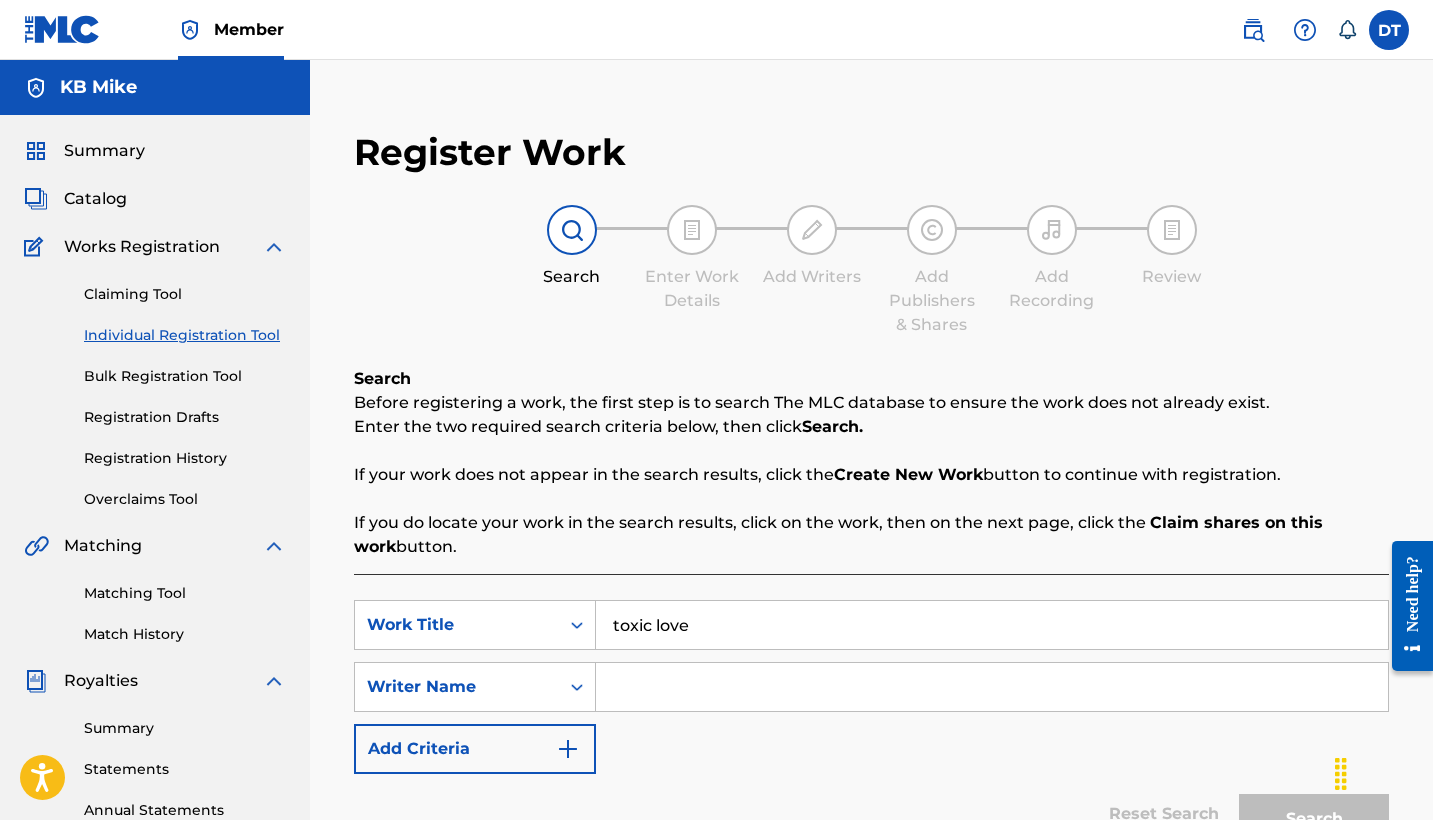 type on "toxic love" 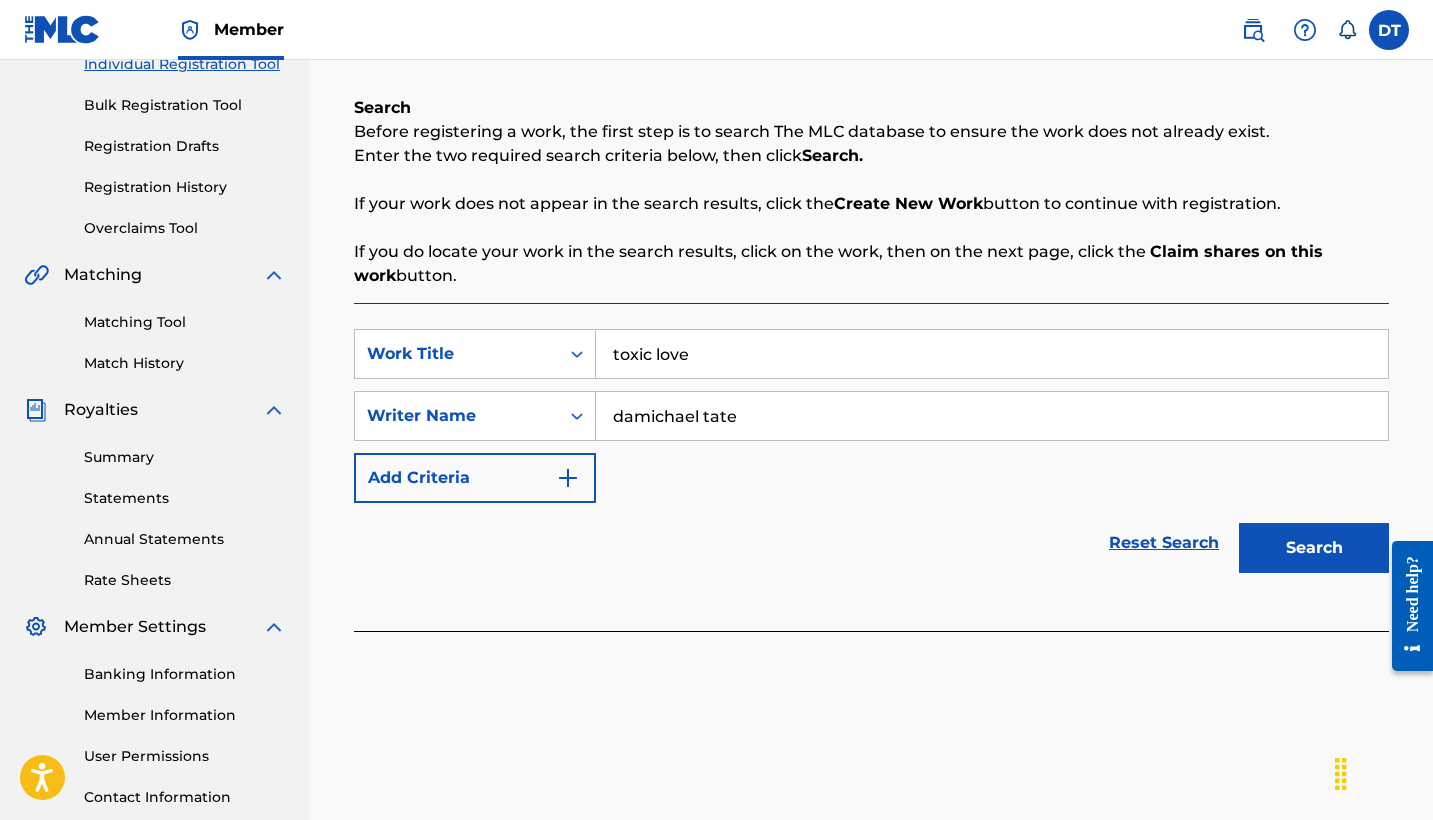 scroll, scrollTop: 304, scrollLeft: 0, axis: vertical 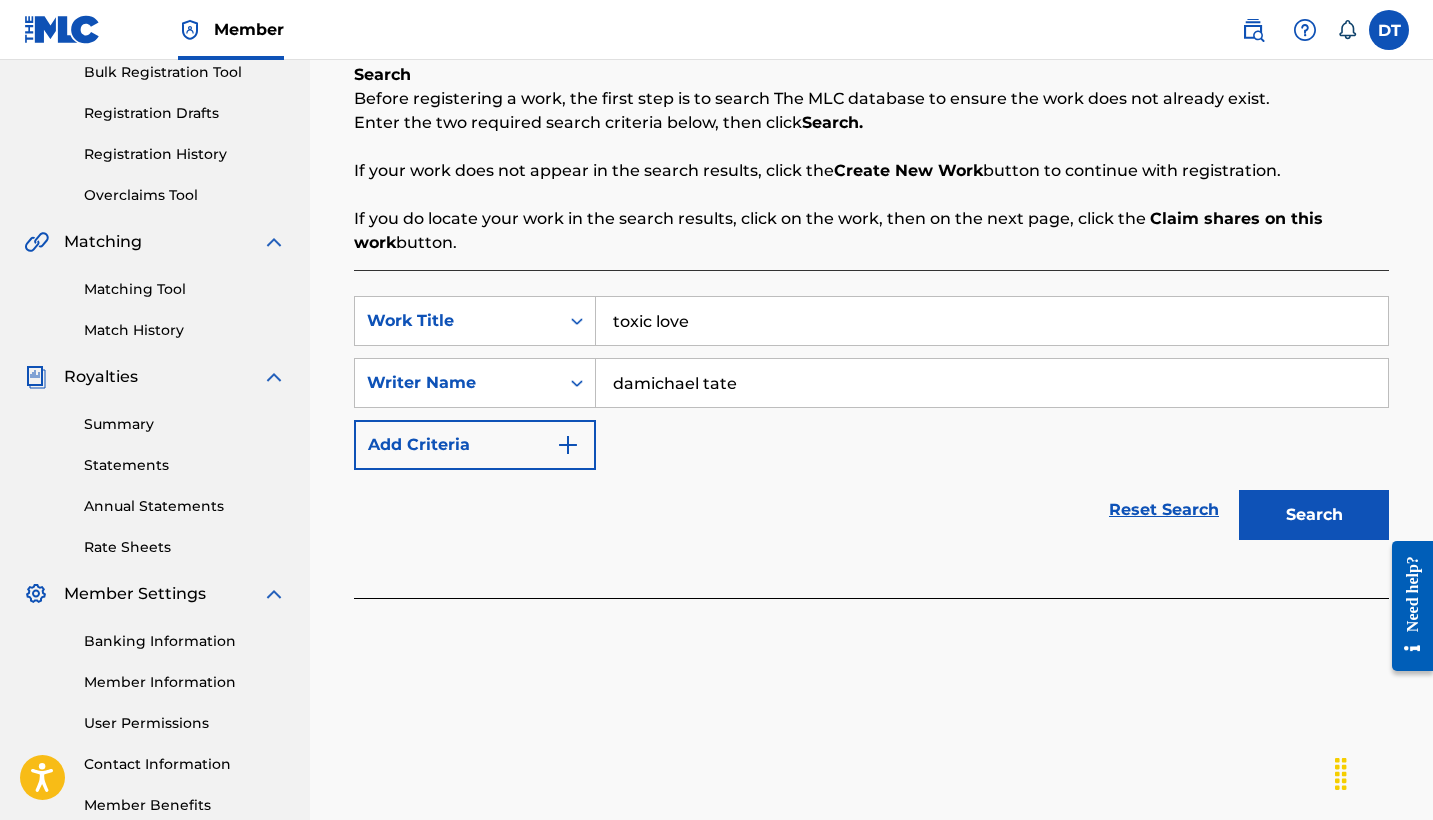 type on "damichael tate" 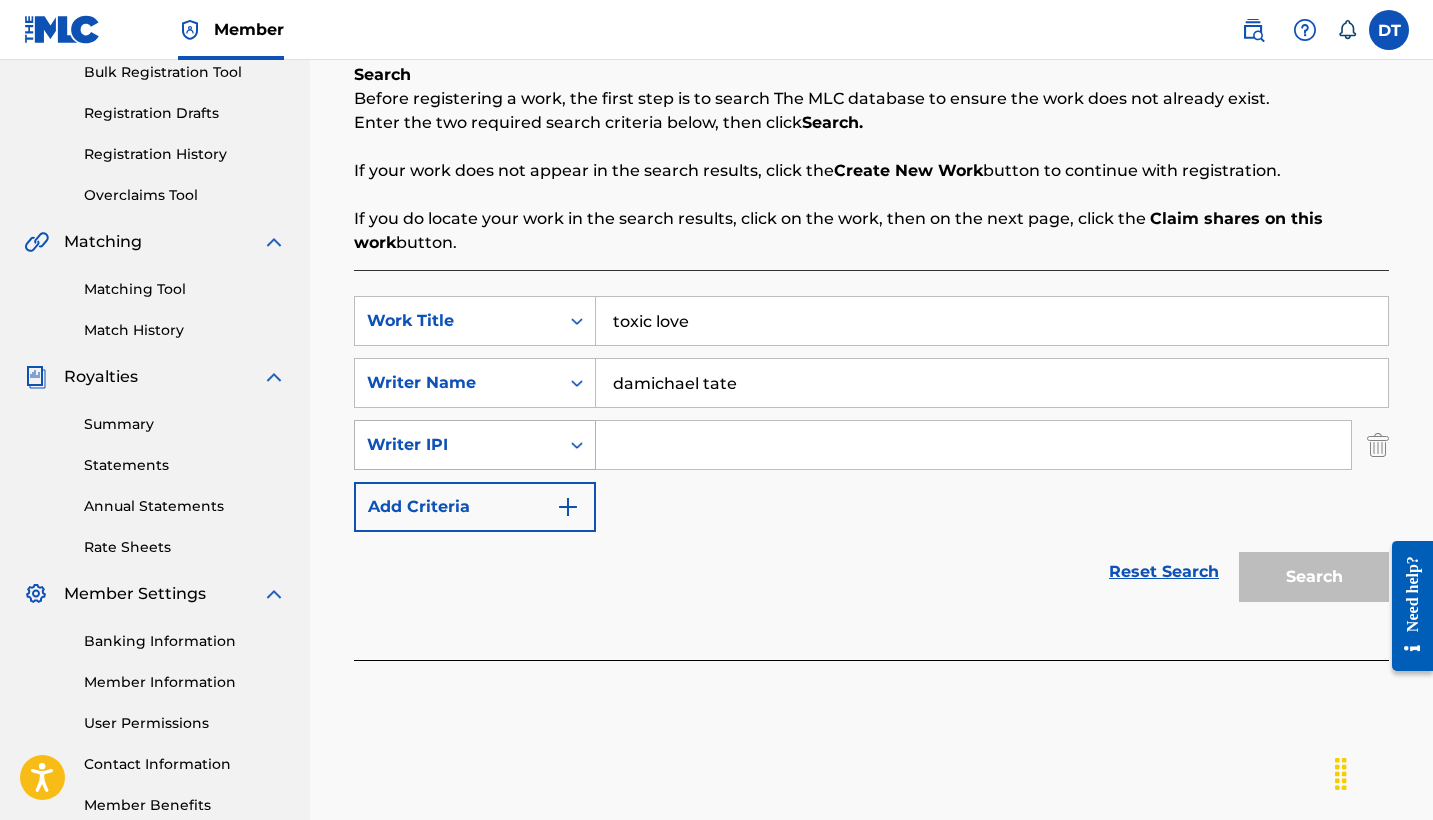 click on "Writer IPI" at bounding box center (457, 445) 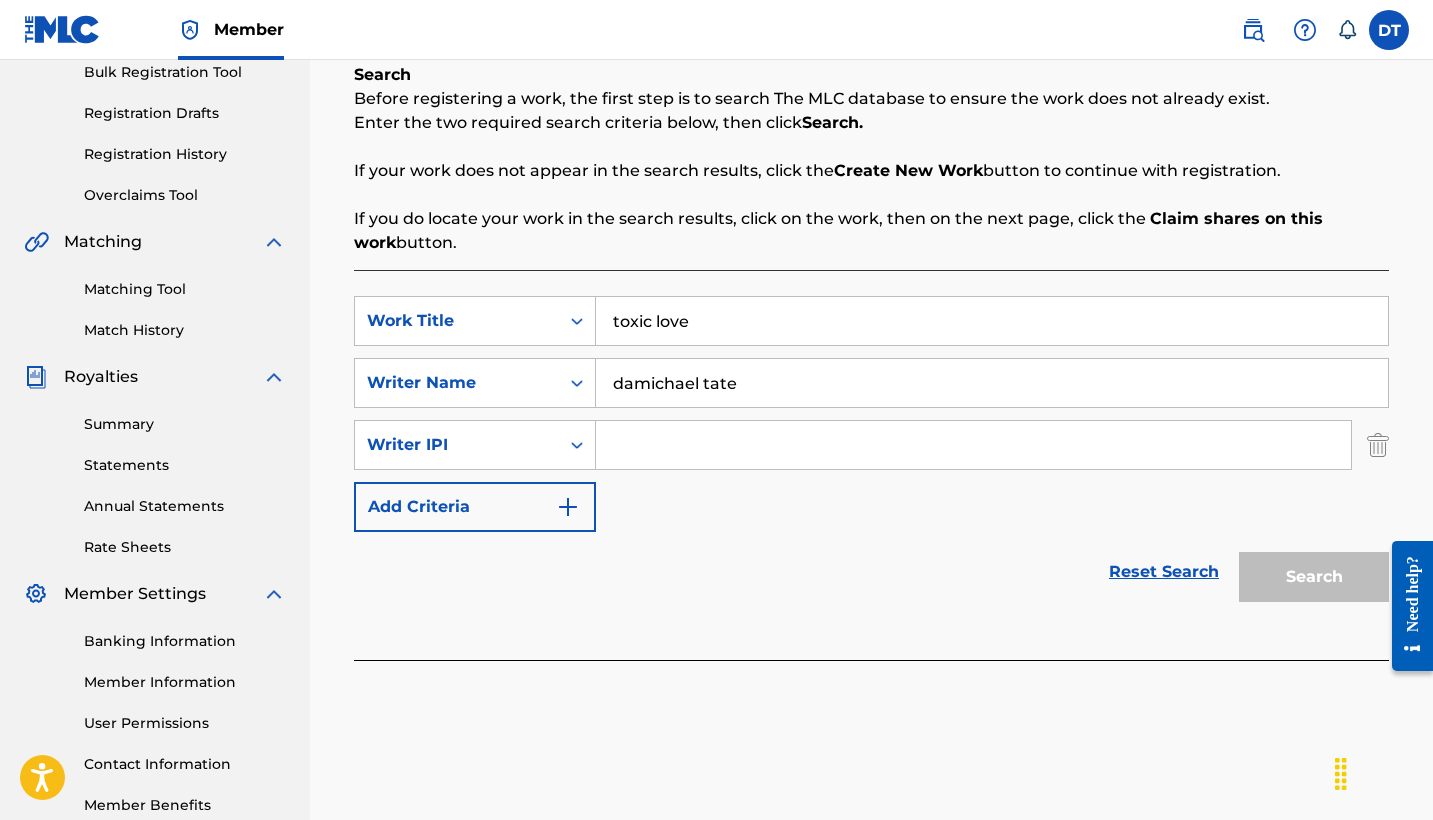 click on "Writer IPI" at bounding box center [457, 445] 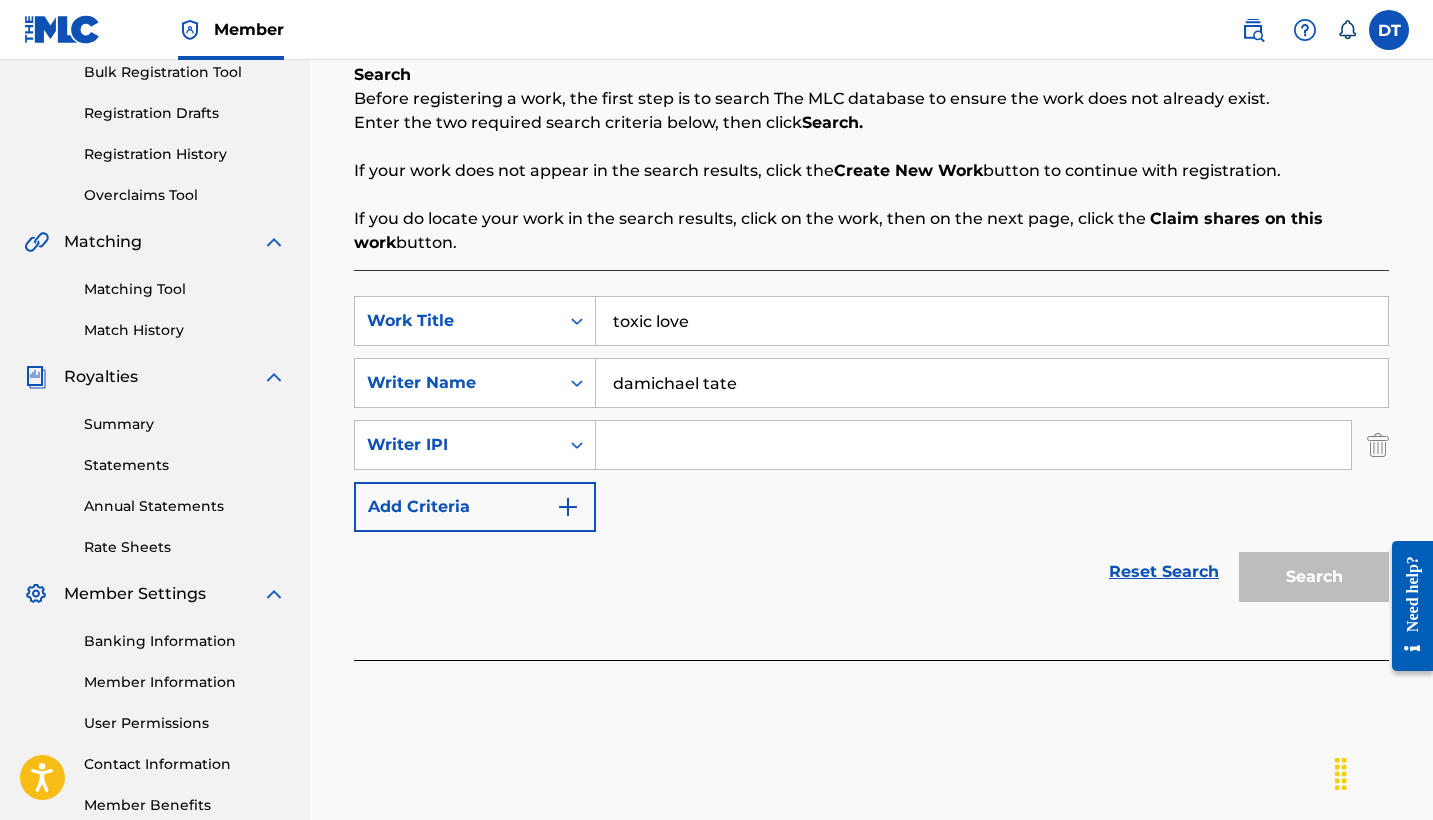 click at bounding box center [1378, 445] 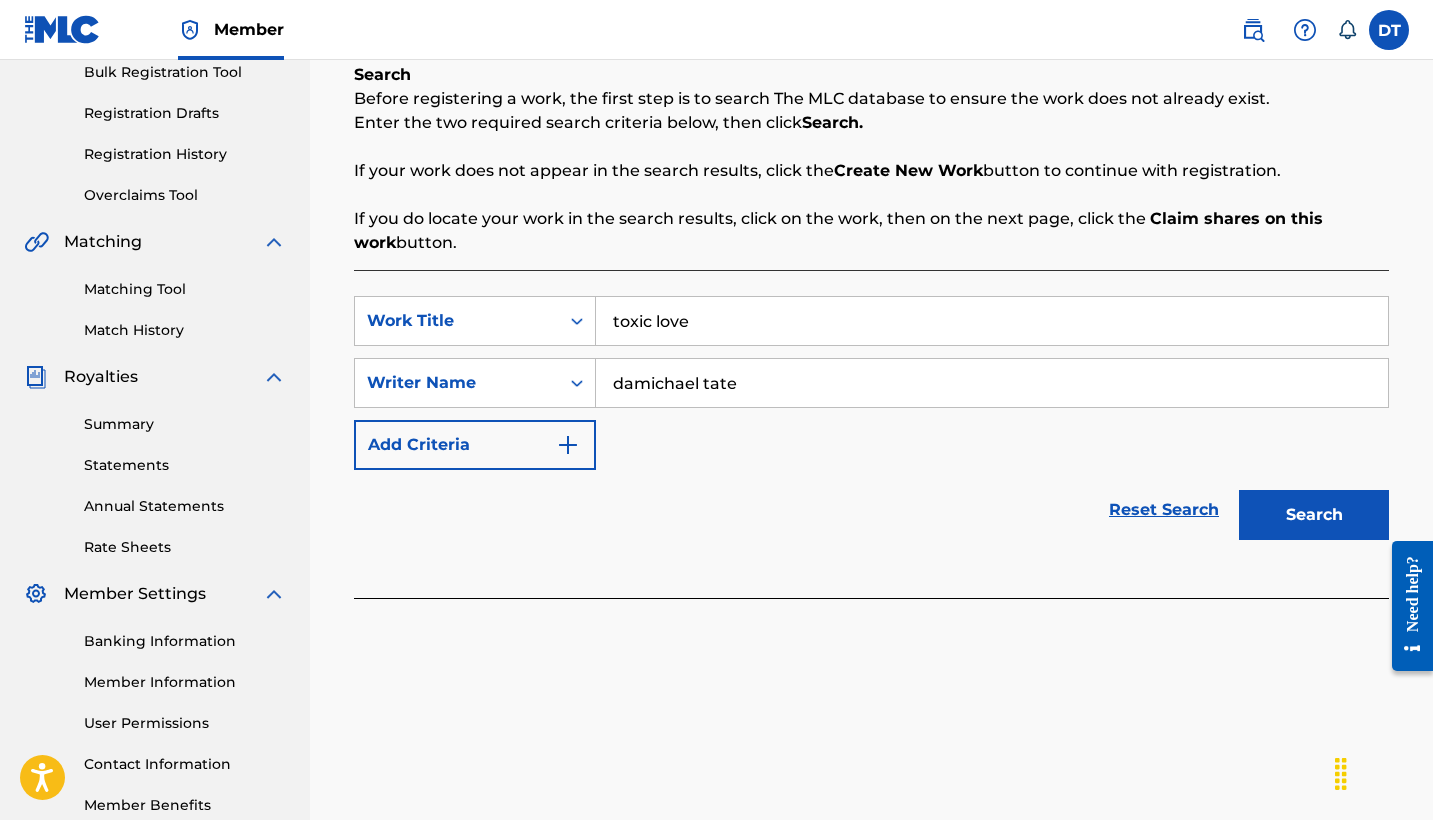 click on "Search" at bounding box center [1314, 515] 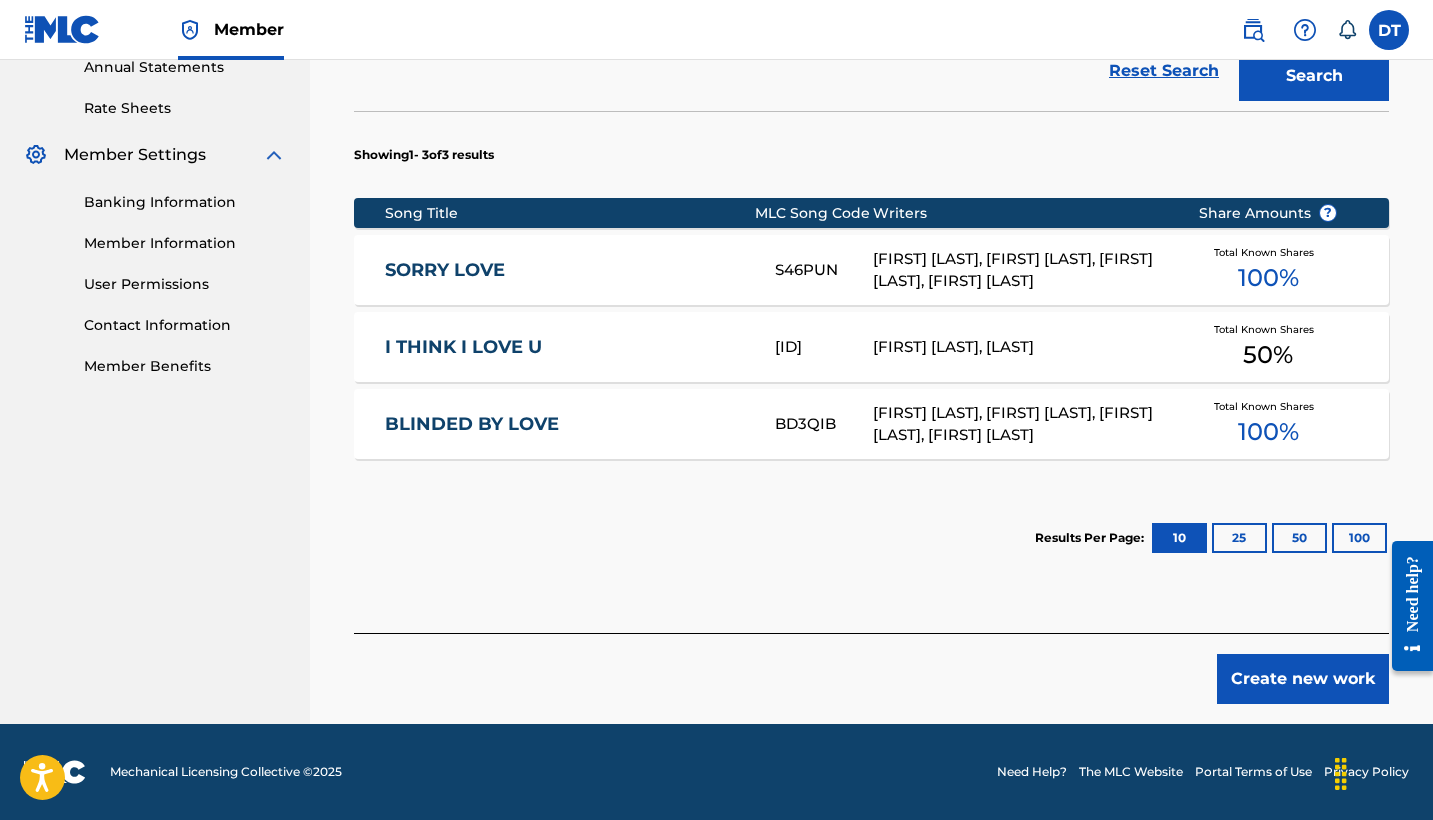 click on "Create new work" at bounding box center (1303, 679) 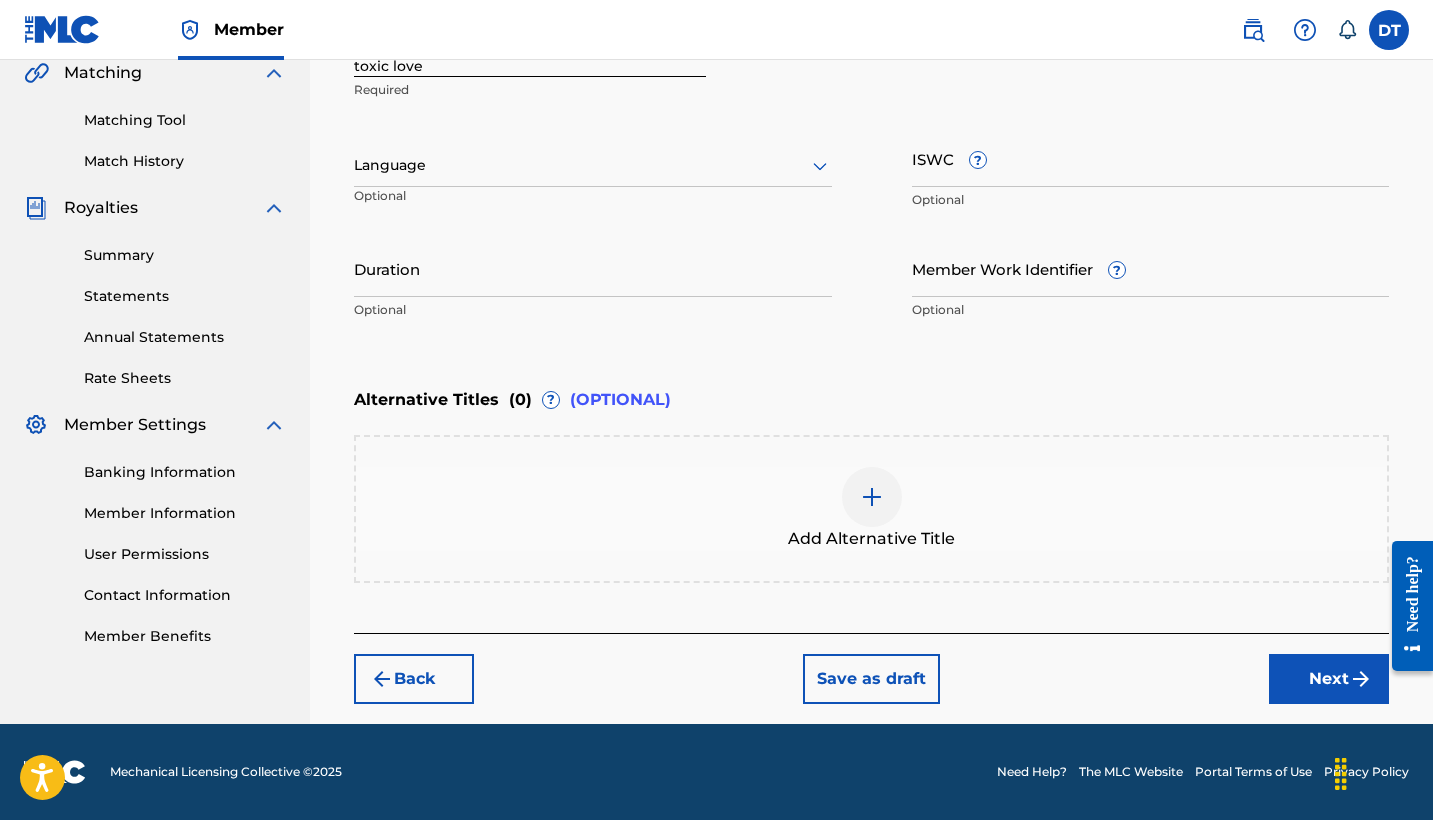 scroll, scrollTop: 473, scrollLeft: 0, axis: vertical 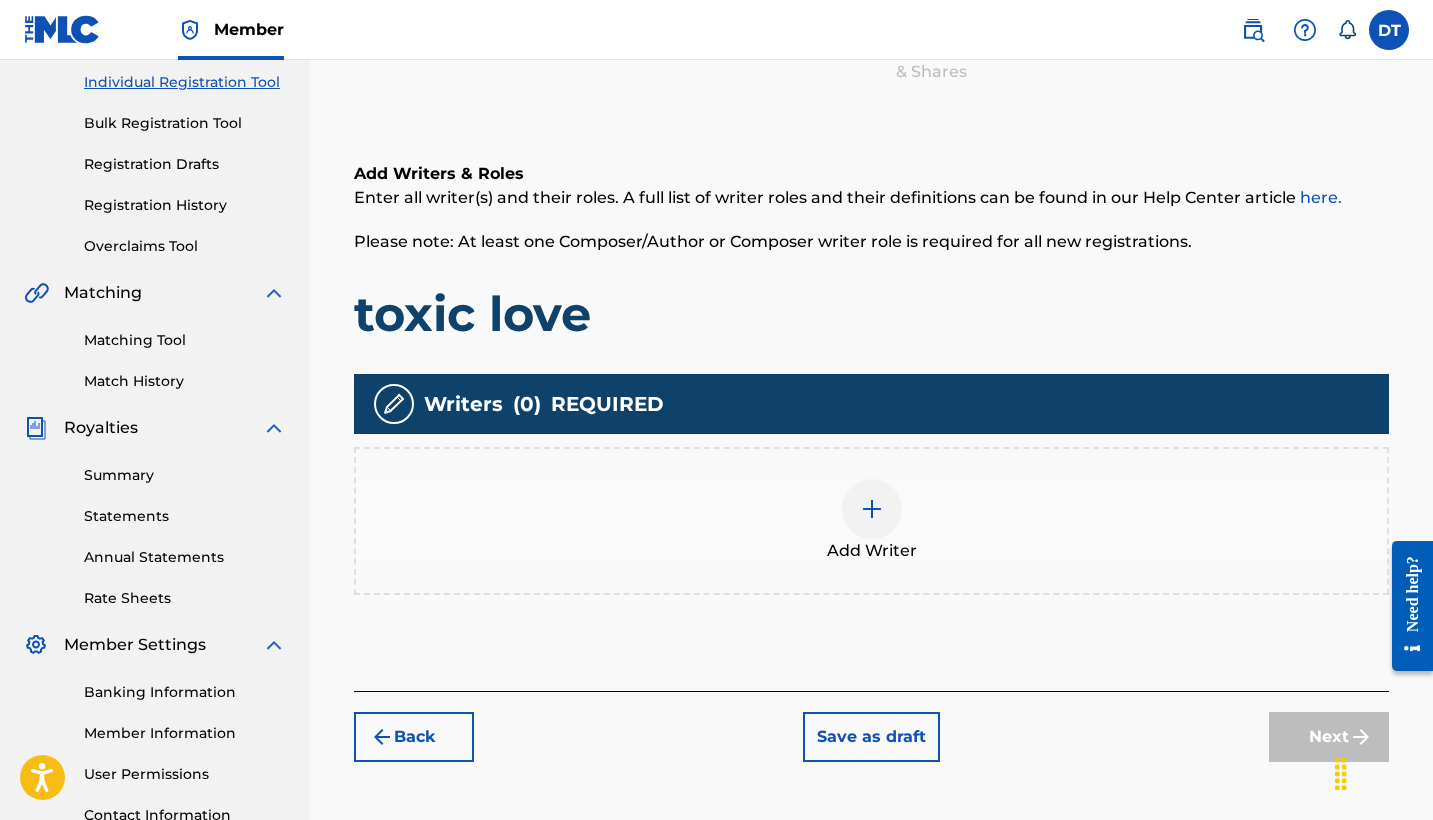 click at bounding box center [872, 509] 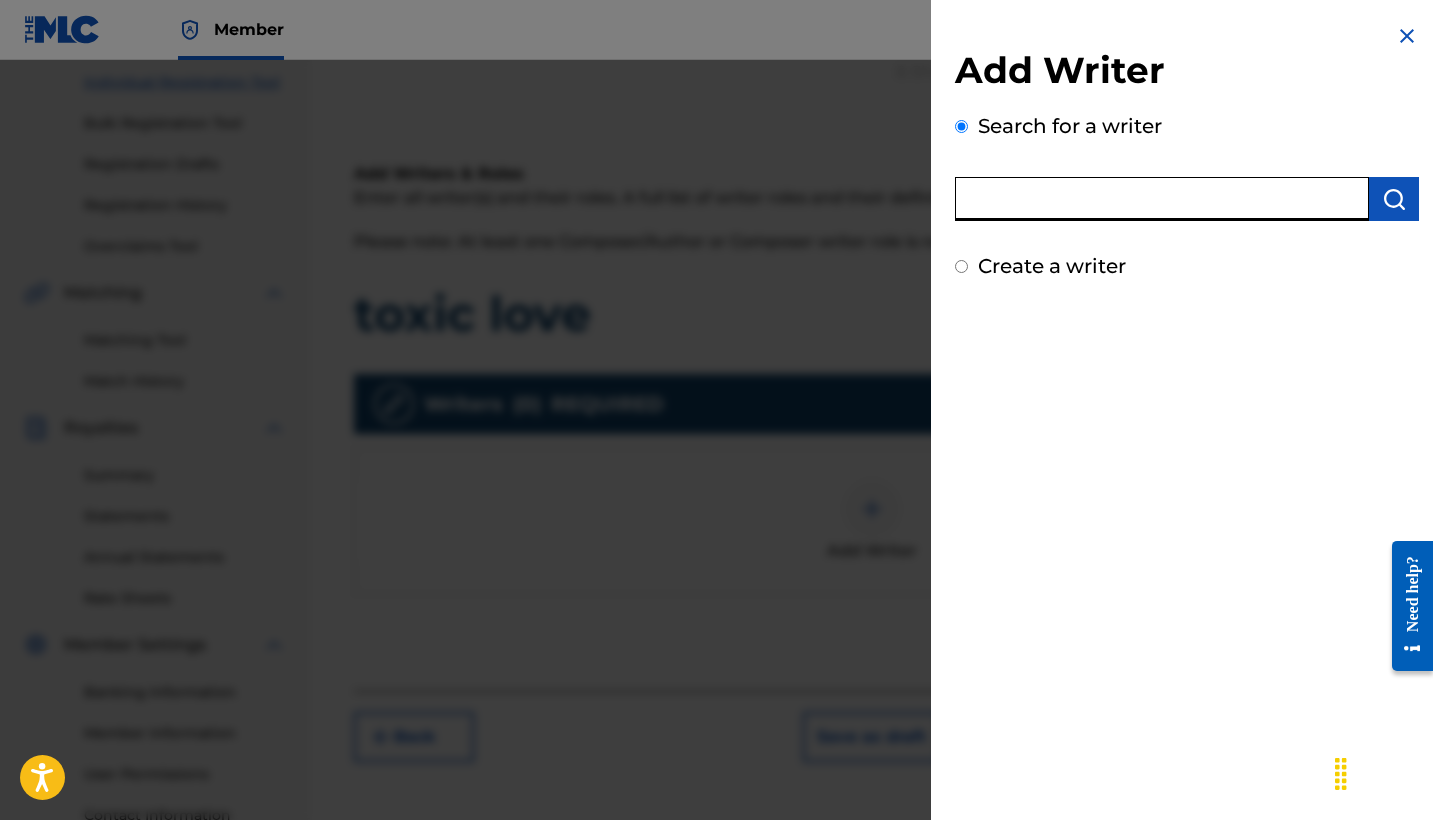 click at bounding box center (1162, 199) 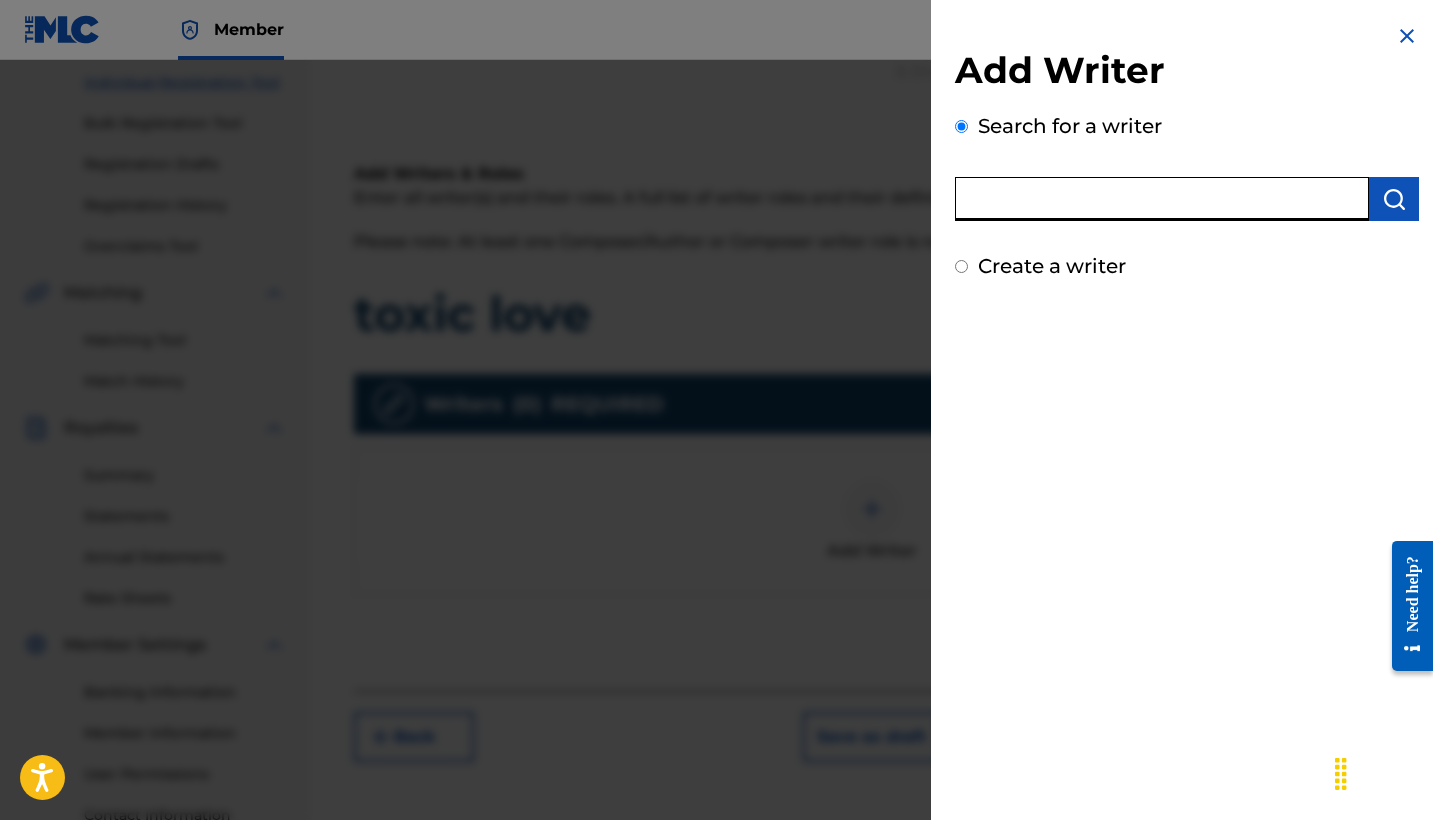 click at bounding box center (1162, 199) 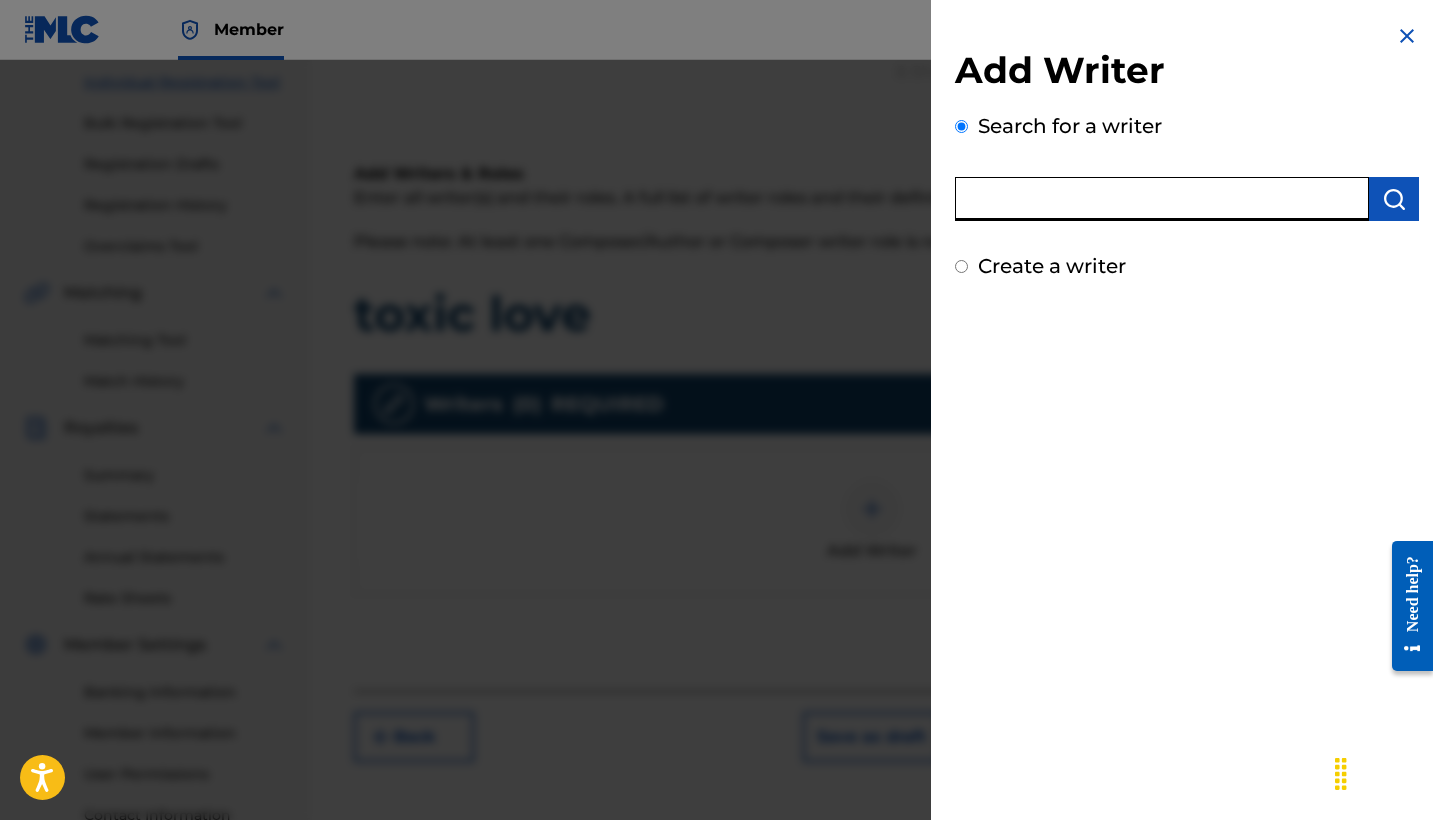 paste on "01072350979" 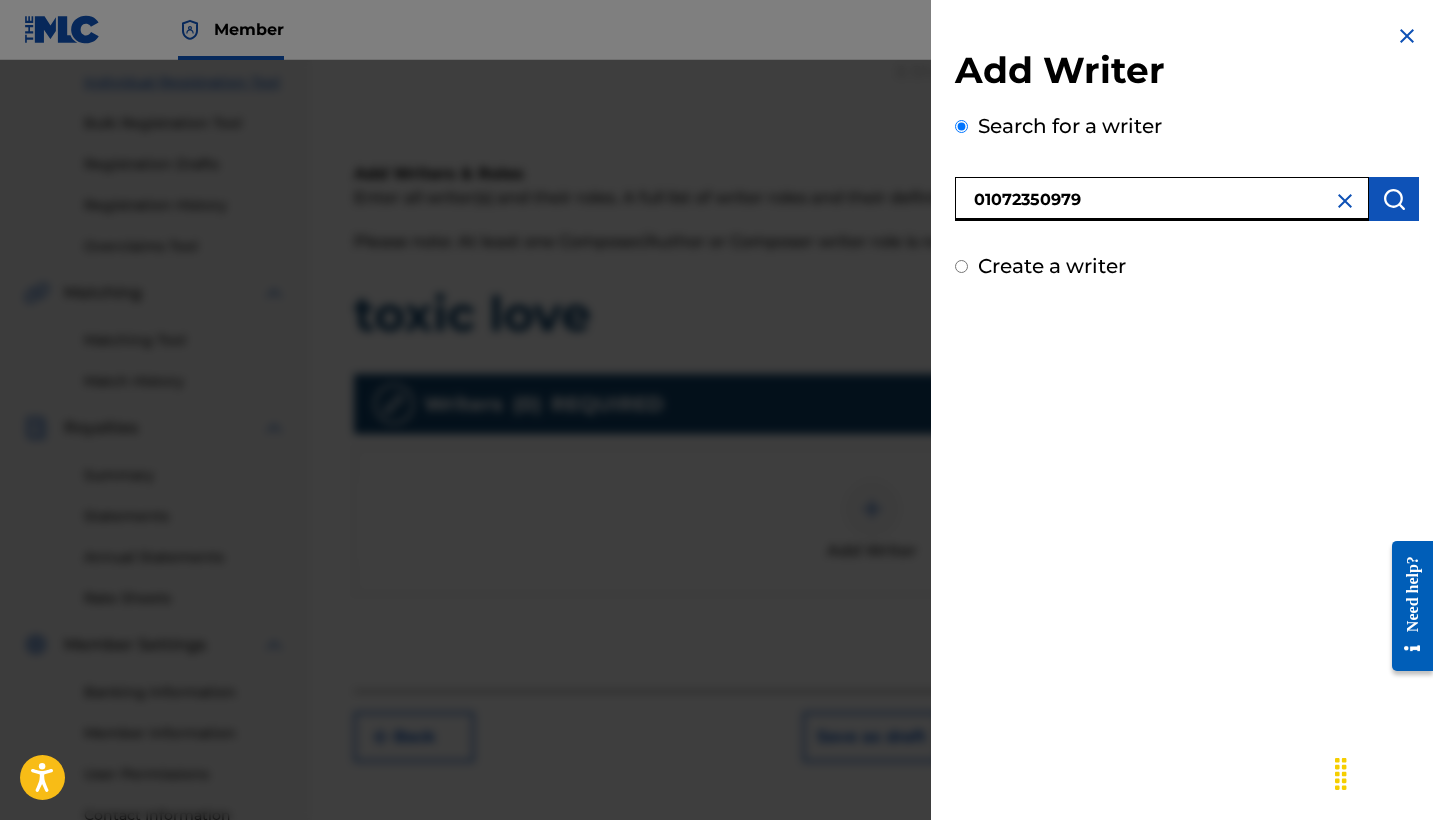 type on "01072350979" 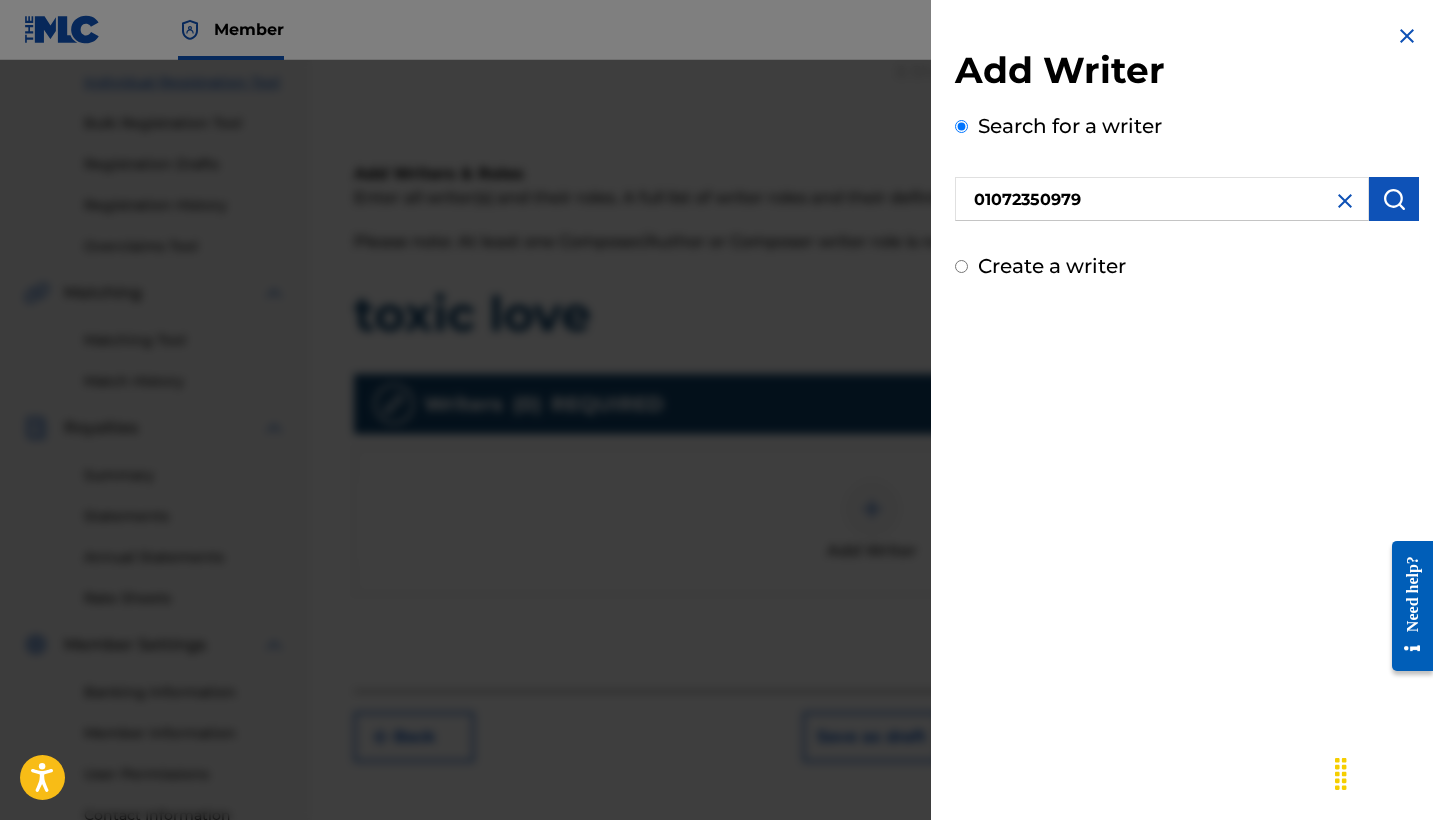 click at bounding box center [1394, 199] 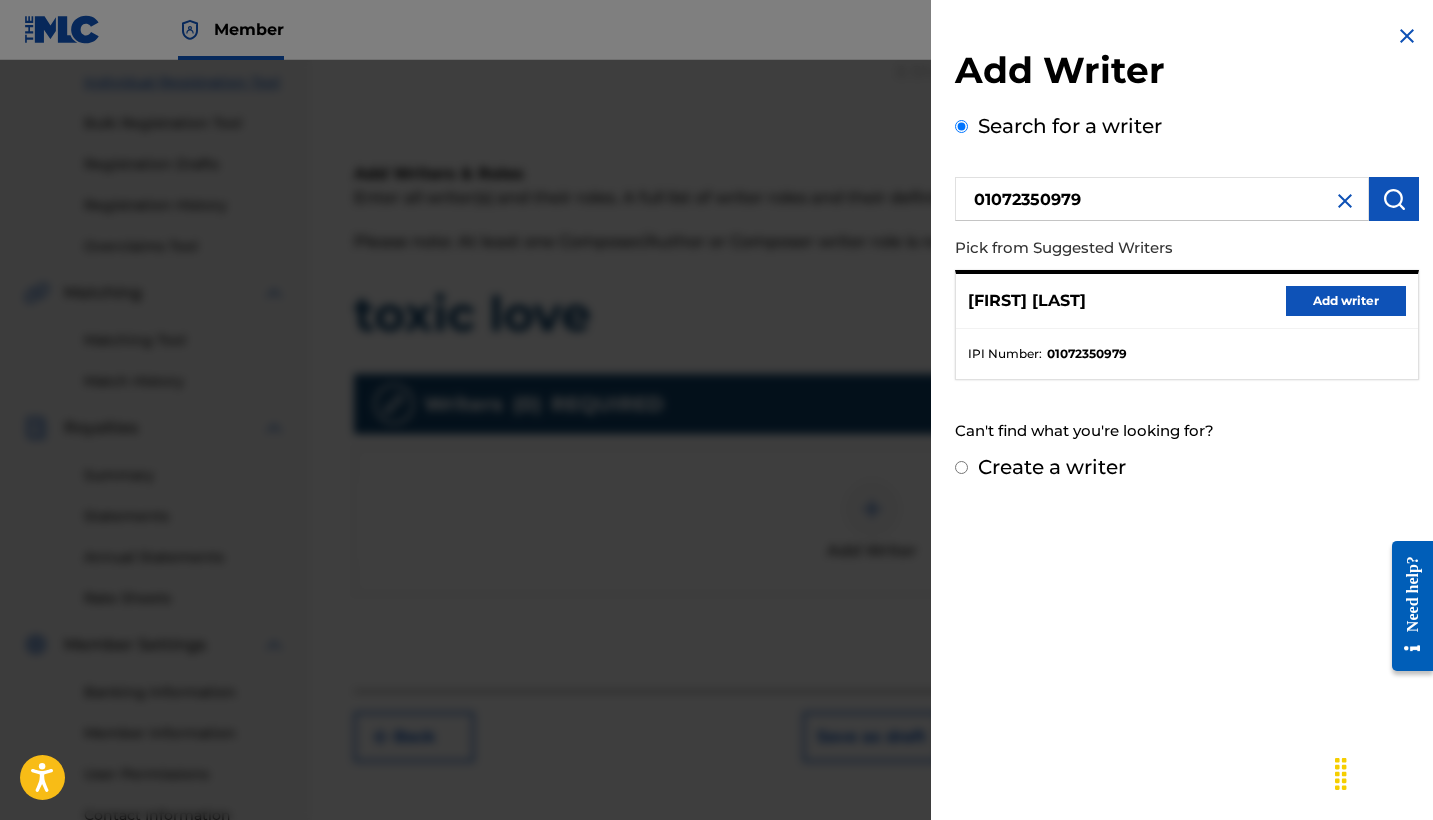 click on "Add writer" at bounding box center [1346, 301] 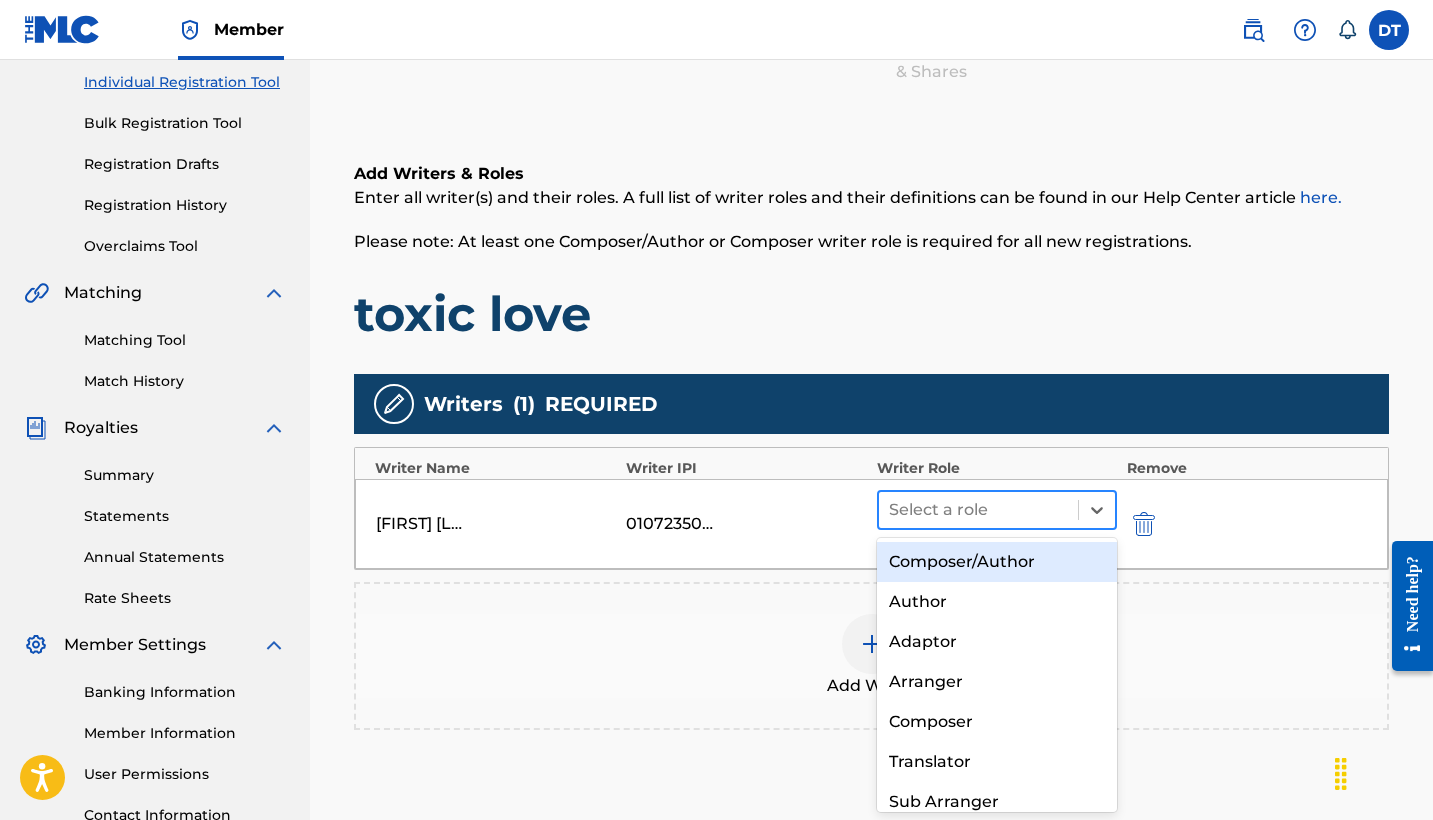 click at bounding box center [978, 510] 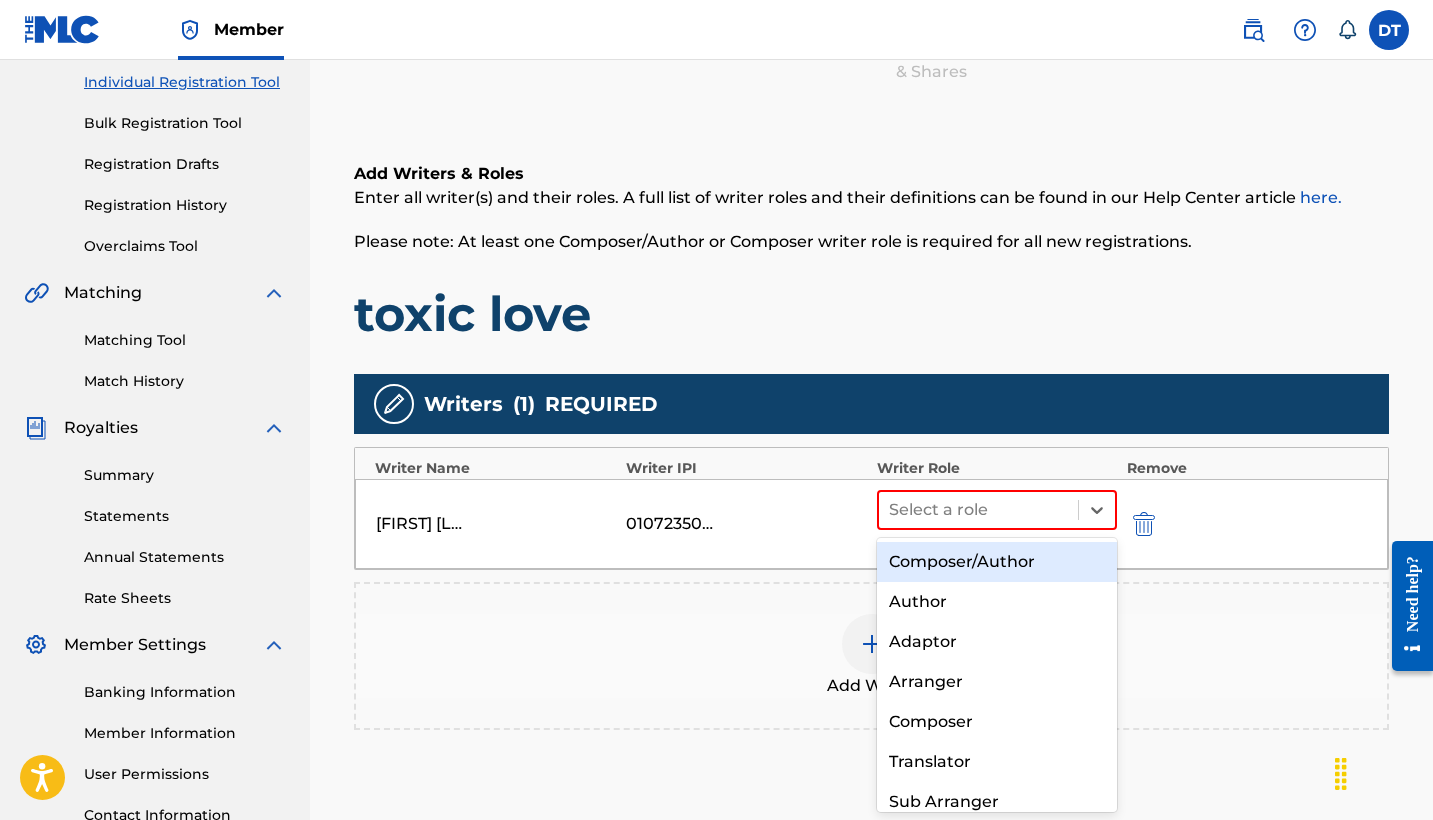 click on "Composer/Author" at bounding box center [997, 562] 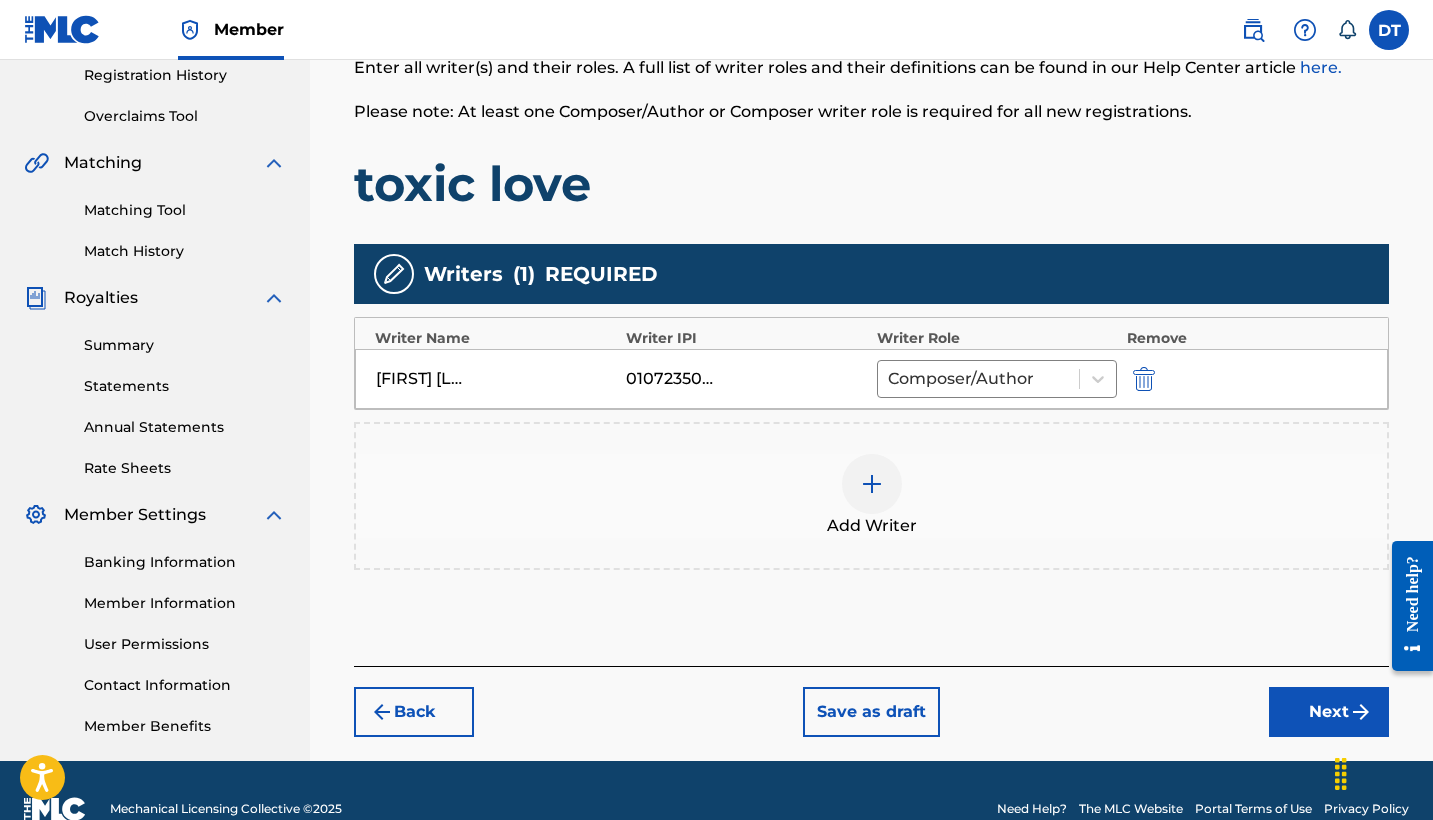 click on "Next" at bounding box center (1329, 712) 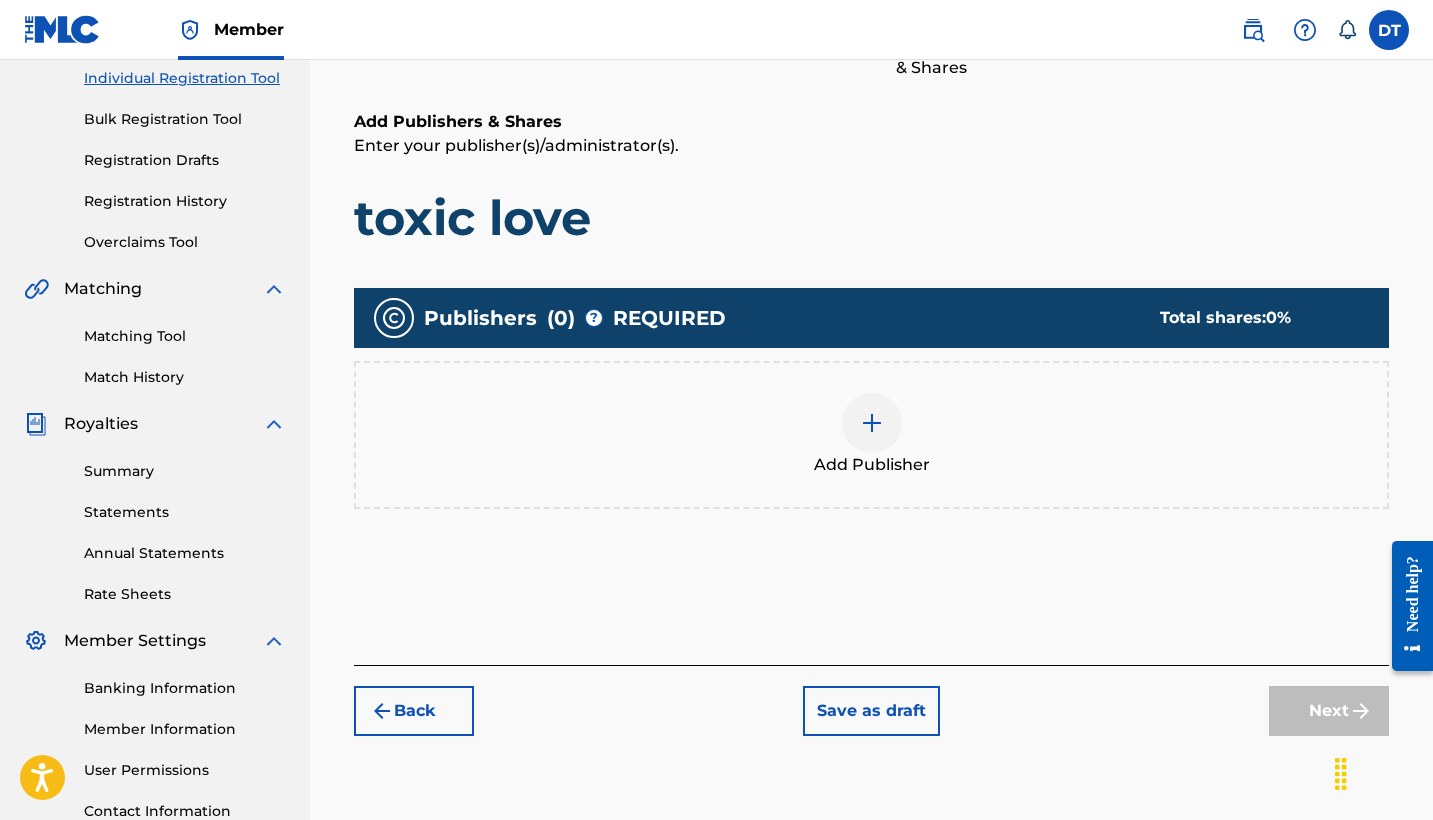 scroll, scrollTop: 262, scrollLeft: 0, axis: vertical 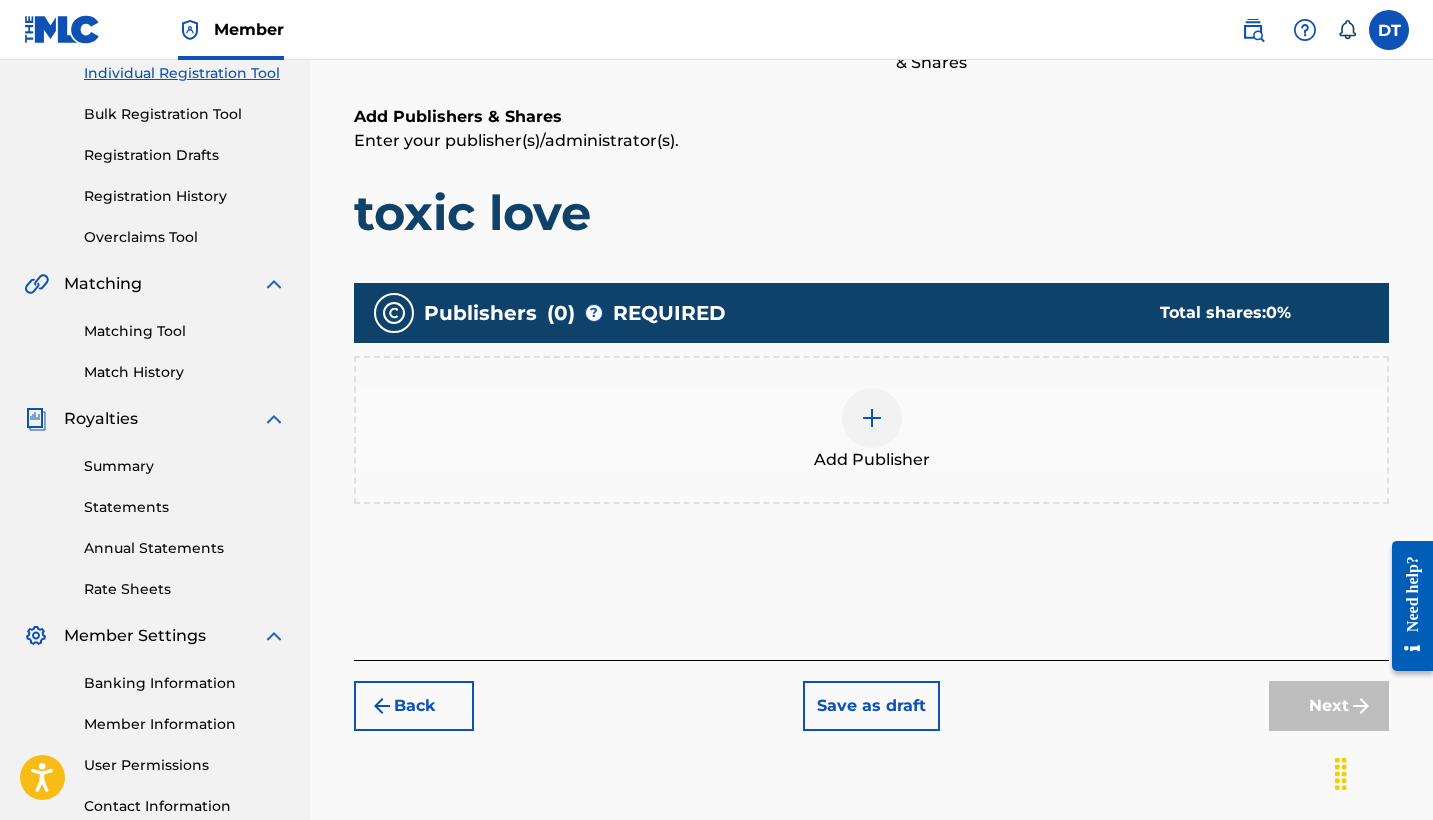 click on "Add Publisher" at bounding box center [871, 430] 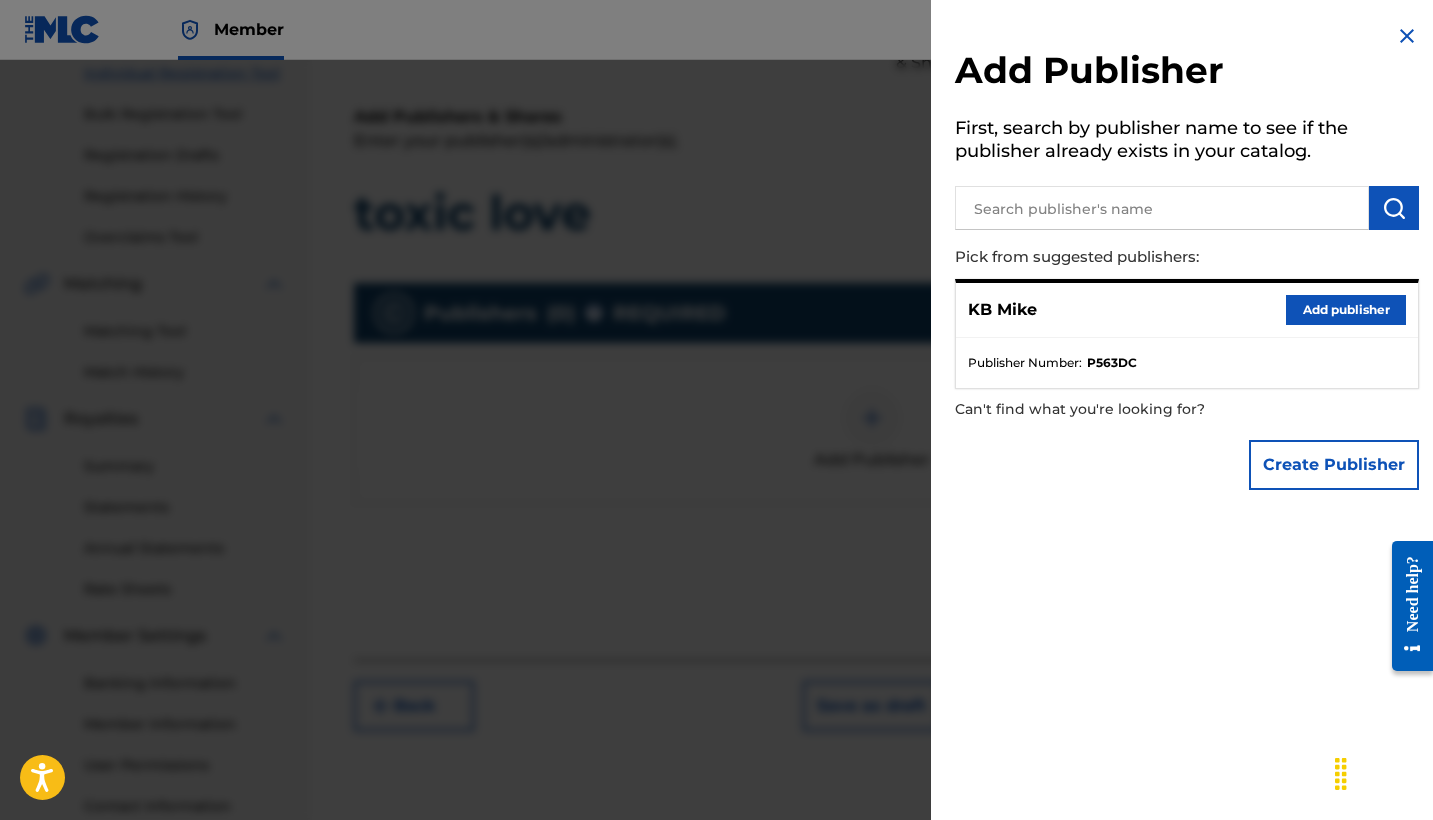 click on "Add publisher" at bounding box center [1346, 310] 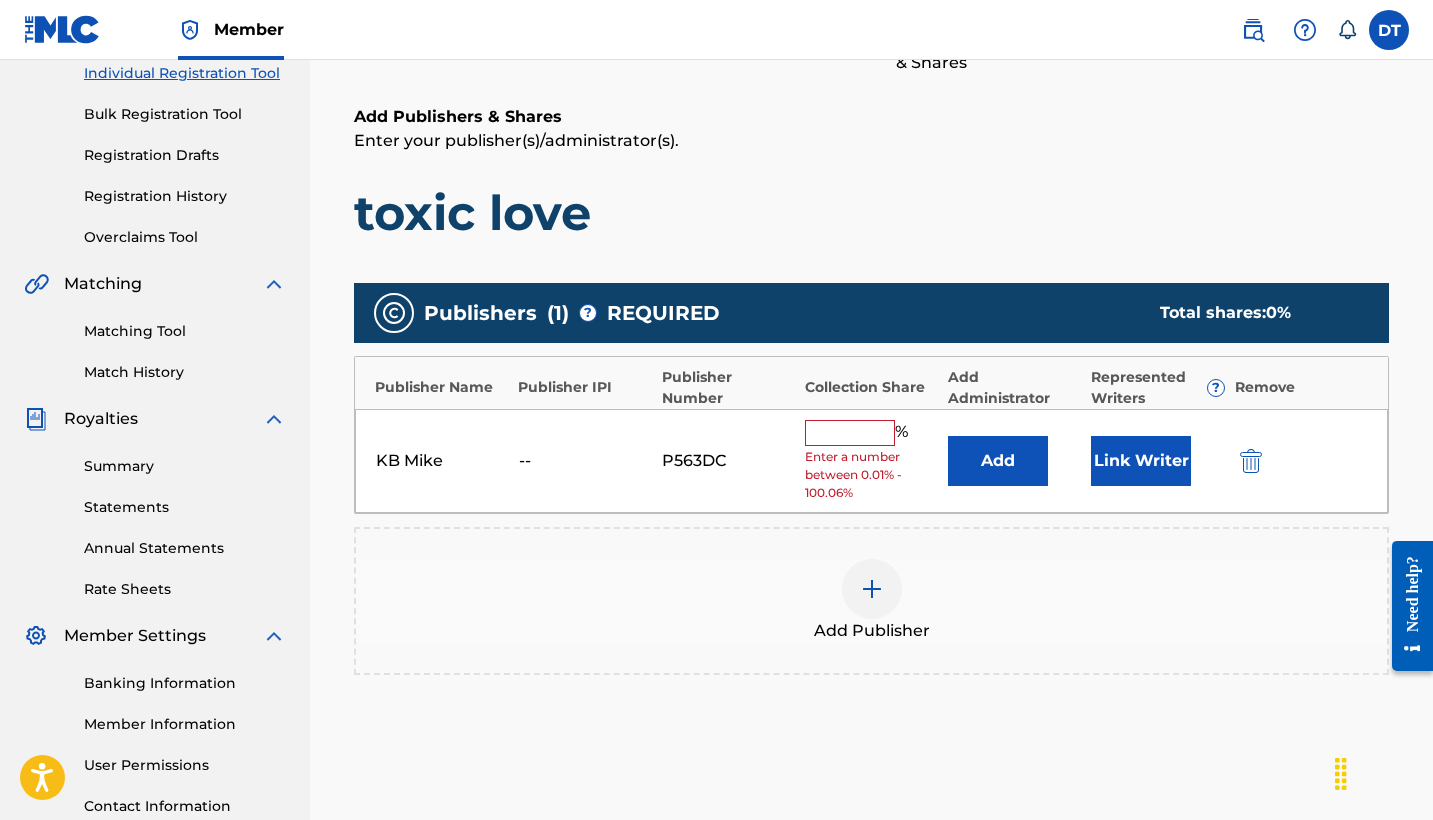 click at bounding box center (850, 433) 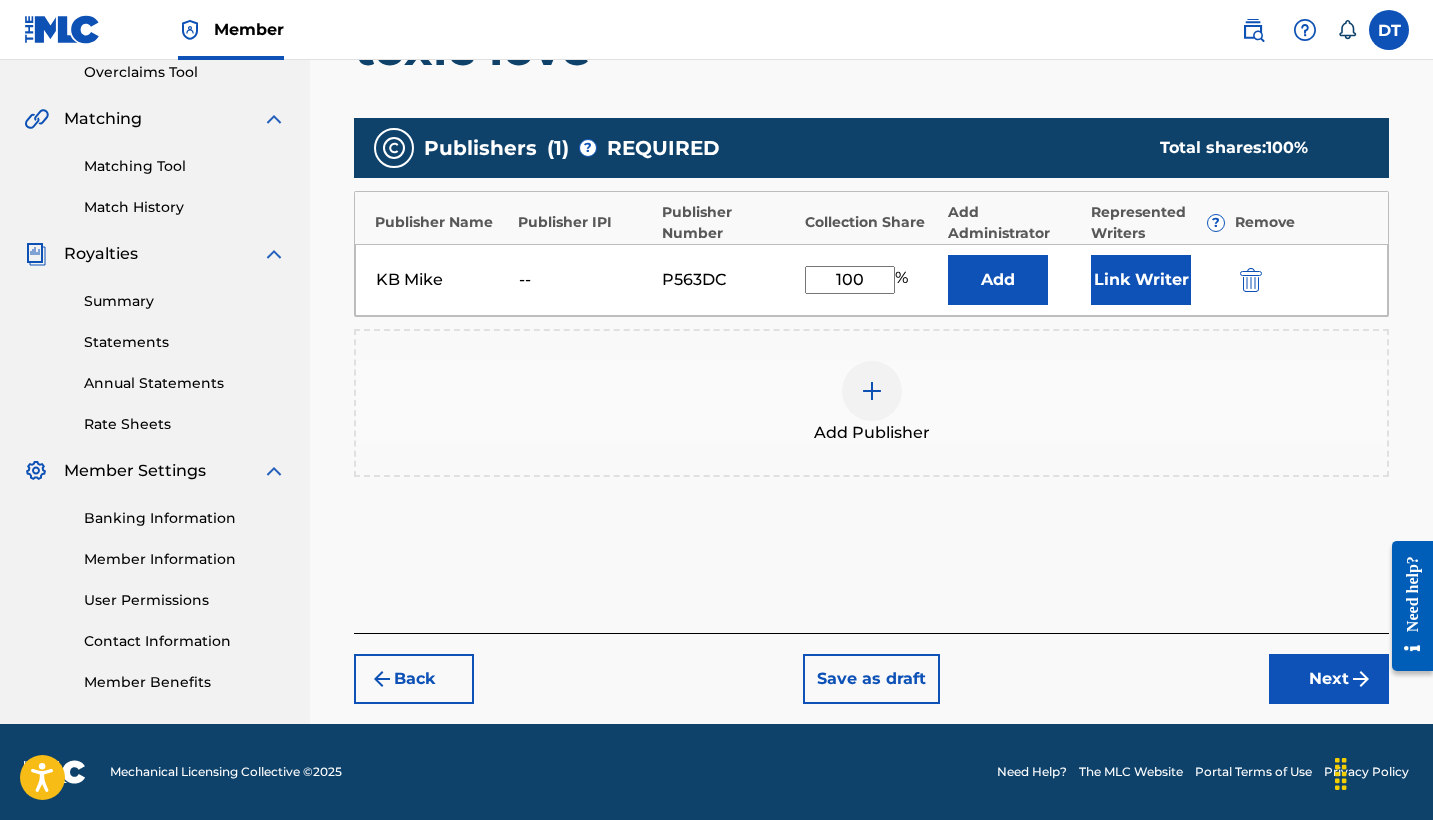 type on "100" 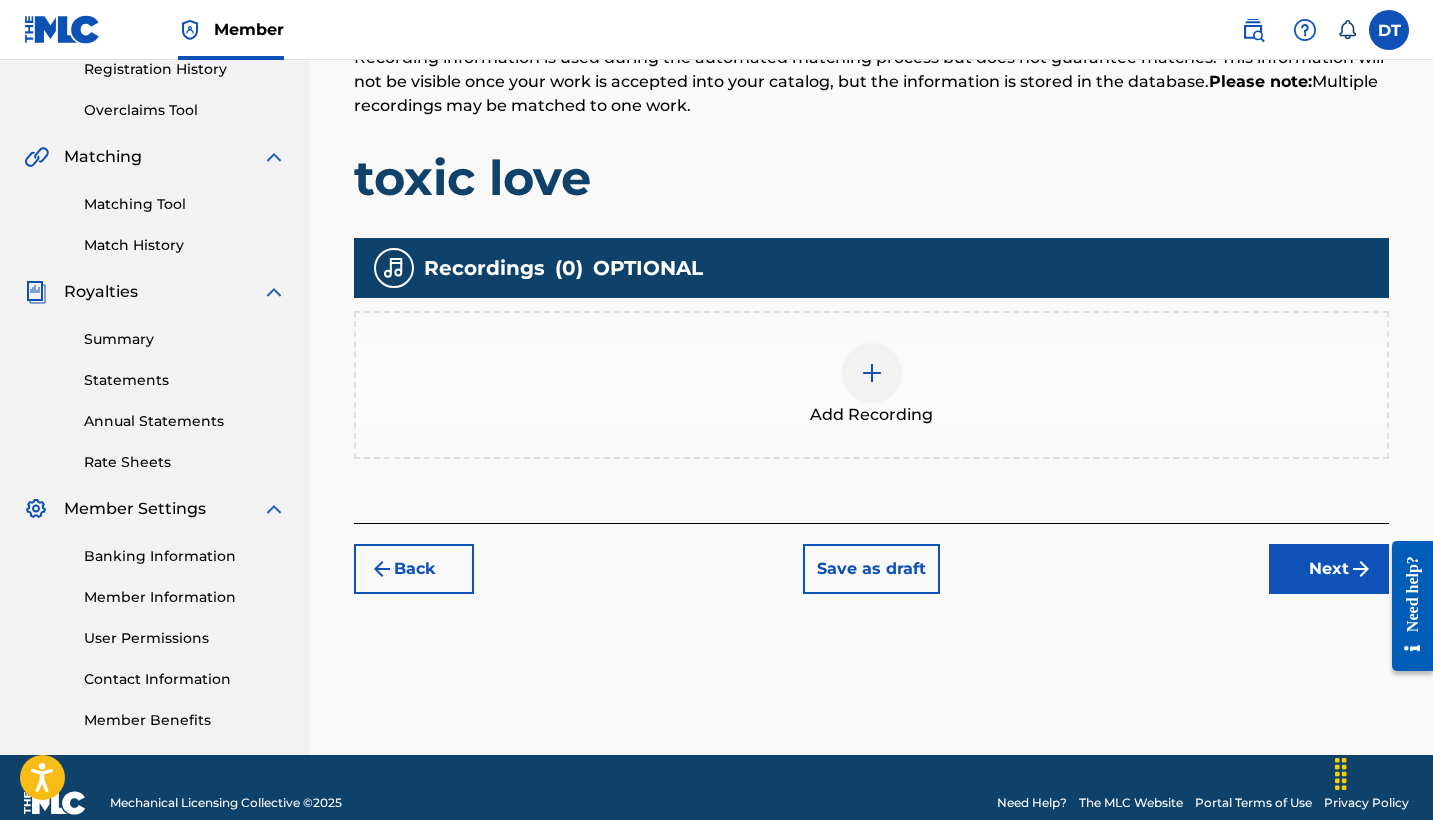 scroll, scrollTop: 404, scrollLeft: 0, axis: vertical 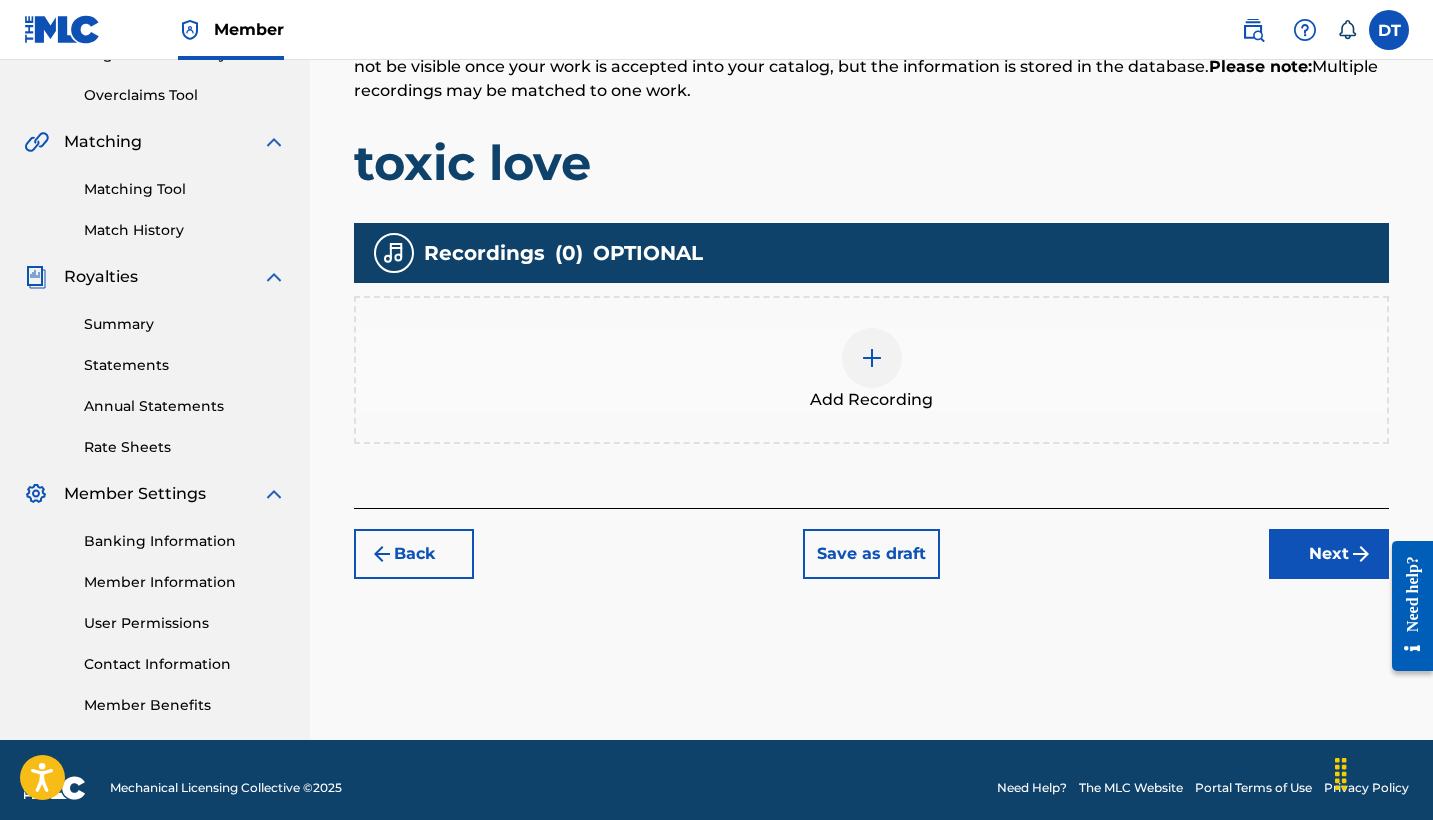 click on "Next" at bounding box center (1329, 554) 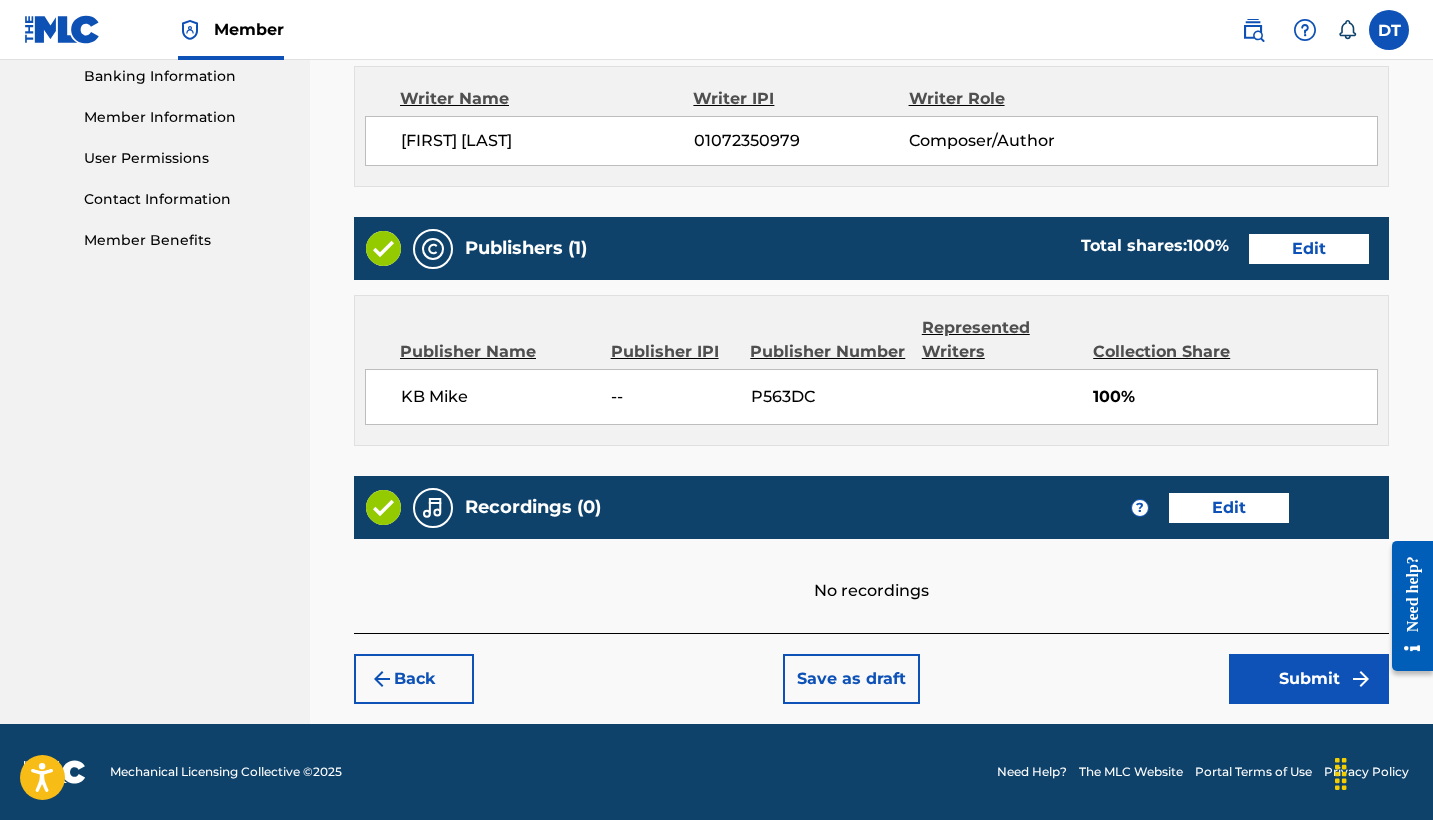 scroll, scrollTop: 868, scrollLeft: 0, axis: vertical 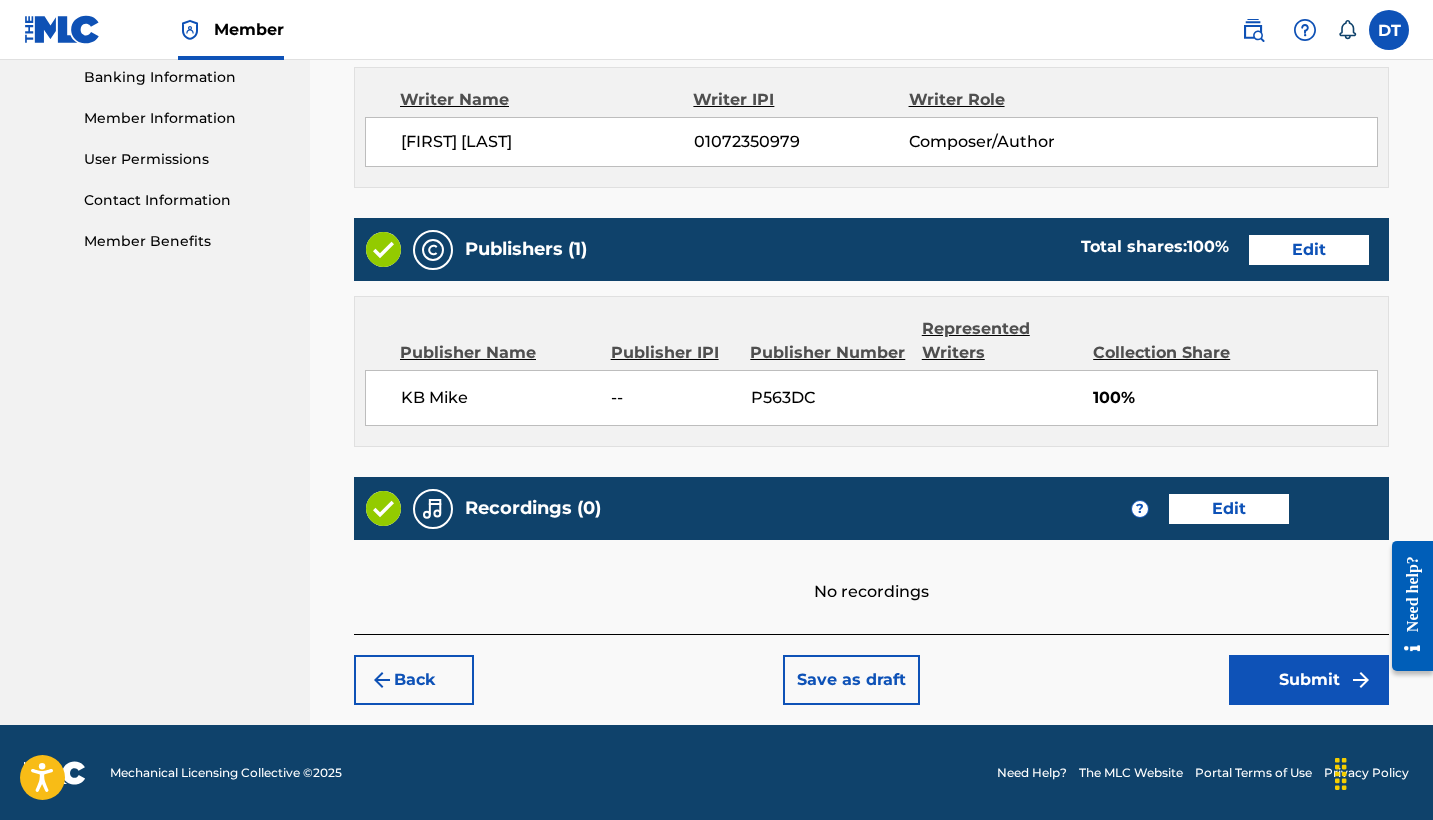 click on "Submit" at bounding box center [1309, 680] 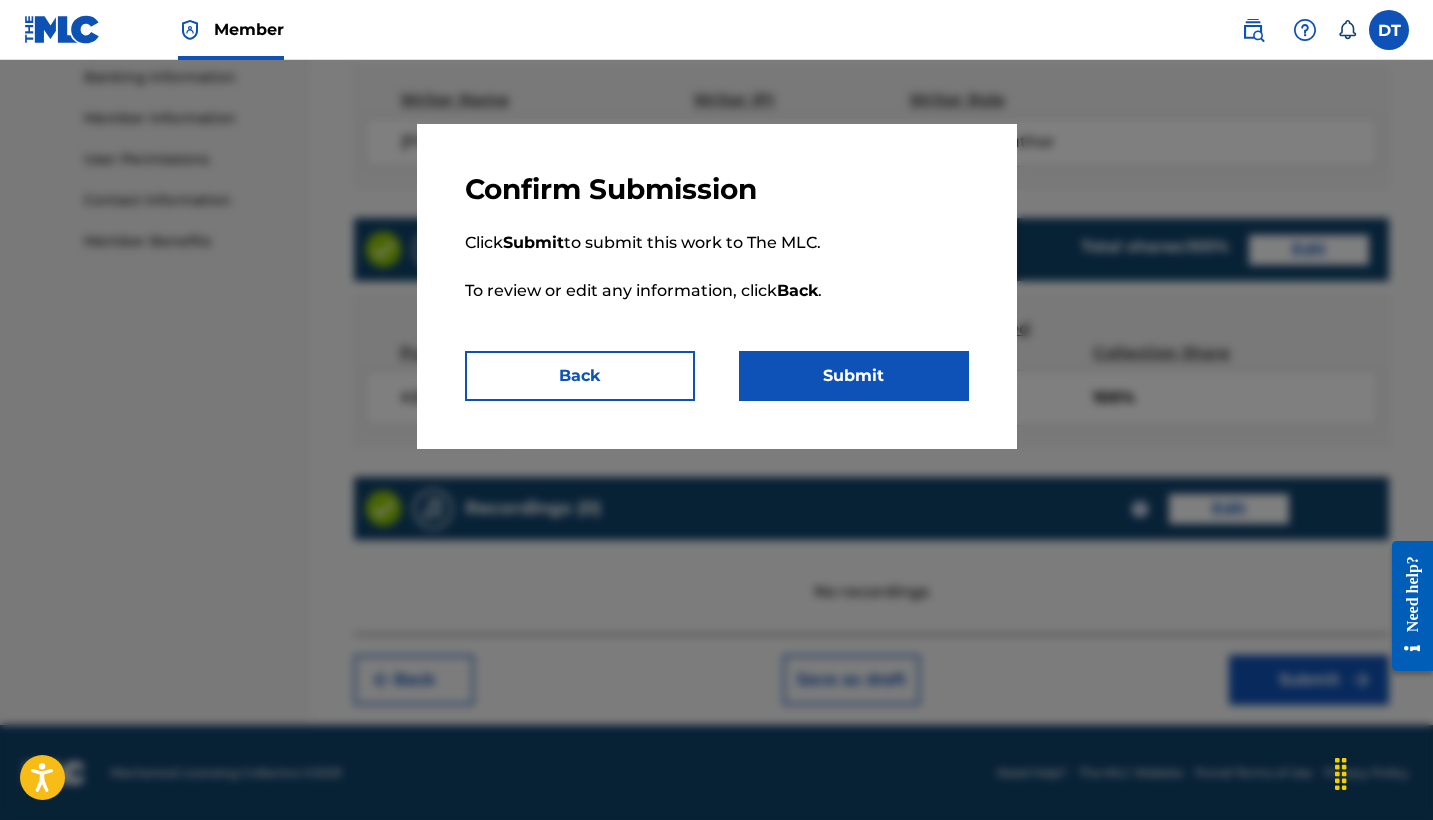click on "Submit" at bounding box center [854, 376] 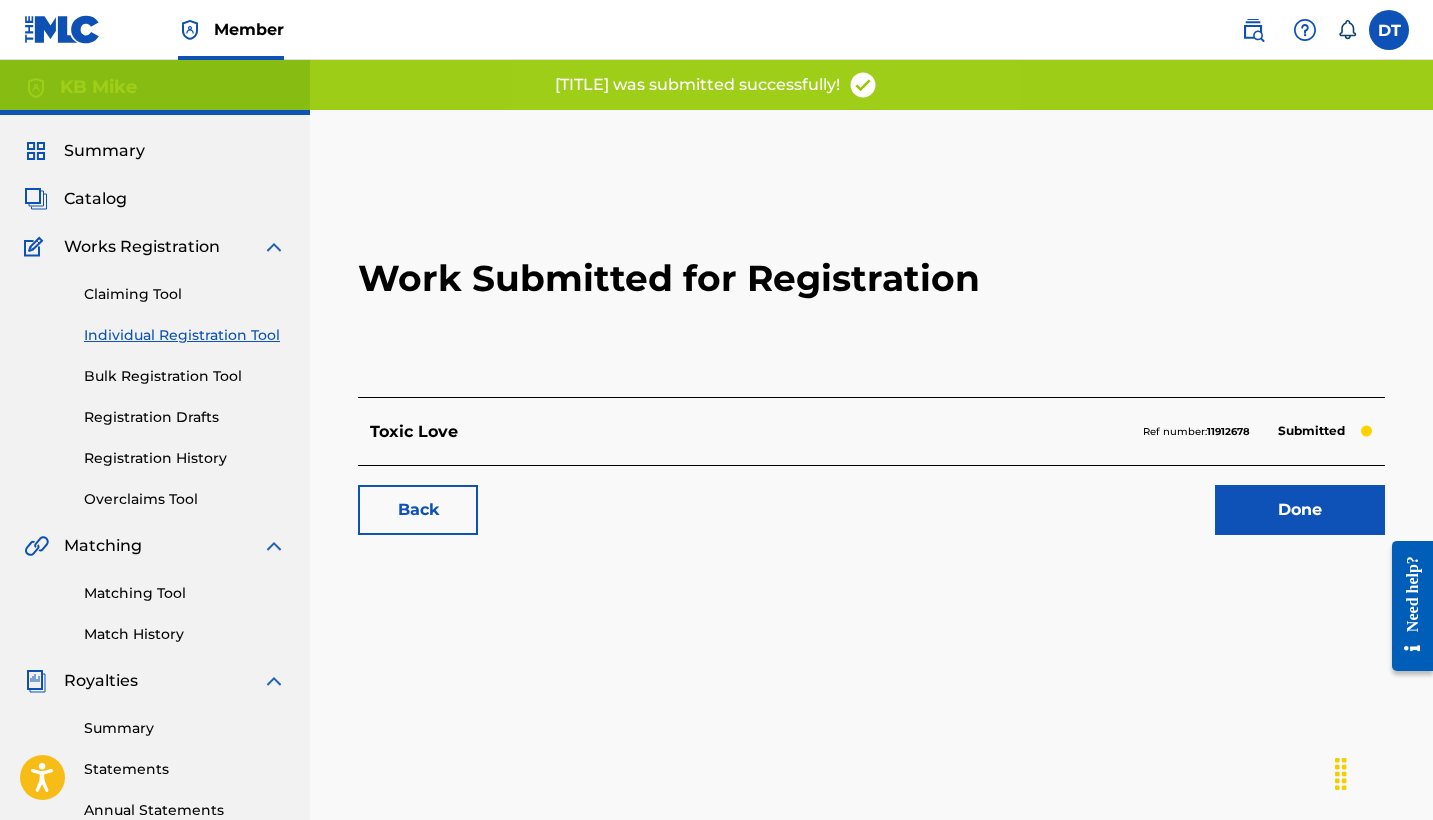 scroll, scrollTop: 0, scrollLeft: 0, axis: both 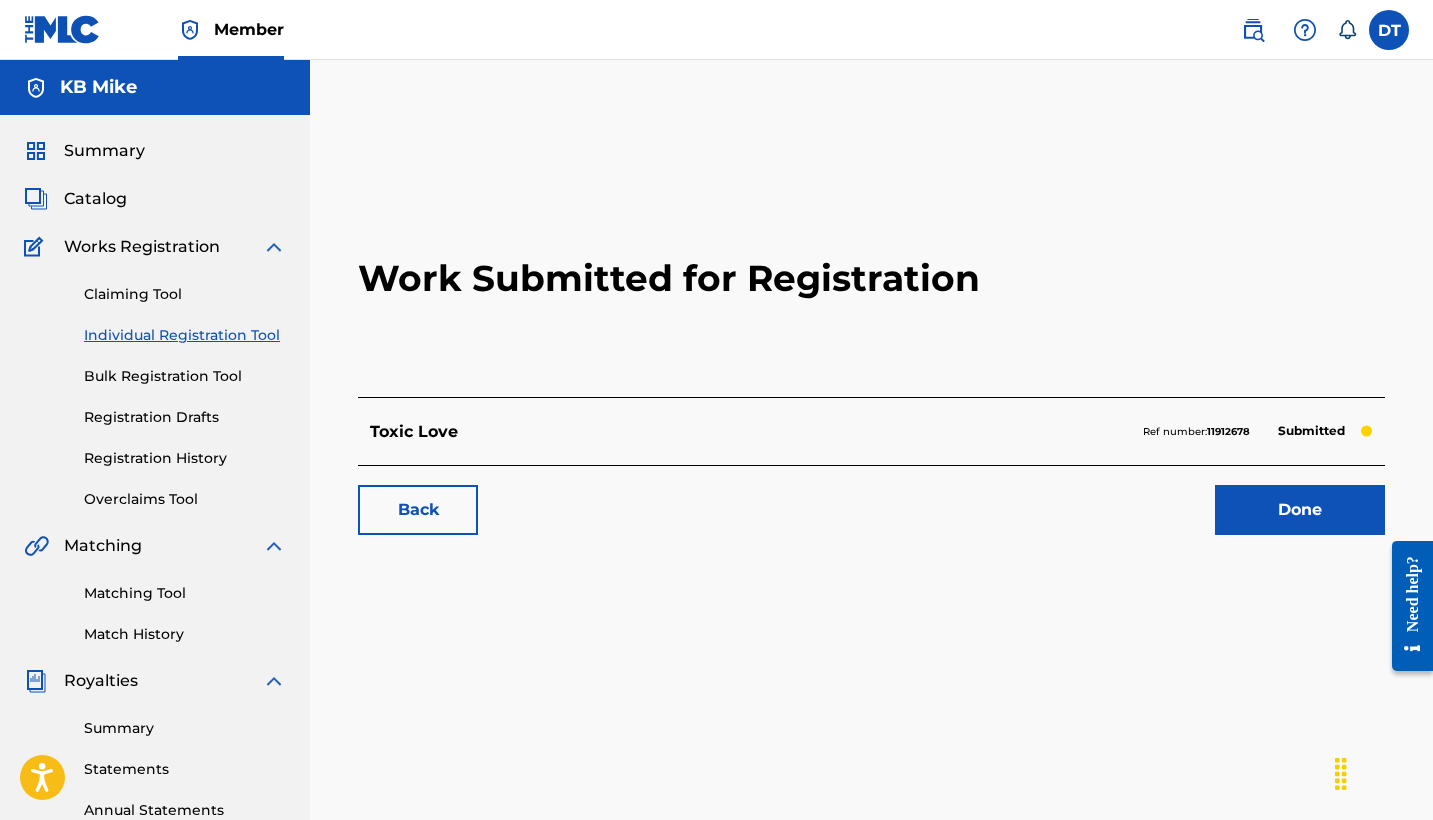 click on "Done" at bounding box center (1300, 510) 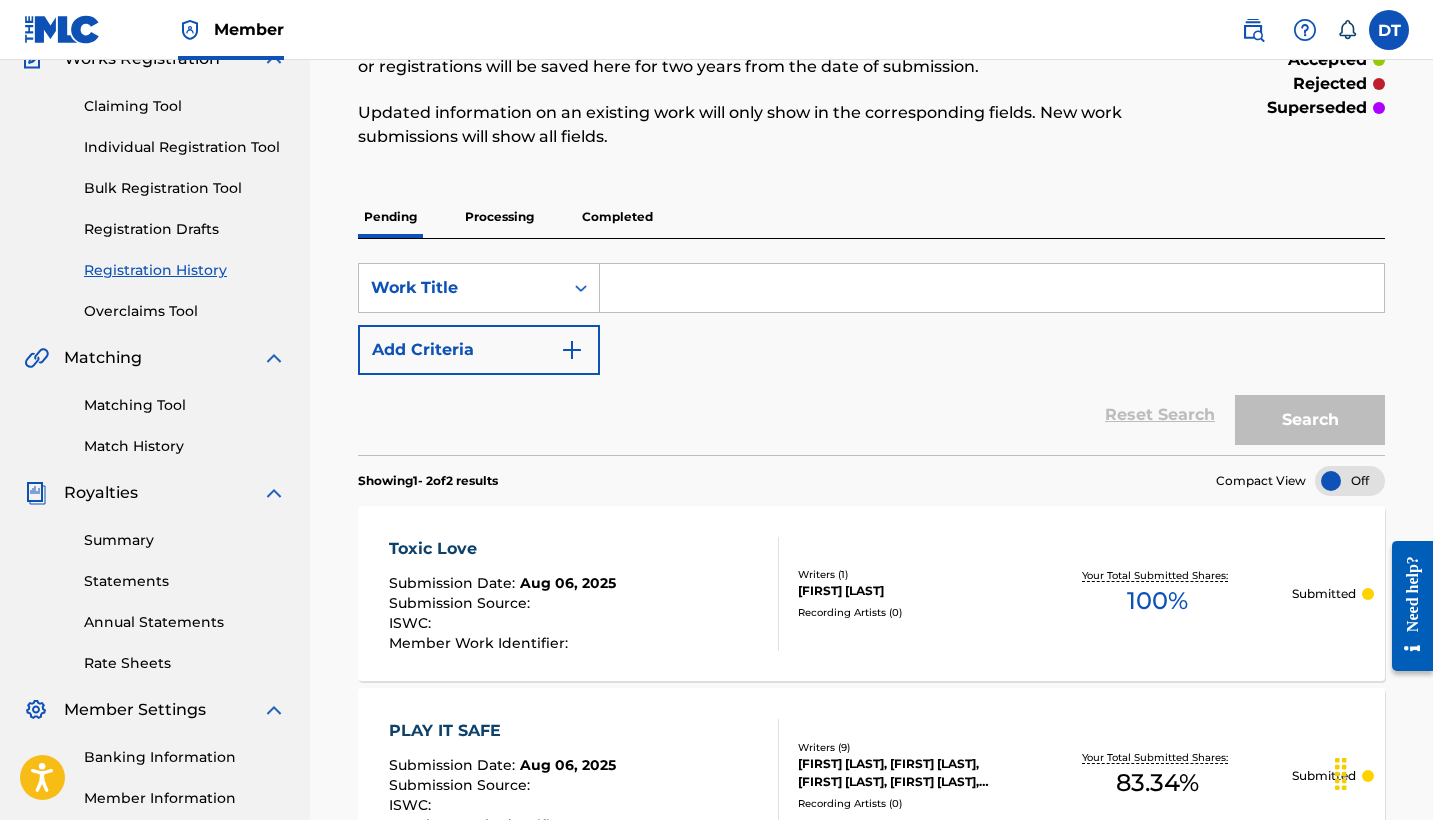 scroll, scrollTop: 184, scrollLeft: 0, axis: vertical 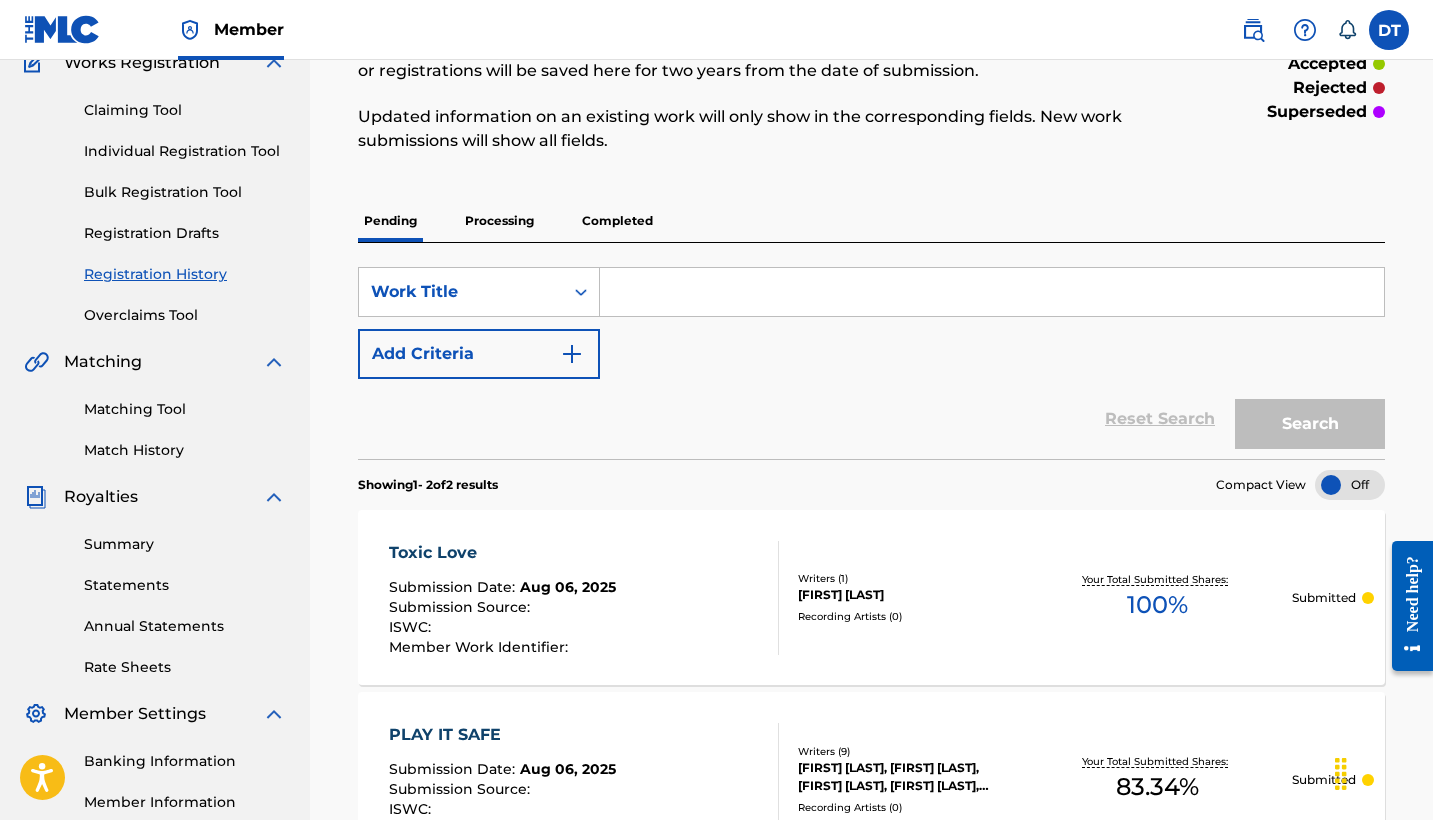 click on "Claiming Tool" at bounding box center (185, 110) 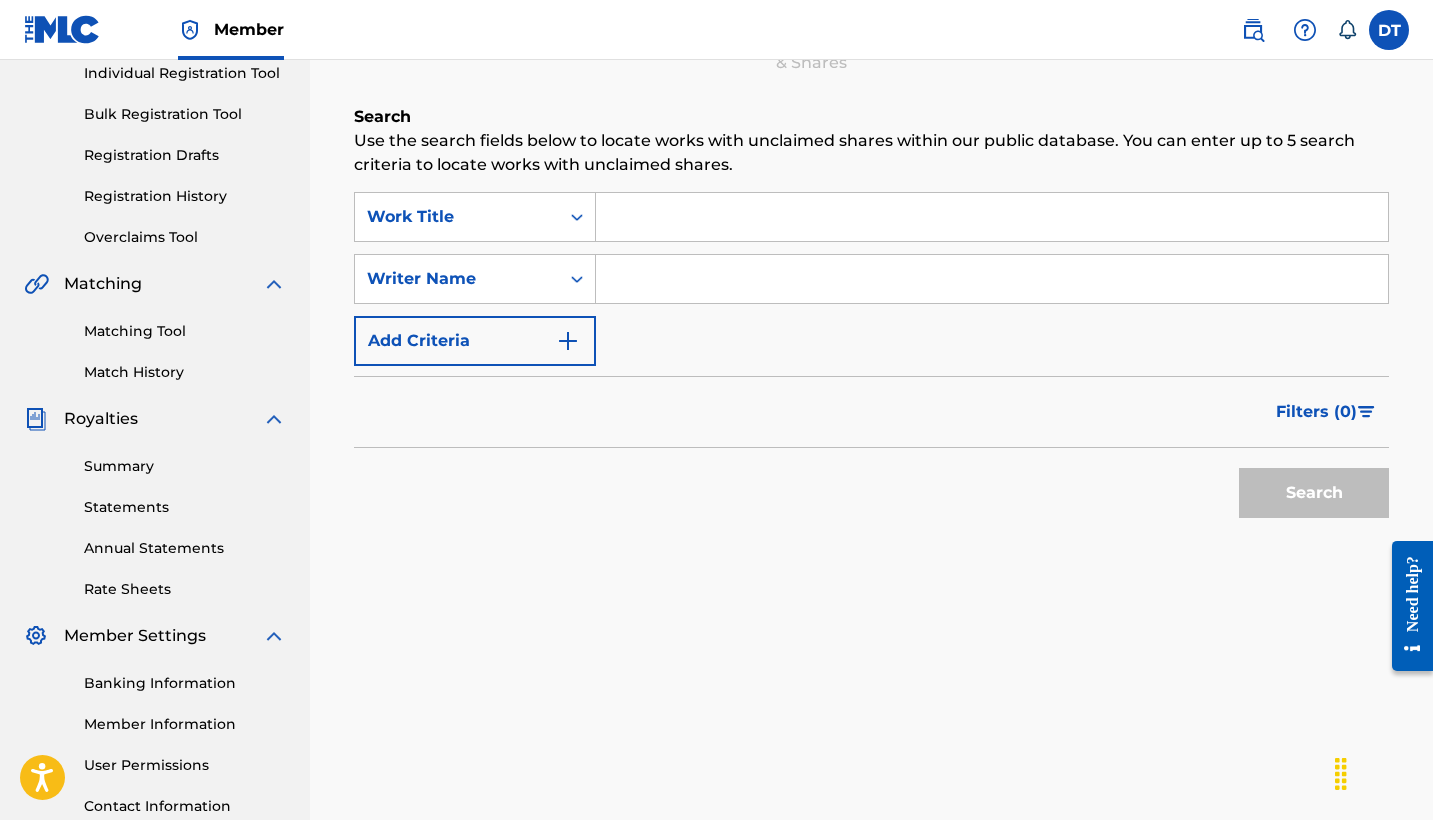 scroll, scrollTop: 264, scrollLeft: 0, axis: vertical 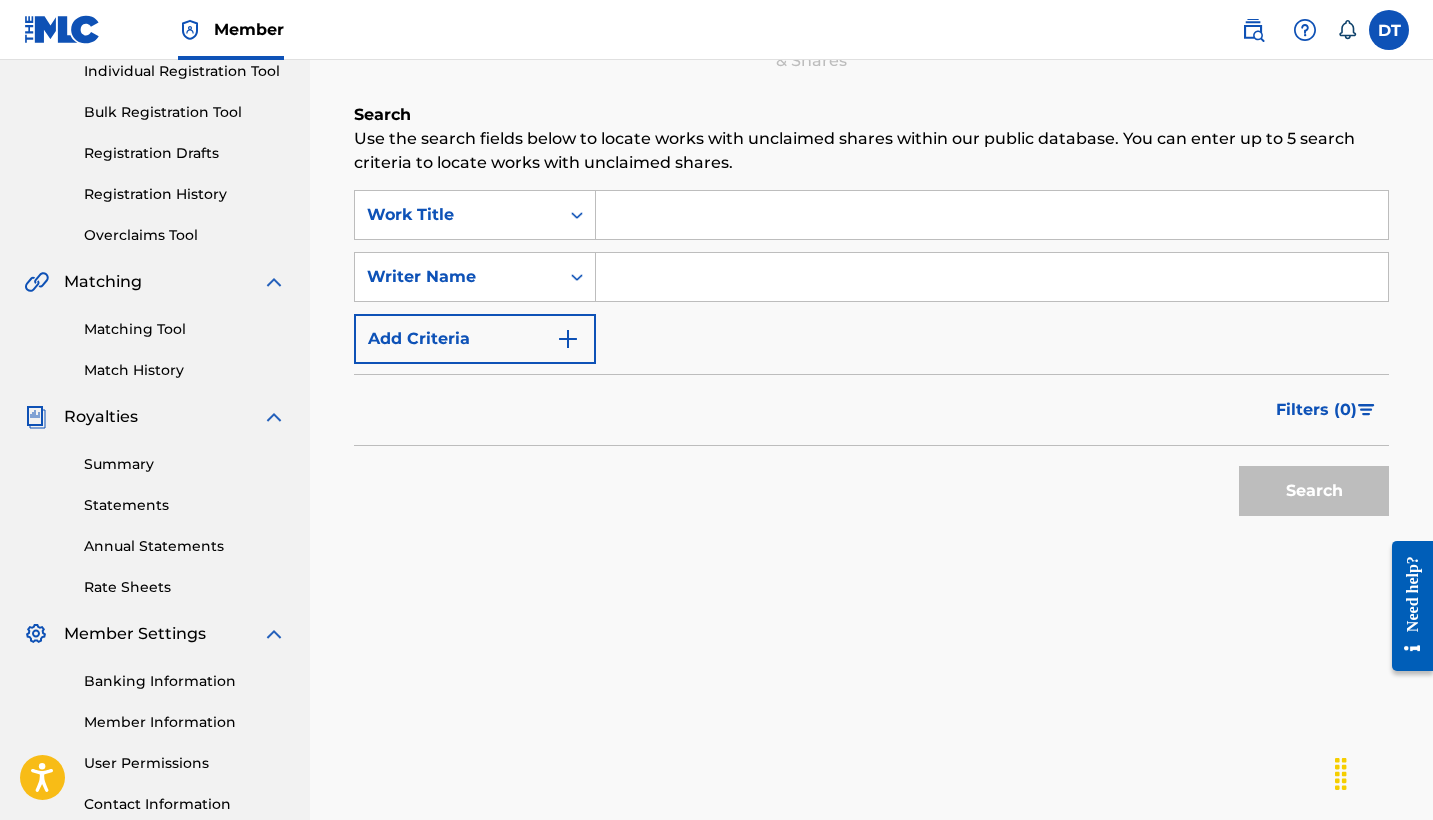 click on "Summary" at bounding box center (185, 464) 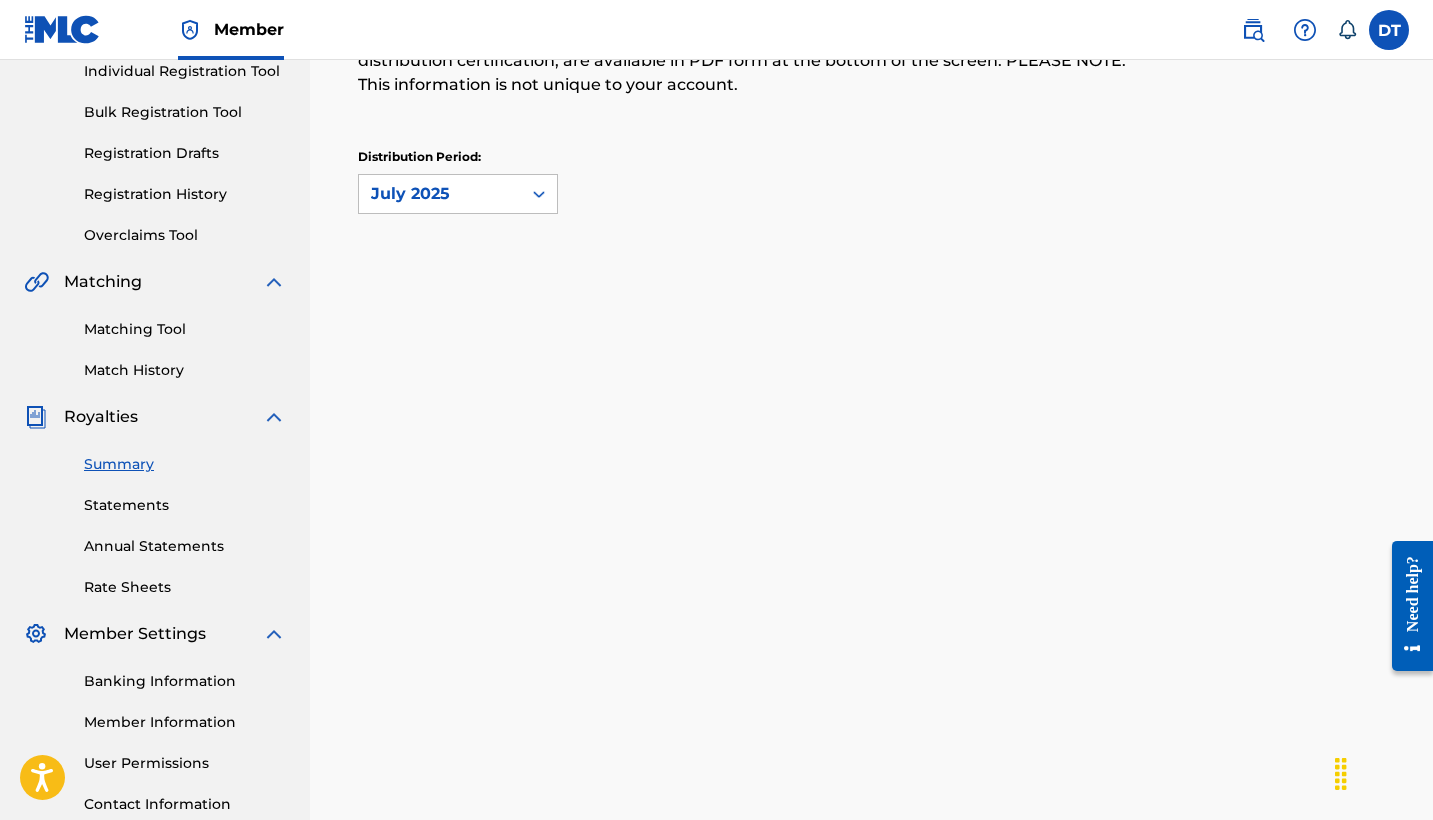 scroll, scrollTop: 0, scrollLeft: 0, axis: both 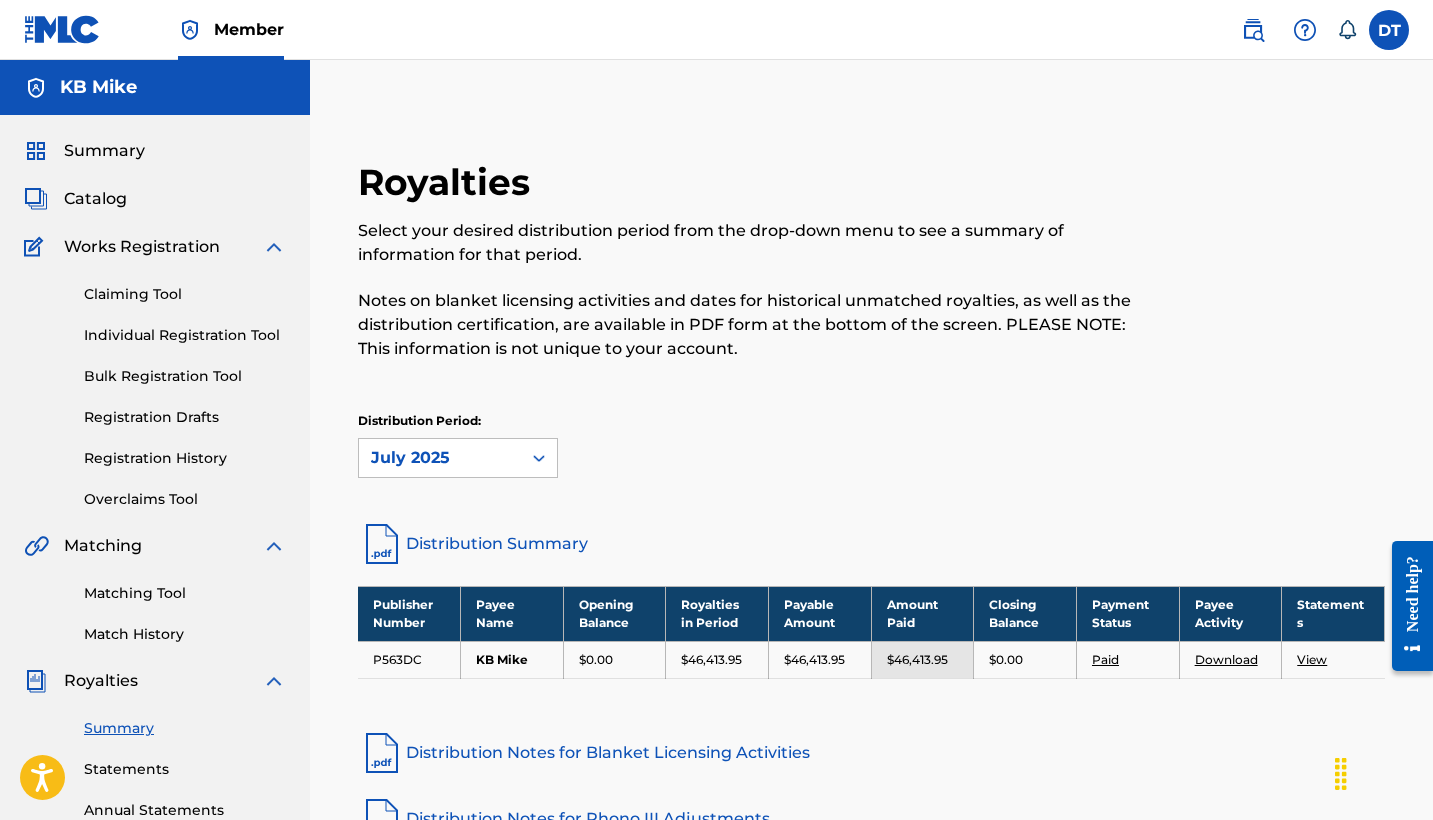 click on "Claiming Tool Individual Registration Tool Bulk Registration Tool Registration Drafts Registration History Overclaims Tool" at bounding box center (155, 384) 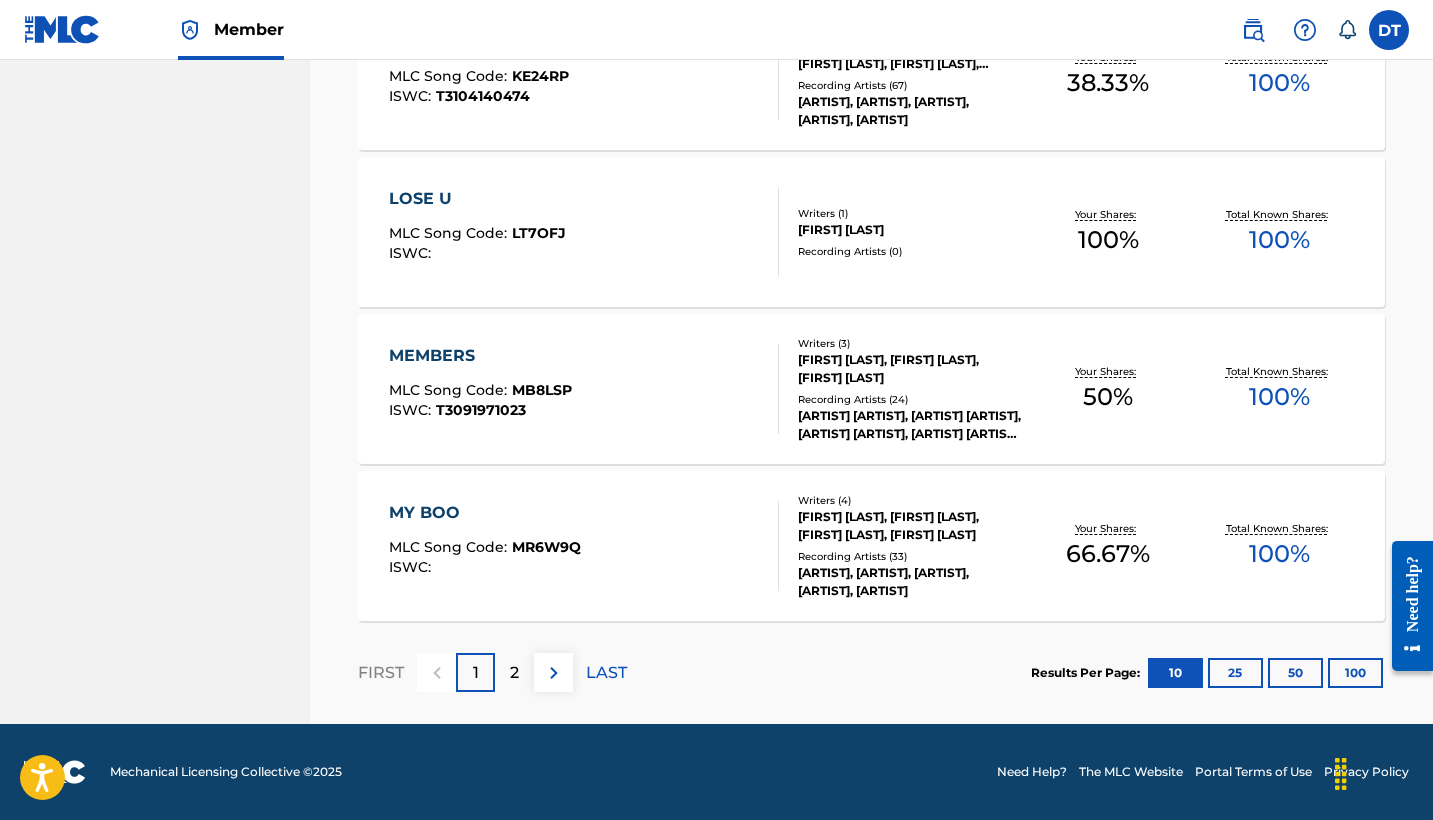 click on "2" at bounding box center [514, 673] 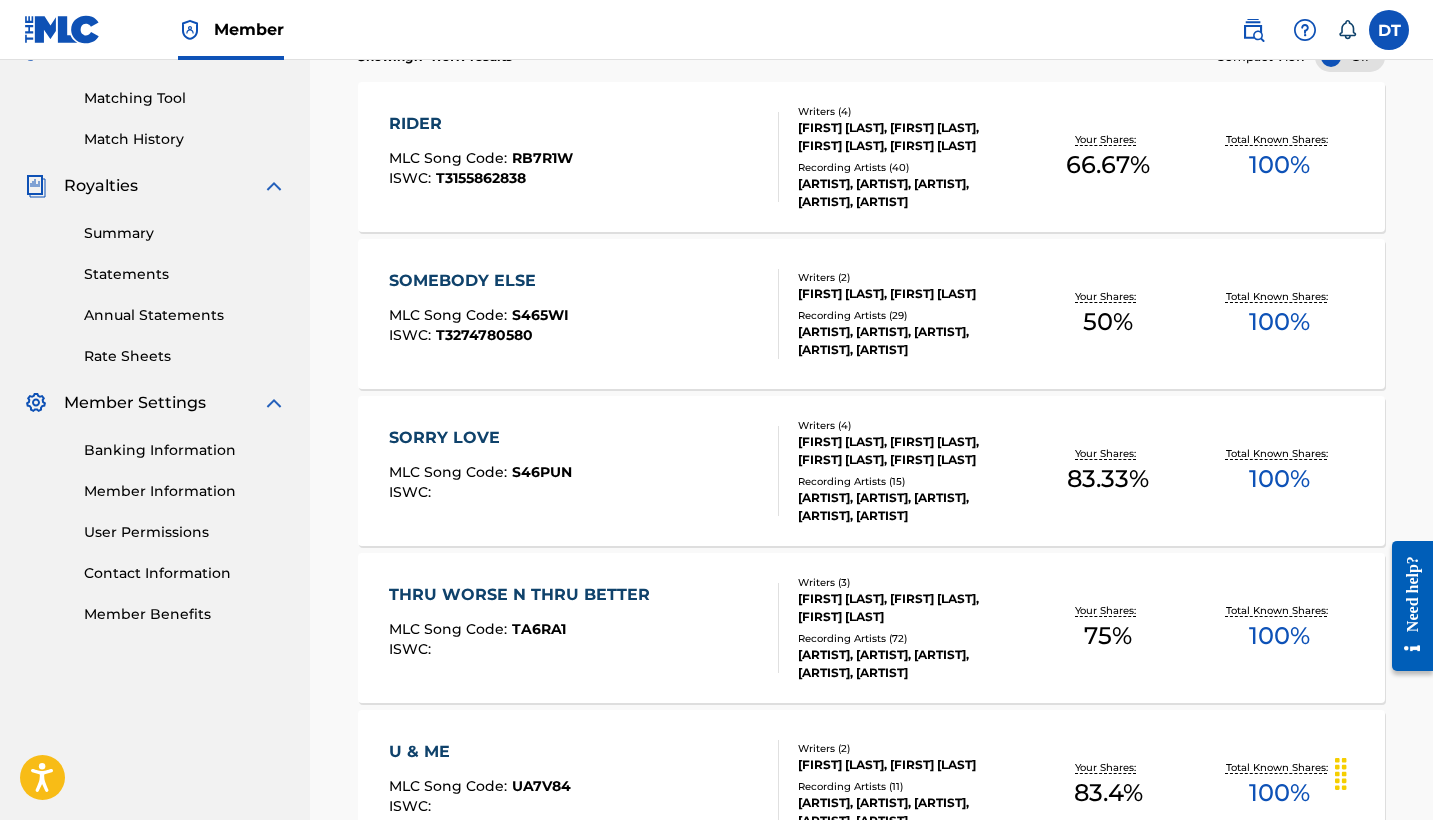 scroll, scrollTop: 501, scrollLeft: 0, axis: vertical 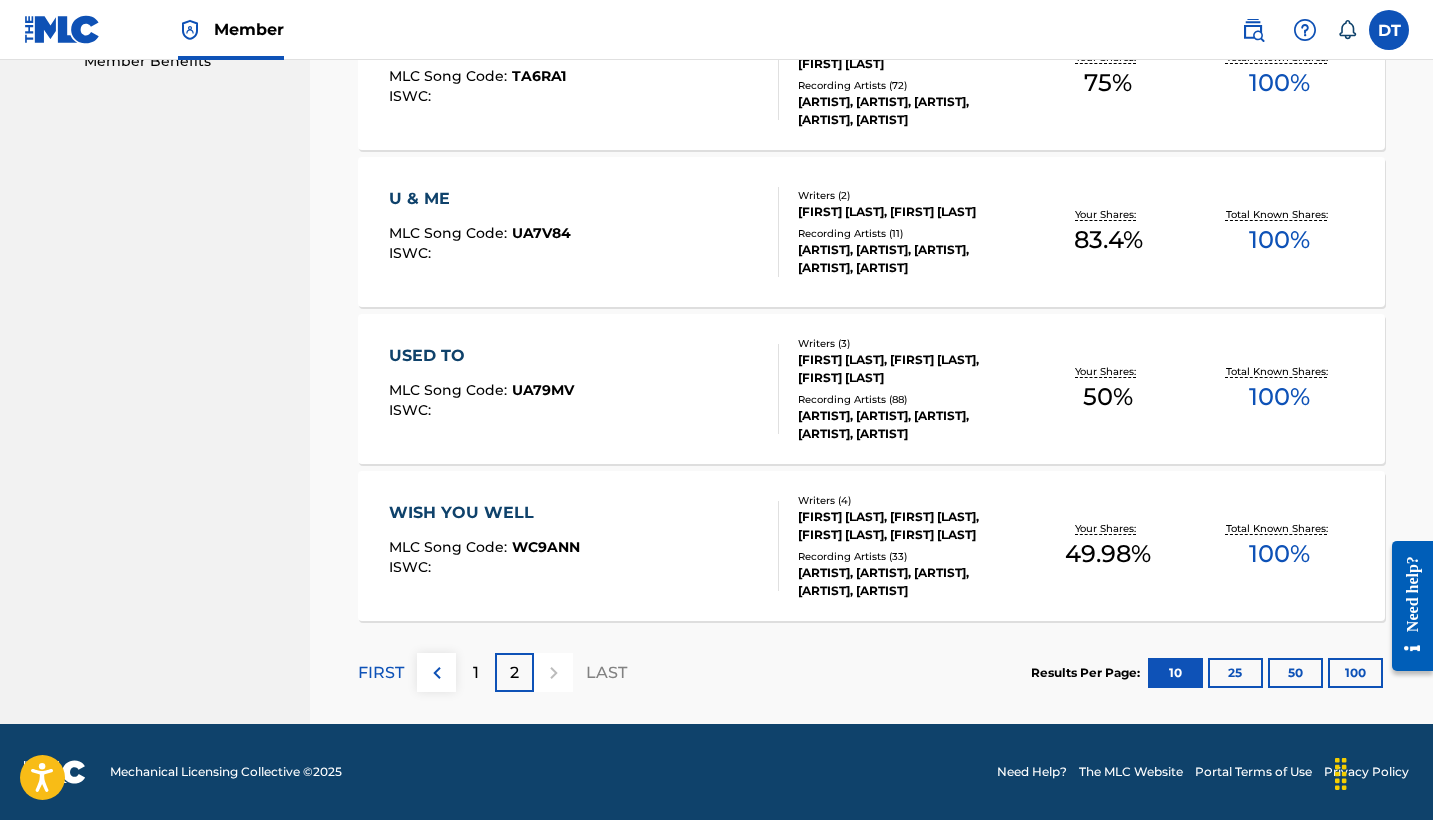 click on "1" at bounding box center [476, 673] 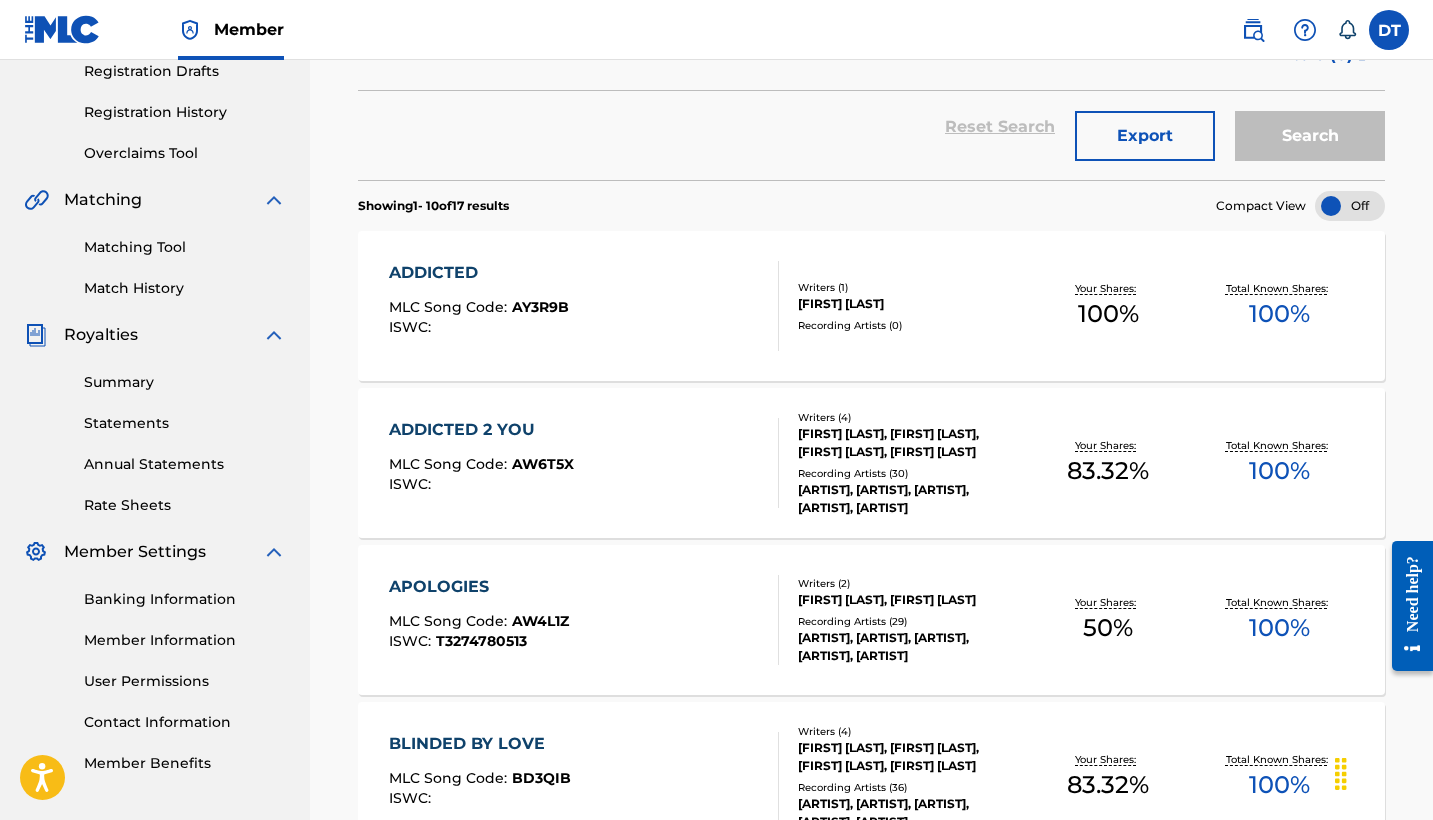 scroll, scrollTop: 350, scrollLeft: 0, axis: vertical 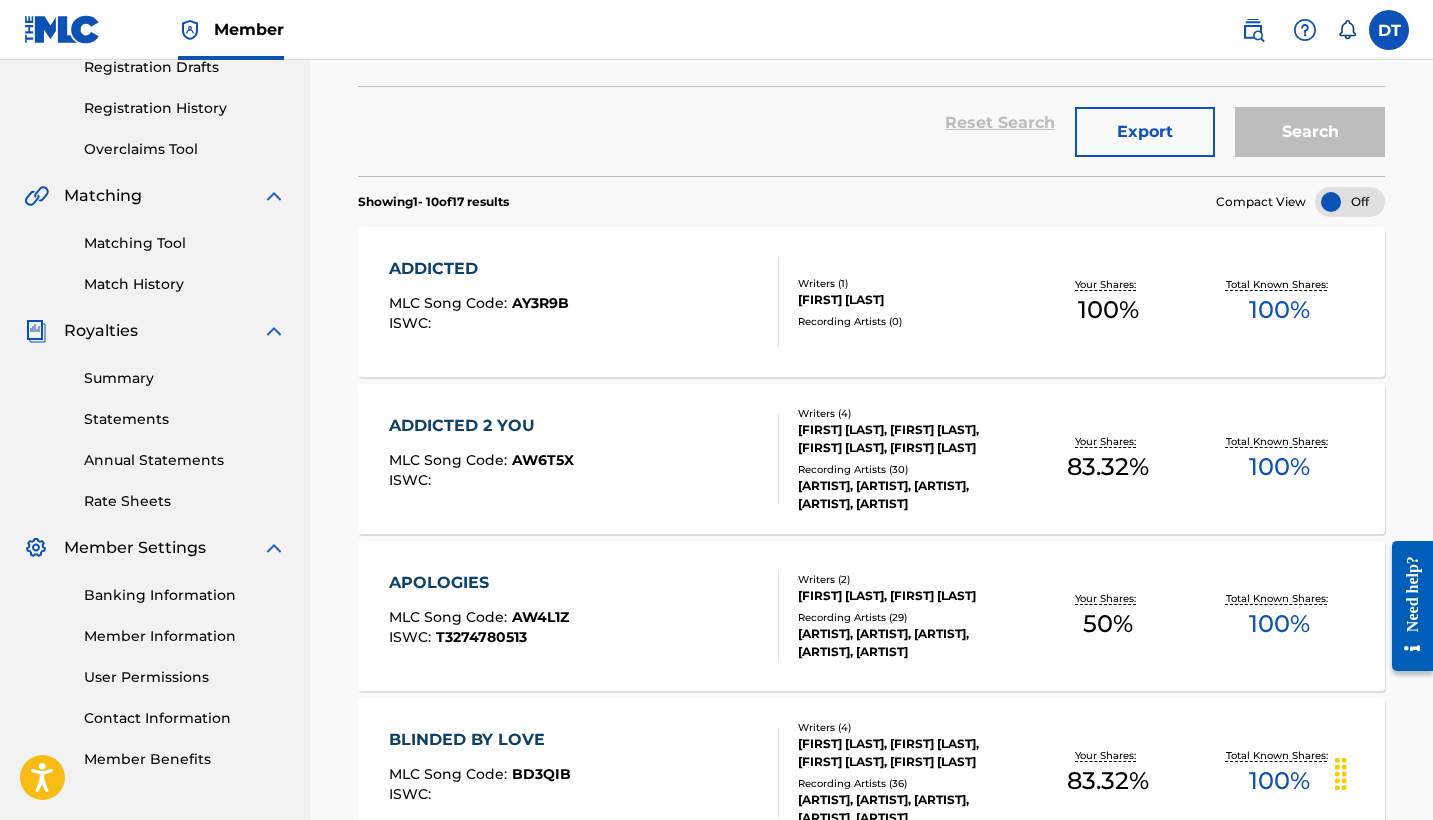 click on "Banking Information" at bounding box center [185, 595] 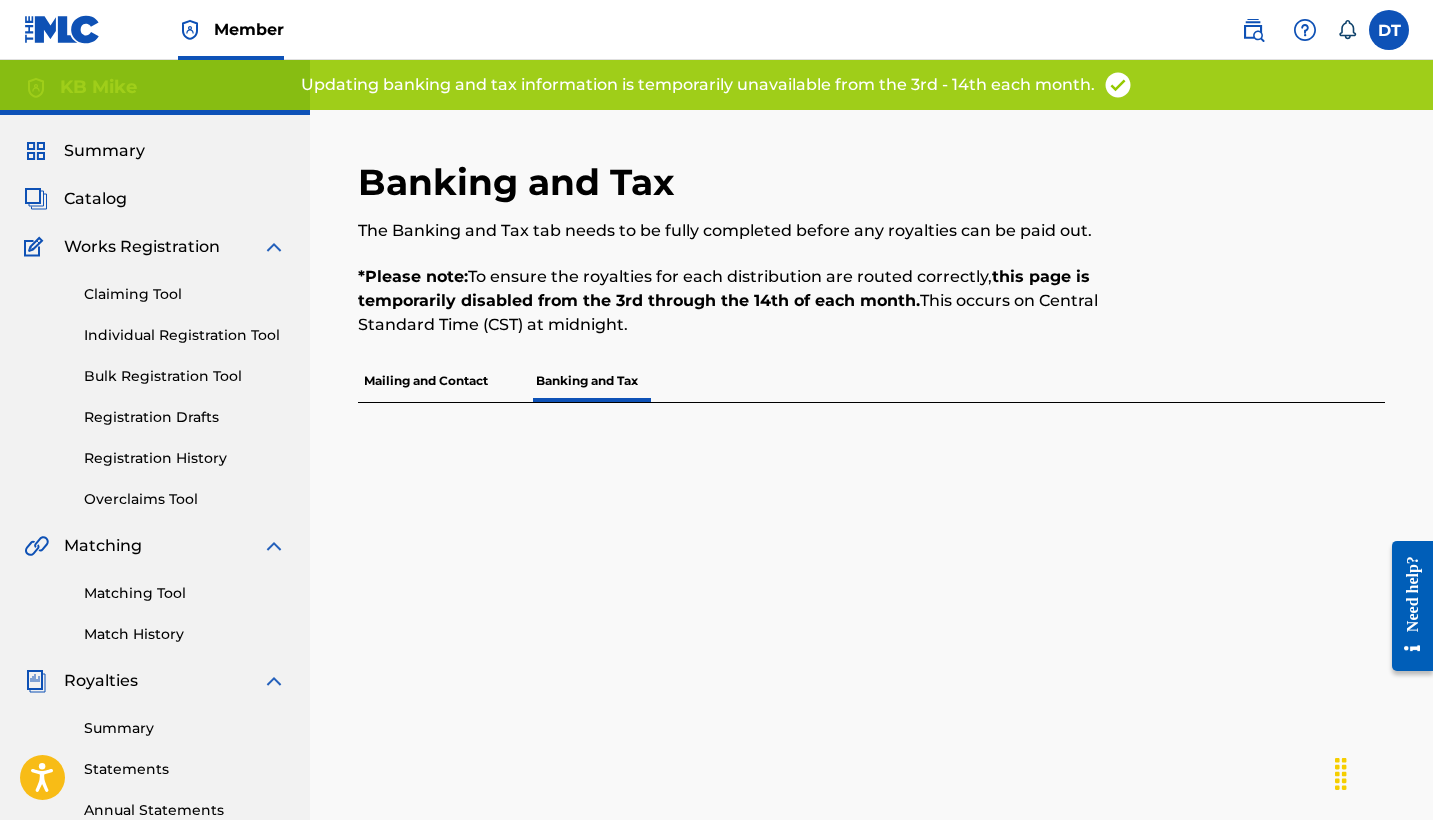 click on "Claiming Tool Individual Registration Tool Bulk Registration Tool Registration Drafts Registration History Overclaims Tool" at bounding box center (155, 384) 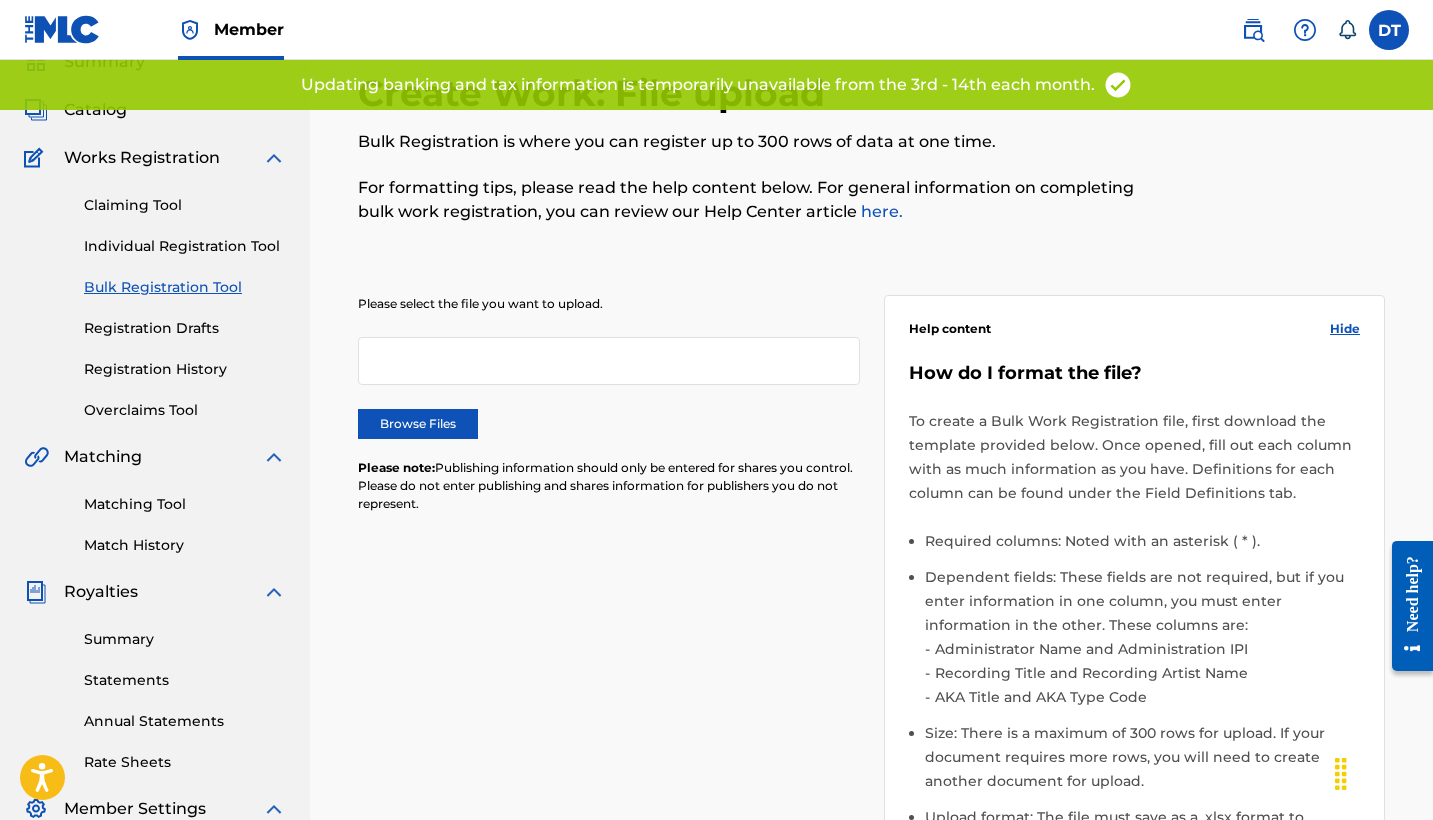 scroll, scrollTop: 111, scrollLeft: 0, axis: vertical 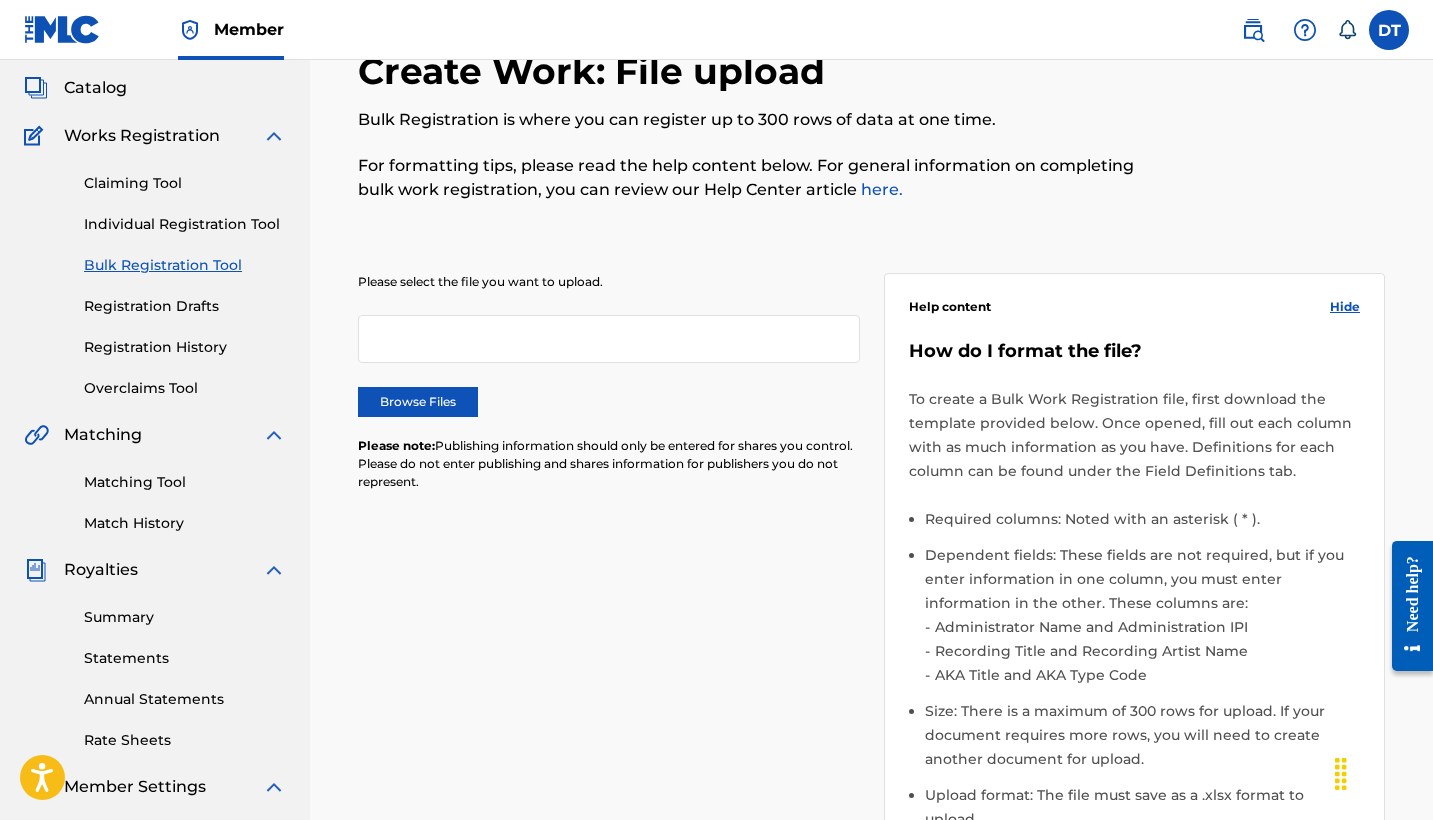 click on "Summary" at bounding box center [185, 617] 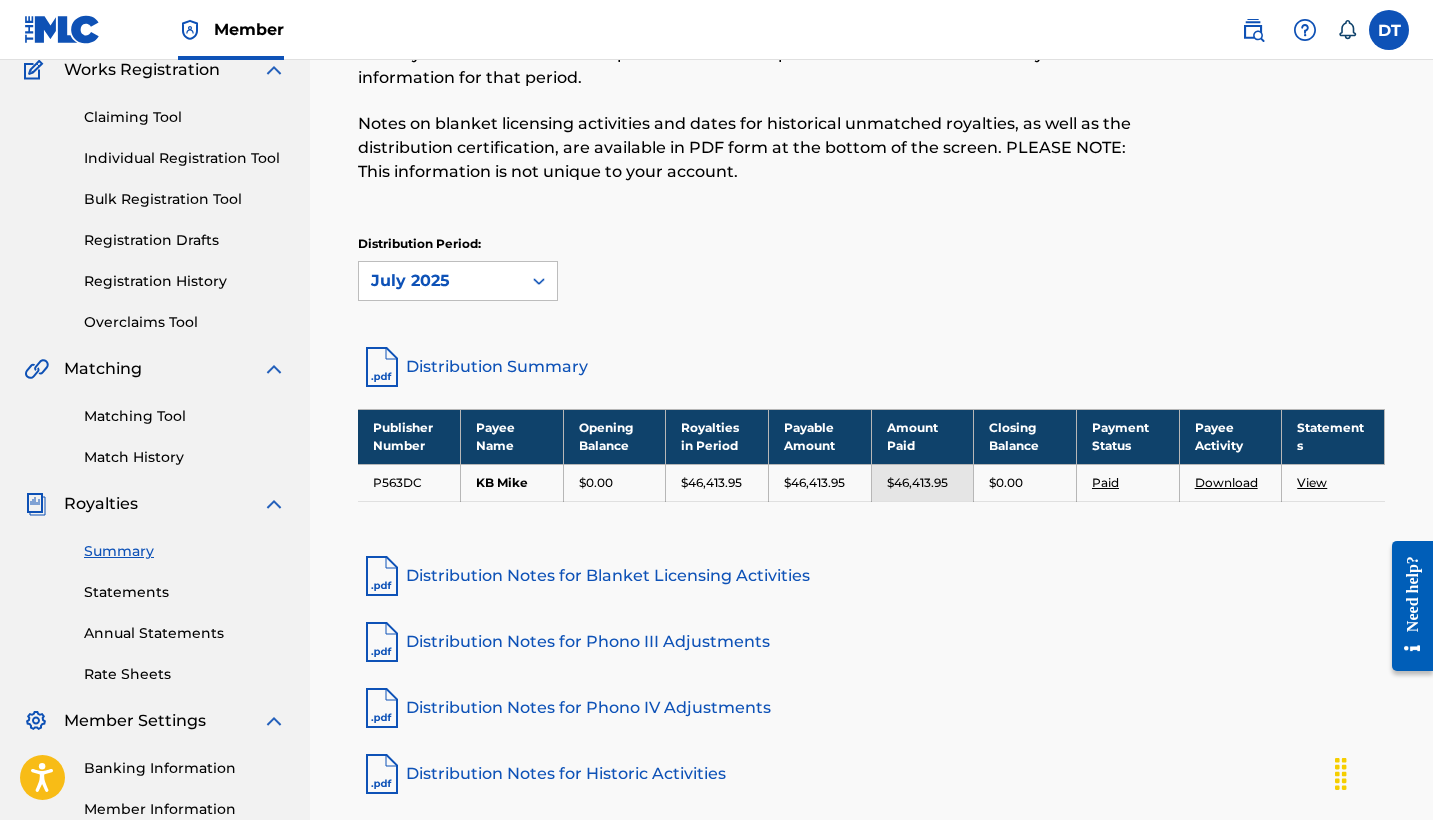 scroll, scrollTop: 180, scrollLeft: 0, axis: vertical 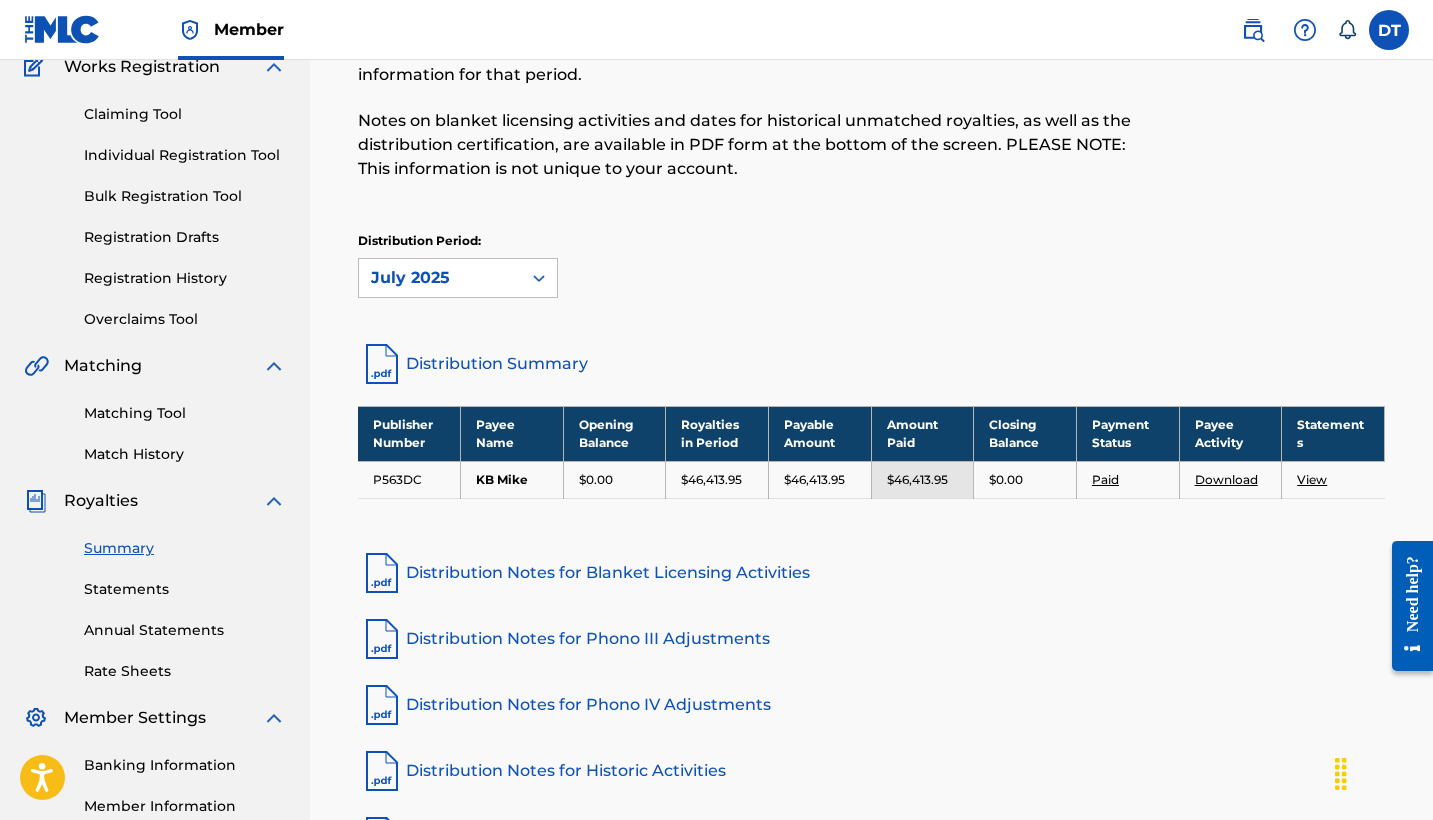click on "Banking Information" at bounding box center (185, 765) 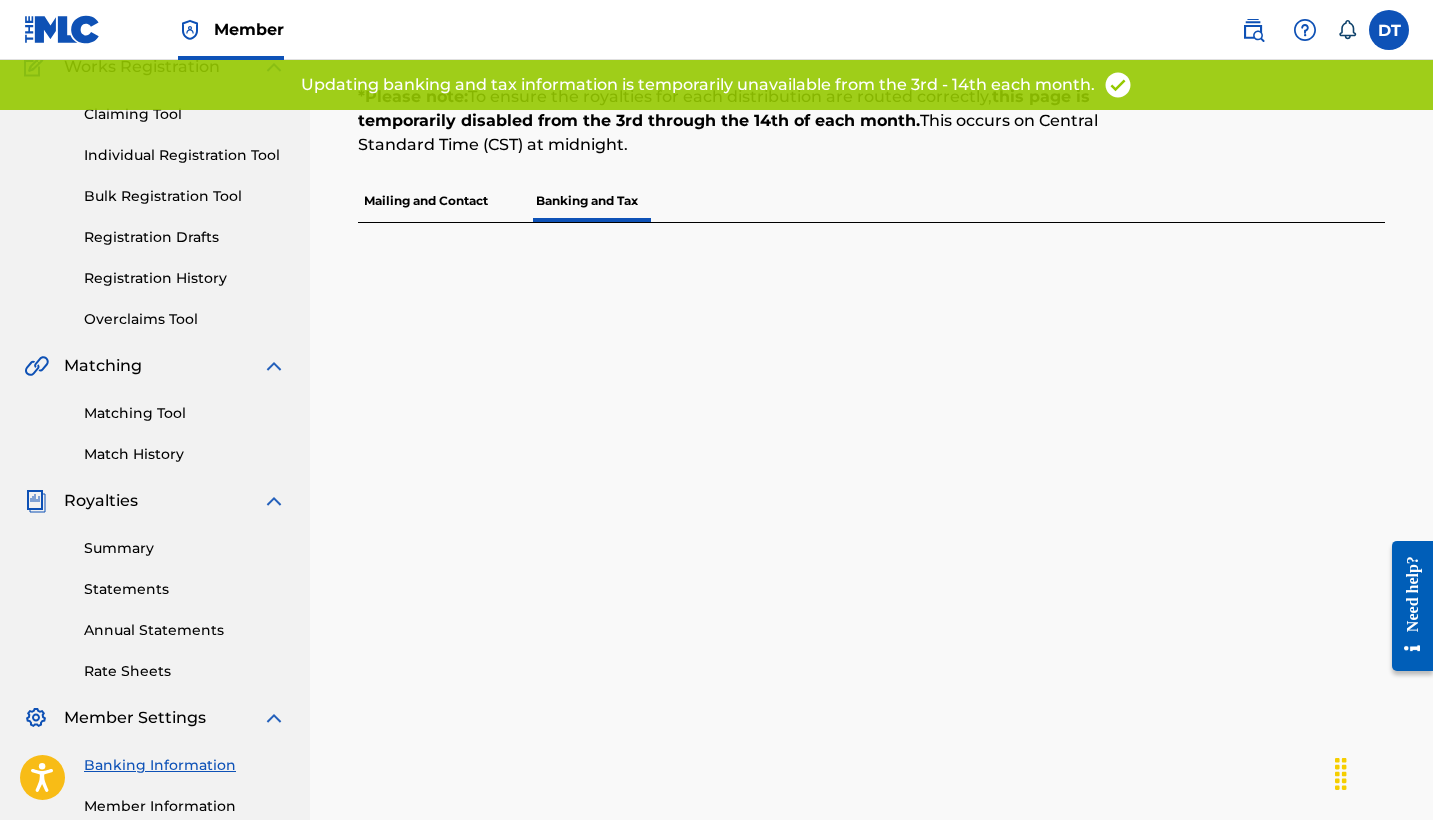 scroll, scrollTop: 0, scrollLeft: 0, axis: both 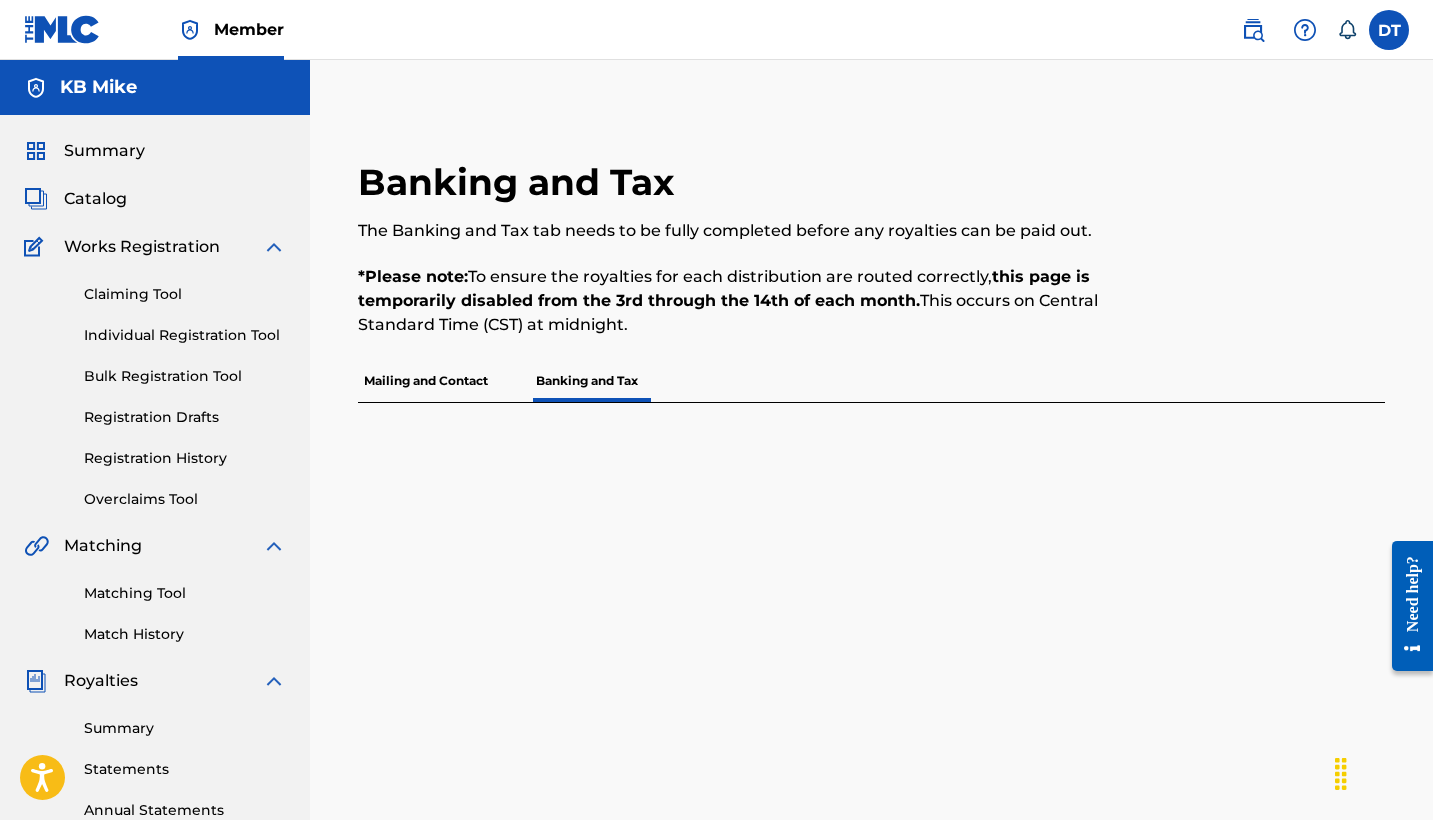 click on "Claiming Tool Individual Registration Tool Bulk Registration Tool Registration Drafts Registration History Overclaims Tool" at bounding box center (155, 384) 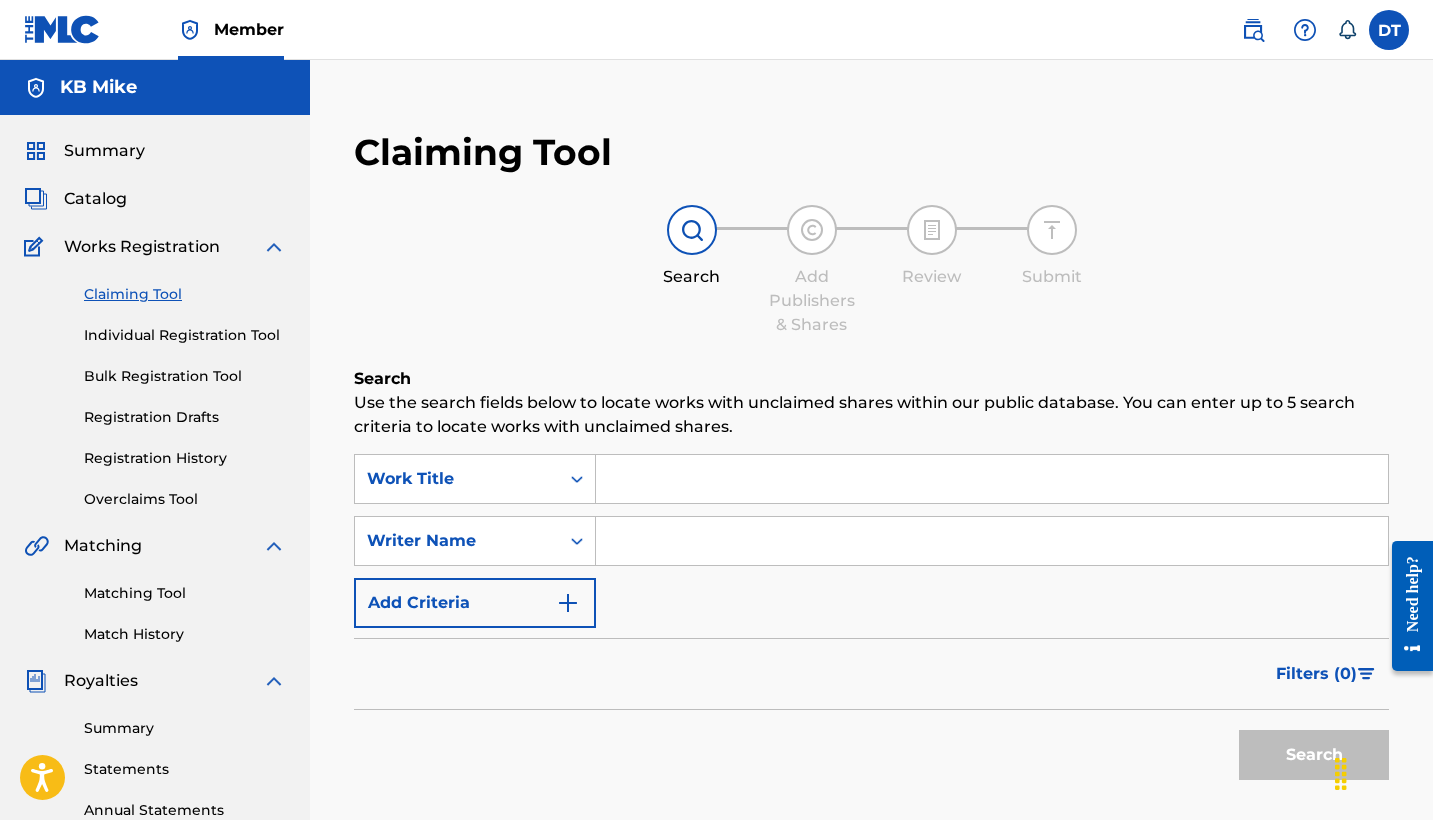 click on "Individual Registration Tool" at bounding box center (185, 335) 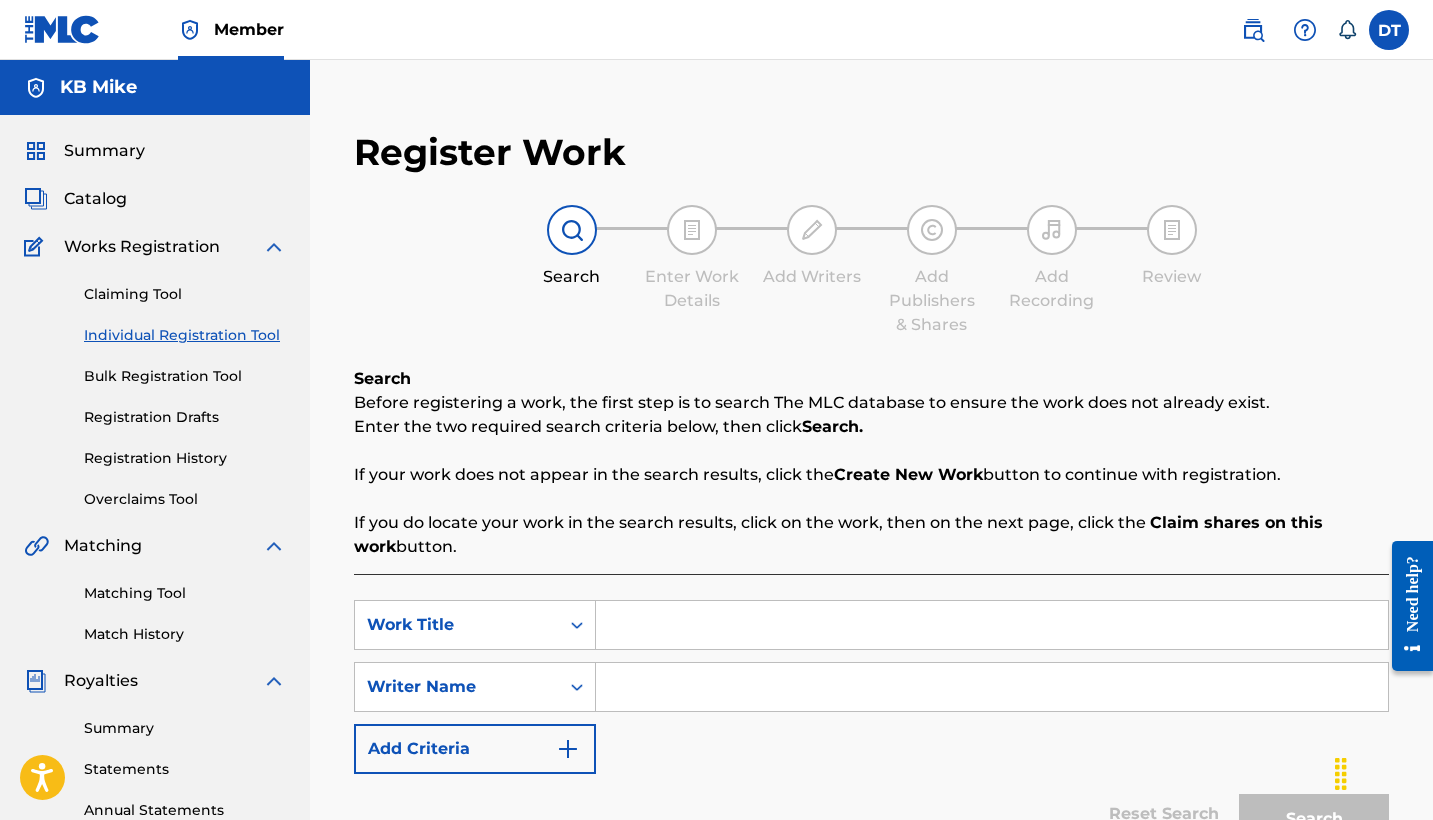 click on "Bulk Registration Tool" at bounding box center [185, 376] 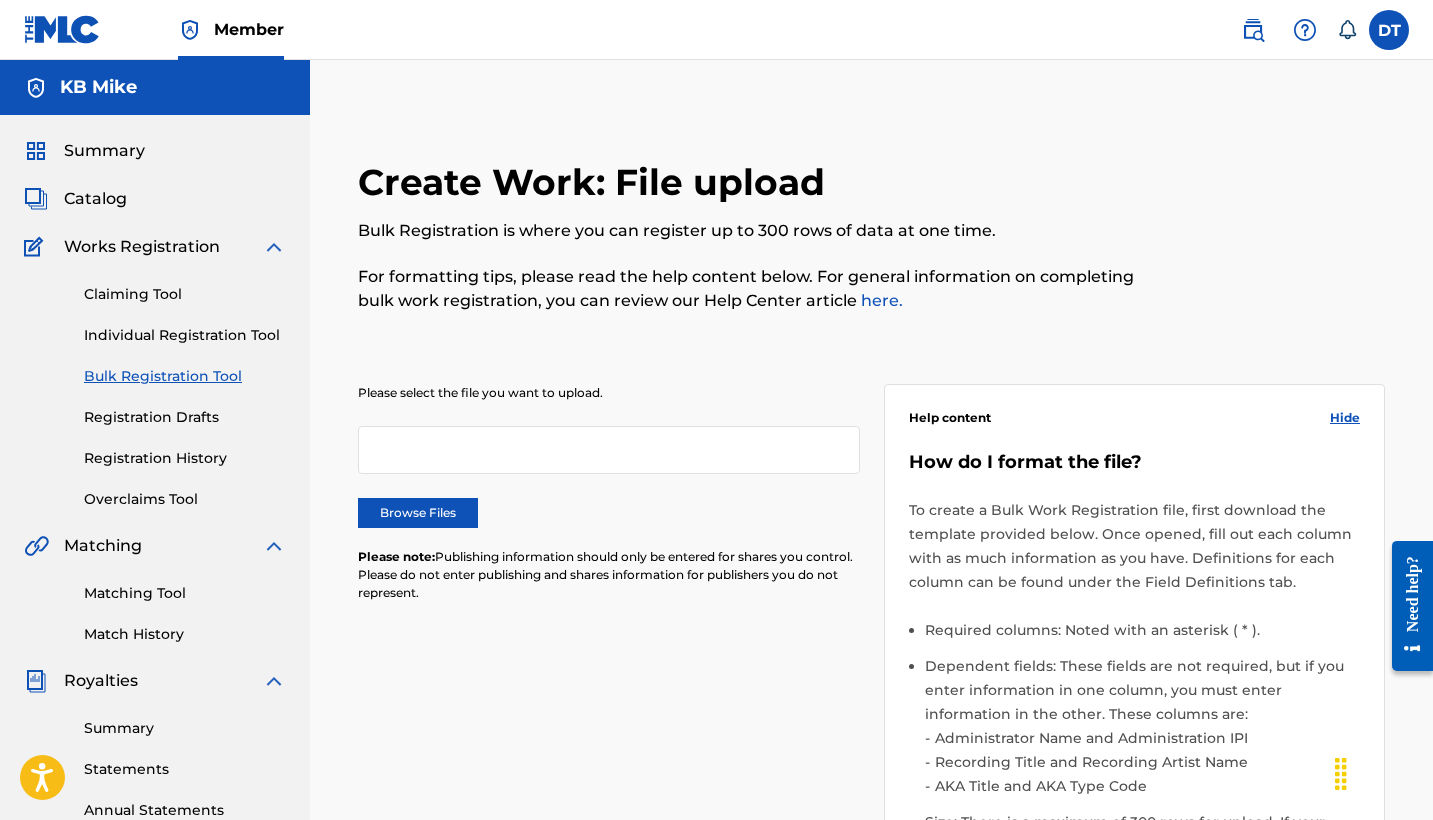 click on "Registration Drafts" at bounding box center [185, 417] 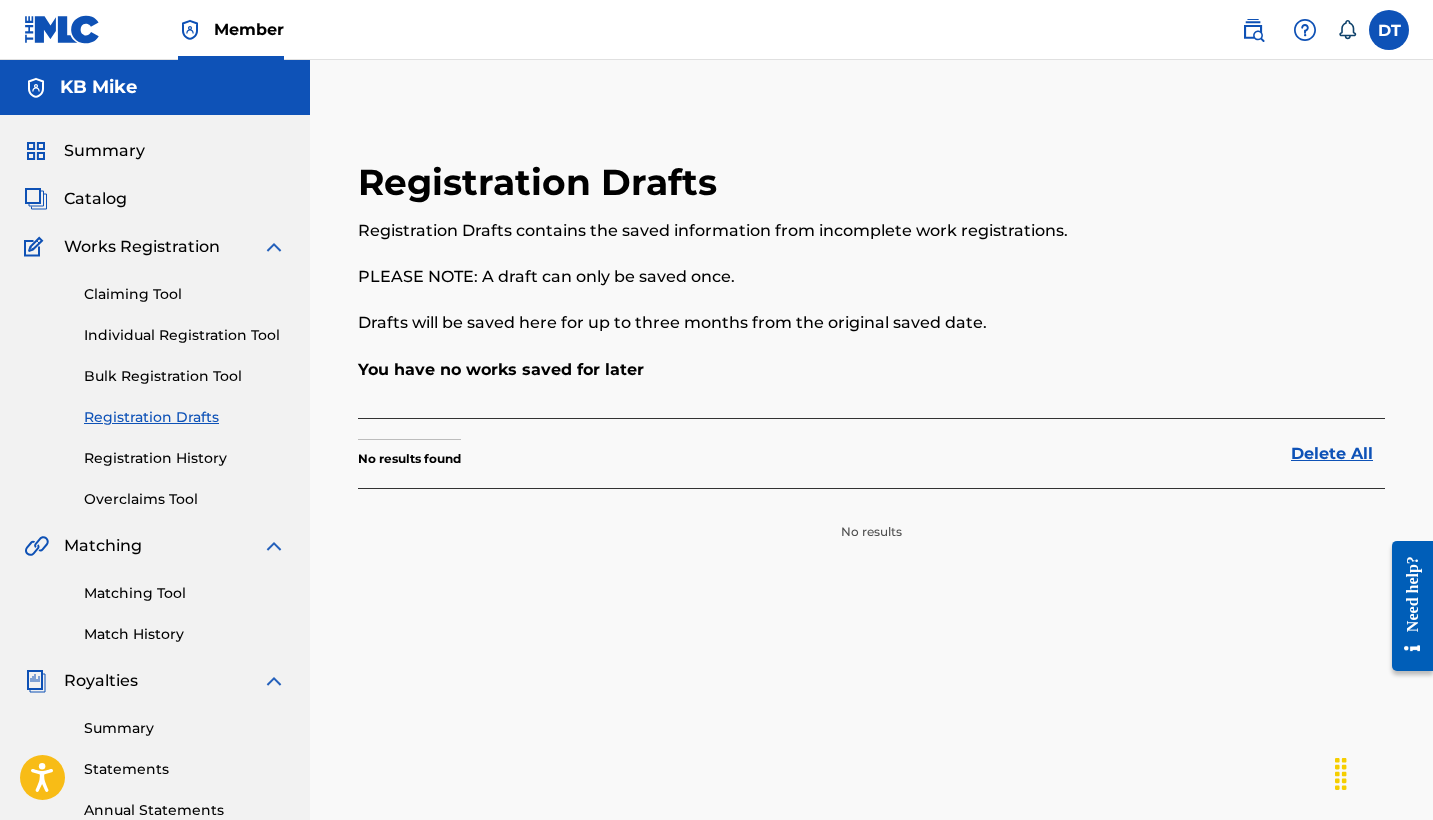 click on "Registration History" at bounding box center [185, 458] 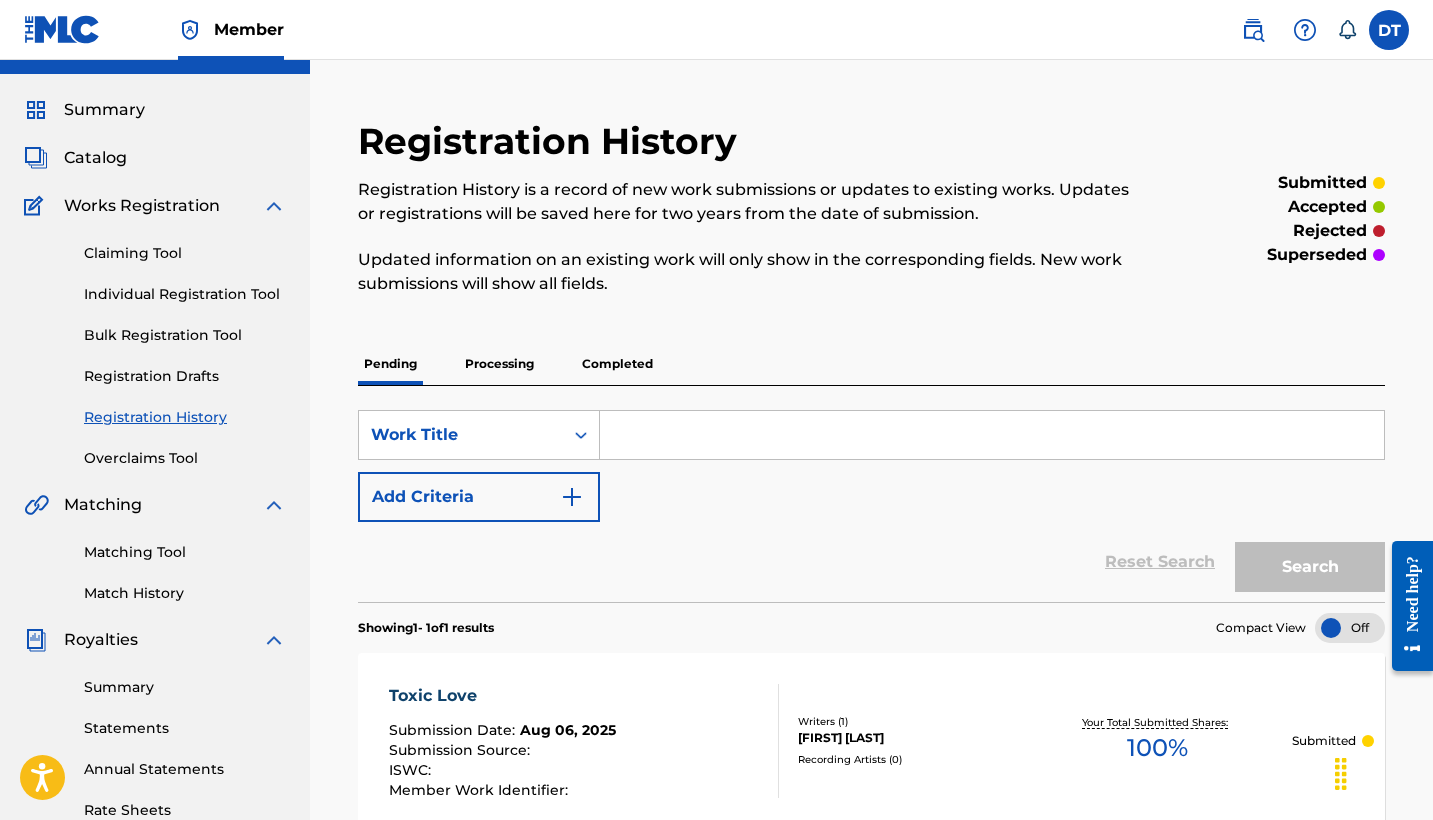 scroll, scrollTop: 48, scrollLeft: 0, axis: vertical 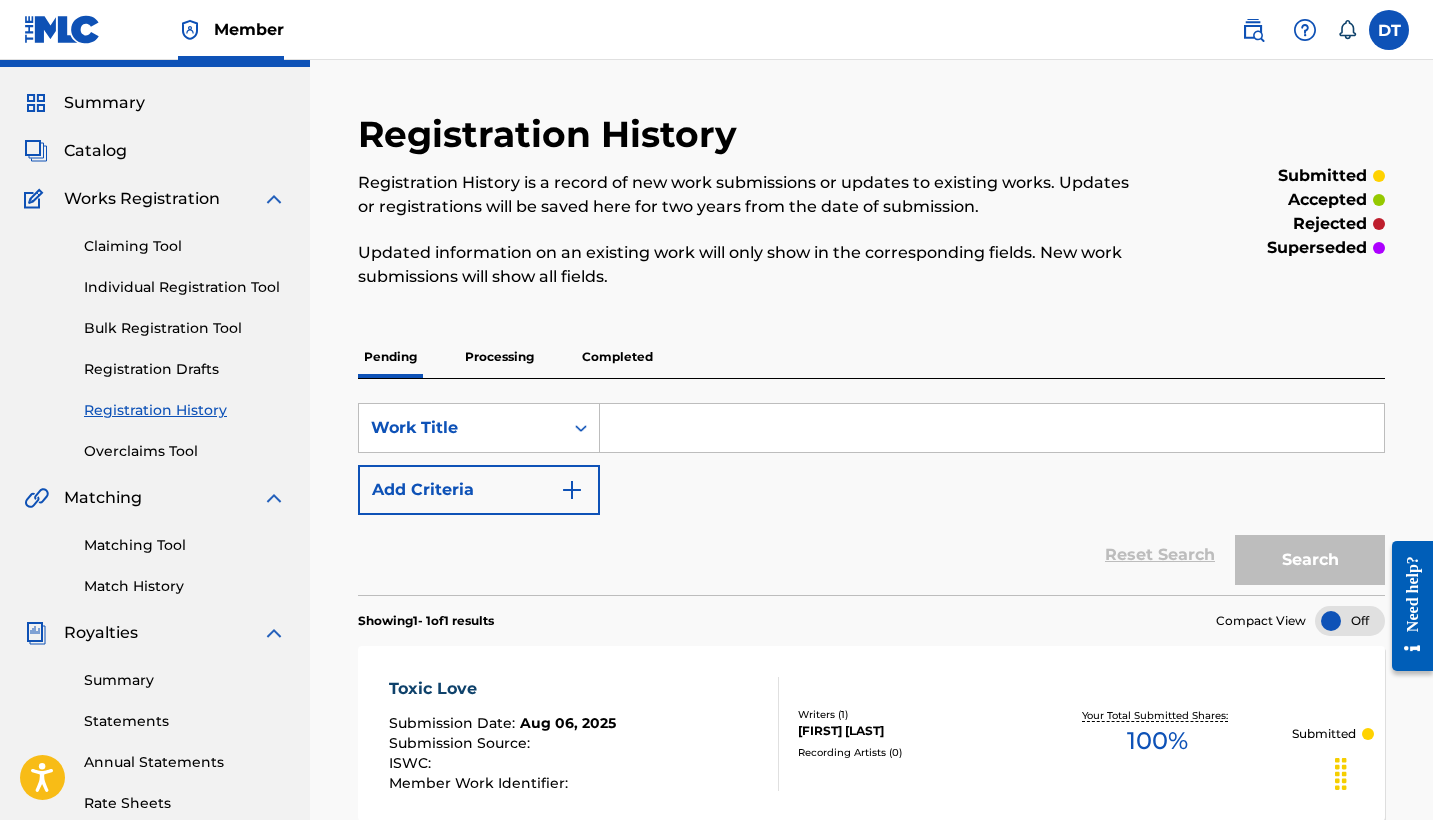 click on "Summary" at bounding box center (185, 680) 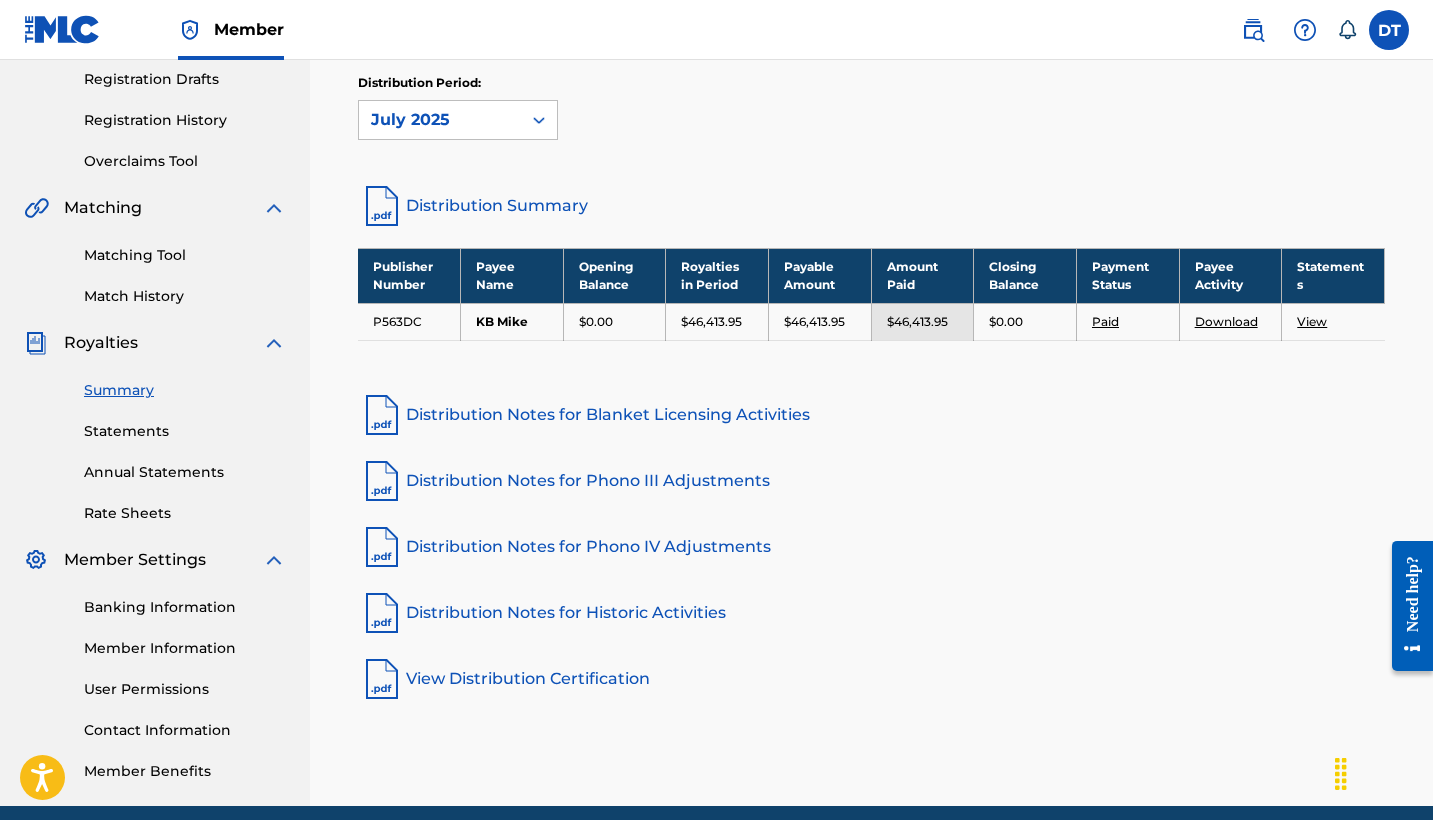 scroll, scrollTop: 358, scrollLeft: 0, axis: vertical 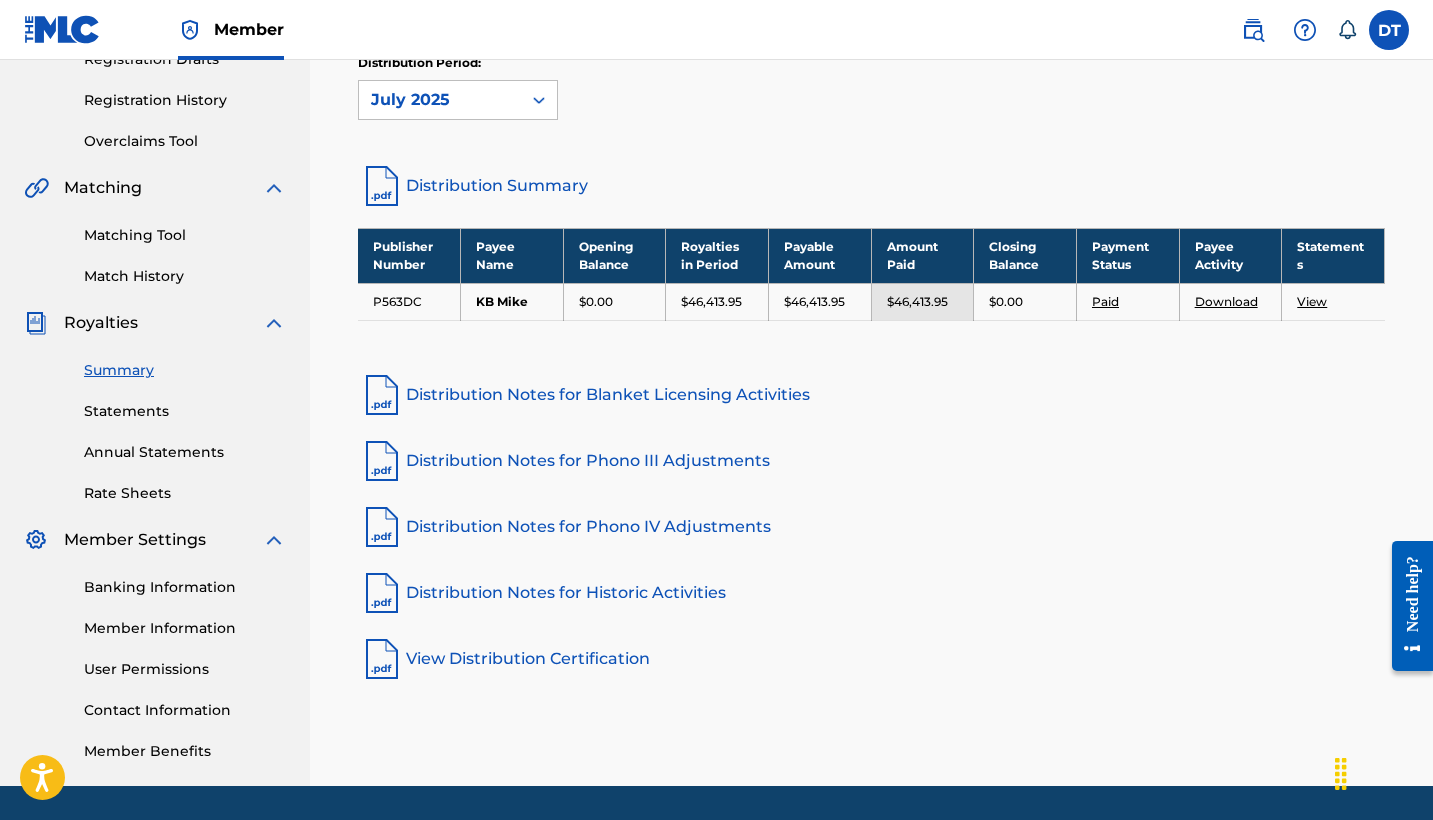 click on "View" at bounding box center [1312, 301] 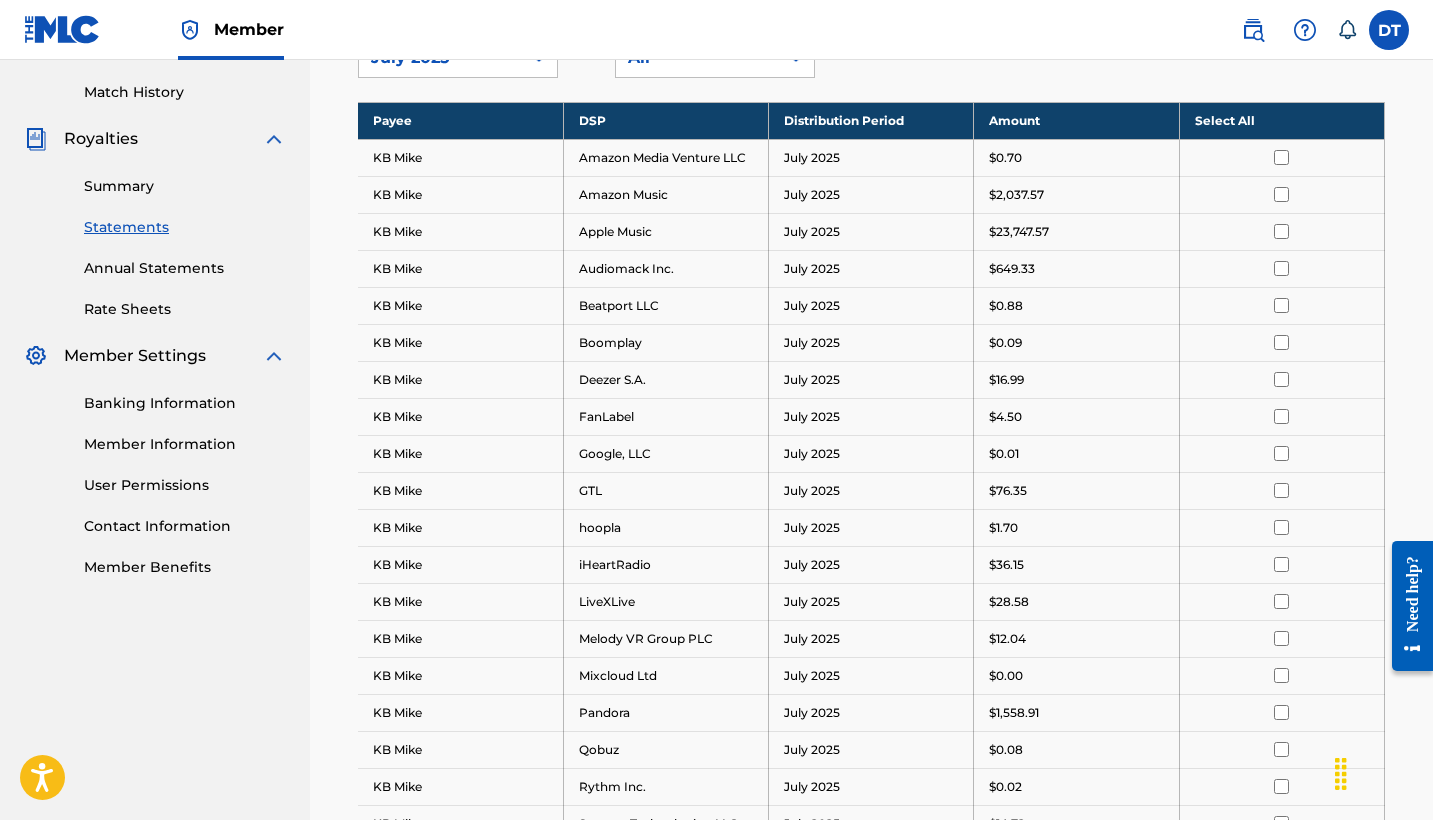 scroll, scrollTop: 545, scrollLeft: 0, axis: vertical 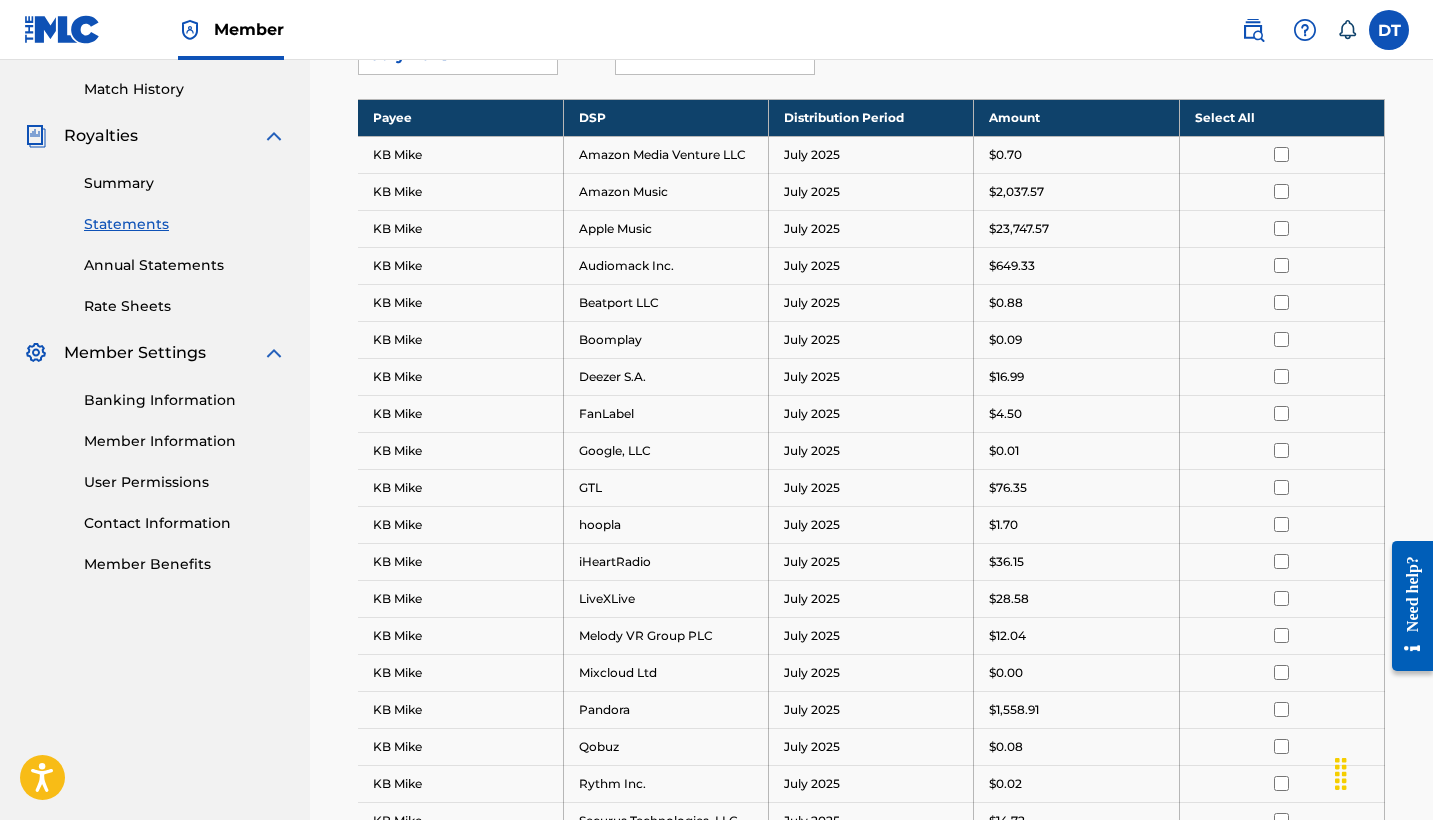 click at bounding box center [1281, 228] 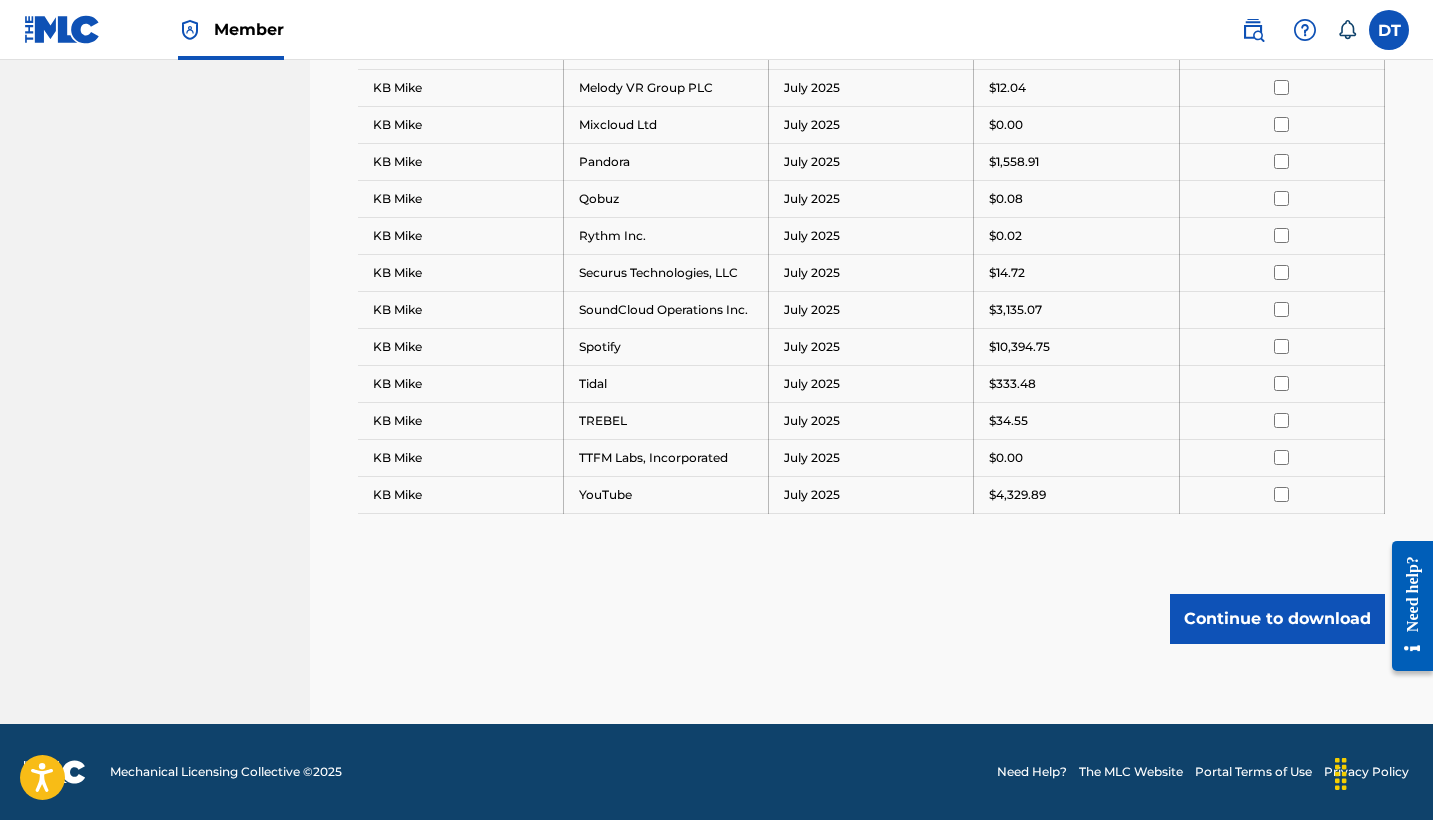 scroll, scrollTop: 1093, scrollLeft: 0, axis: vertical 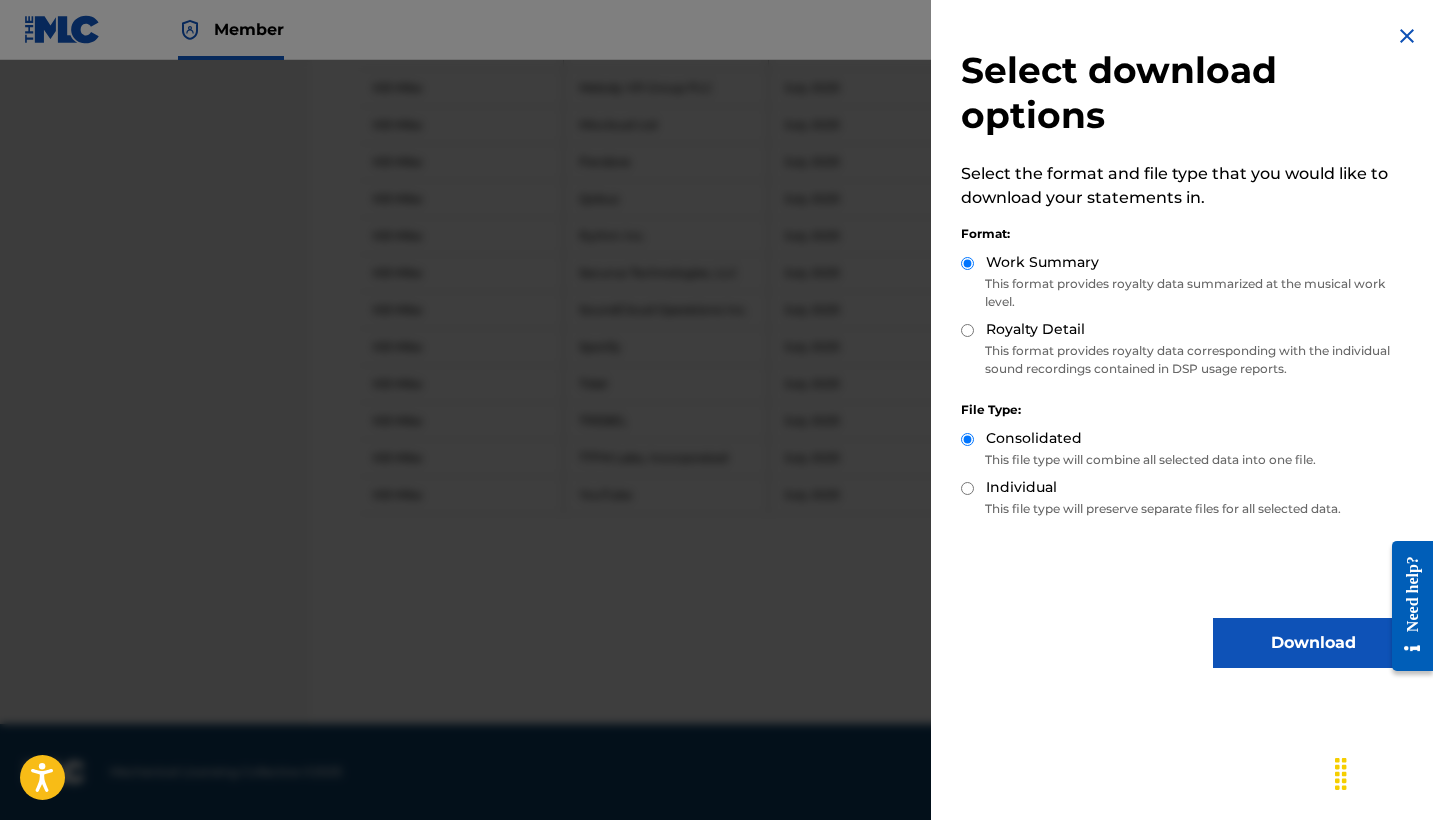 click on "Select download options Select the format and file type that you would like to download your statements in. Format: Work Summary This format provides royalty data summarized at the musical work level. Royalty Detail This format provides royalty data corresponding with the individual sound recordings contained in DSP usage reports. File Type: Consolidated This file type will combine all selected data into one file. Individual This file type will preserve separate files for all selected data. Download" at bounding box center [1187, 346] 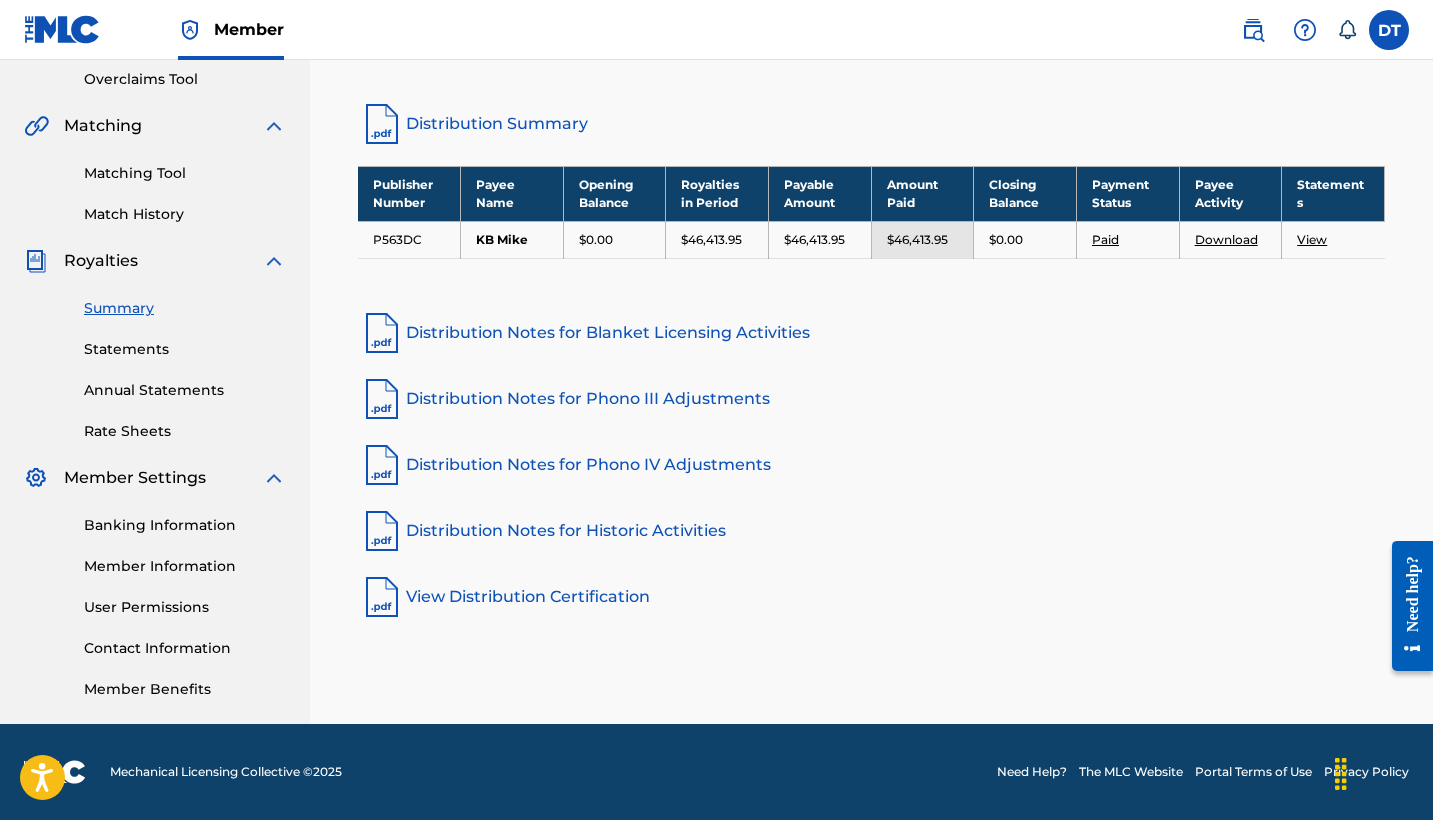scroll, scrollTop: 420, scrollLeft: 0, axis: vertical 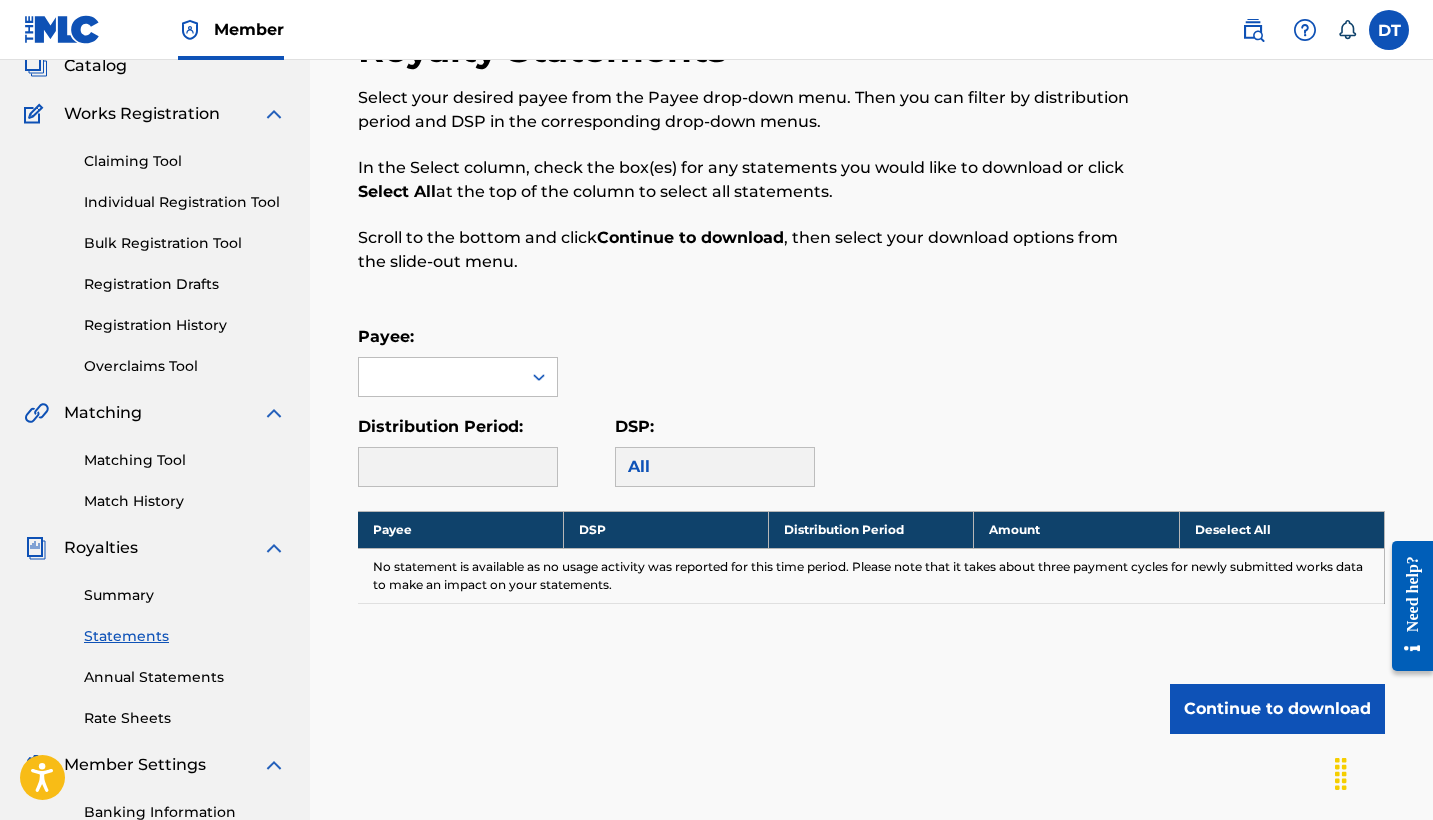 click on "Matching Tool" at bounding box center [185, 460] 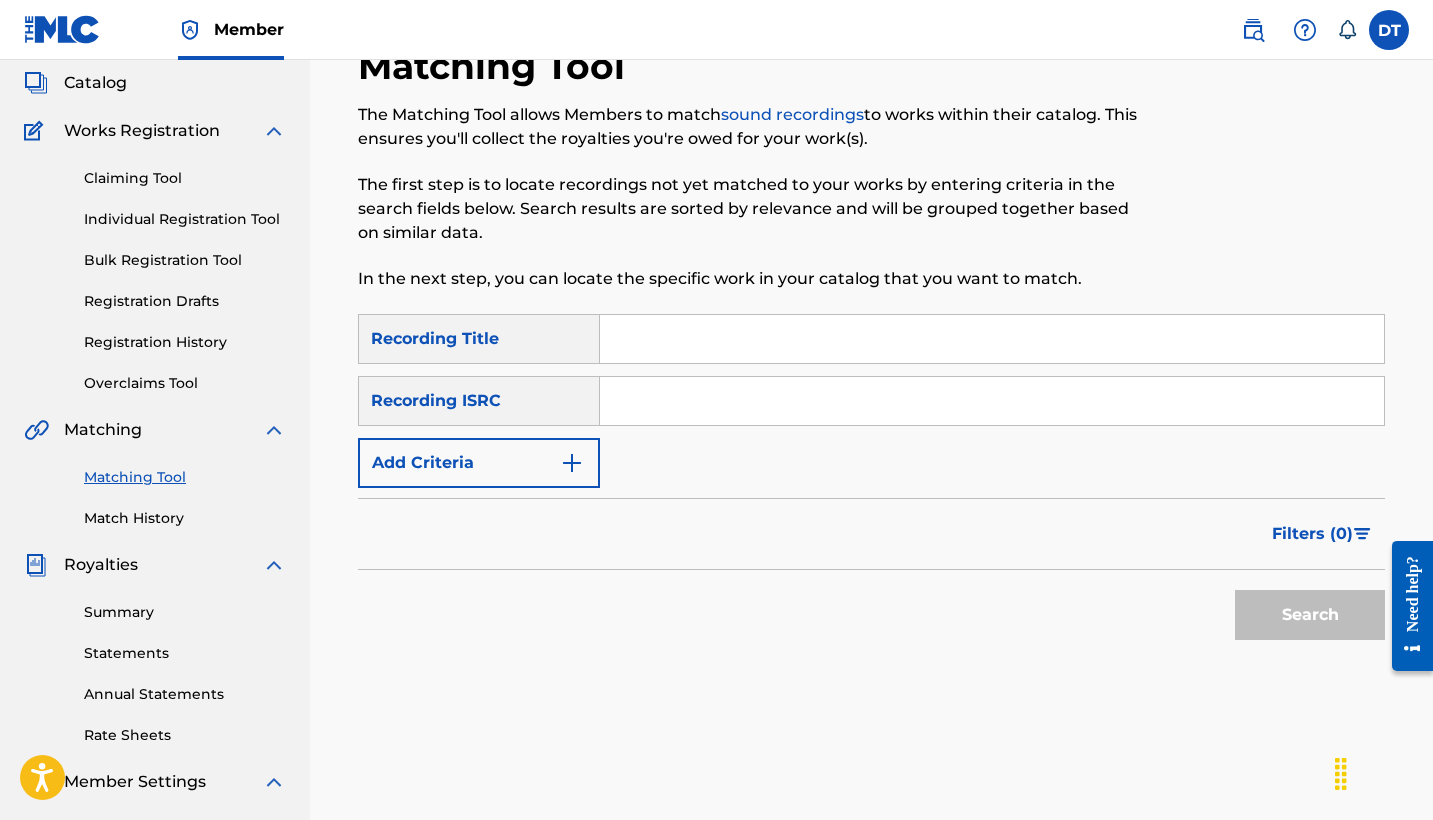scroll, scrollTop: 119, scrollLeft: 0, axis: vertical 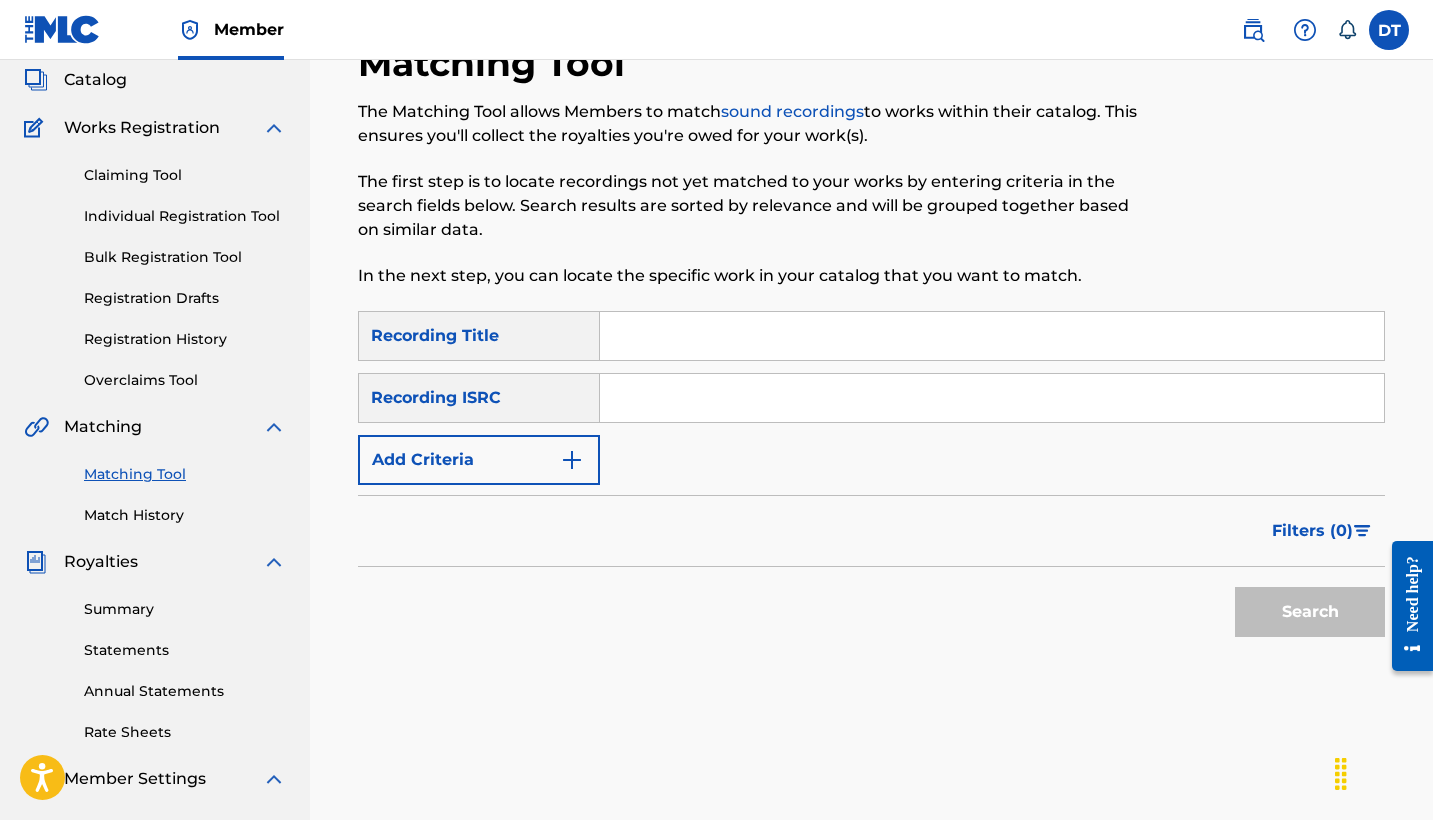 click on "Match History" at bounding box center (185, 515) 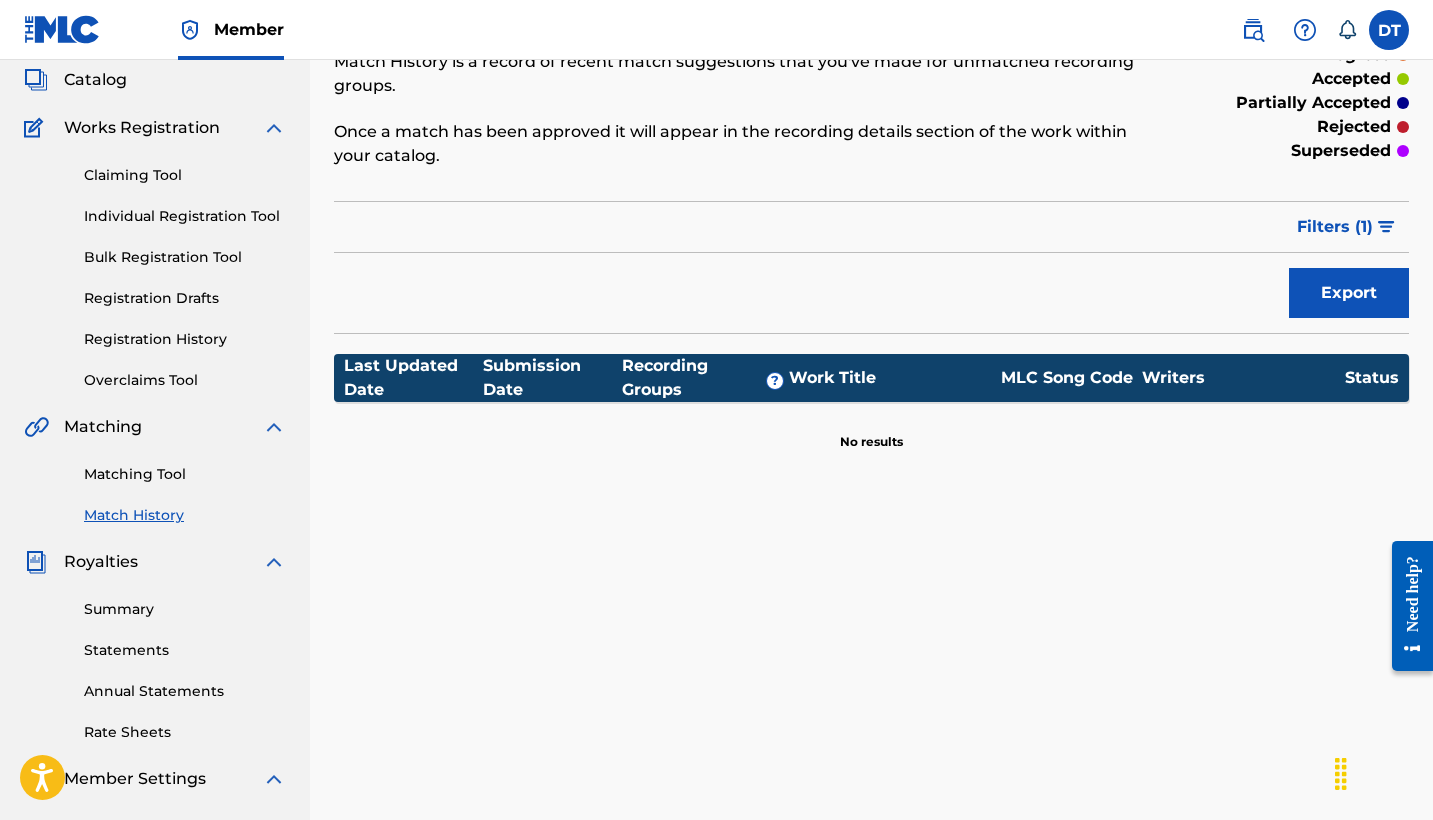 scroll, scrollTop: 0, scrollLeft: 0, axis: both 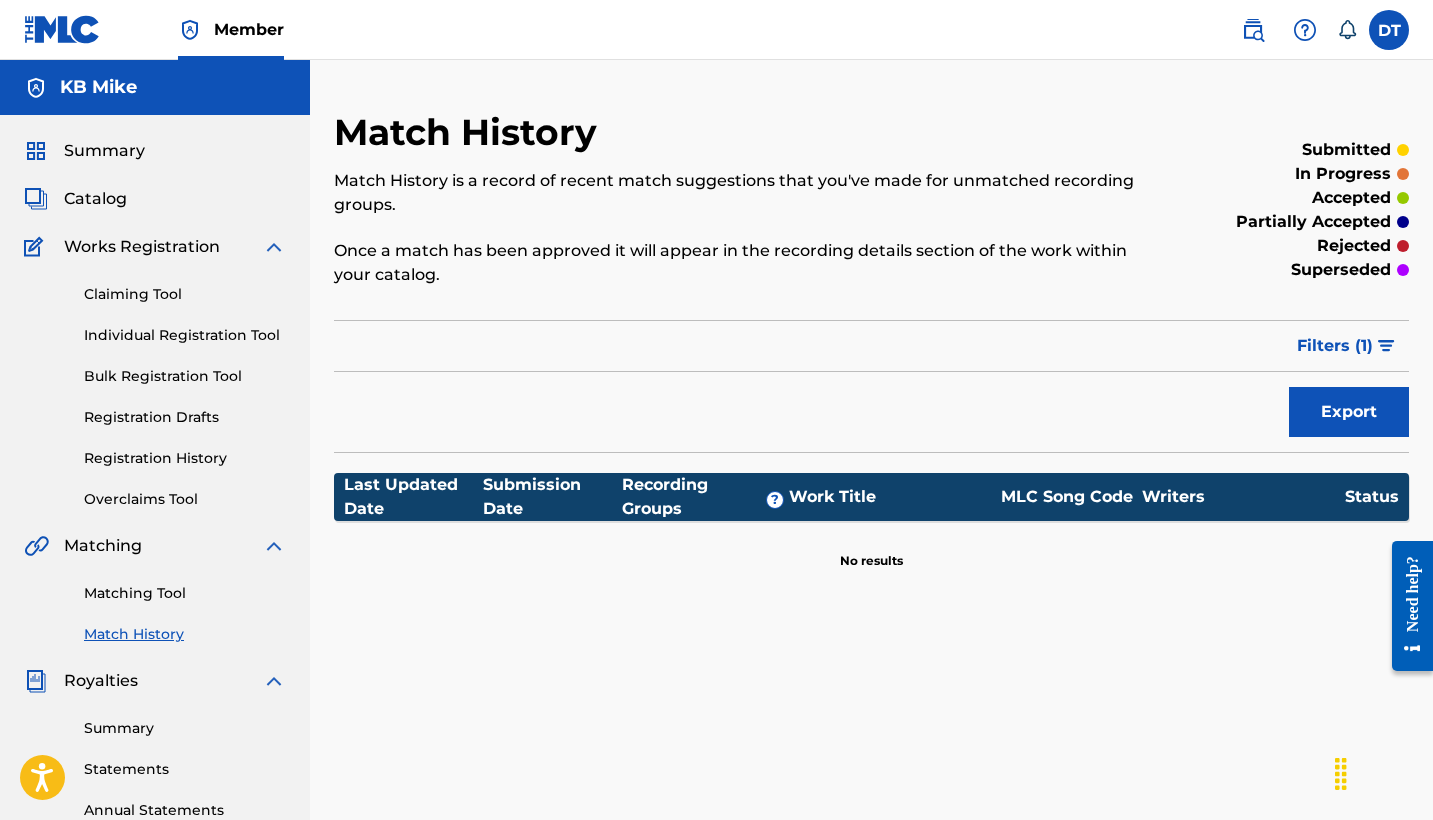 click on "Matching Tool" at bounding box center [185, 593] 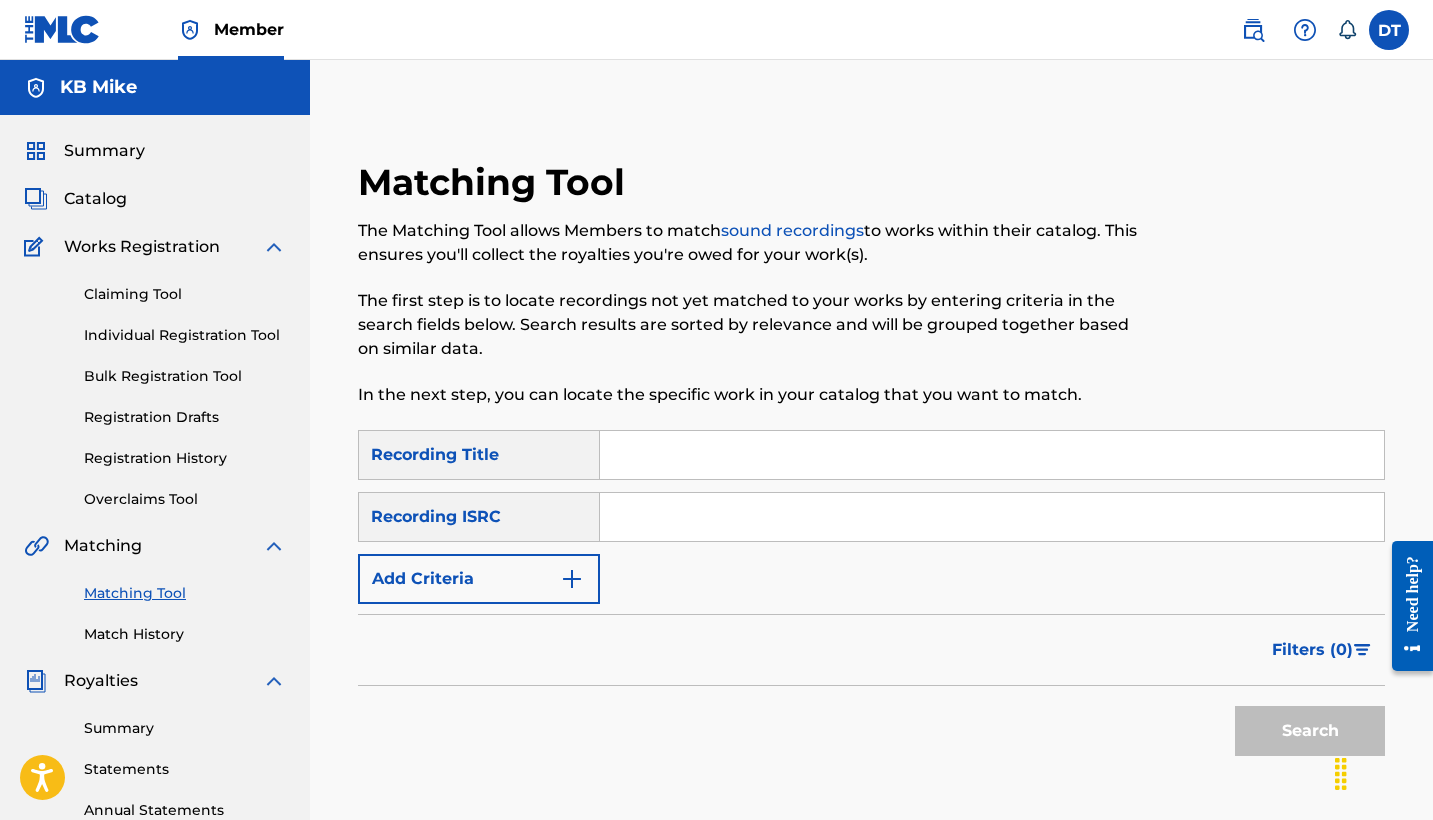 click at bounding box center [992, 455] 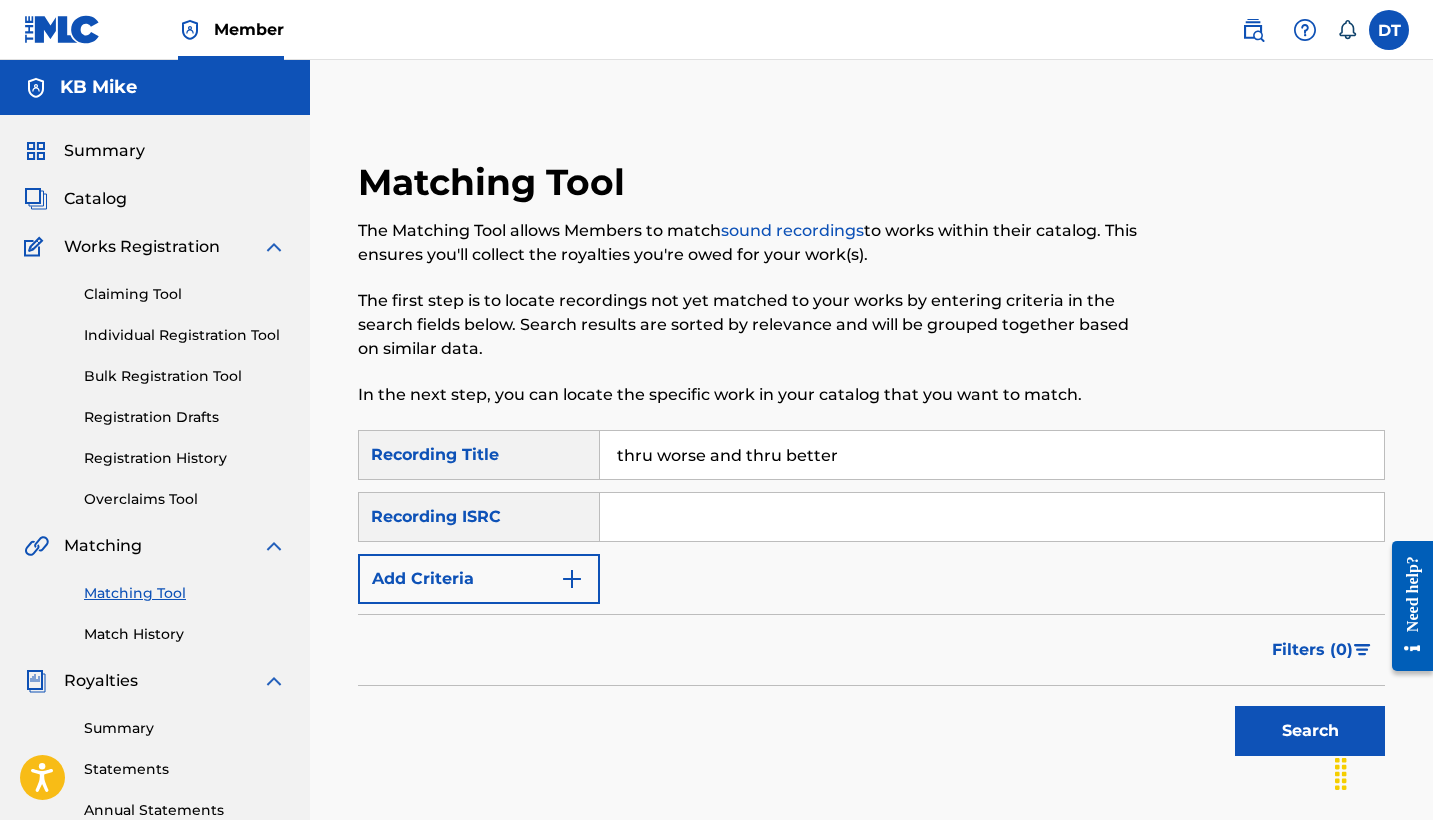 type on "thru worse and thru better" 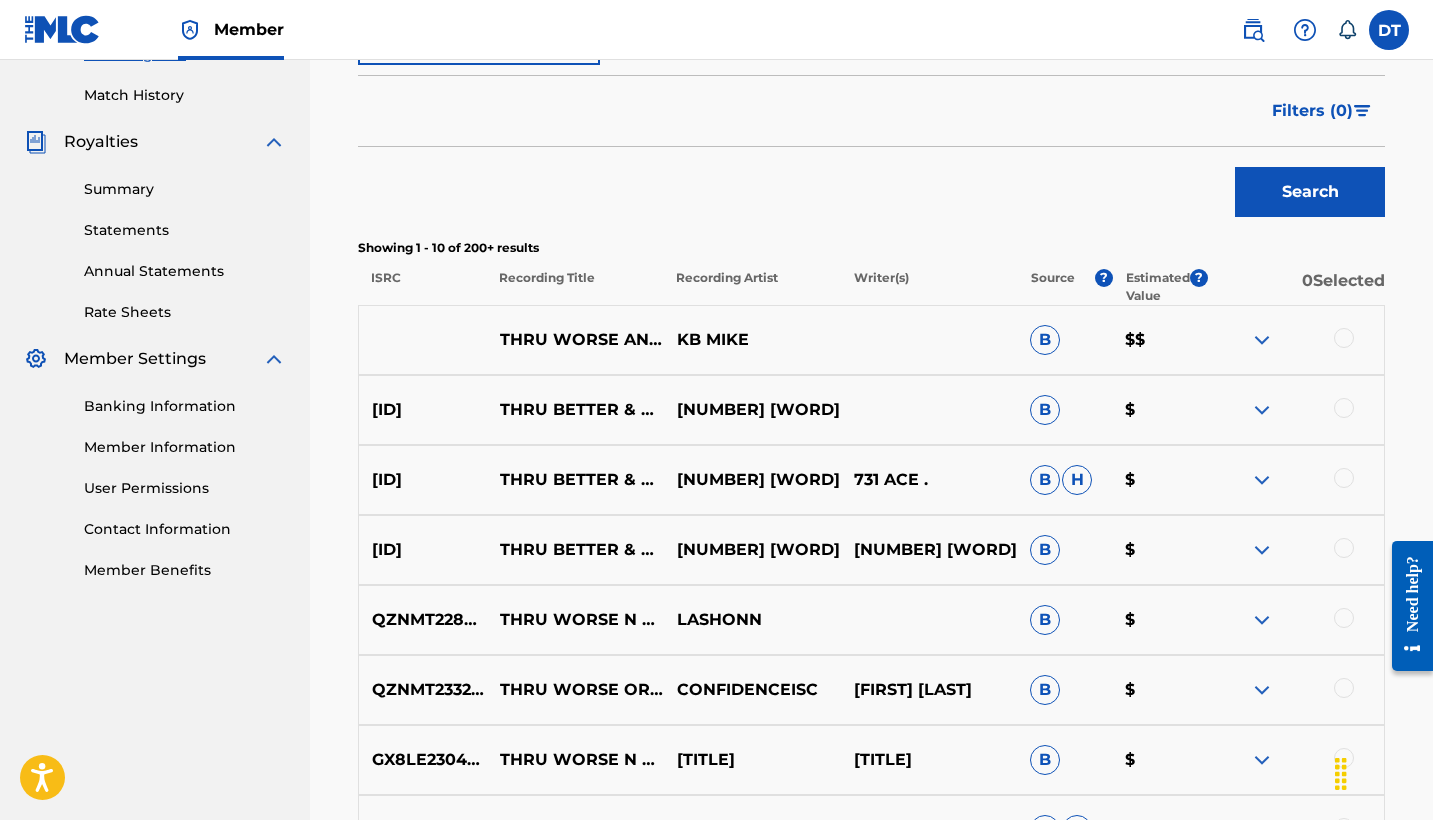 scroll, scrollTop: 555, scrollLeft: 0, axis: vertical 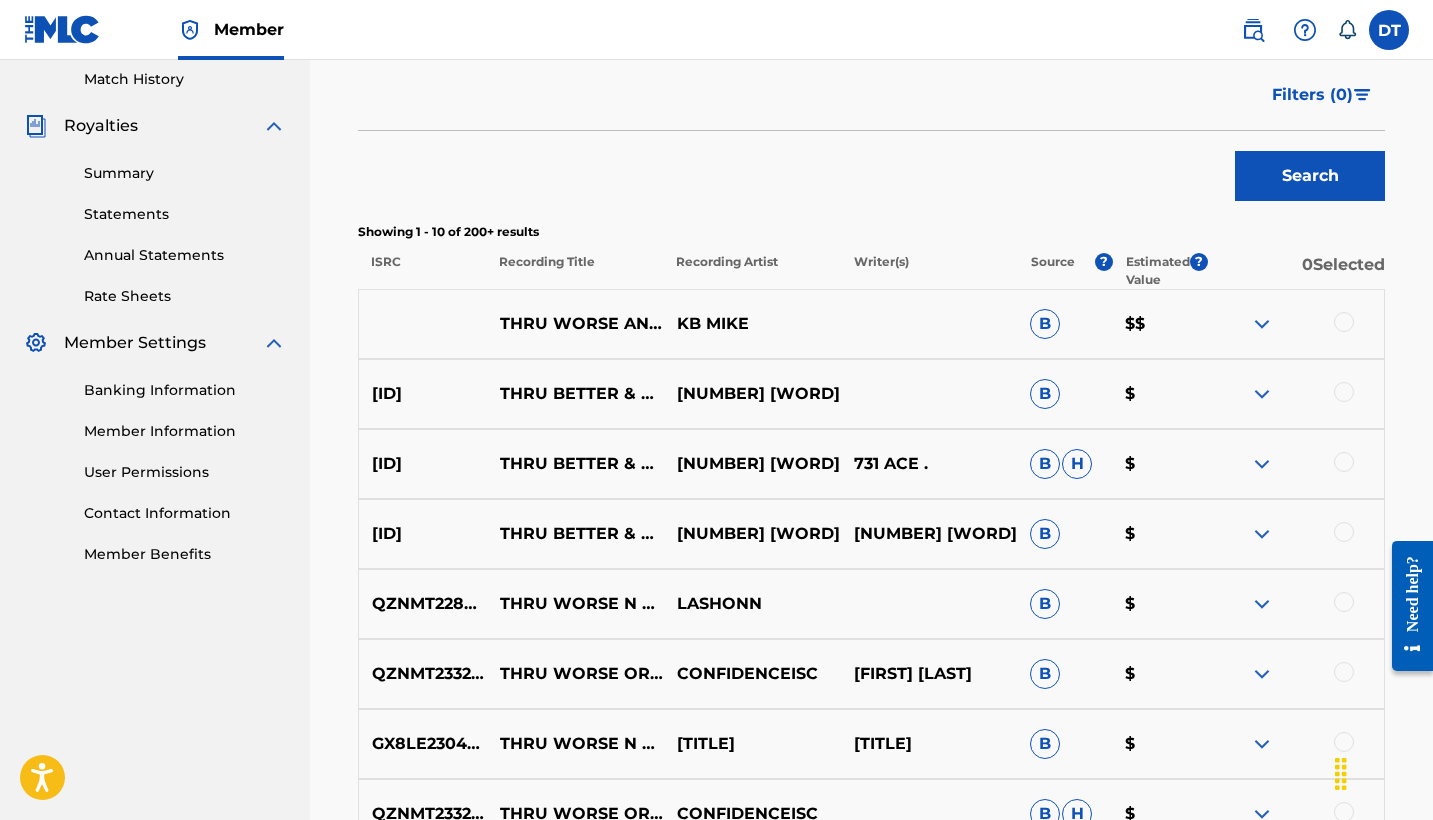 click at bounding box center (1344, 322) 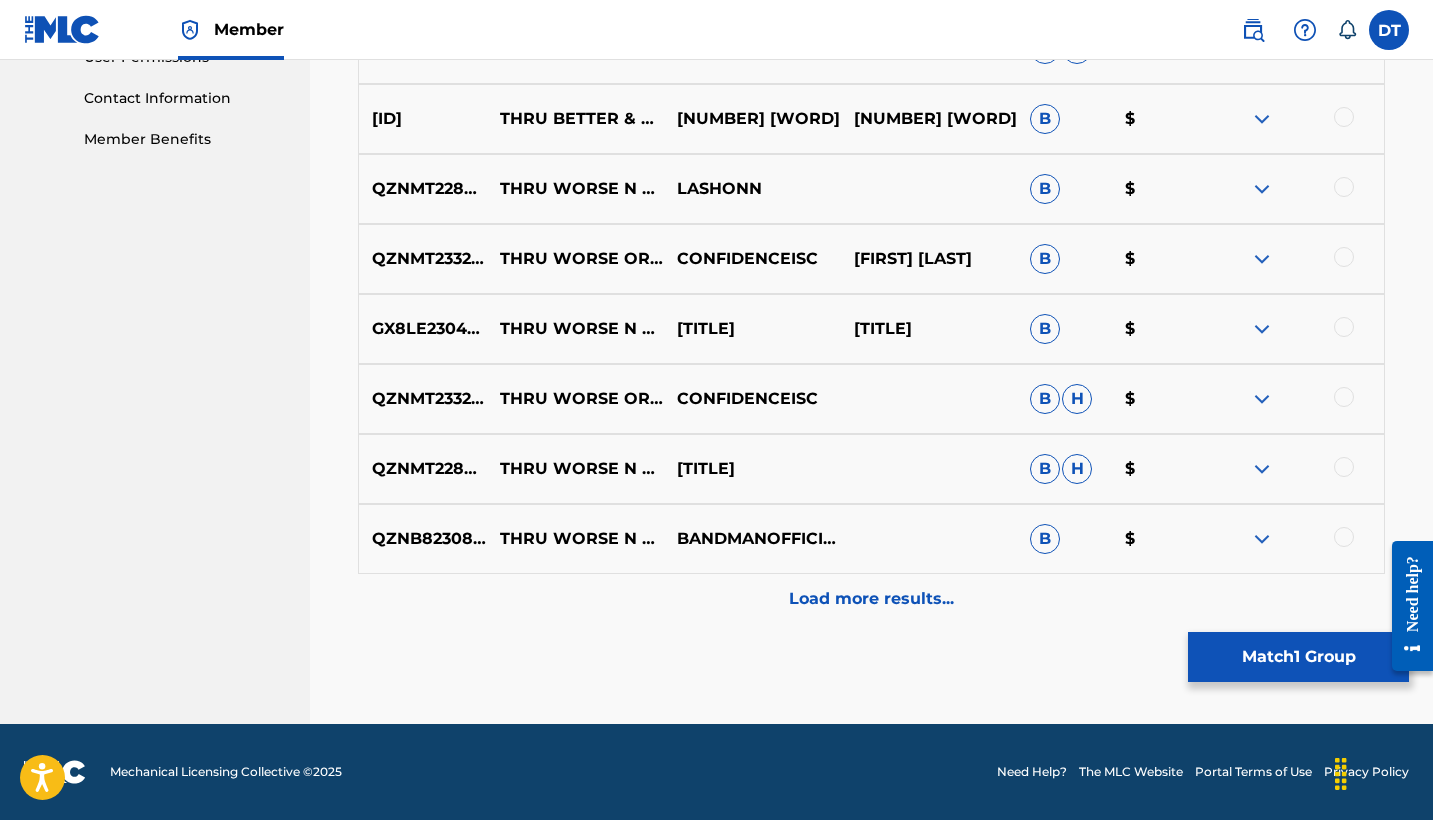 click on "Load more results..." at bounding box center (871, 599) 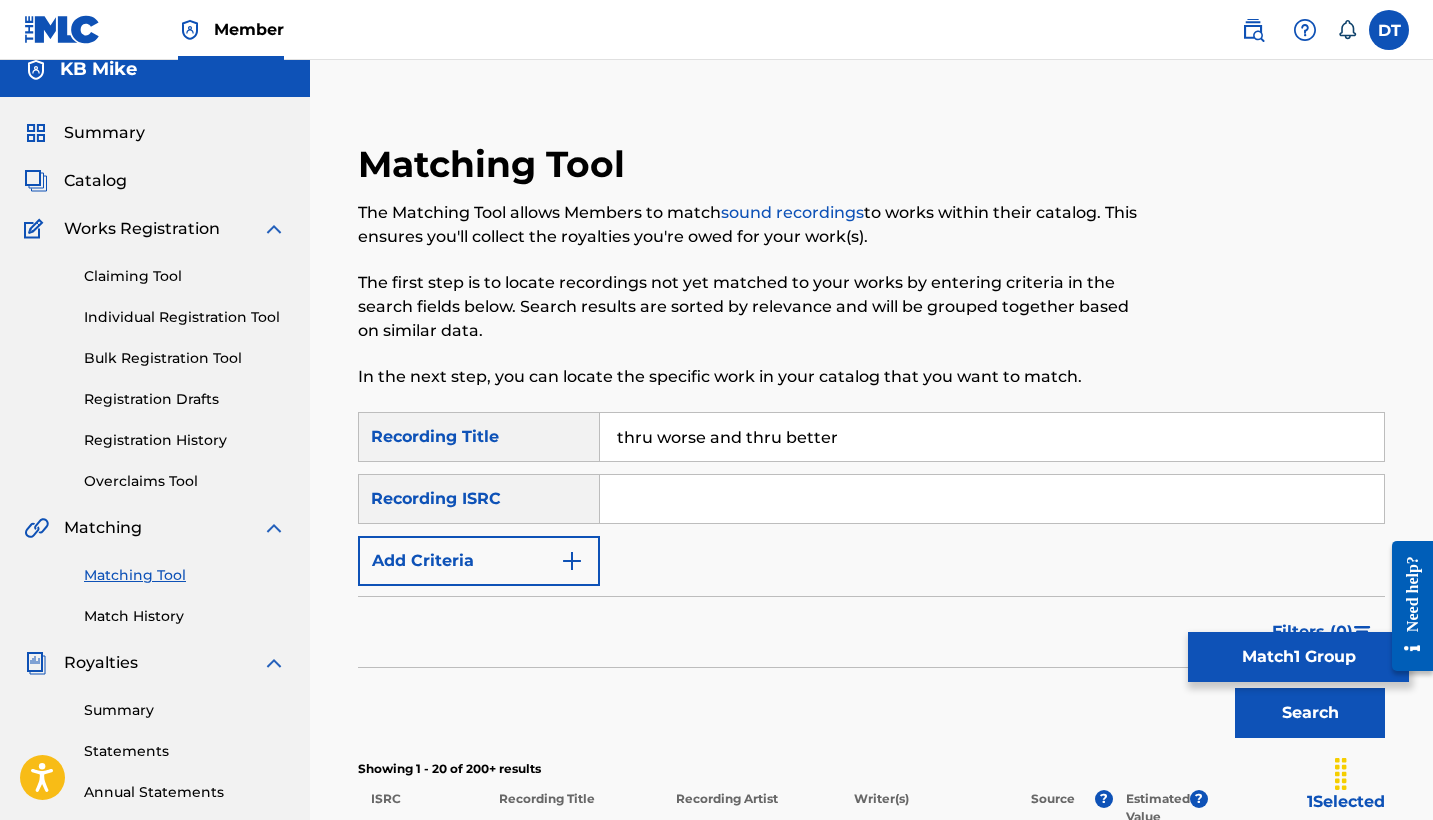 scroll, scrollTop: 20, scrollLeft: 0, axis: vertical 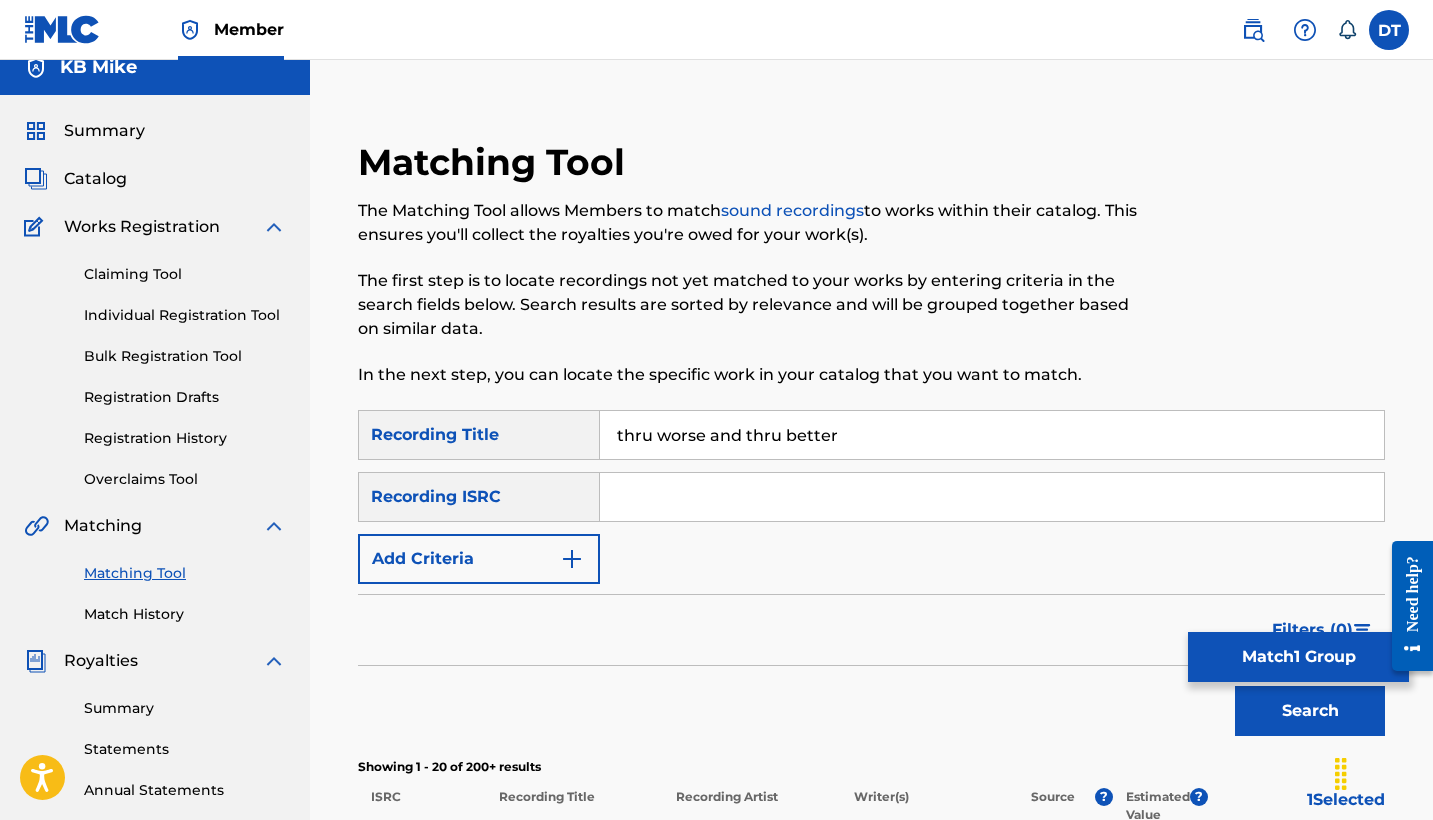 click on "Add Criteria" at bounding box center [479, 559] 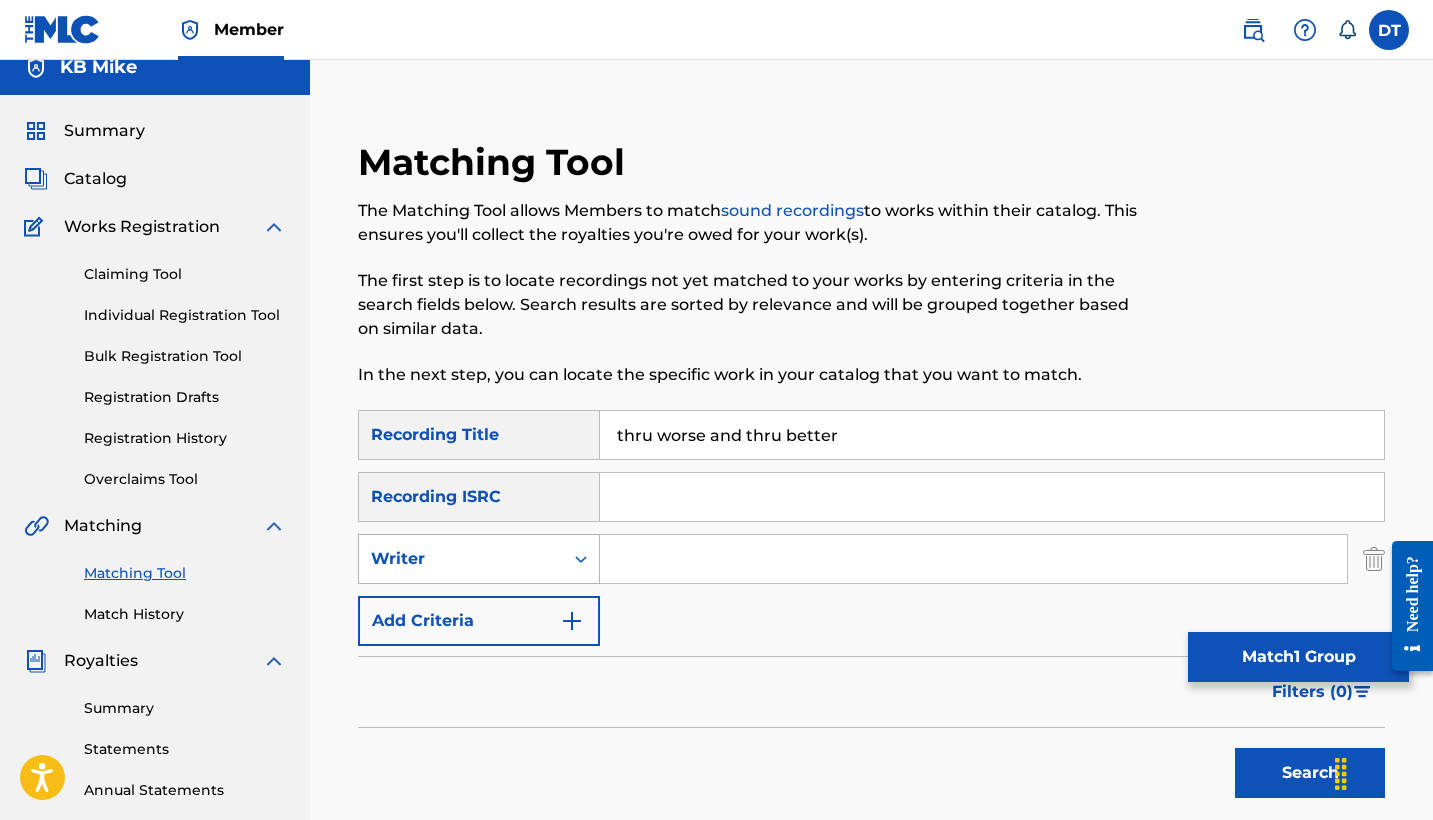 click on "Writer" at bounding box center (461, 559) 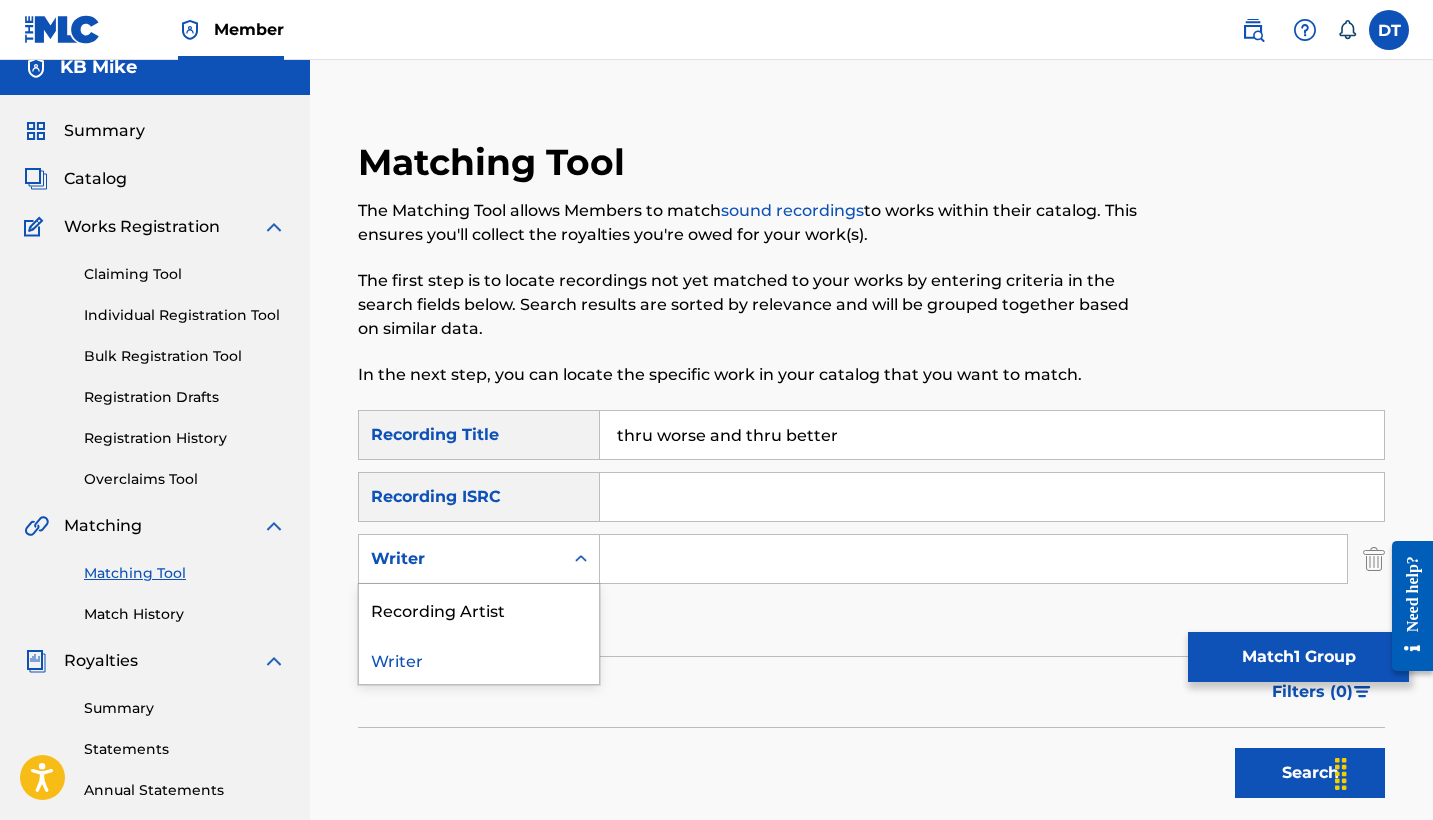 click on "Writer" at bounding box center [461, 559] 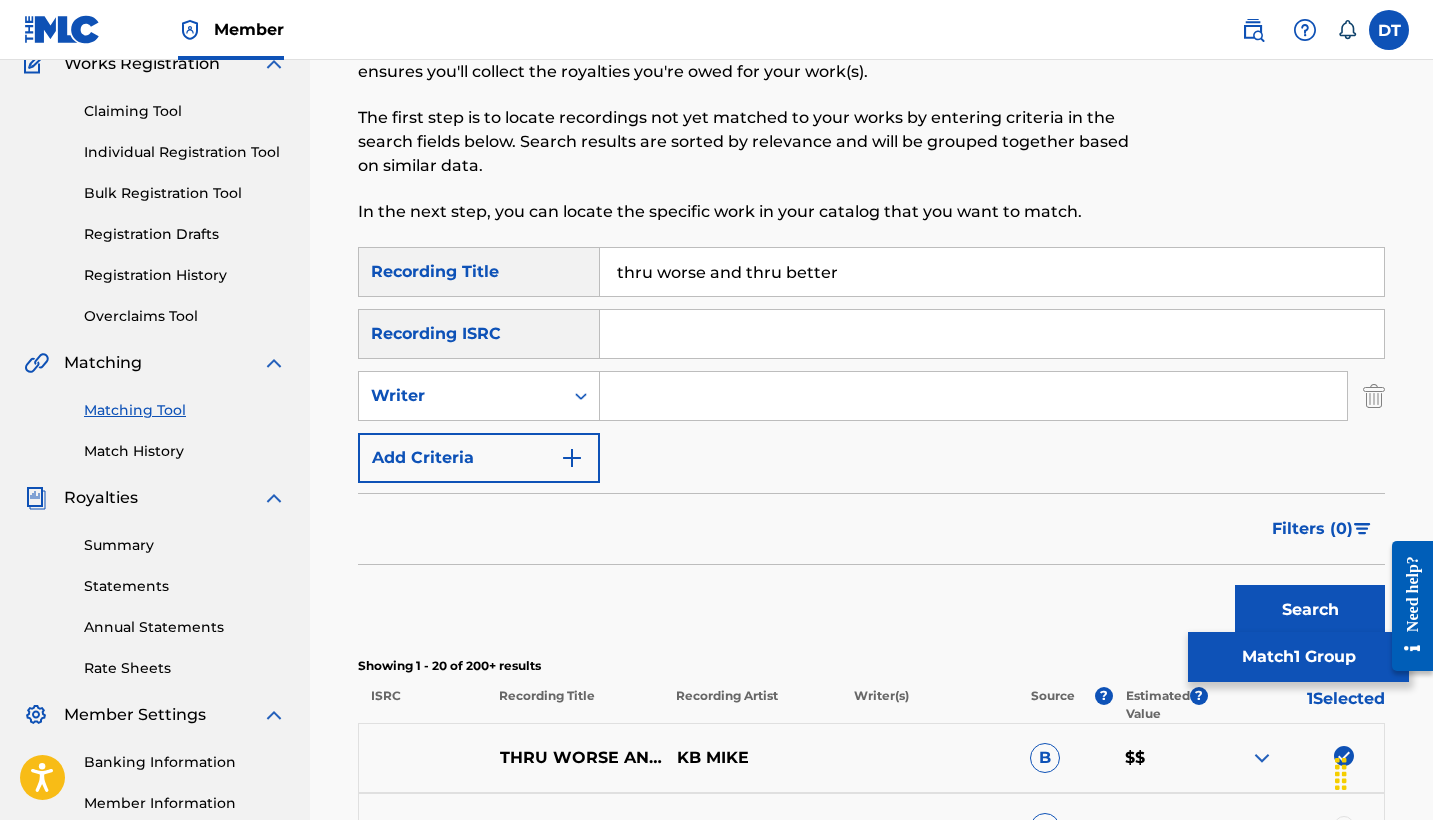 scroll, scrollTop: 184, scrollLeft: 0, axis: vertical 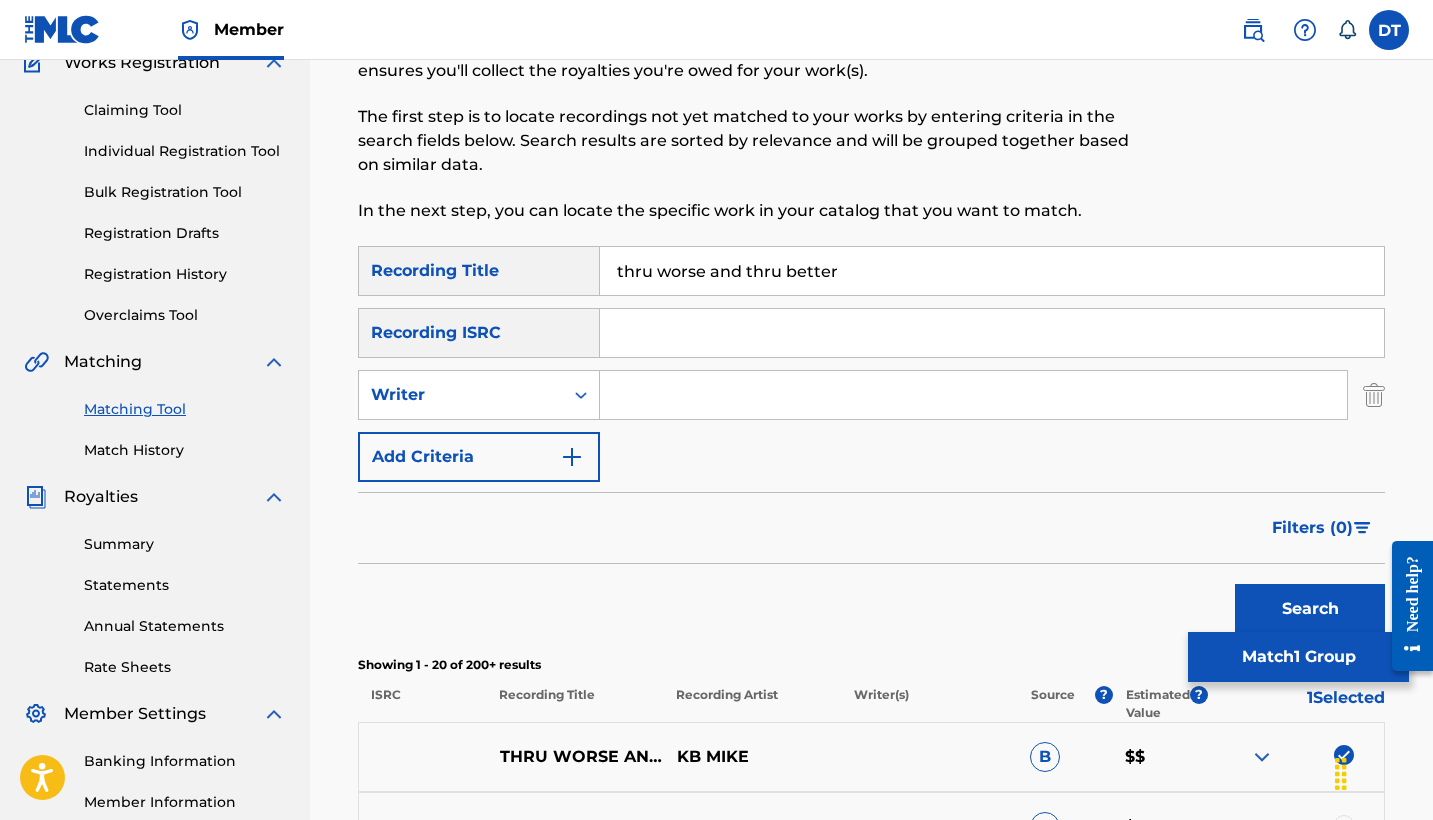 click at bounding box center [973, 395] 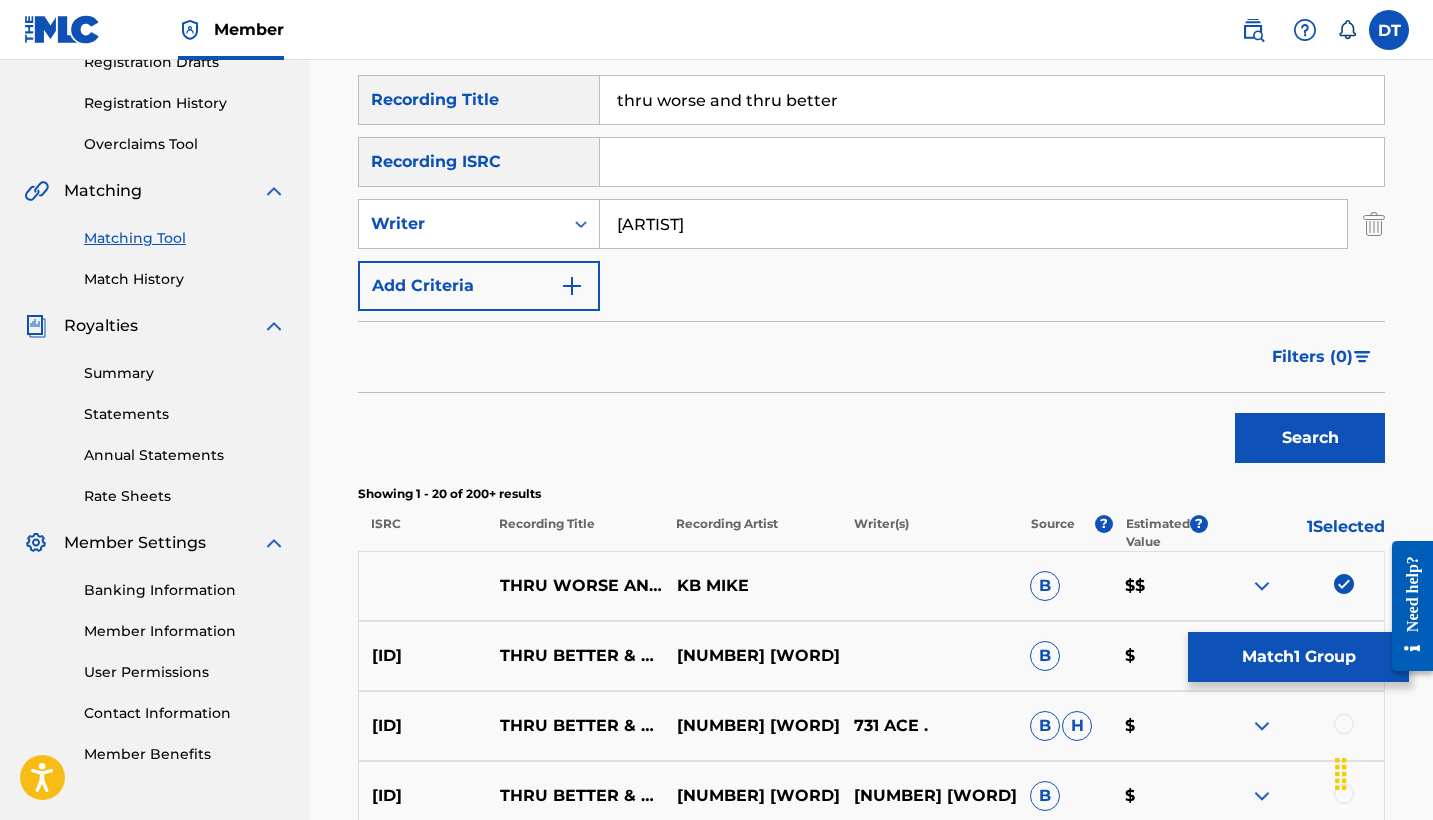 scroll, scrollTop: 382, scrollLeft: 0, axis: vertical 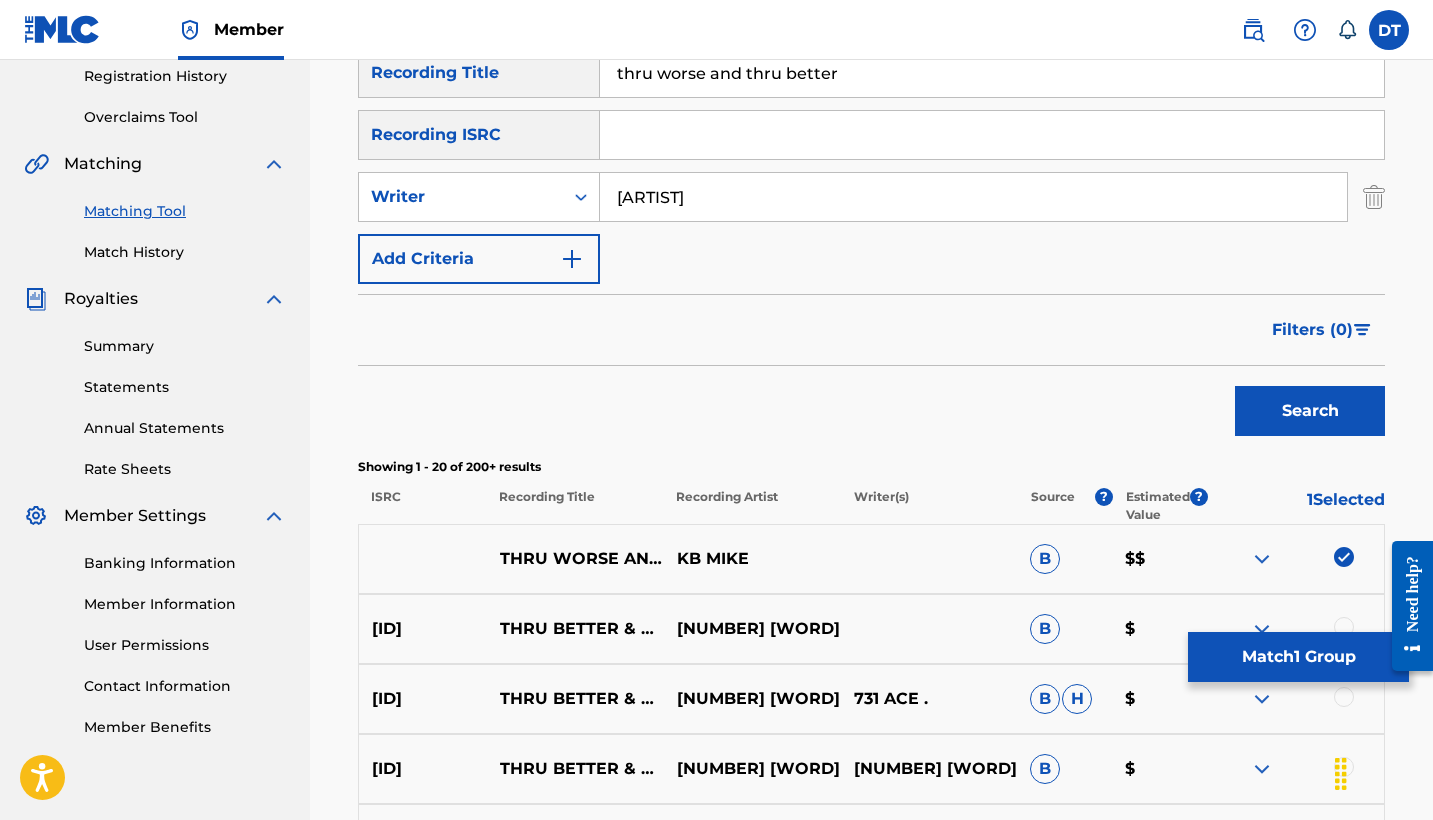 type on "[ARTIST]" 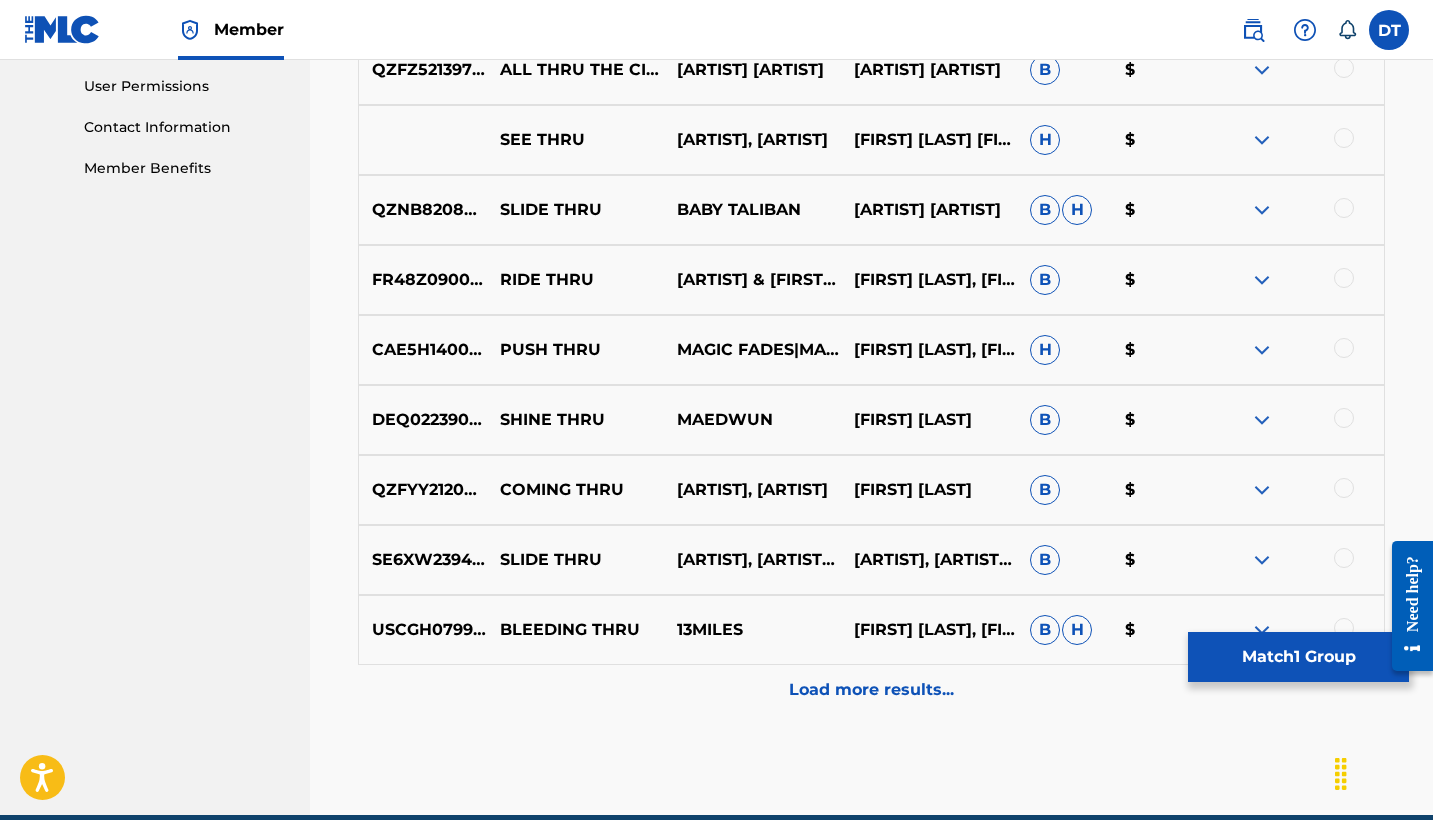scroll, scrollTop: 104, scrollLeft: 0, axis: vertical 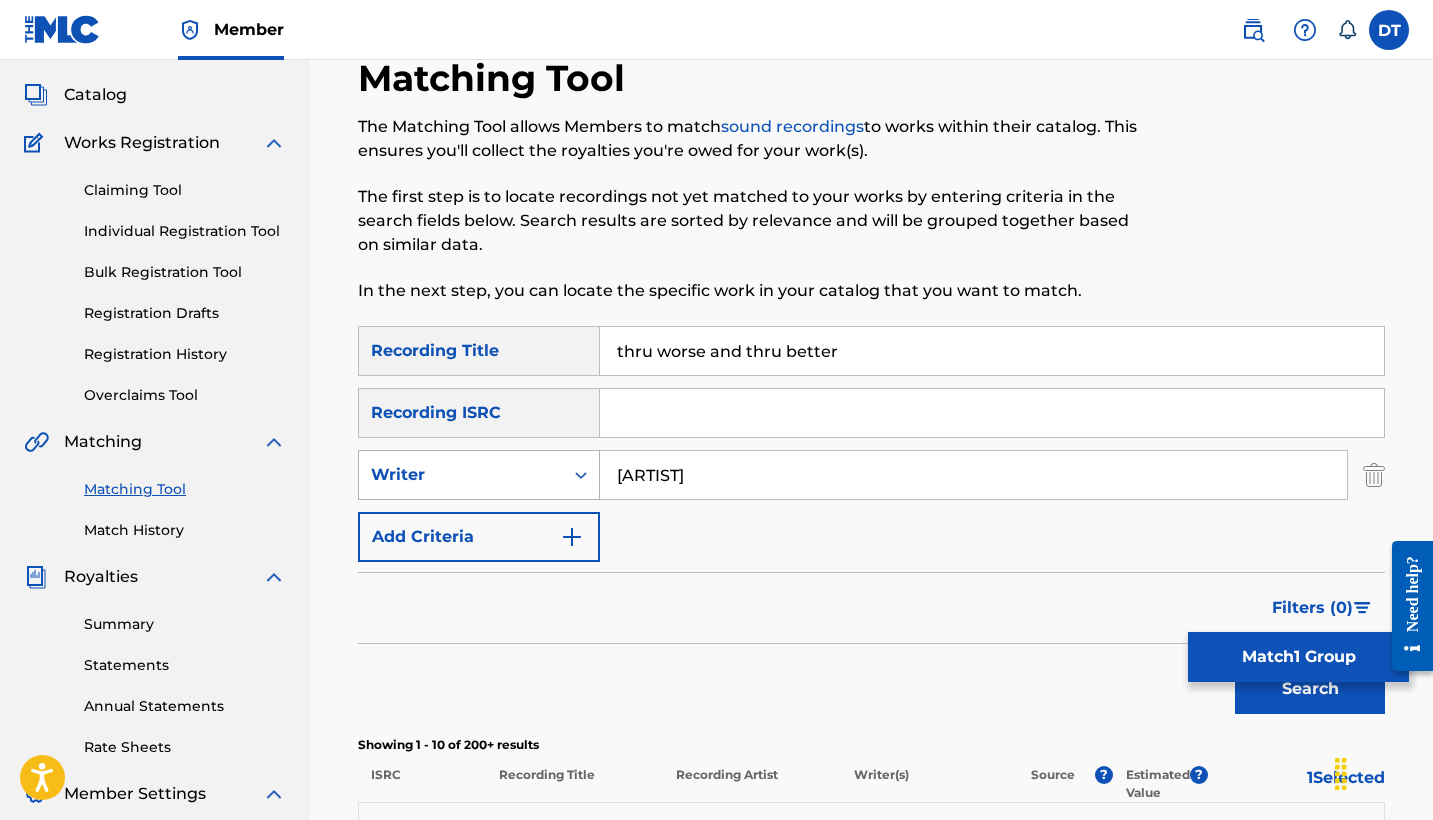 drag, startPoint x: 777, startPoint y: 480, endPoint x: 540, endPoint y: 476, distance: 237.03375 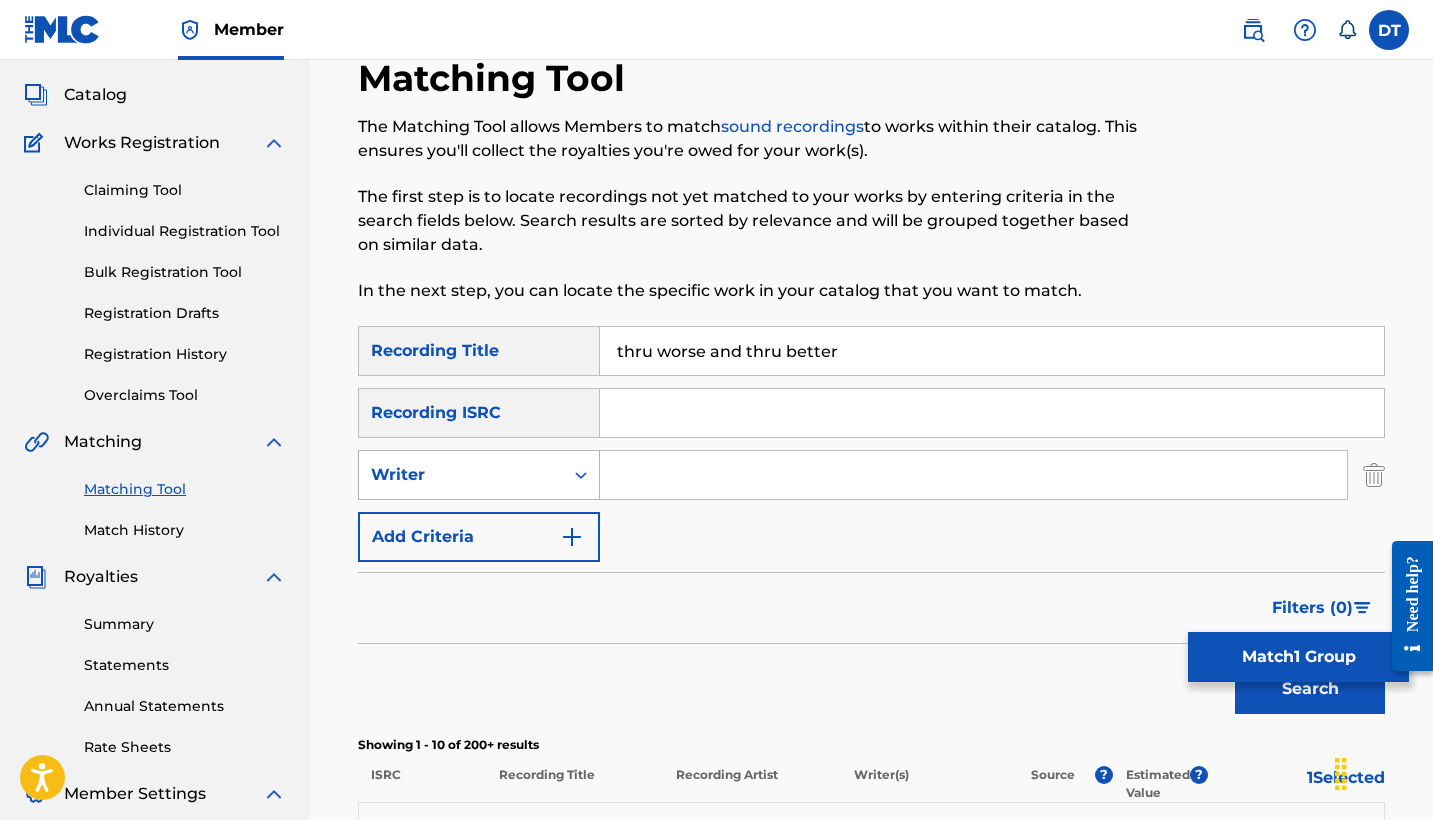 type 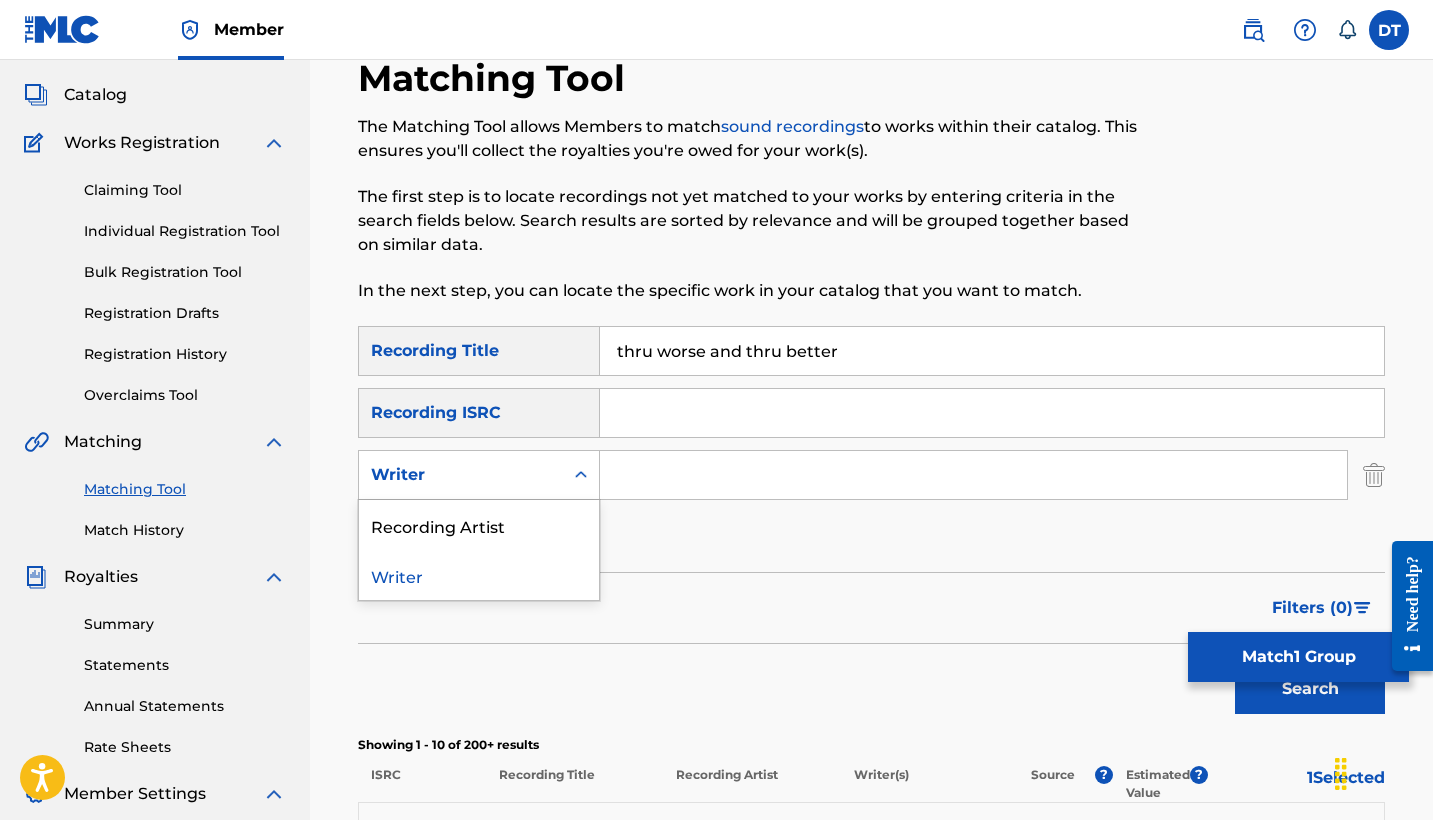 click on "Writer" at bounding box center (461, 475) 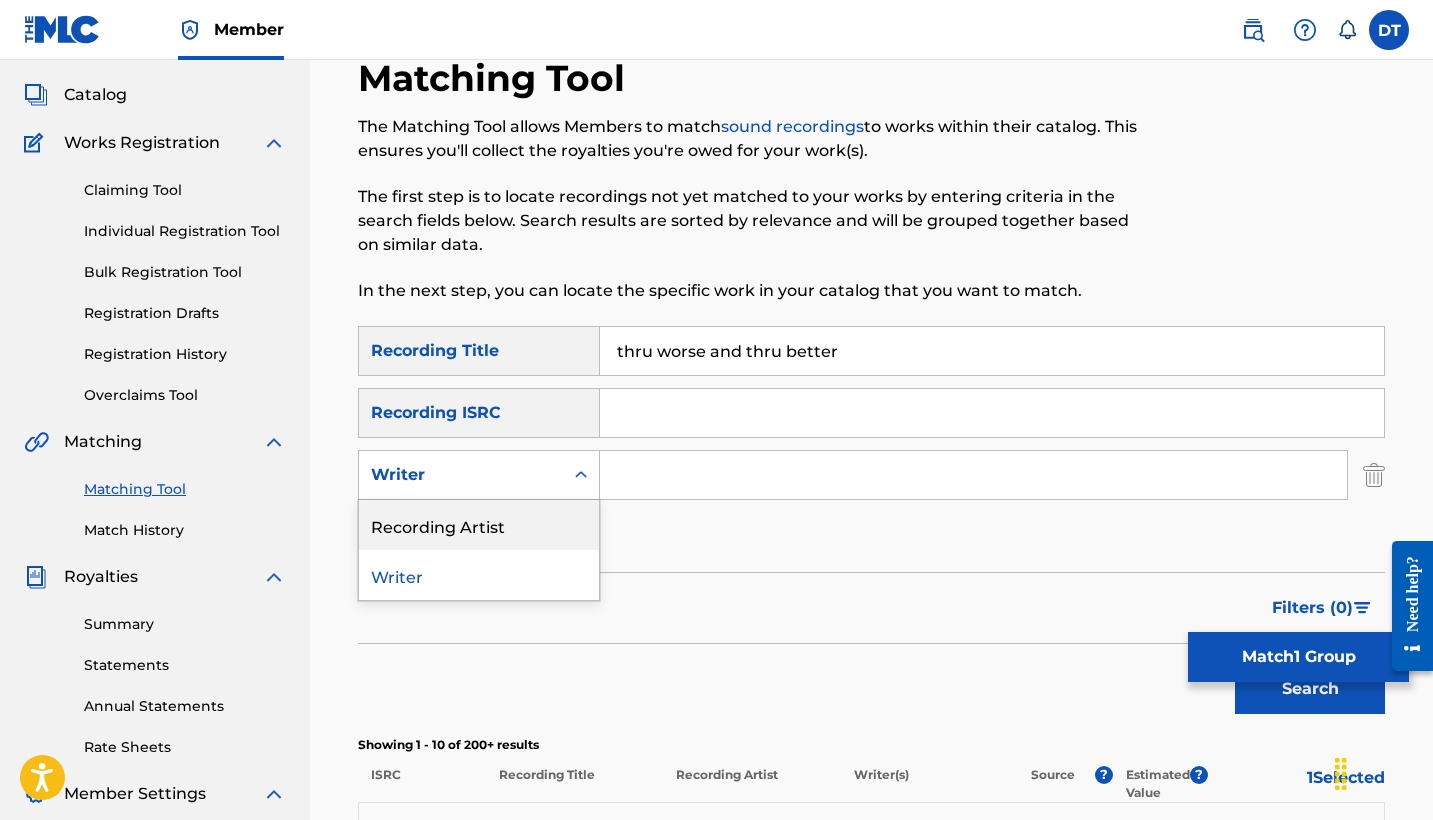 click on "Recording Artist" at bounding box center (479, 525) 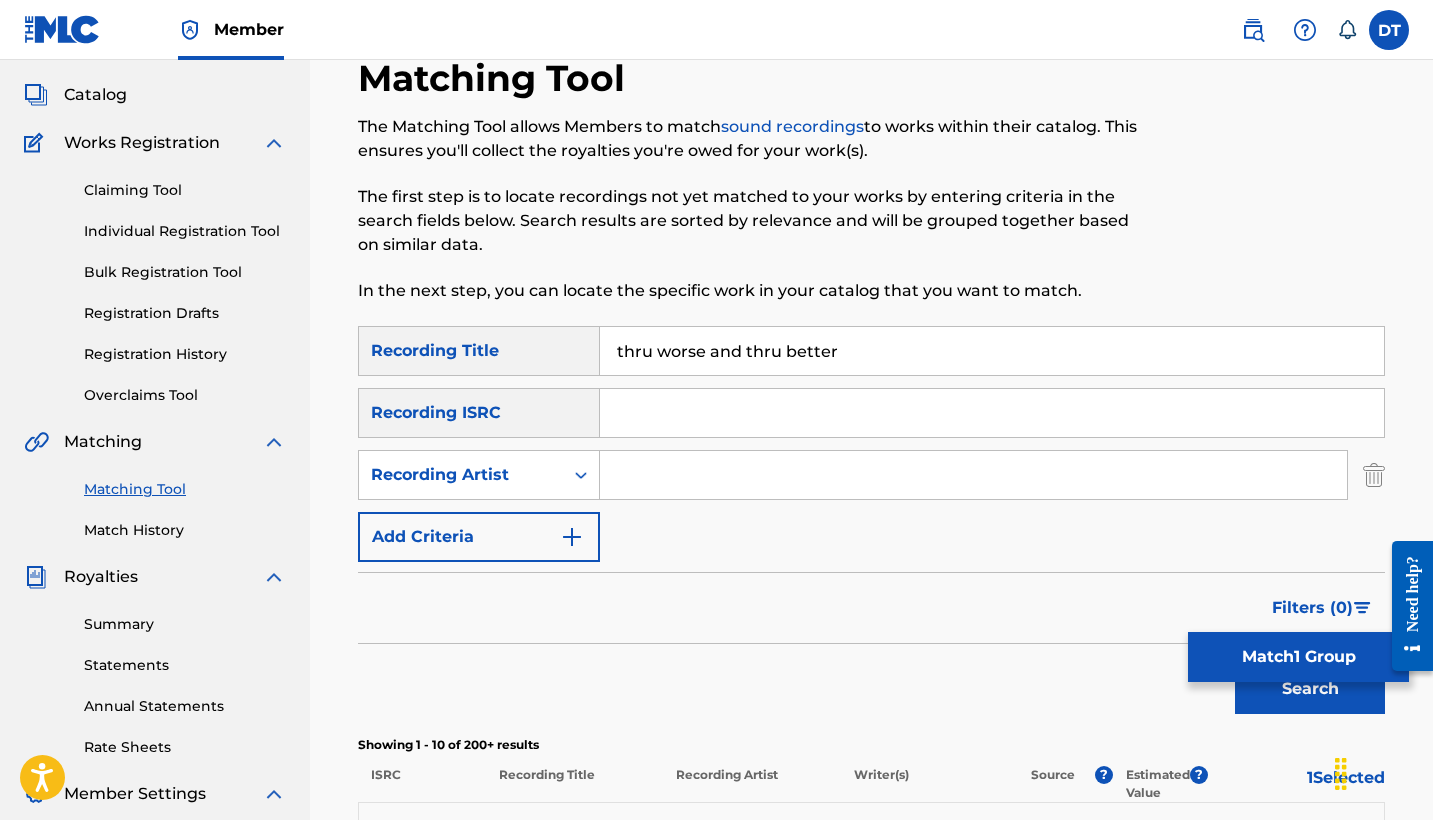 click at bounding box center [973, 475] 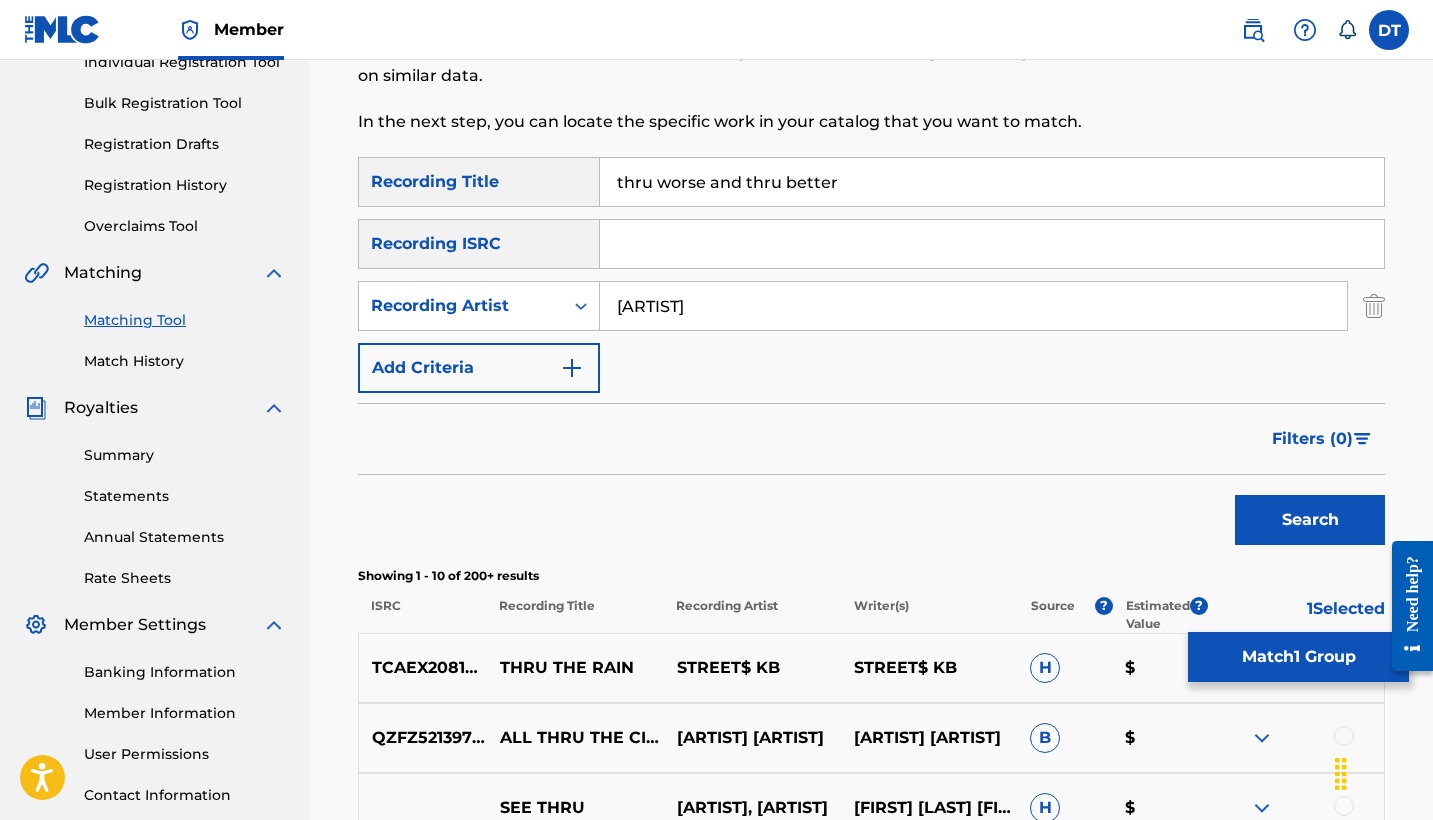 type on "[ARTIST]" 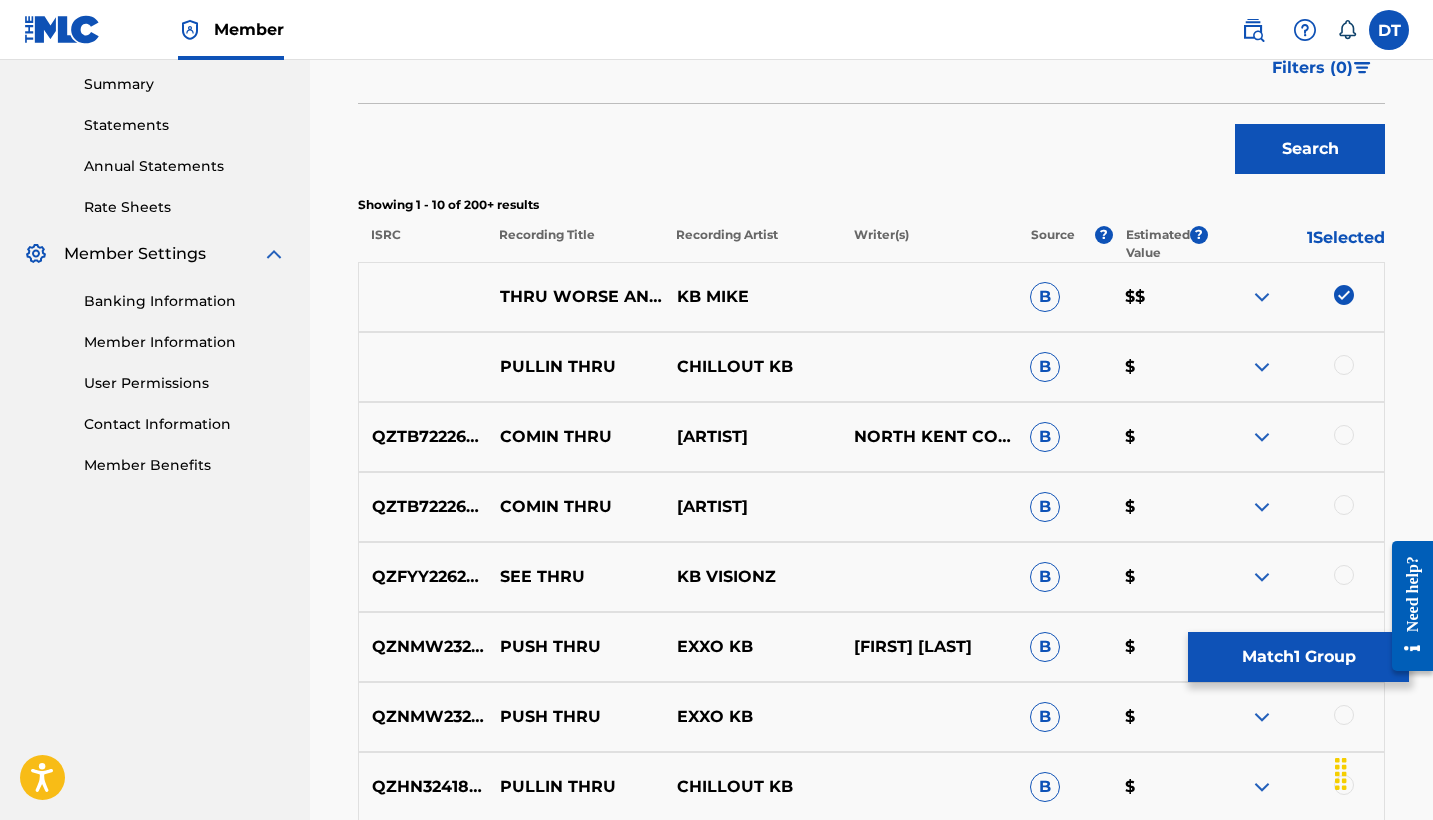 scroll, scrollTop: 646, scrollLeft: 0, axis: vertical 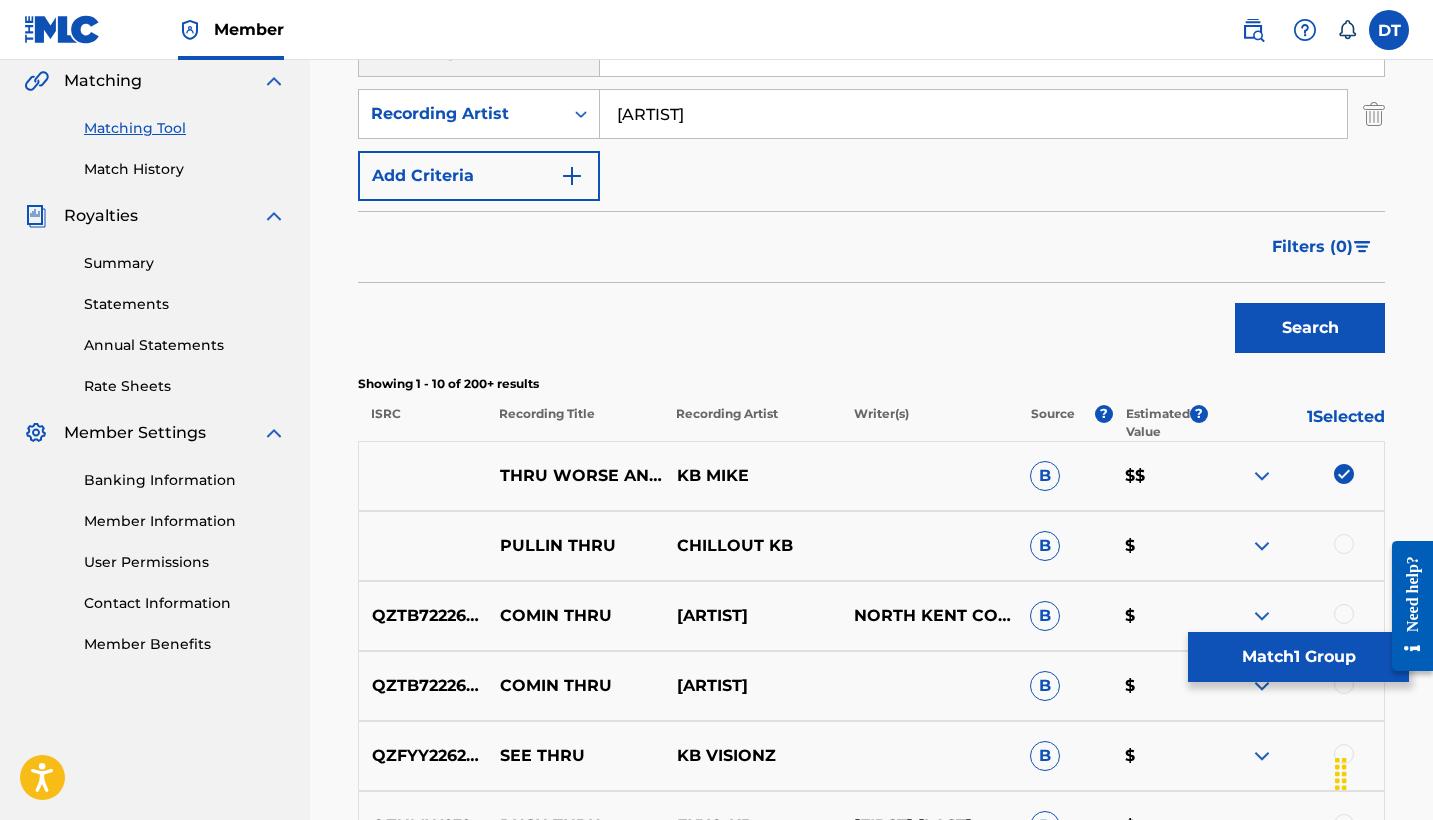 click on "Search" at bounding box center (1310, 328) 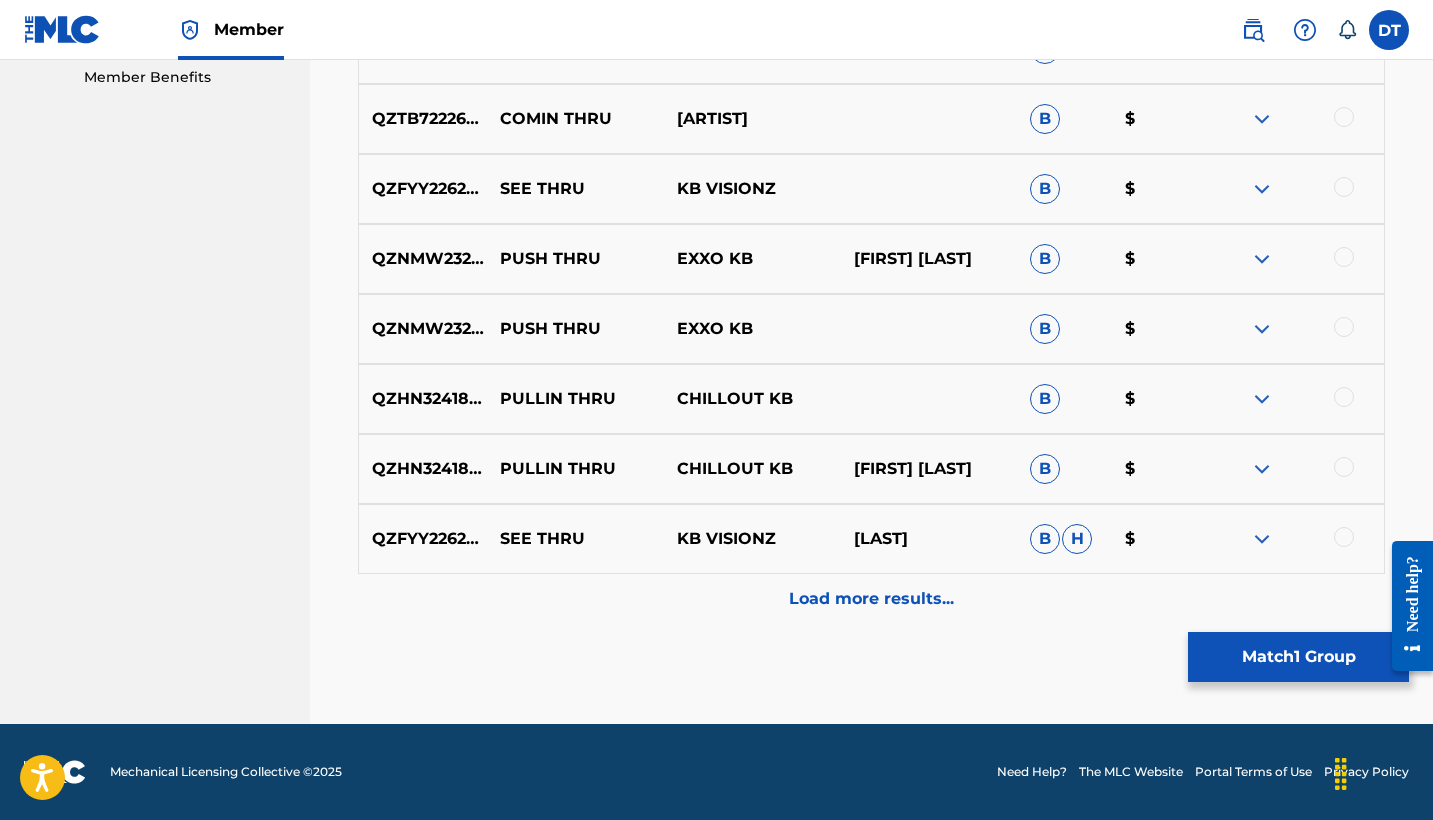 scroll, scrollTop: 1032, scrollLeft: 0, axis: vertical 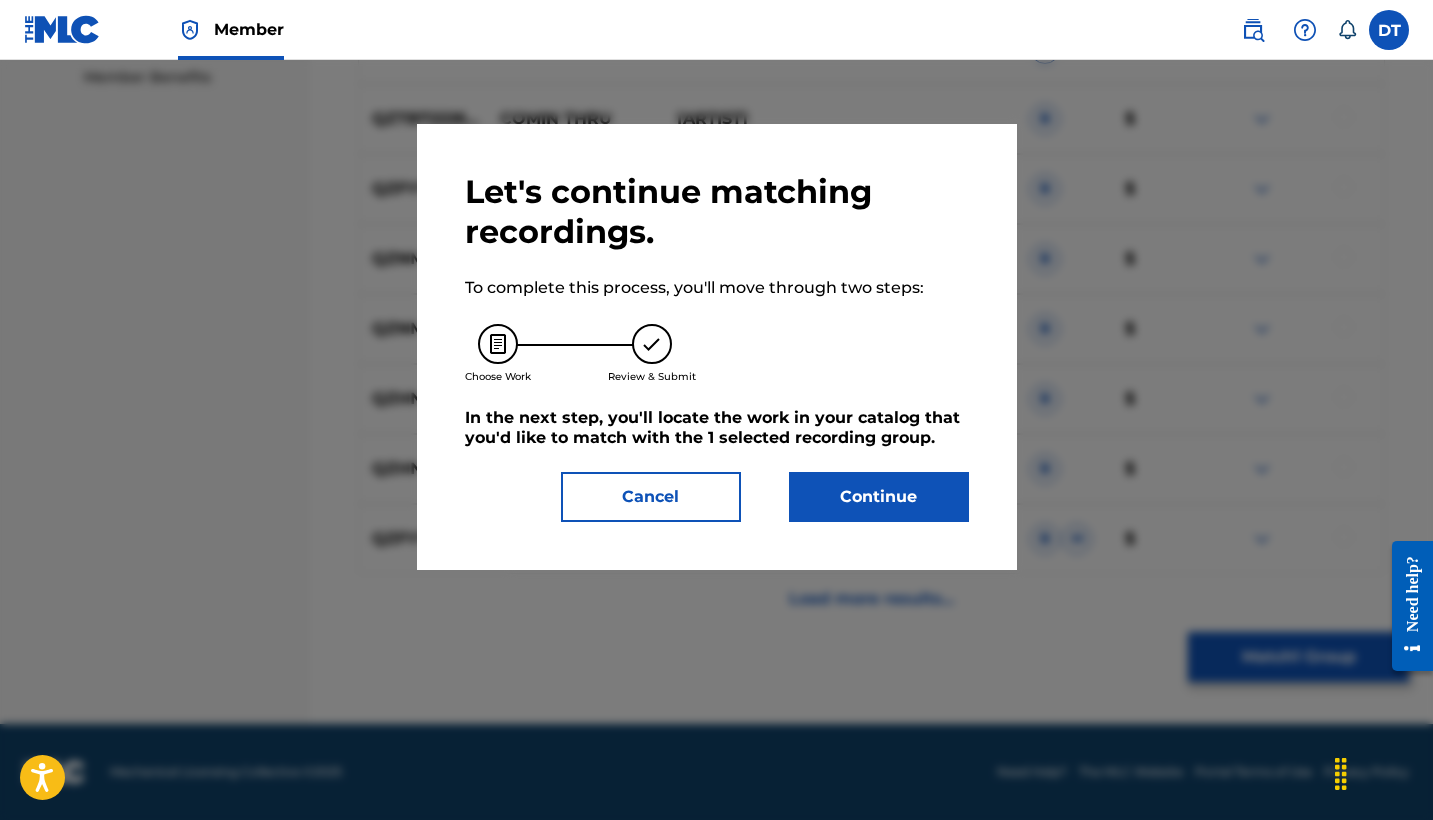 click on "Continue" at bounding box center [879, 497] 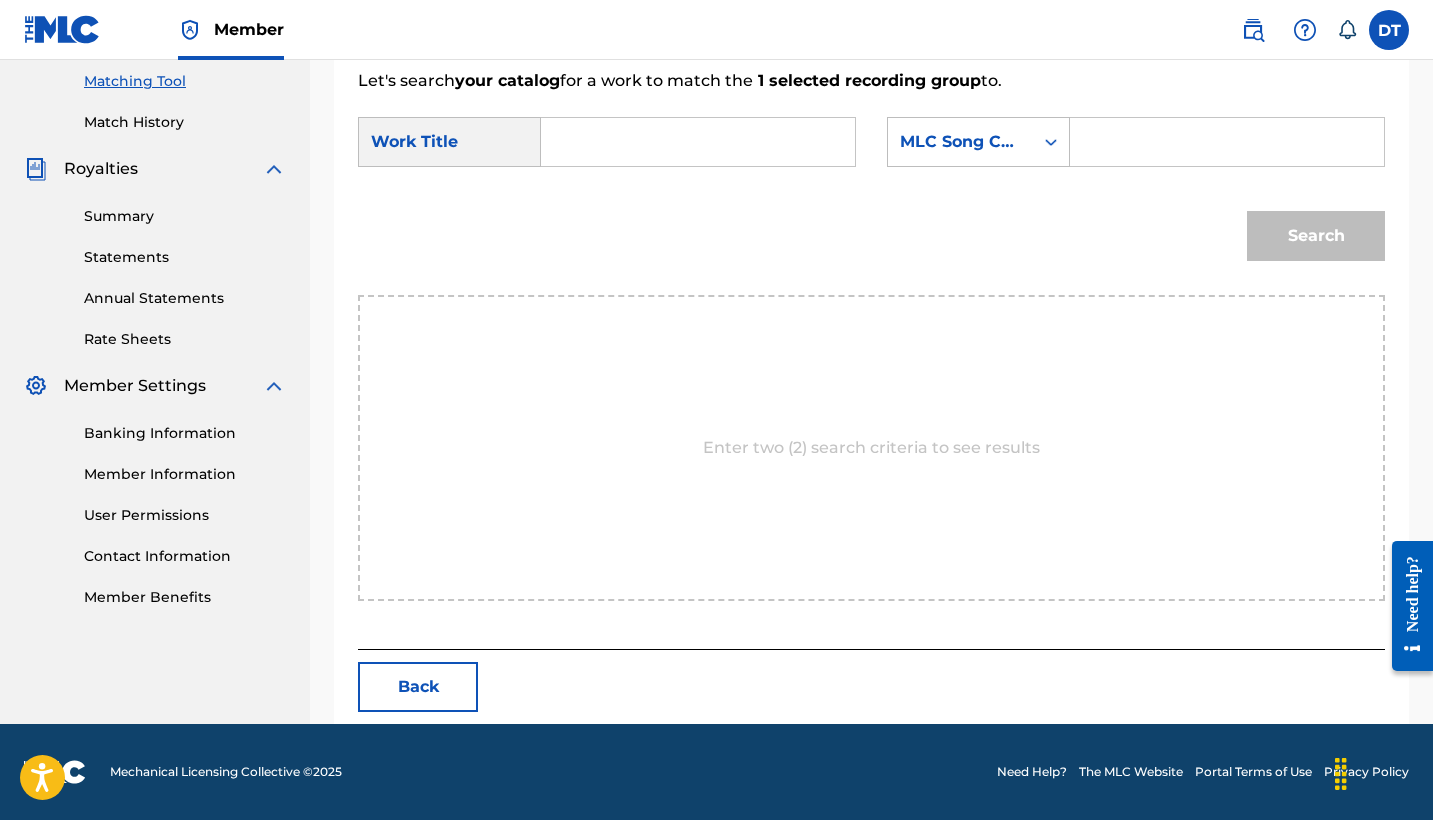 click at bounding box center (698, 142) 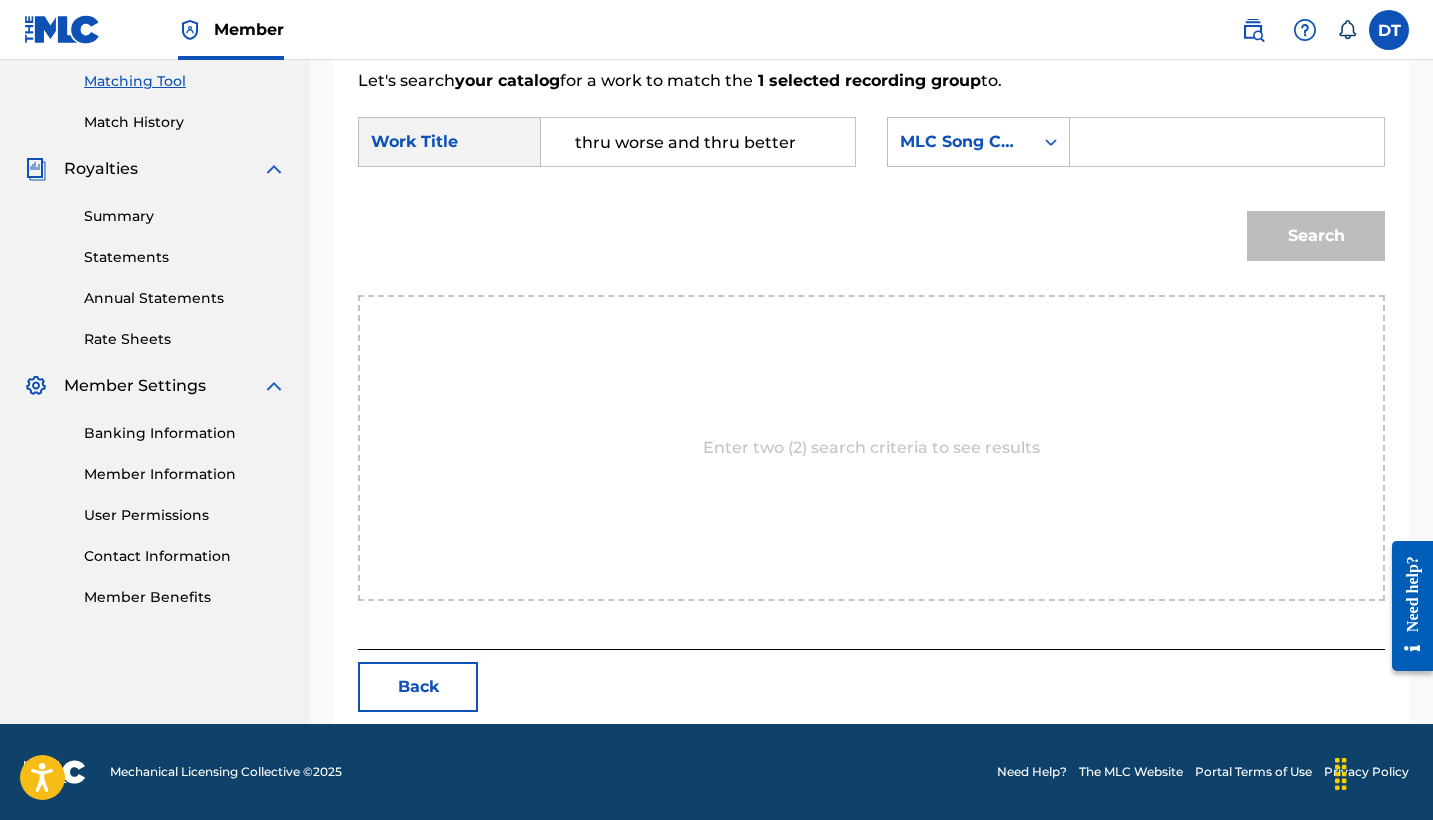 type on "thru worse and thru better" 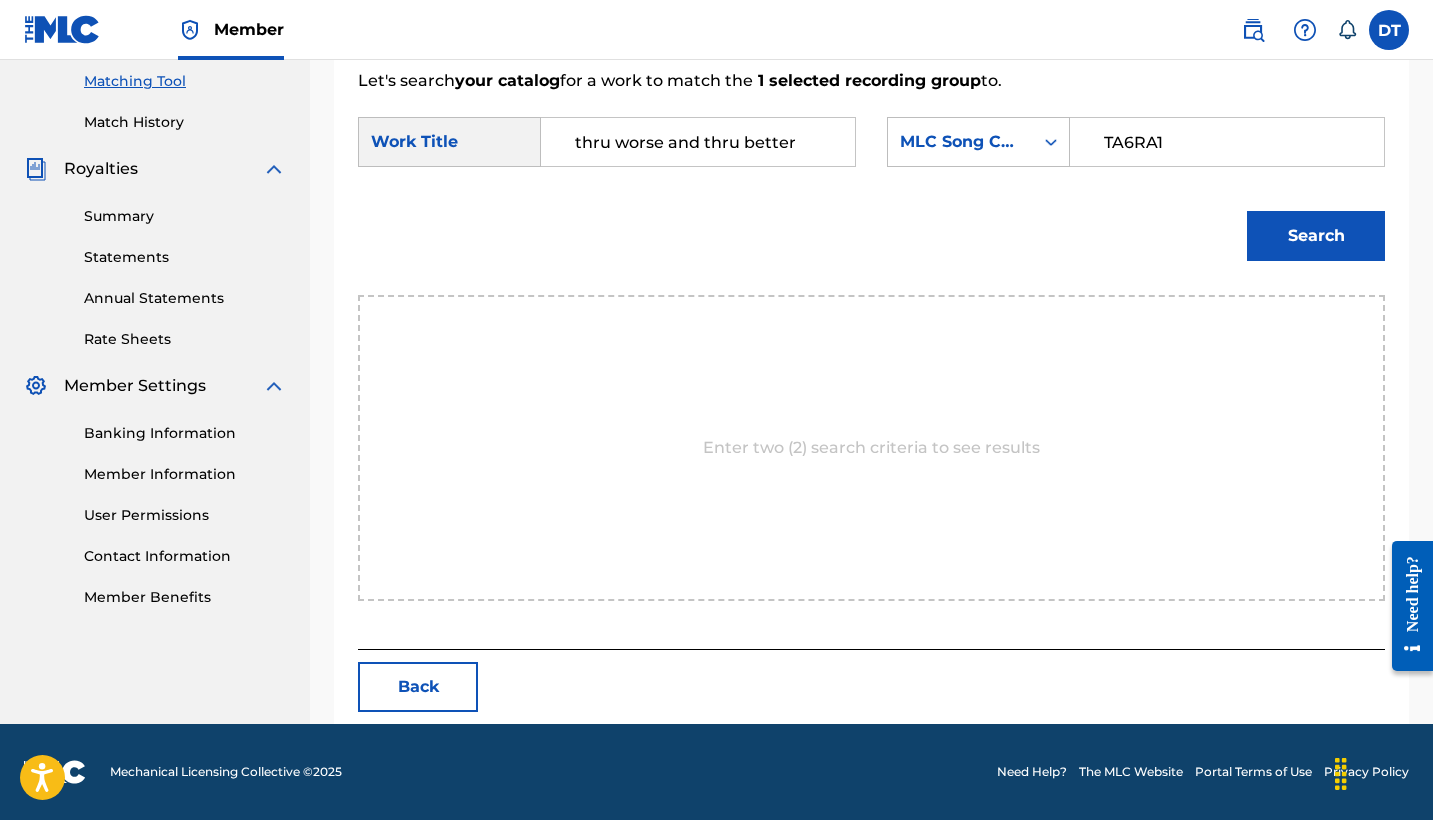 type on "TA6RA1" 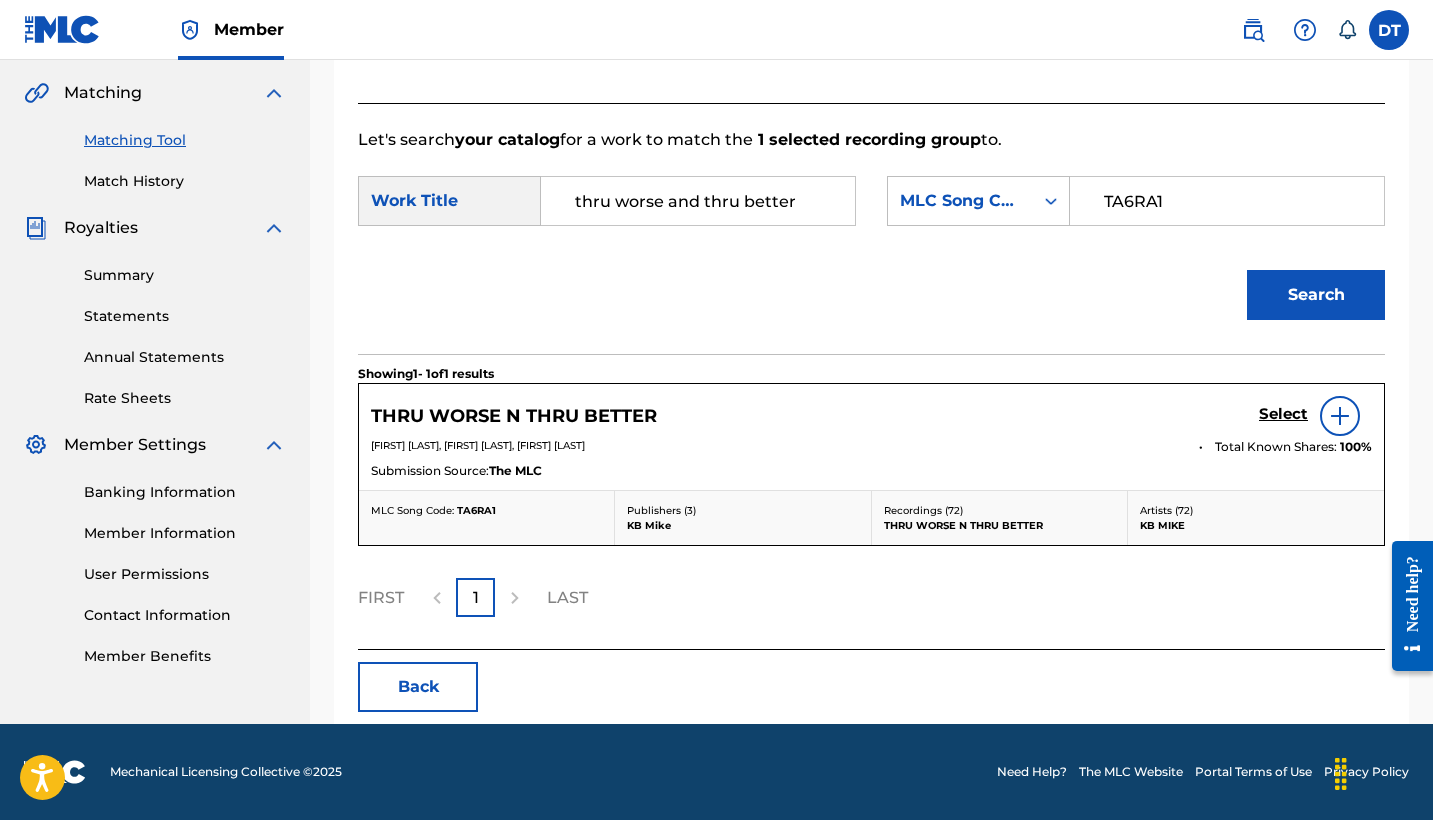 scroll, scrollTop: 453, scrollLeft: 0, axis: vertical 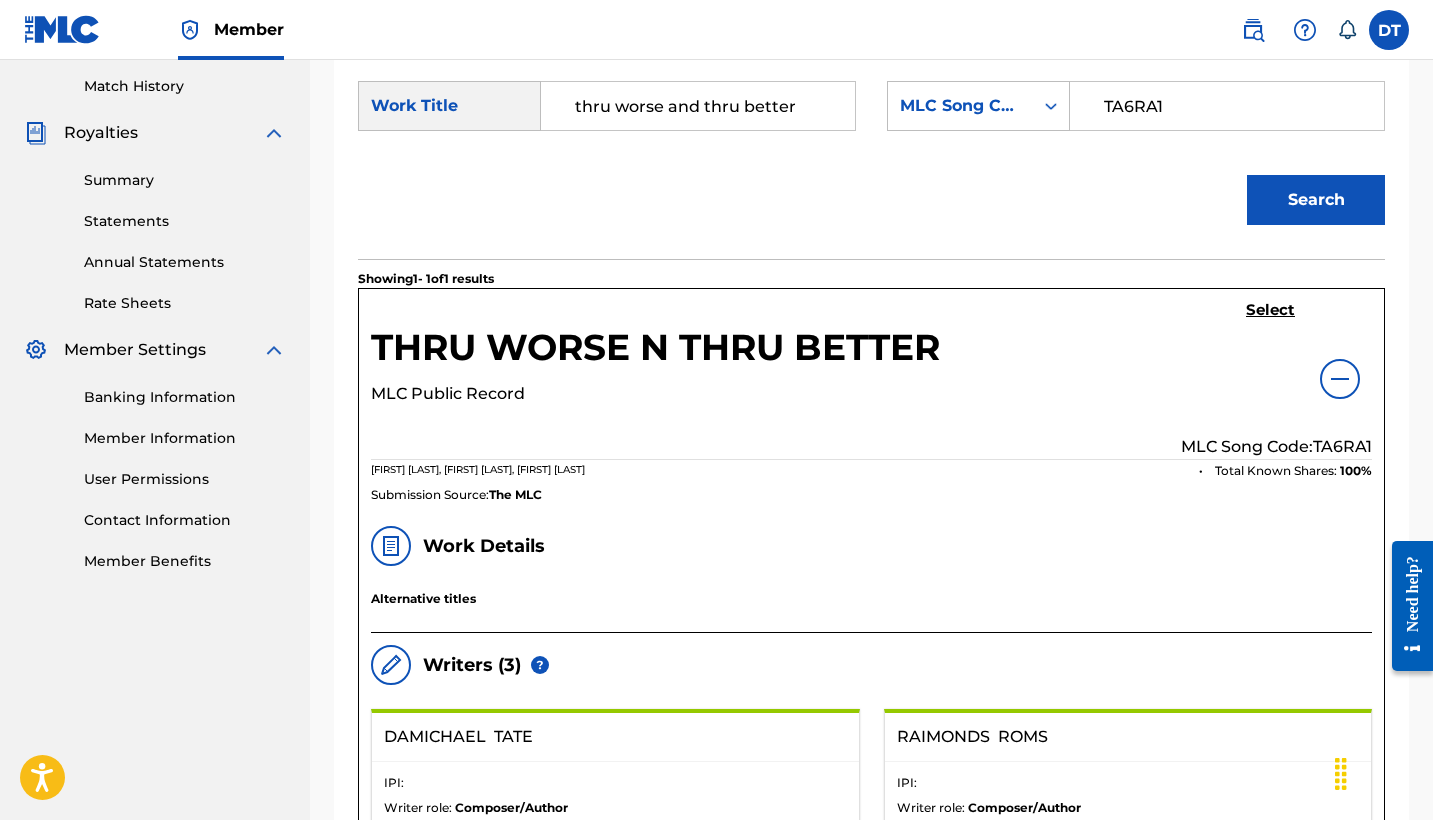 click on "Select" at bounding box center (1270, 312) 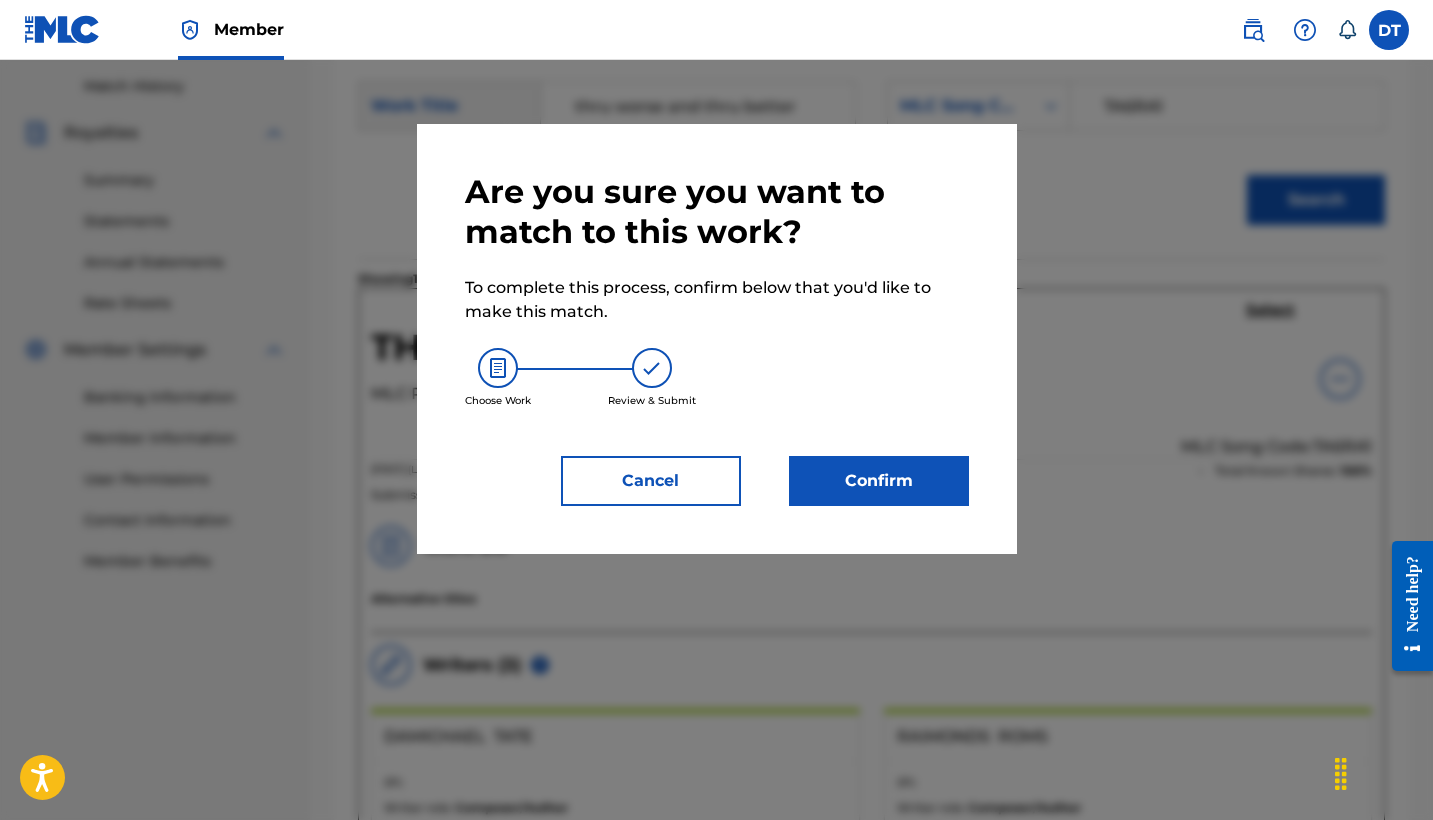 click on "Cancel" at bounding box center [651, 481] 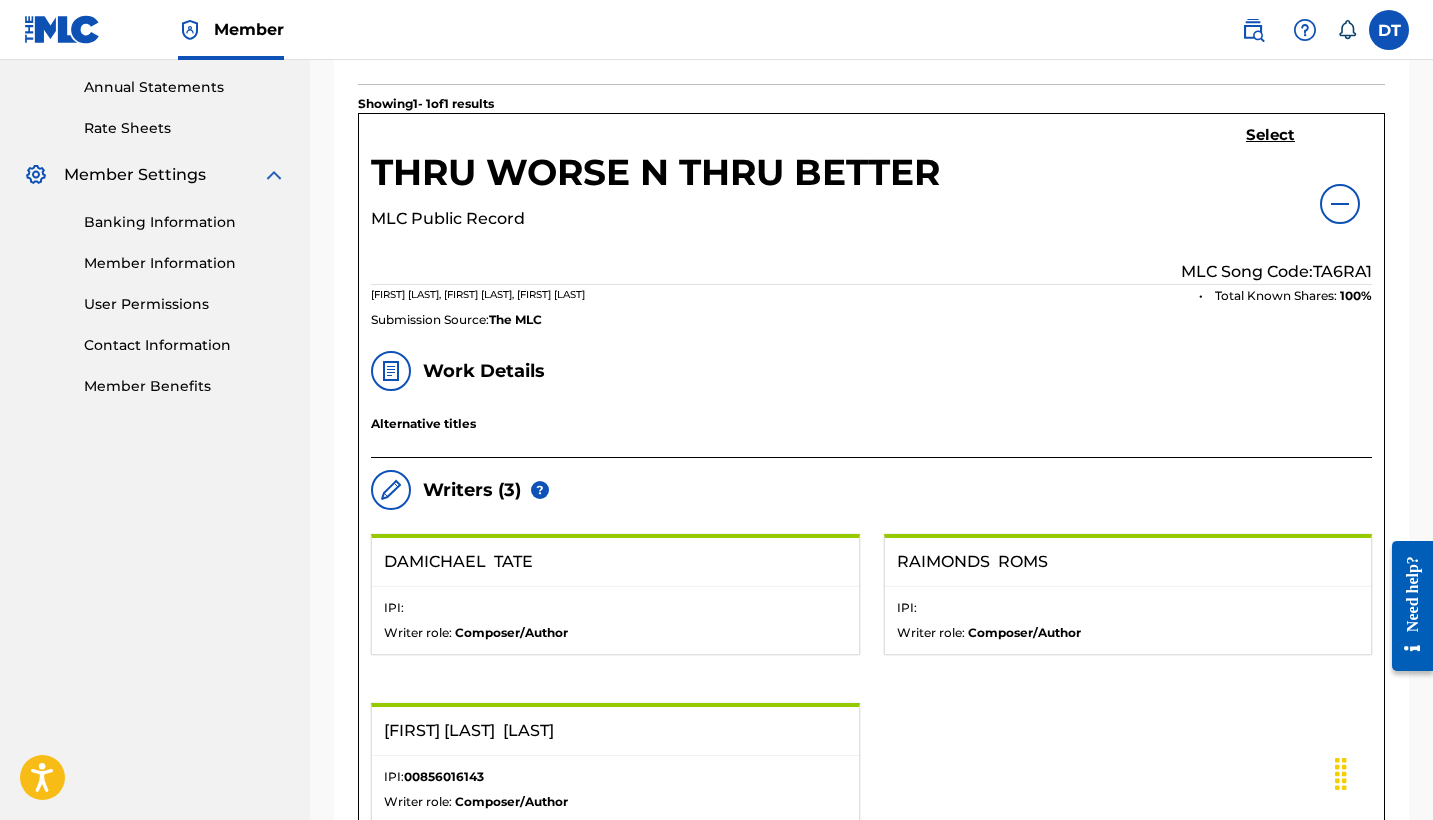 scroll, scrollTop: 734, scrollLeft: 0, axis: vertical 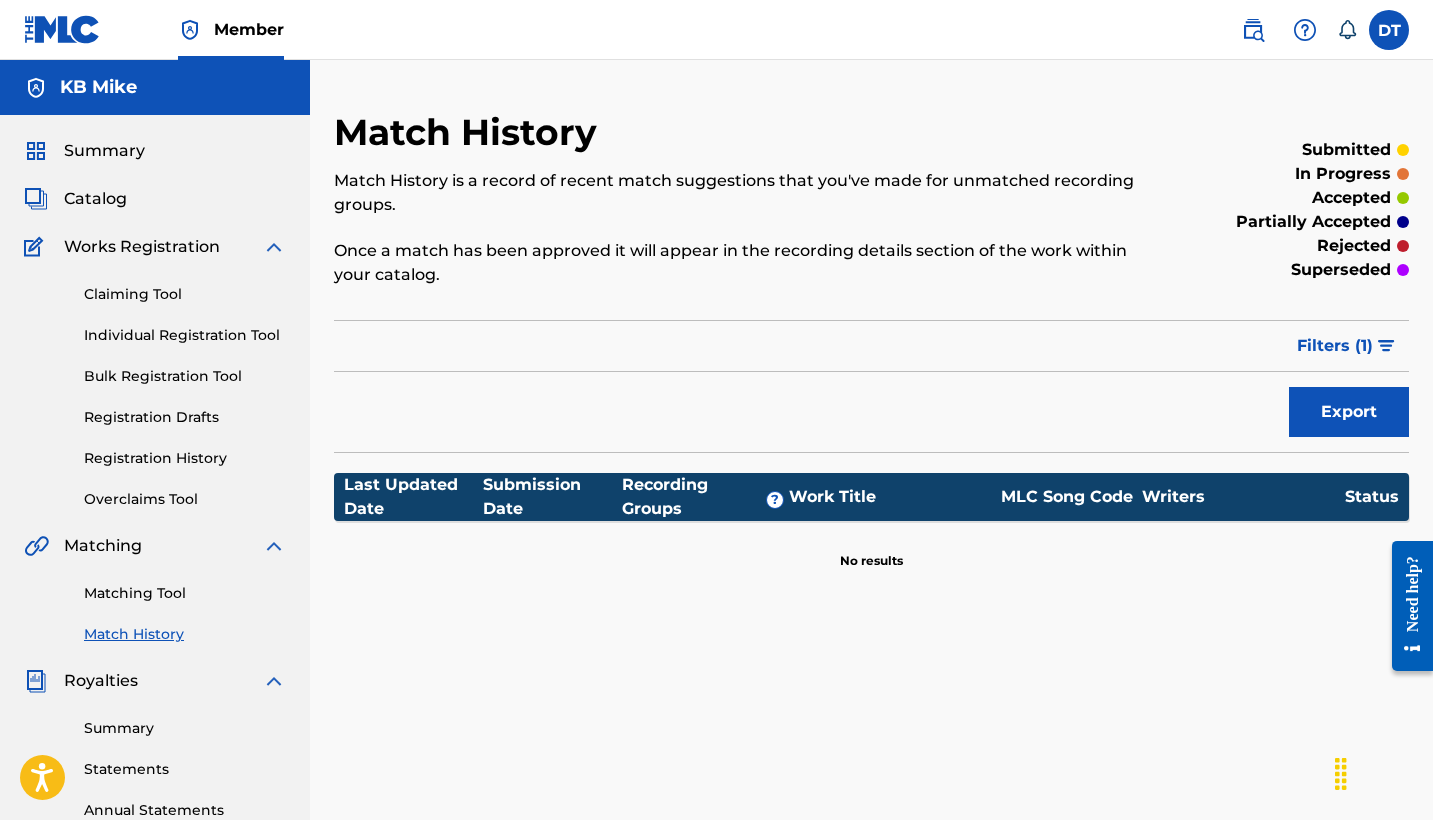 click on "Claiming Tool Individual Registration Tool Bulk Registration Tool Registration Drafts Registration History Overclaims Tool" at bounding box center [155, 384] 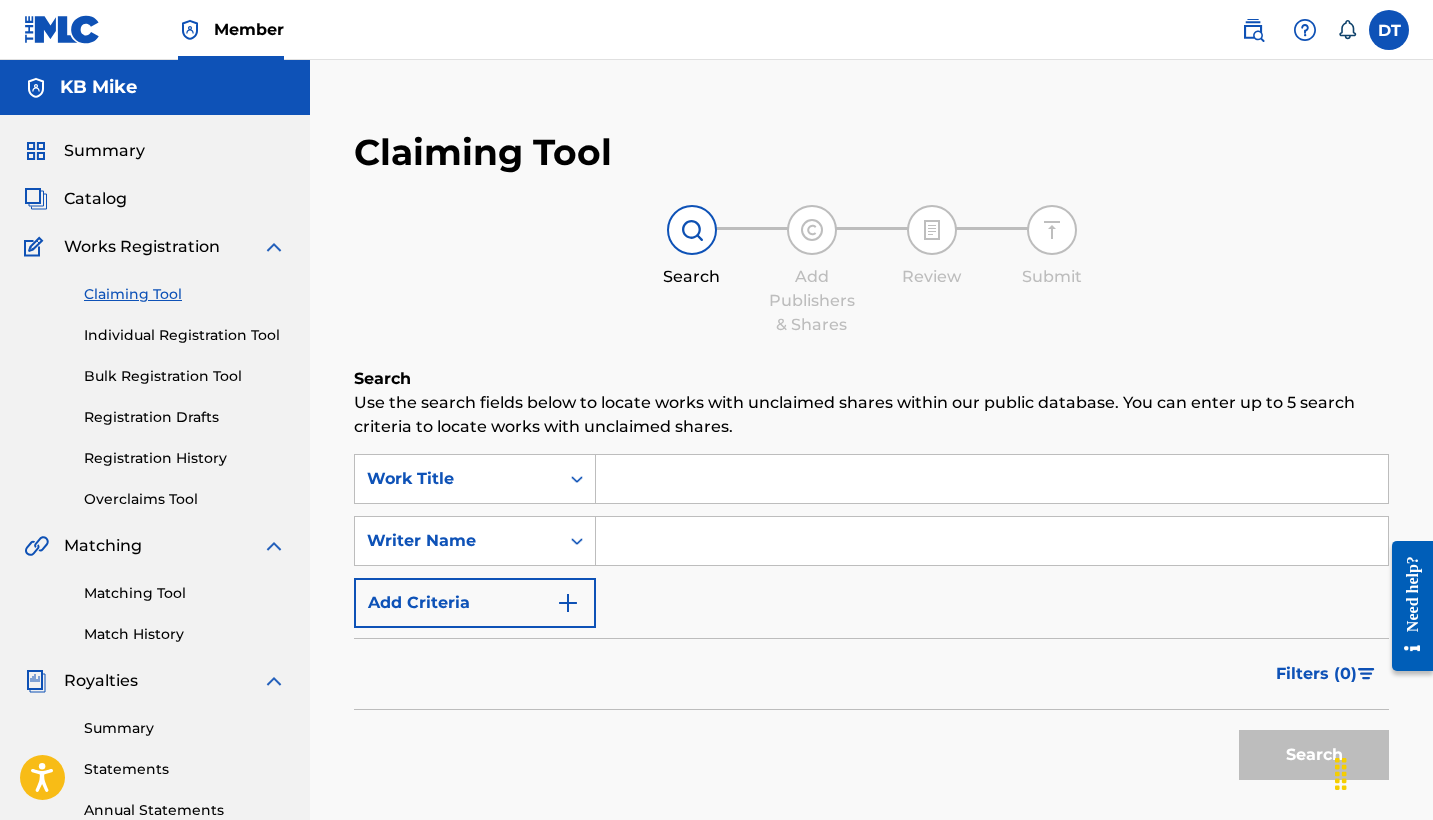 click on "Matching Tool" at bounding box center (185, 593) 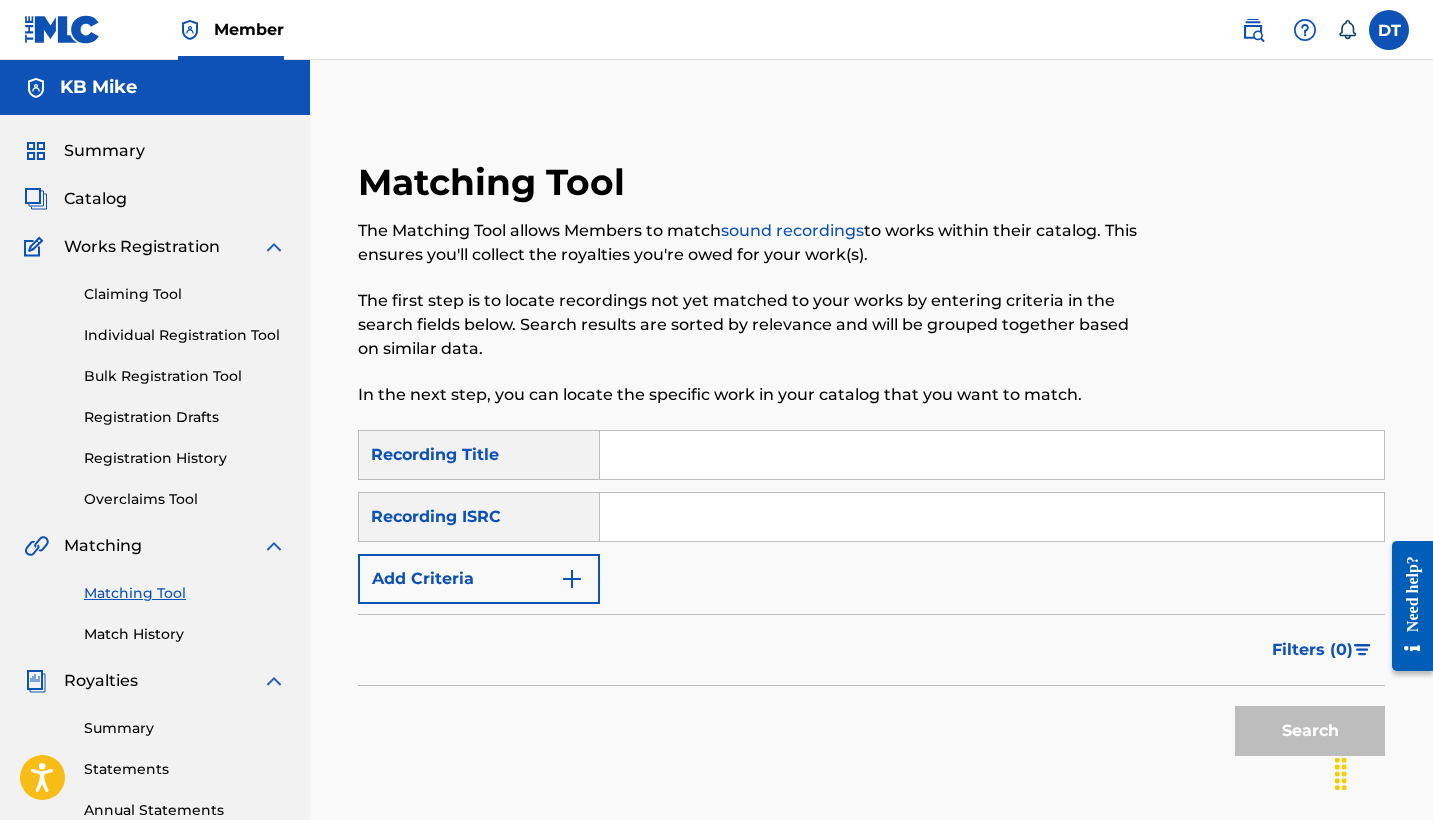 click at bounding box center [992, 455] 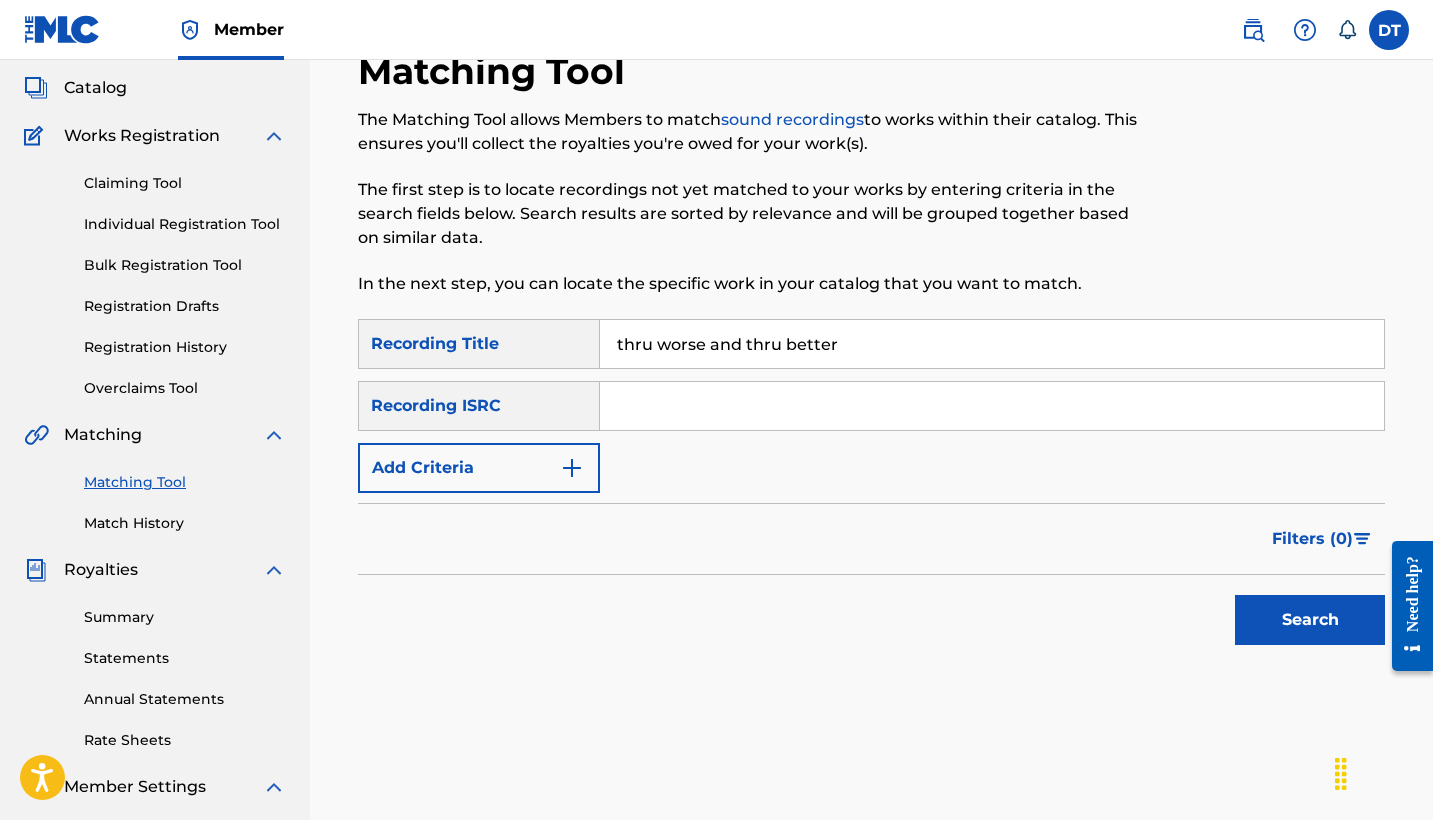 scroll, scrollTop: 124, scrollLeft: 0, axis: vertical 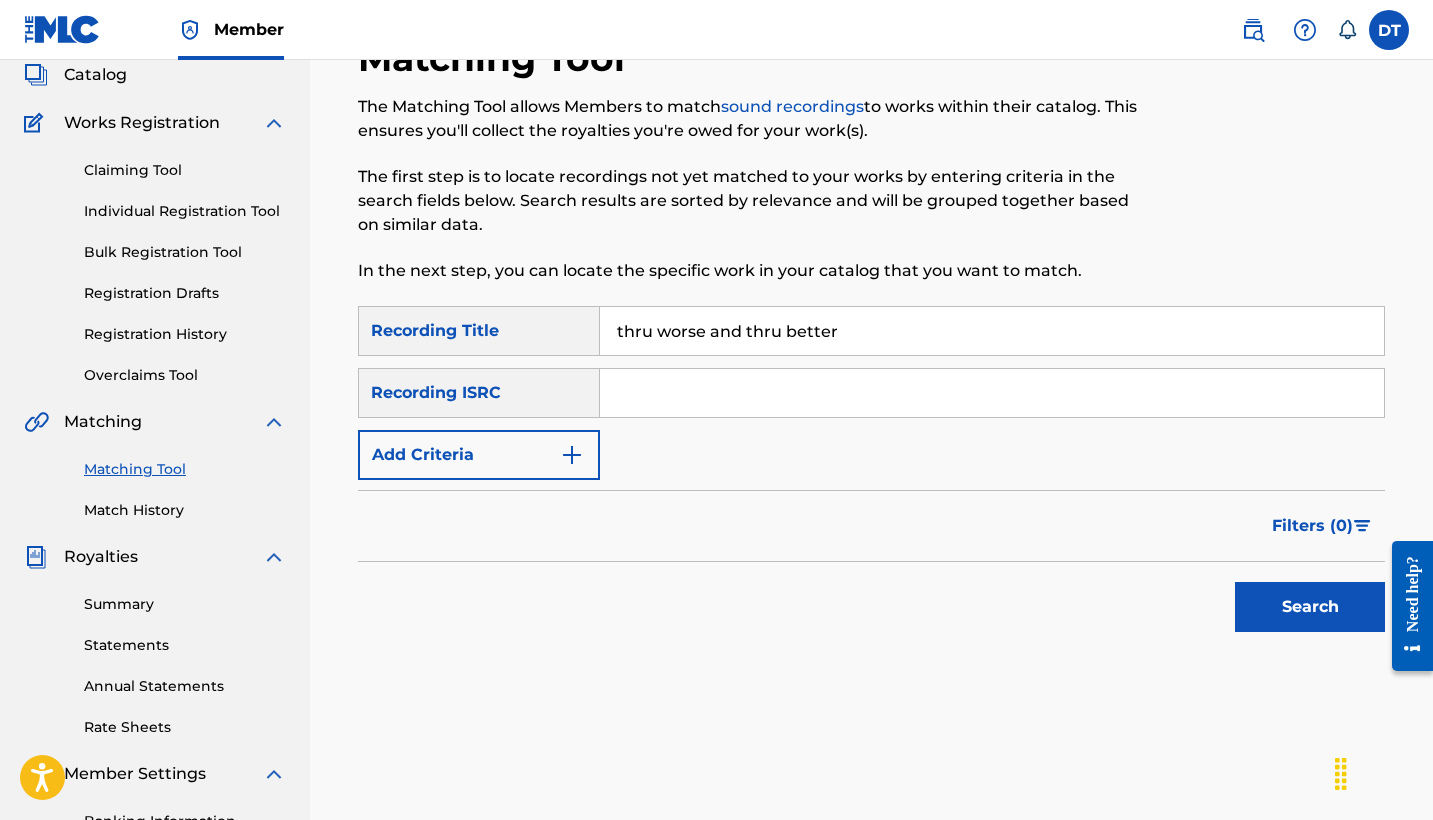 type on "thru worse and thru better" 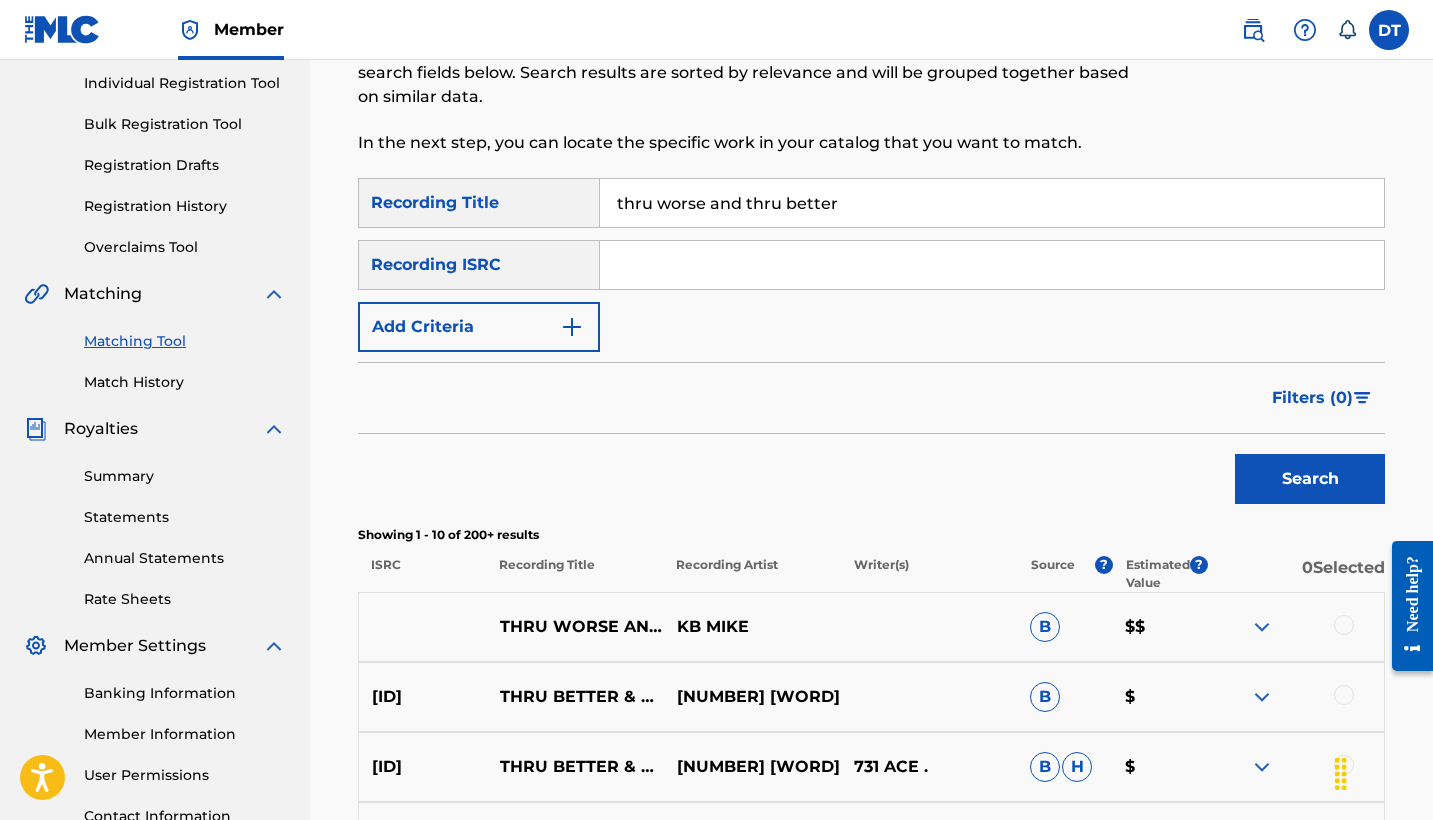 scroll, scrollTop: 272, scrollLeft: 0, axis: vertical 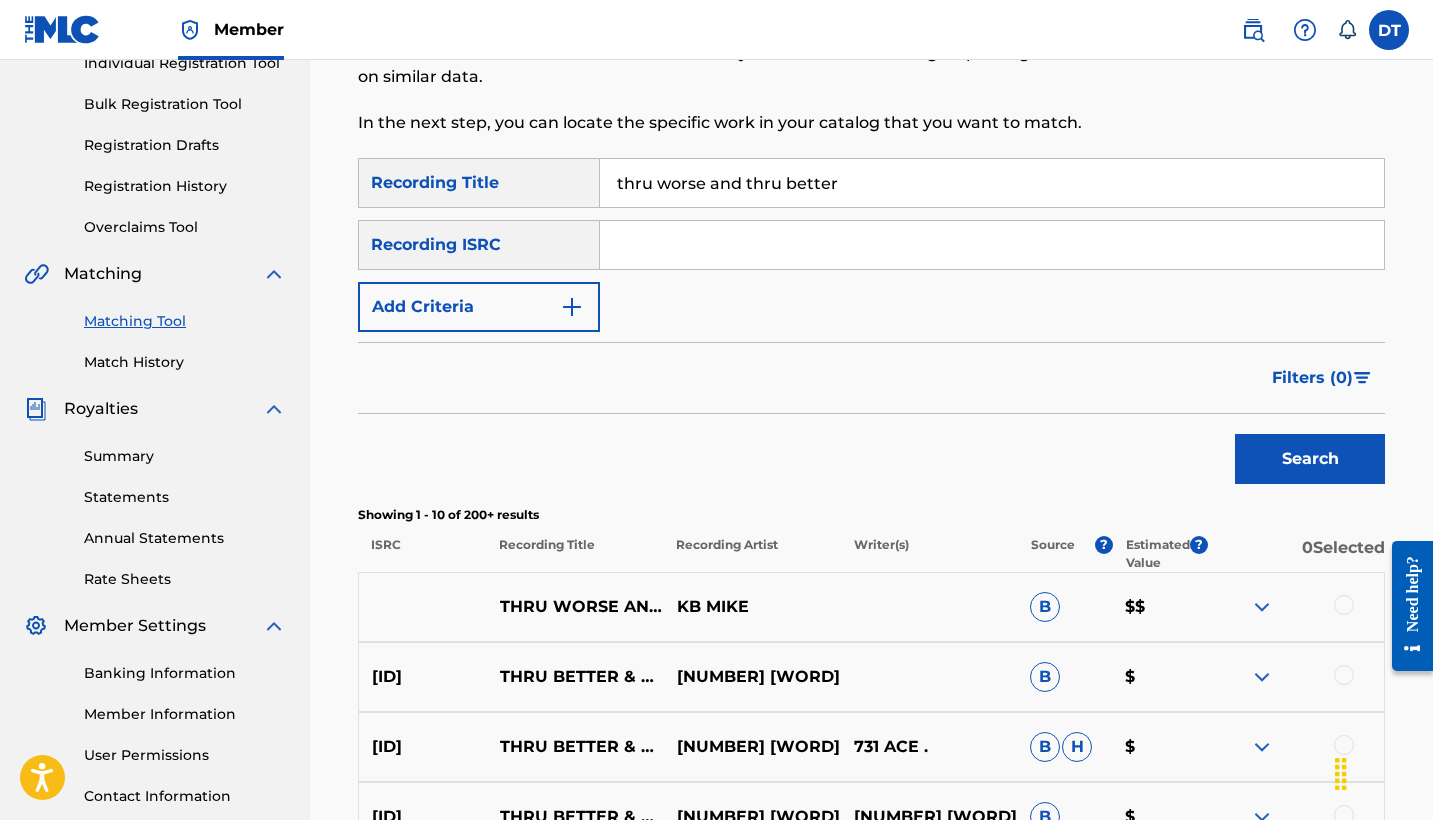 click at bounding box center (1344, 605) 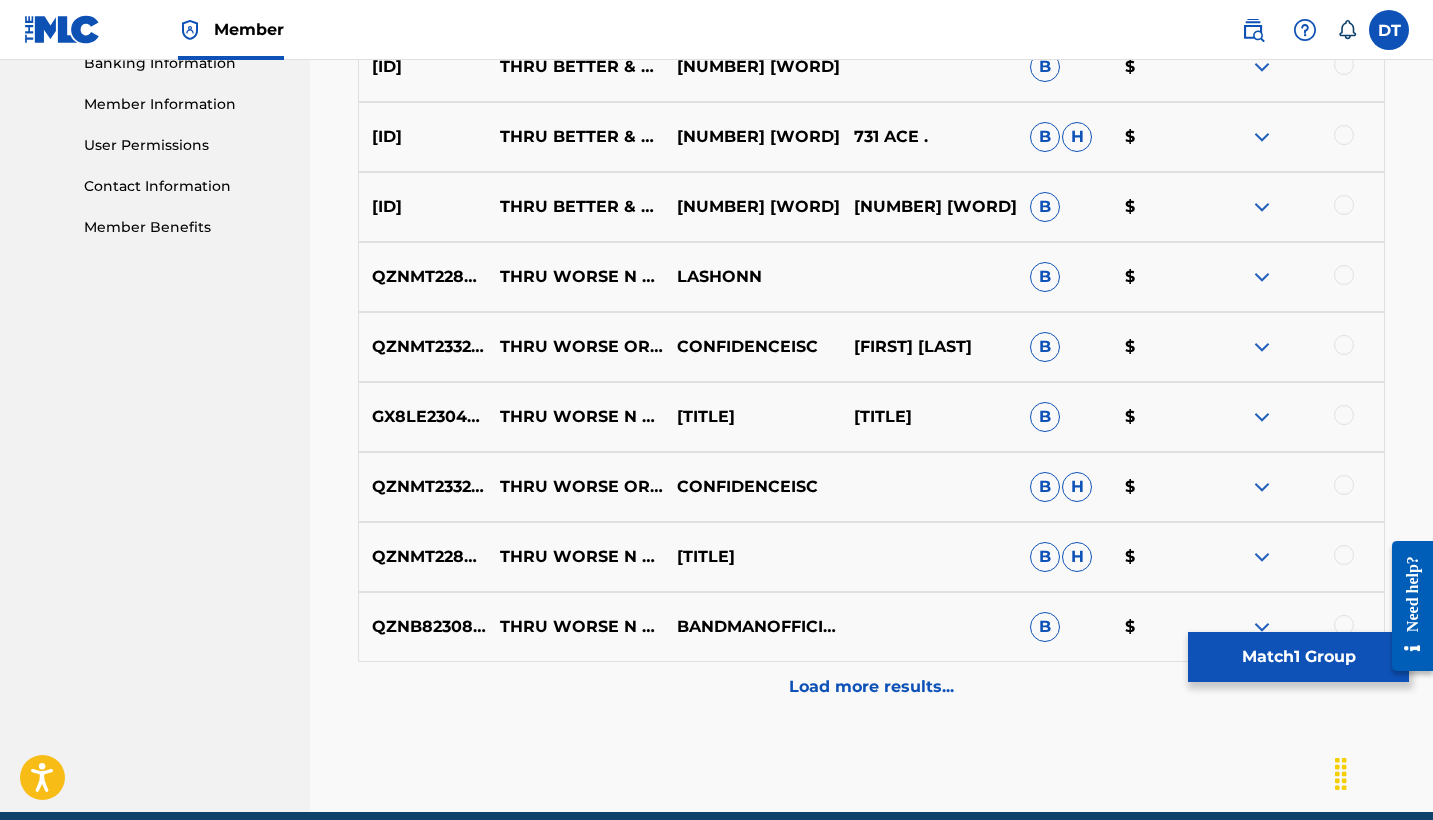 scroll, scrollTop: 883, scrollLeft: 0, axis: vertical 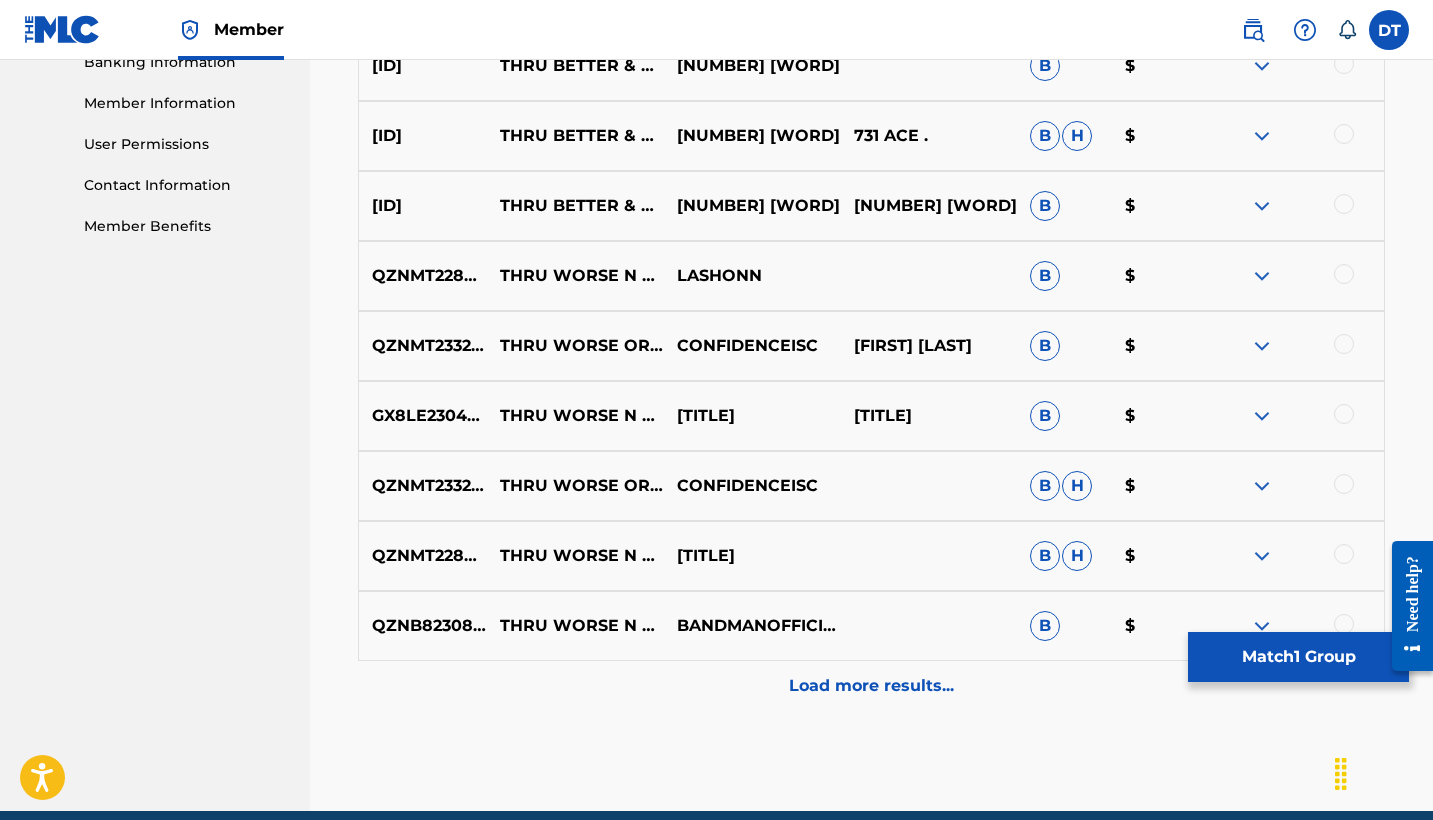 click on "Match  1 Group" at bounding box center (1298, 657) 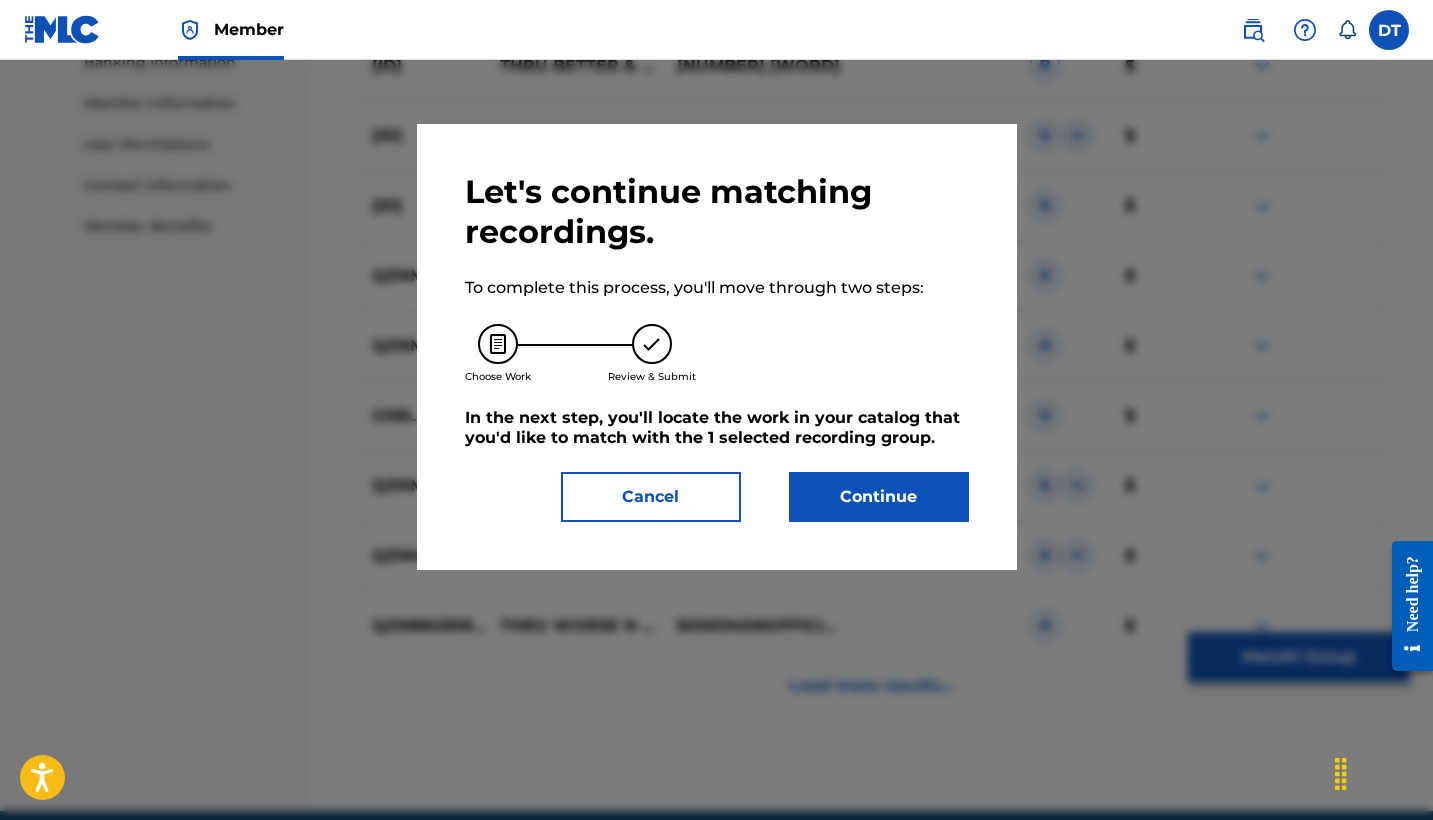 click on "Continue" at bounding box center (879, 497) 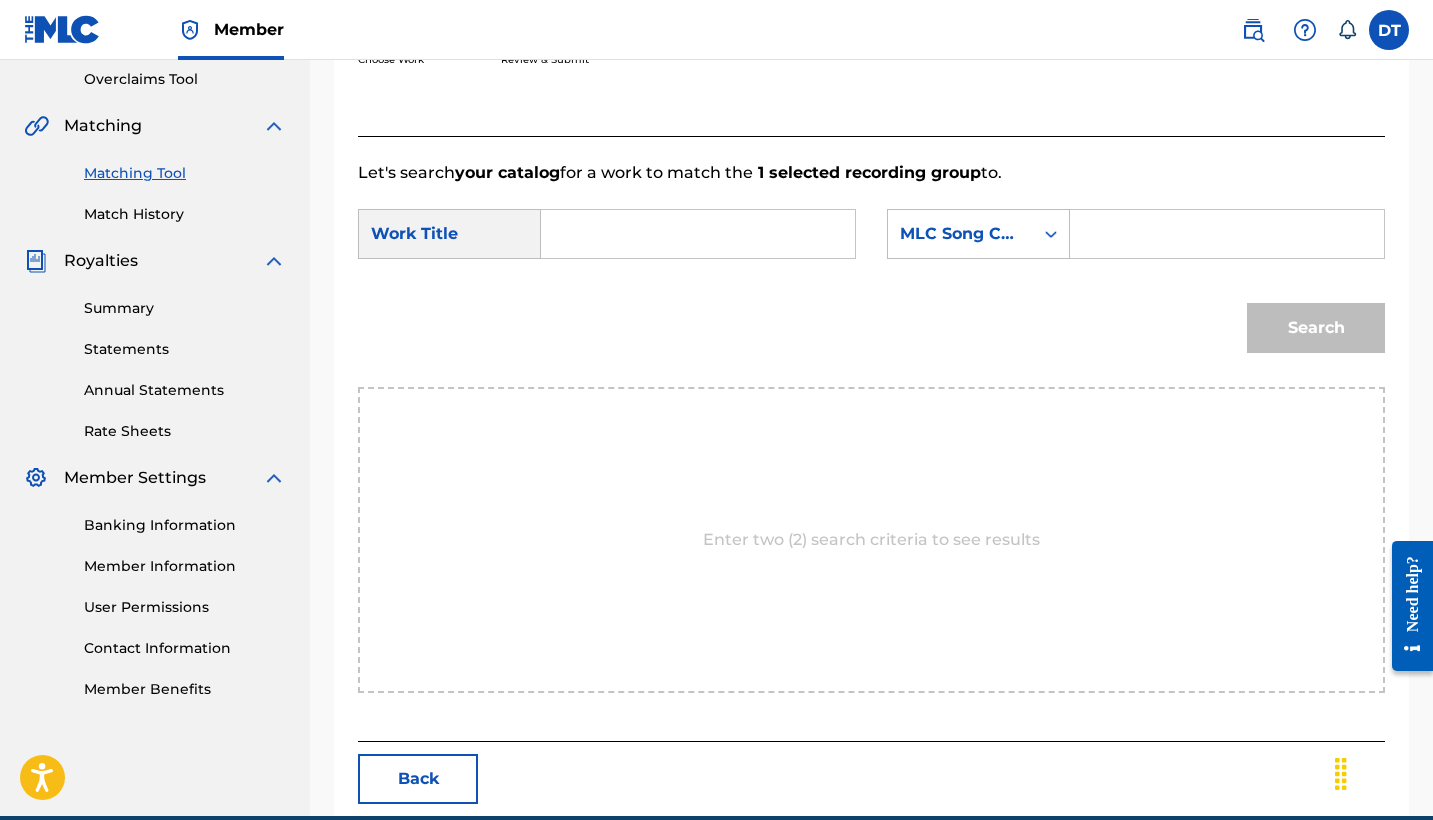 click at bounding box center (698, 234) 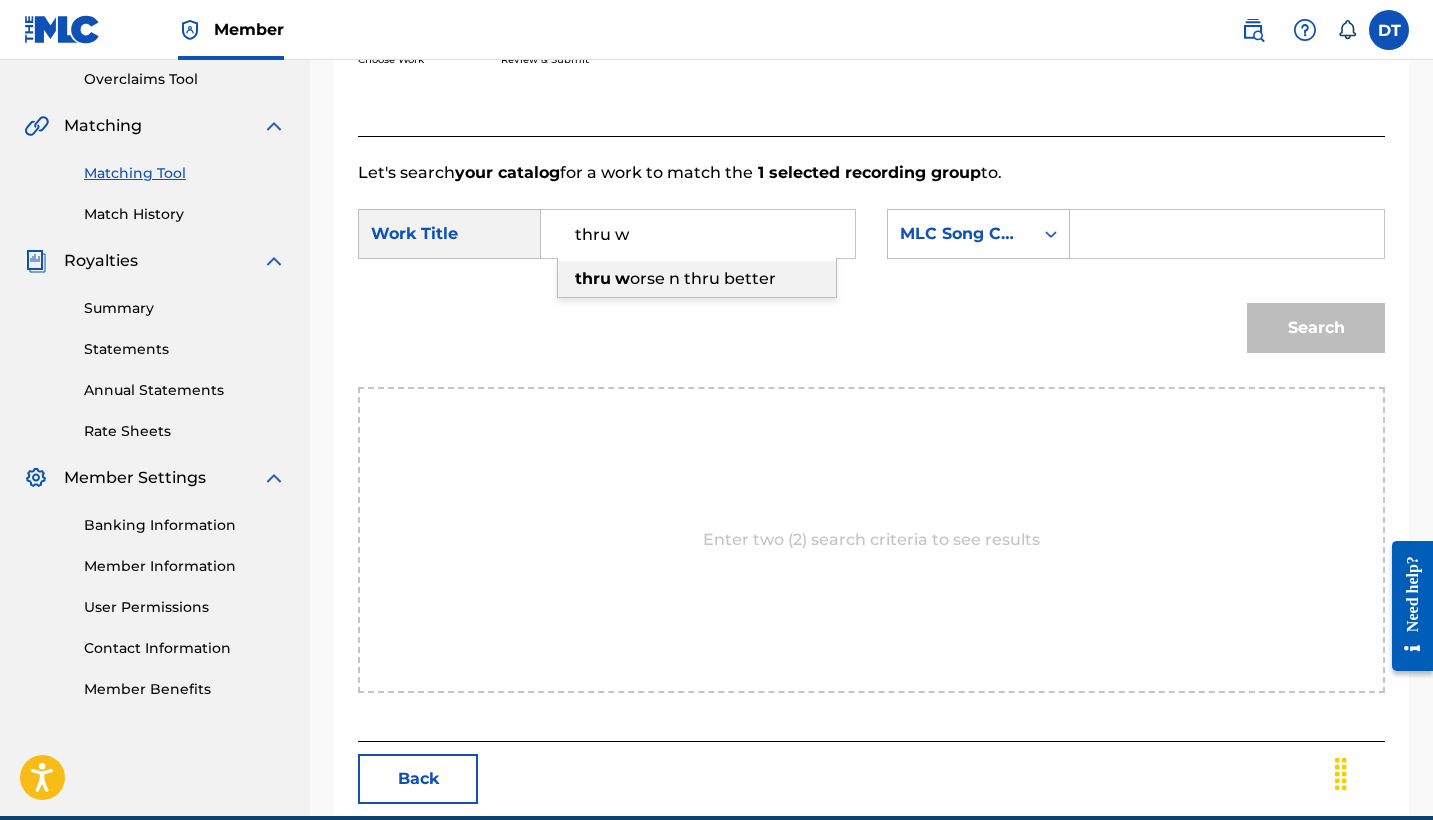 click on "orse n thru better" at bounding box center (703, 278) 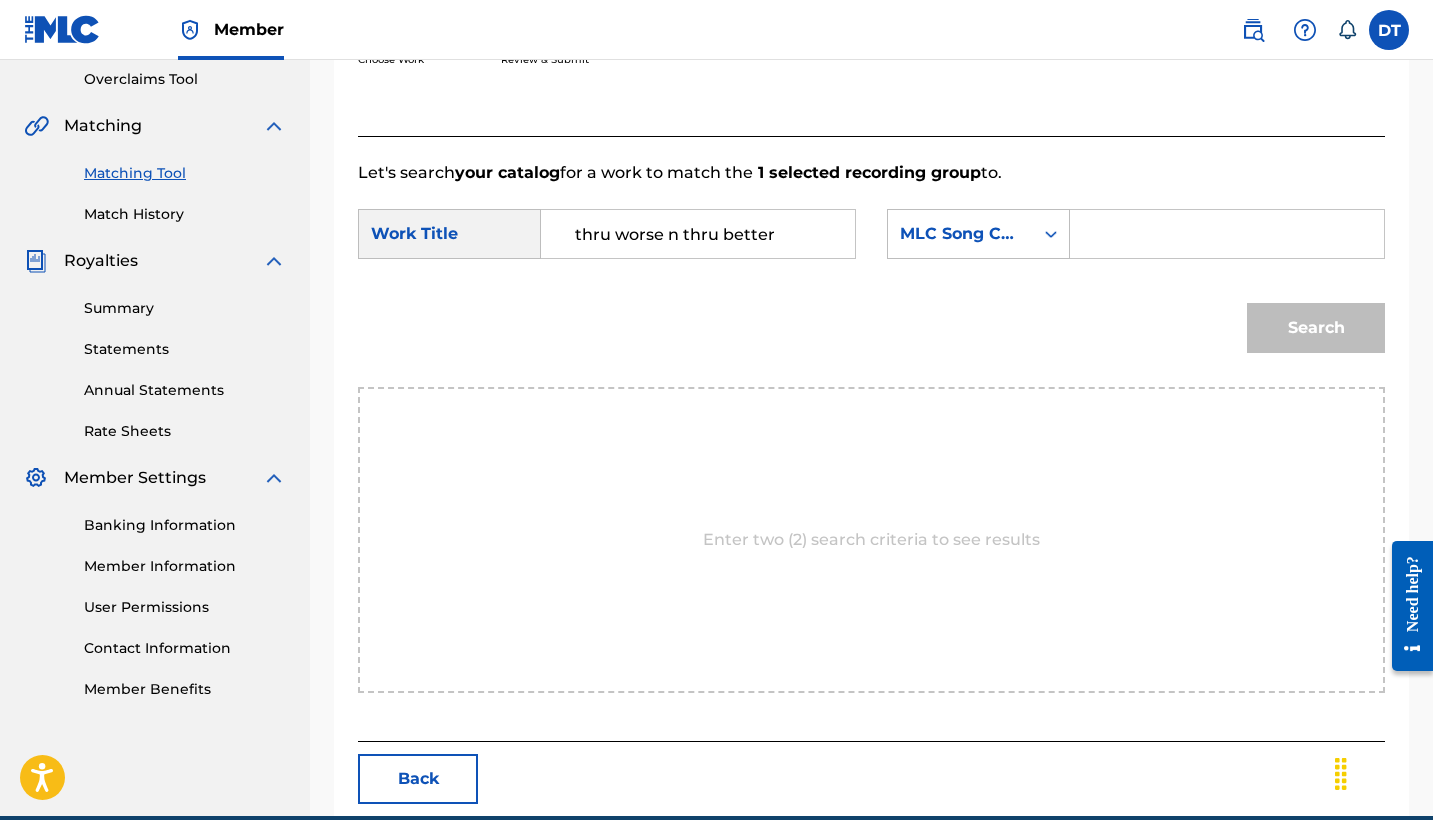 click at bounding box center (1227, 234) 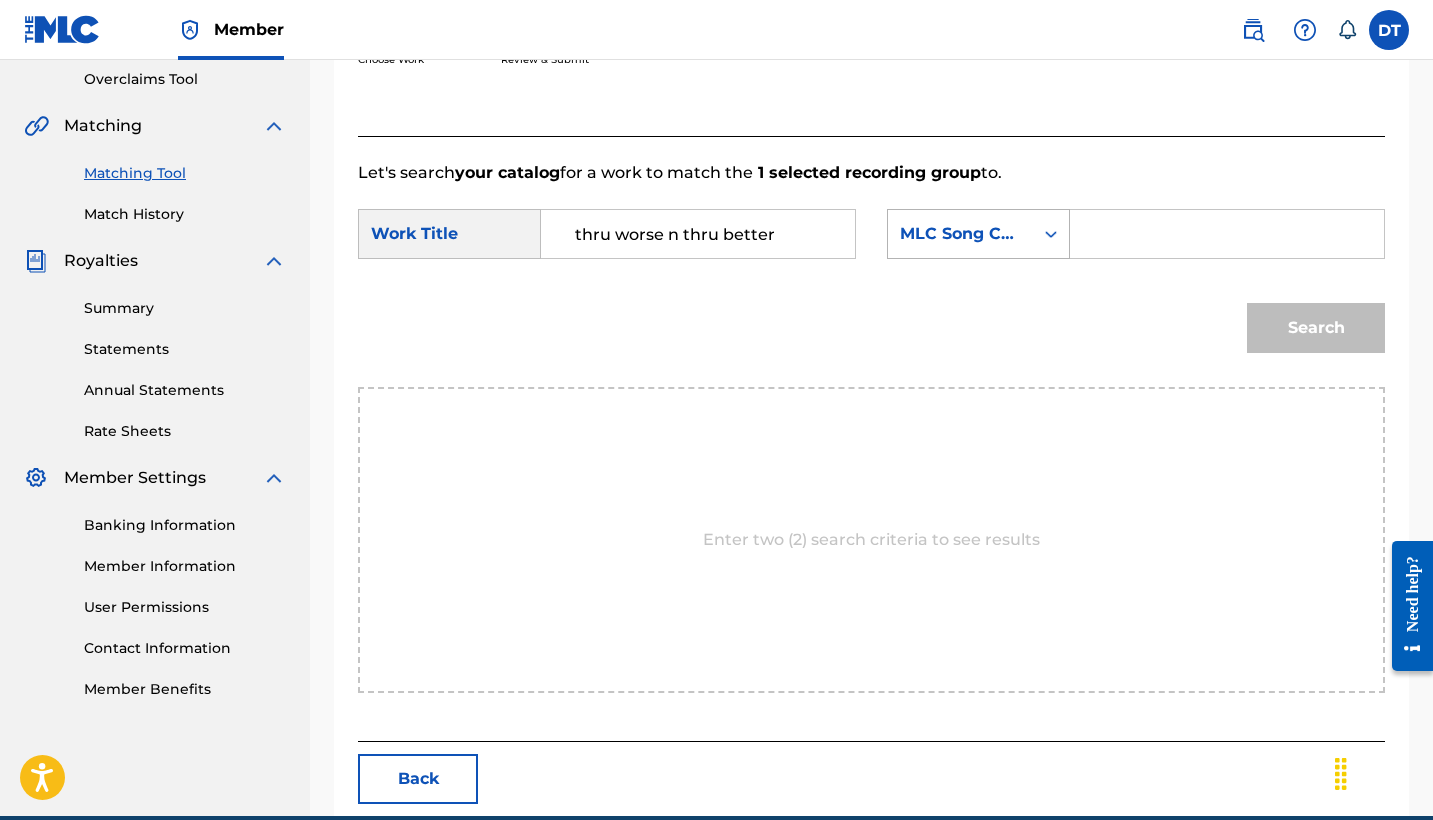 click at bounding box center [1051, 234] 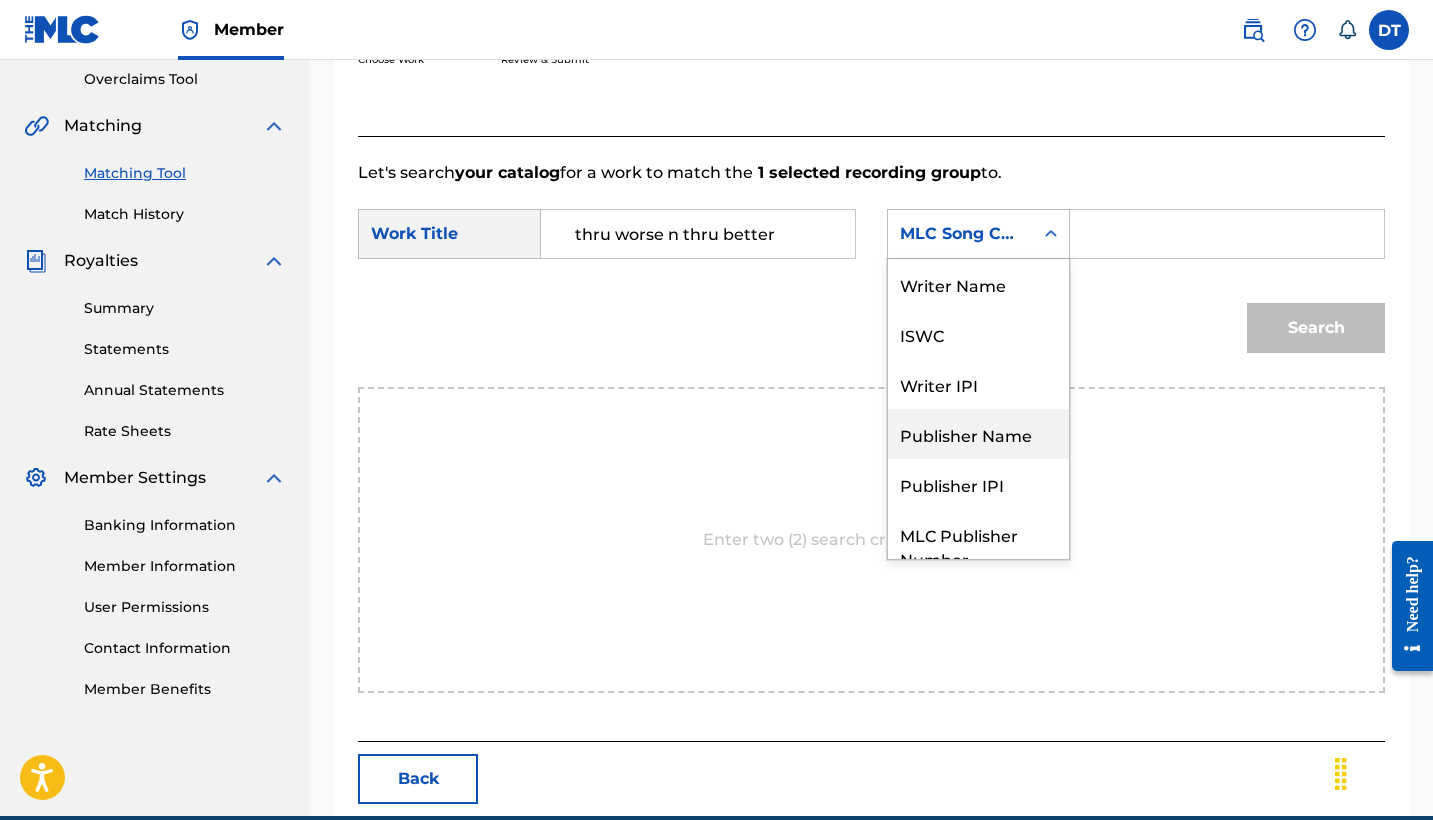 scroll, scrollTop: 0, scrollLeft: 0, axis: both 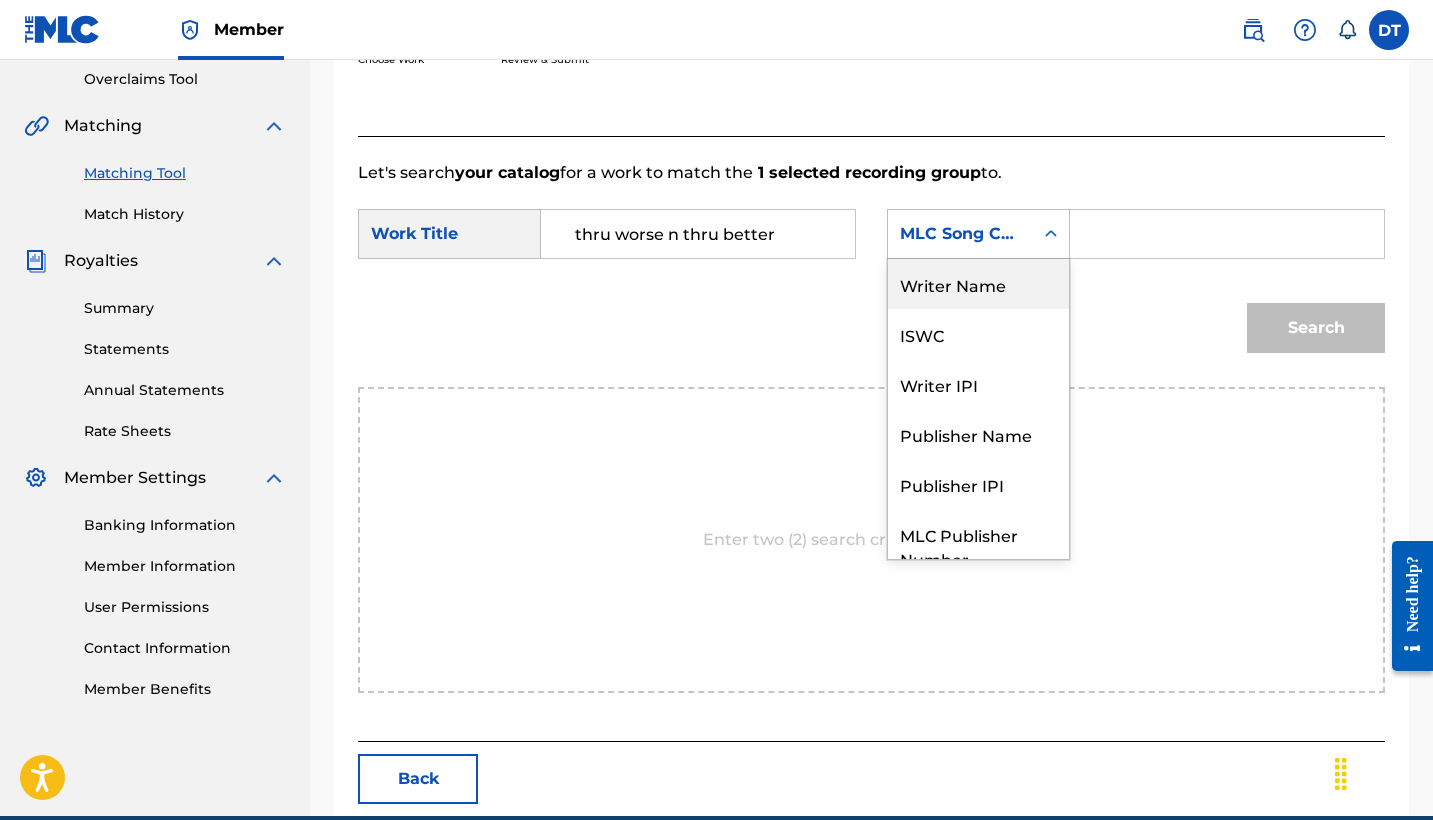click on "Writer Name" at bounding box center [978, 284] 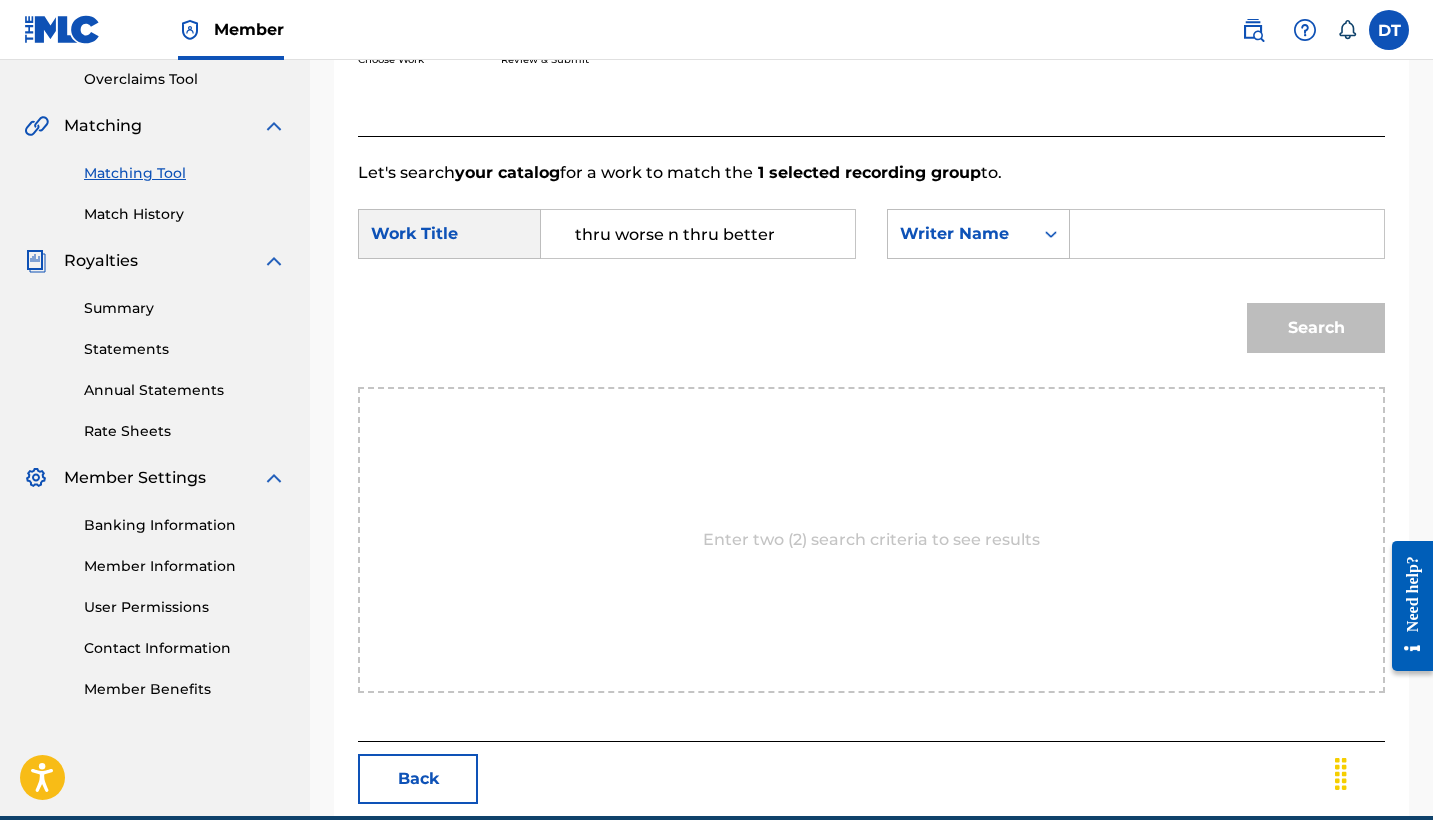 click at bounding box center [1227, 234] 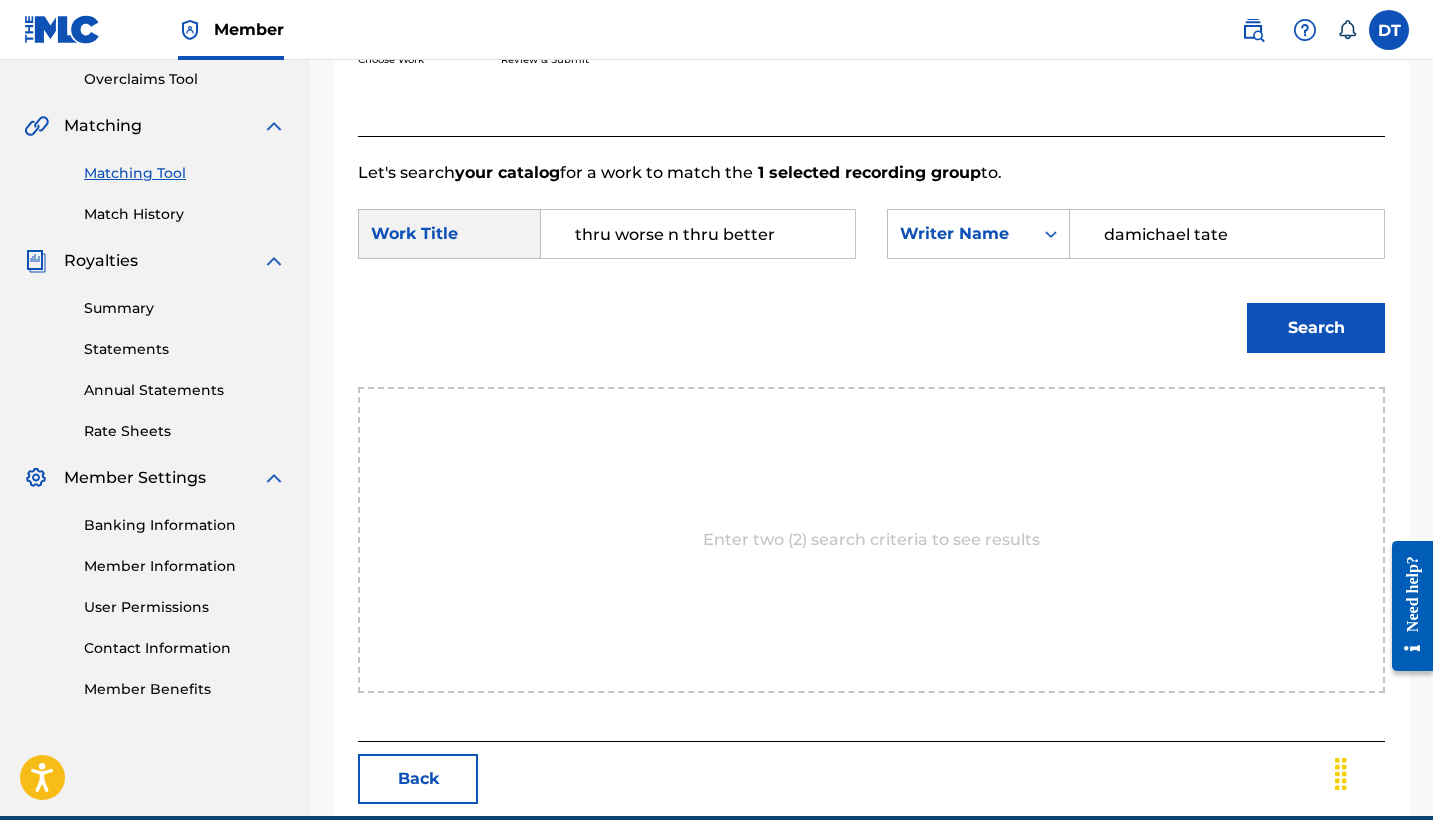 type on "damichael tate" 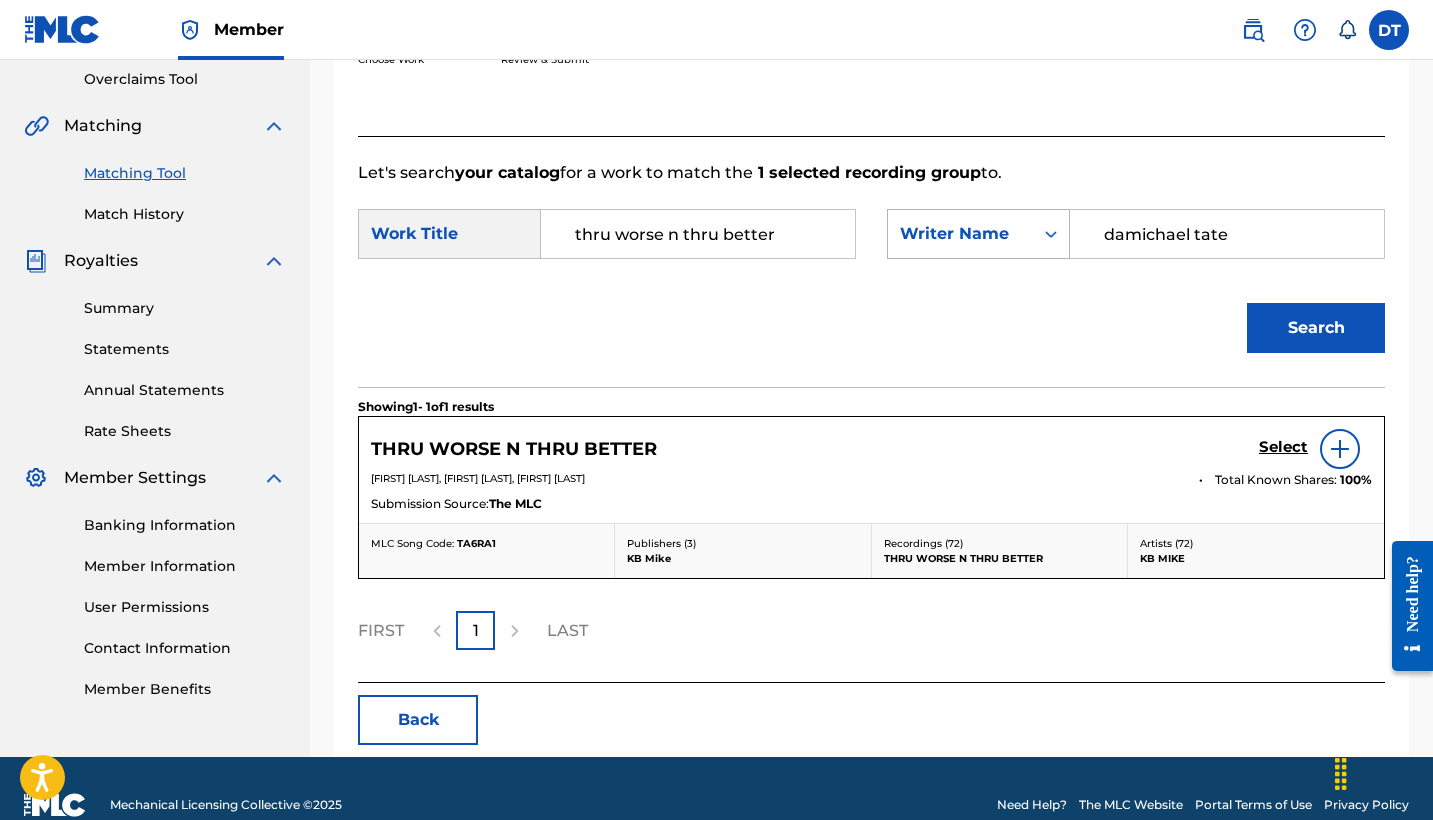 drag, startPoint x: 1250, startPoint y: 242, endPoint x: 1029, endPoint y: 224, distance: 221.73183 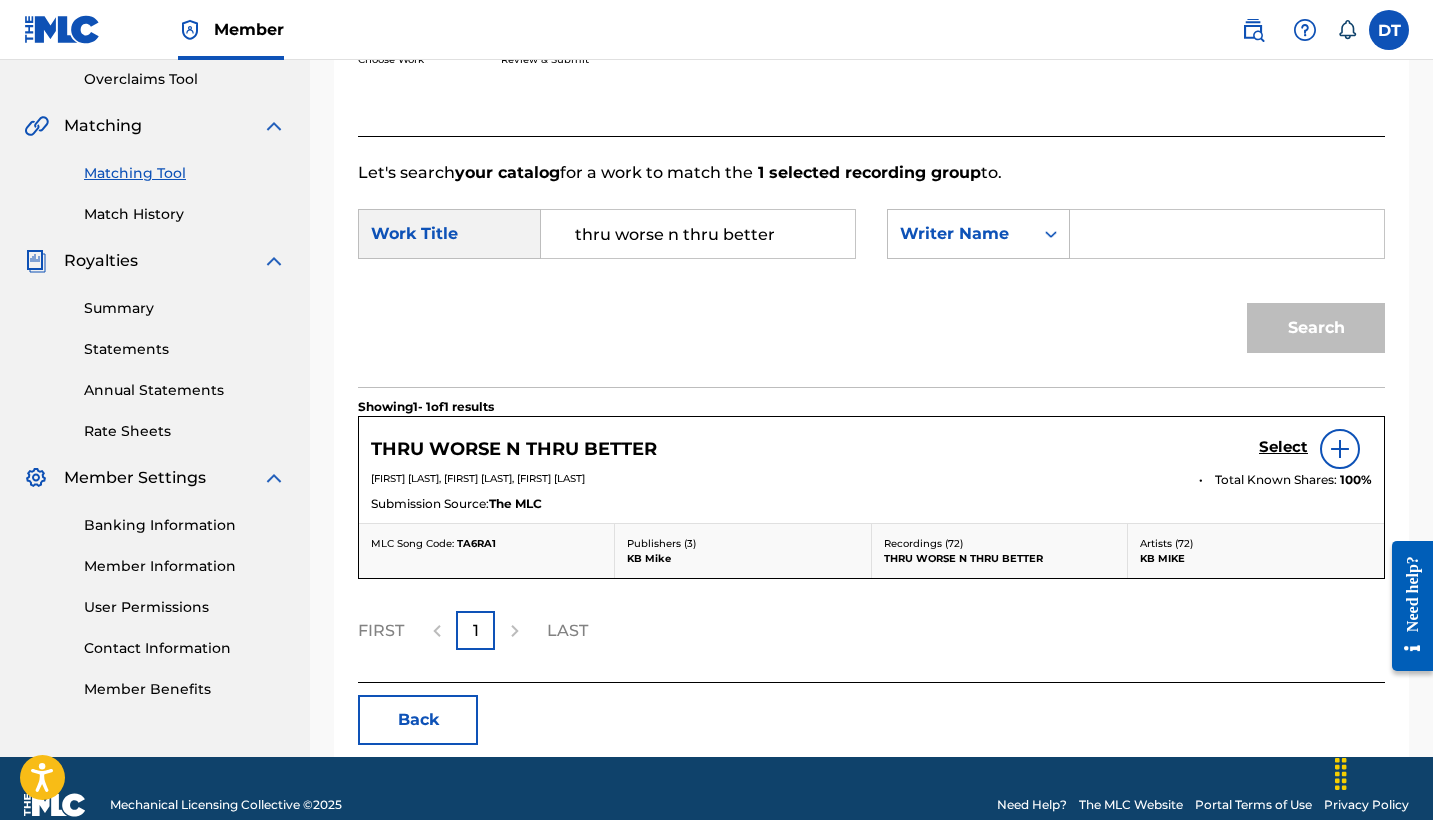 type 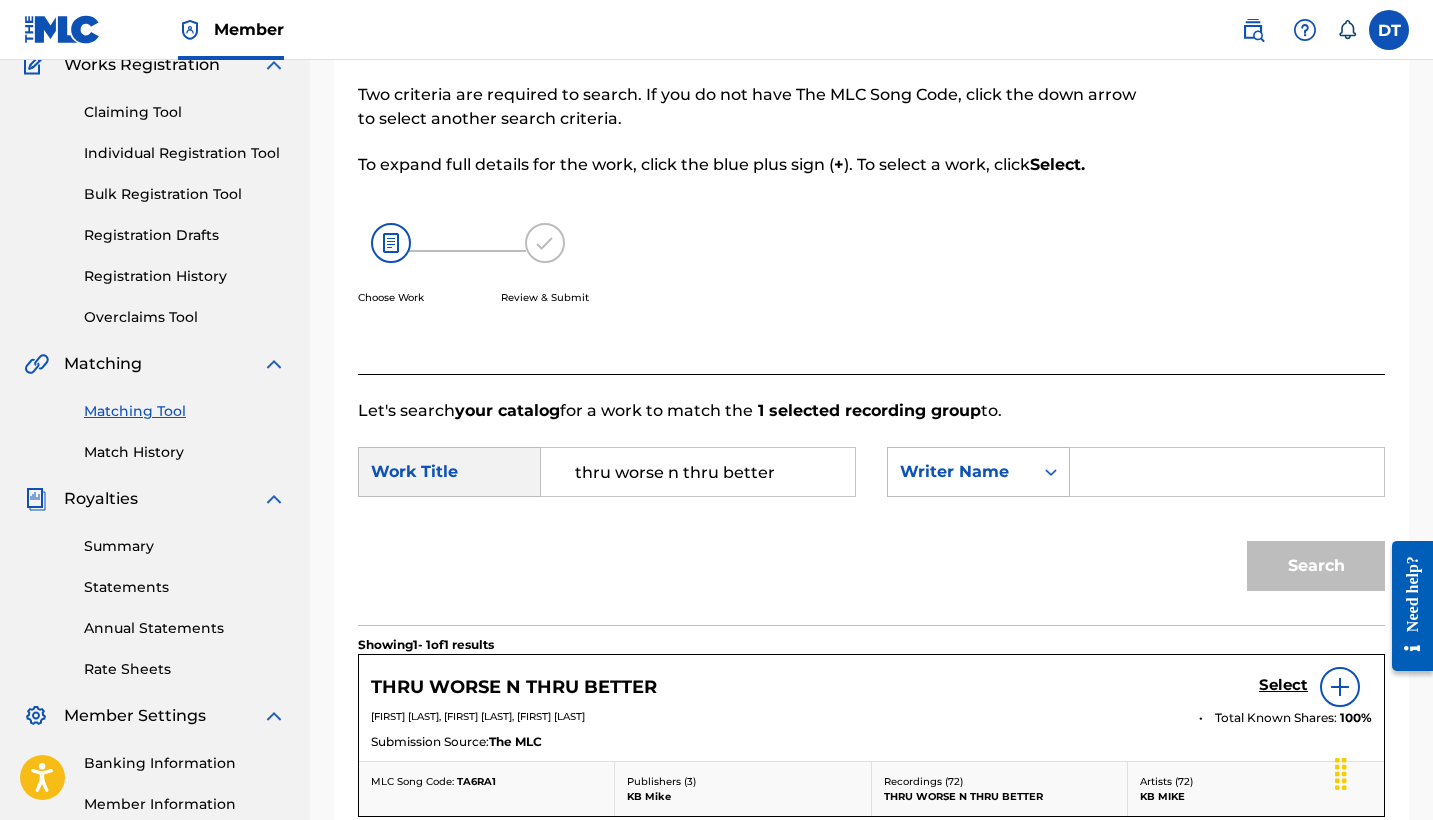 scroll, scrollTop: 147, scrollLeft: 0, axis: vertical 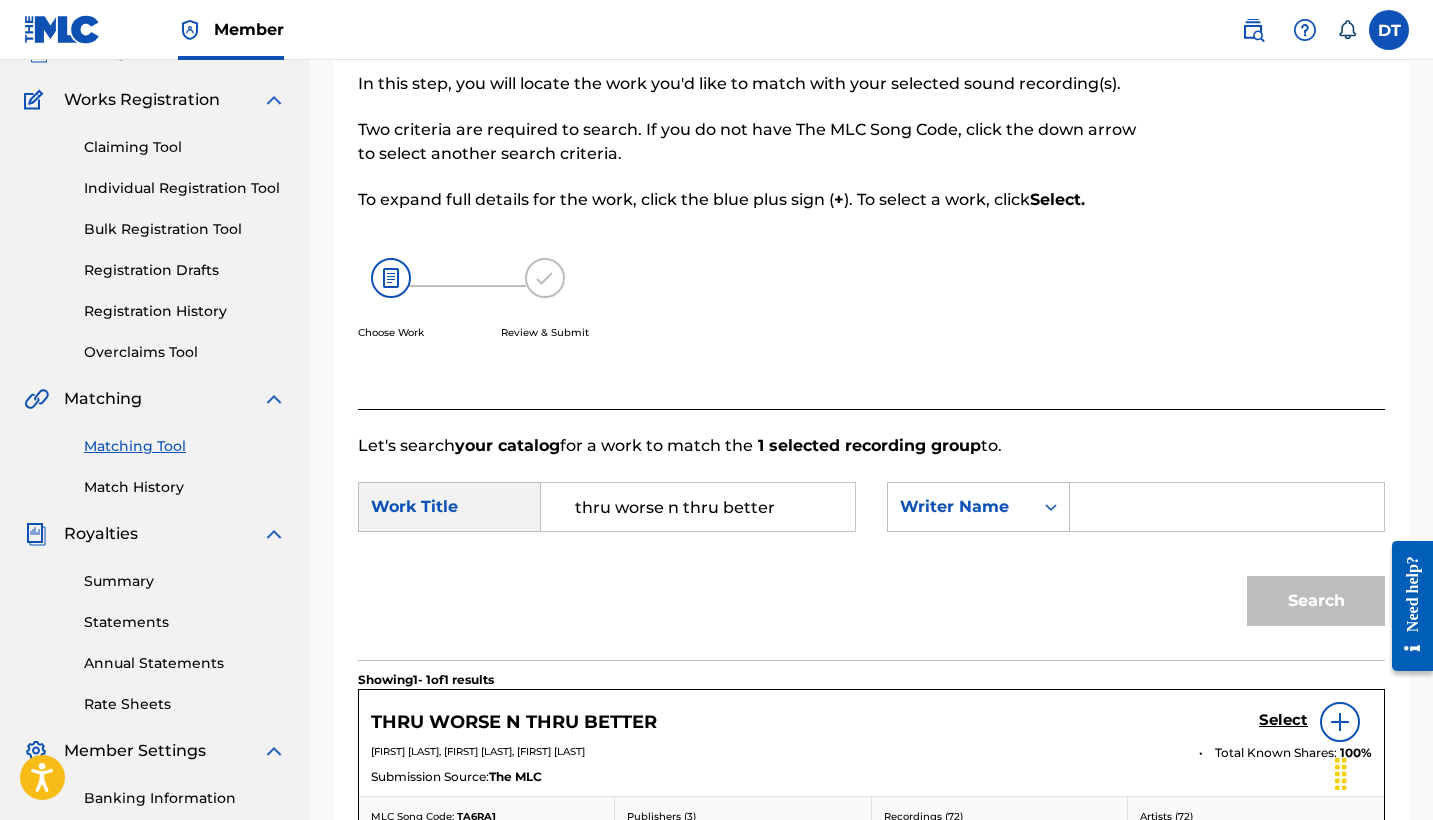 click on "Registration History" at bounding box center (185, 311) 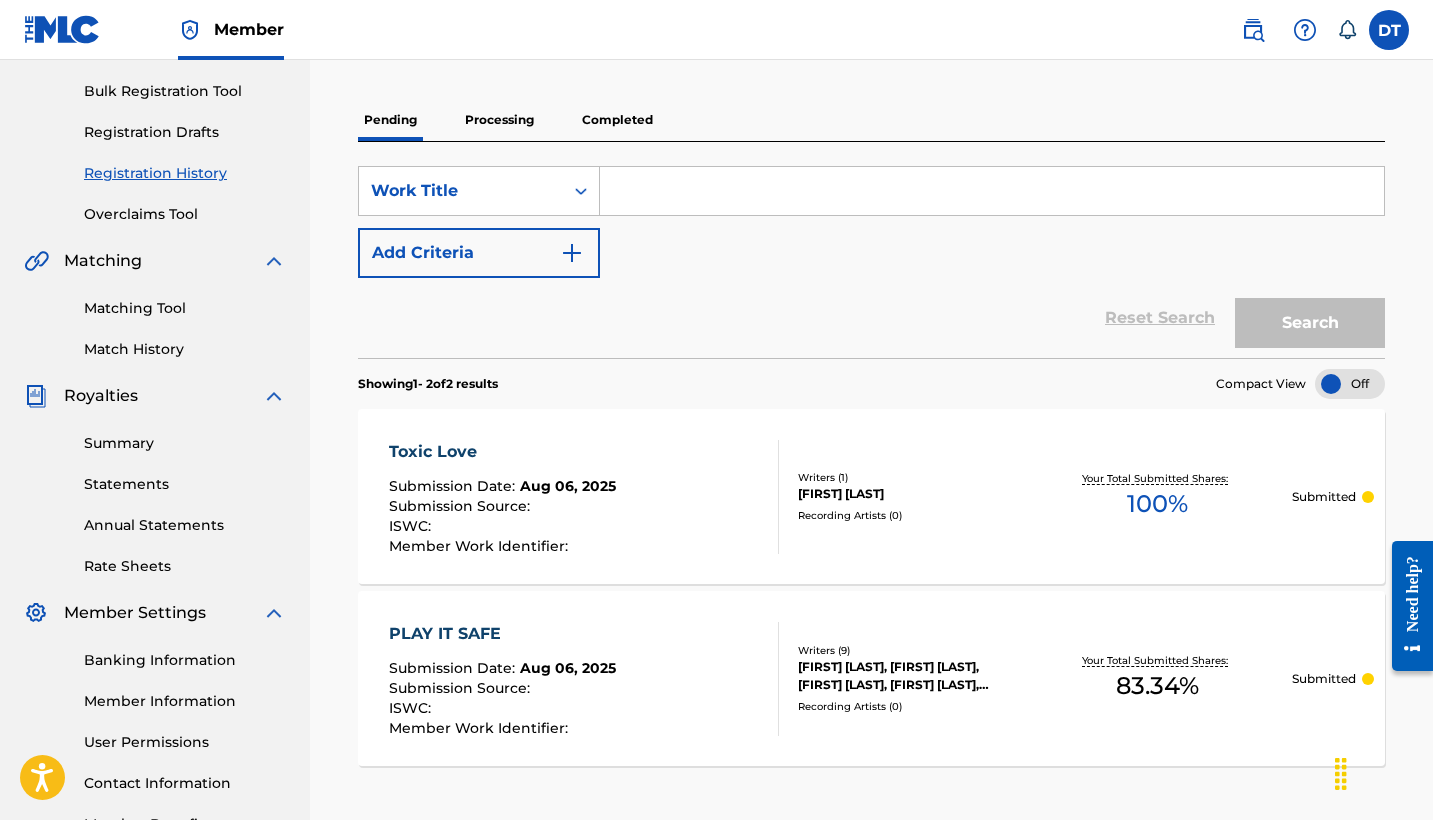 scroll, scrollTop: 295, scrollLeft: 0, axis: vertical 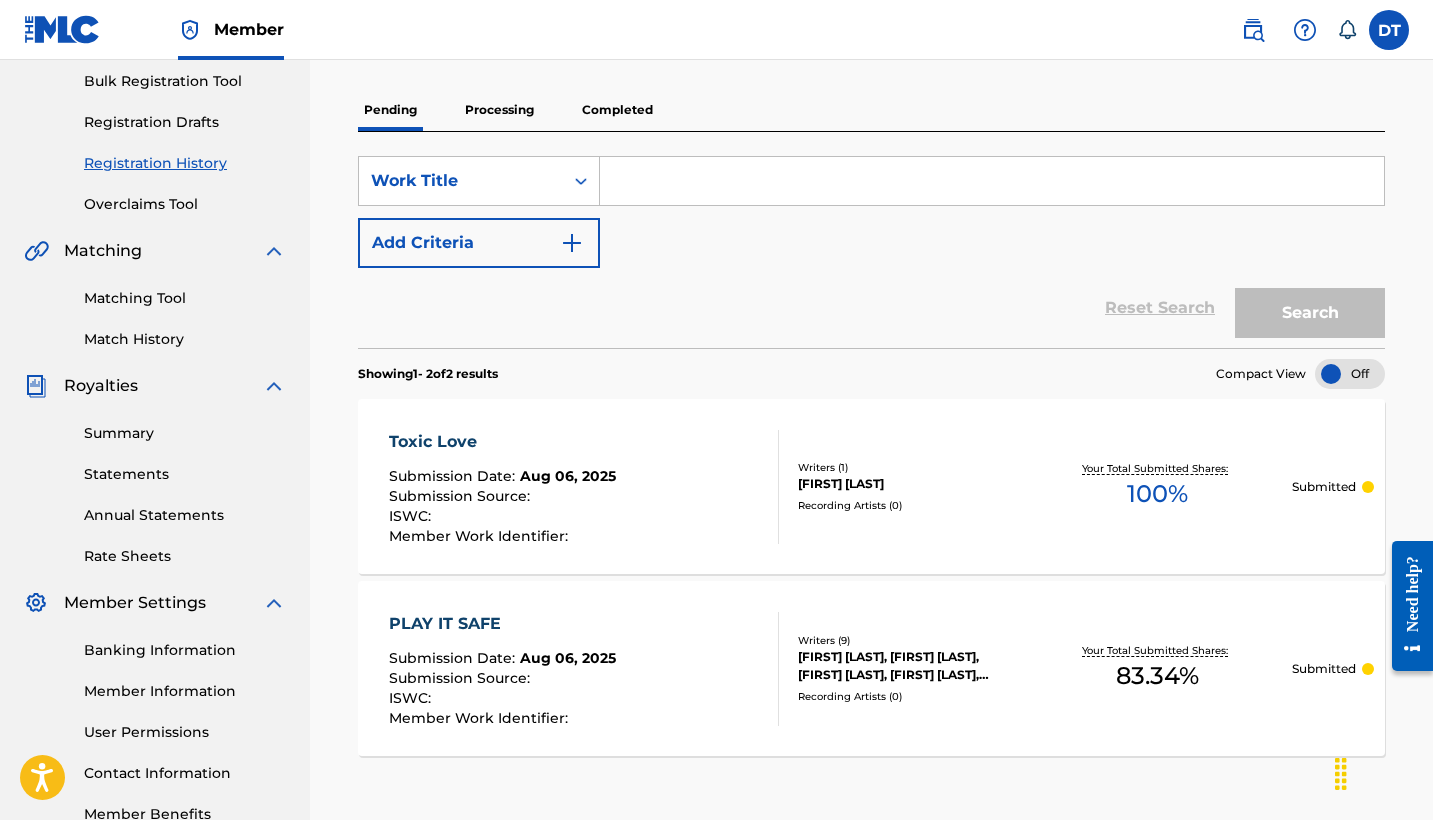 click on "Processing" at bounding box center (499, 110) 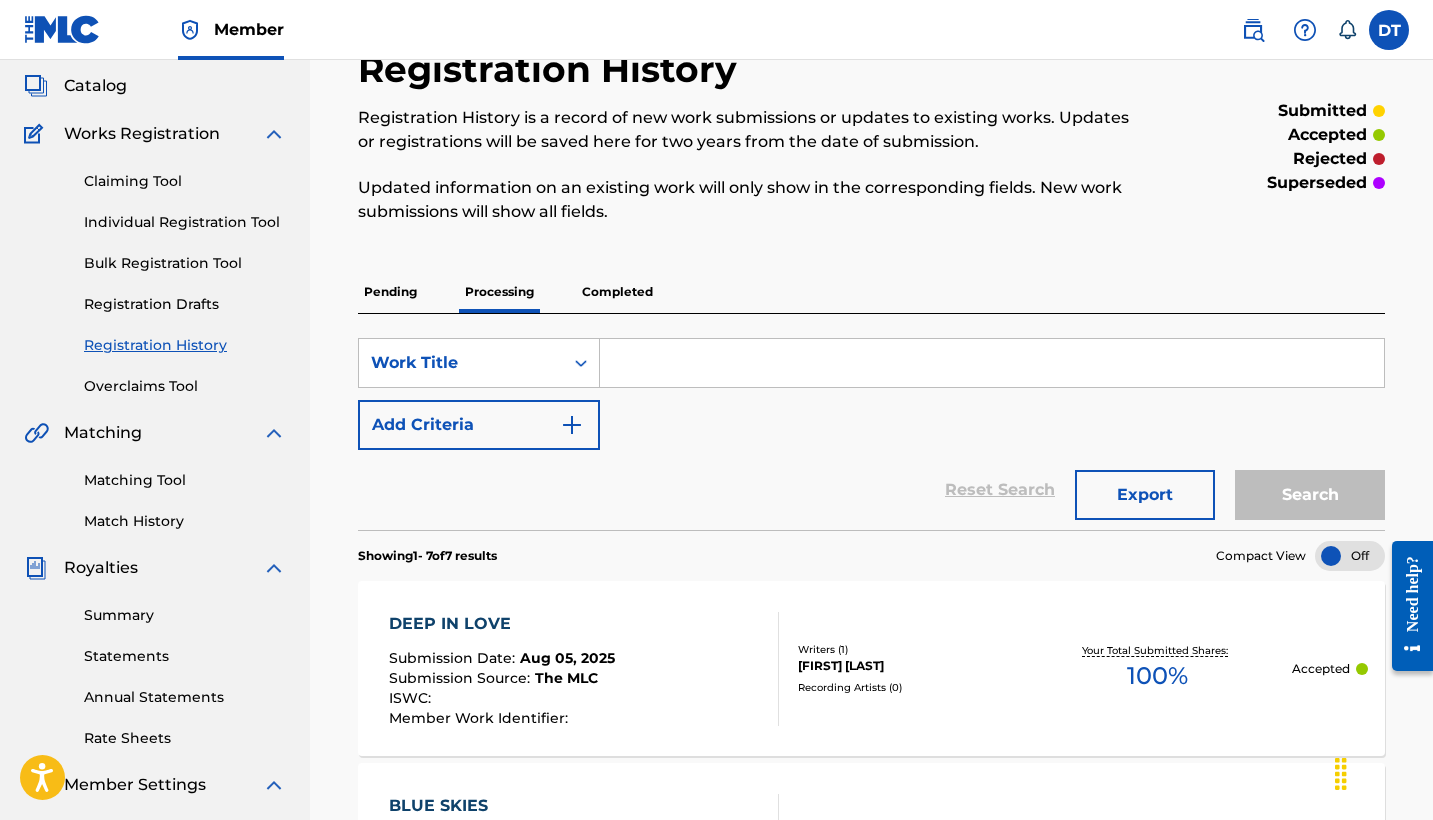 scroll, scrollTop: 106, scrollLeft: 0, axis: vertical 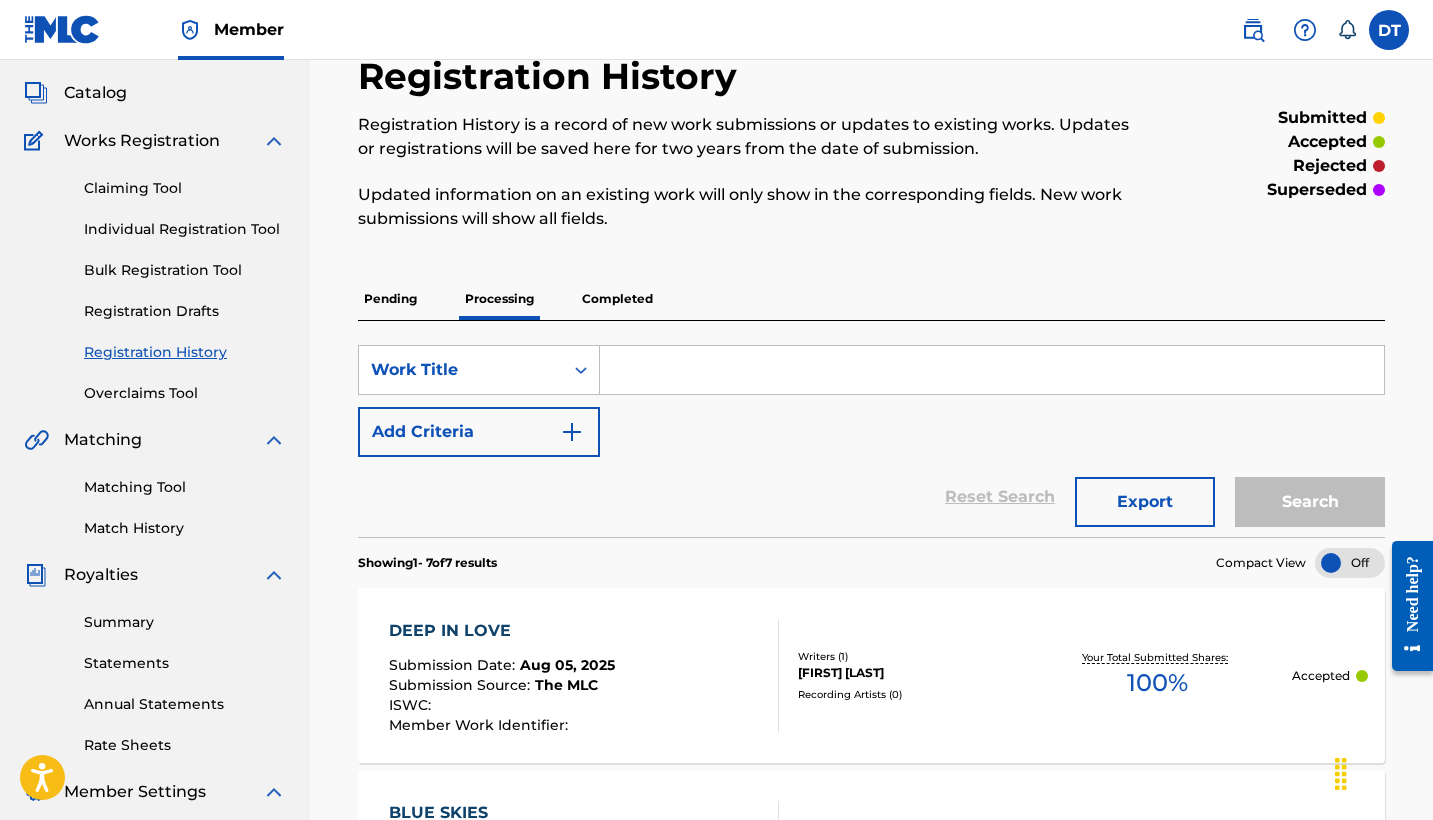 click on "Pending" at bounding box center [390, 299] 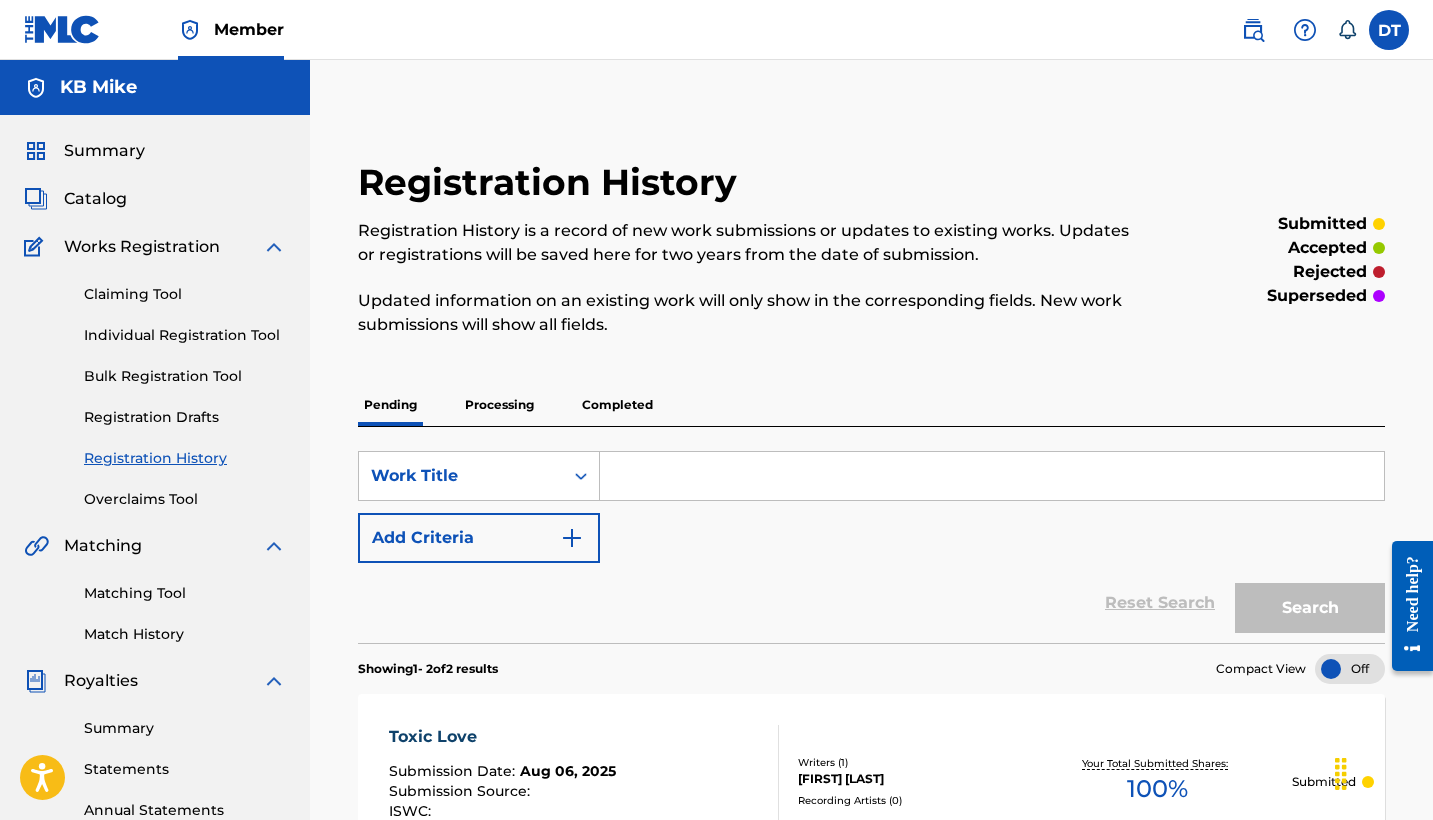 click on "Processing" at bounding box center [499, 405] 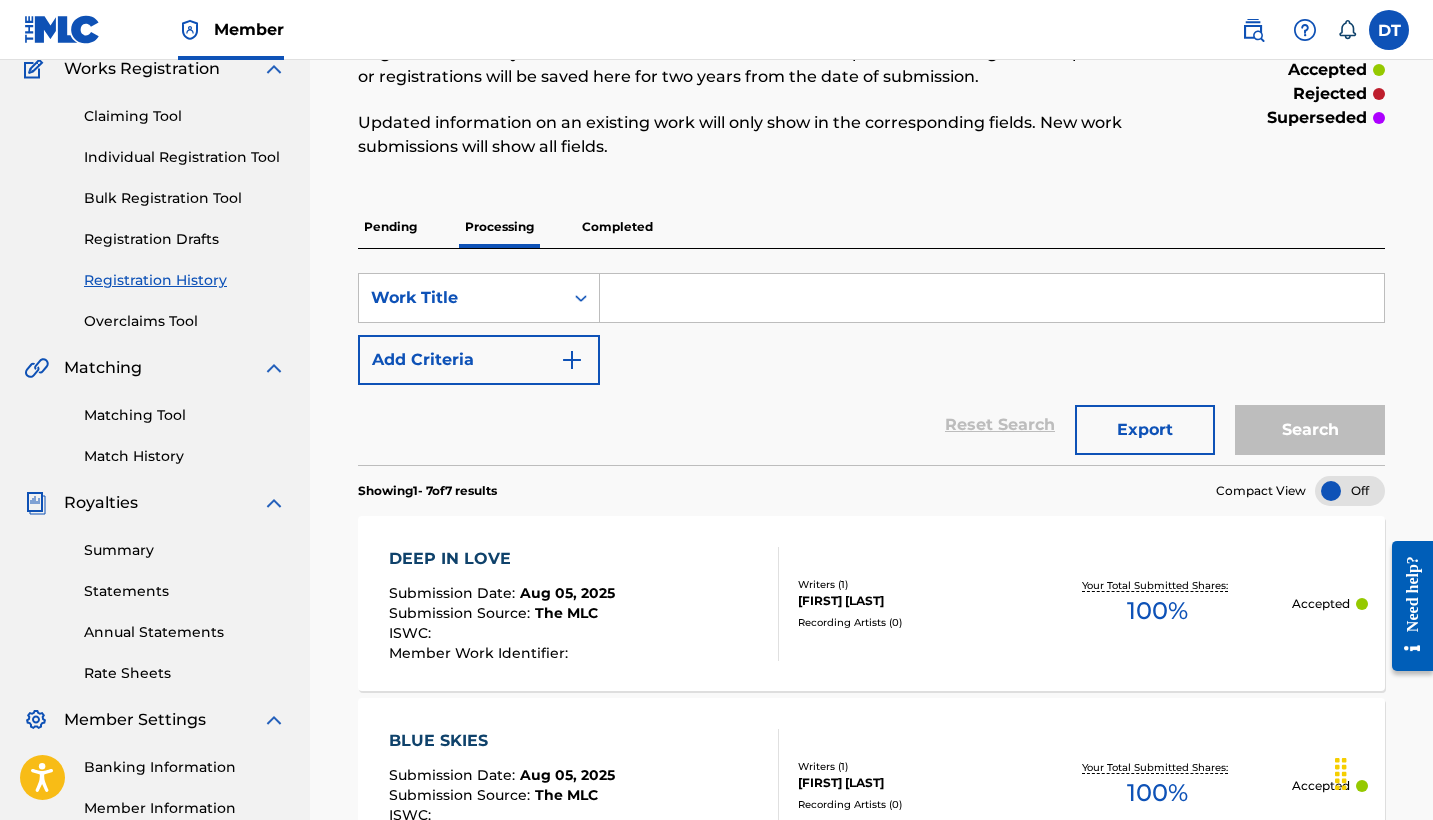 scroll, scrollTop: 108, scrollLeft: 0, axis: vertical 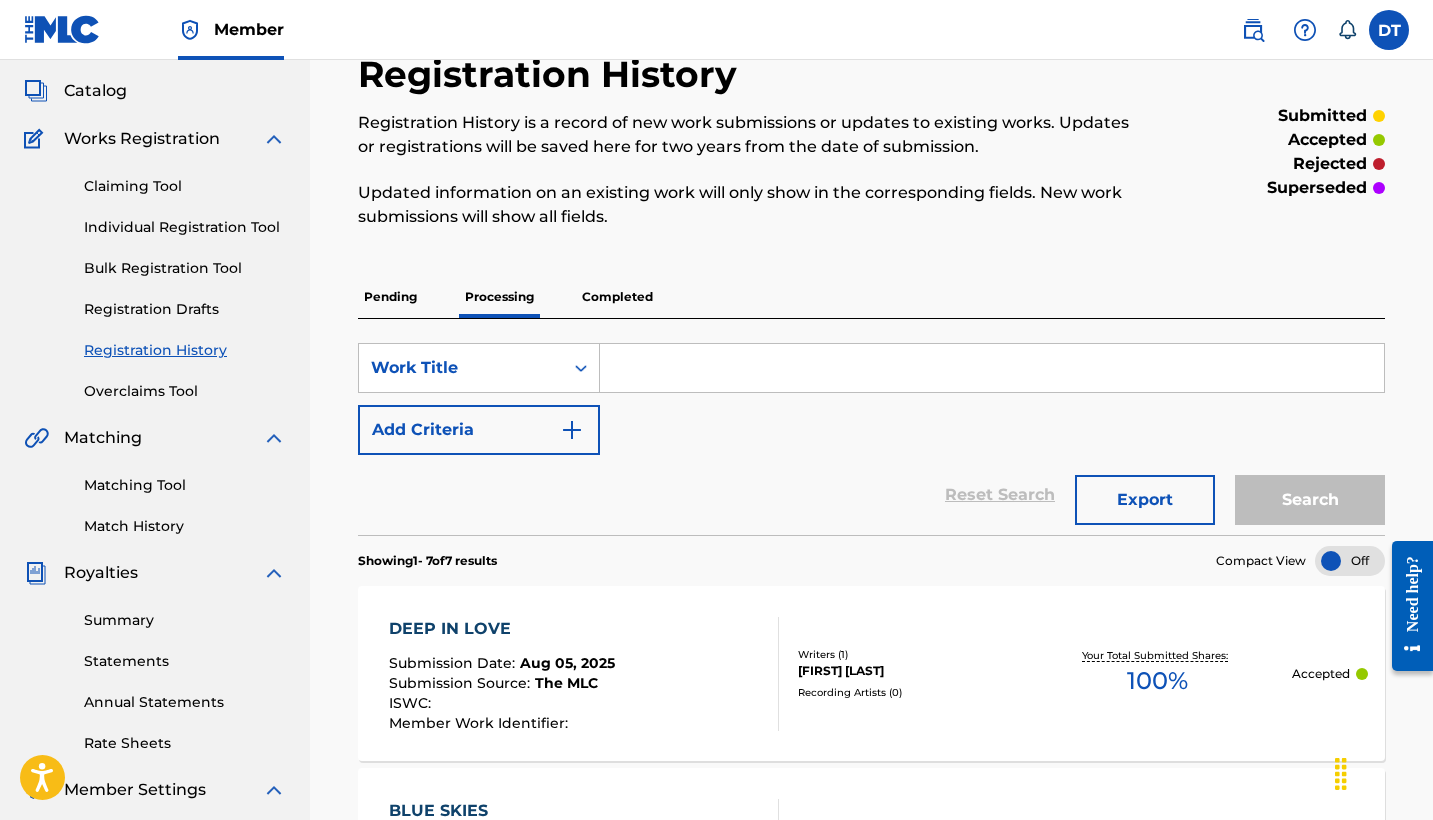 click on "Matching Tool" at bounding box center [185, 485] 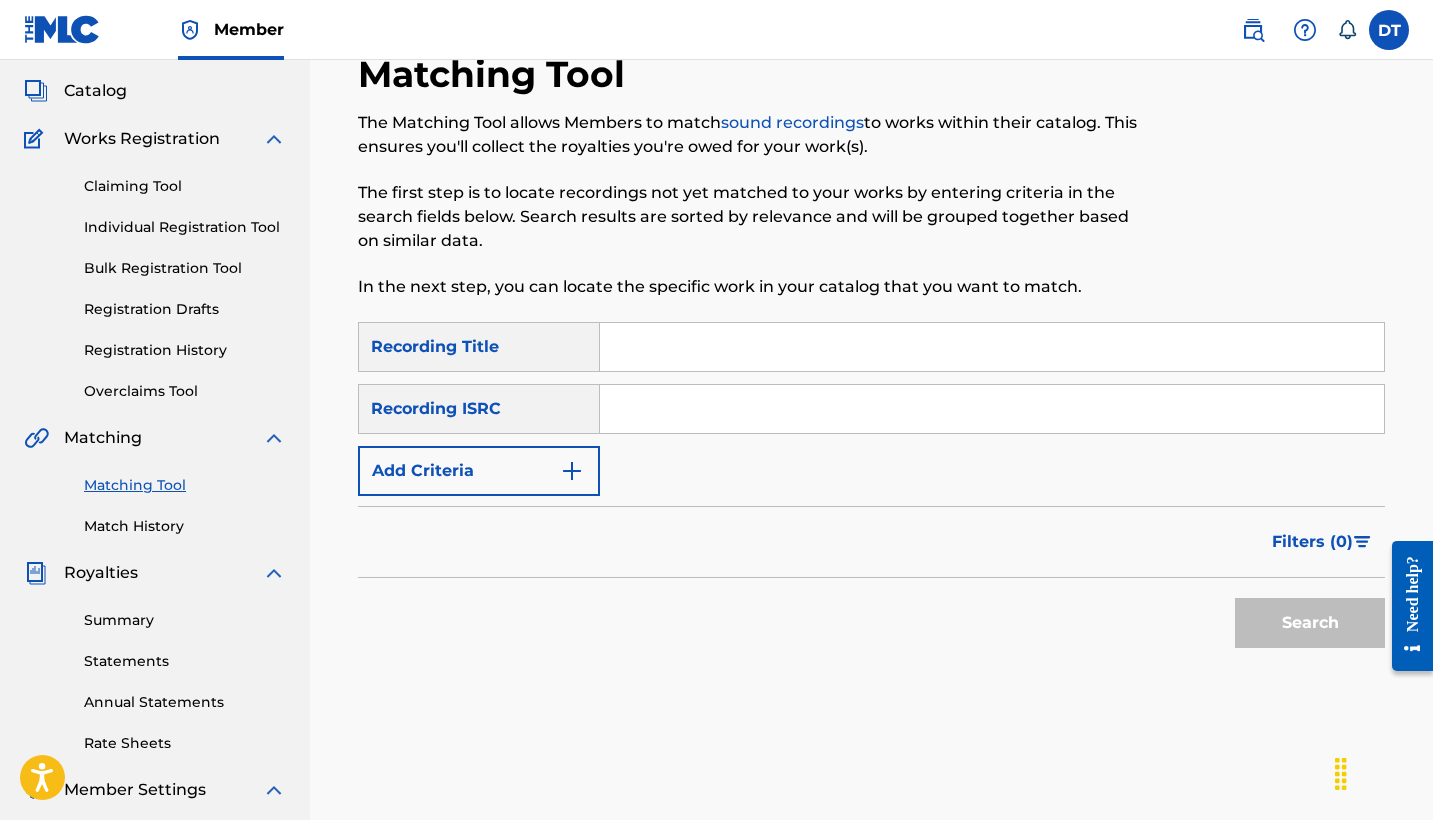 scroll, scrollTop: 0, scrollLeft: 0, axis: both 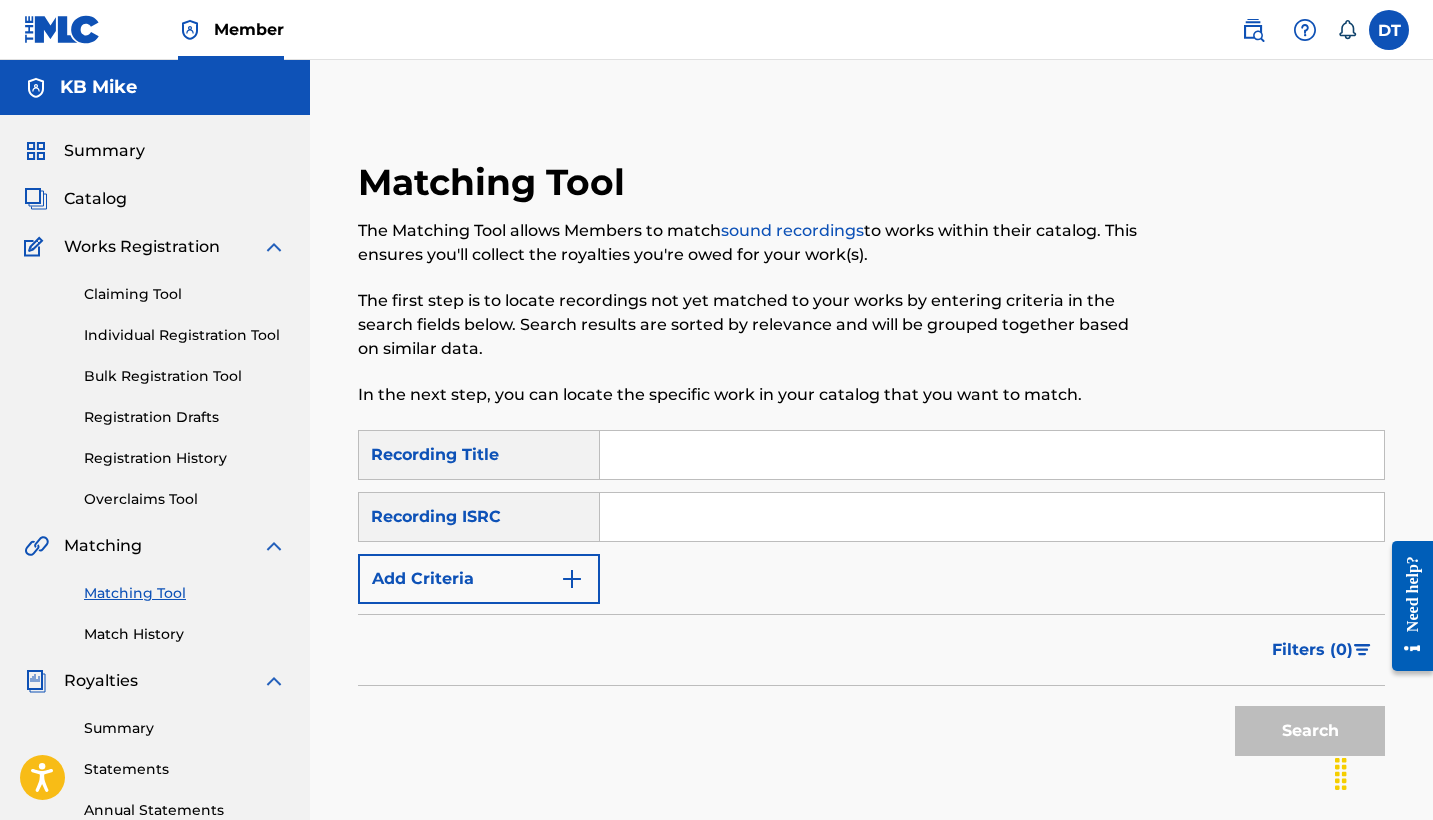click on "Matching Tool The Matching Tool allows Members to match  sound recordings  to works within their catalog. This ensures you'll collect the royalties you're owed for your work(s). The first step is to locate recordings not yet matched to your works by entering criteria in the search fields below. Search results are sorted by relevance and will be grouped together based on similar data. In the next step, you can locate the specific work in your catalog that you want to match." at bounding box center (753, 295) 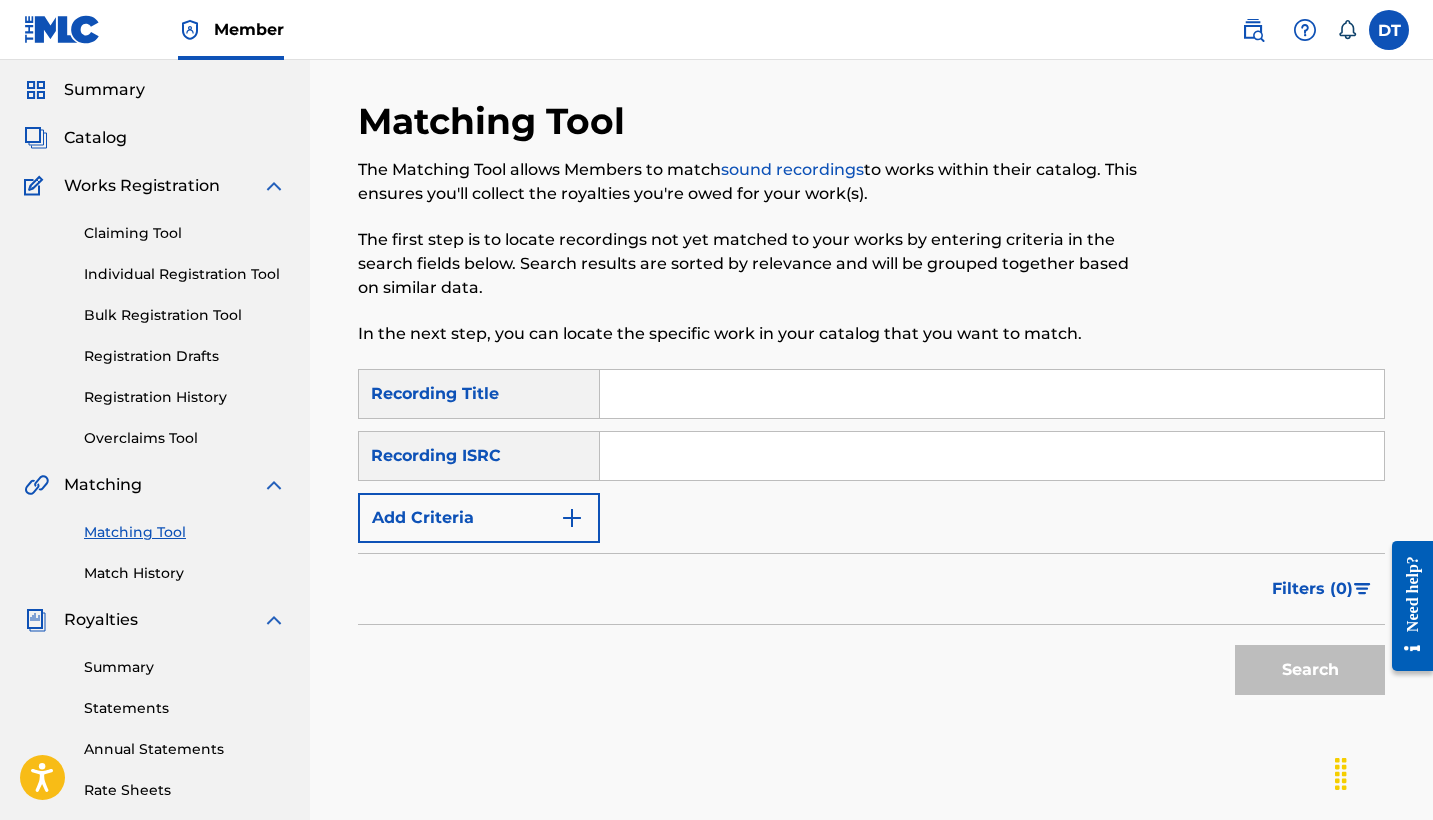 scroll, scrollTop: 64, scrollLeft: 0, axis: vertical 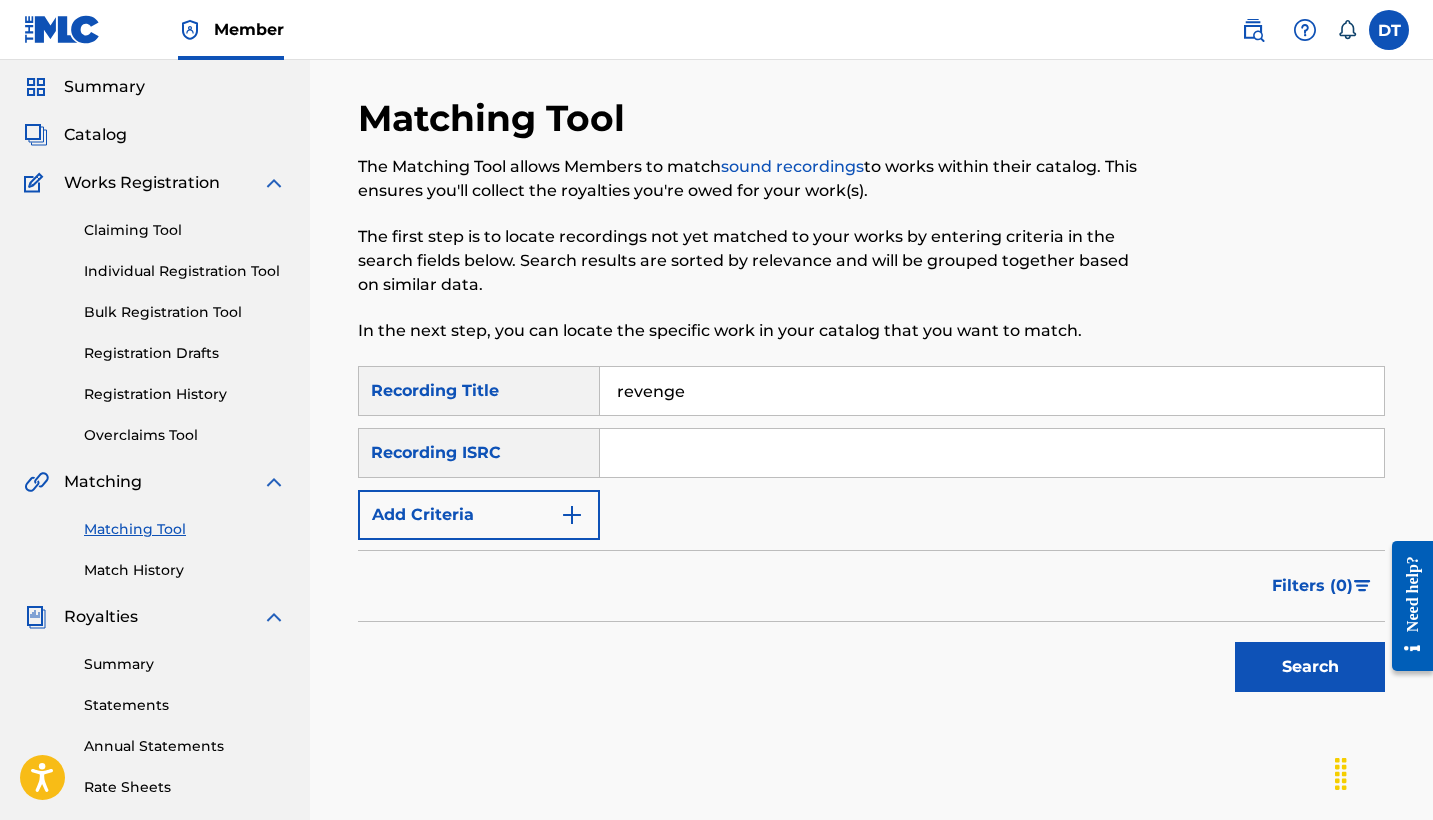 type on "revenge" 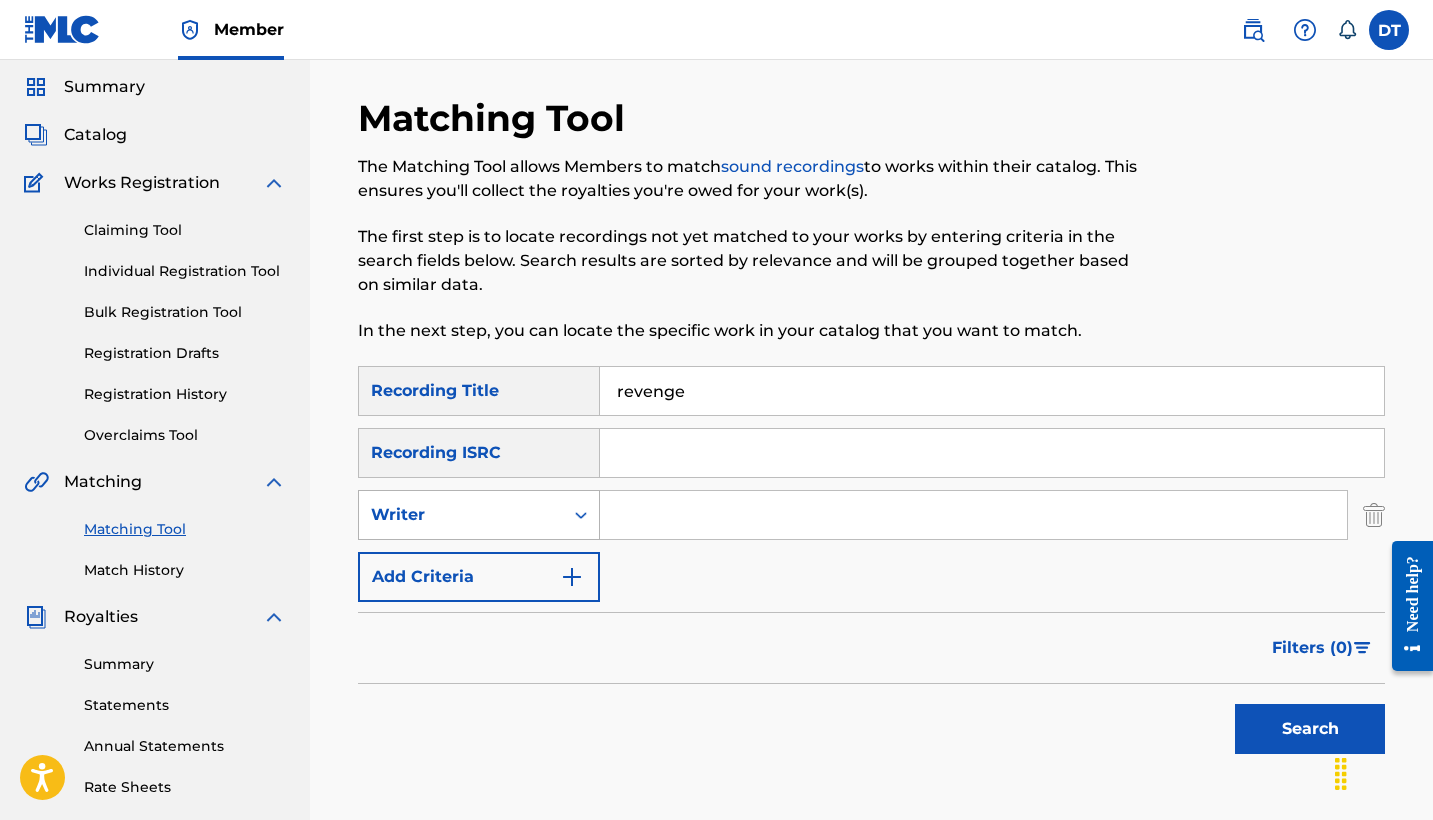 click on "Writer" at bounding box center [461, 515] 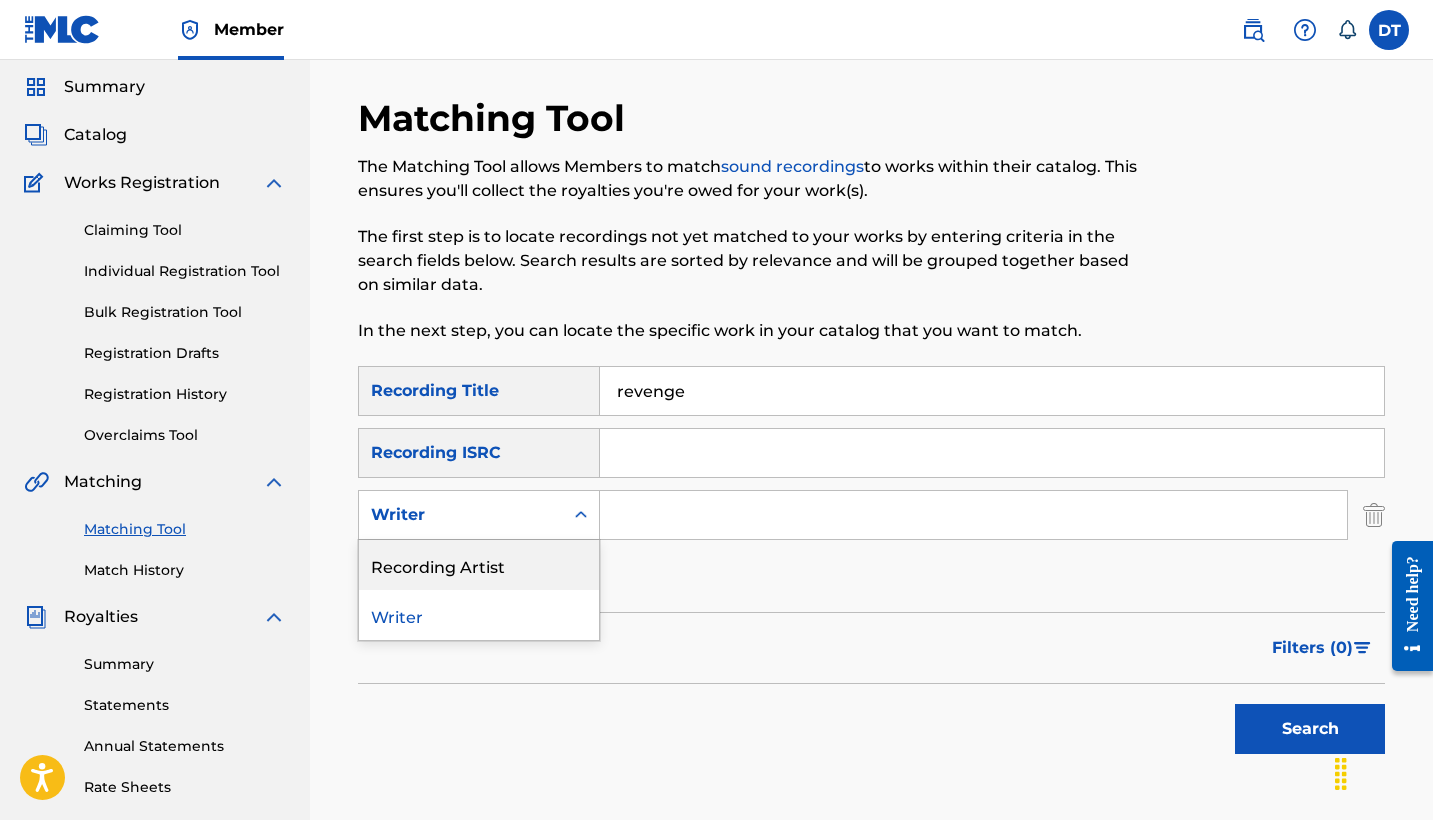 click on "Recording Artist" at bounding box center (479, 565) 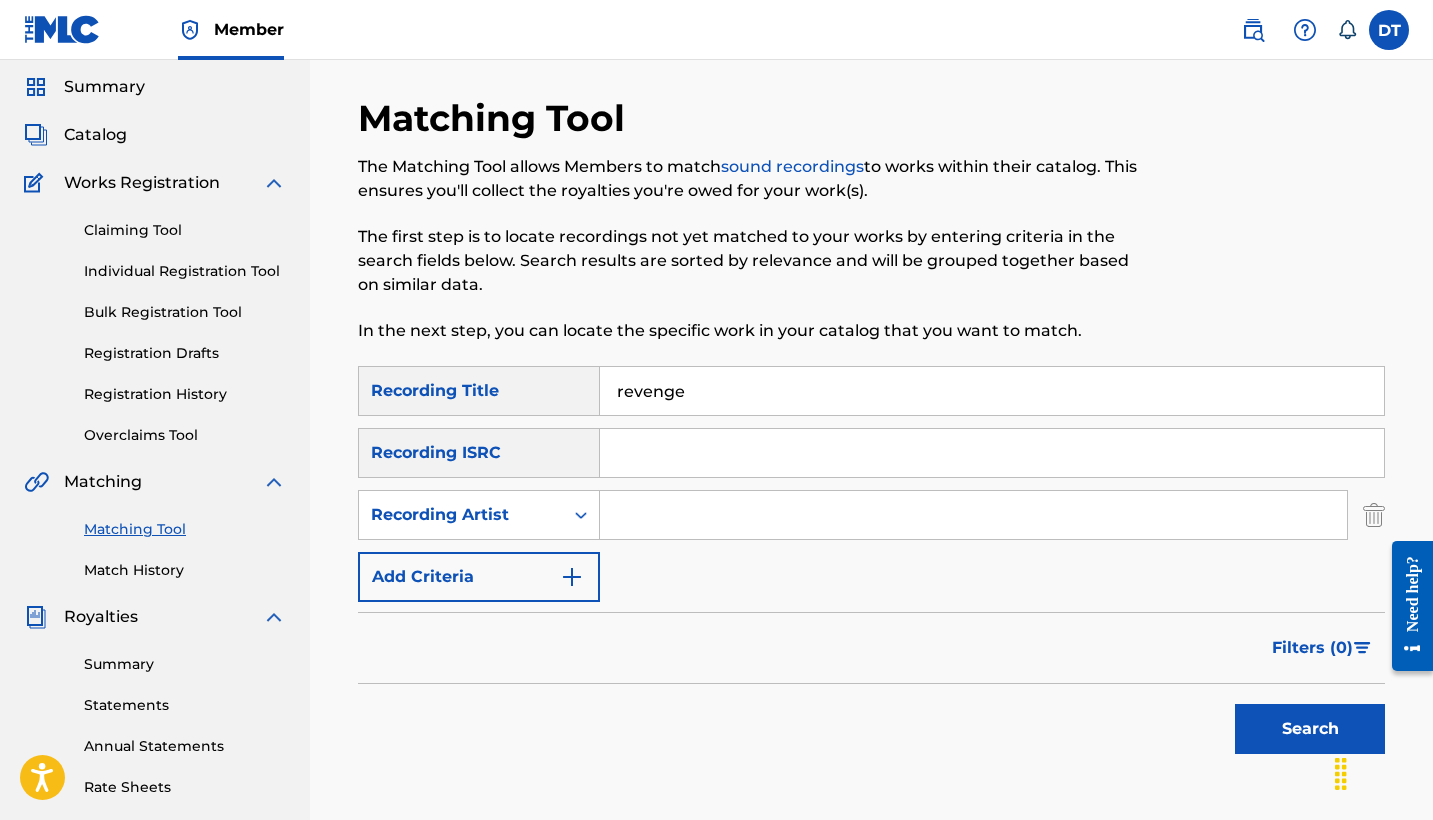 click at bounding box center [973, 515] 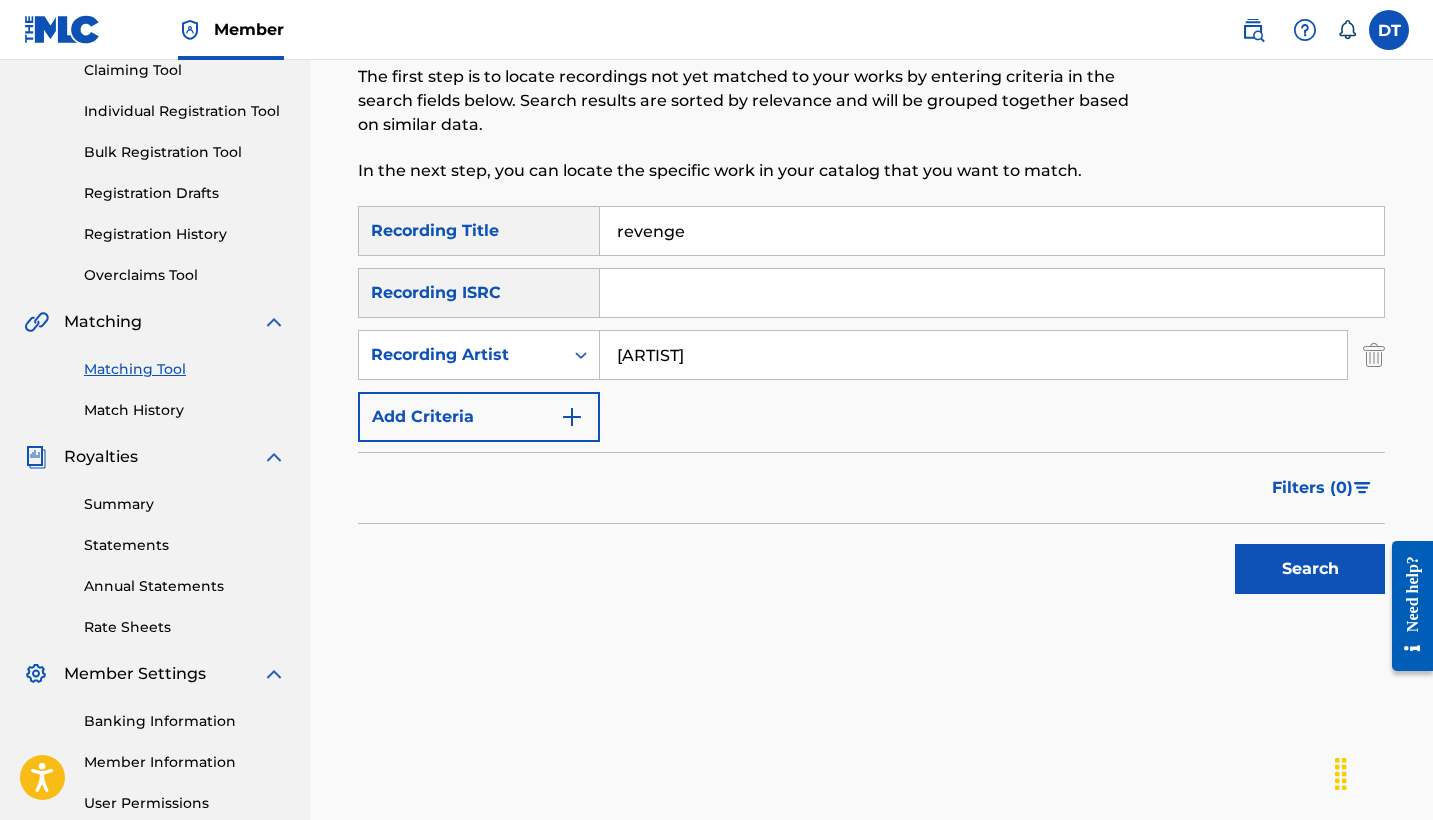 type on "[ARTIST]" 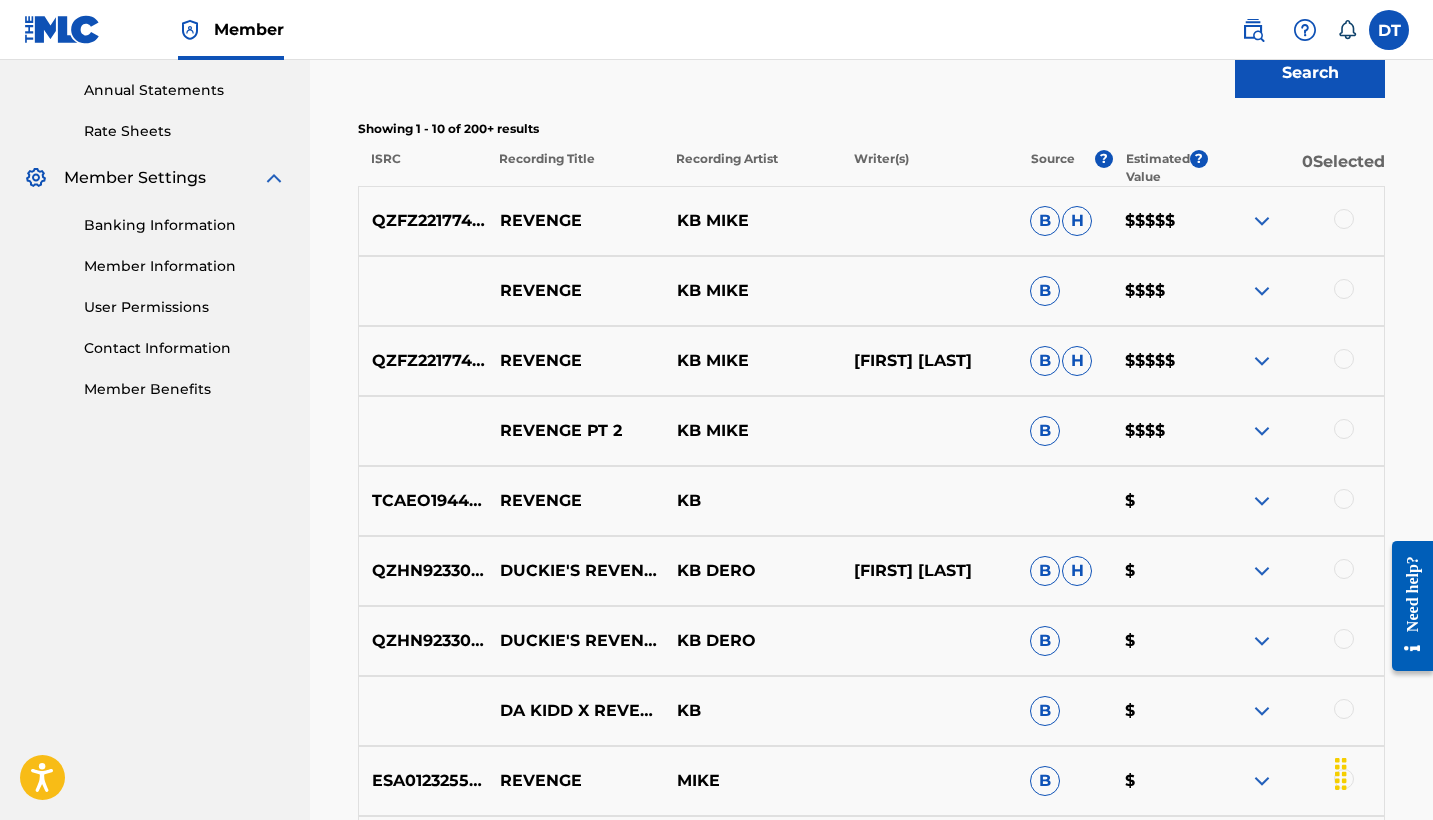 scroll, scrollTop: 738, scrollLeft: 0, axis: vertical 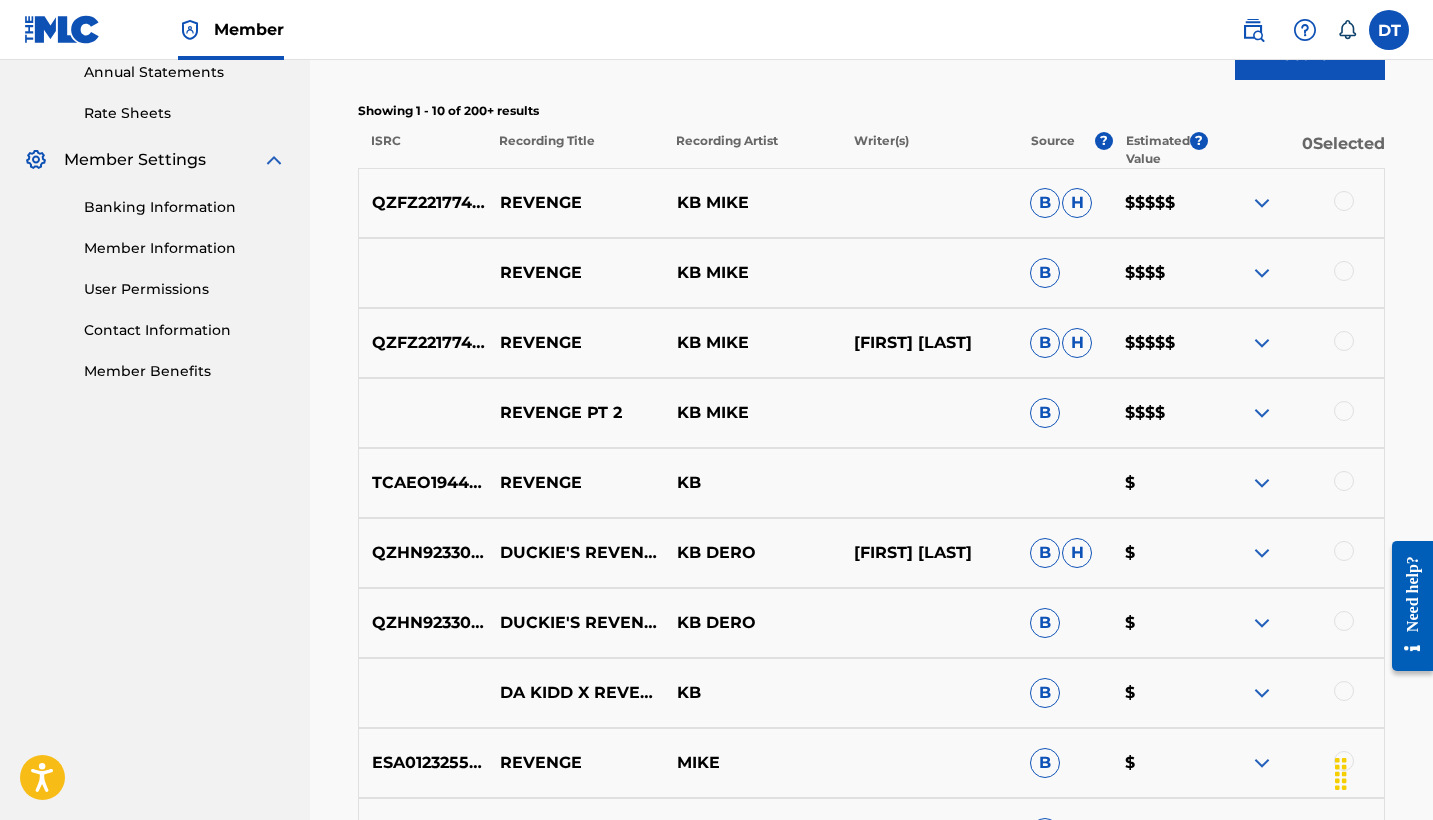 click at bounding box center [1344, 411] 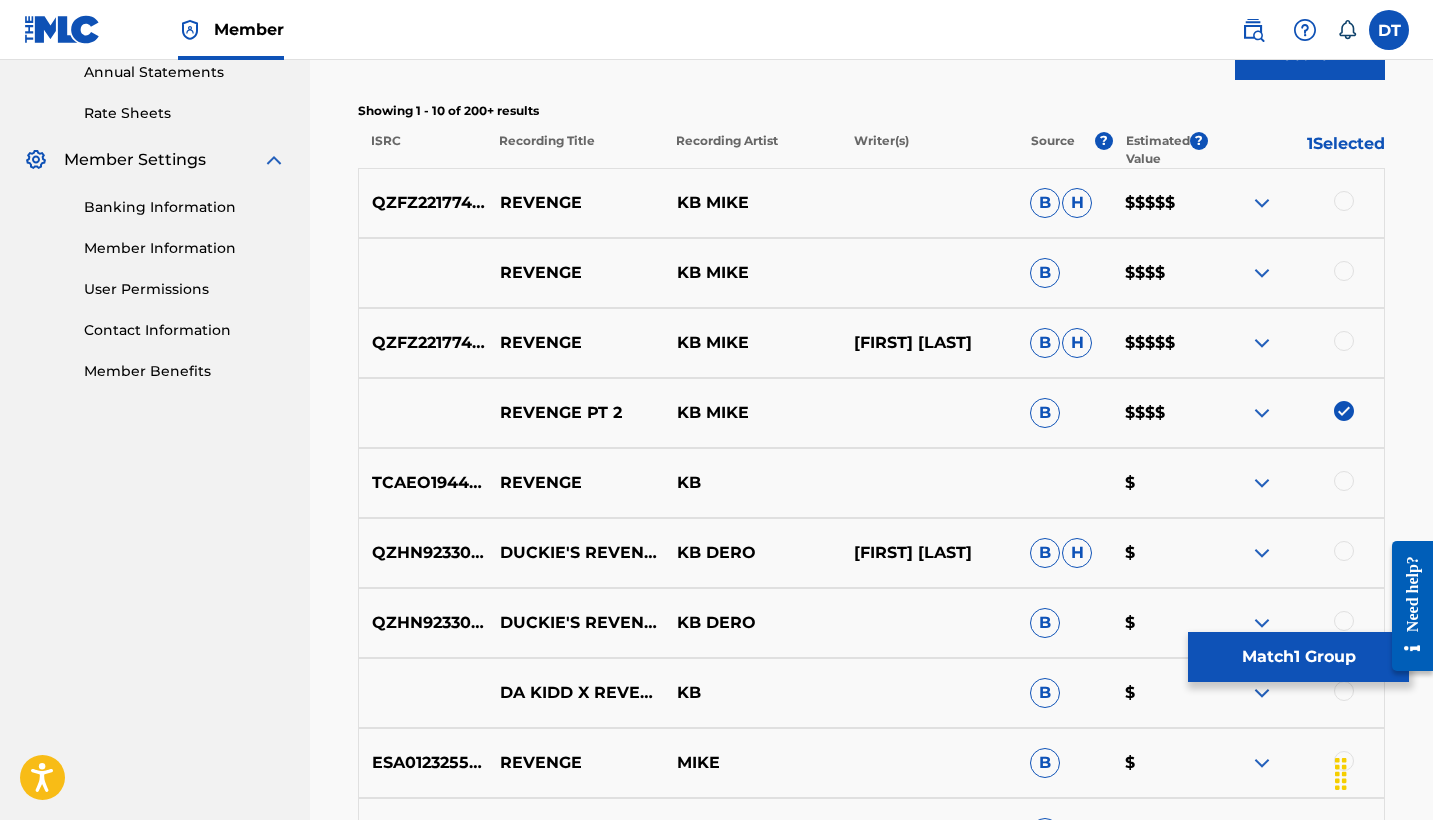 click at bounding box center (1344, 341) 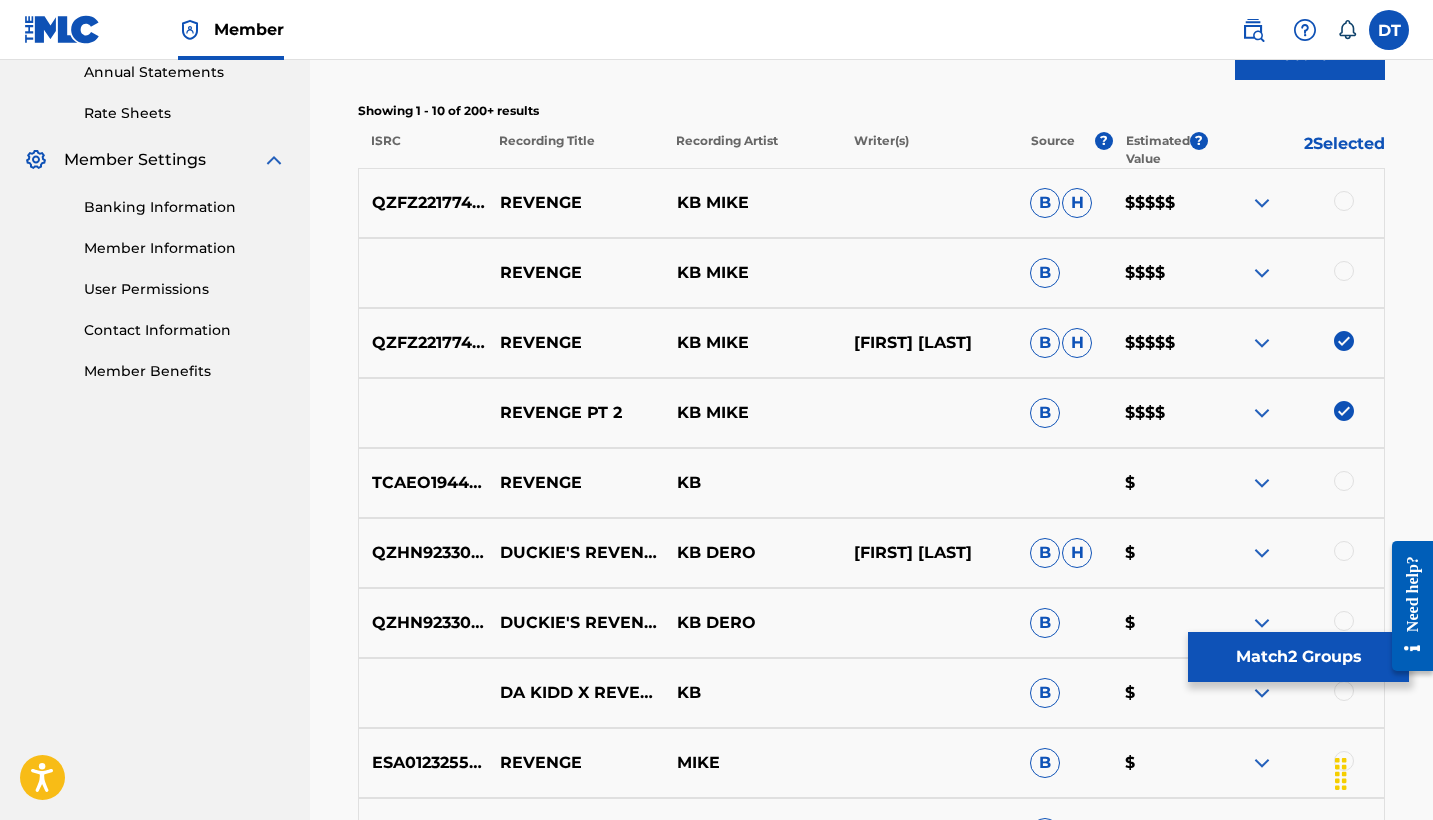 click at bounding box center [1344, 271] 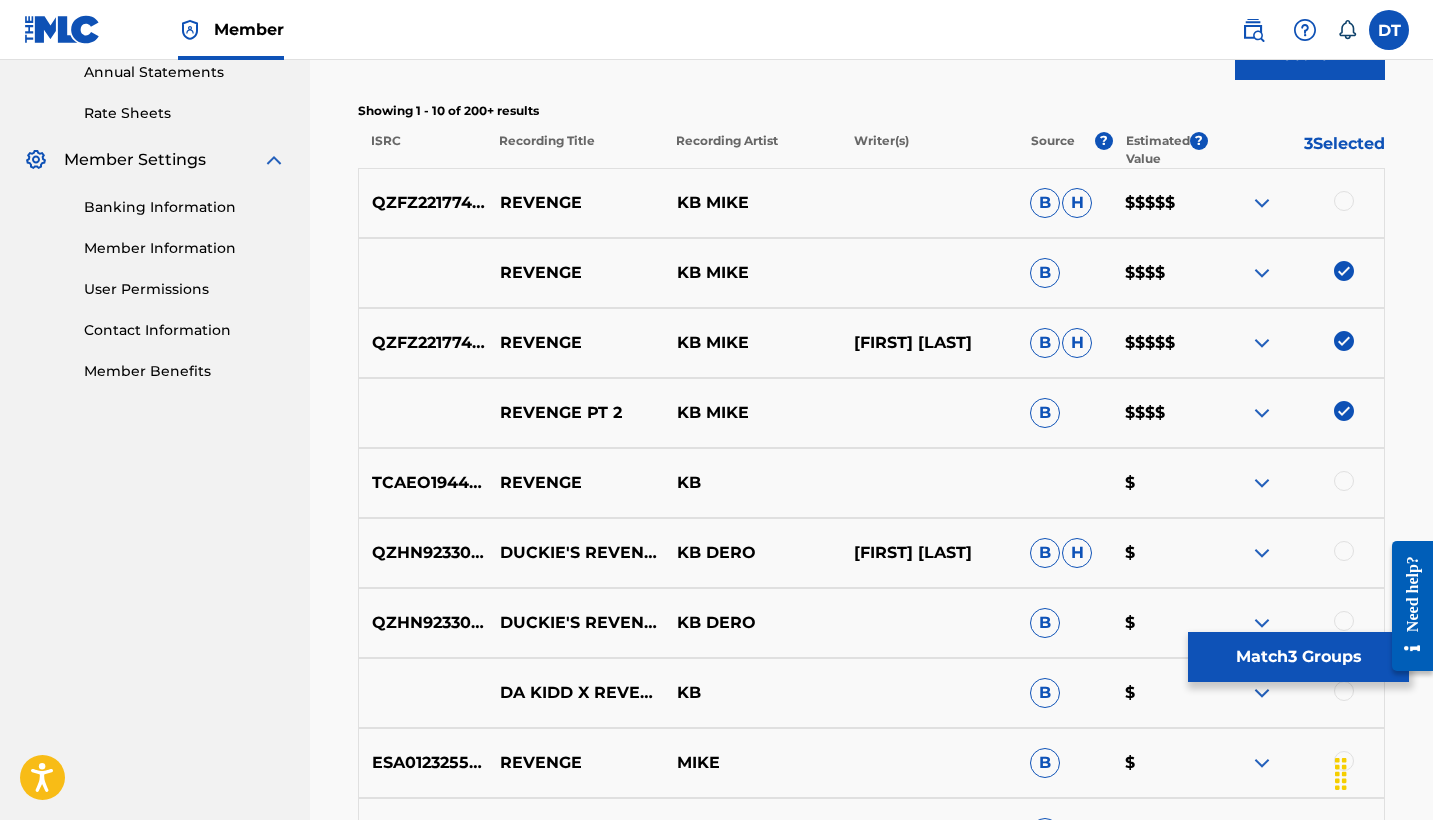 click at bounding box center [1344, 201] 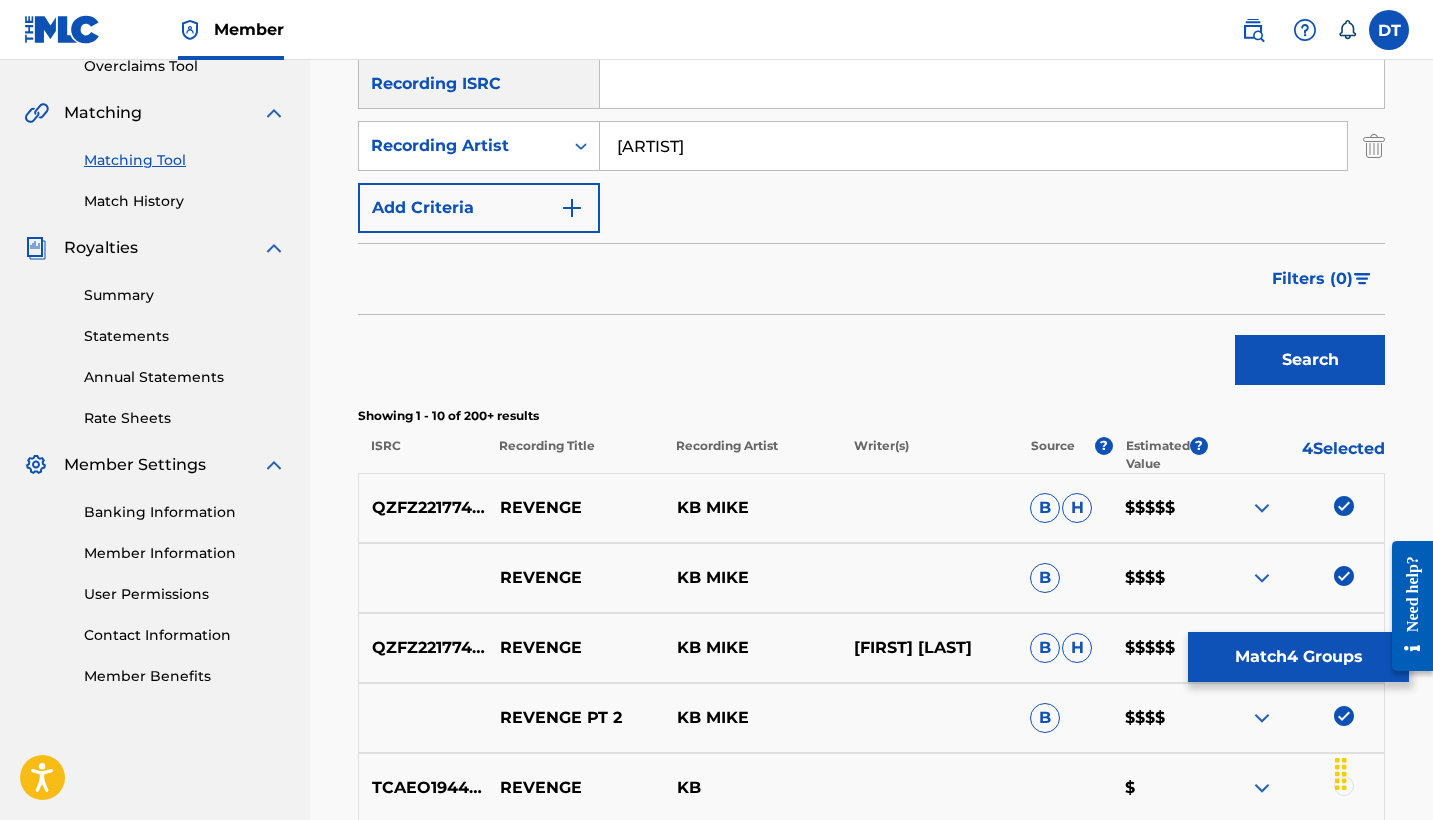 scroll, scrollTop: 420, scrollLeft: 0, axis: vertical 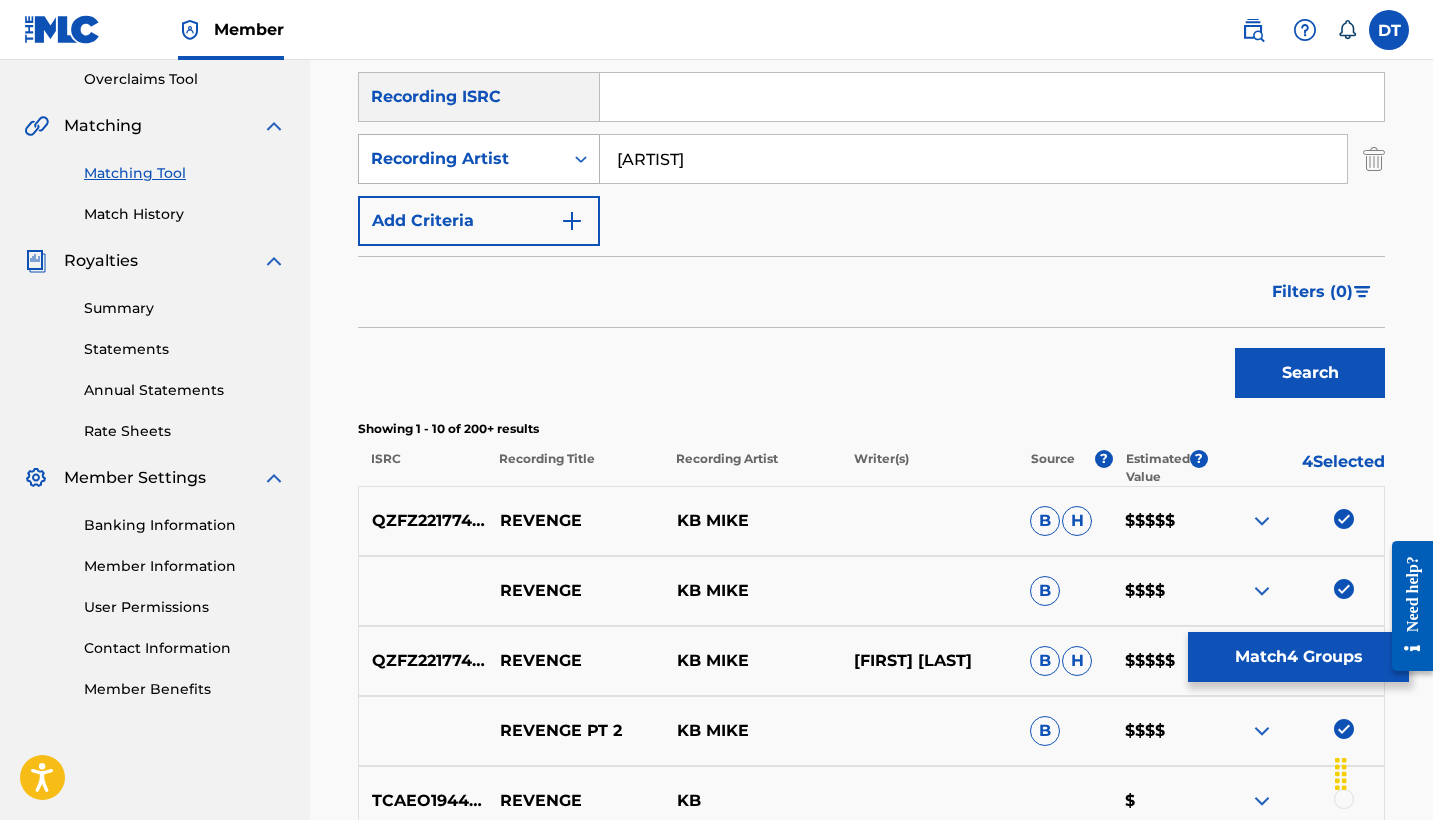 click at bounding box center [581, 159] 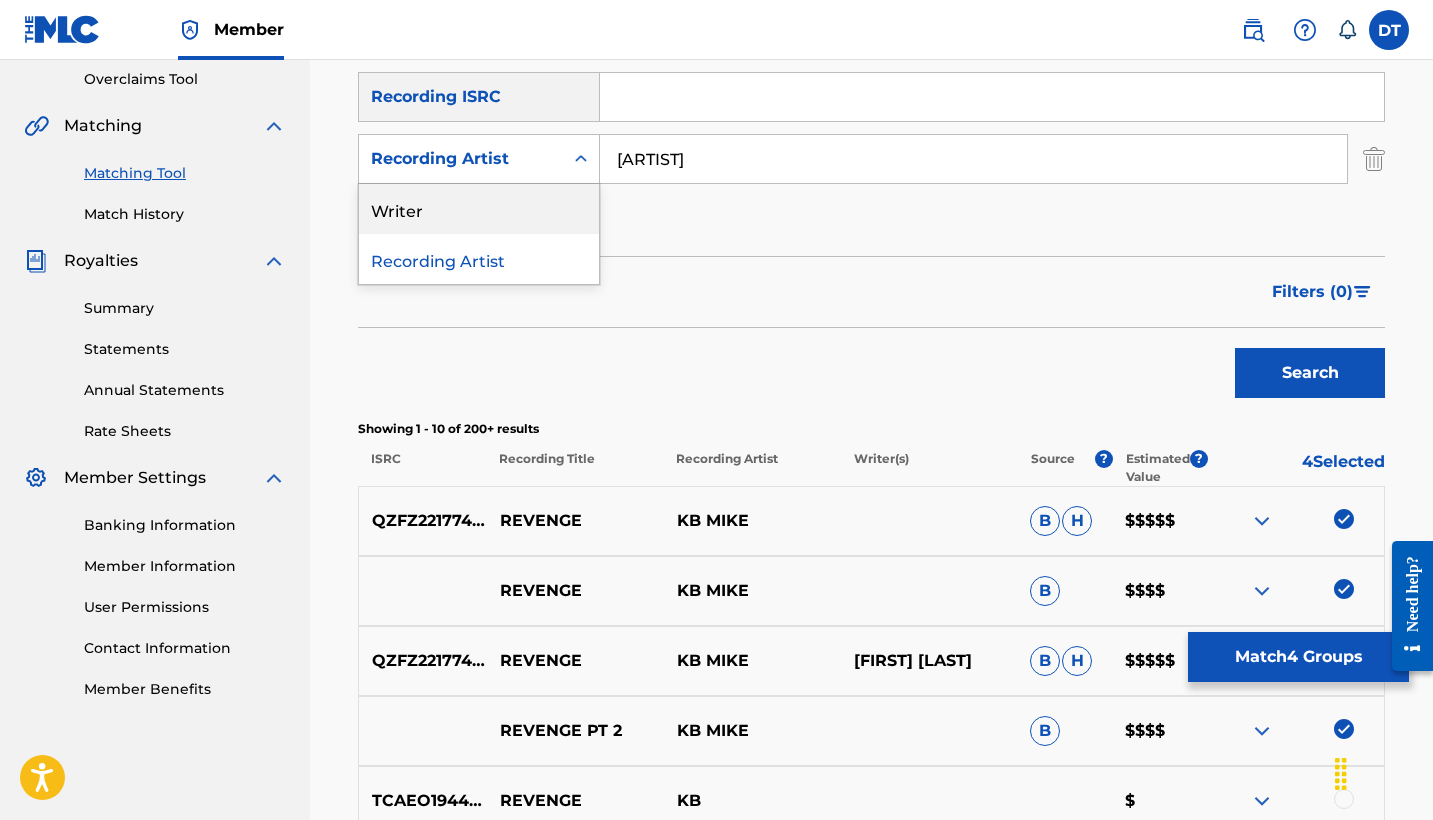 click on "Writer" at bounding box center (479, 209) 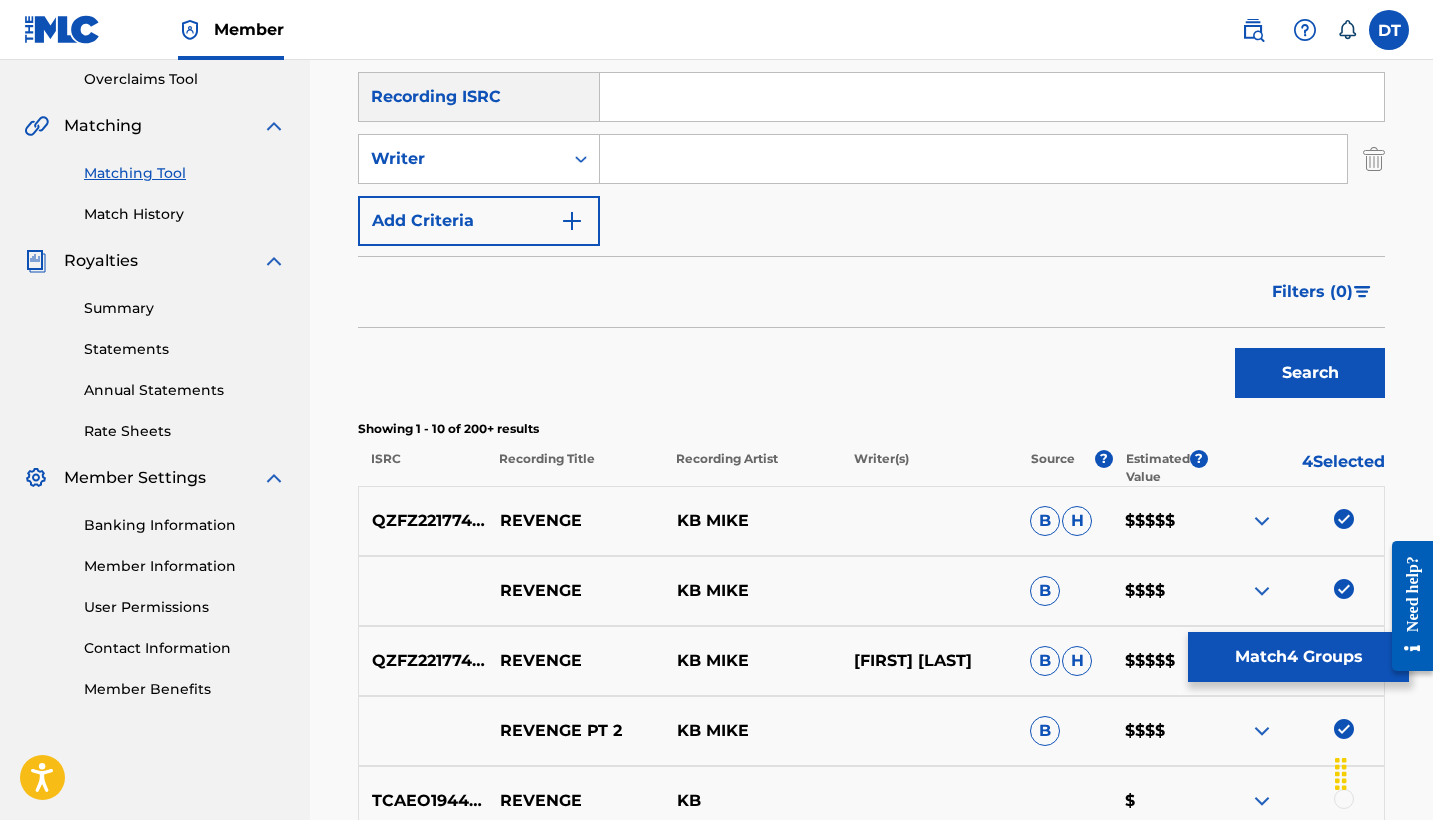 click on "Writer Add Criteria" at bounding box center [871, 128] 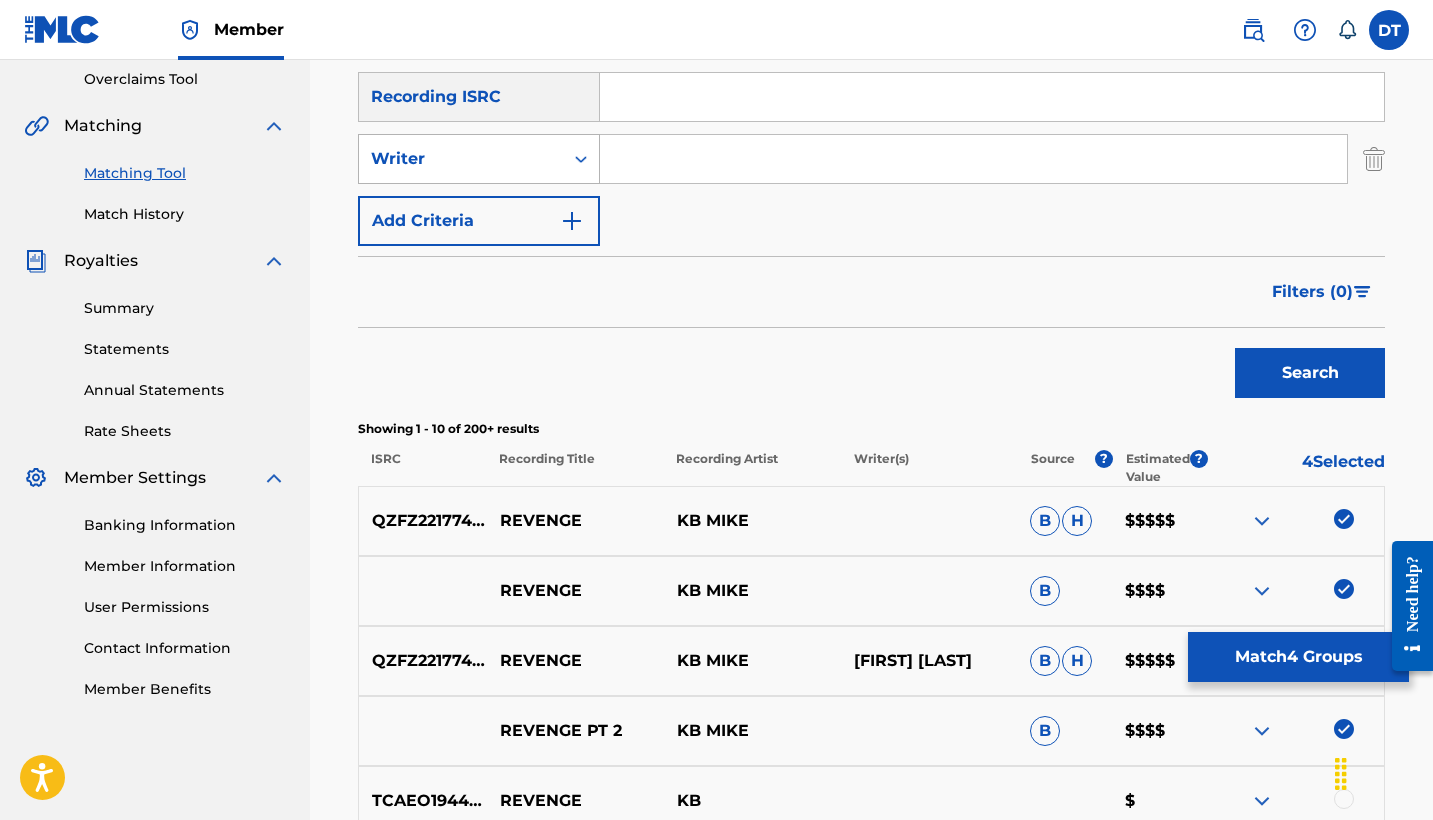 click on "Writer" at bounding box center [461, 159] 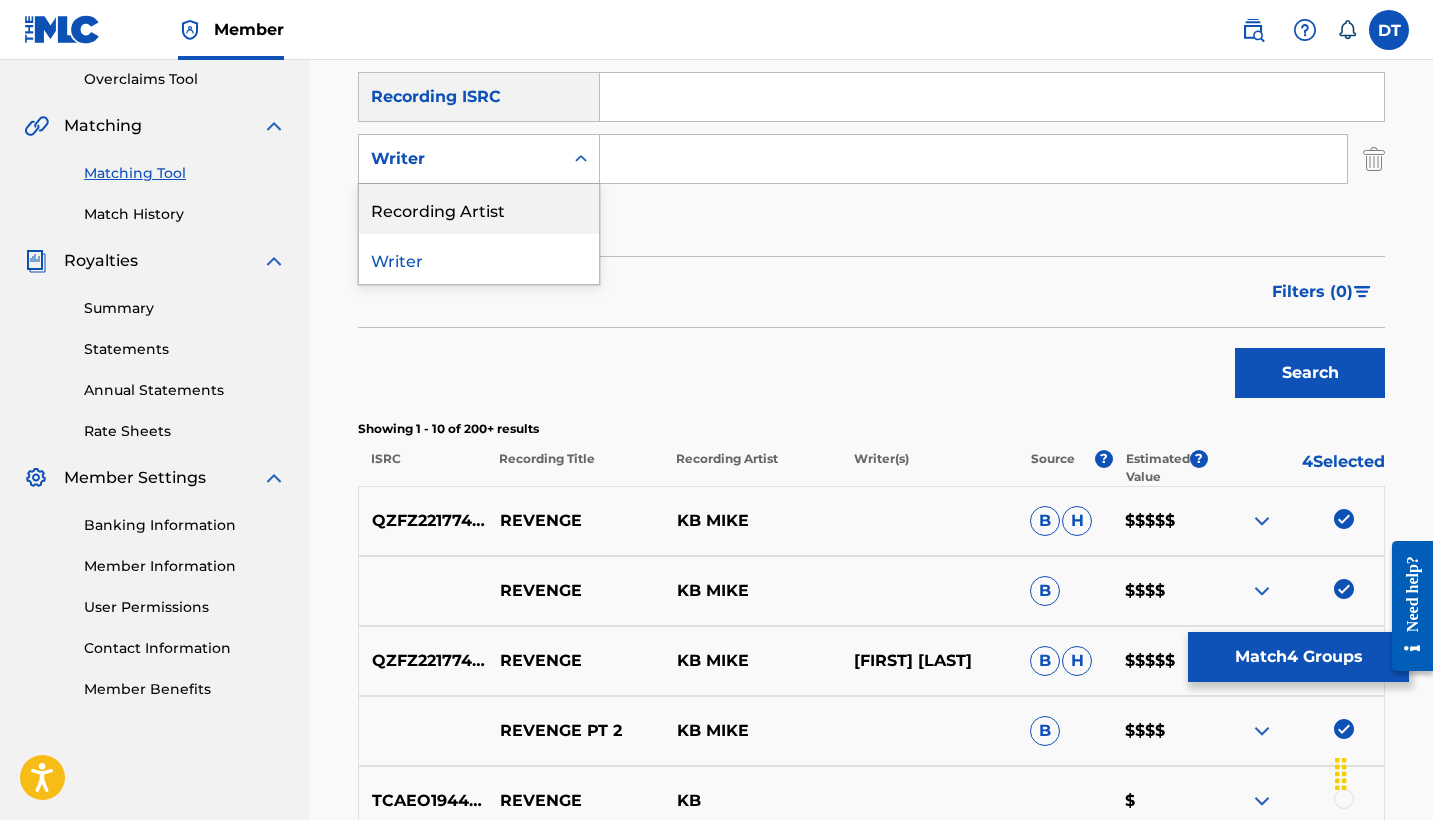 click on "Recording Artist" at bounding box center [479, 209] 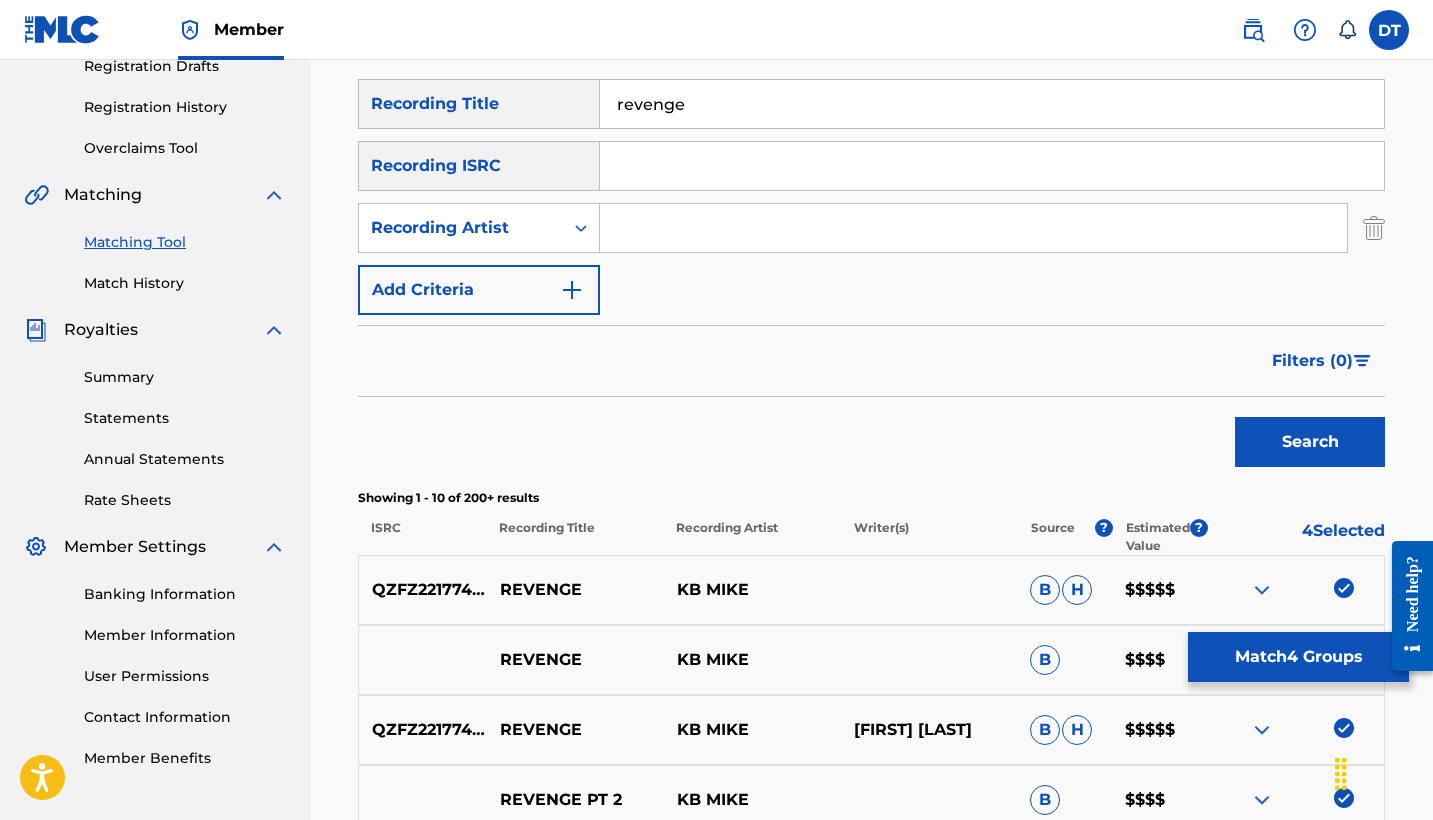 scroll, scrollTop: 296, scrollLeft: 0, axis: vertical 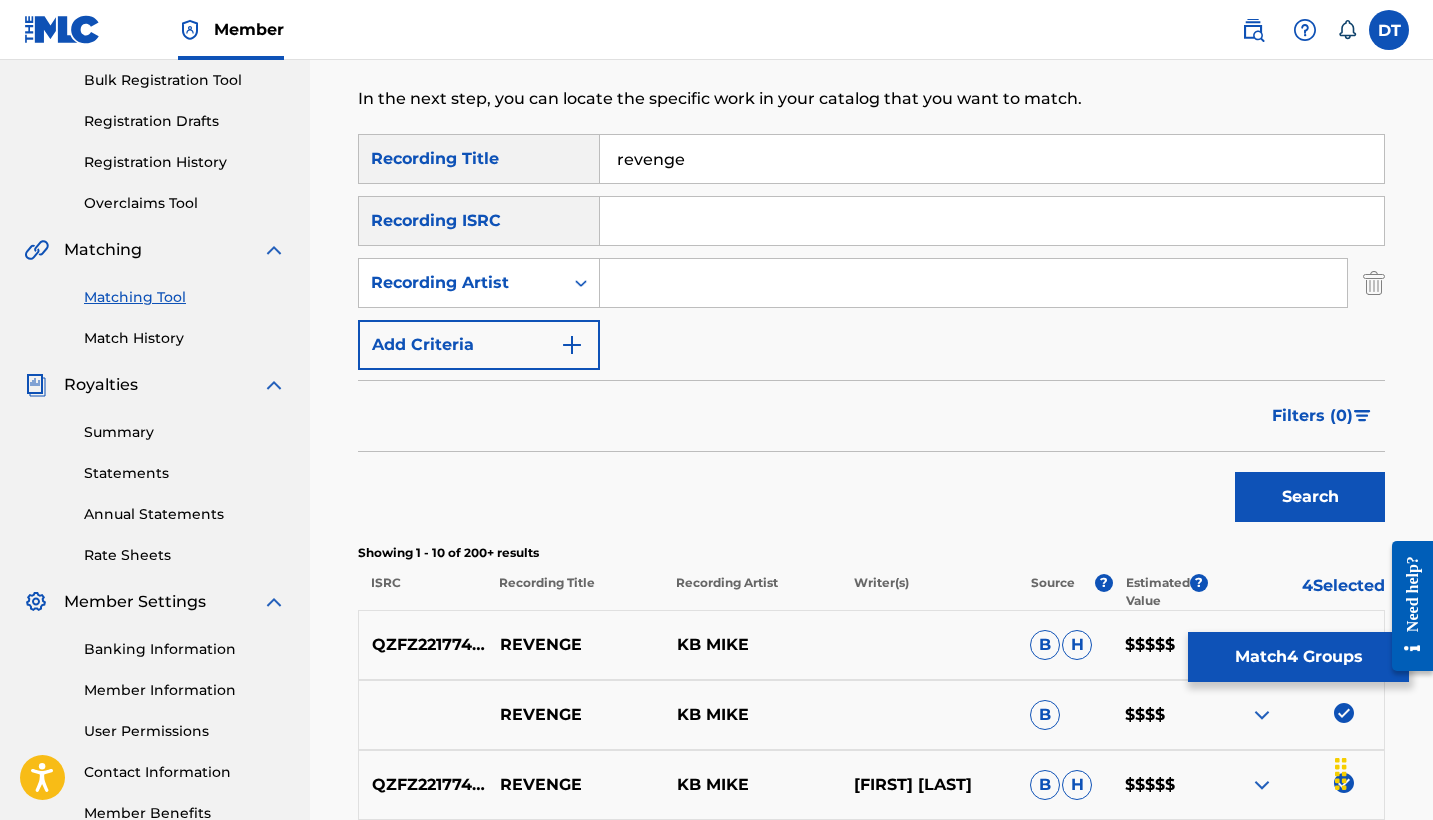 click on "Match  4 Groups" at bounding box center [1298, 657] 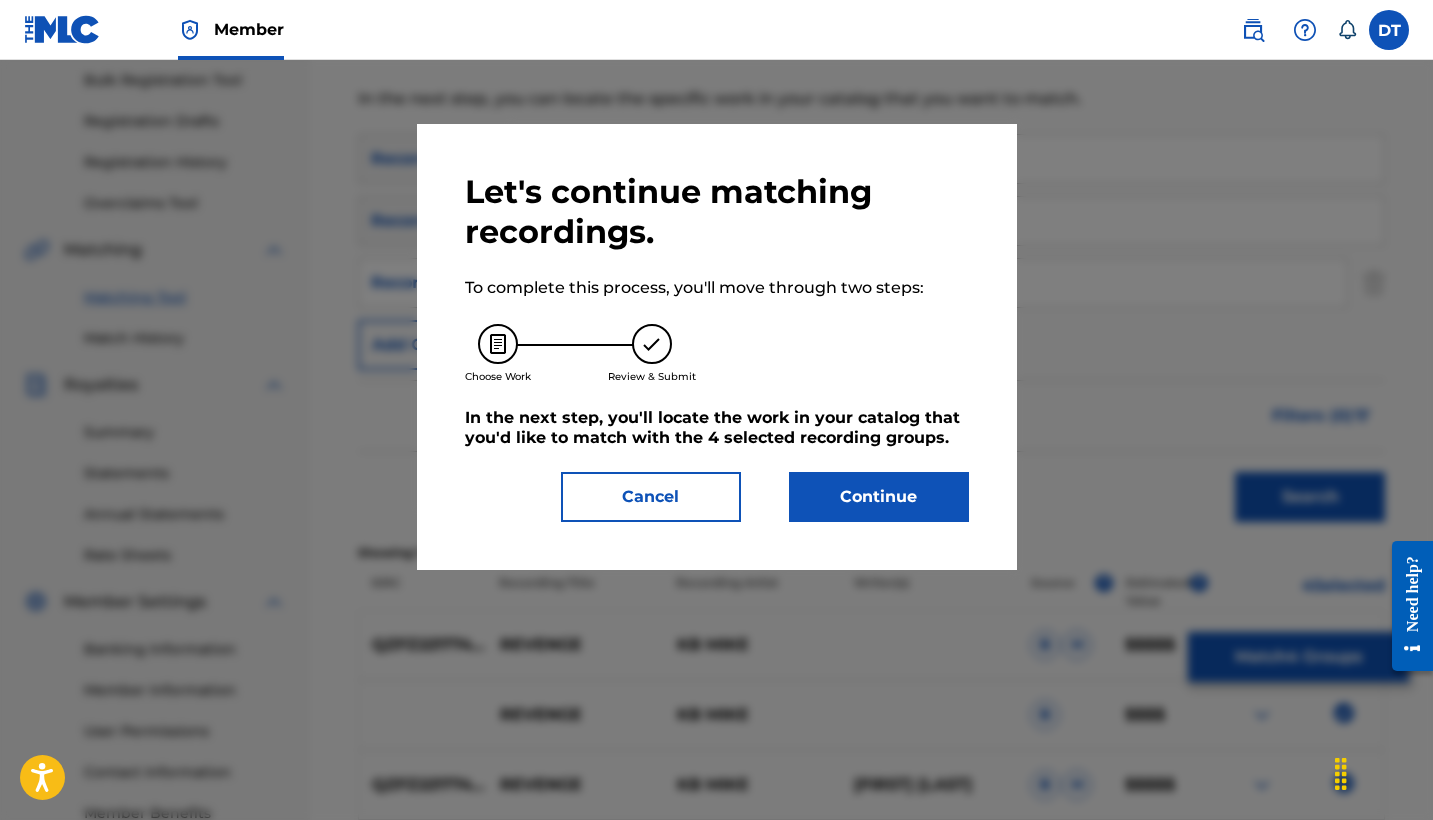 click on "Cancel Continue" at bounding box center (717, 497) 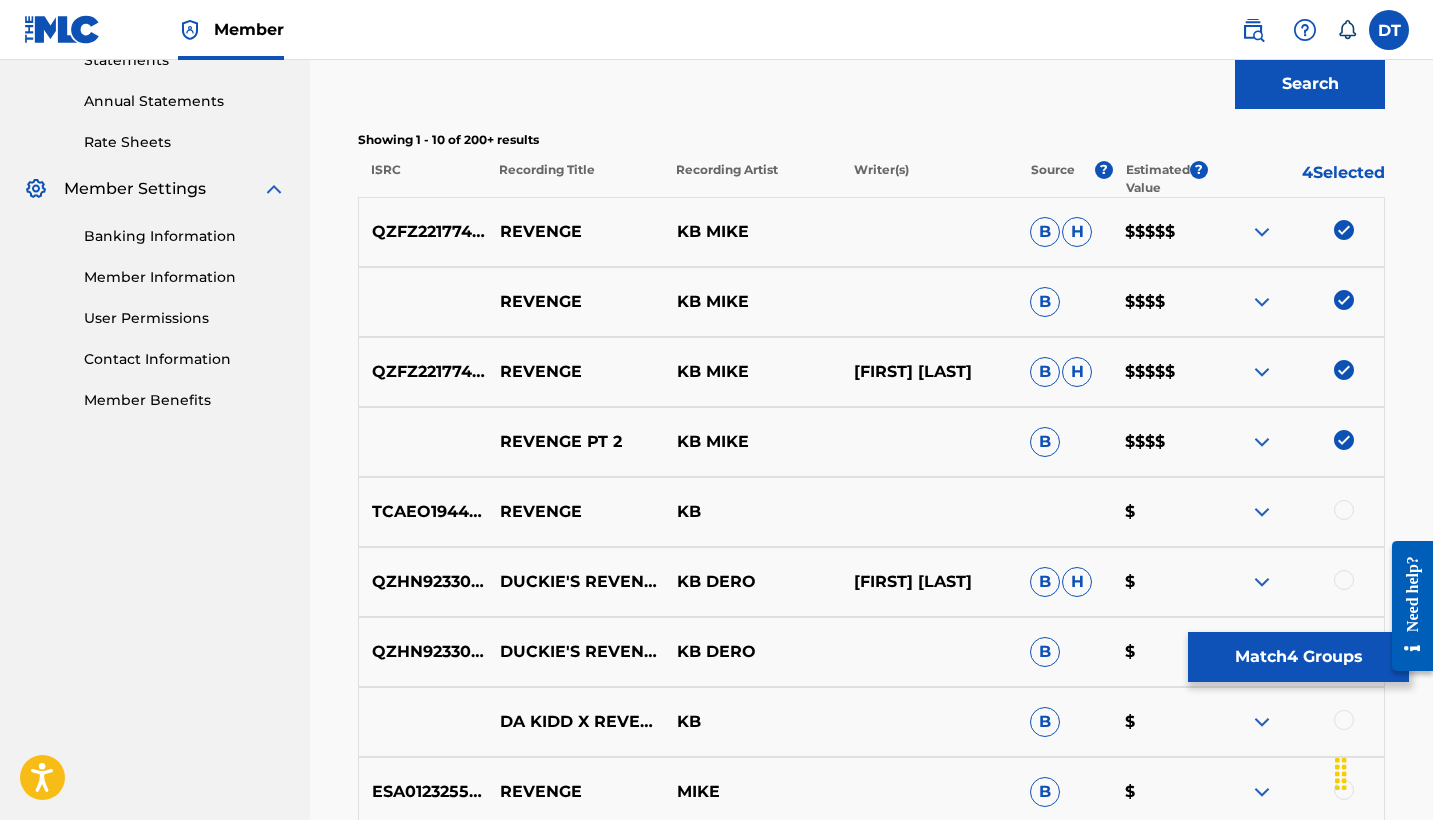 scroll, scrollTop: 713, scrollLeft: 0, axis: vertical 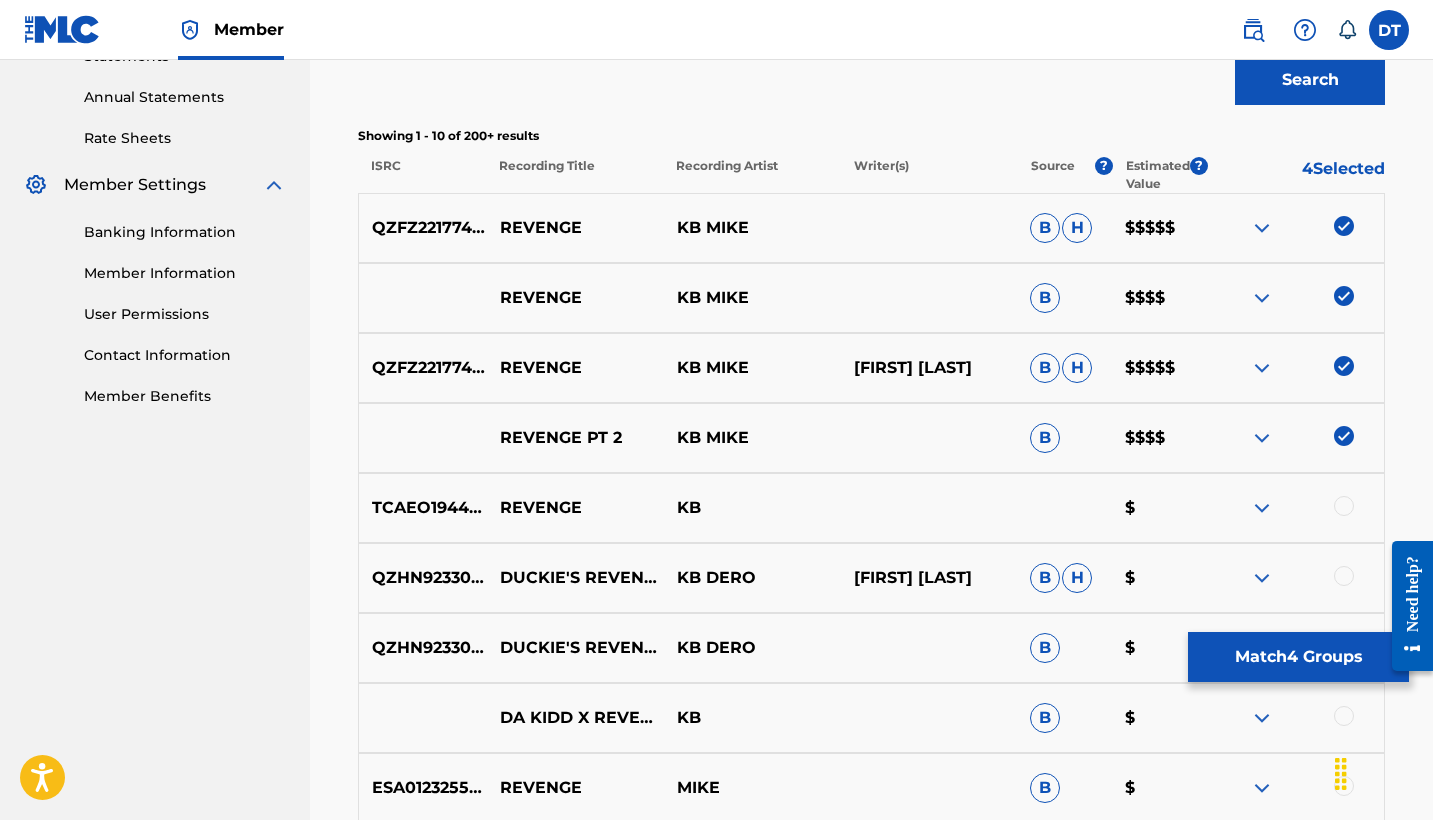 click at bounding box center (1344, 436) 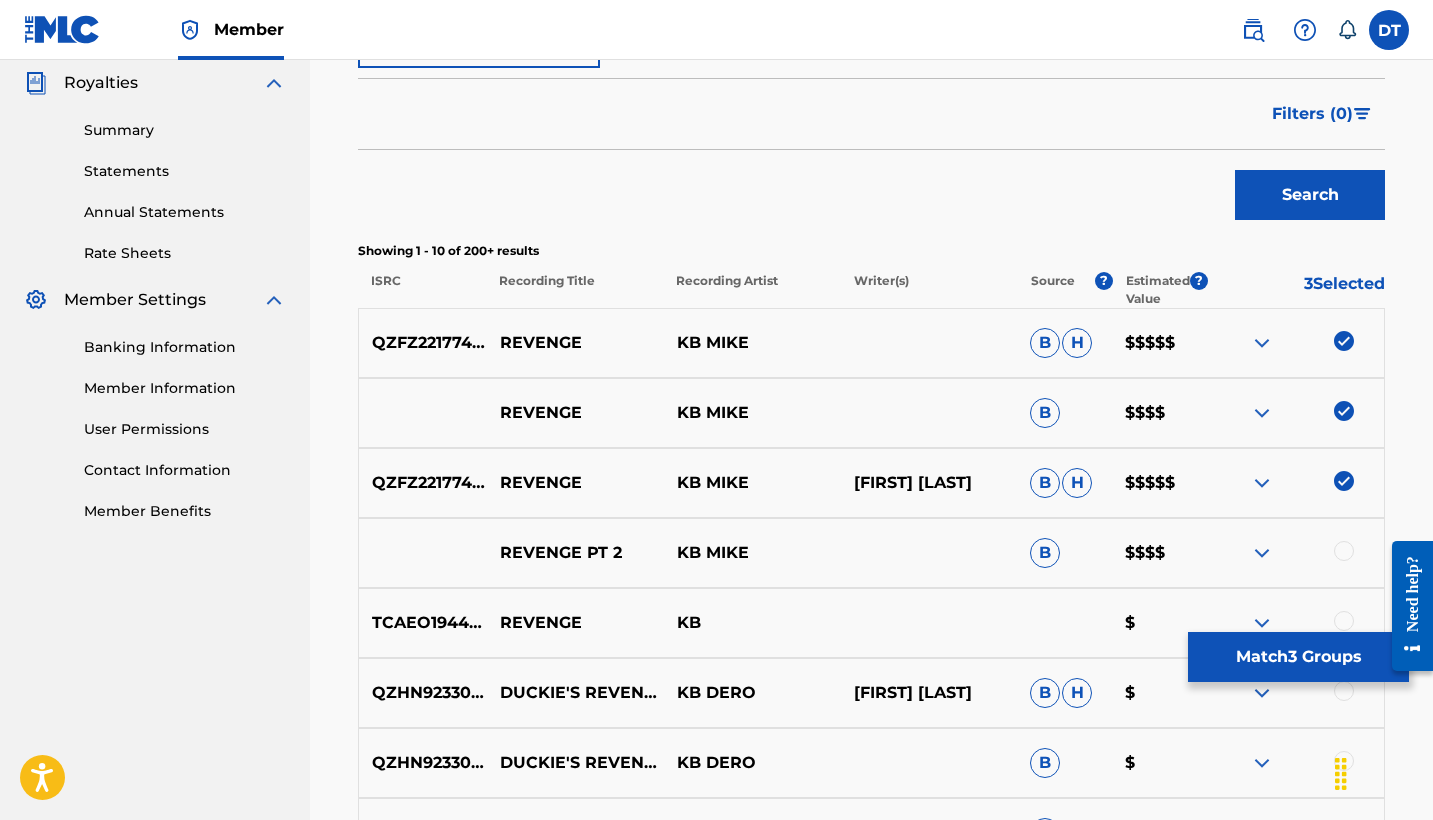 scroll, scrollTop: 564, scrollLeft: 0, axis: vertical 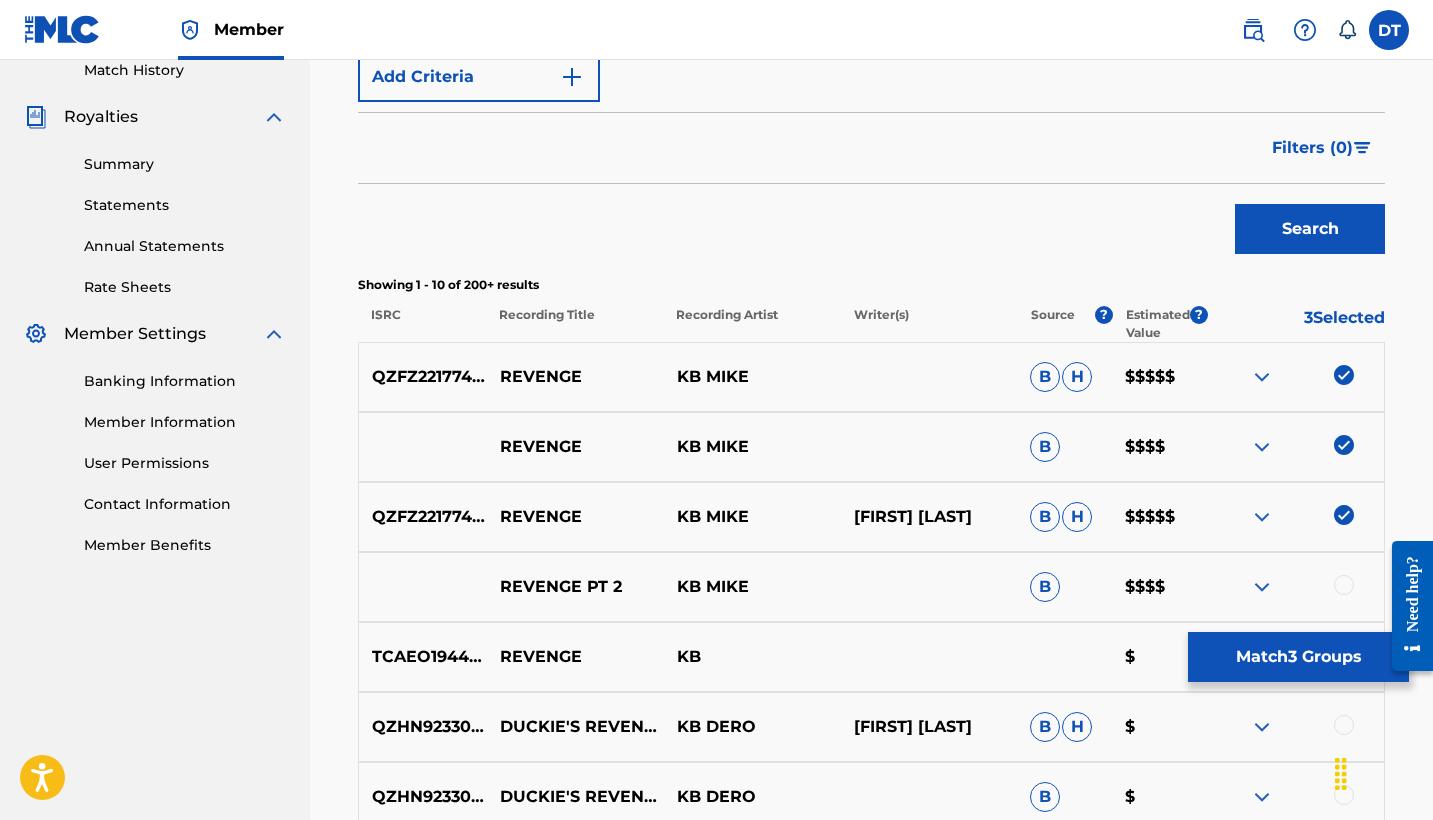 click on "Match  3 Groups" at bounding box center (1298, 657) 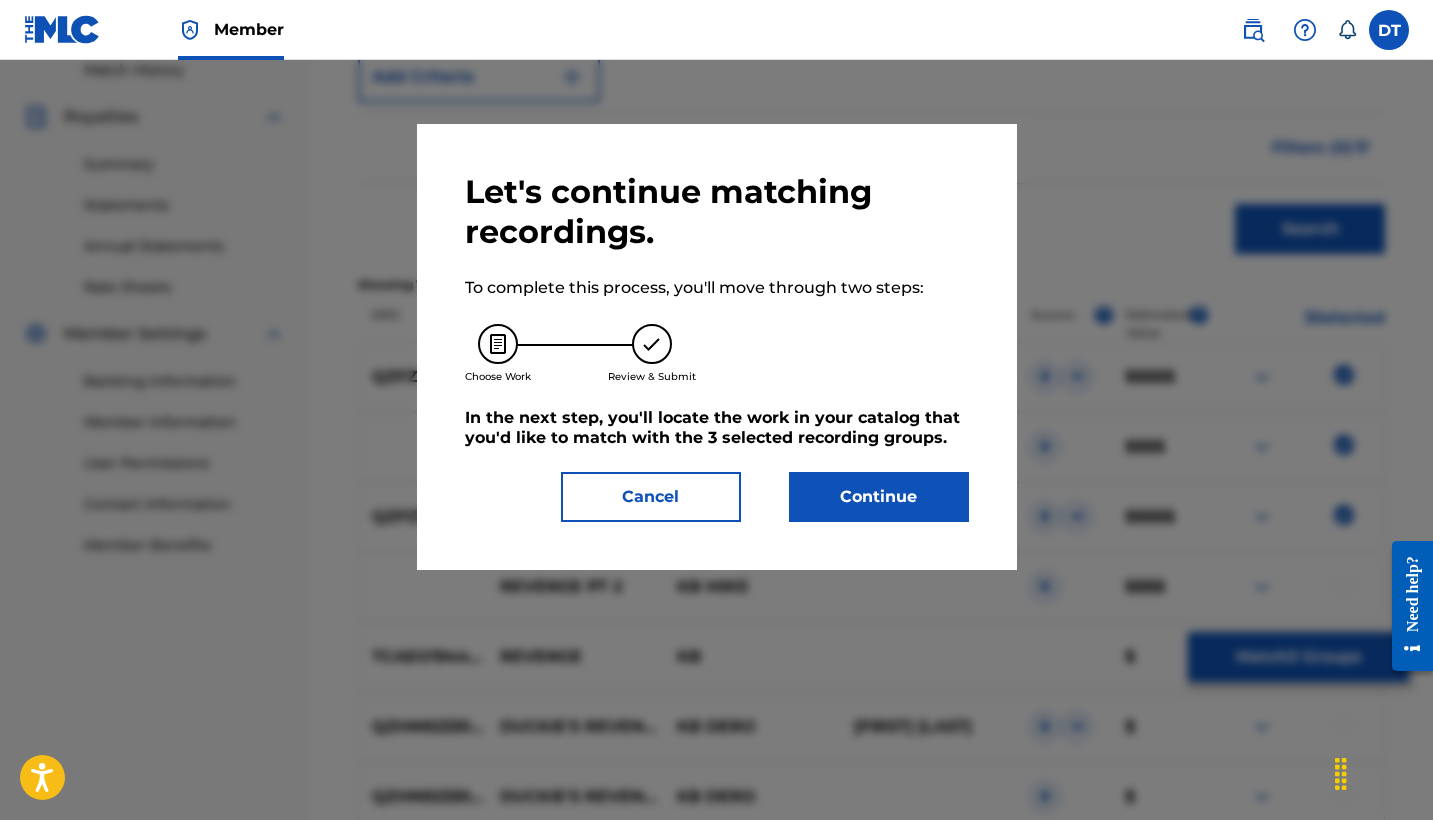click on "Continue" at bounding box center (879, 497) 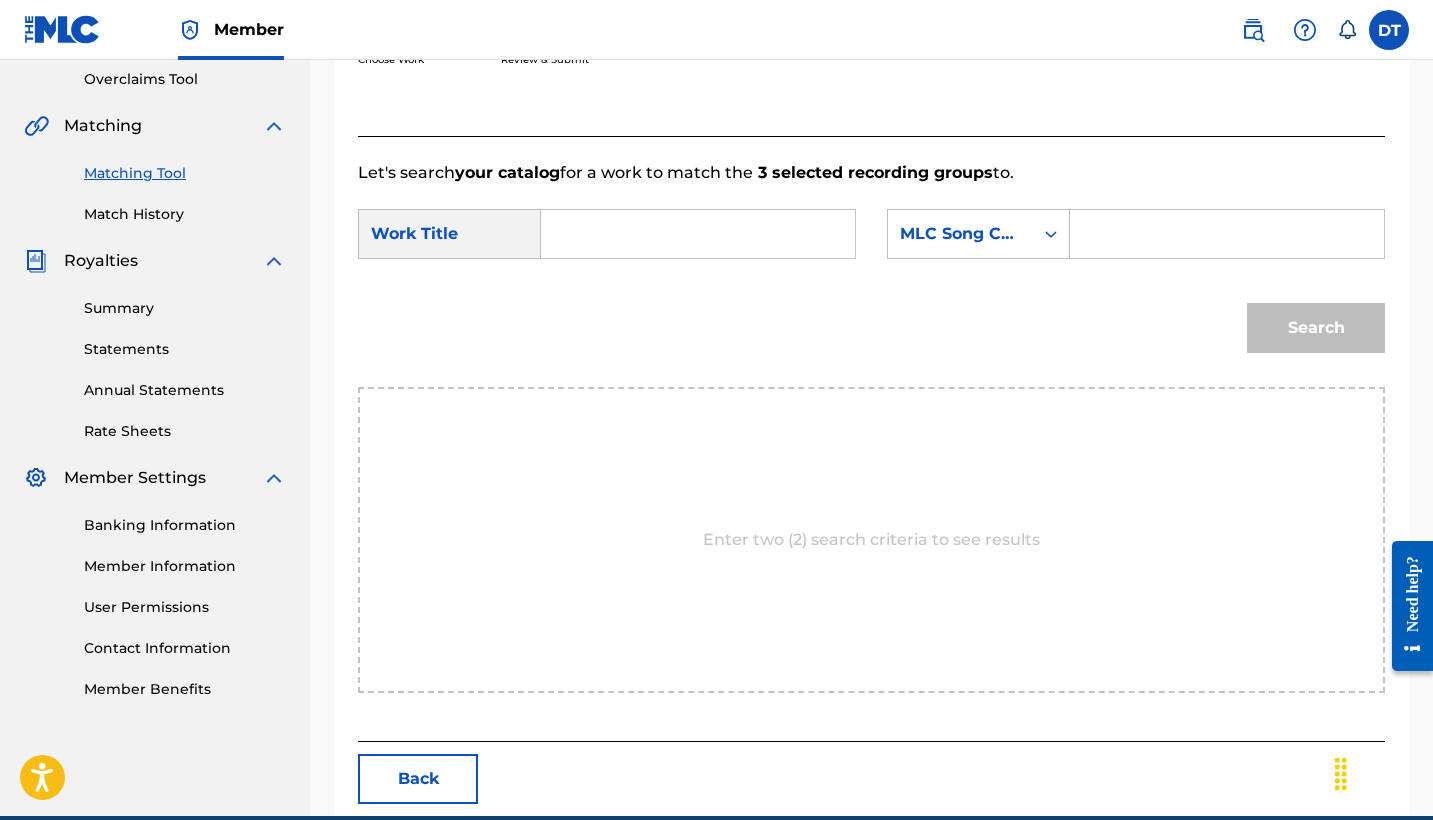click on "SearchWithCriteria22154a5b-fe2d-4c5c-80ee-f35a23303666 Work Title SearchWithCriteriadc682492-fd3e-48b9-966f-db2f72c70428 MLC Song Code" at bounding box center [871, 240] 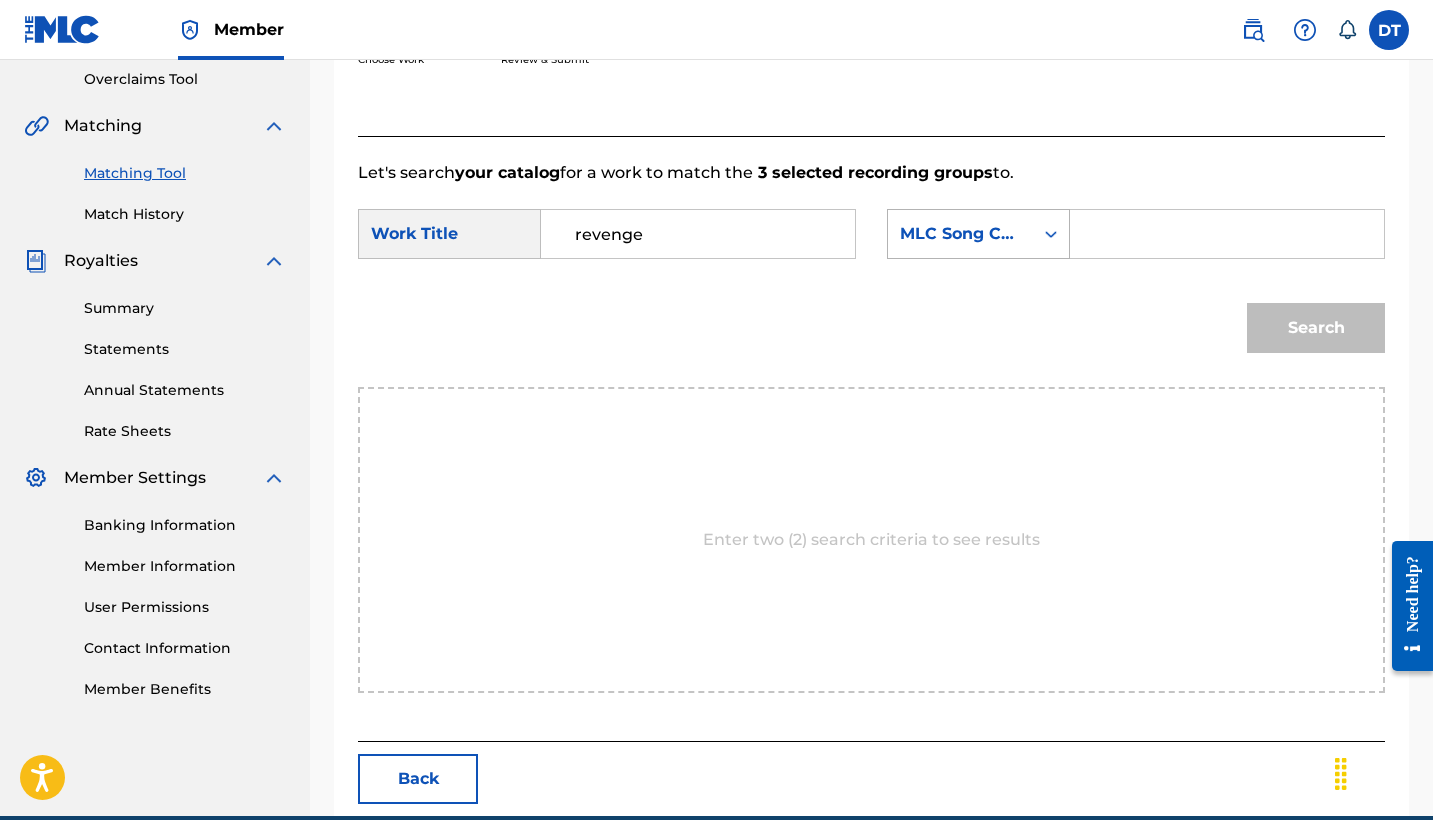 type on "revenge" 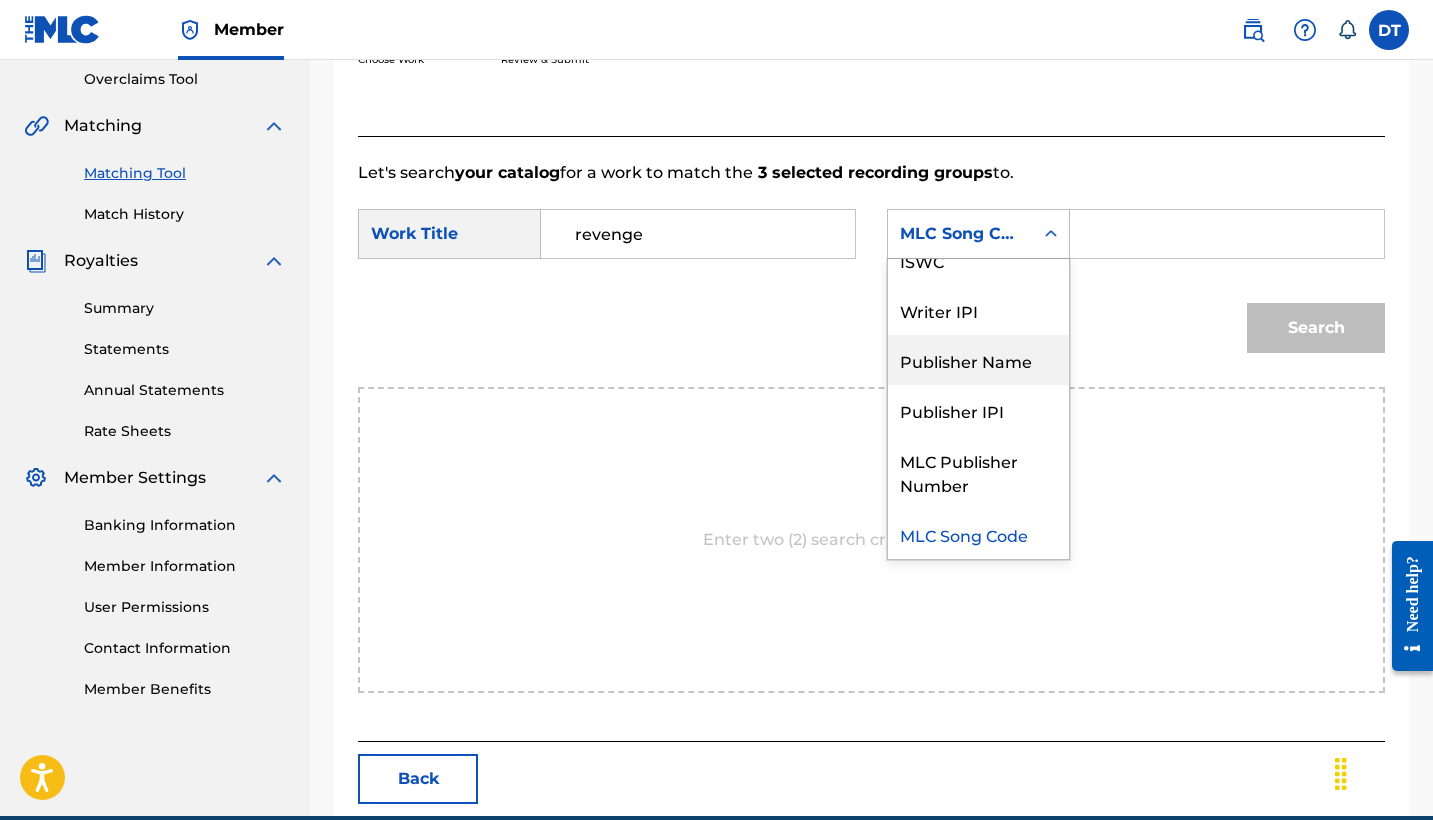 scroll, scrollTop: 0, scrollLeft: 0, axis: both 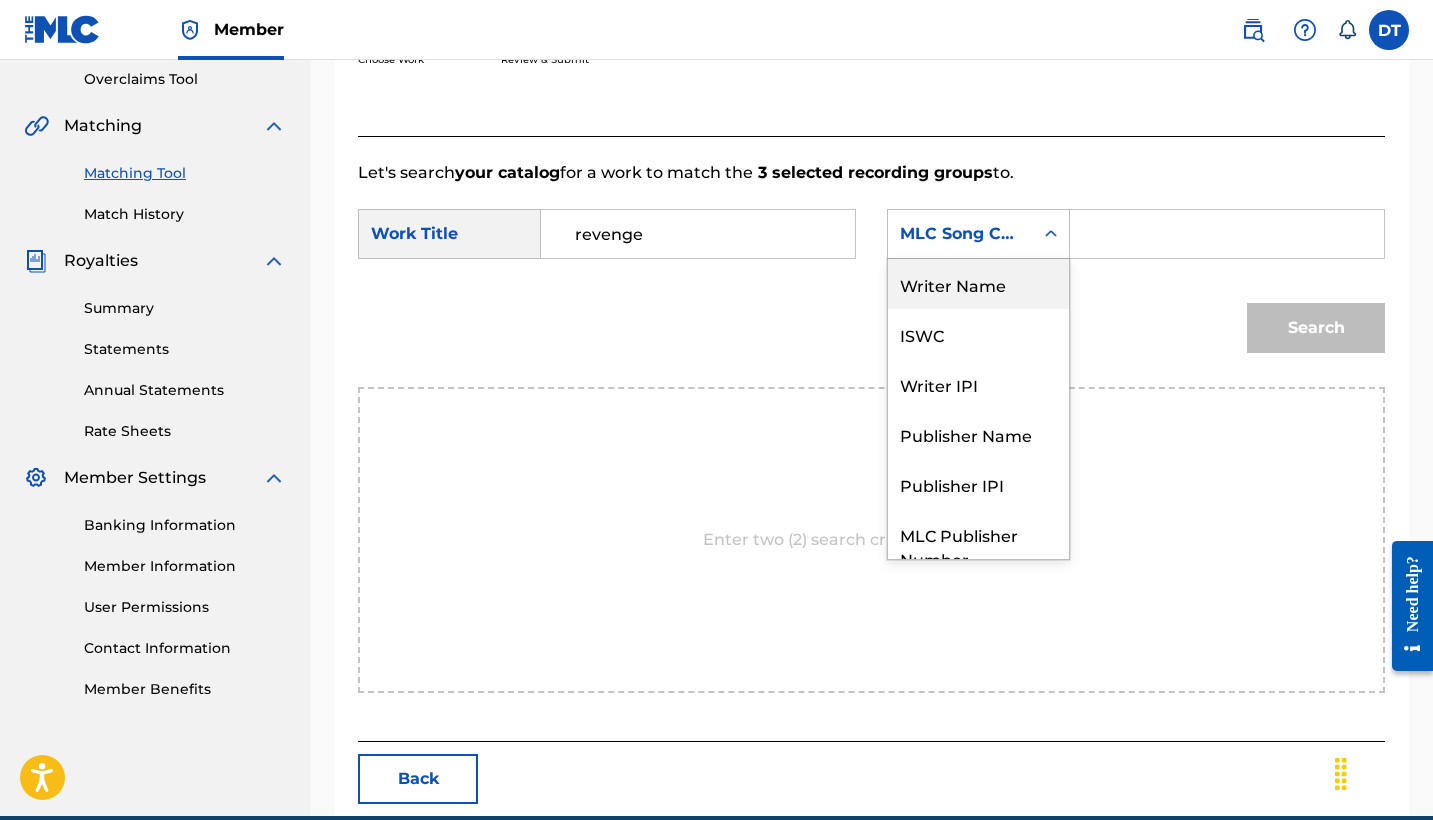 click on "Writer Name" at bounding box center [978, 284] 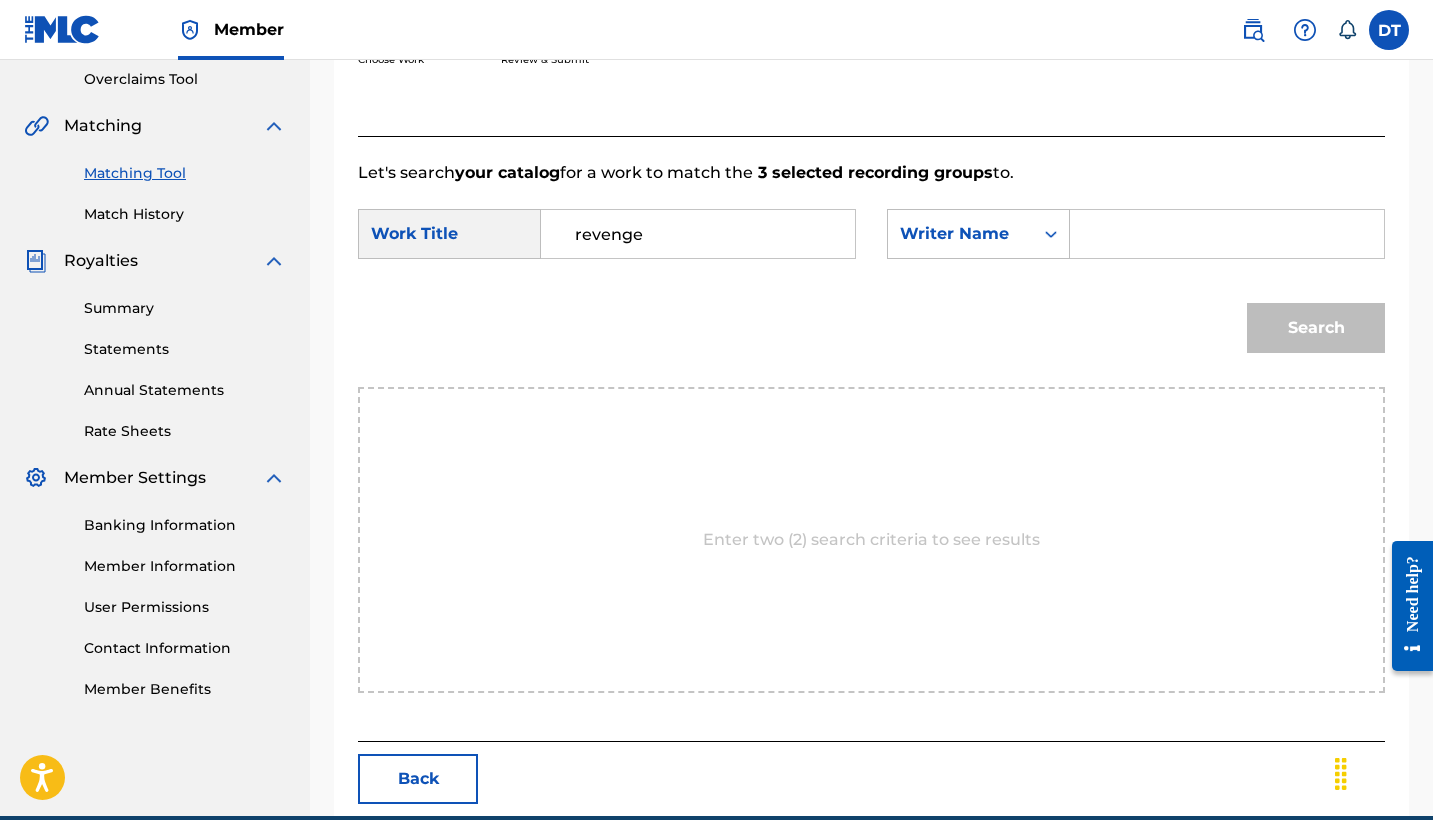 click at bounding box center [1227, 234] 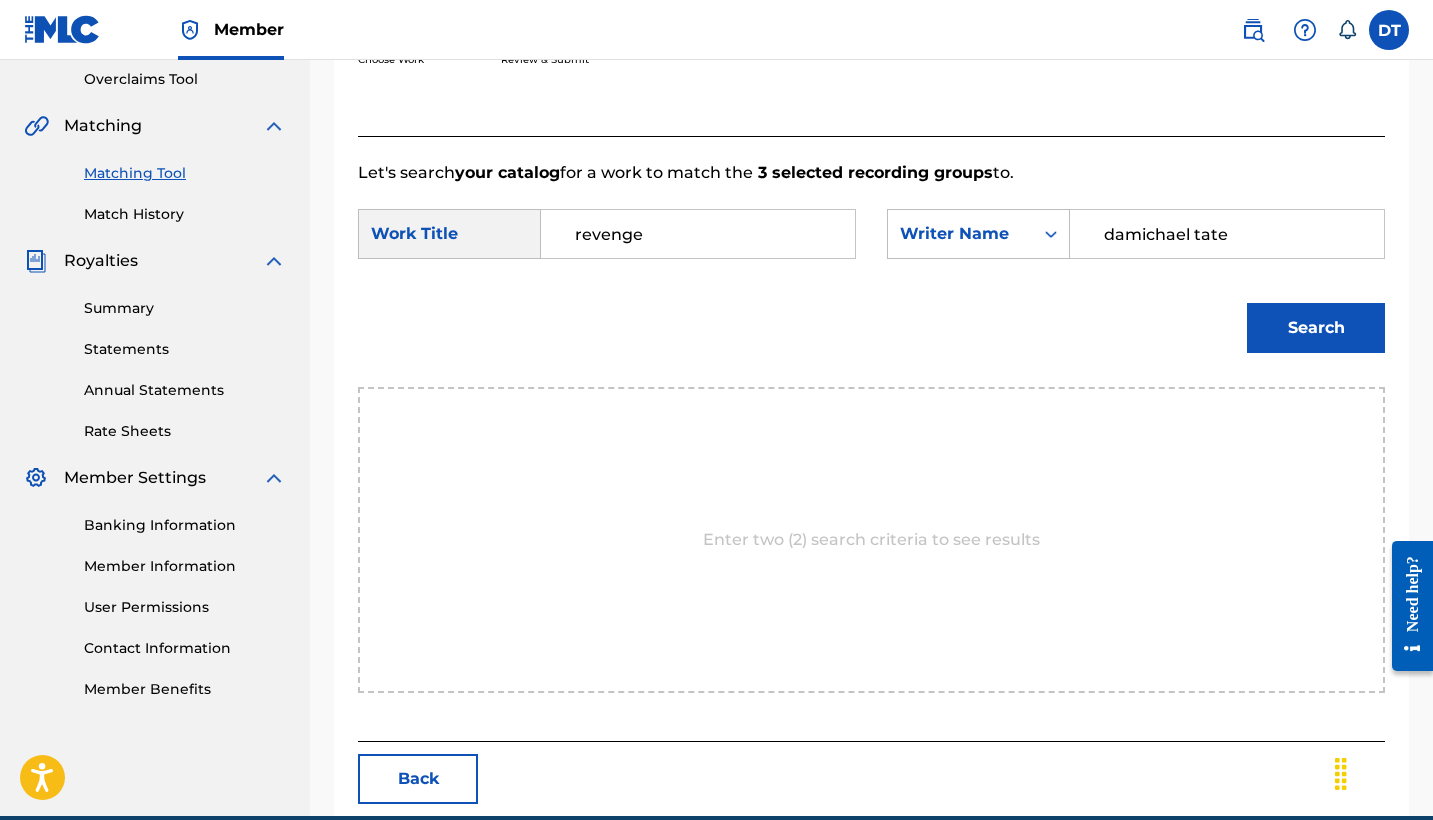 type on "damichael tate" 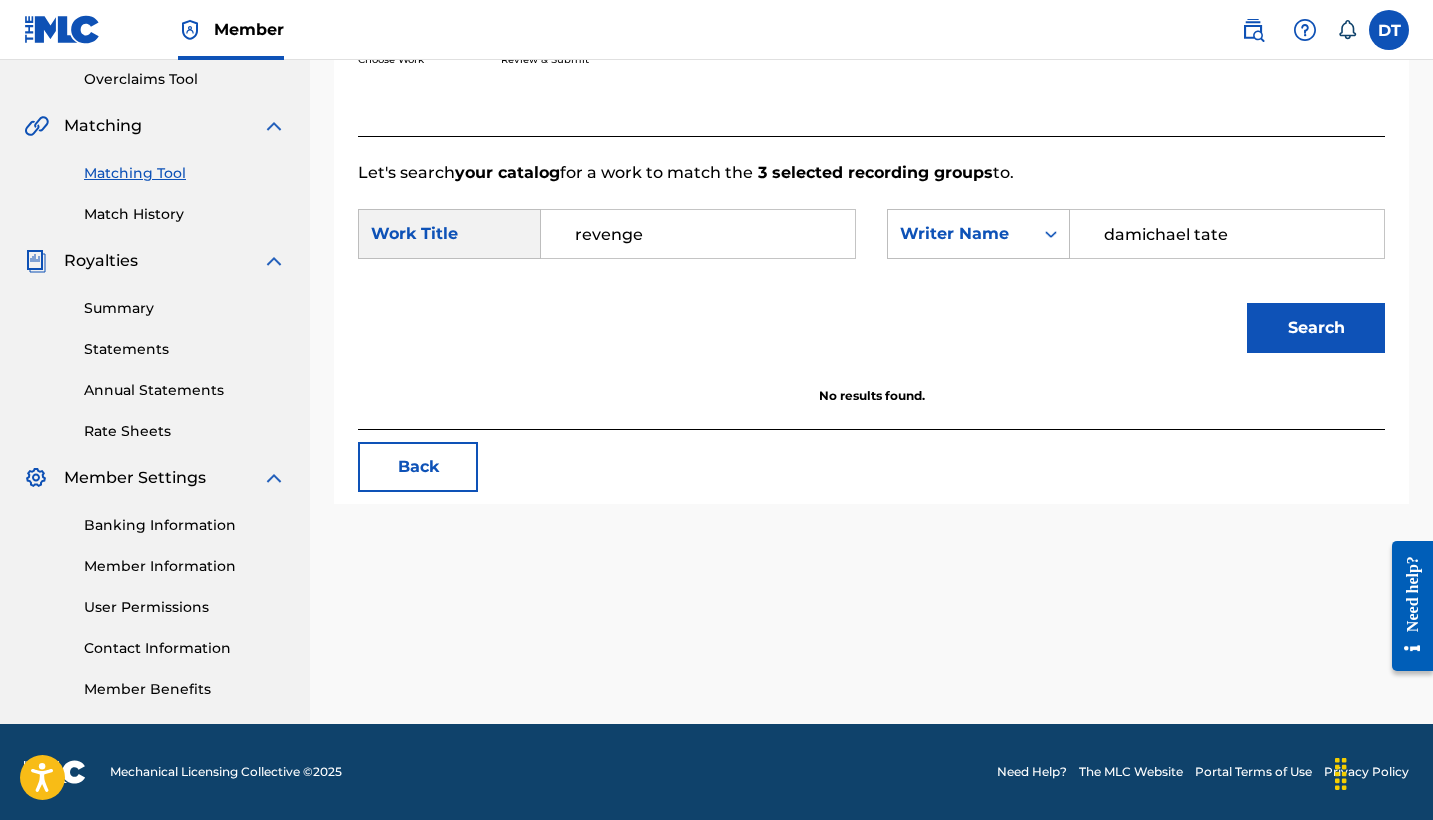 click on "revenge" at bounding box center (698, 234) 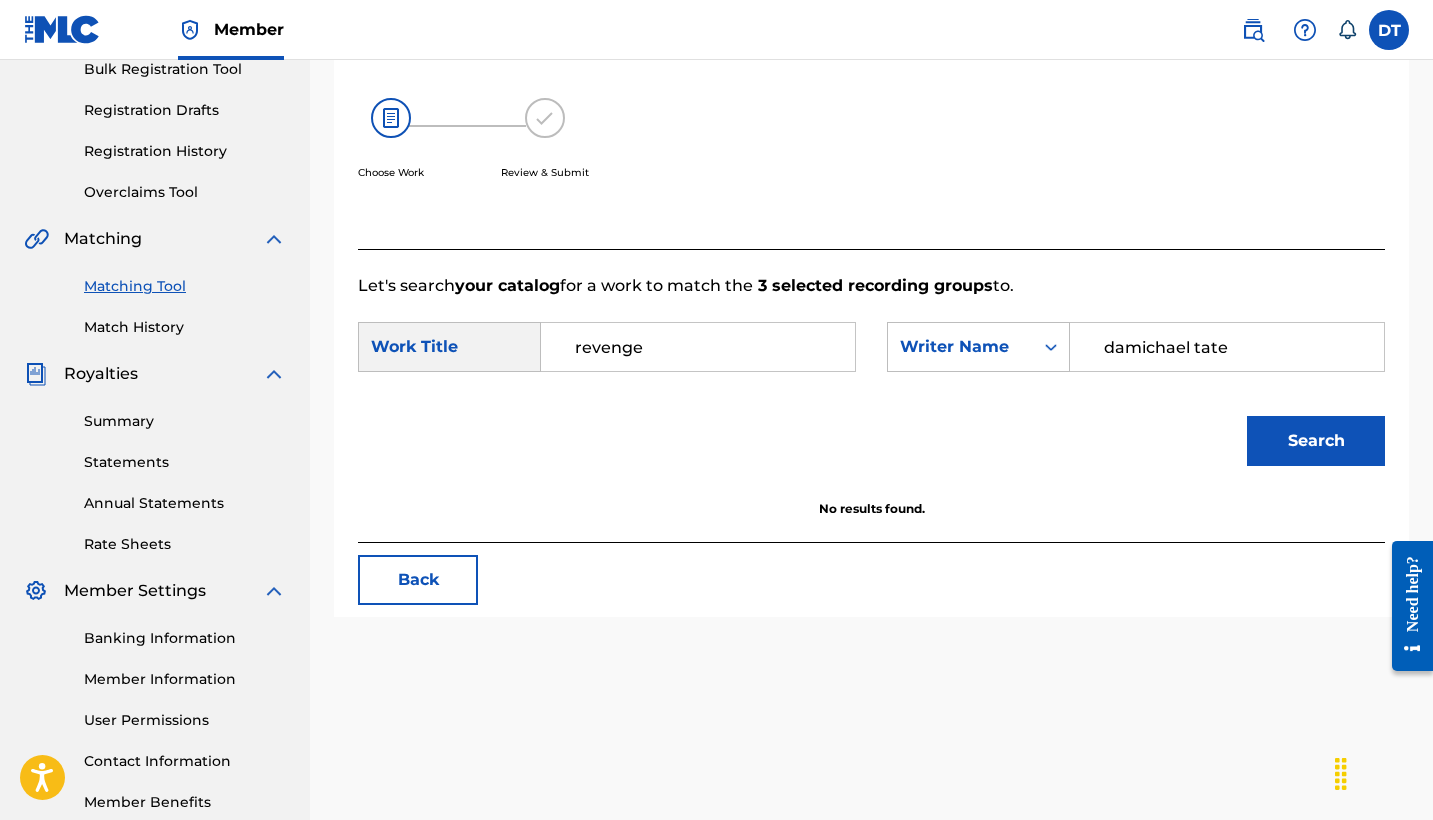 scroll, scrollTop: 280, scrollLeft: 0, axis: vertical 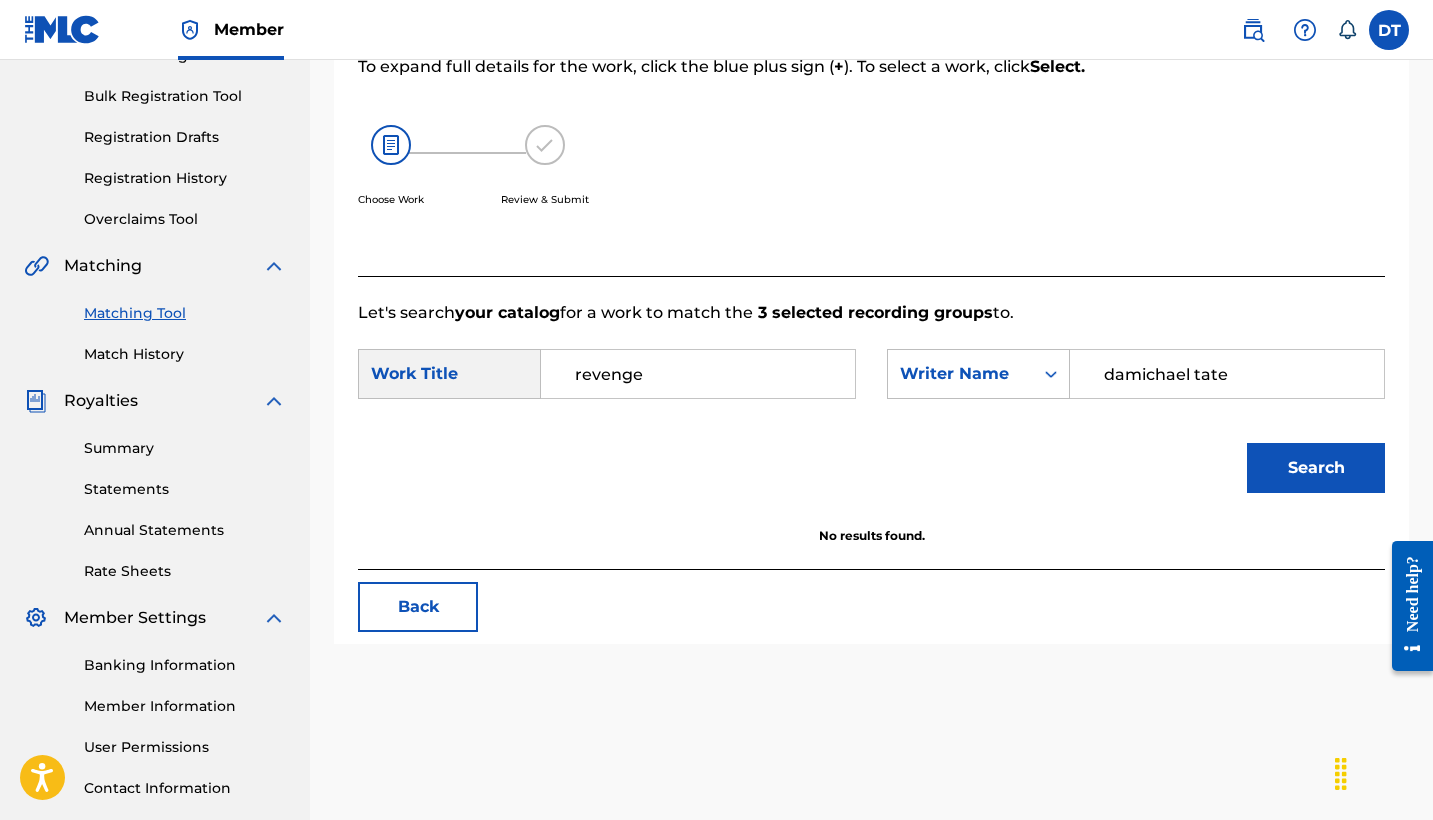 click on "Registration History" at bounding box center (185, 178) 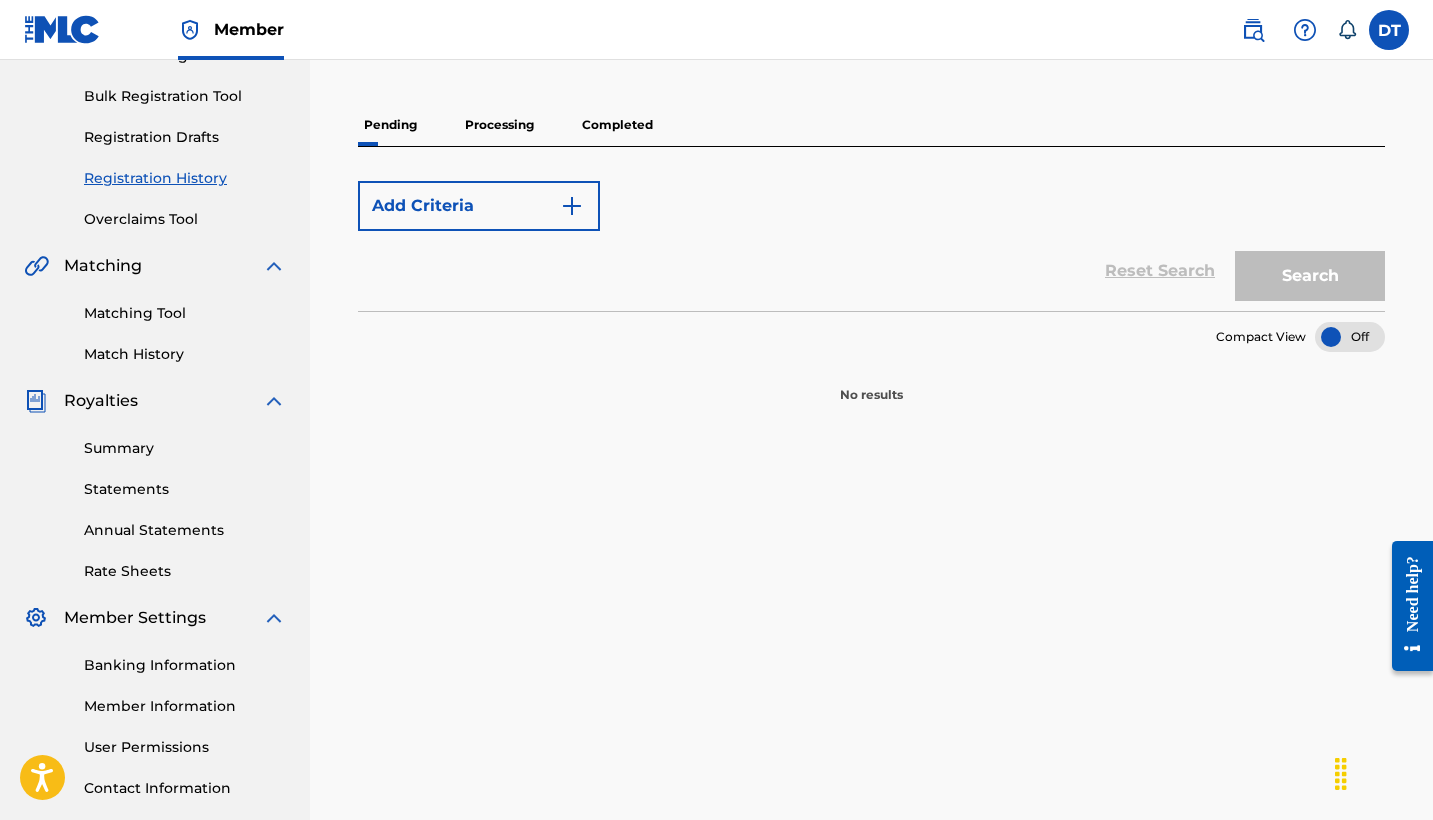 scroll, scrollTop: 0, scrollLeft: 0, axis: both 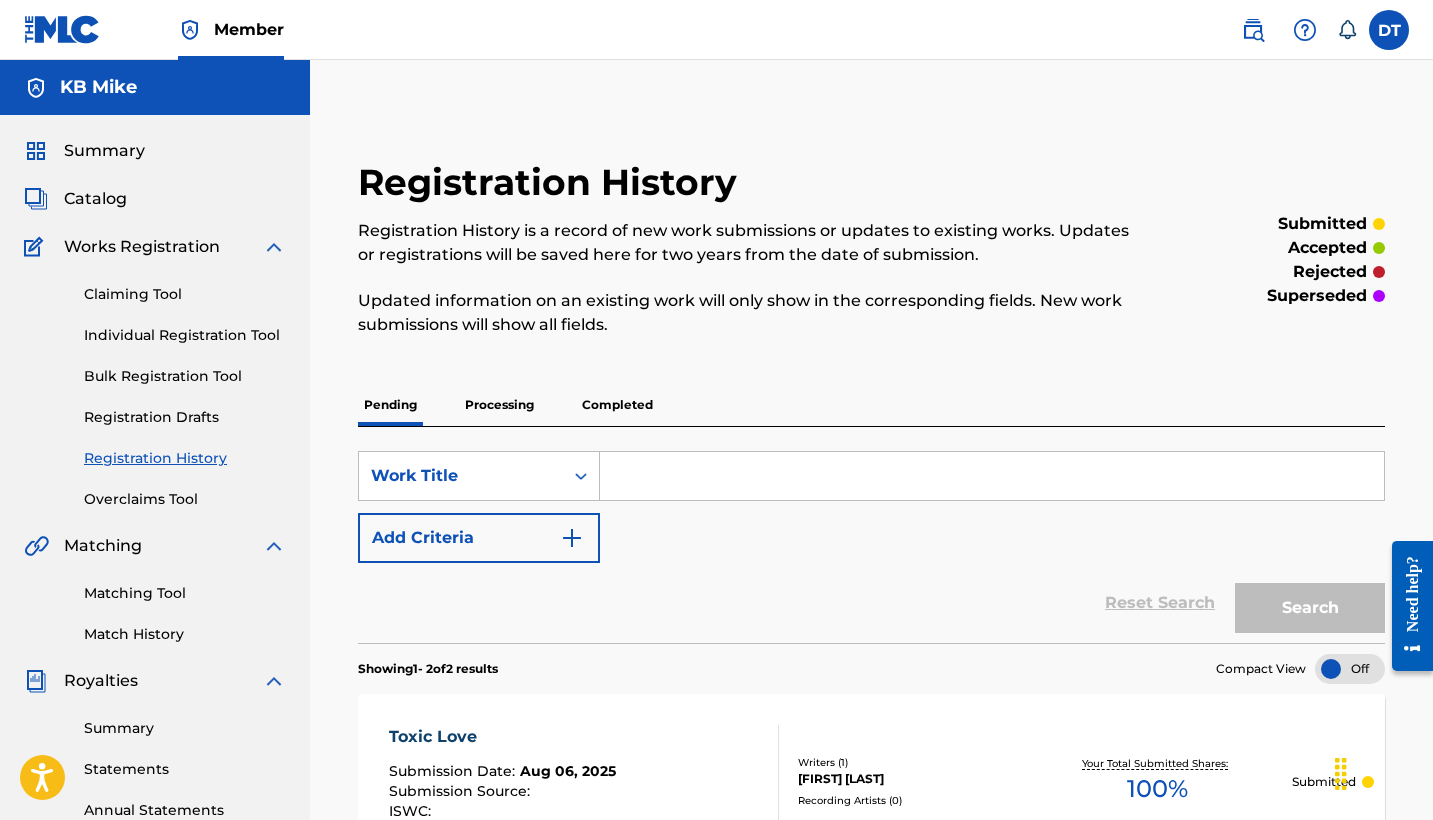click on "Processing" at bounding box center (499, 405) 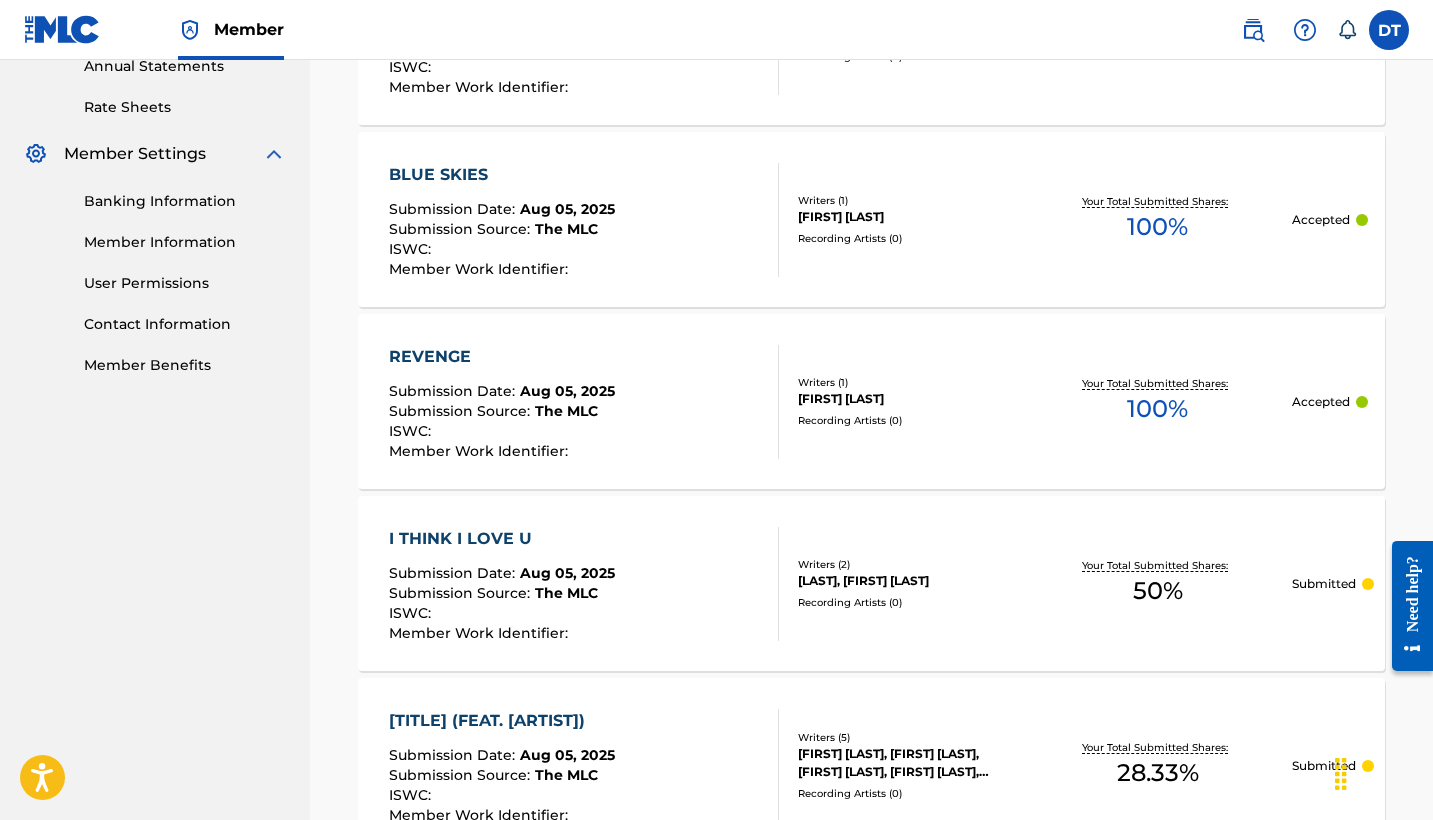scroll, scrollTop: 751, scrollLeft: 0, axis: vertical 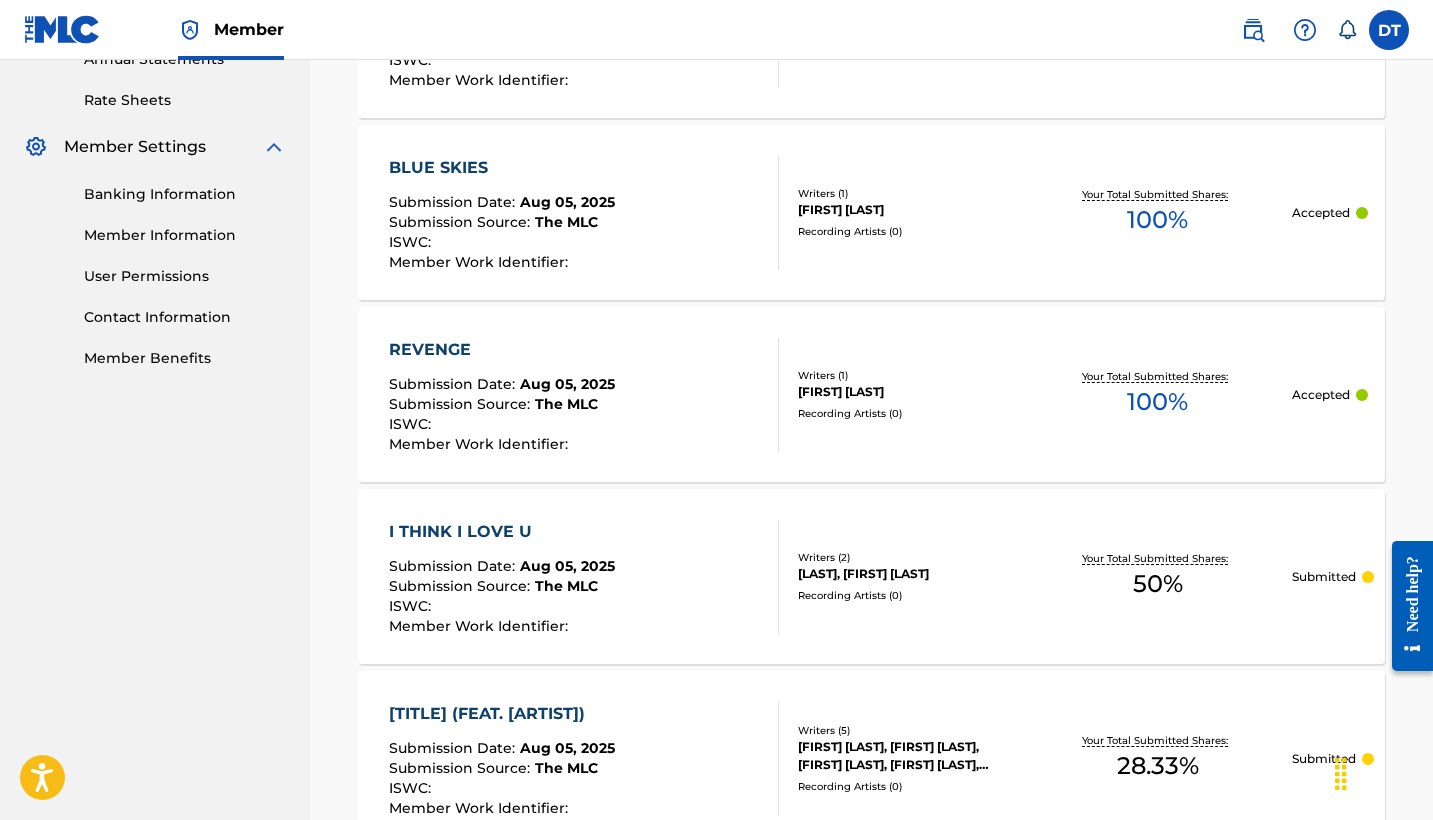 click on "Submission Date :" at bounding box center (454, 566) 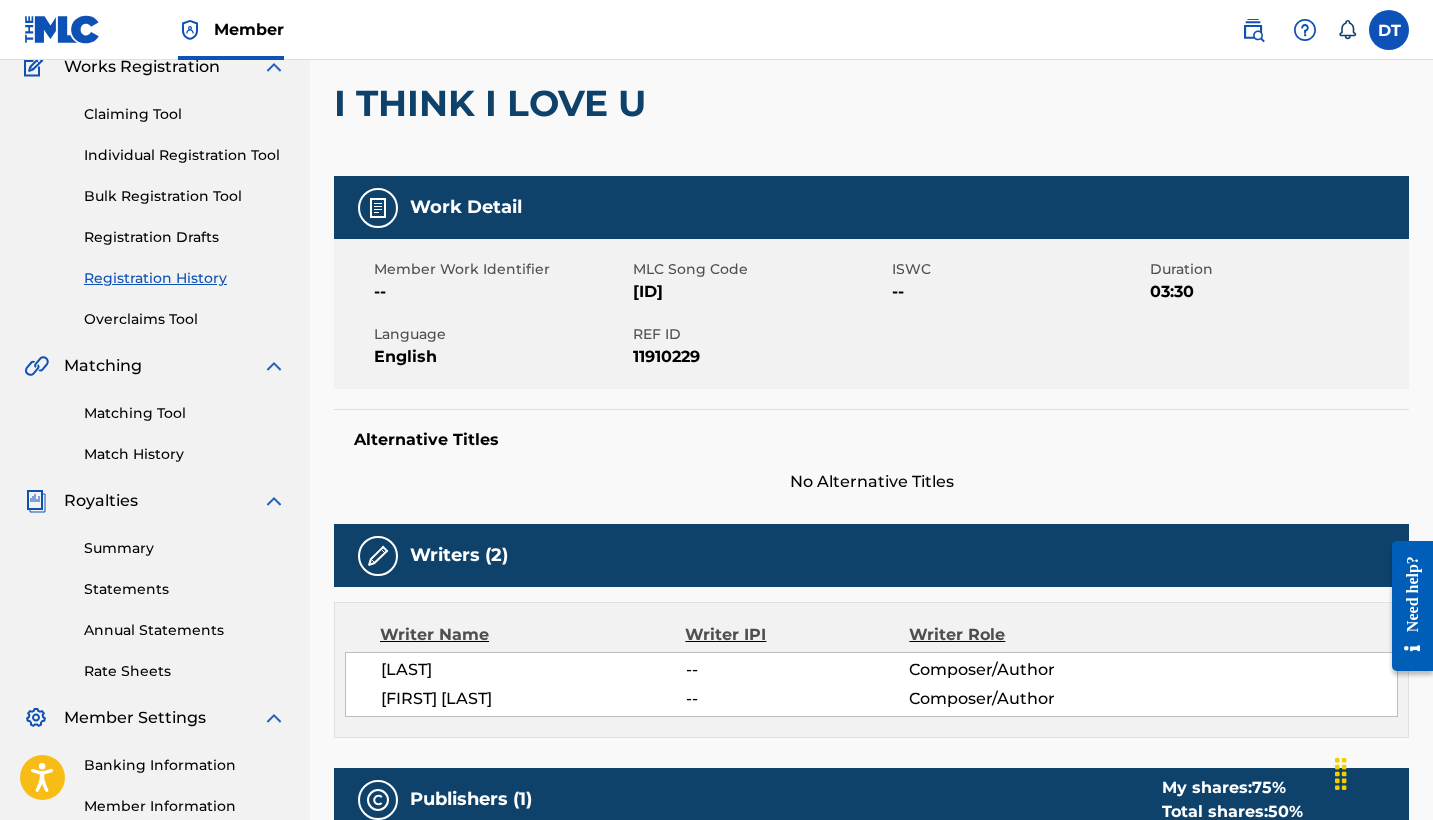 scroll, scrollTop: 188, scrollLeft: 0, axis: vertical 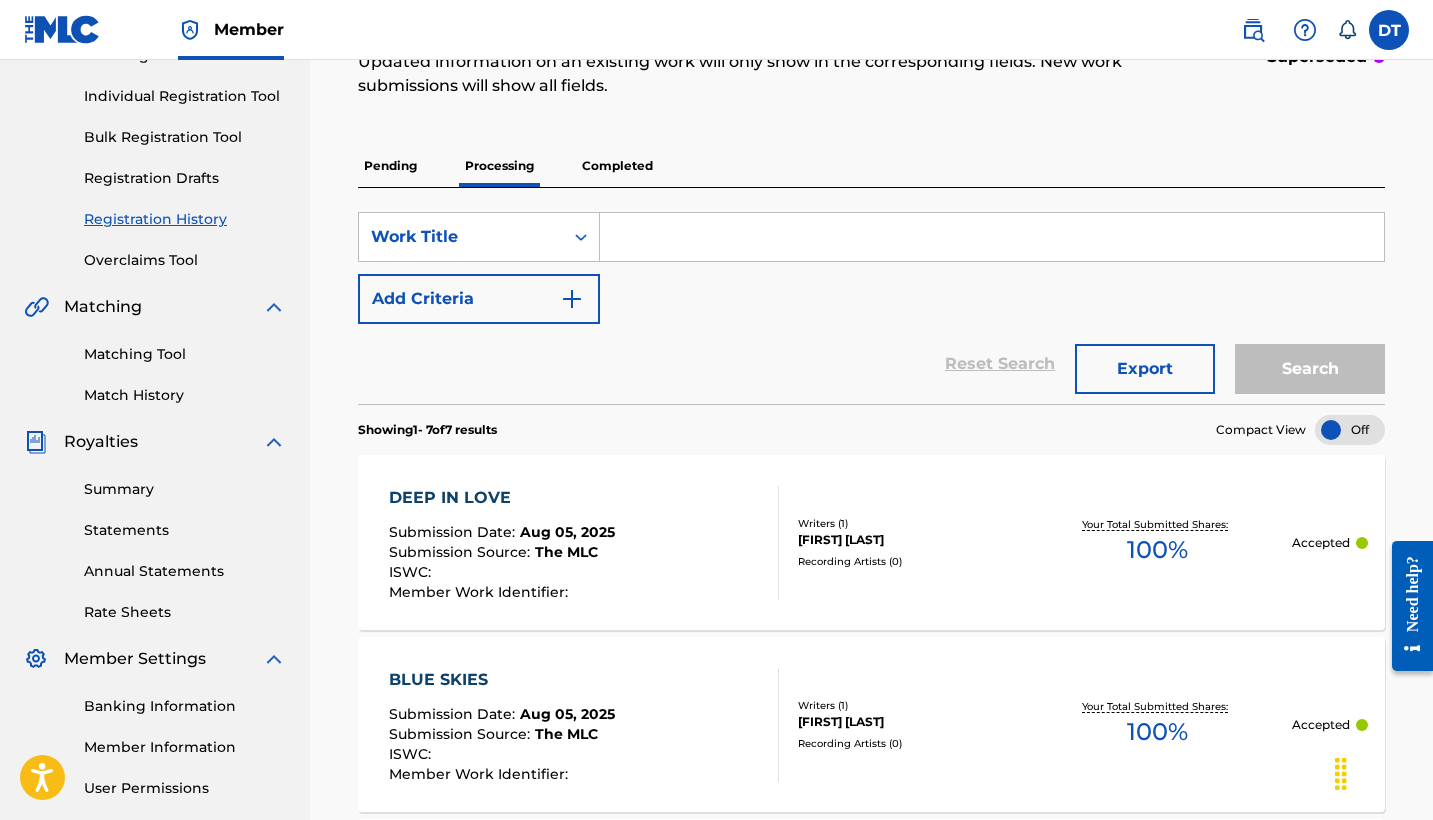 drag, startPoint x: 604, startPoint y: 181, endPoint x: 604, endPoint y: 165, distance: 16 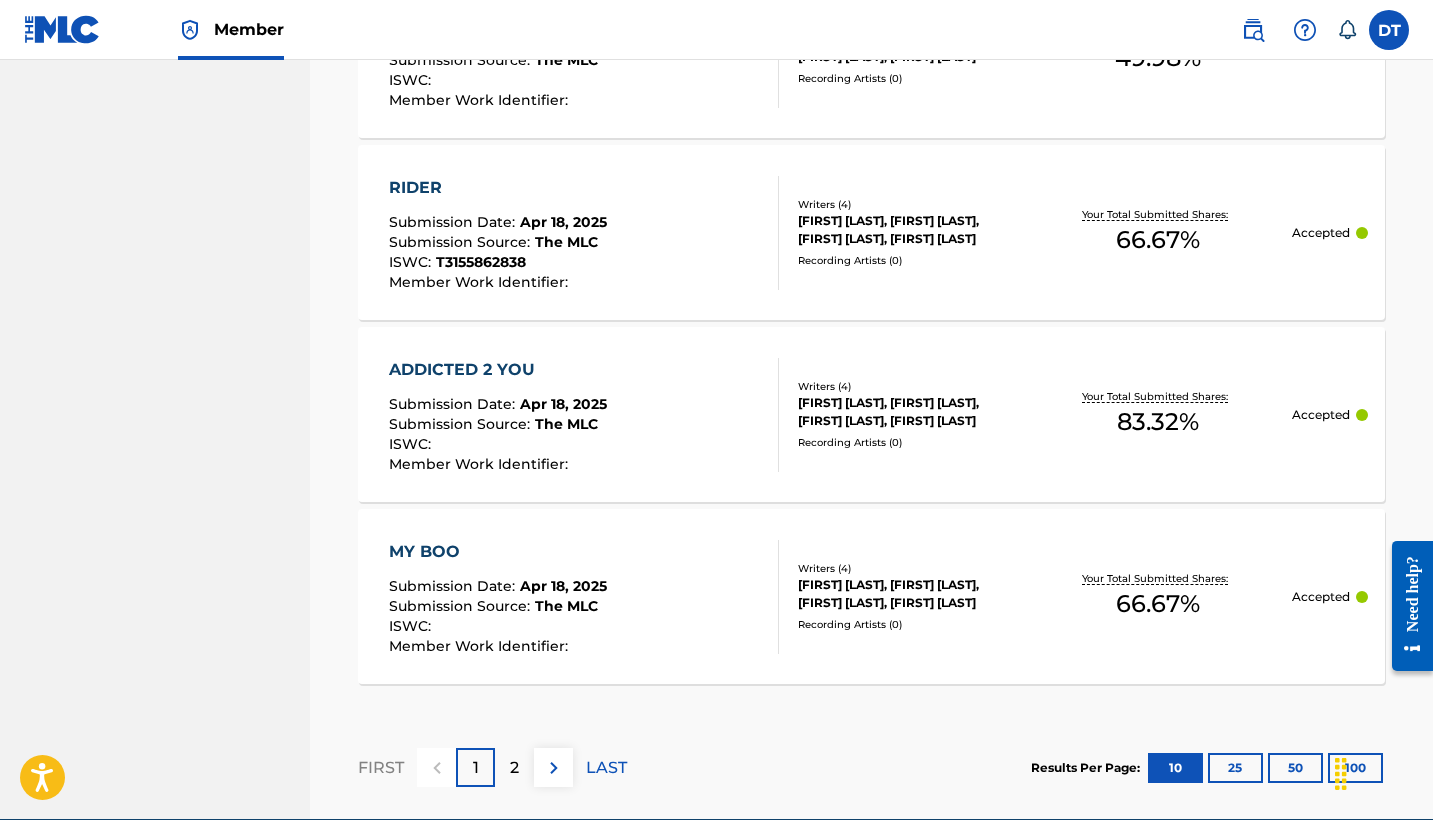 click on "2" at bounding box center [514, 768] 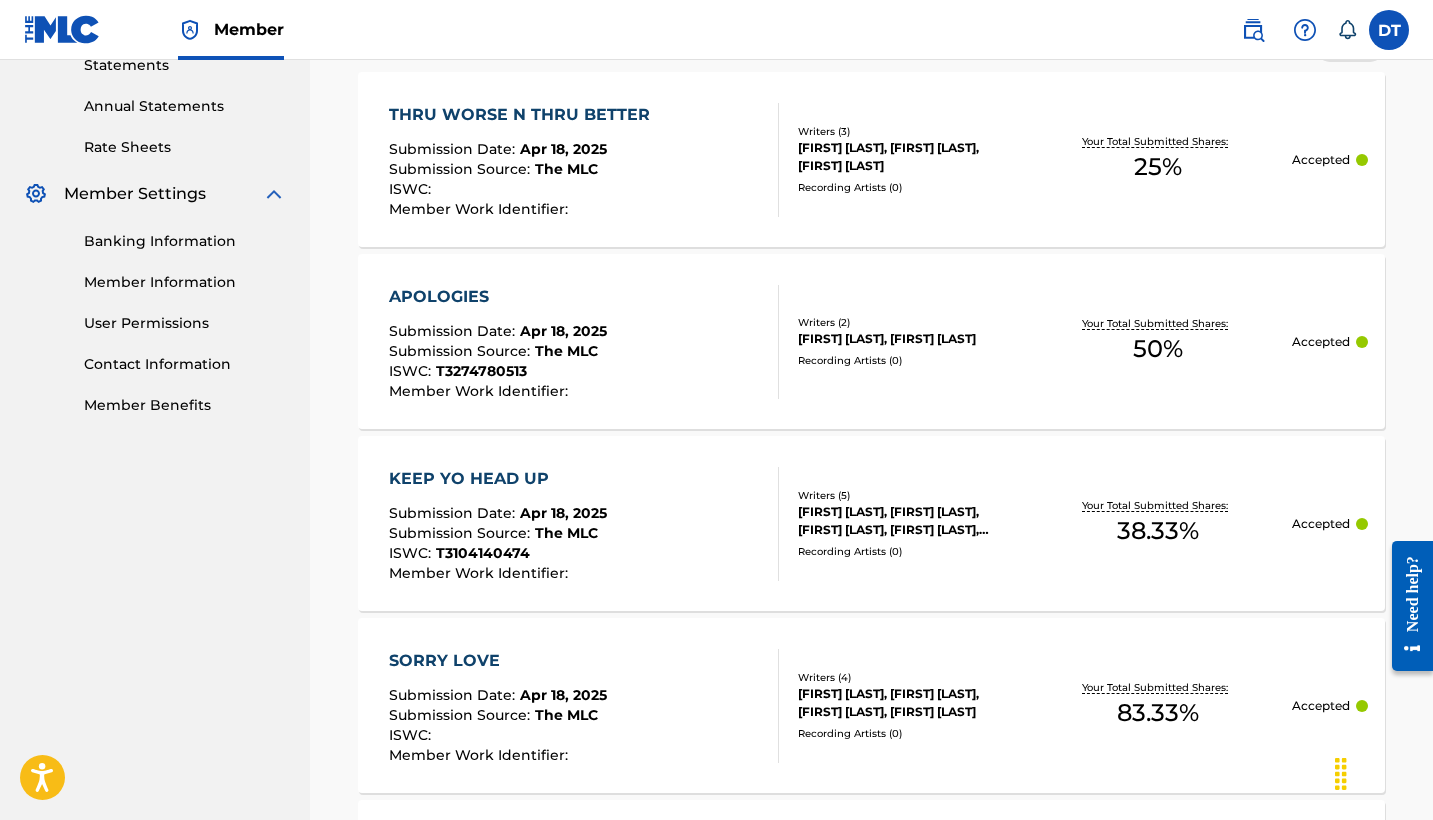 scroll, scrollTop: 700, scrollLeft: 0, axis: vertical 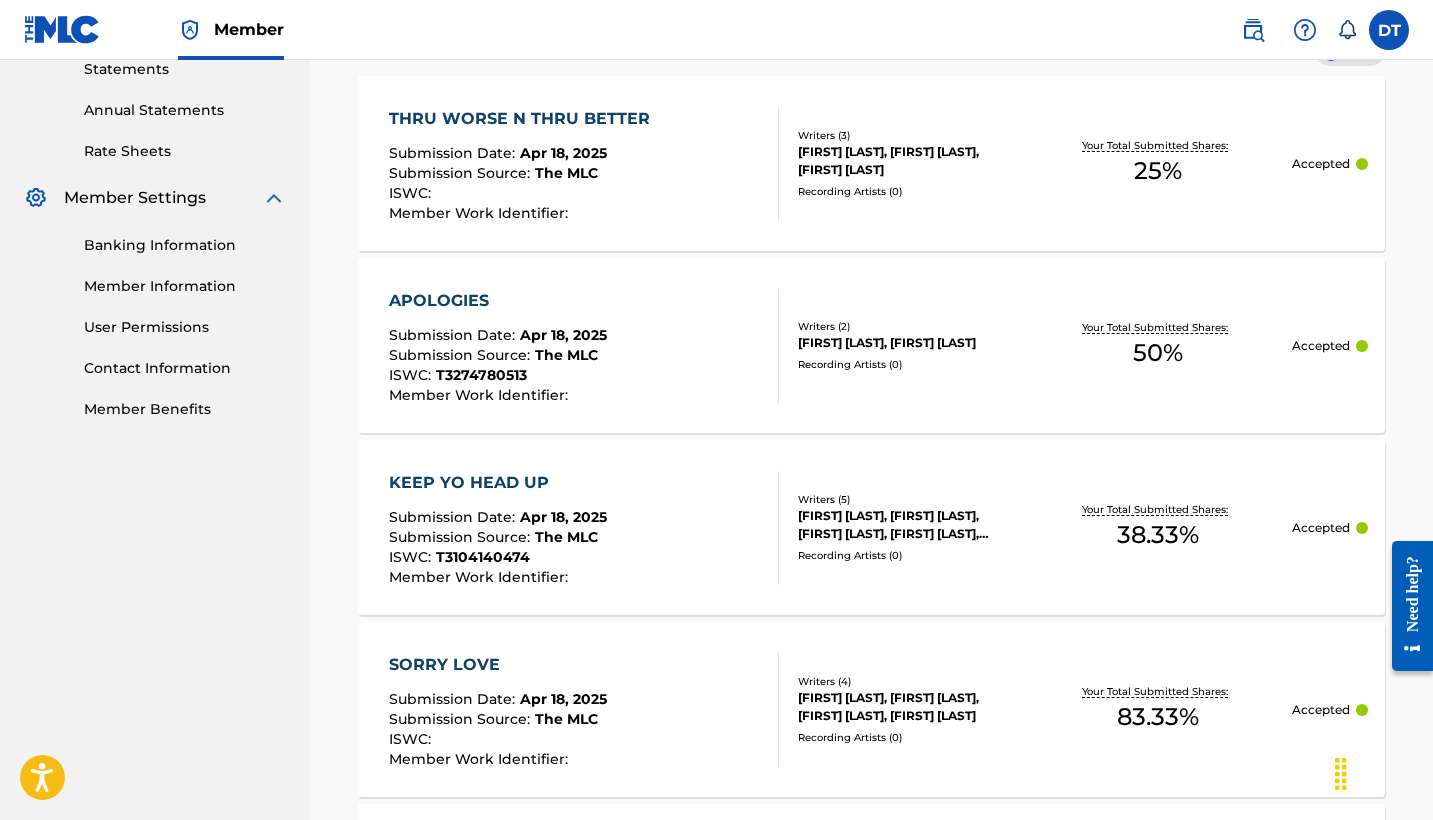 click on "THRU WORSE N THRU BETTER" at bounding box center (524, 119) 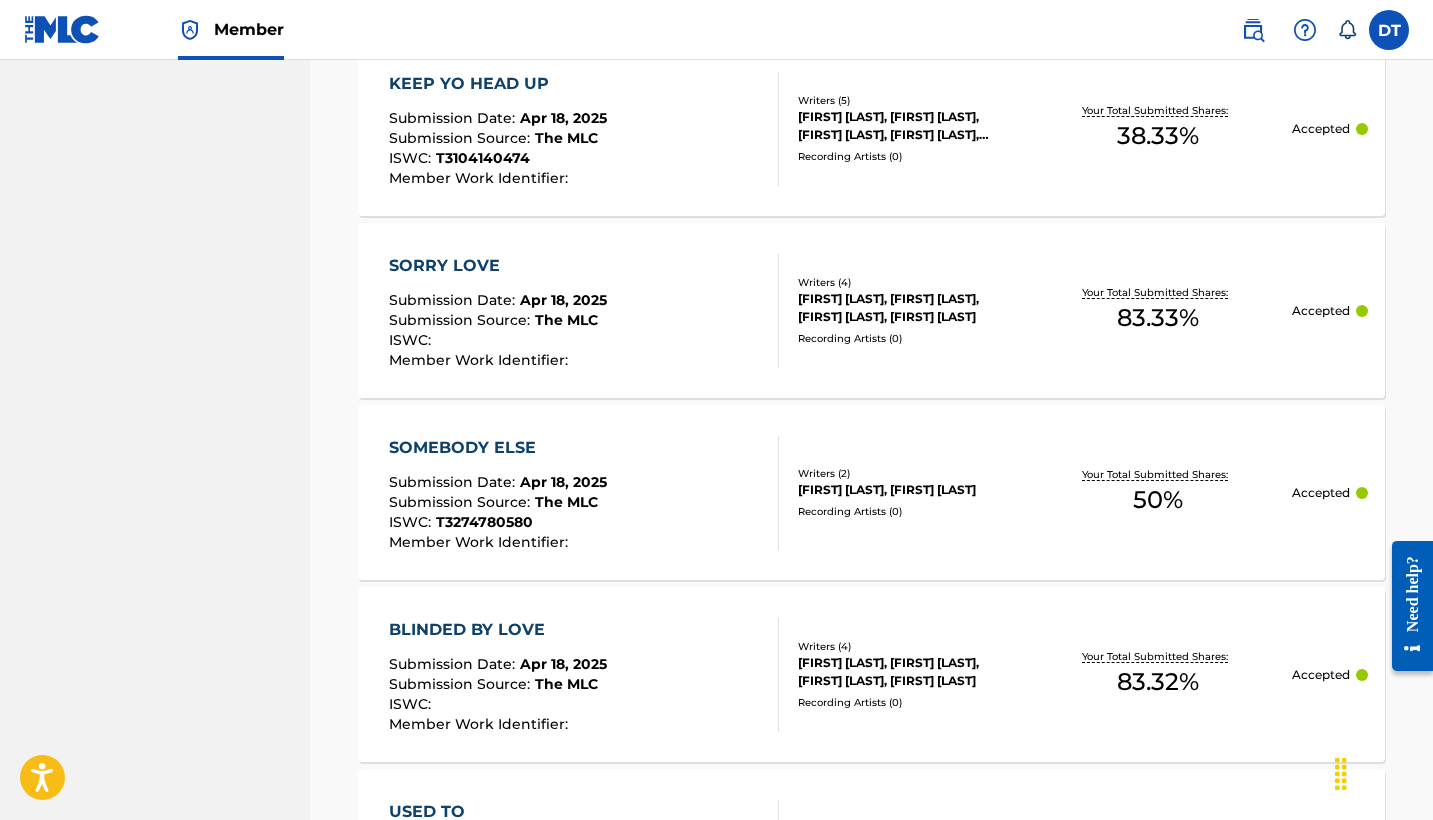 scroll, scrollTop: 1101, scrollLeft: 0, axis: vertical 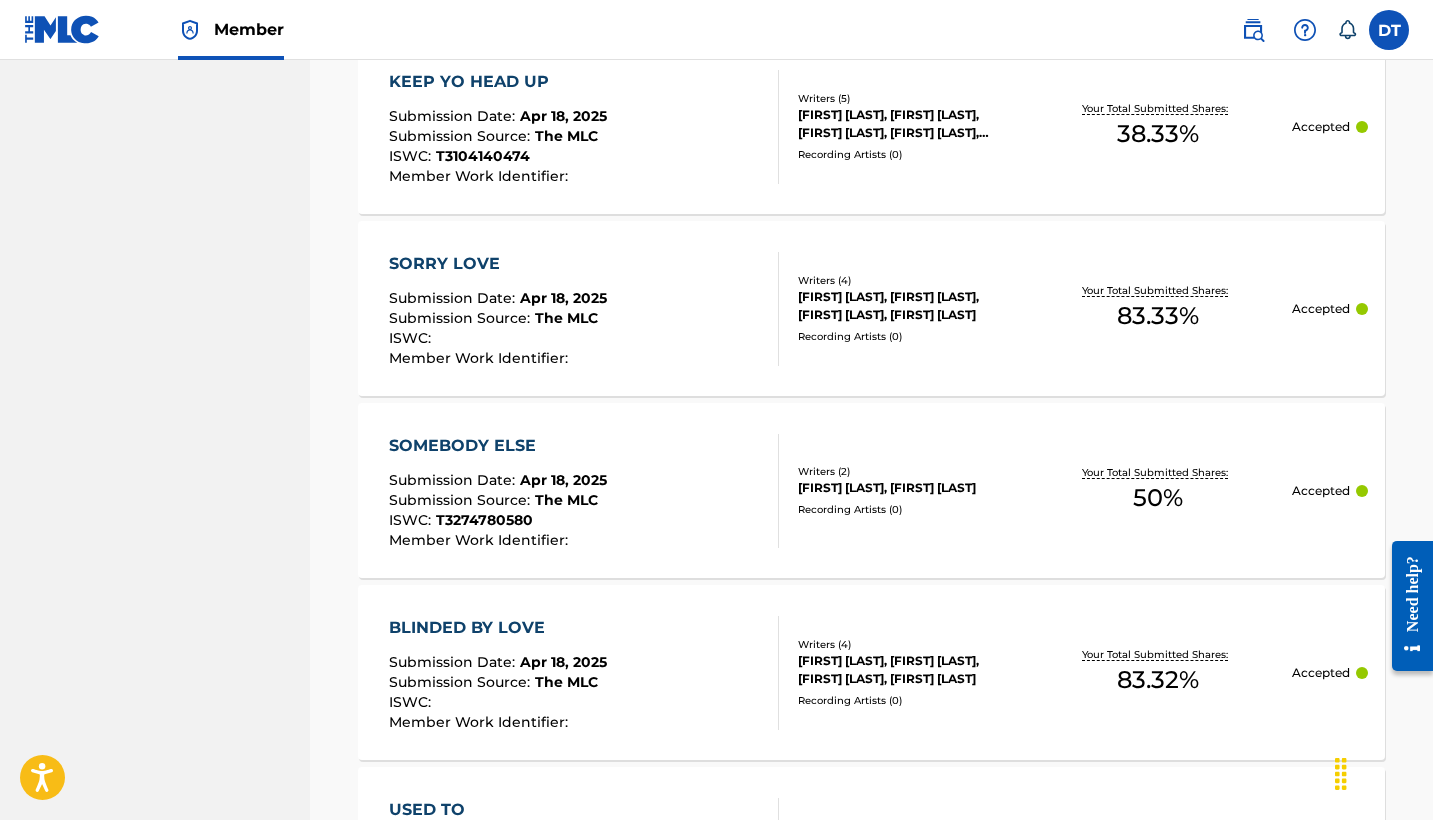 click on "Submission Date :" at bounding box center (454, 480) 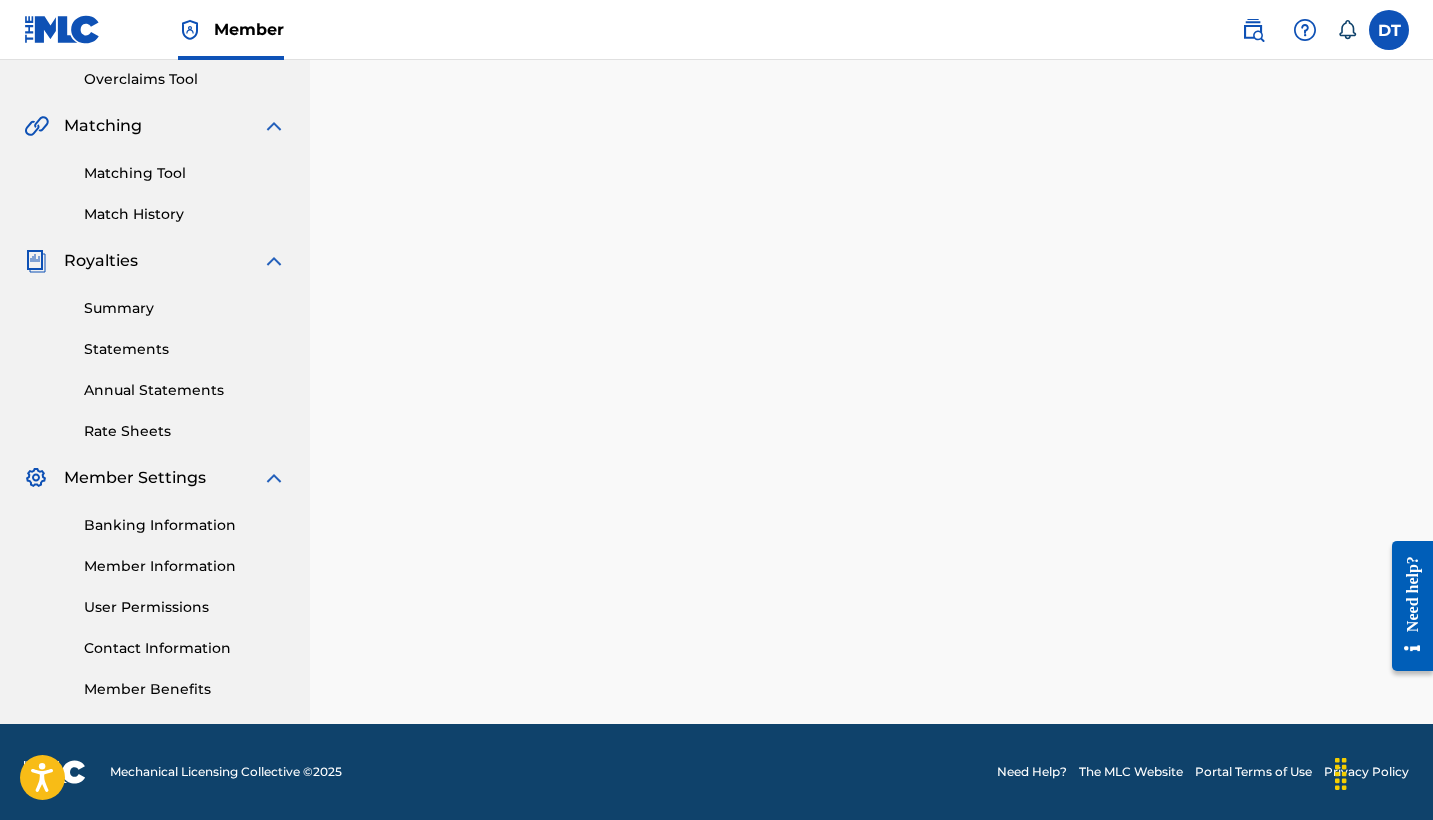scroll, scrollTop: 0, scrollLeft: 0, axis: both 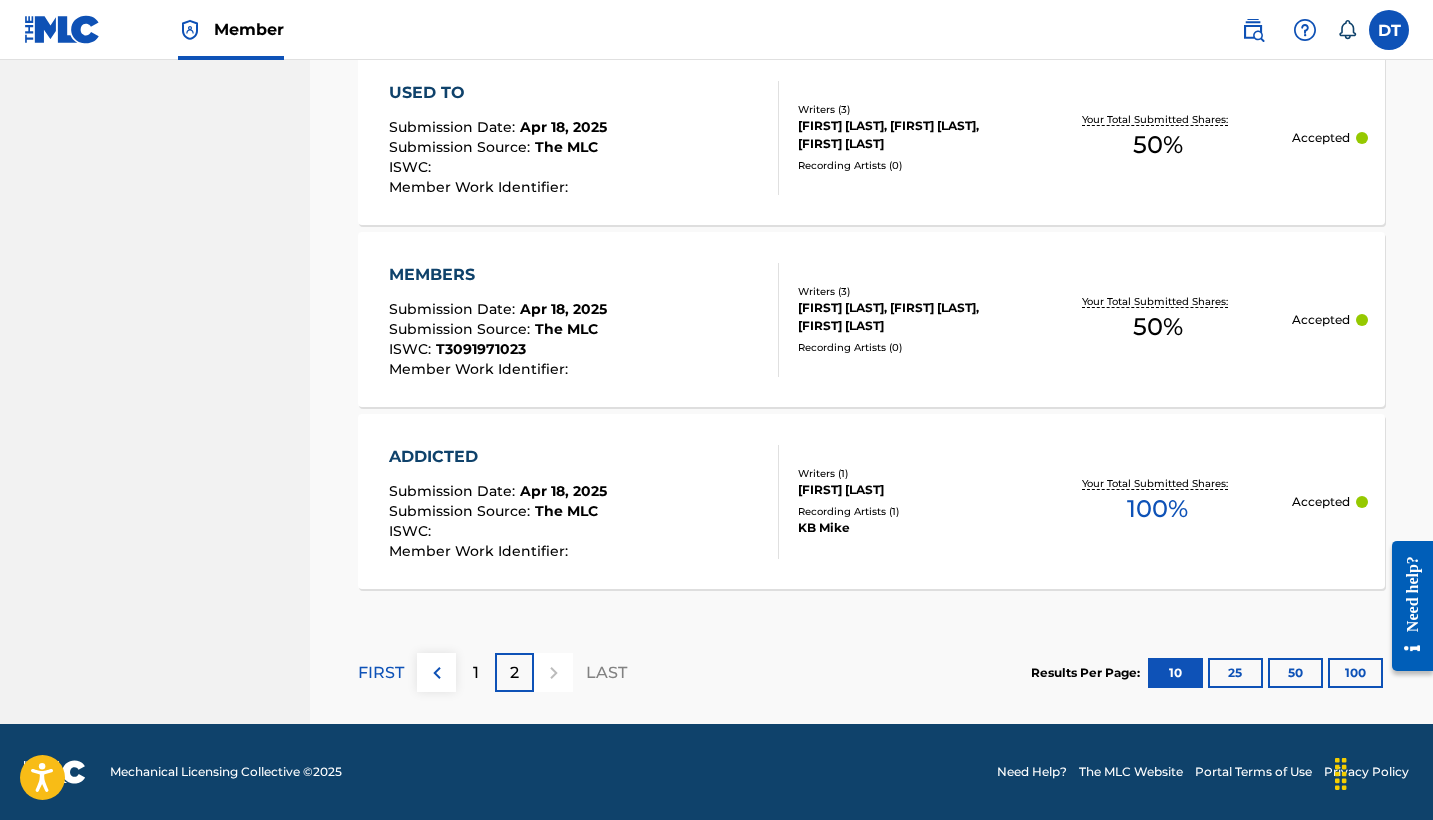 click on "1" at bounding box center [475, 672] 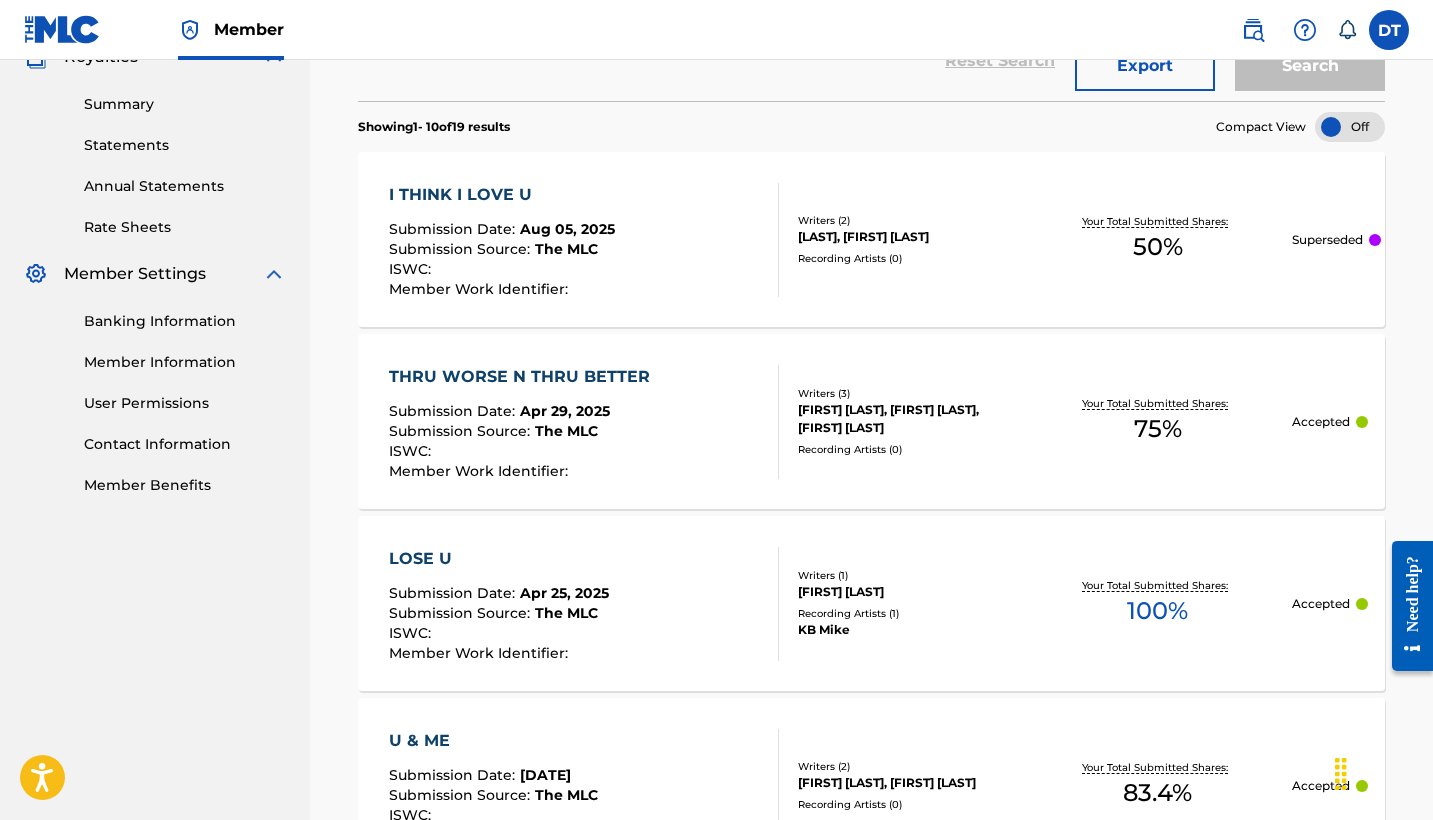 scroll, scrollTop: 639, scrollLeft: 0, axis: vertical 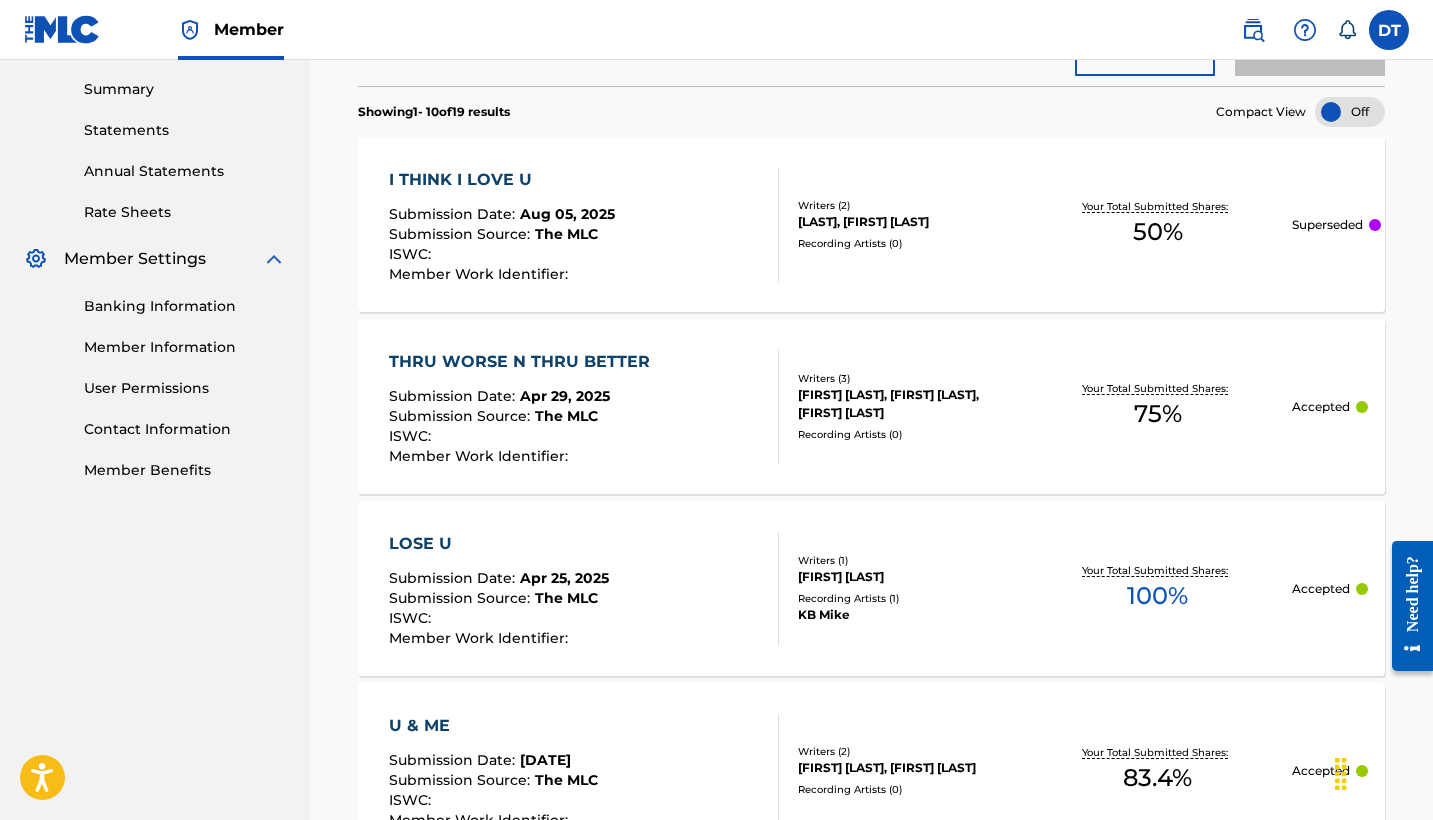 click on "Submission Date :" at bounding box center [454, 578] 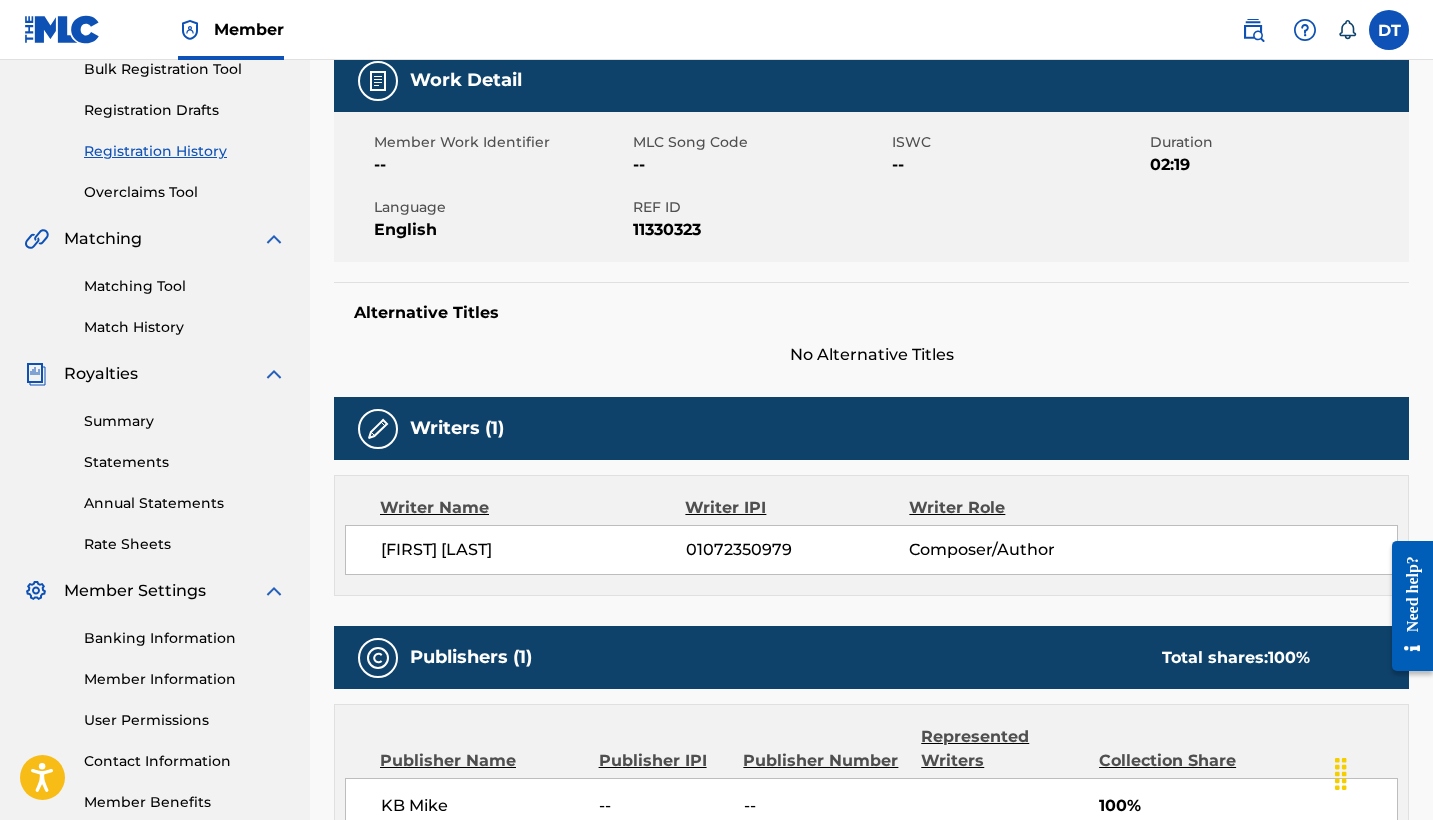 scroll, scrollTop: 306, scrollLeft: 0, axis: vertical 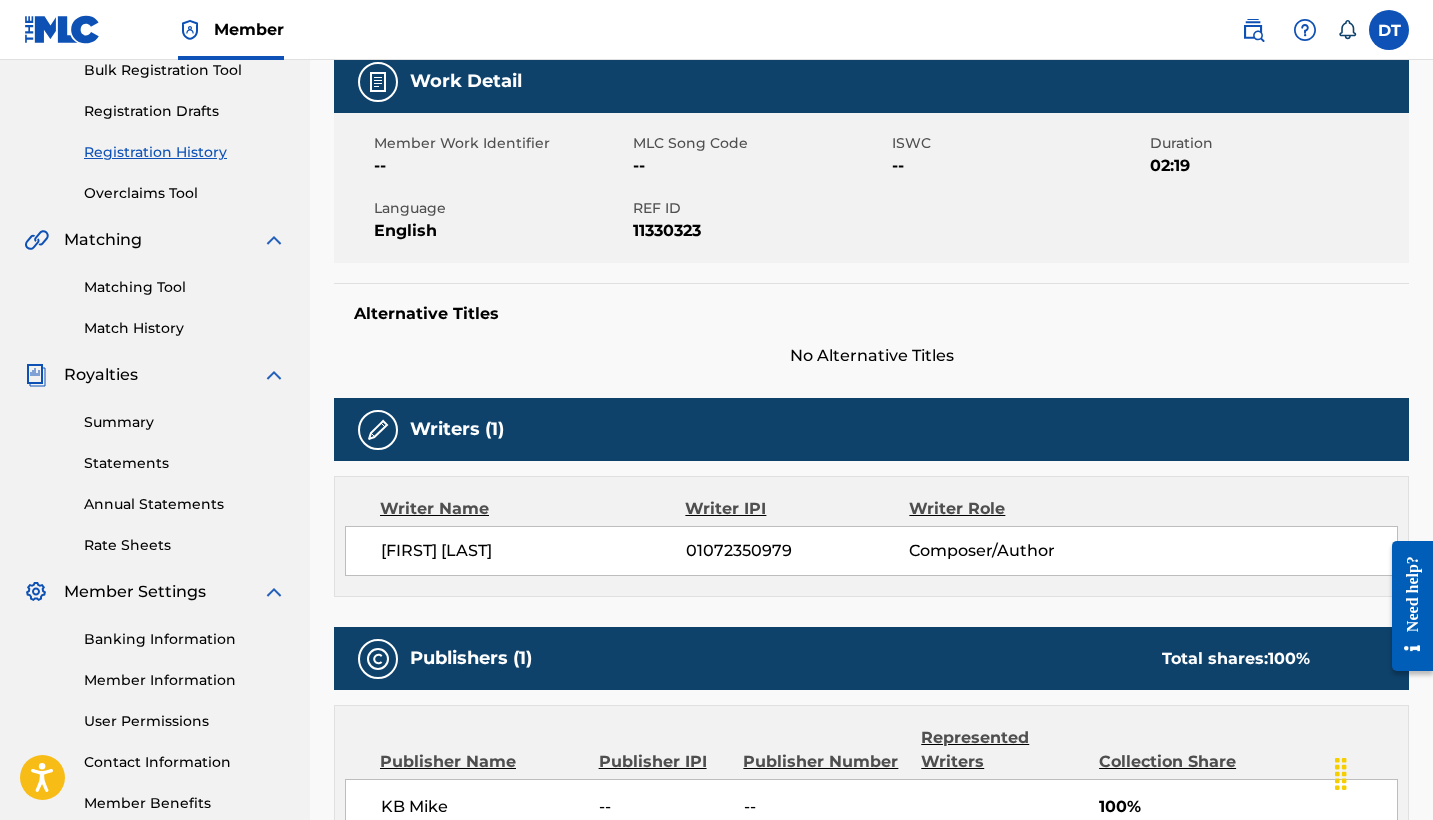 click on "Match History" at bounding box center (185, 328) 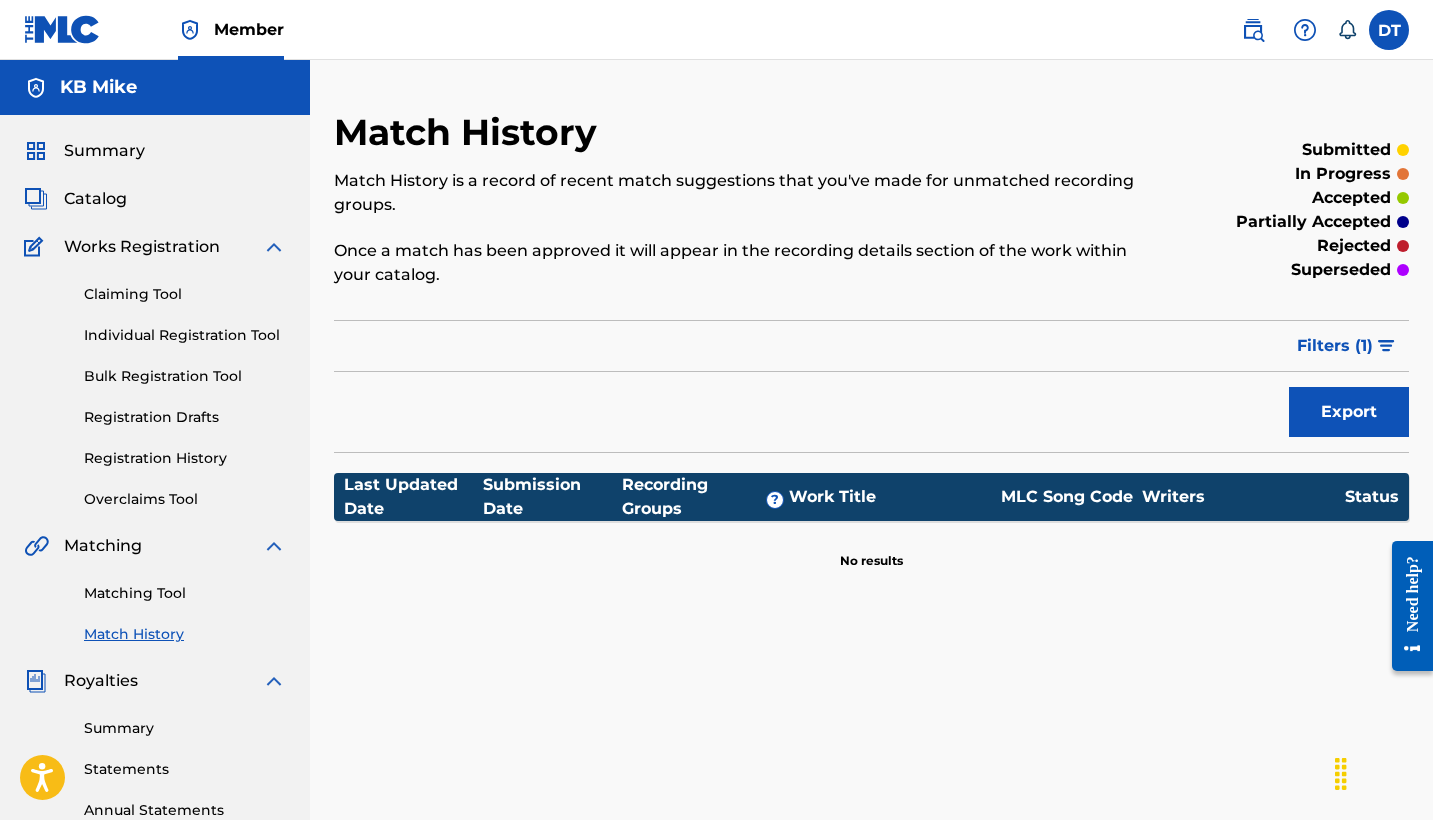 click on "Matching Tool" at bounding box center [185, 593] 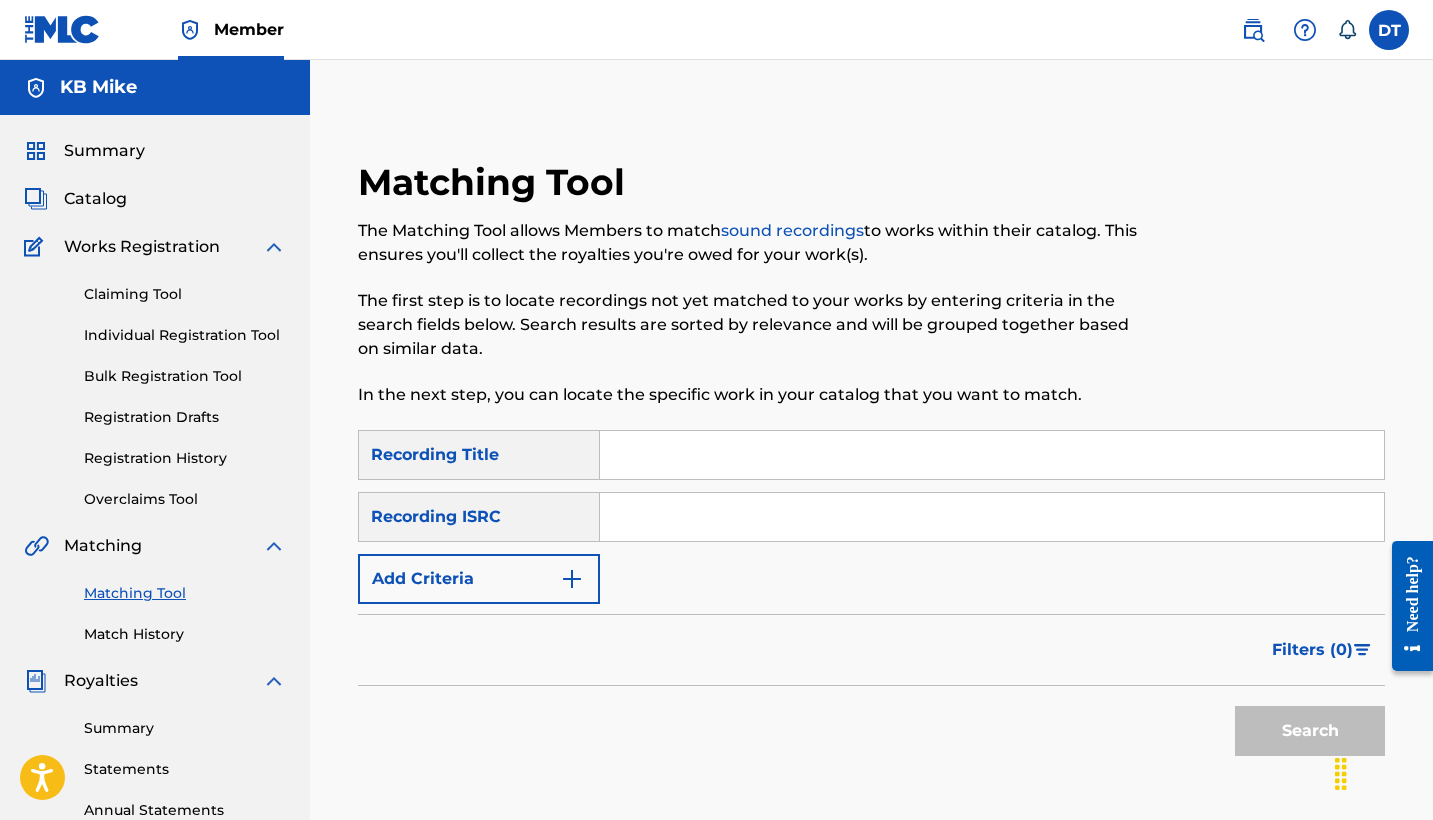 click at bounding box center (992, 455) 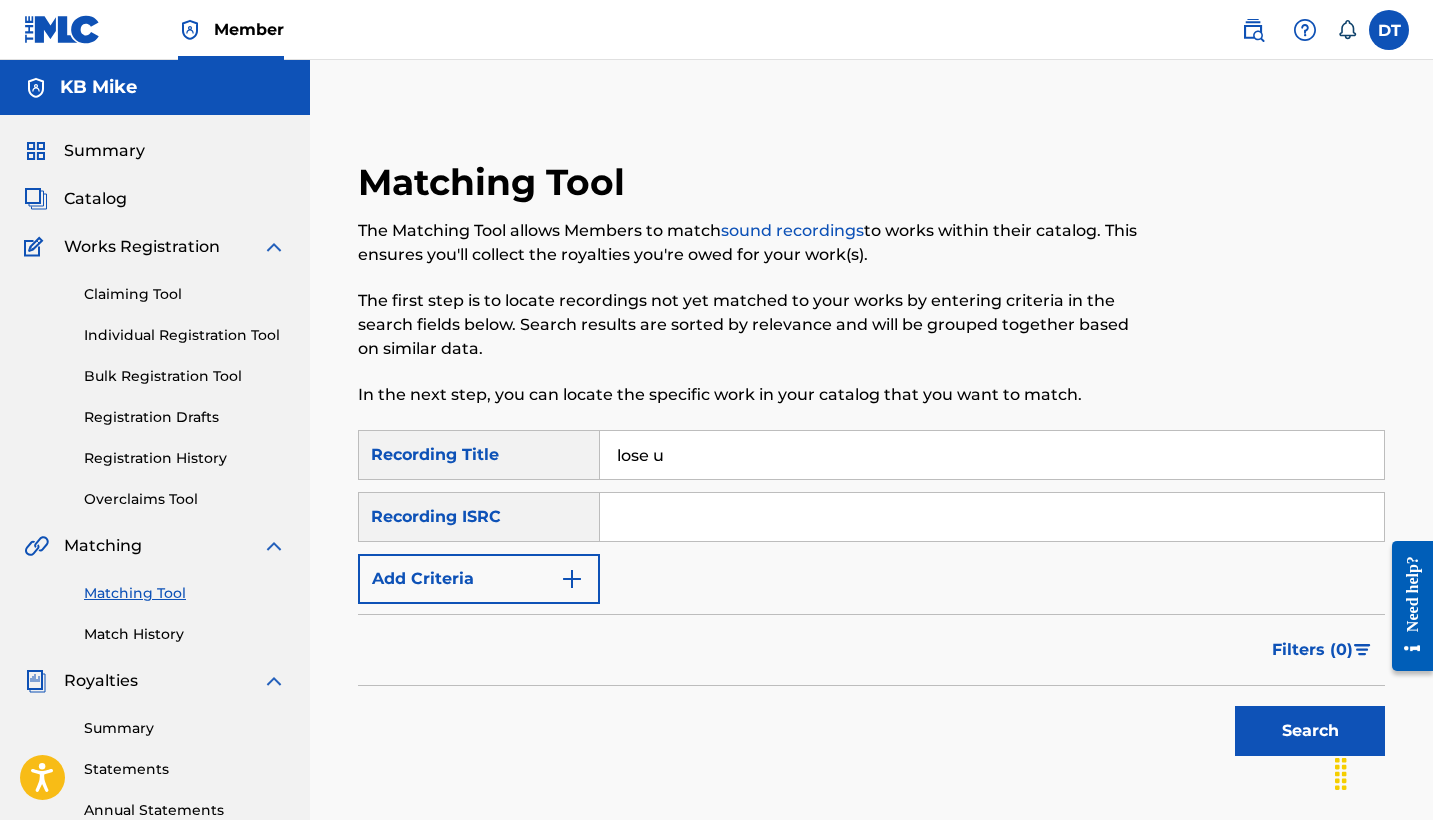 type on "lose u" 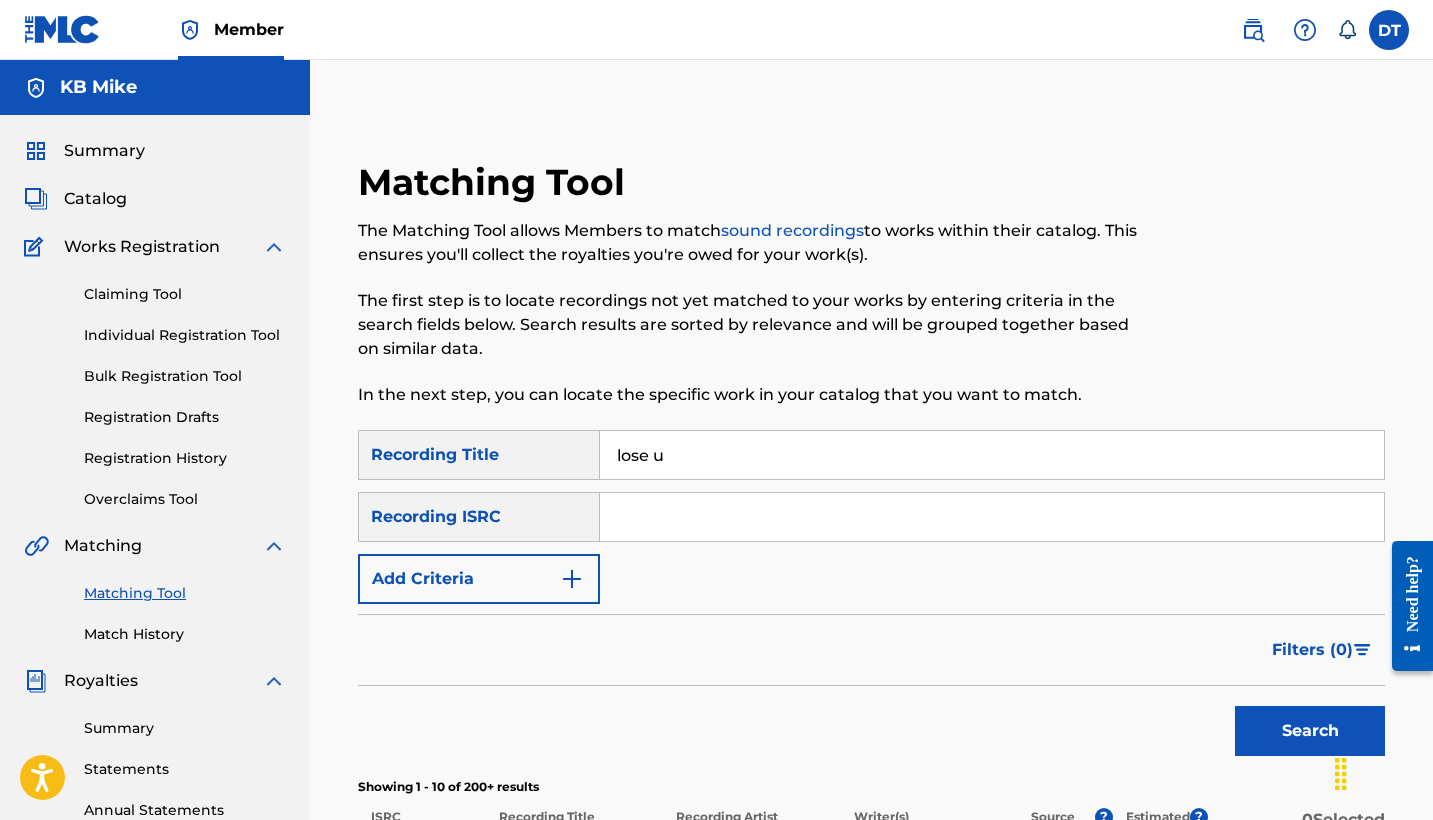scroll, scrollTop: 0, scrollLeft: 0, axis: both 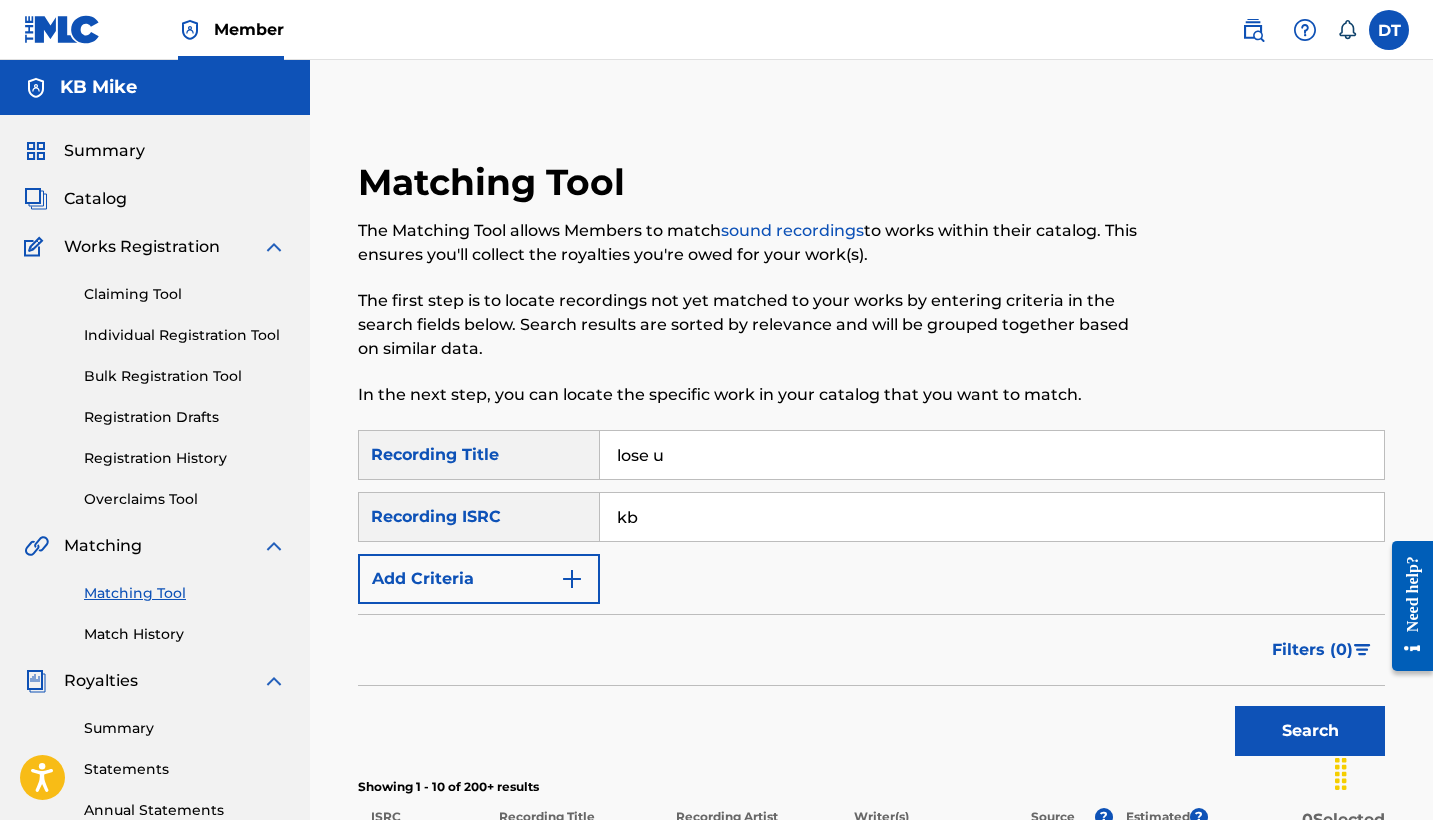 type on "k" 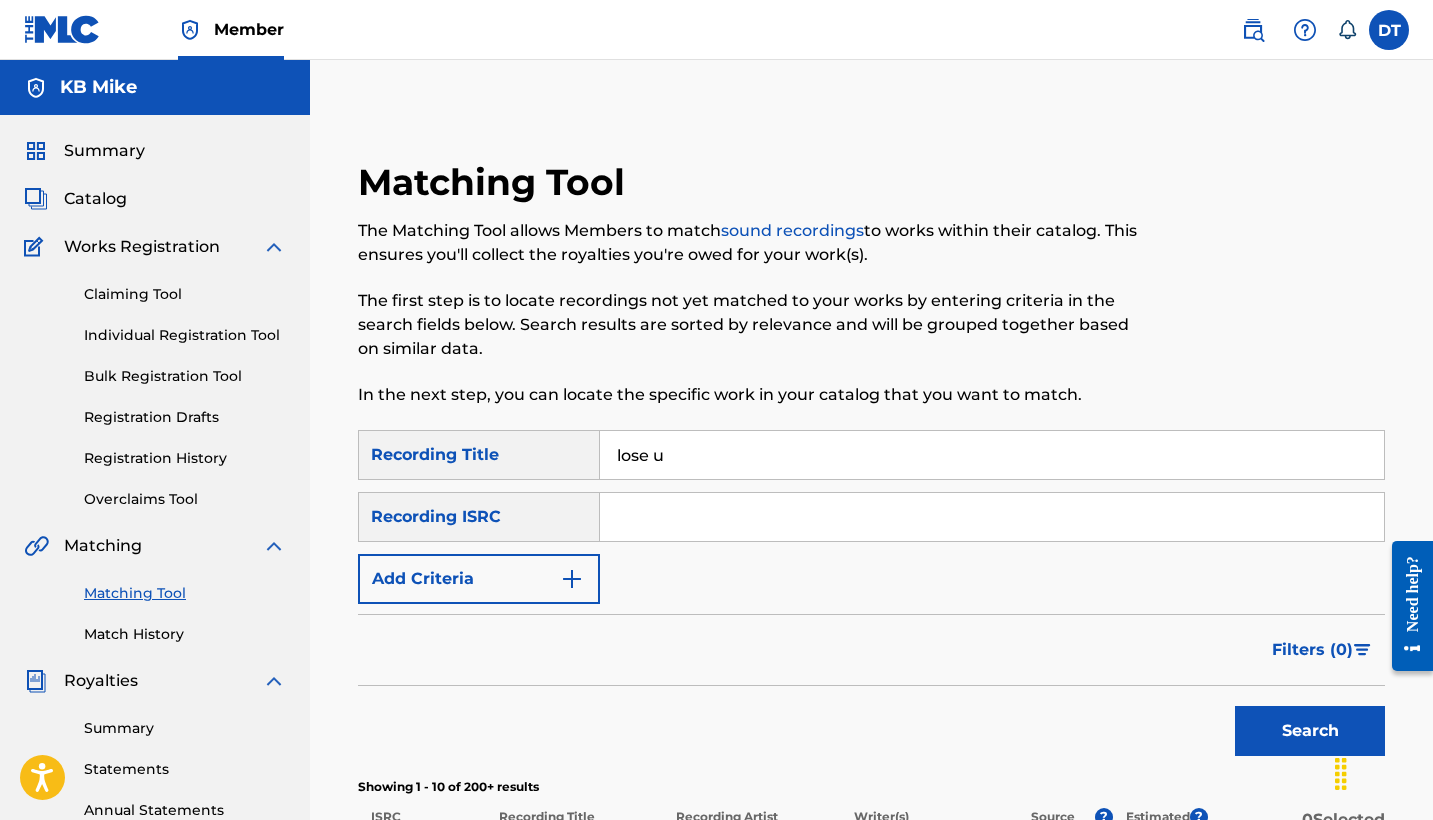 click on "Member DT DT [LAST] [LAST] [EMAIL] Notification Preferences Profile Log out" at bounding box center (716, 30) 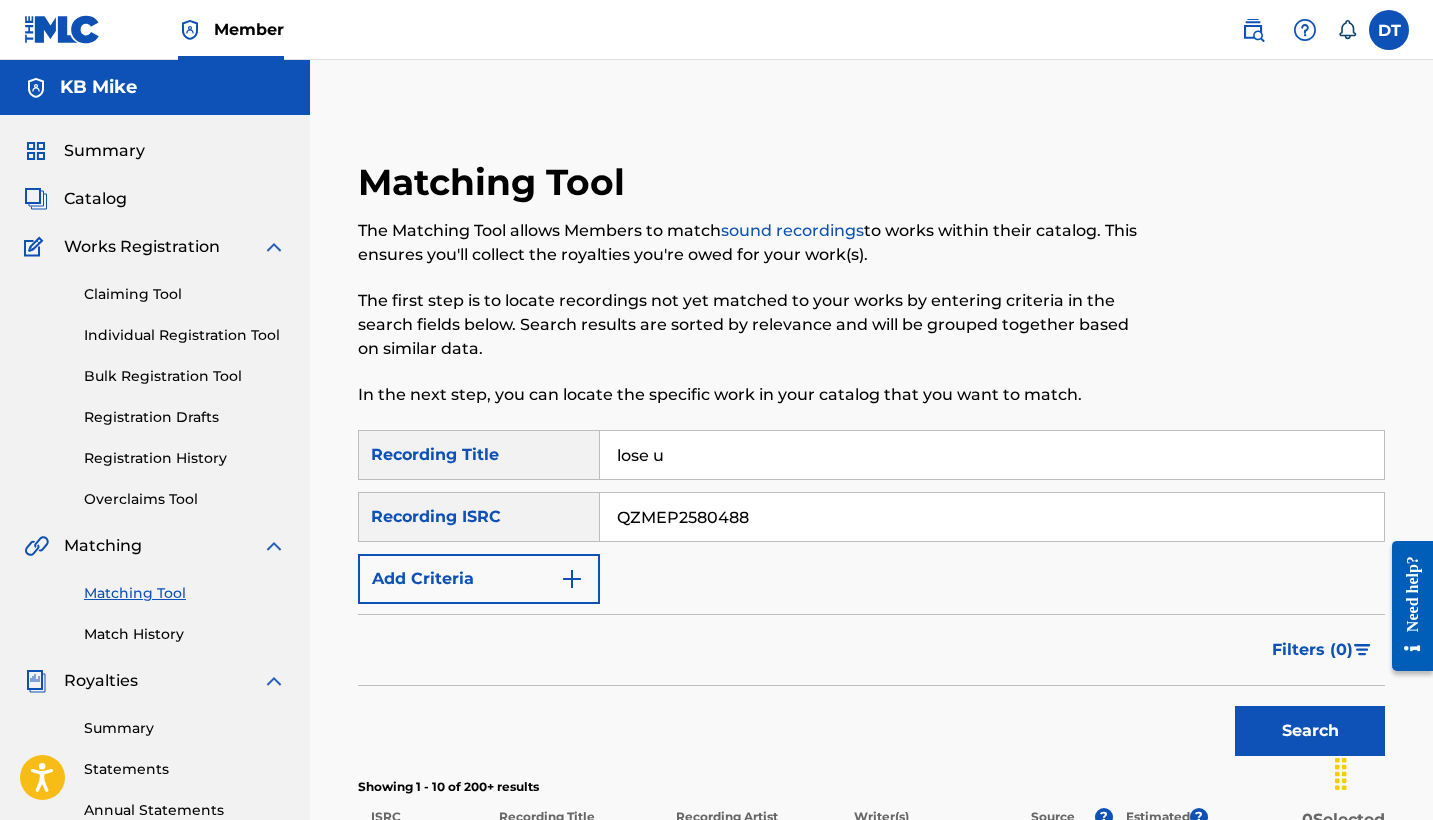 type on "QZMEP2580488" 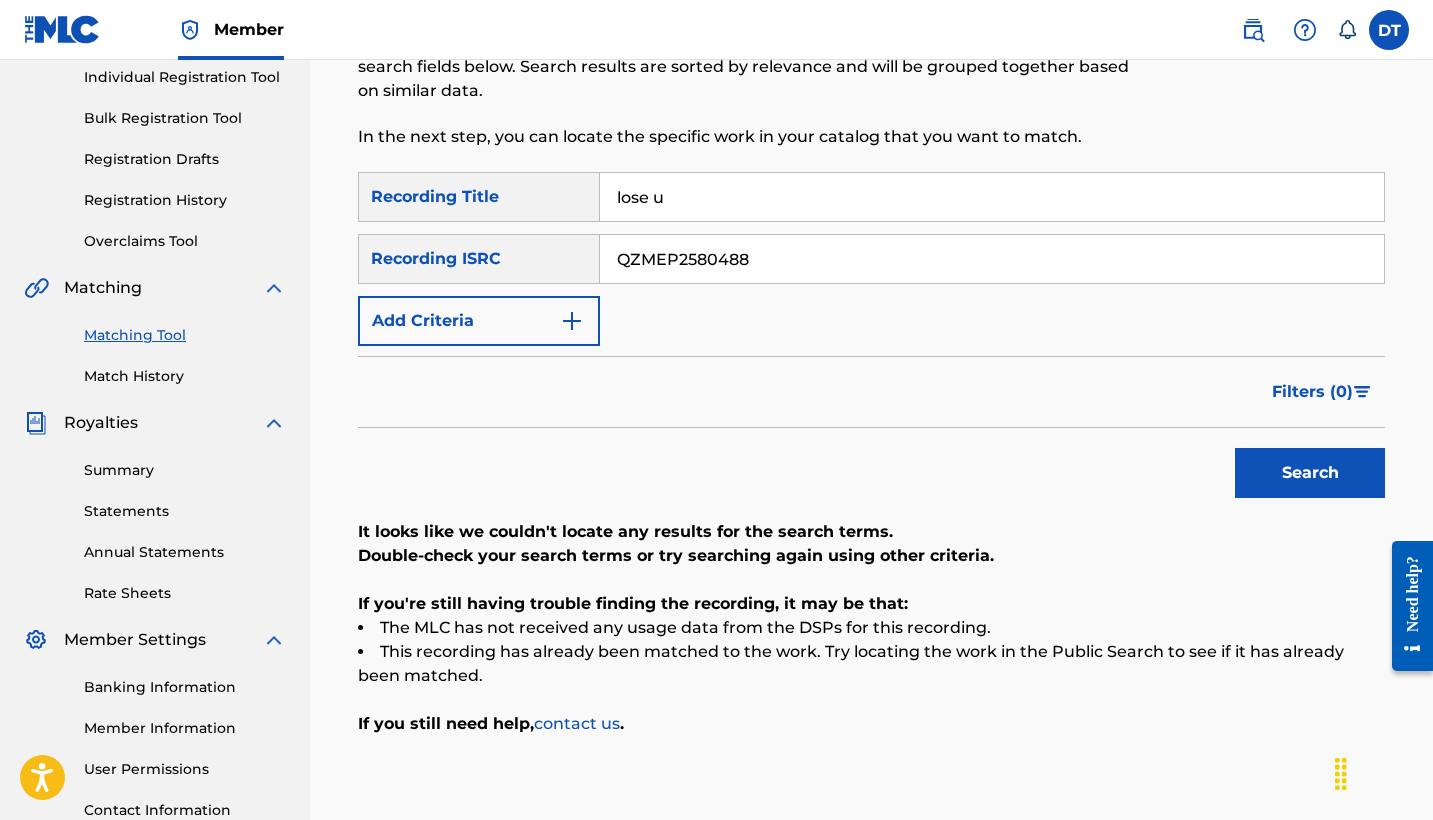 scroll, scrollTop: 399, scrollLeft: 0, axis: vertical 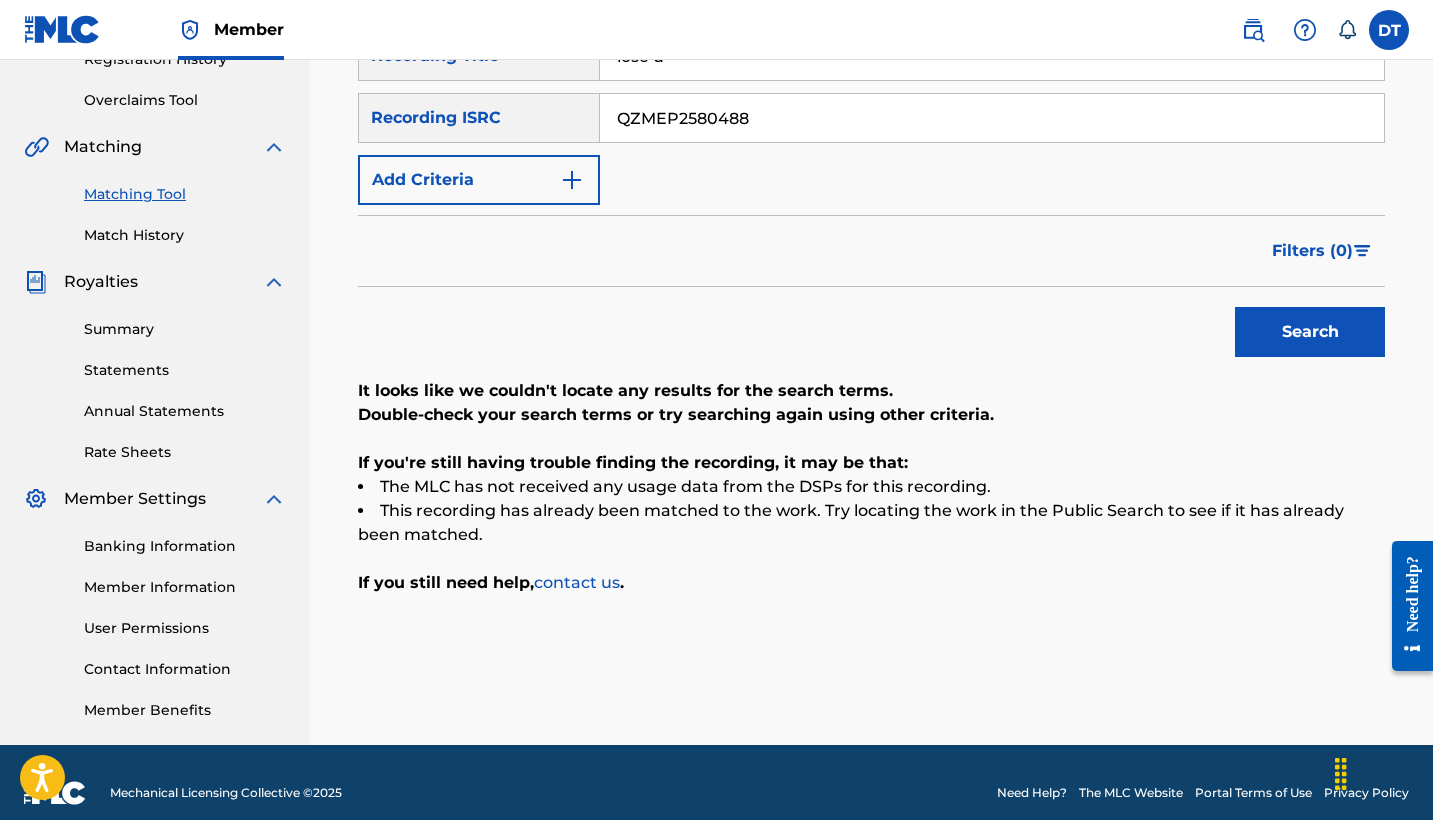 click on "contact us" at bounding box center (577, 582) 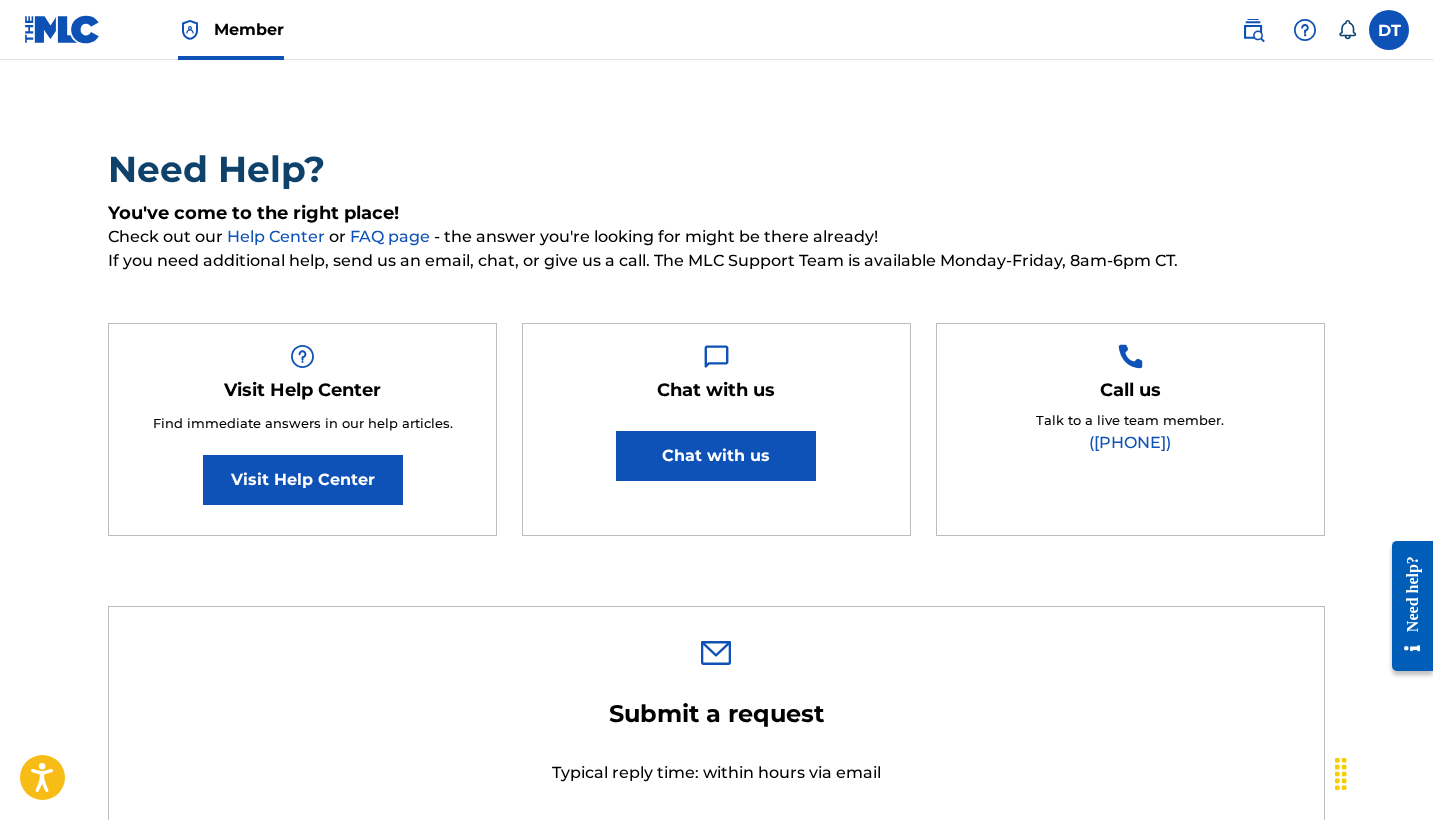 scroll, scrollTop: 88, scrollLeft: 0, axis: vertical 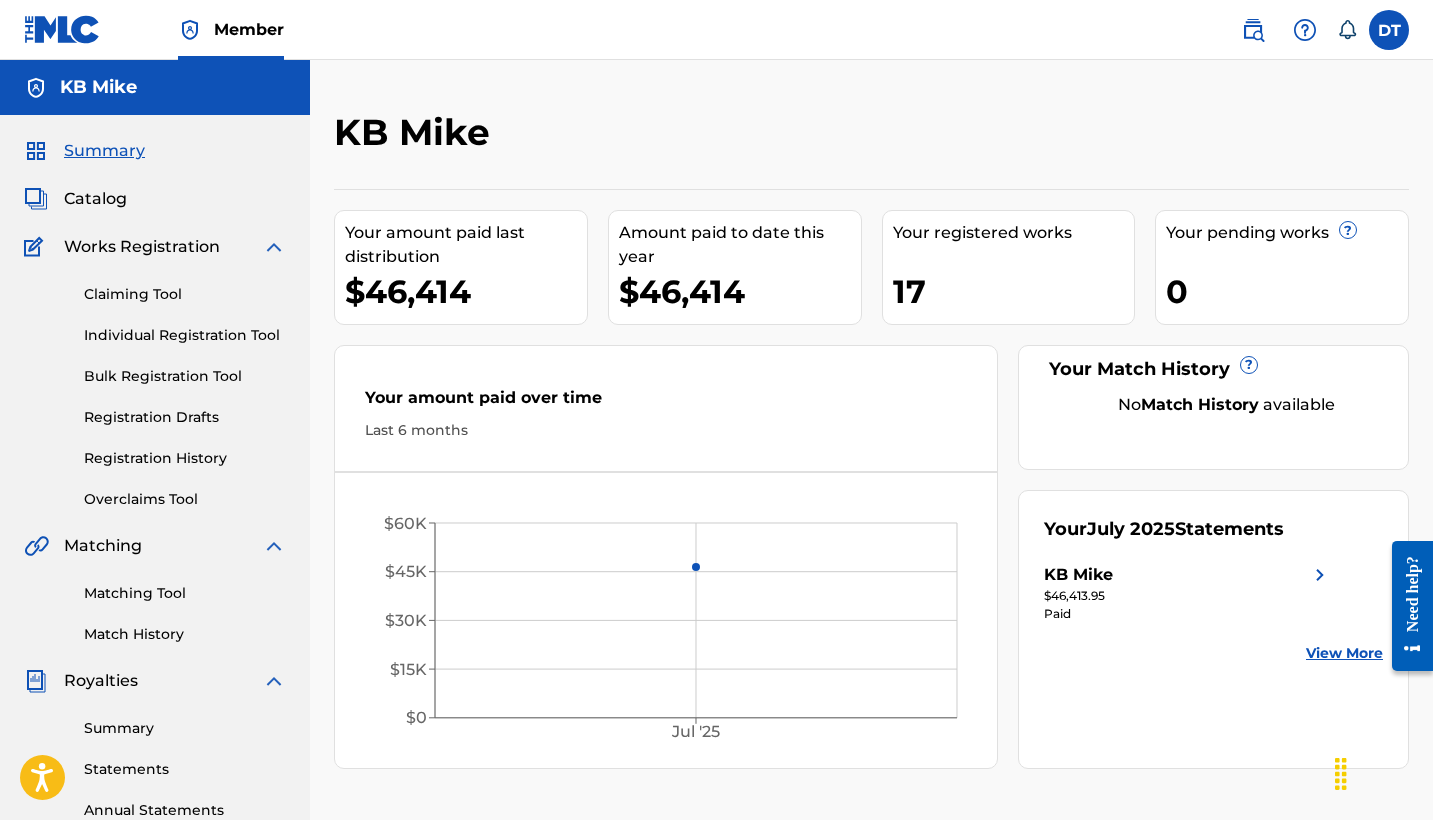 click on "Claiming Tool Individual Registration Tool Bulk Registration Tool Registration Drafts Registration History Overclaims Tool" at bounding box center (155, 384) 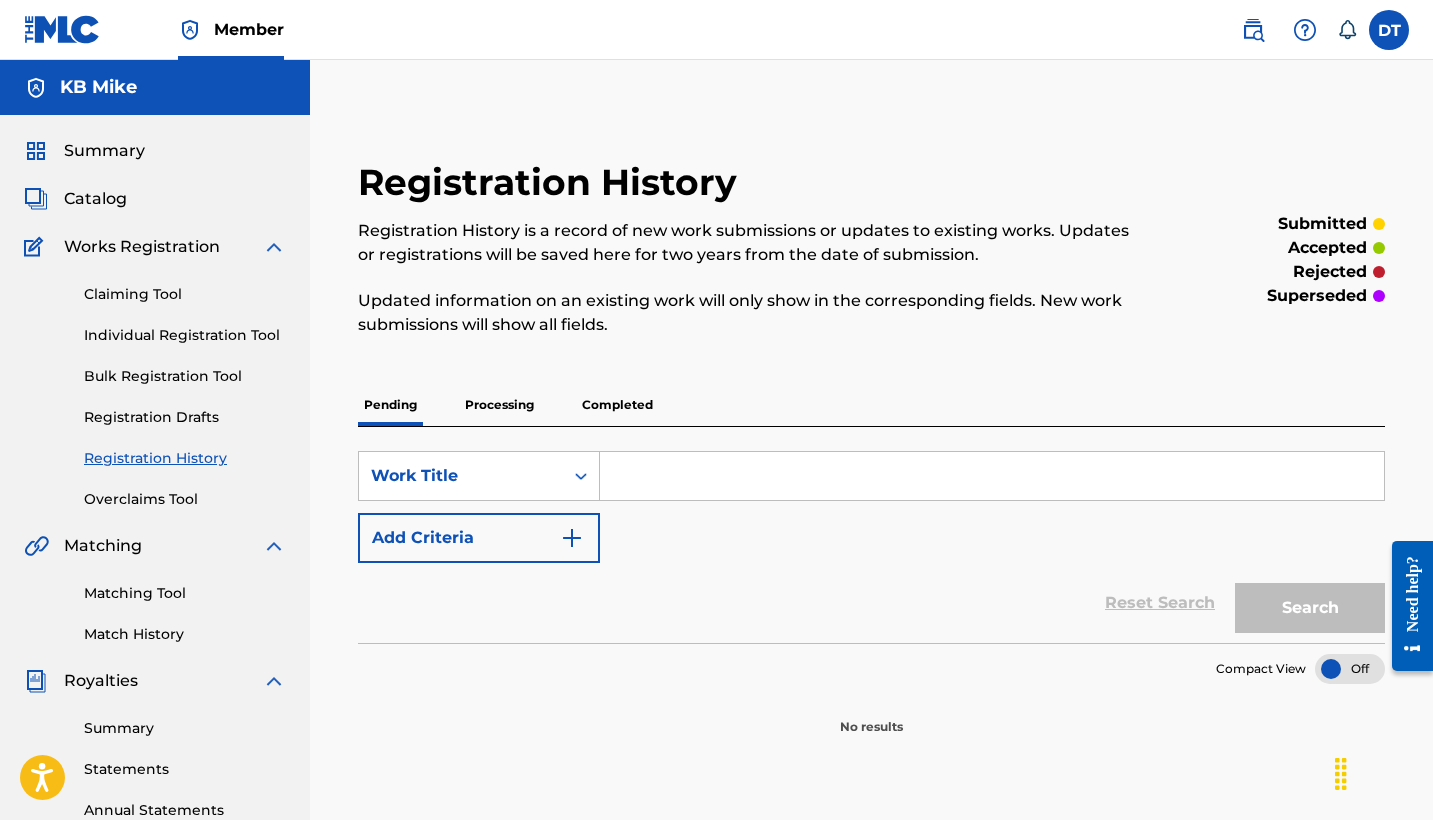 click on "Completed" at bounding box center [617, 405] 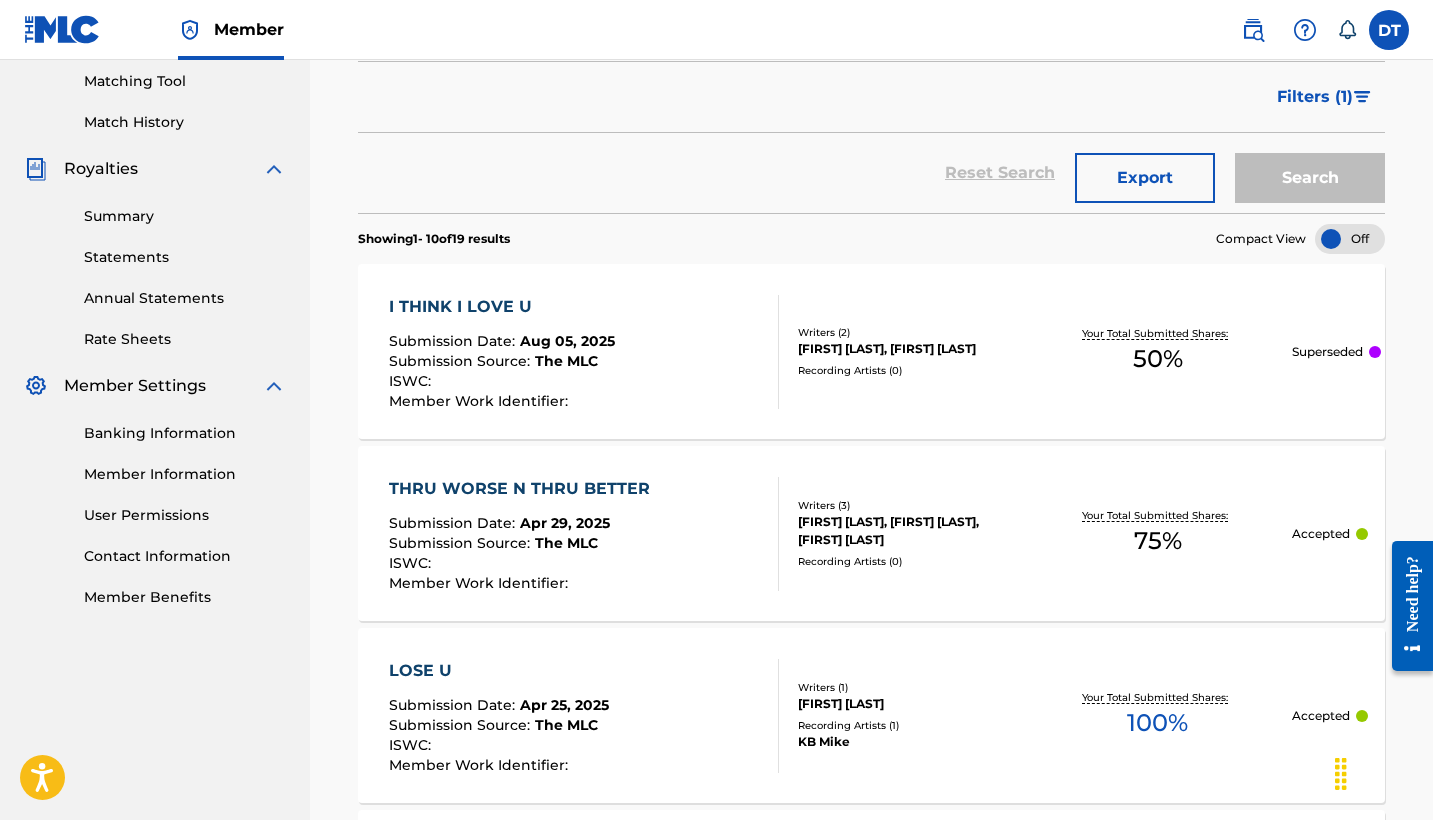 scroll, scrollTop: 562, scrollLeft: 0, axis: vertical 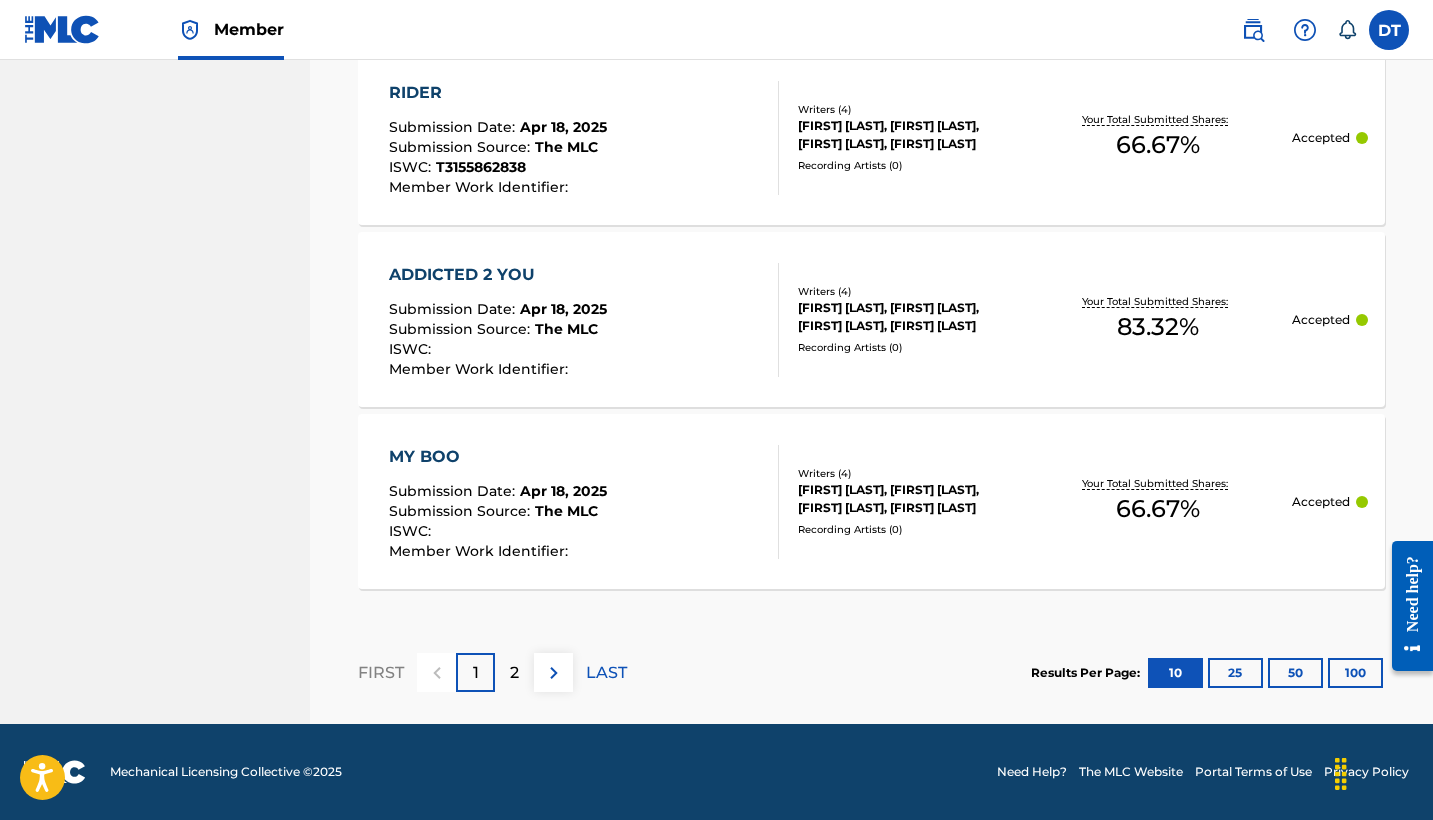 click on "2" at bounding box center (514, 672) 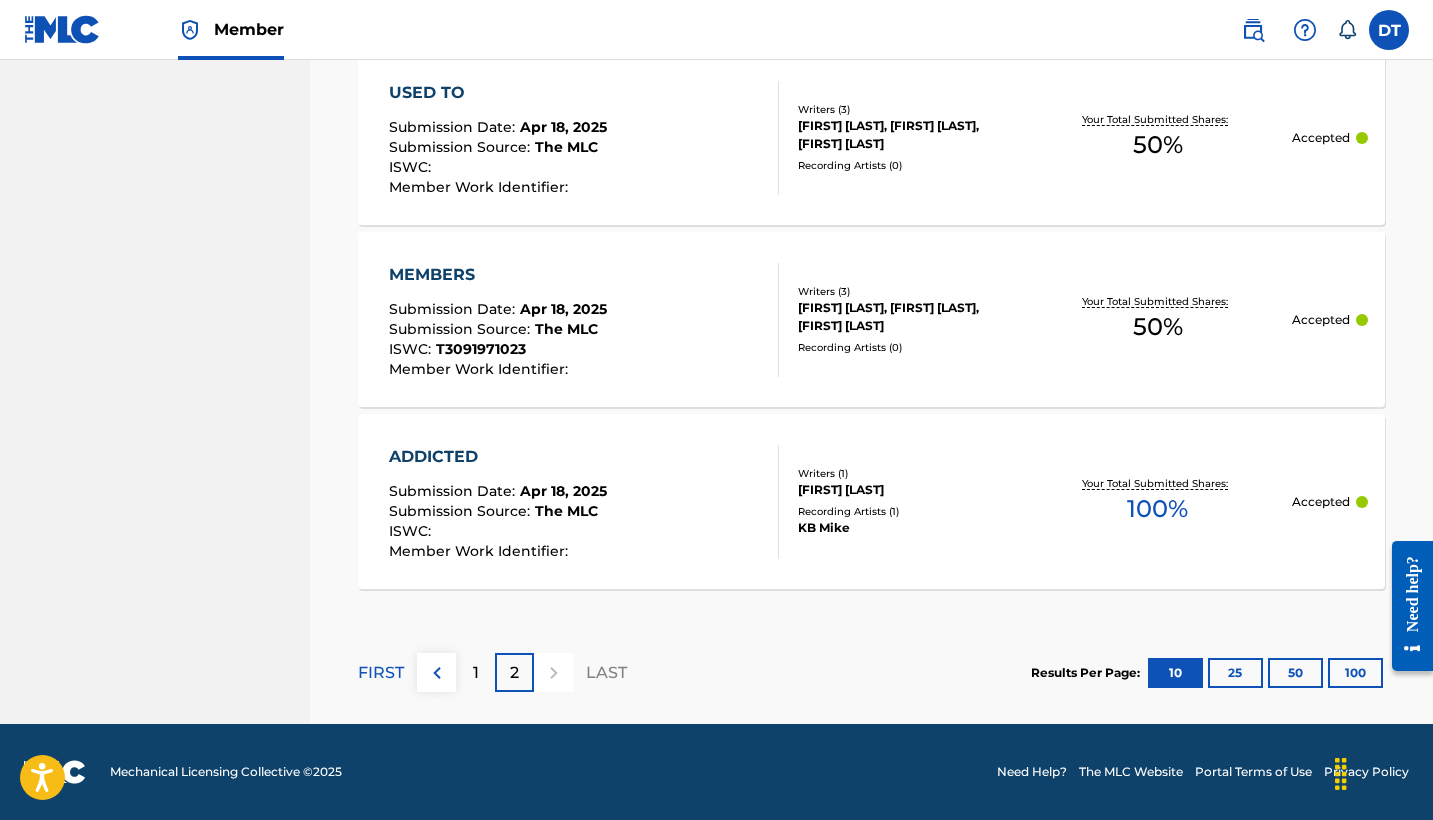 scroll, scrollTop: 1818, scrollLeft: 0, axis: vertical 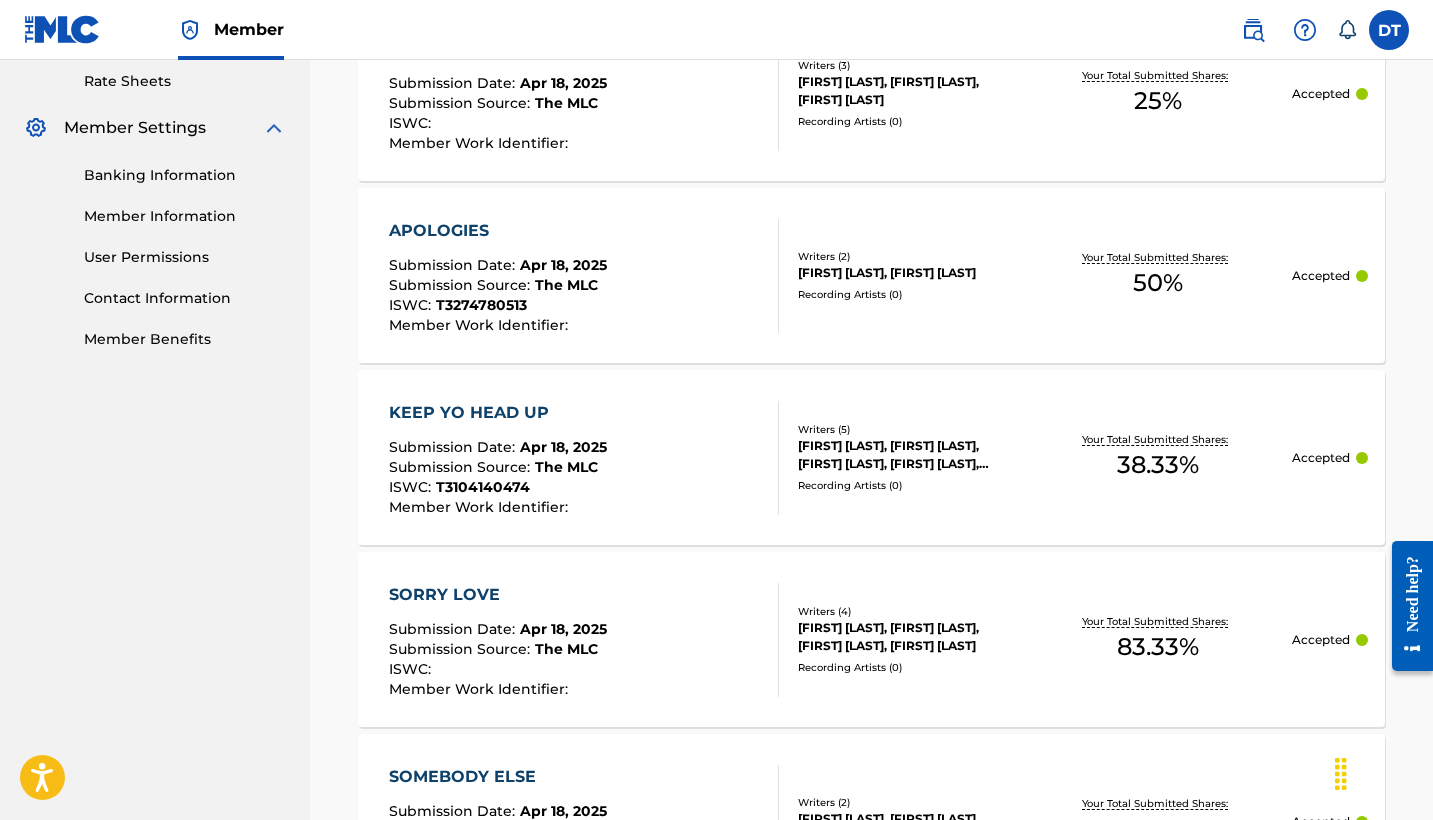 click on "APOLOGIES Submission Date : Apr 18, 2025 Submission Source : The MLC ISWC : T3274780513 Member Work Identifier :" at bounding box center (498, 276) 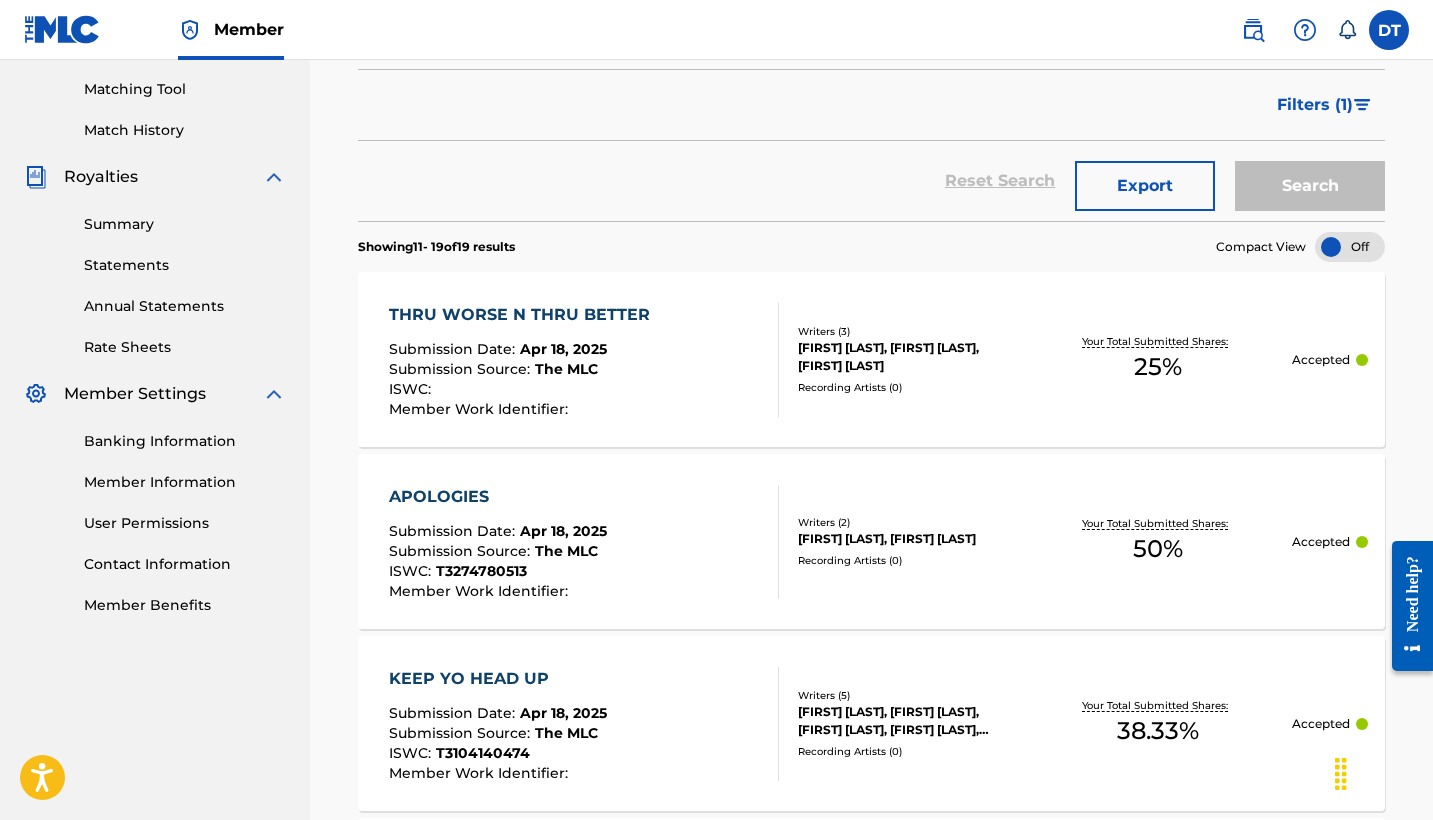 scroll, scrollTop: 555, scrollLeft: 0, axis: vertical 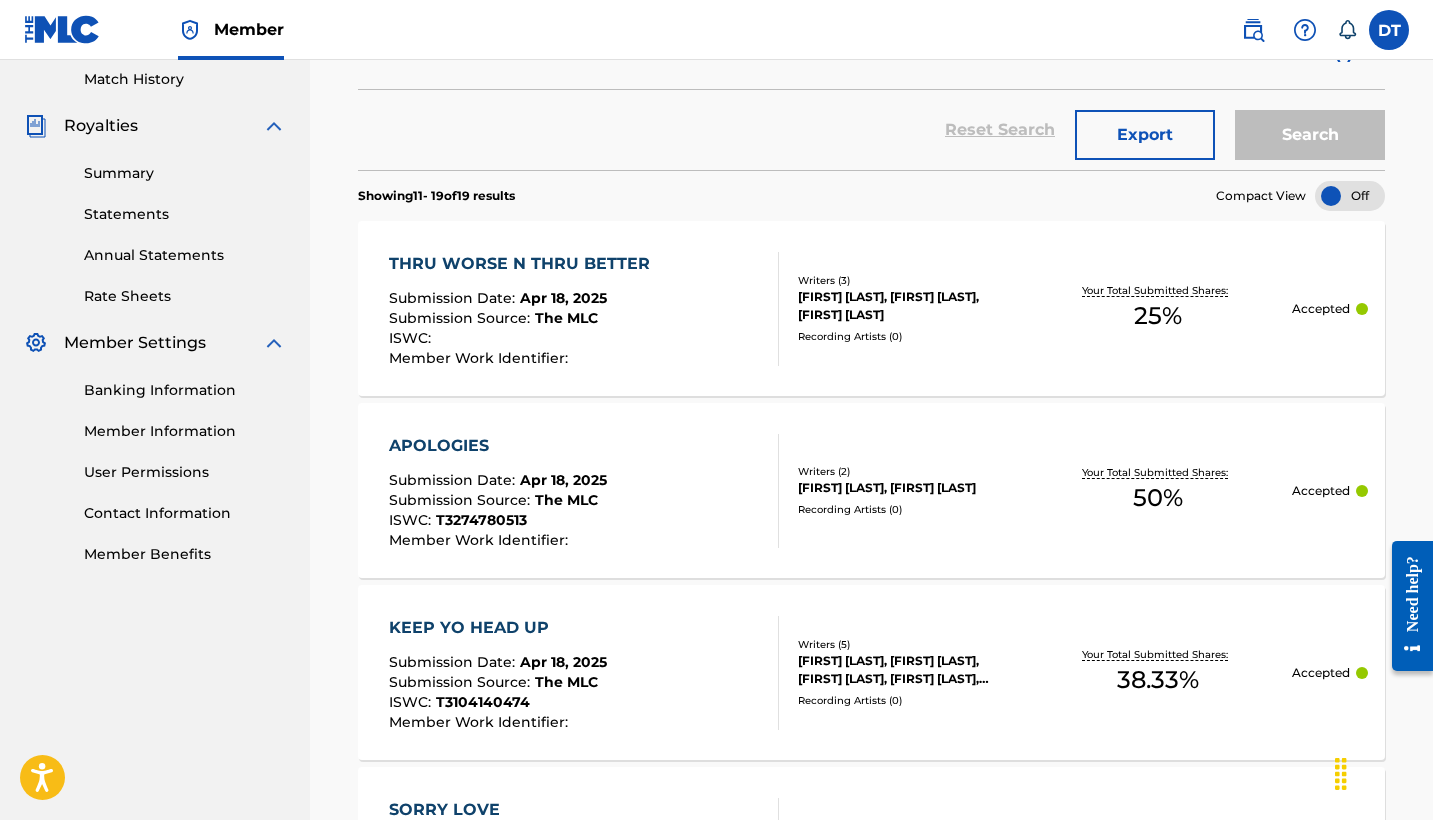 click on "Apr 18, 2025" at bounding box center (563, 298) 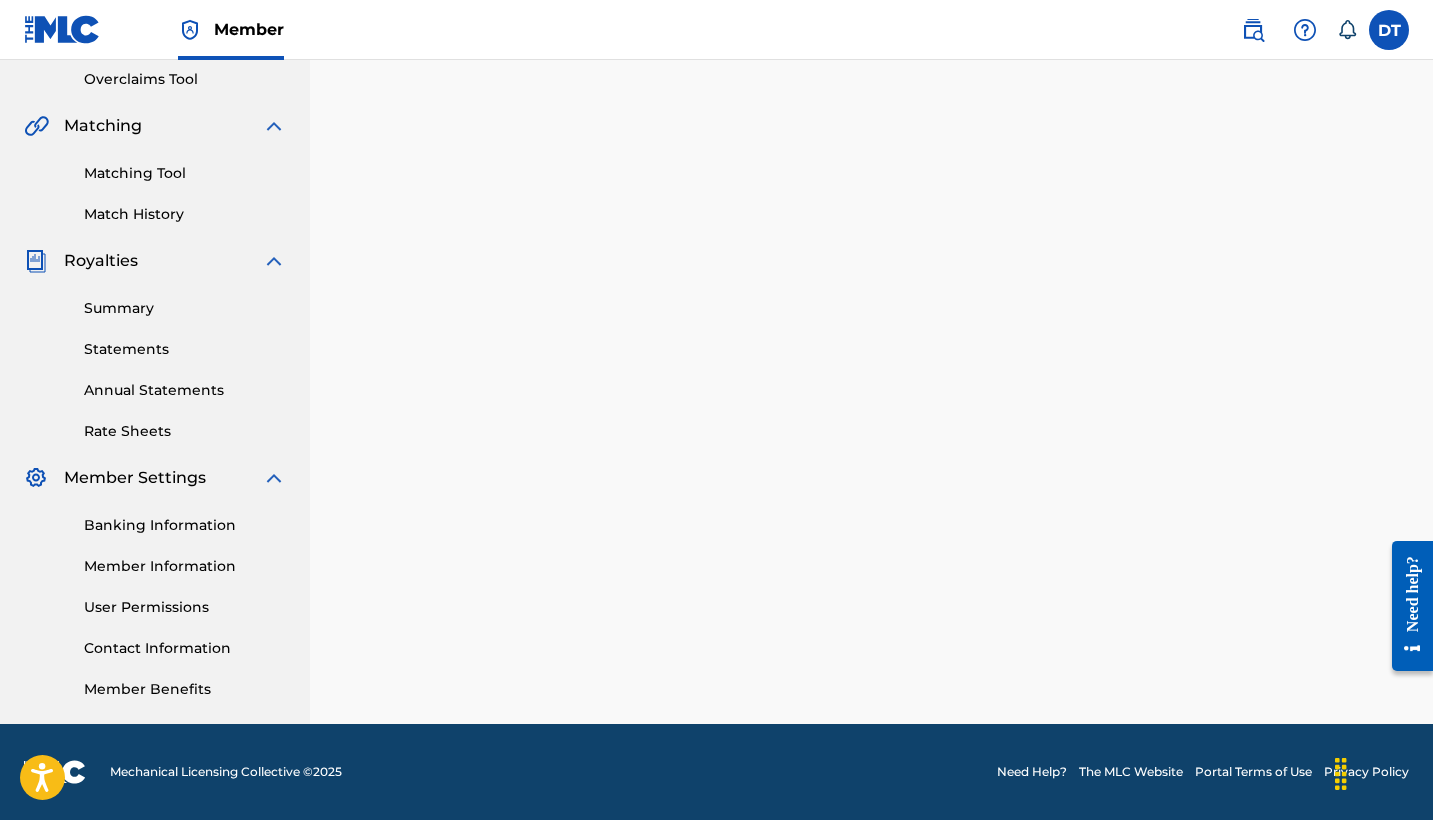 scroll, scrollTop: 0, scrollLeft: 0, axis: both 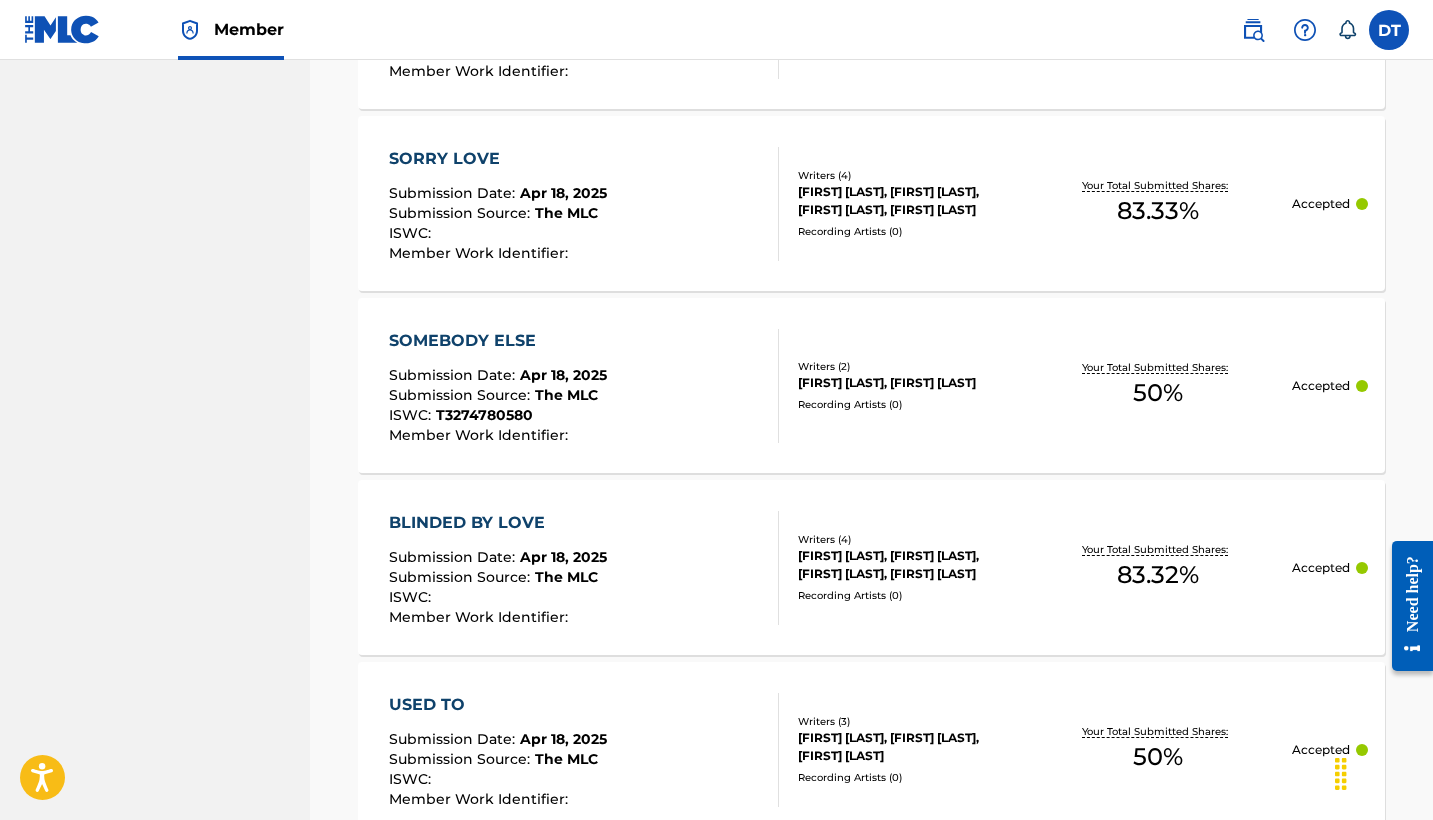 click on "Submission Date :" at bounding box center [454, 193] 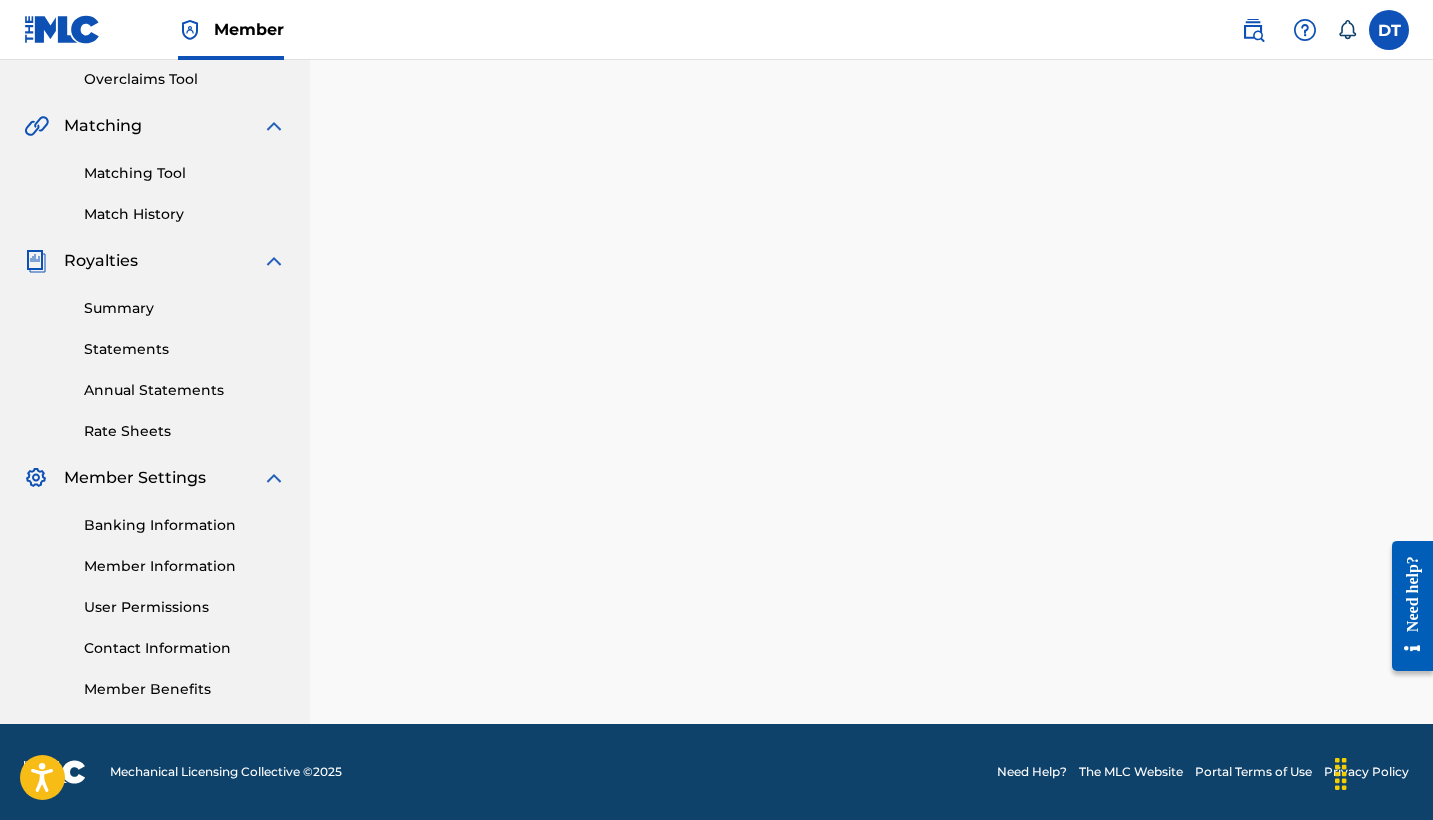 scroll, scrollTop: 0, scrollLeft: 0, axis: both 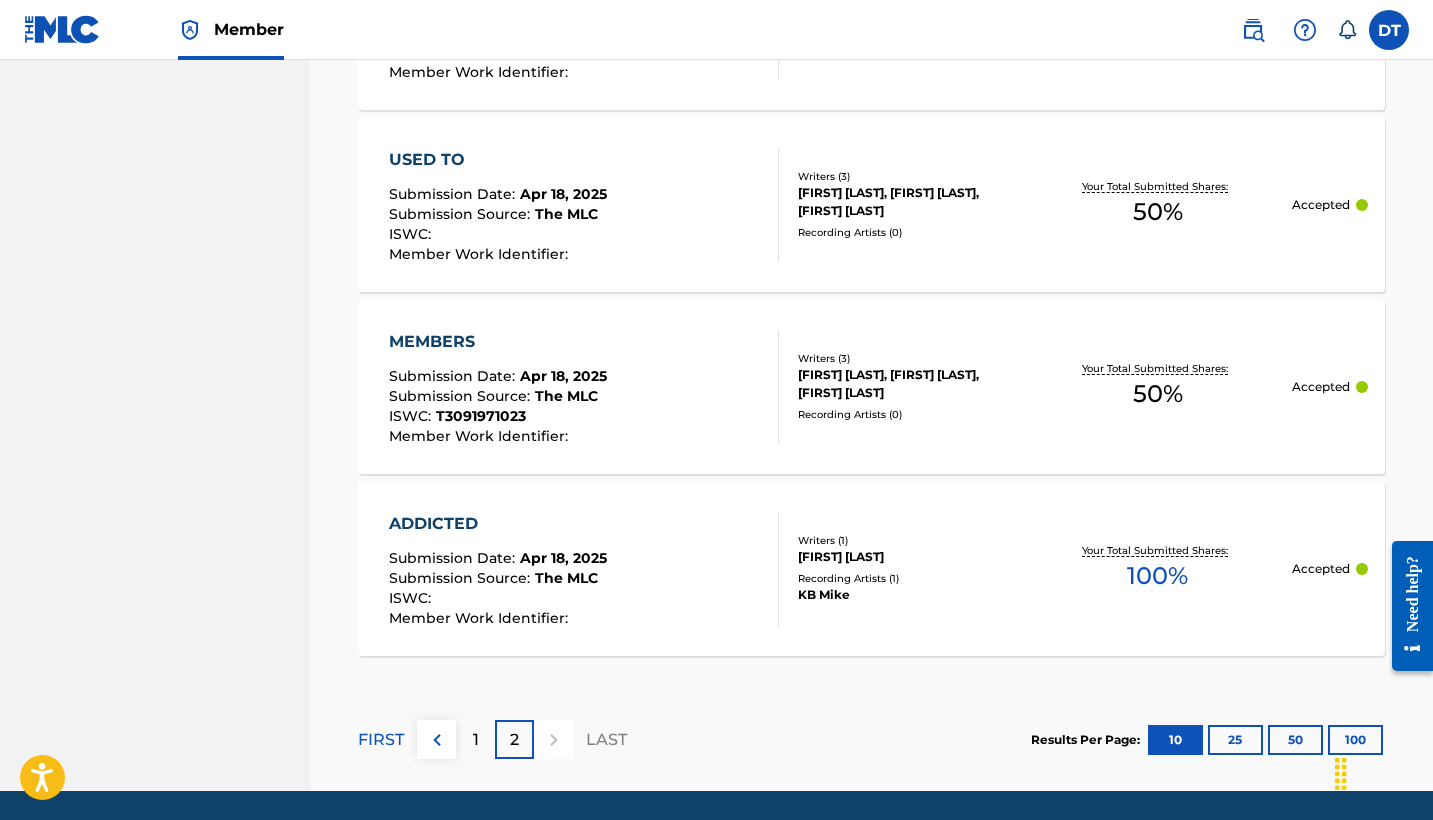 click on "ISWC :" at bounding box center (498, 237) 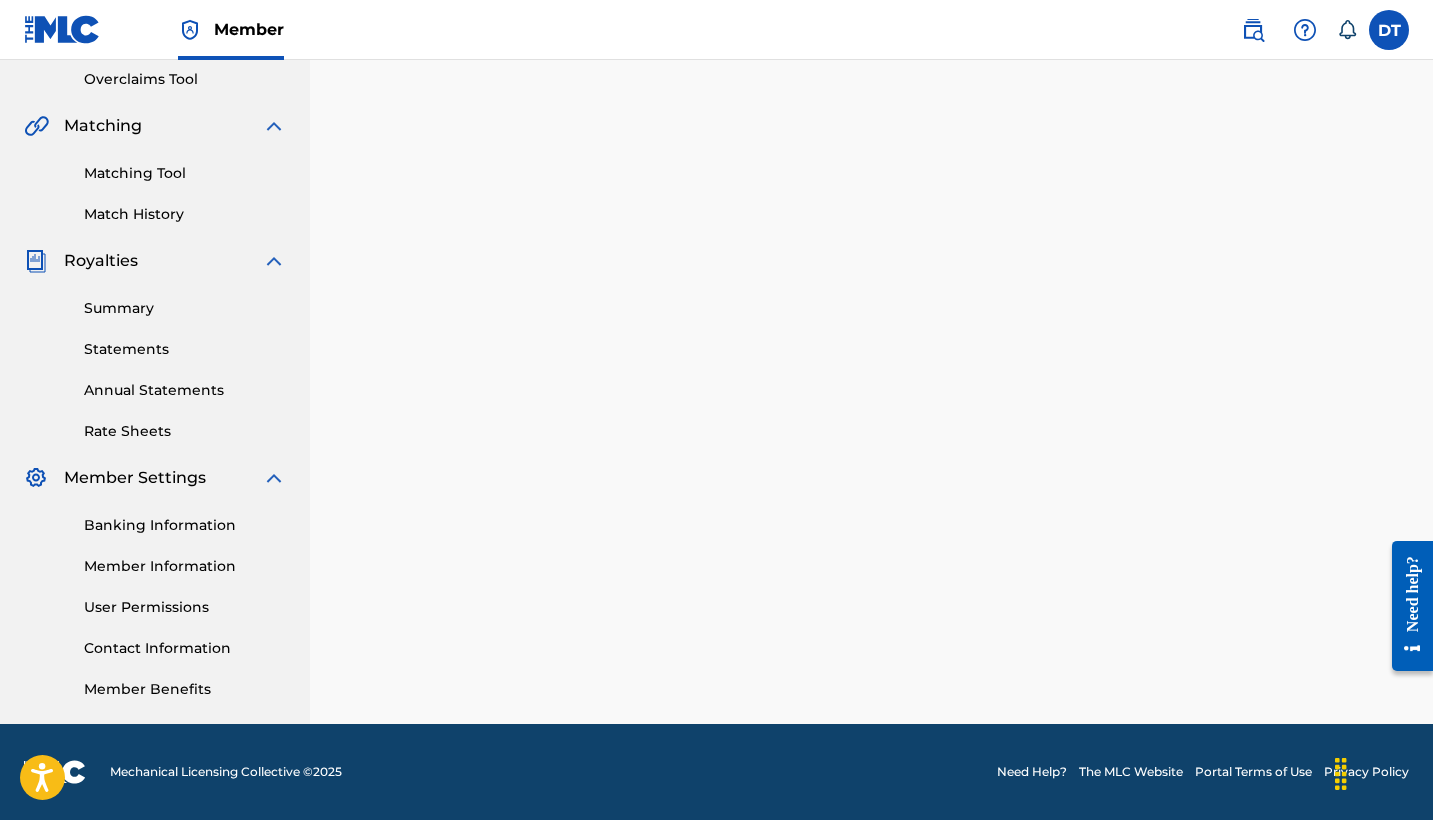 scroll, scrollTop: 0, scrollLeft: 0, axis: both 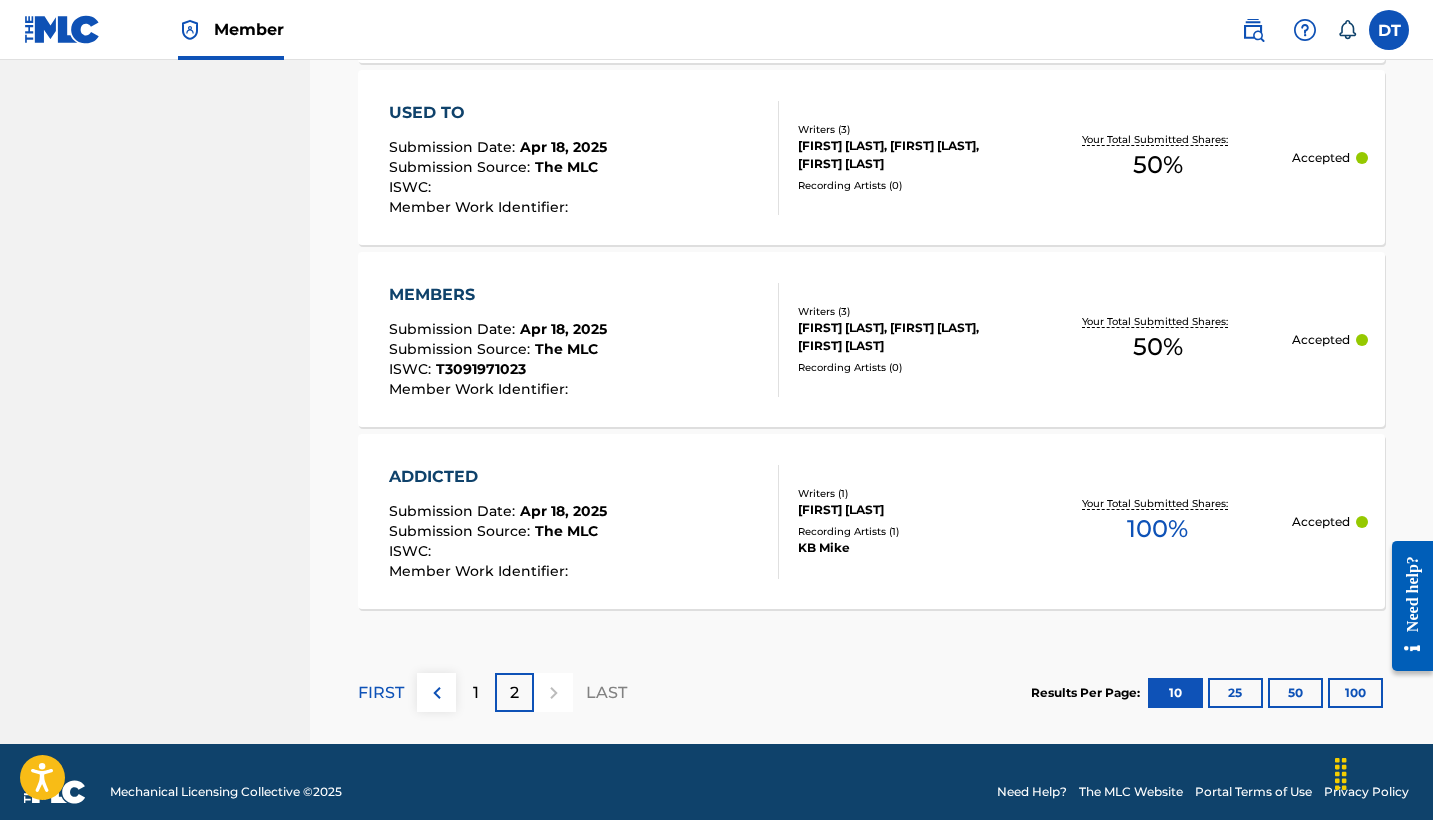 click on "1" at bounding box center [475, 692] 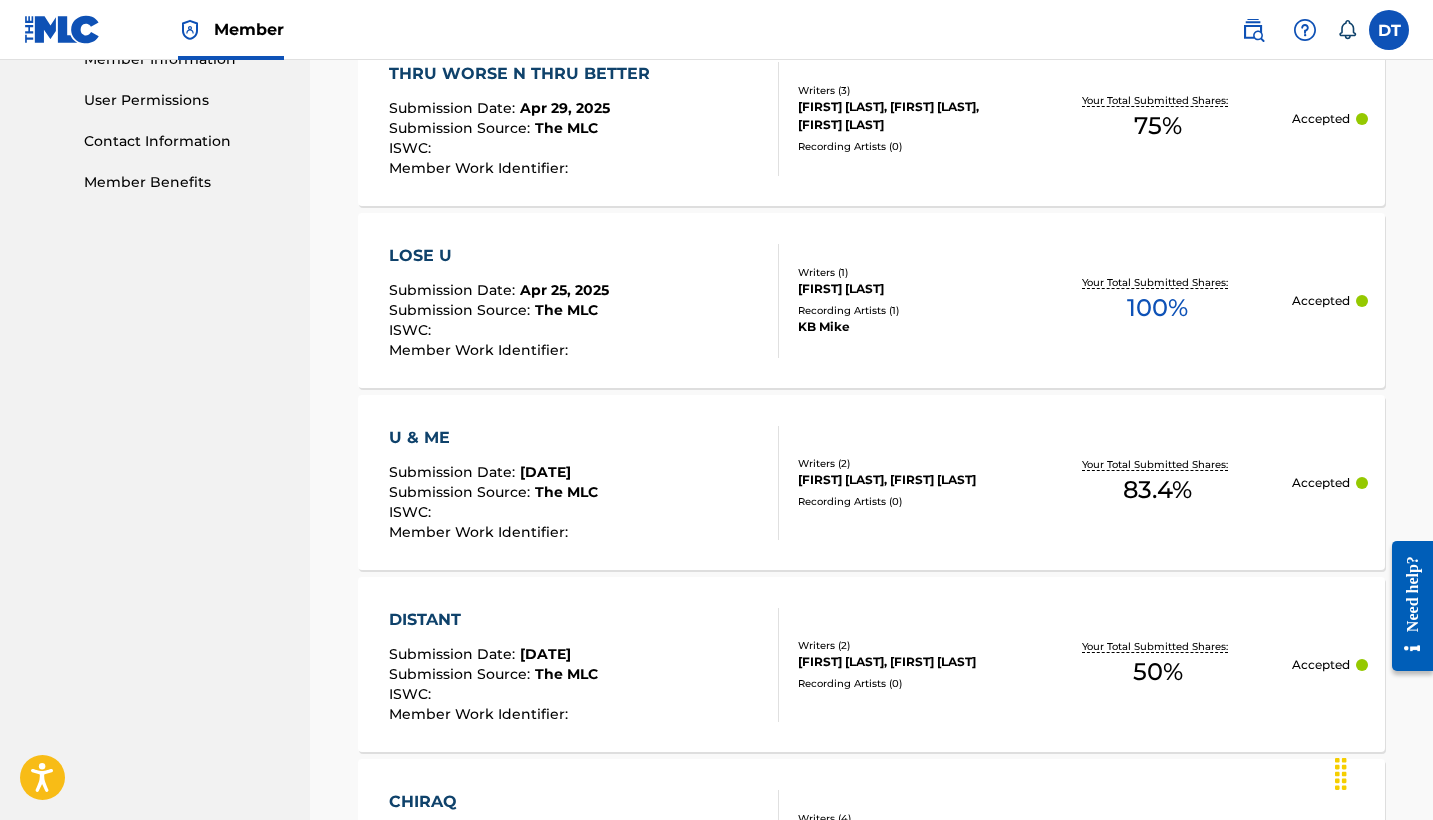 scroll, scrollTop: 935, scrollLeft: 0, axis: vertical 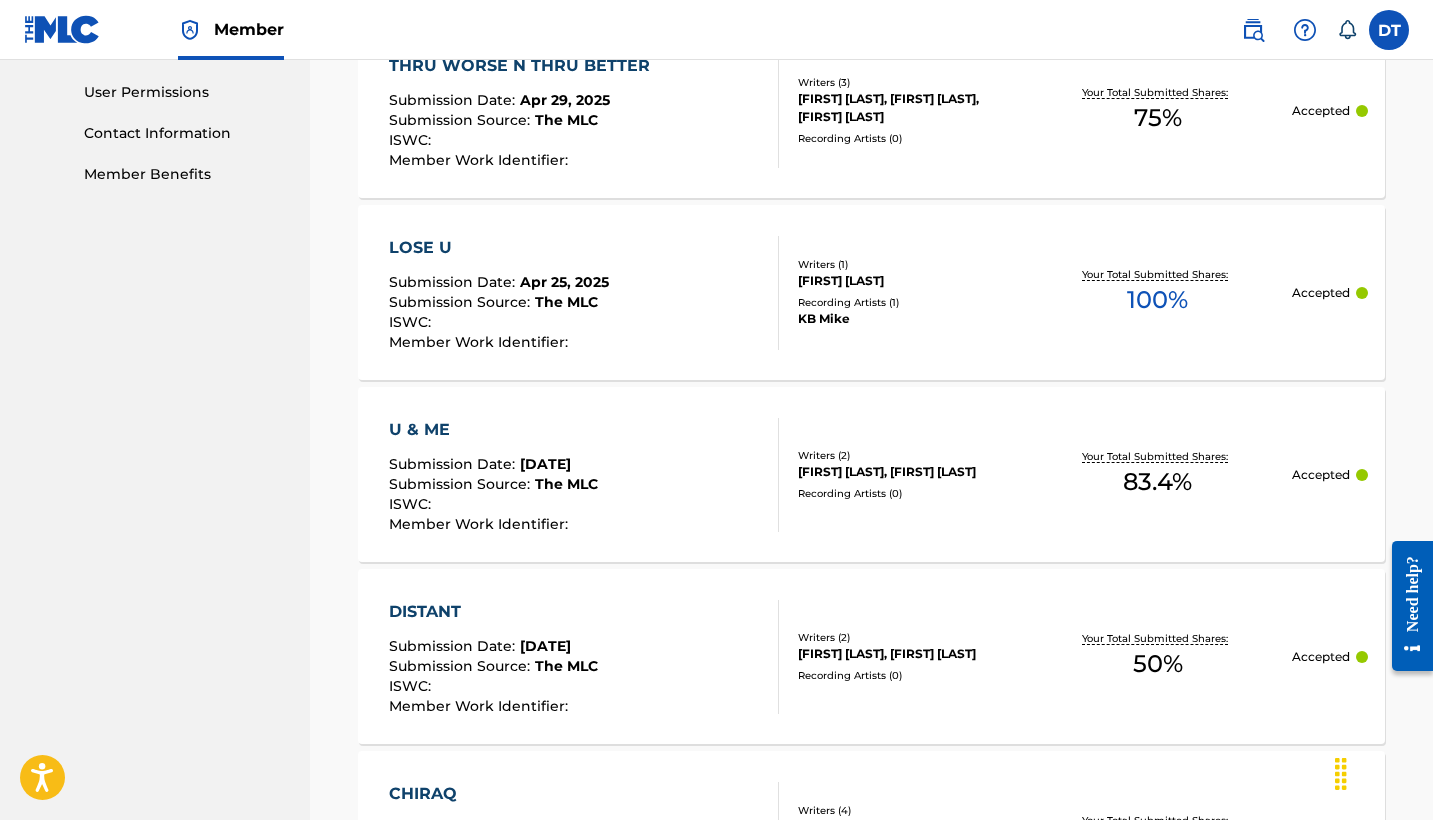 click on "Member Work Identifier :" at bounding box center (481, 342) 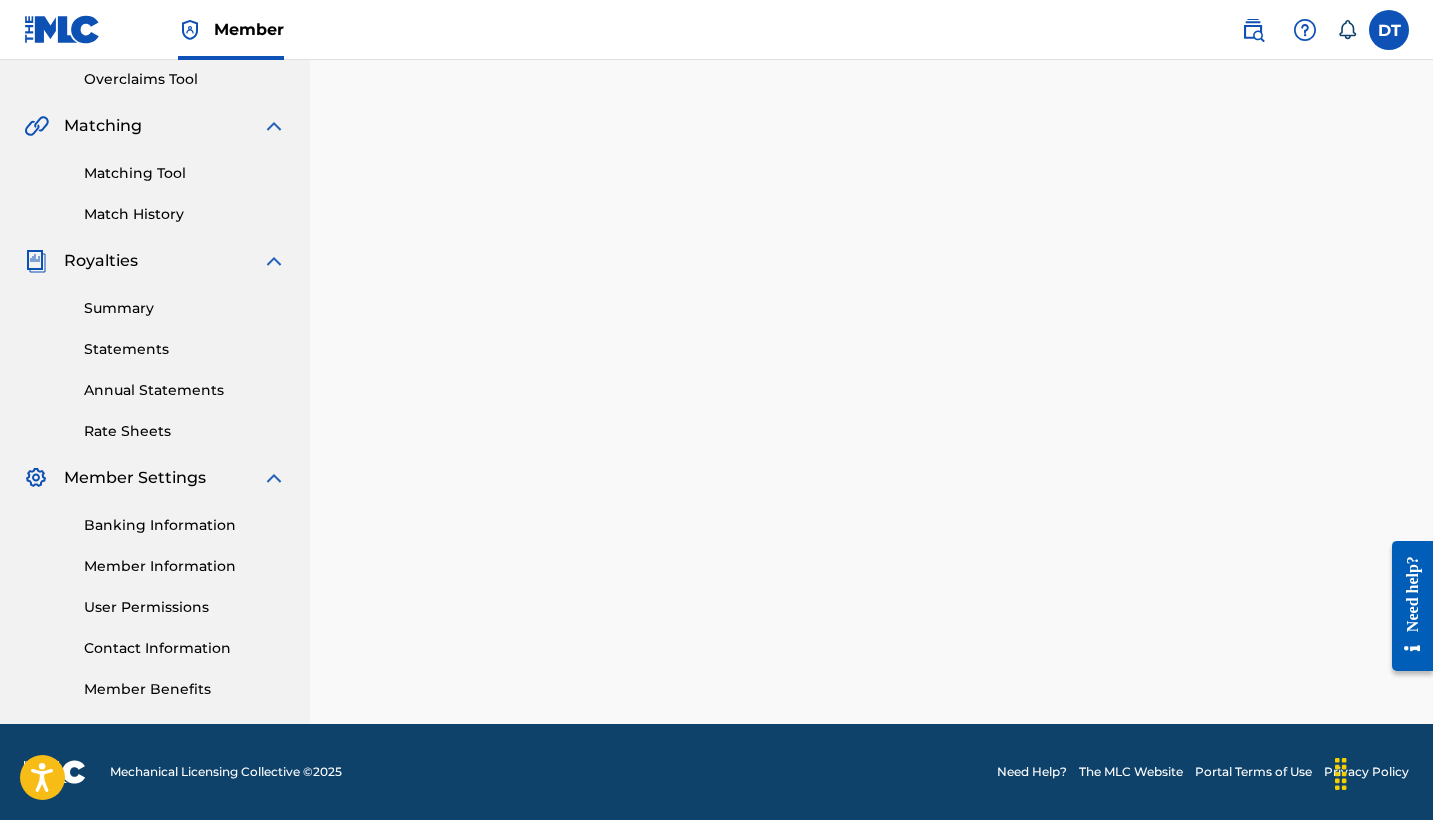 scroll, scrollTop: 0, scrollLeft: 0, axis: both 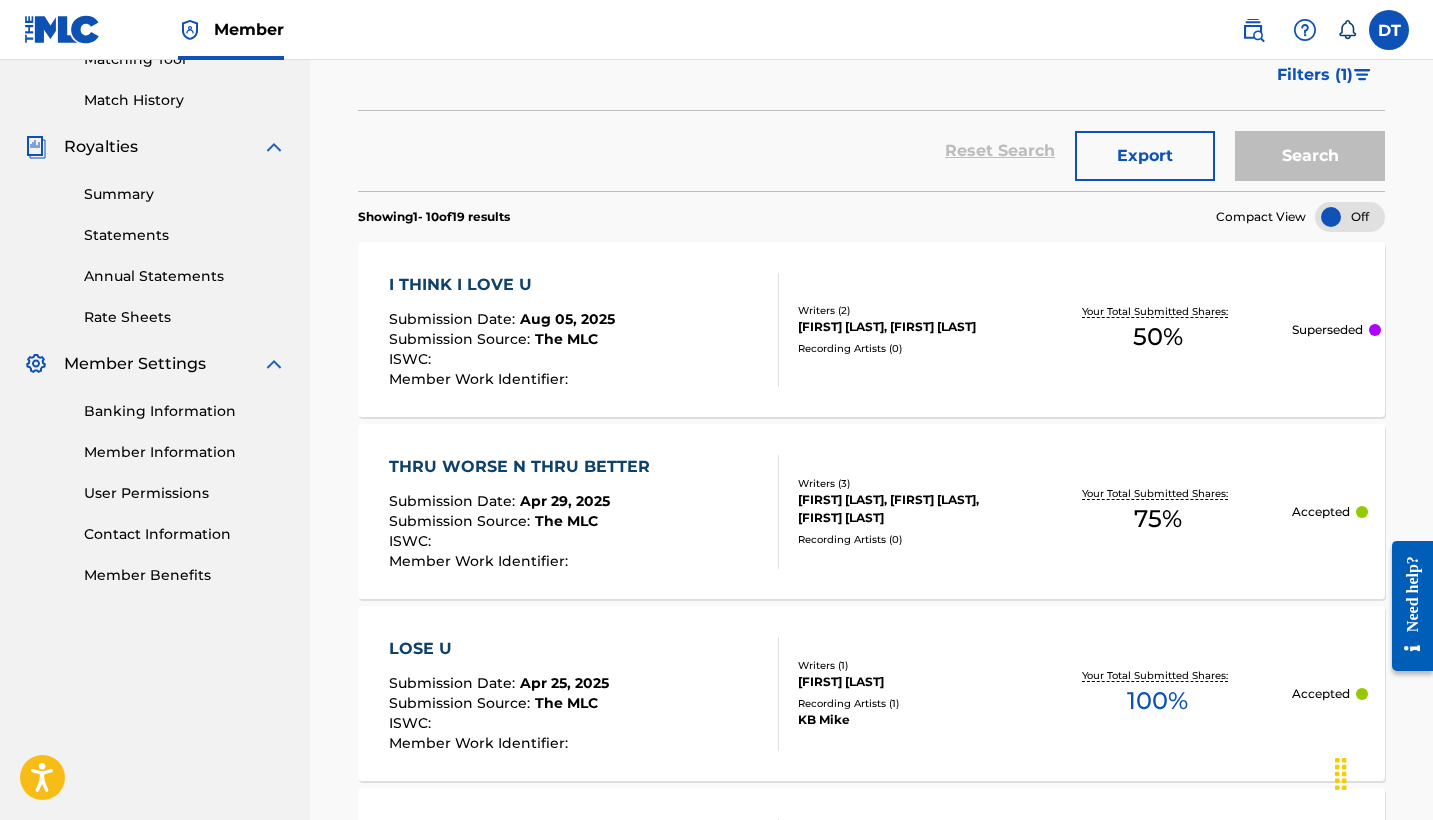 click on "Submission Date :" at bounding box center (454, 501) 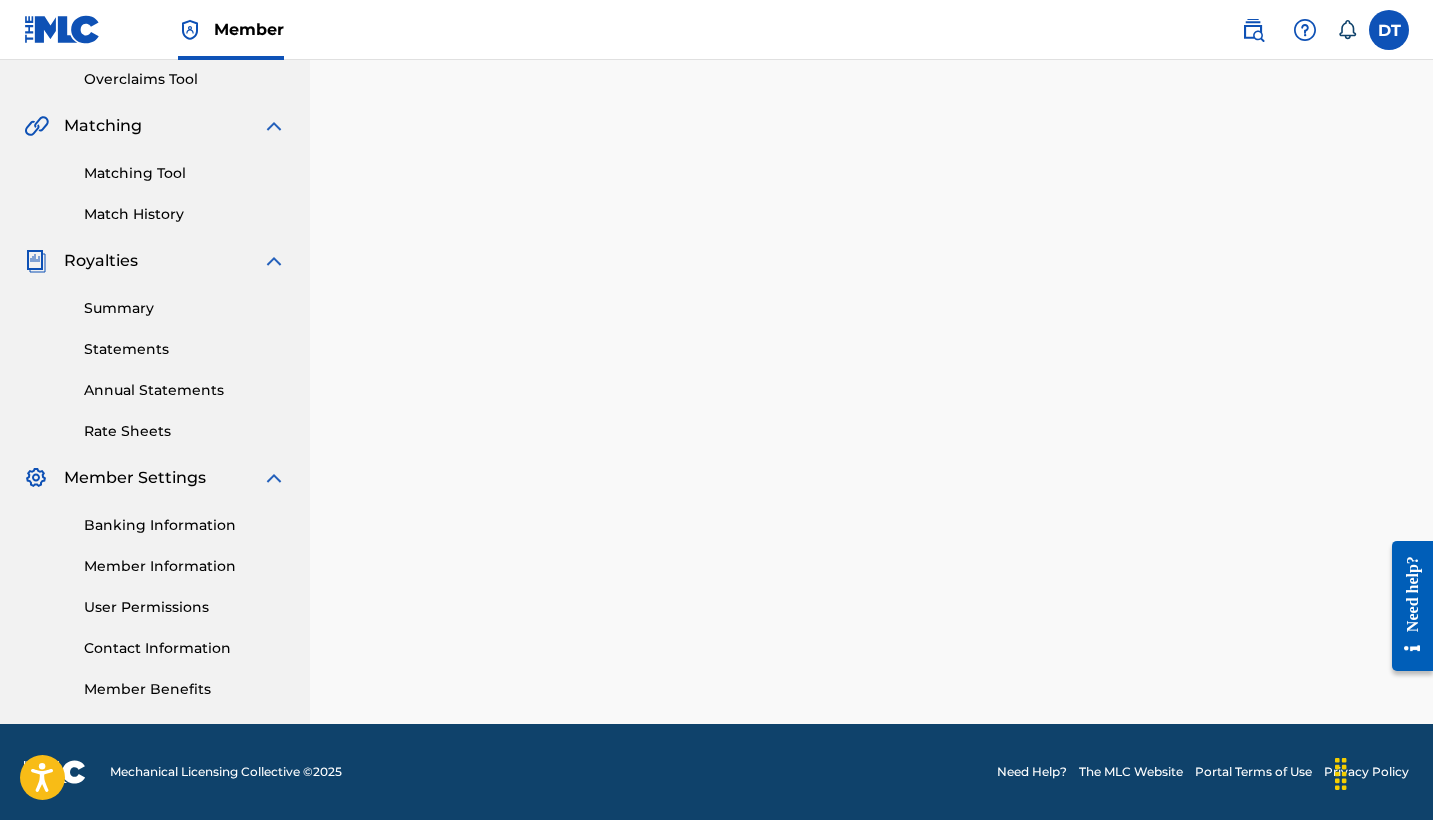 scroll, scrollTop: 0, scrollLeft: 0, axis: both 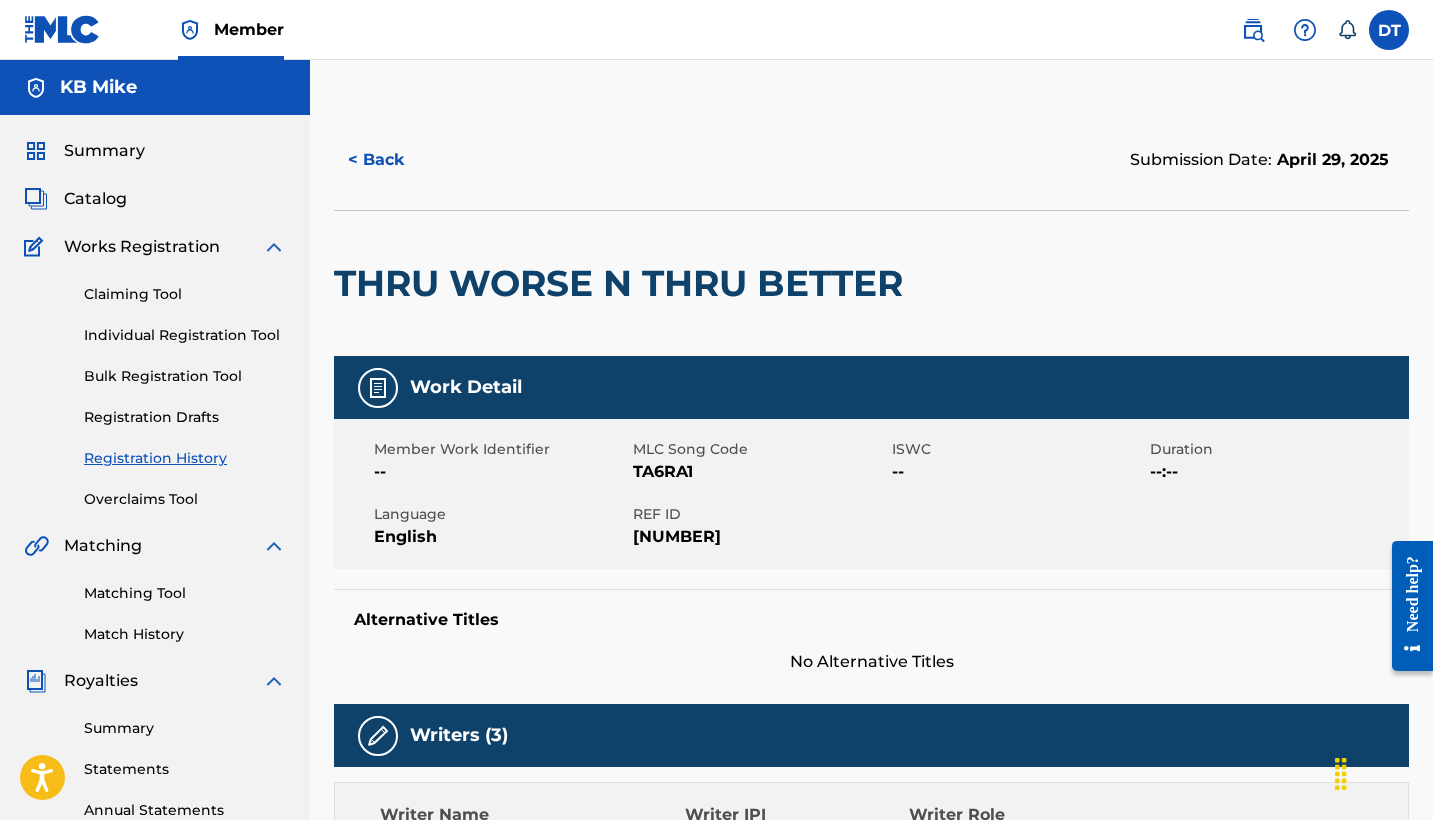 click on "TA6RA1" at bounding box center [760, 472] 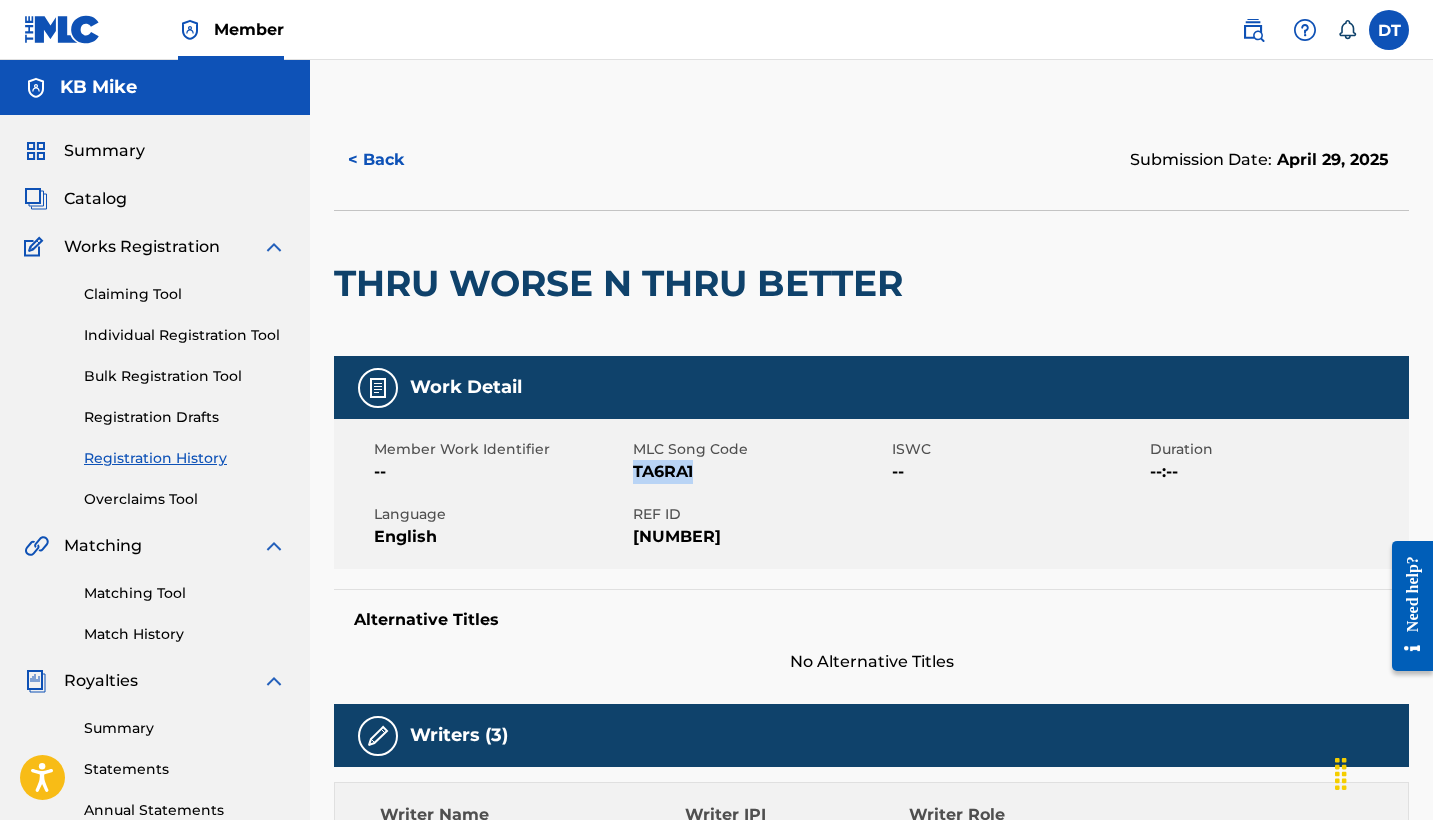 click on "TA6RA1" at bounding box center (760, 472) 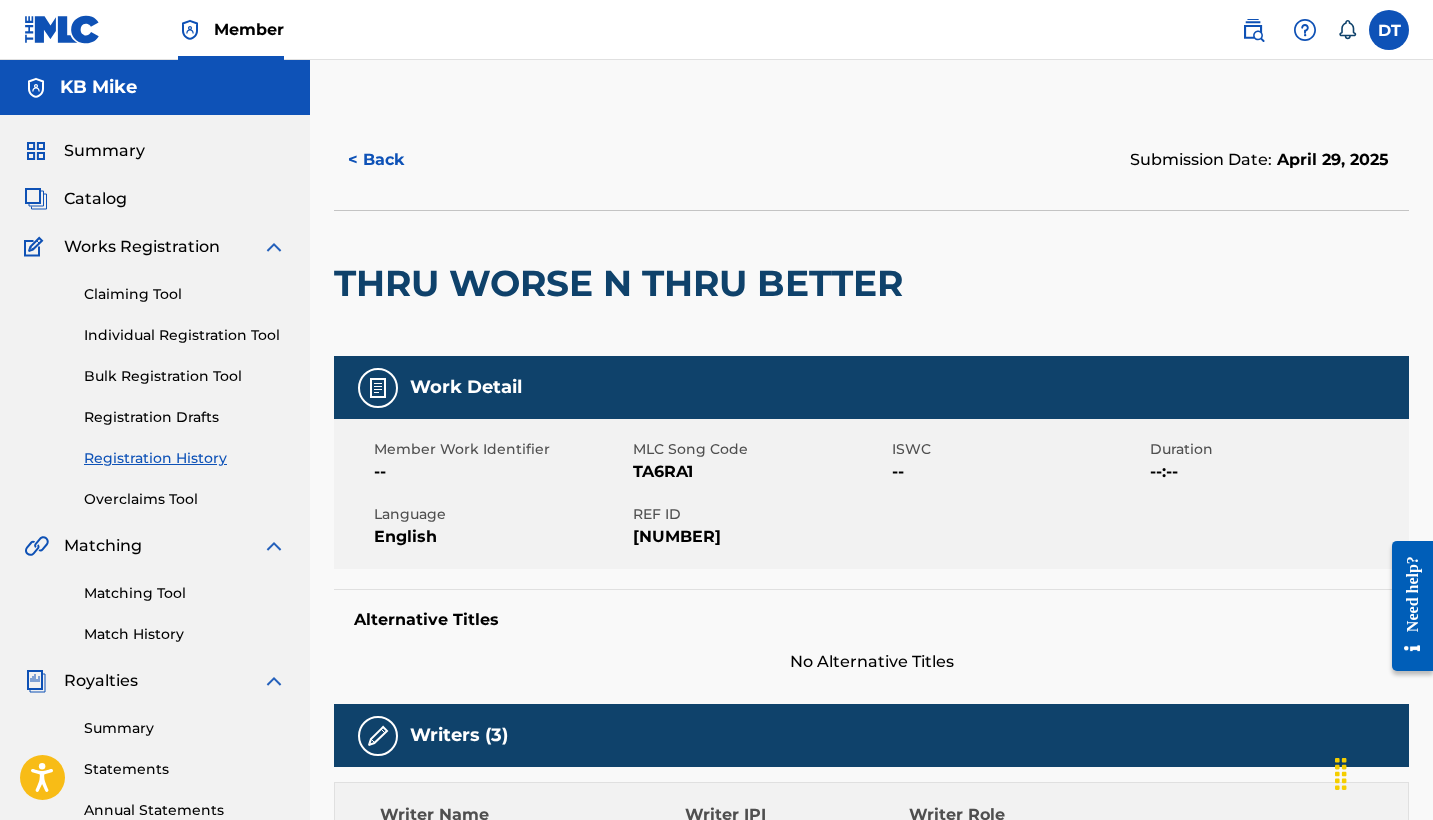 click on "THRU WORSE N THRU BETTER" at bounding box center (623, 283) 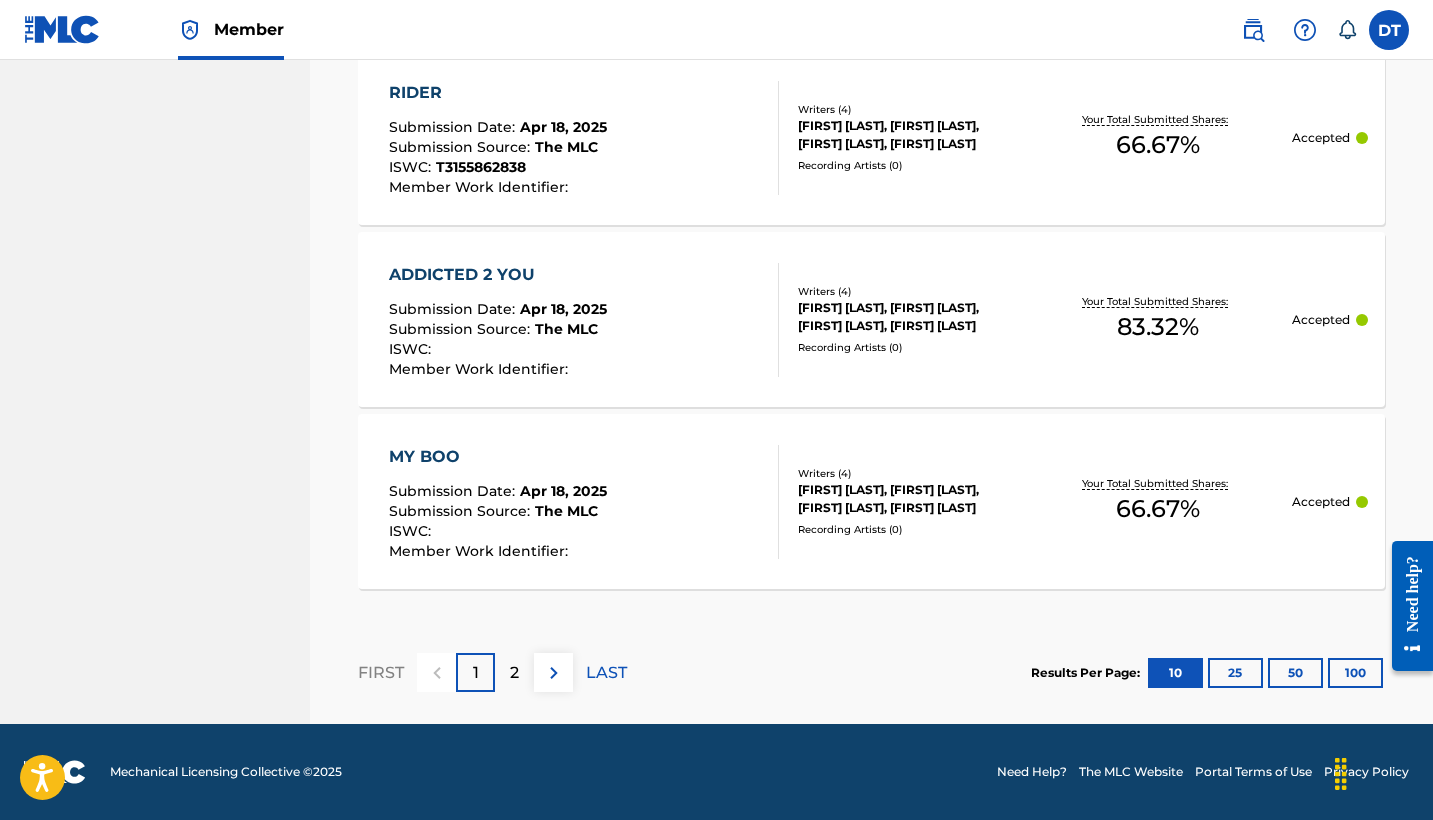 scroll, scrollTop: 2000, scrollLeft: 0, axis: vertical 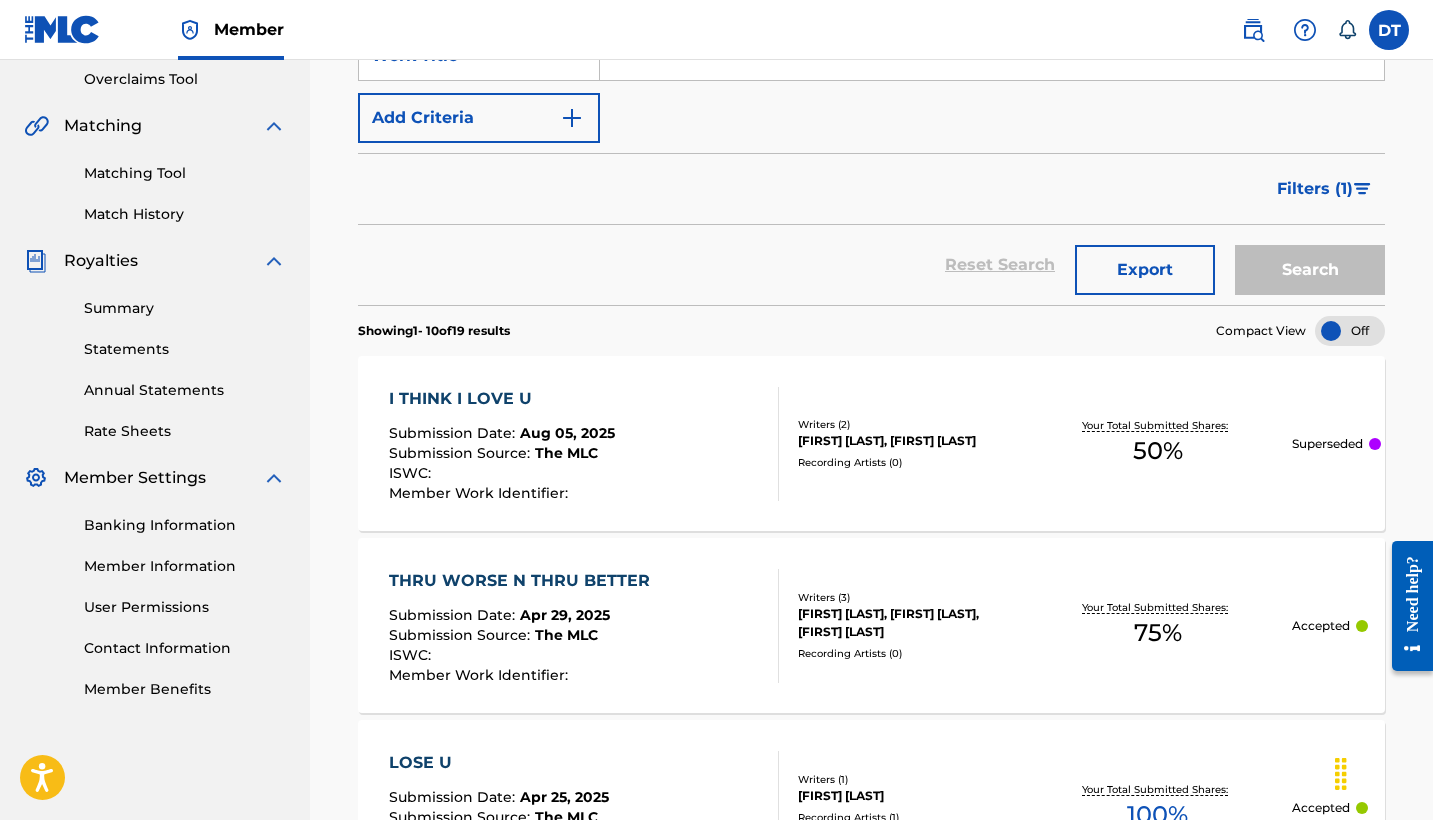 click on "Member Work Identifier :" at bounding box center [481, 675] 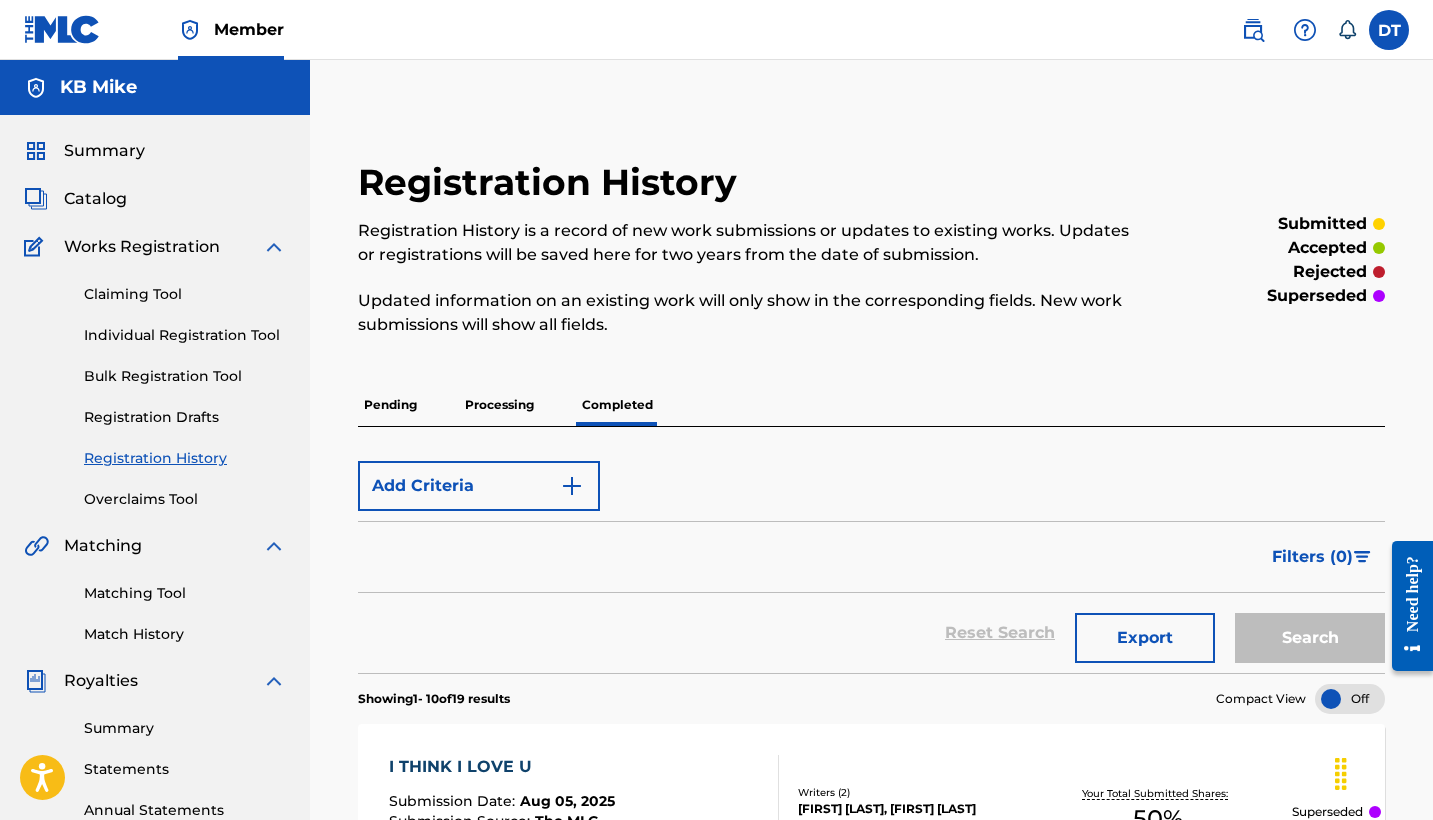 scroll, scrollTop: 420, scrollLeft: 0, axis: vertical 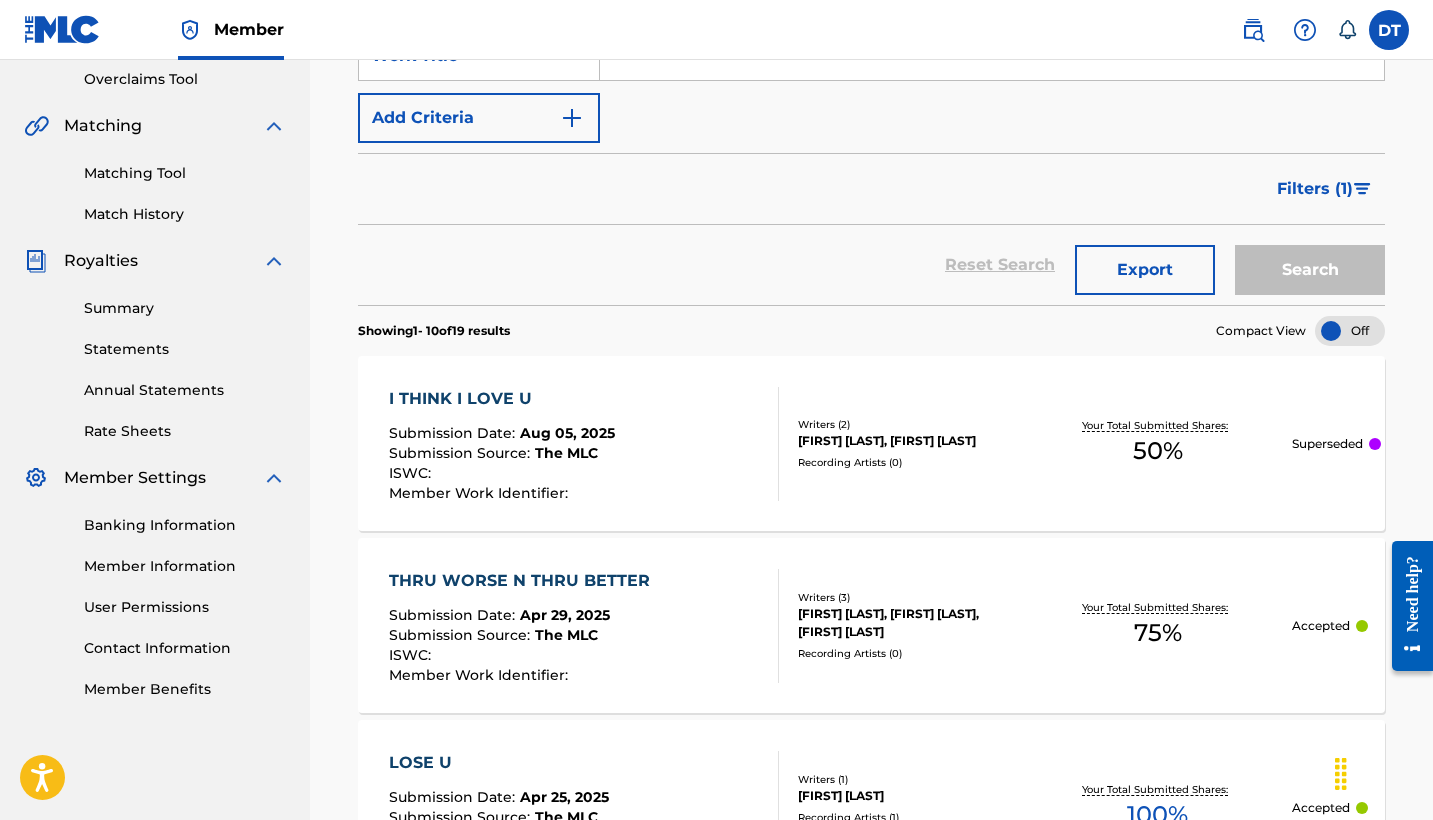 click on "Matching Tool Match History" at bounding box center [155, 181] 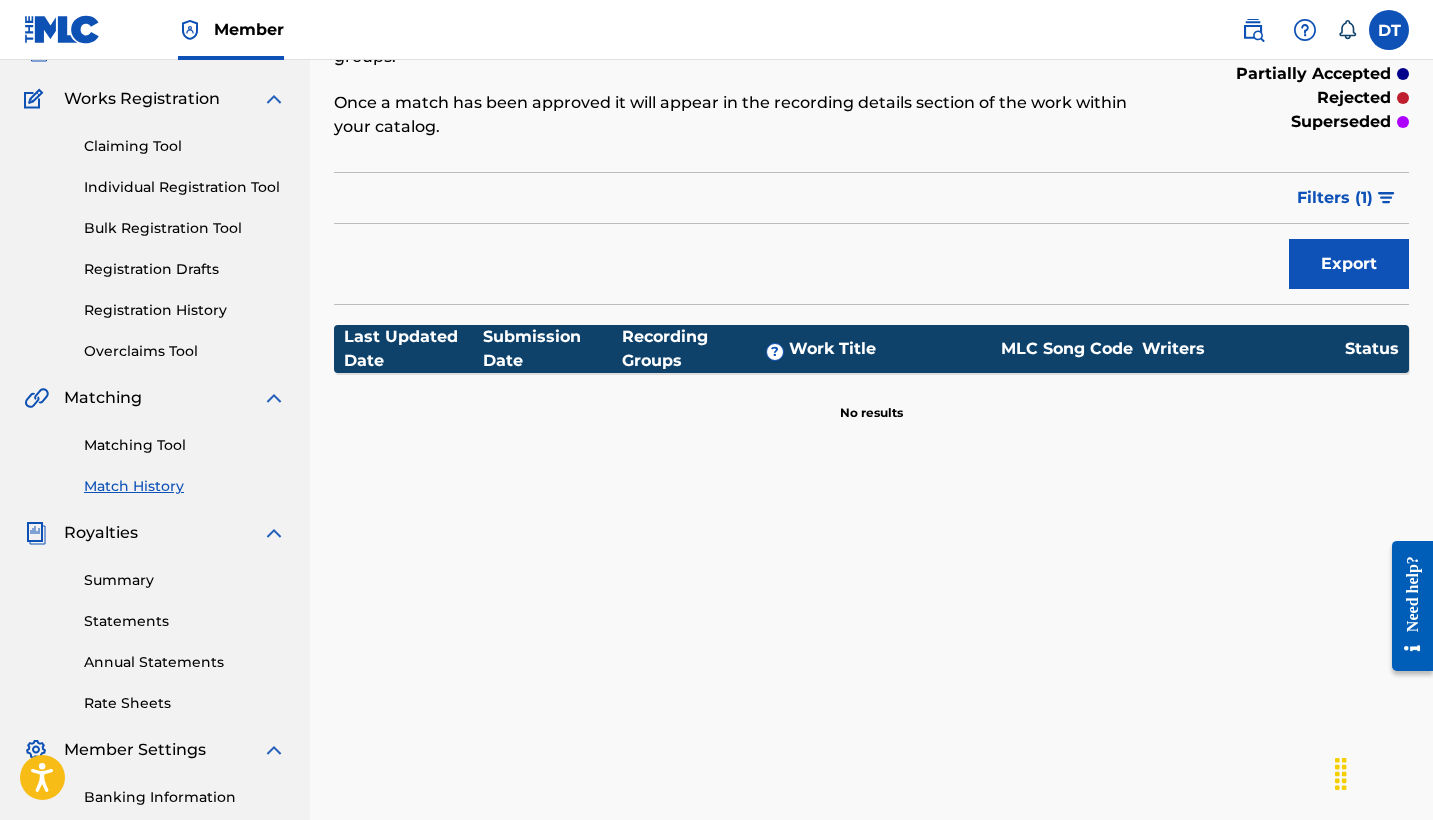 scroll, scrollTop: 151, scrollLeft: 0, axis: vertical 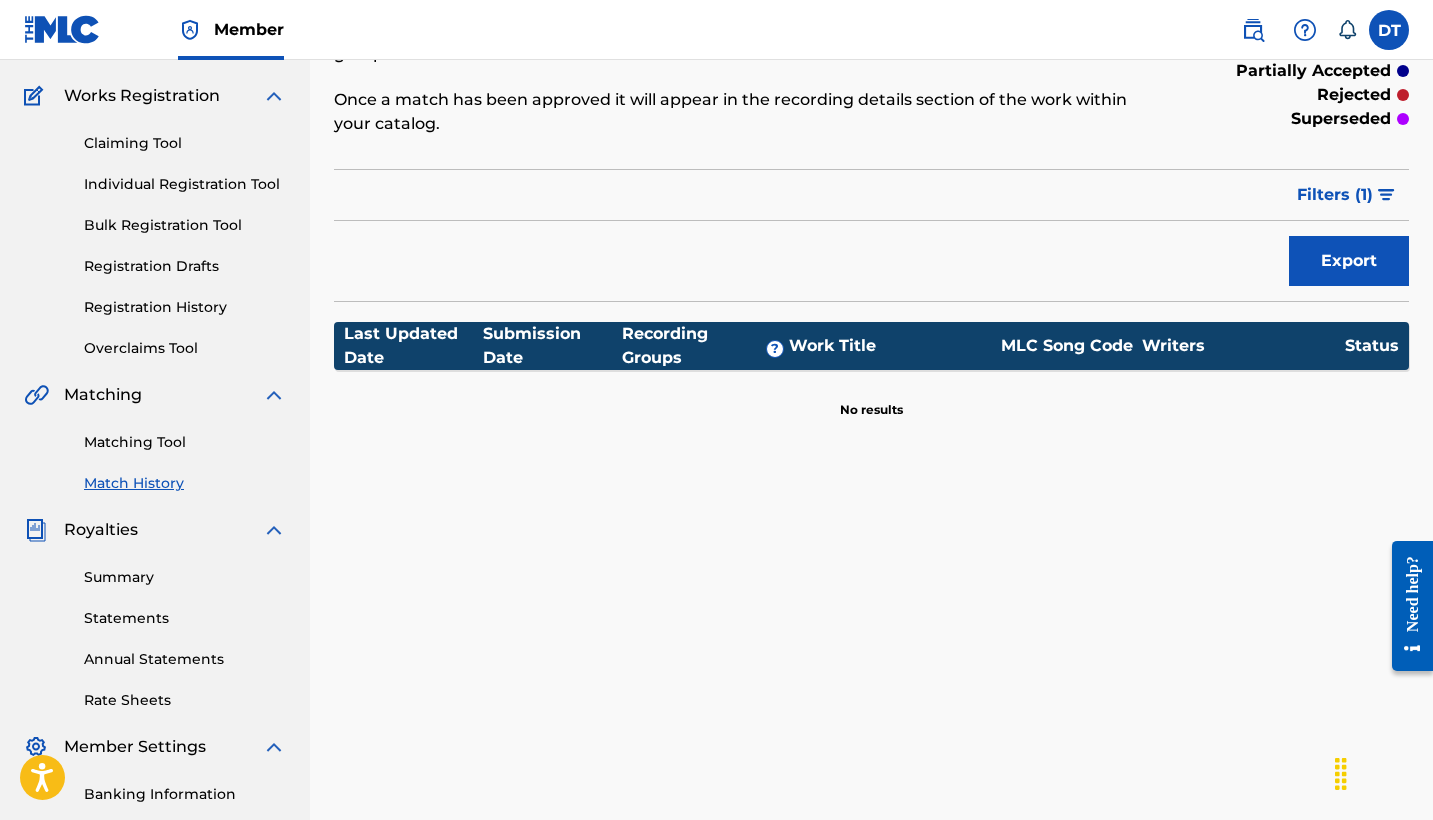 click on "Matching Tool" at bounding box center (185, 442) 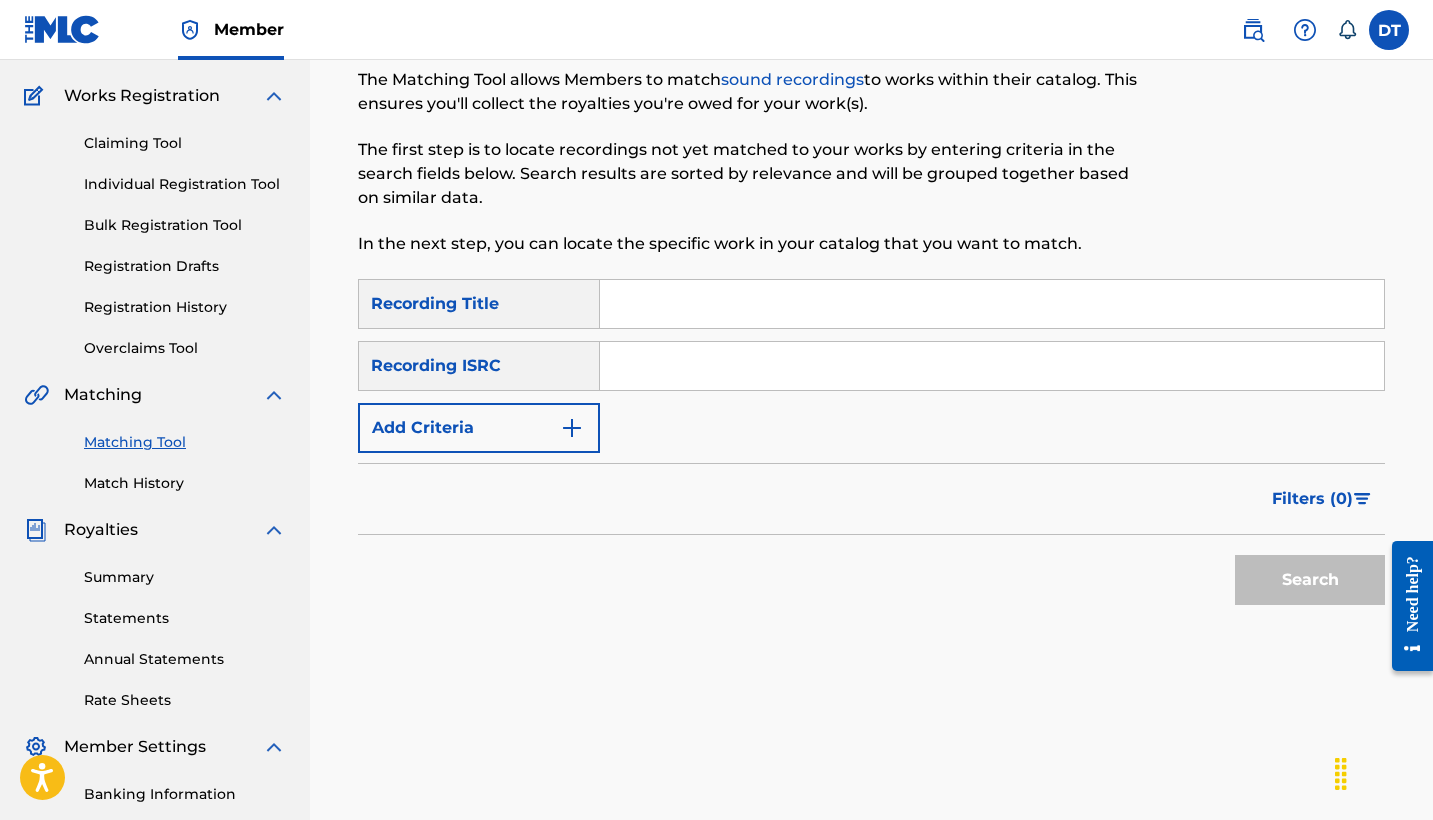 scroll, scrollTop: 0, scrollLeft: 0, axis: both 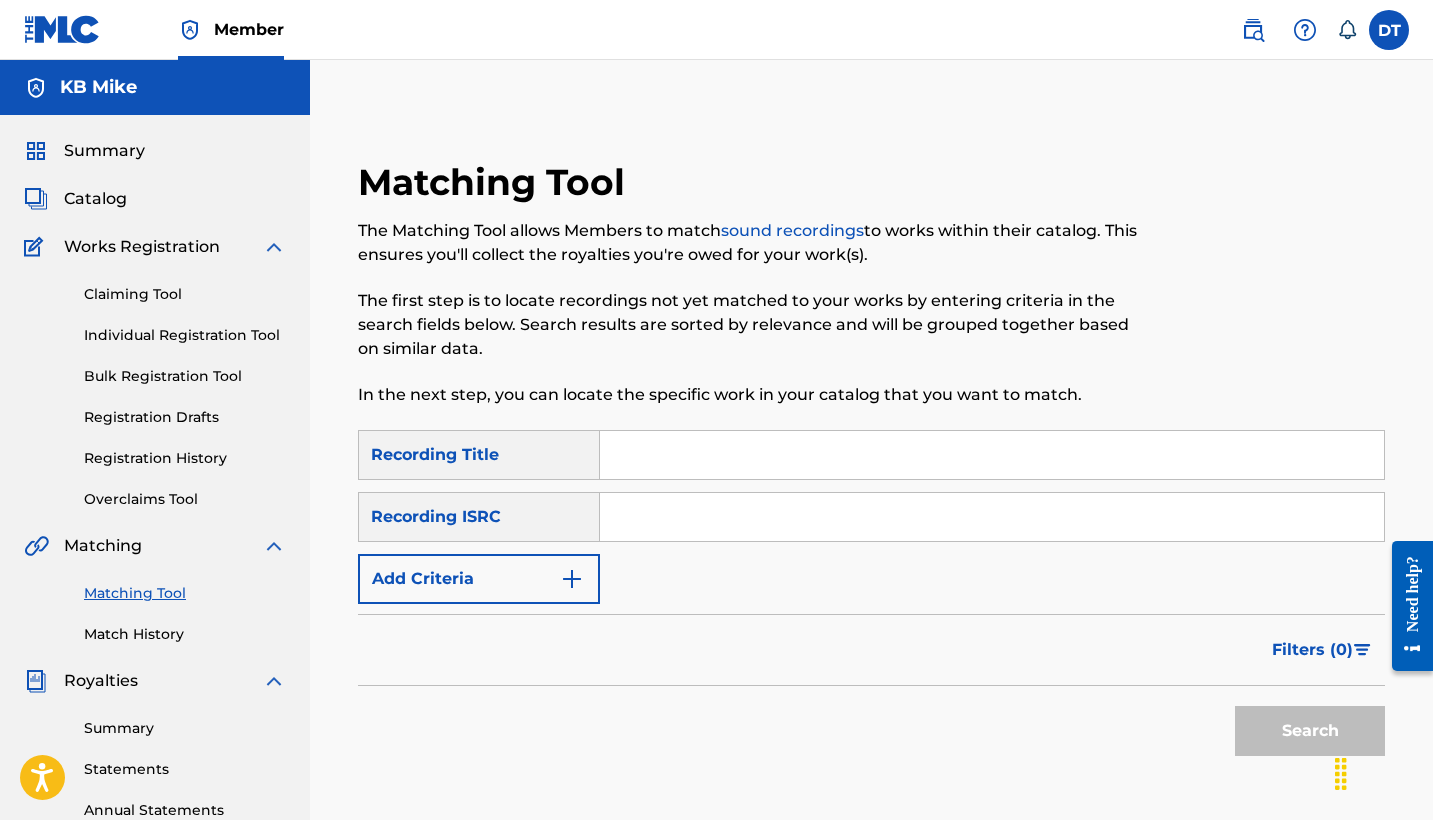 click on "Add Criteria" at bounding box center [479, 579] 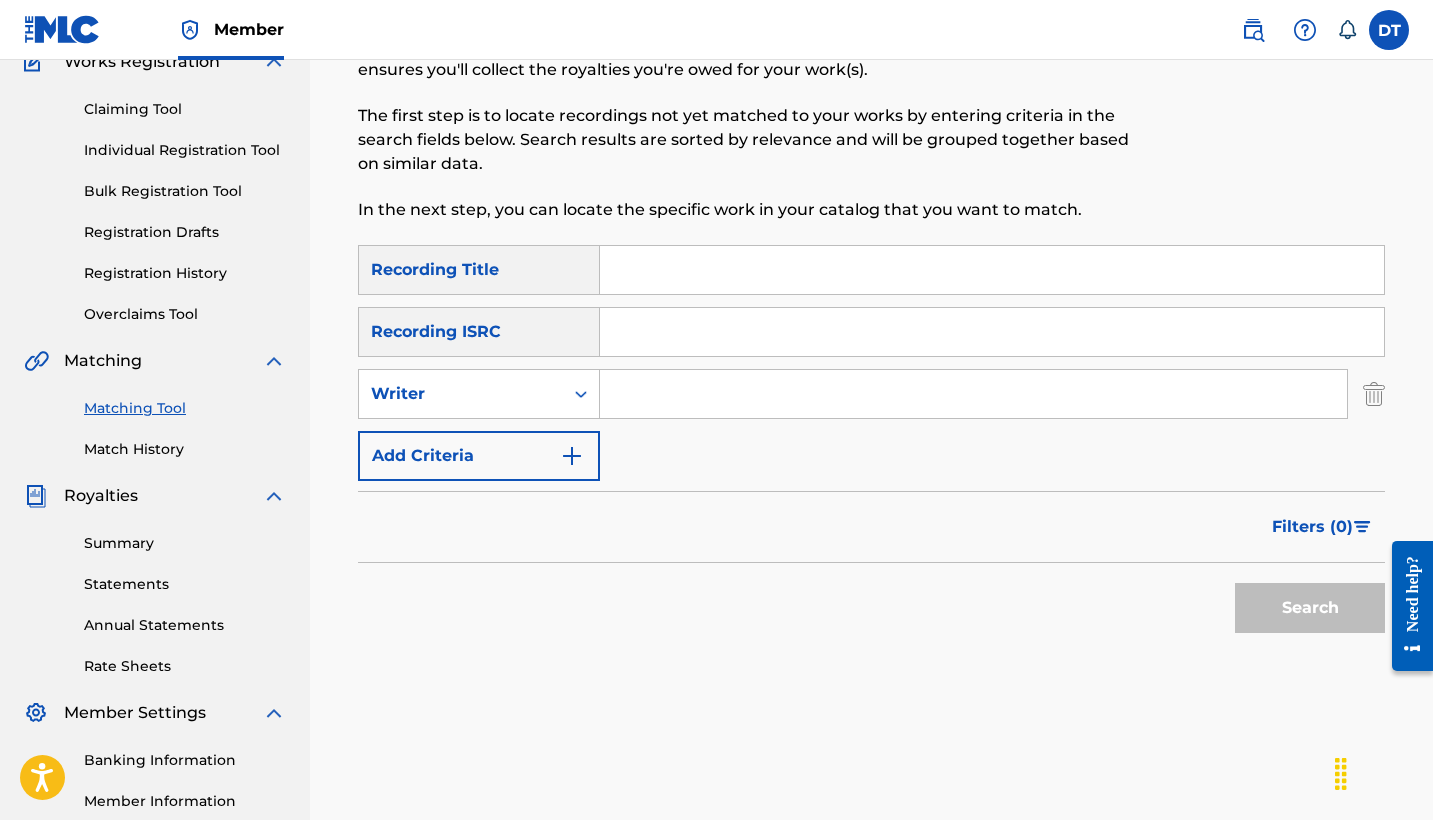 scroll, scrollTop: 191, scrollLeft: 0, axis: vertical 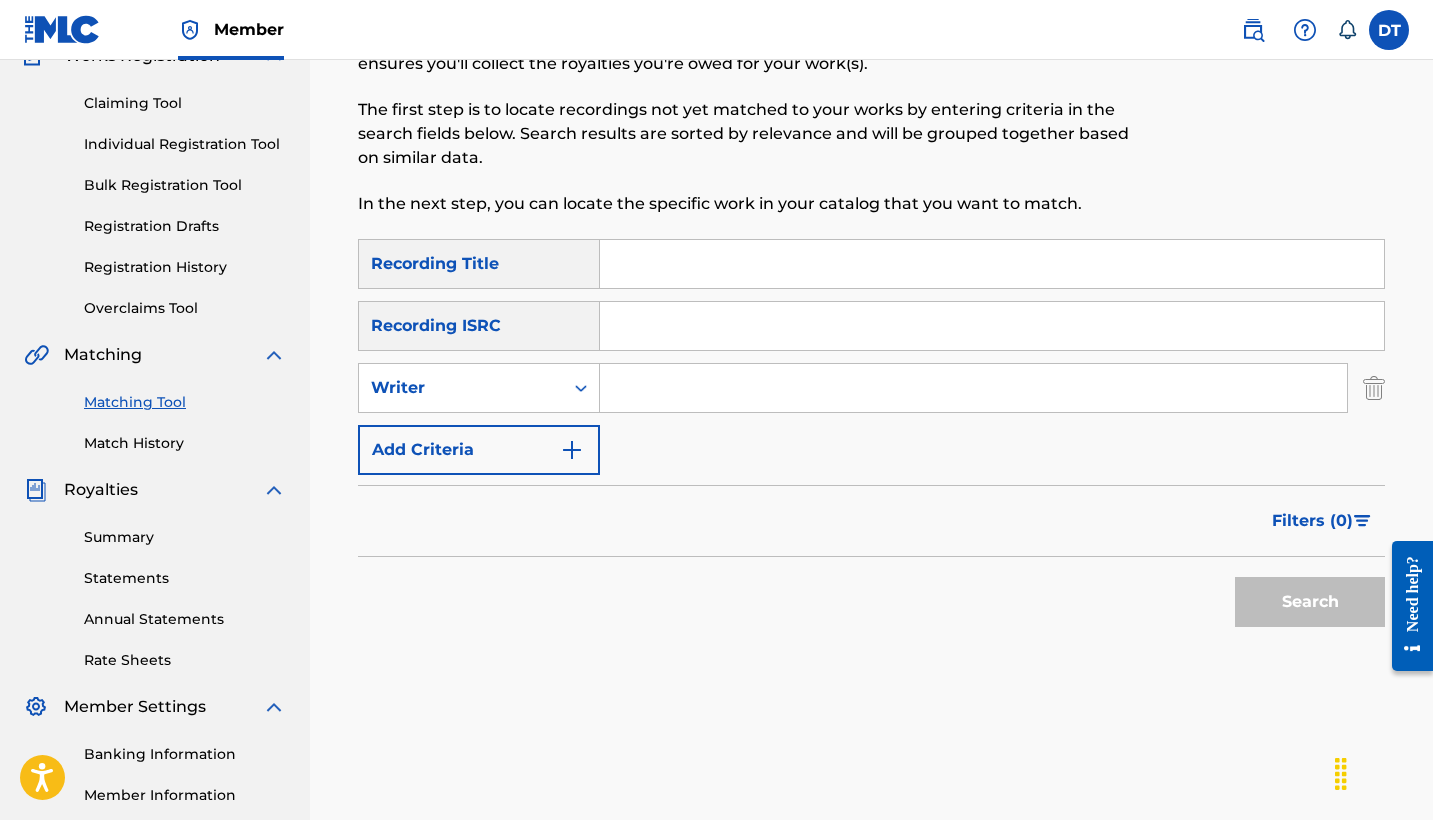 click at bounding box center [973, 388] 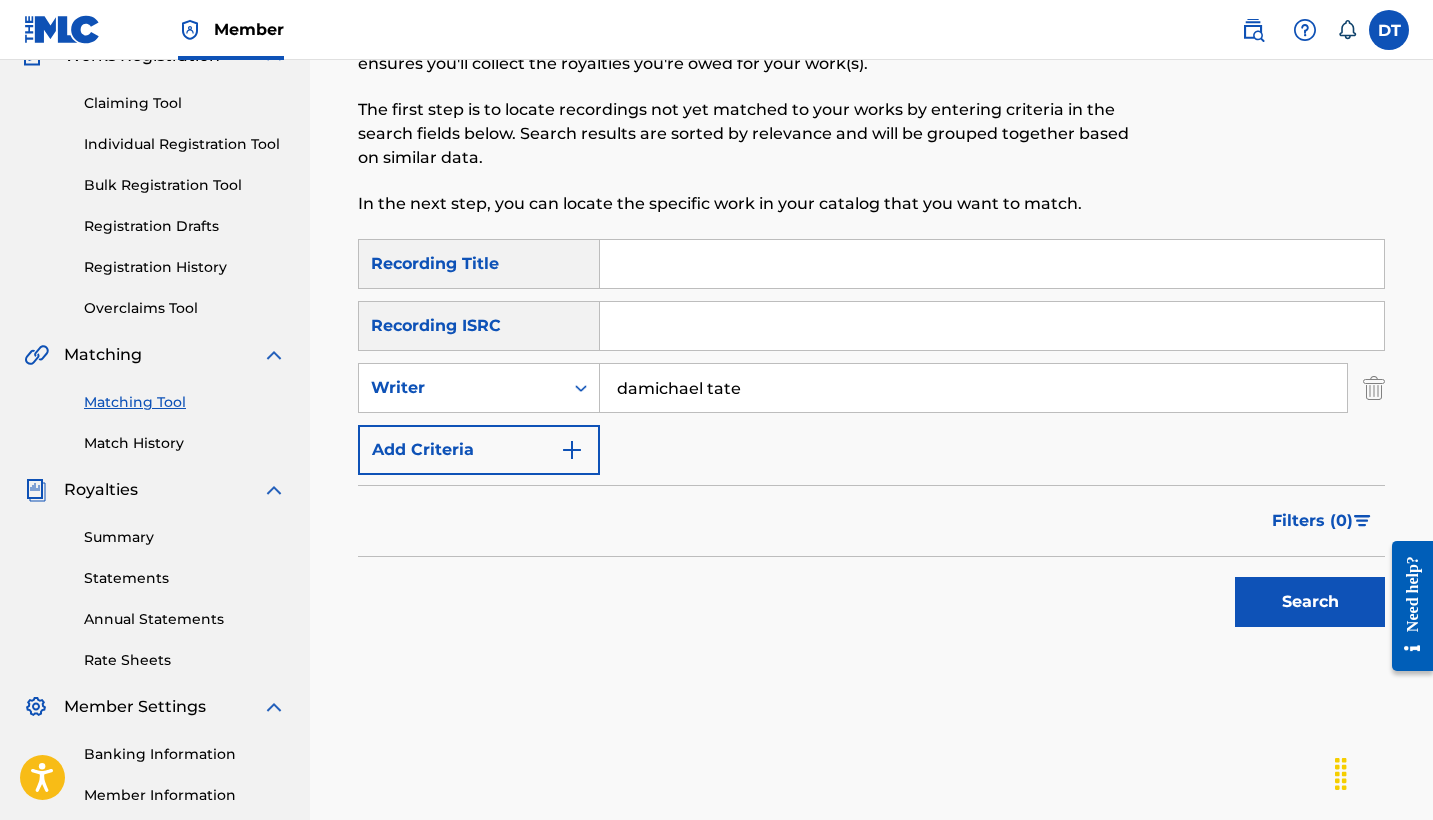 type on "damichael tate" 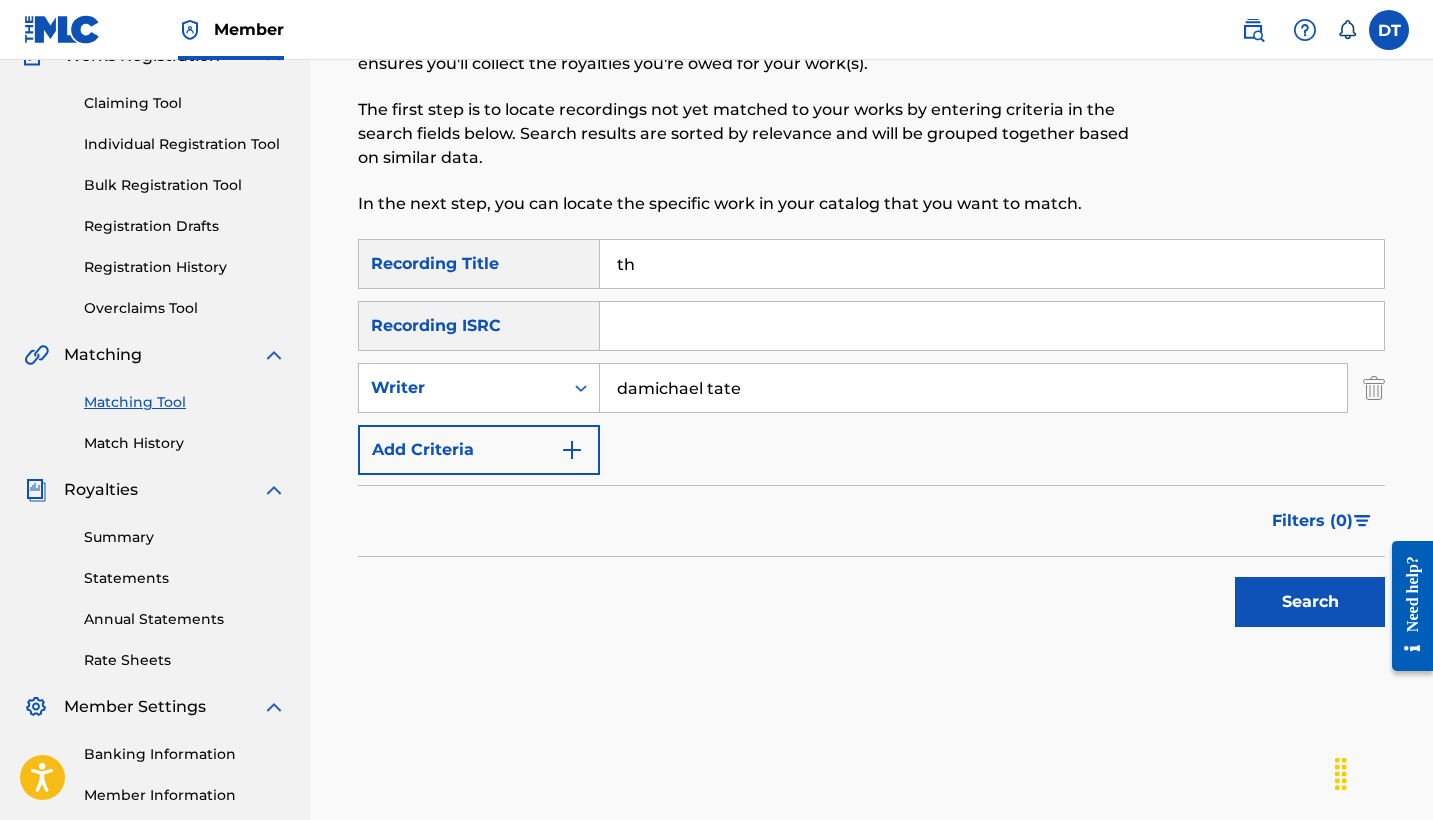 type on "t" 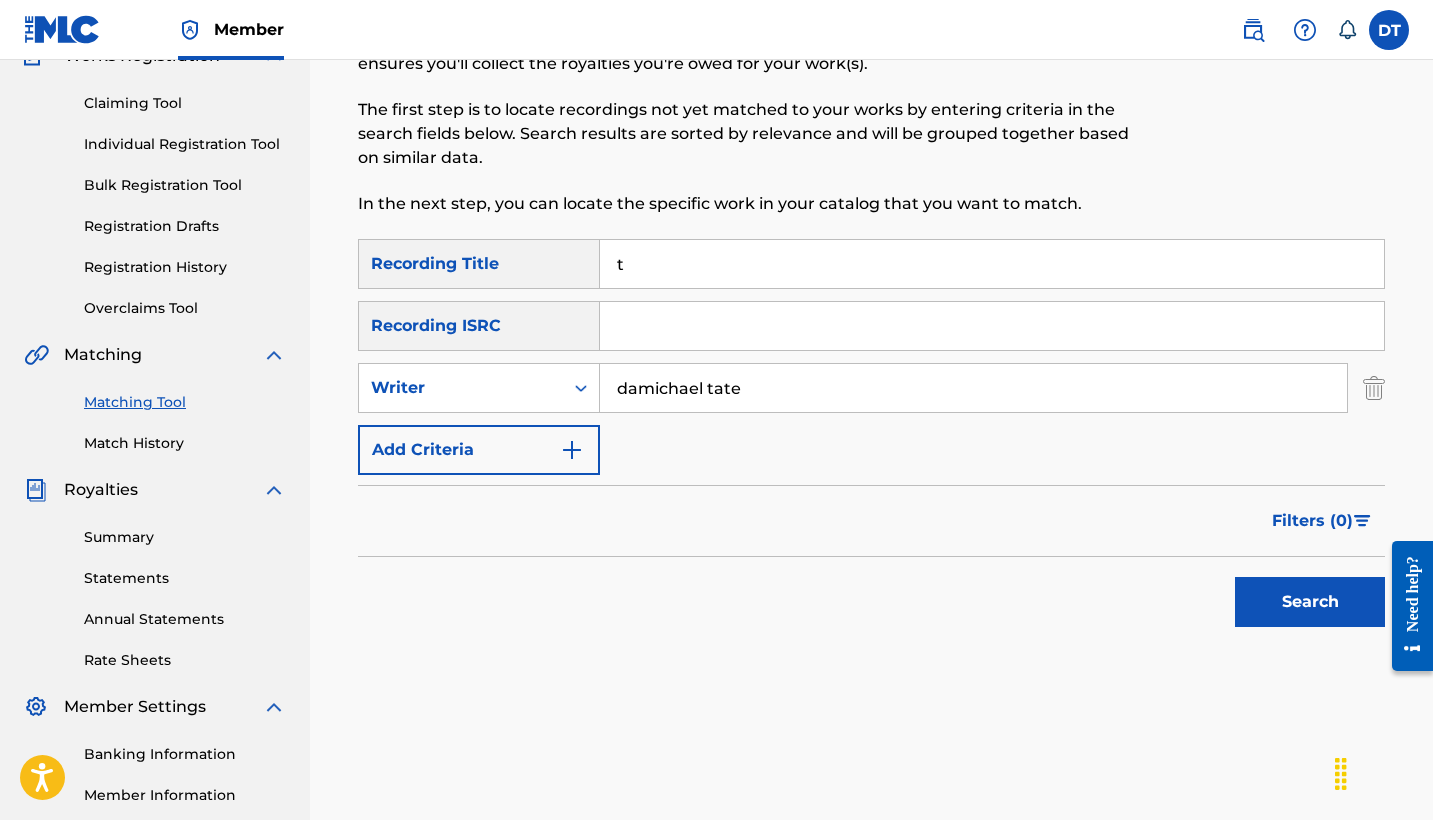 type 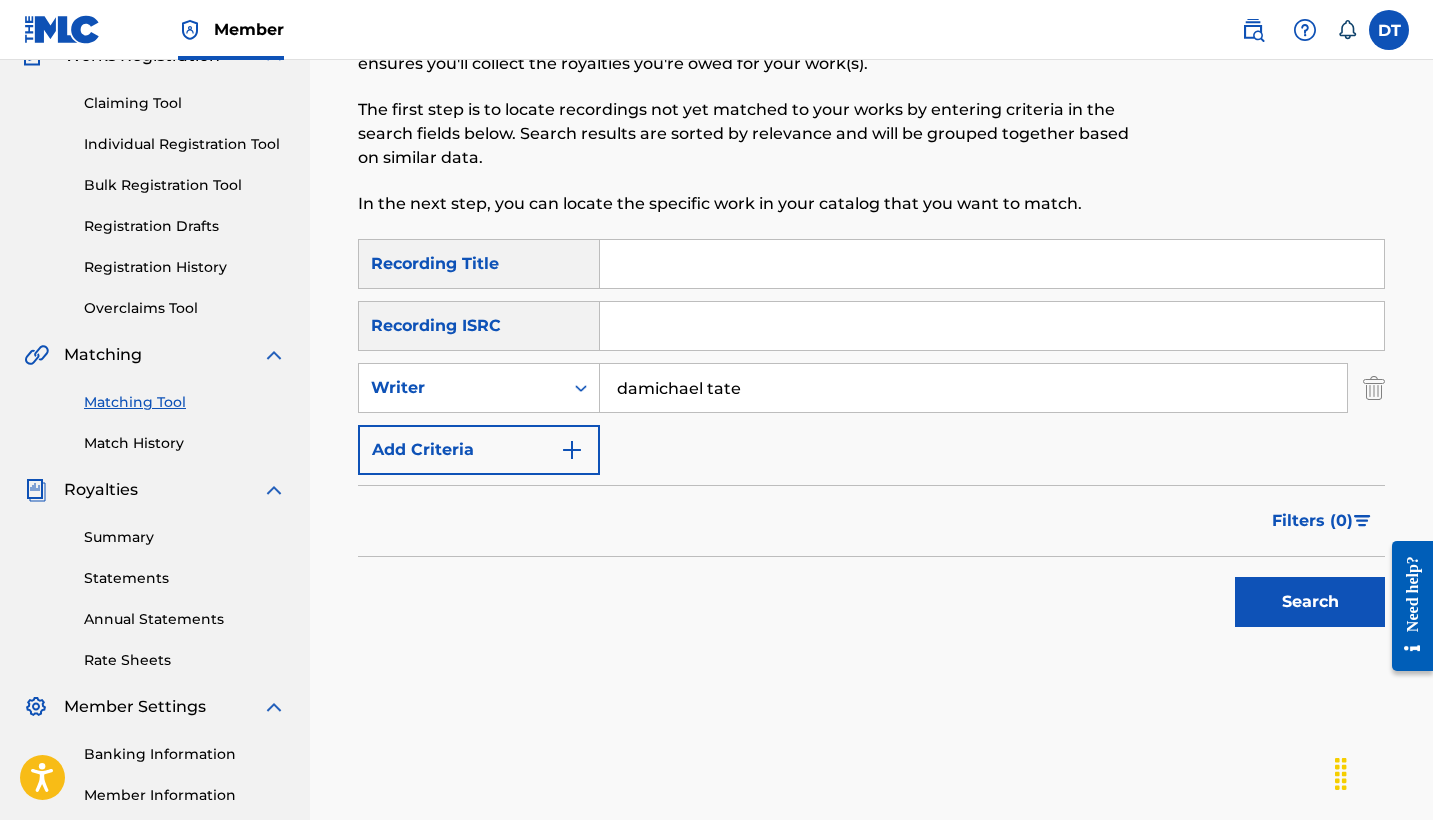 click on "Search" at bounding box center (1310, 602) 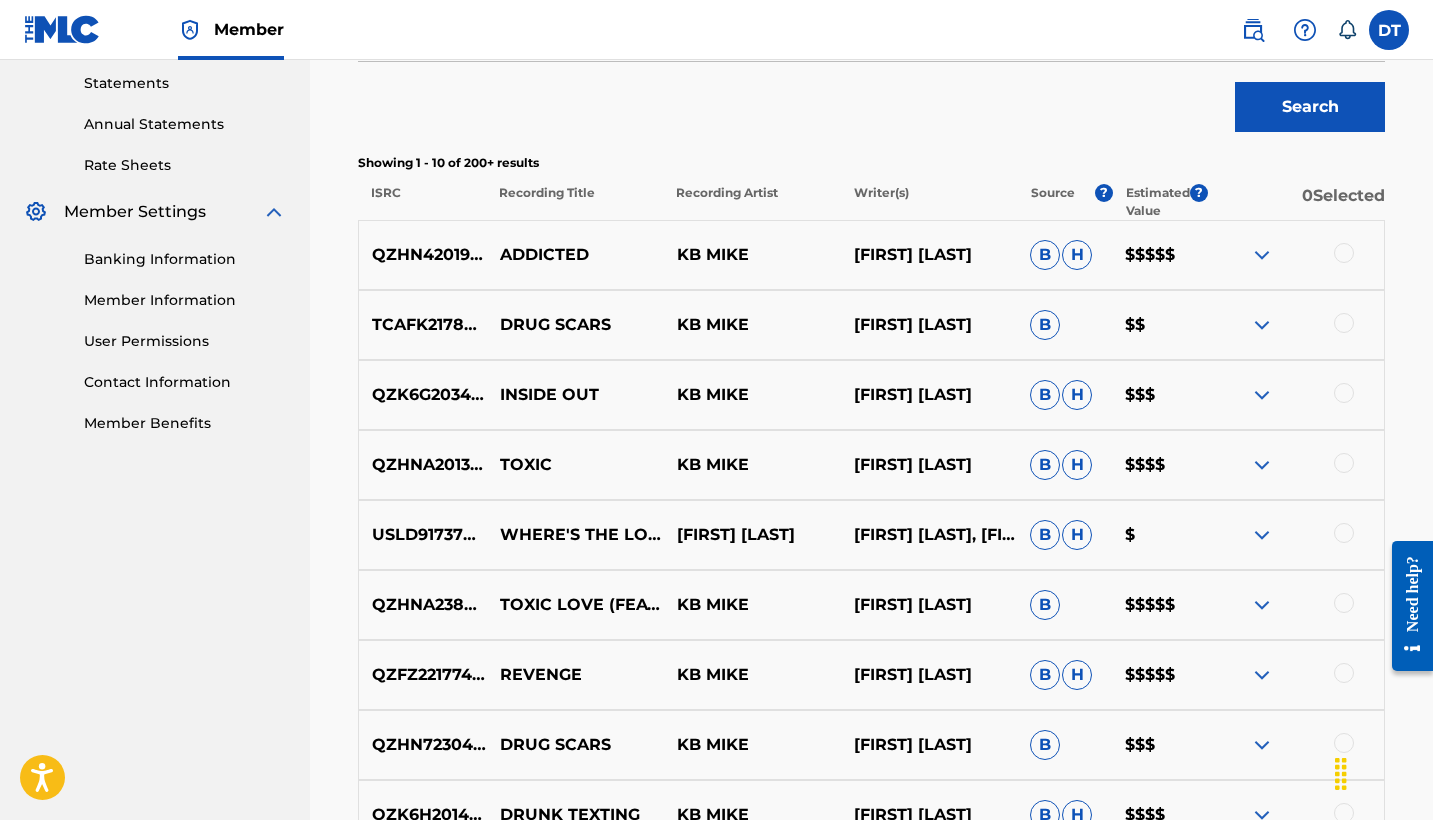scroll, scrollTop: 690, scrollLeft: 0, axis: vertical 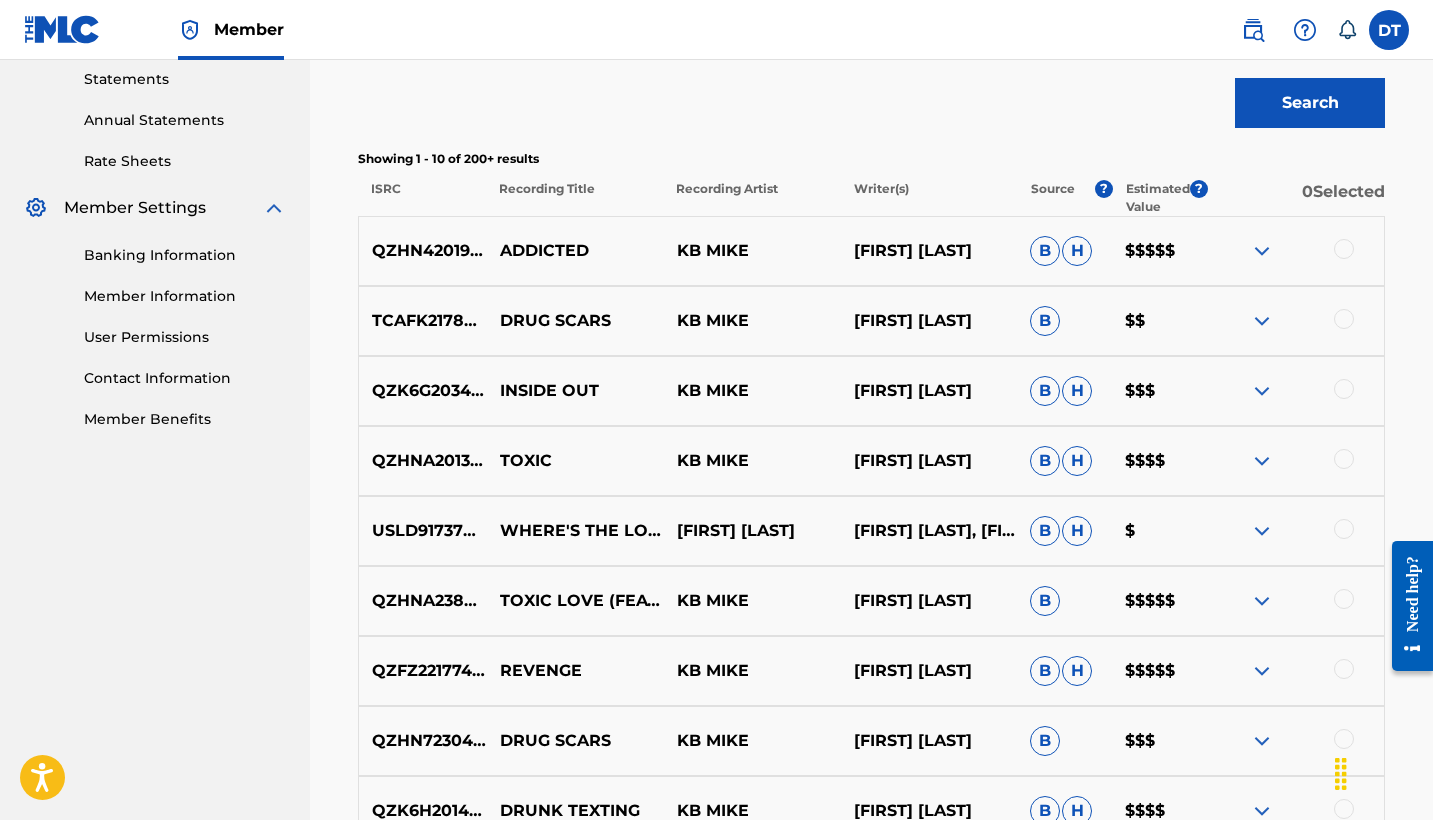 click at bounding box center [1344, 249] 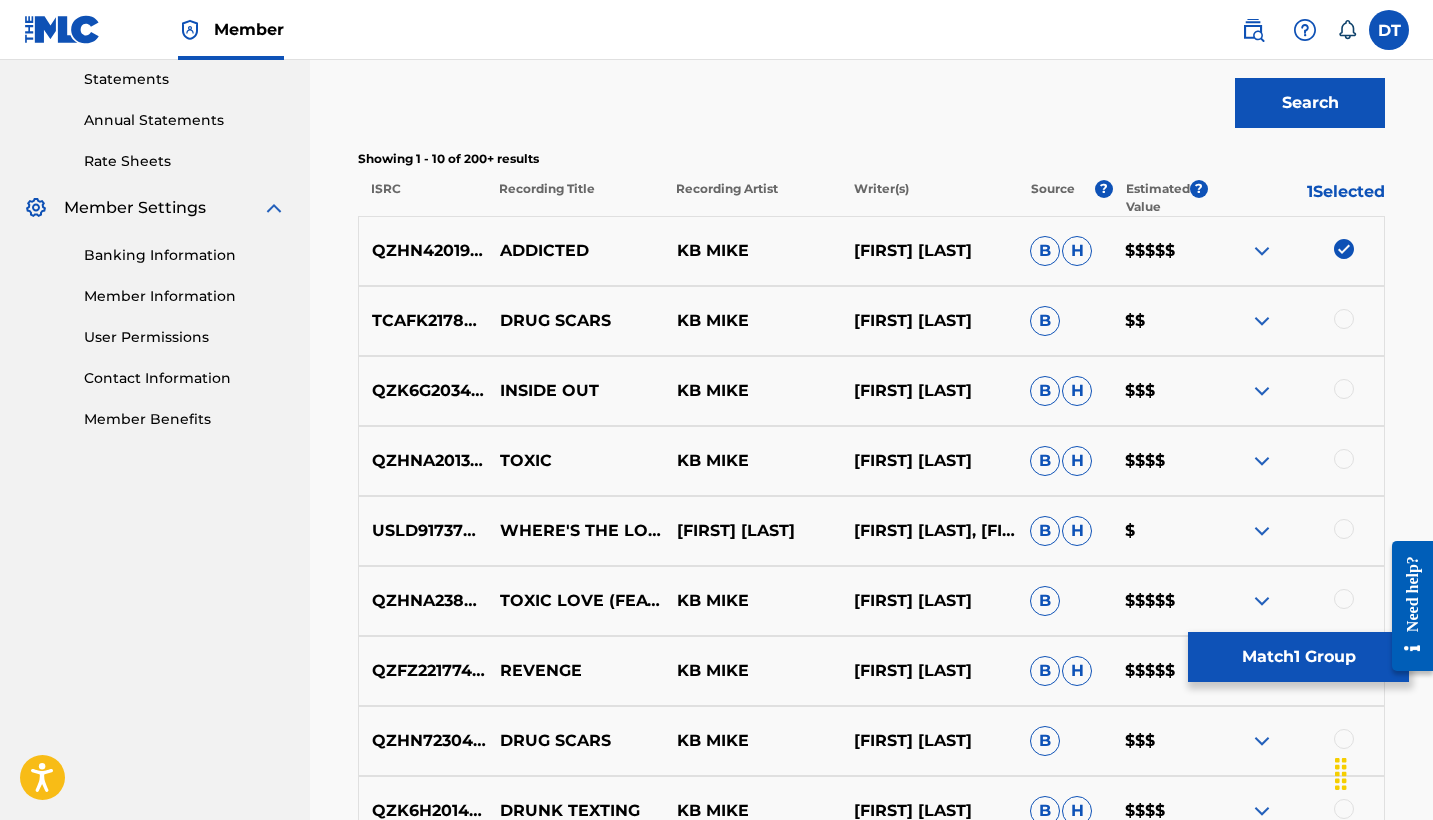 click at bounding box center (1344, 249) 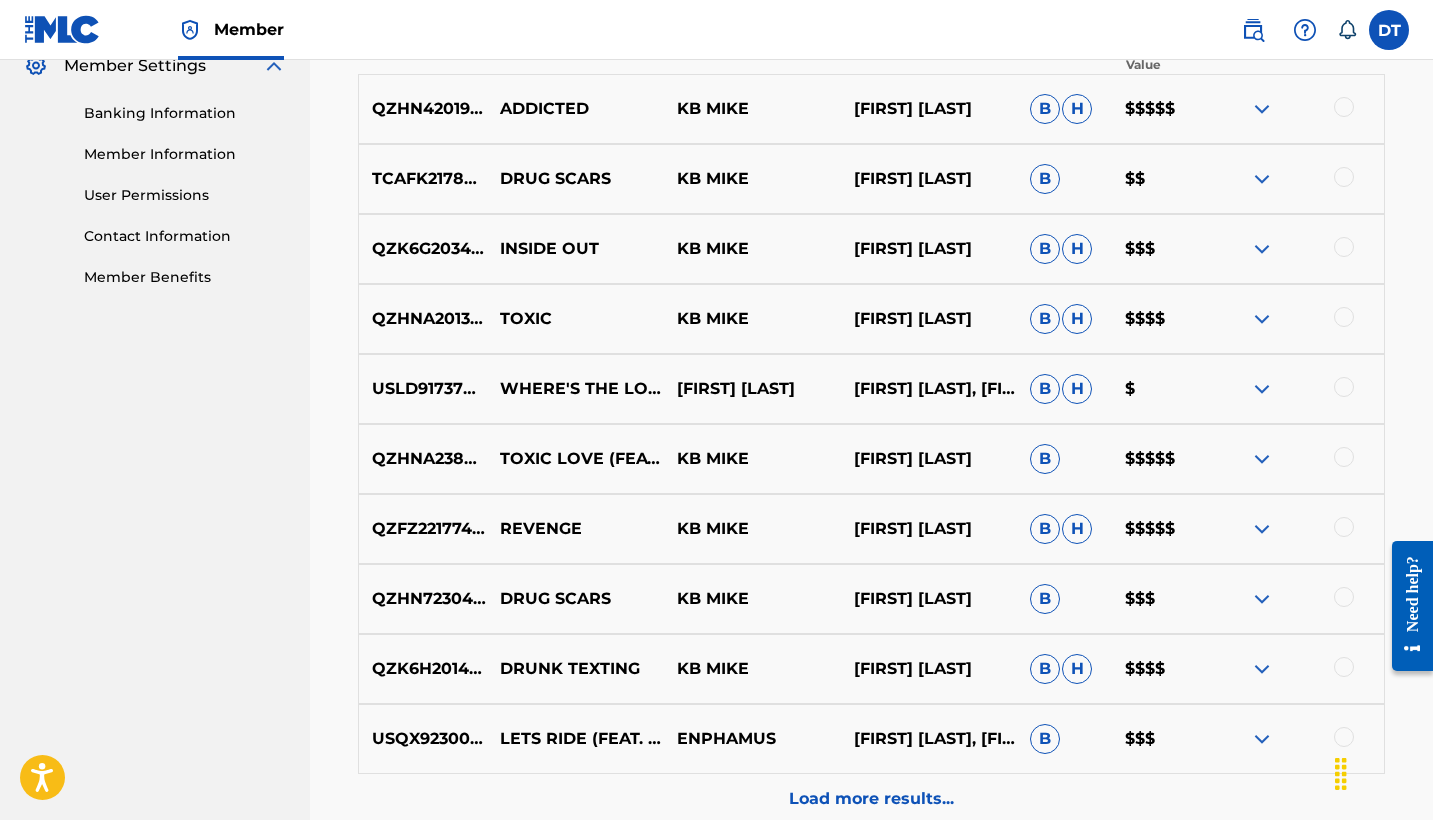 scroll, scrollTop: 895, scrollLeft: 0, axis: vertical 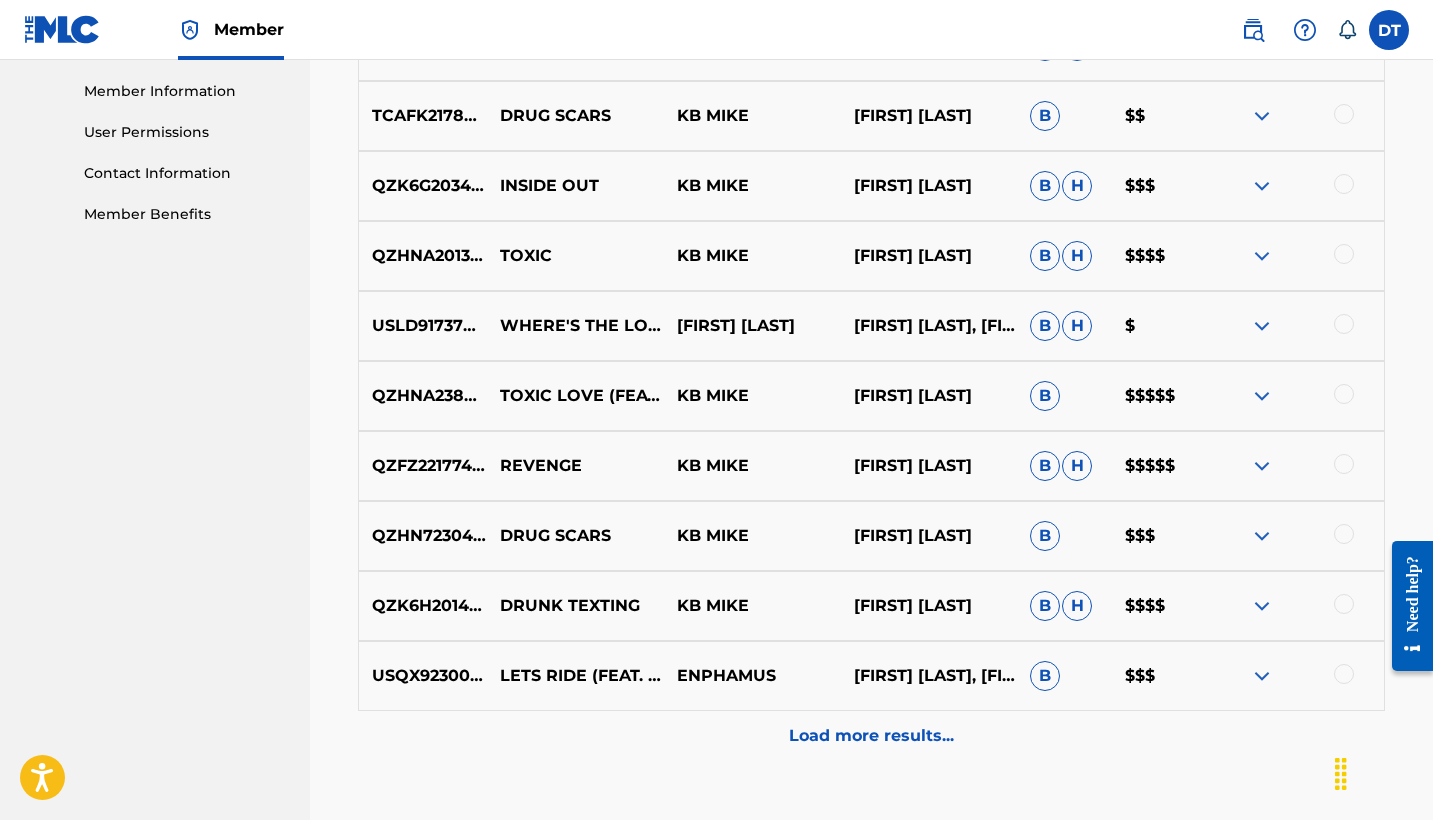 click at bounding box center [1344, 394] 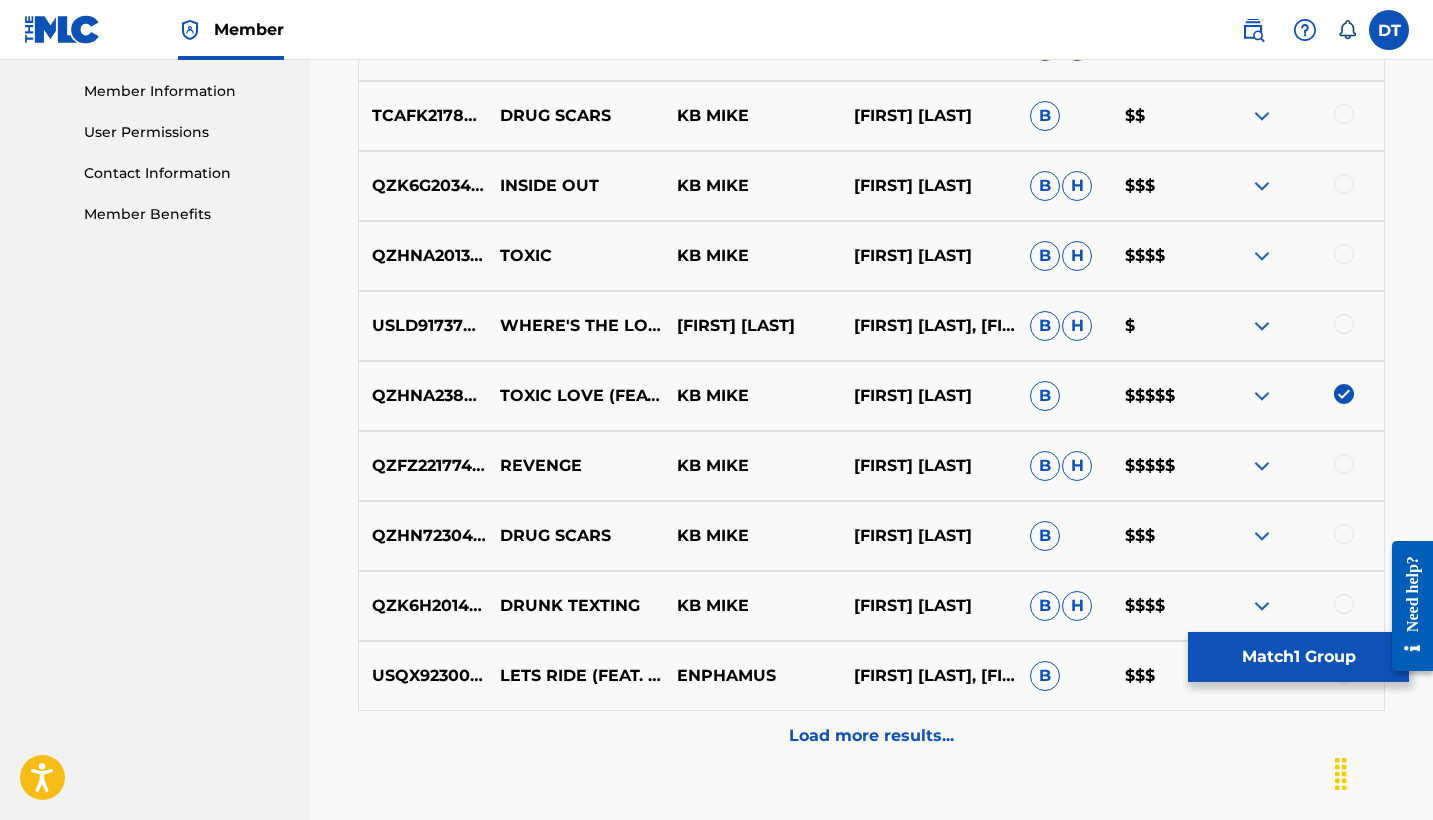 click on "Match  1 Group" at bounding box center (1298, 657) 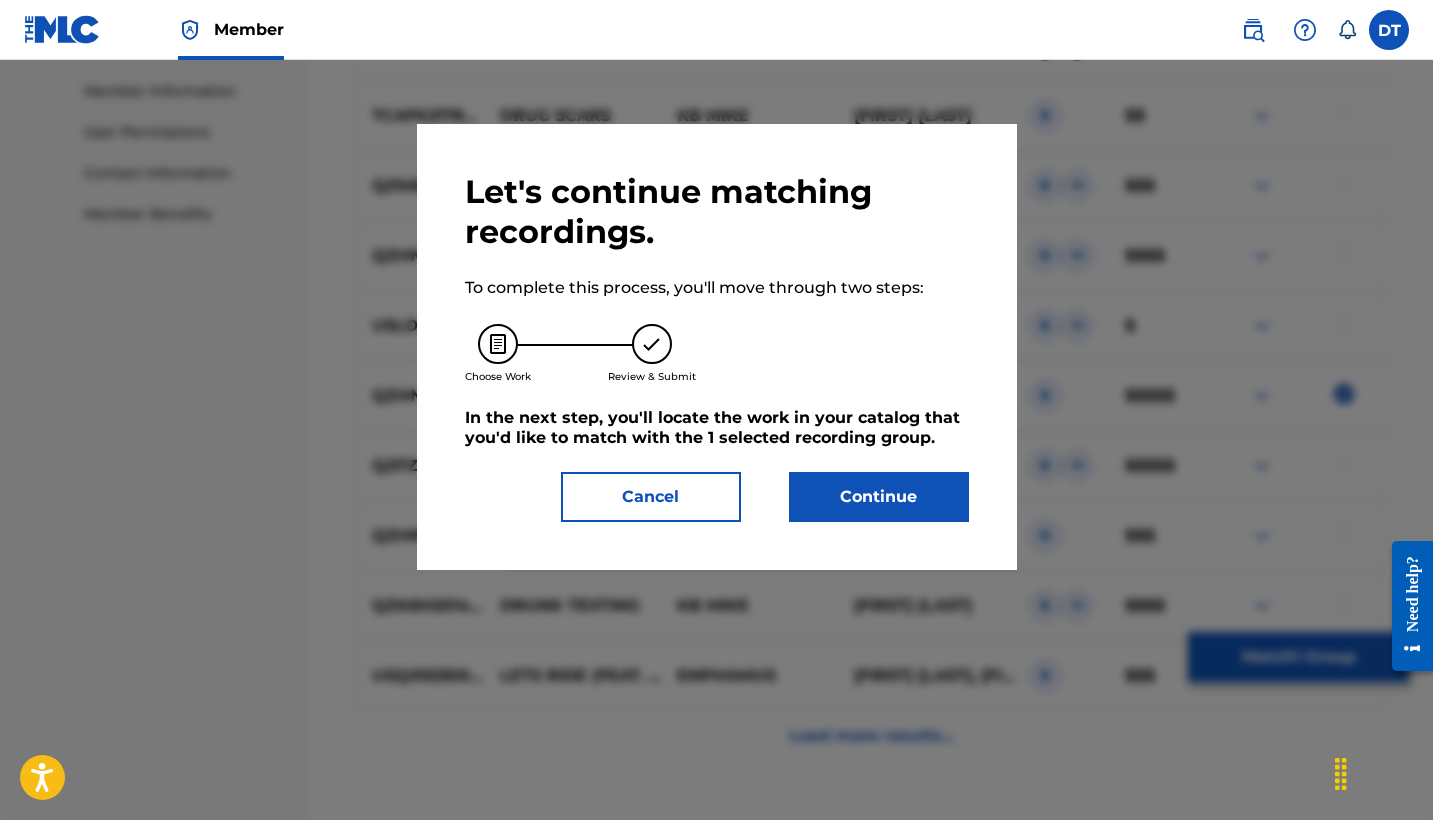 click on "Continue" at bounding box center (879, 497) 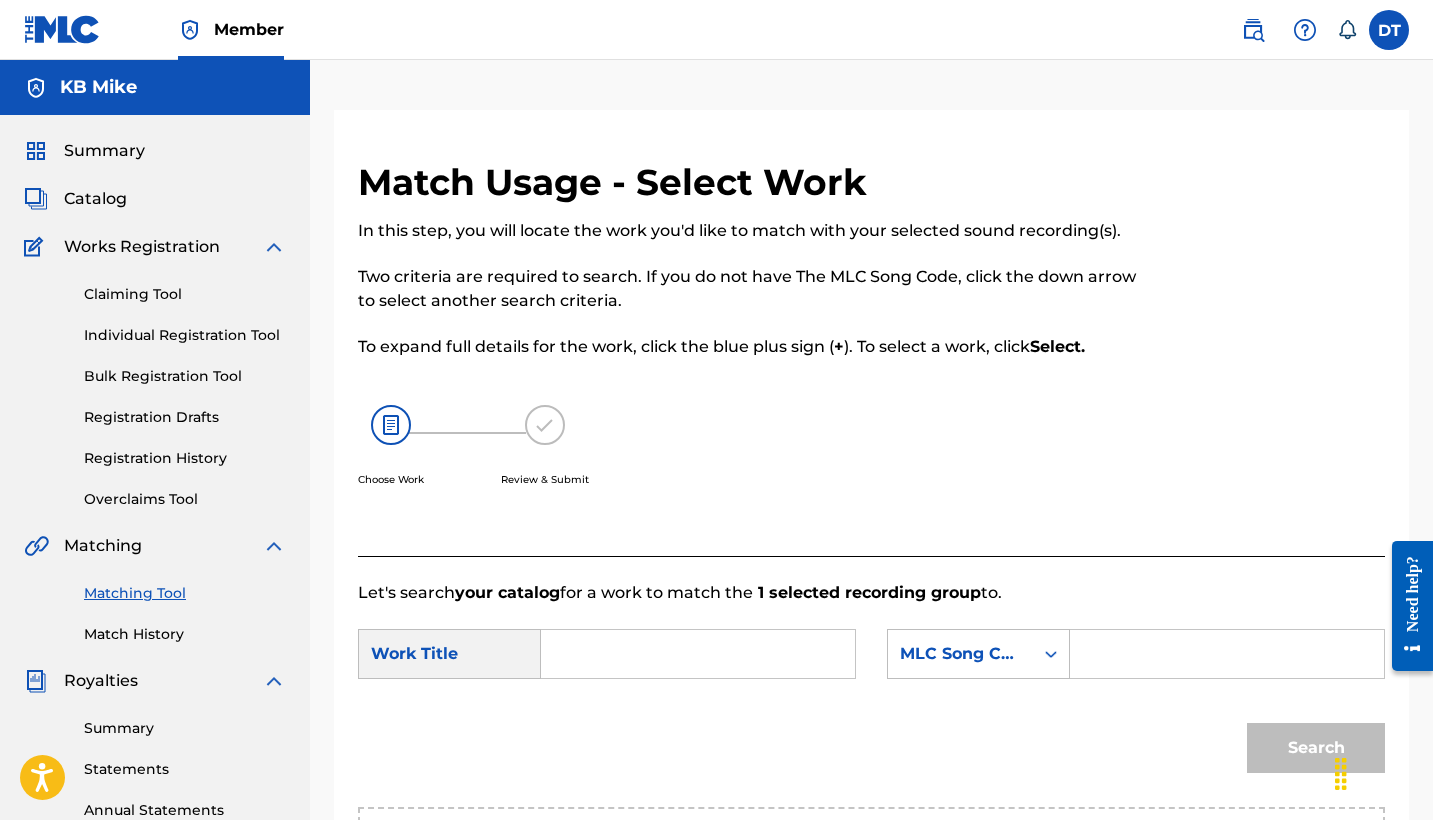 scroll, scrollTop: 37, scrollLeft: 0, axis: vertical 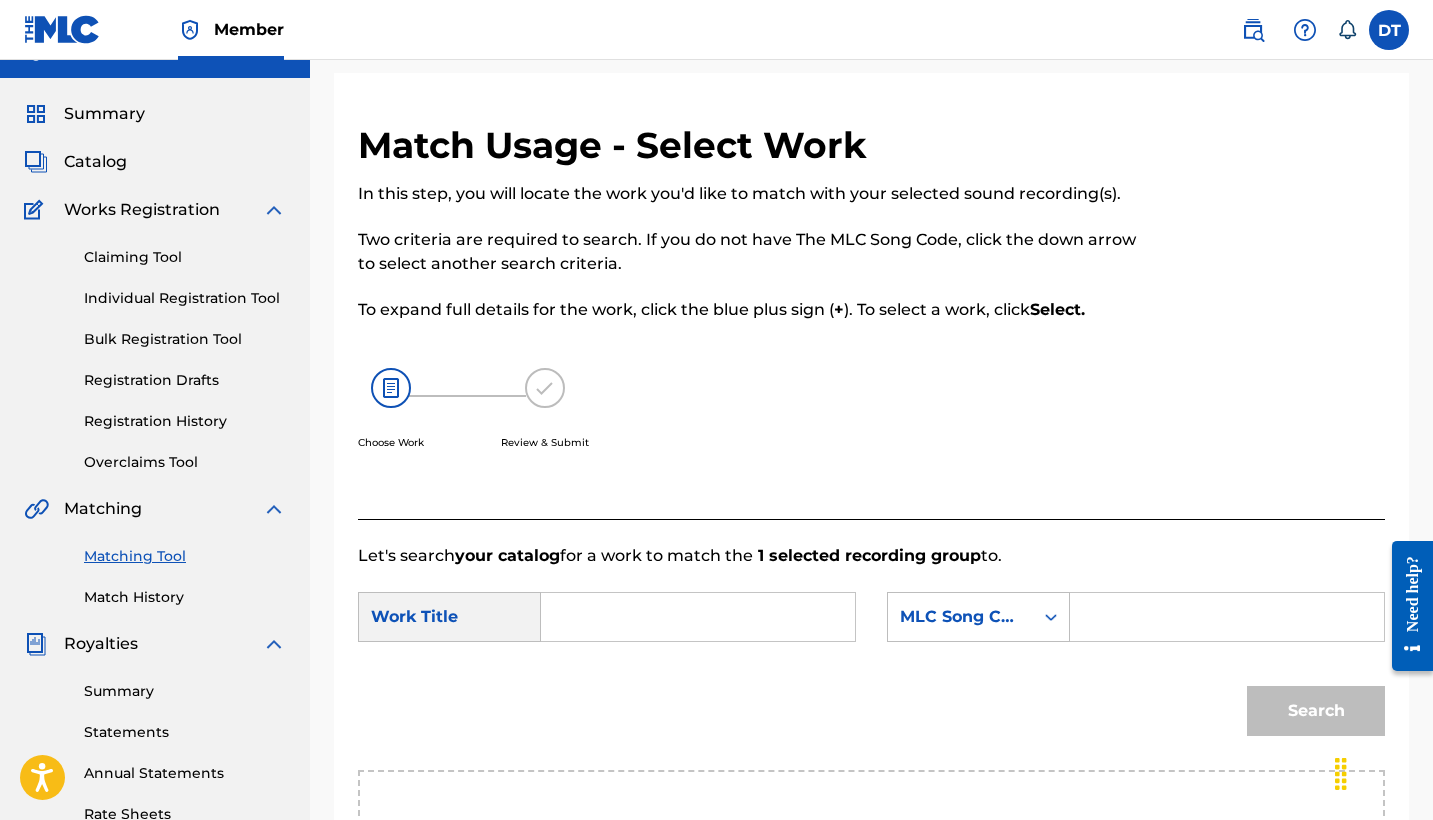 click on "Claiming Tool Individual Registration Tool Bulk Registration Tool Registration Drafts Registration History Overclaims Tool" at bounding box center [155, 347] 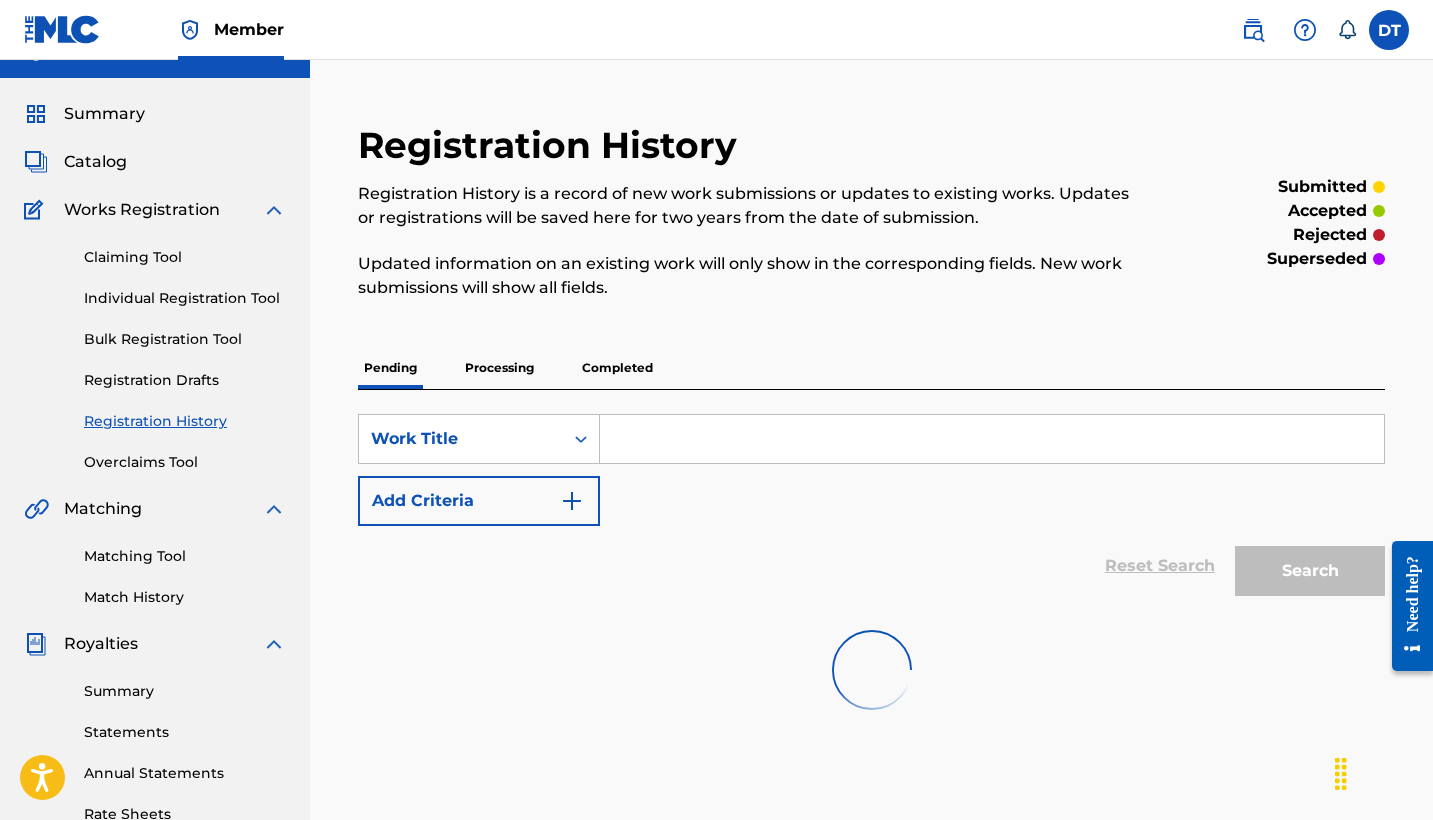 scroll, scrollTop: 0, scrollLeft: 0, axis: both 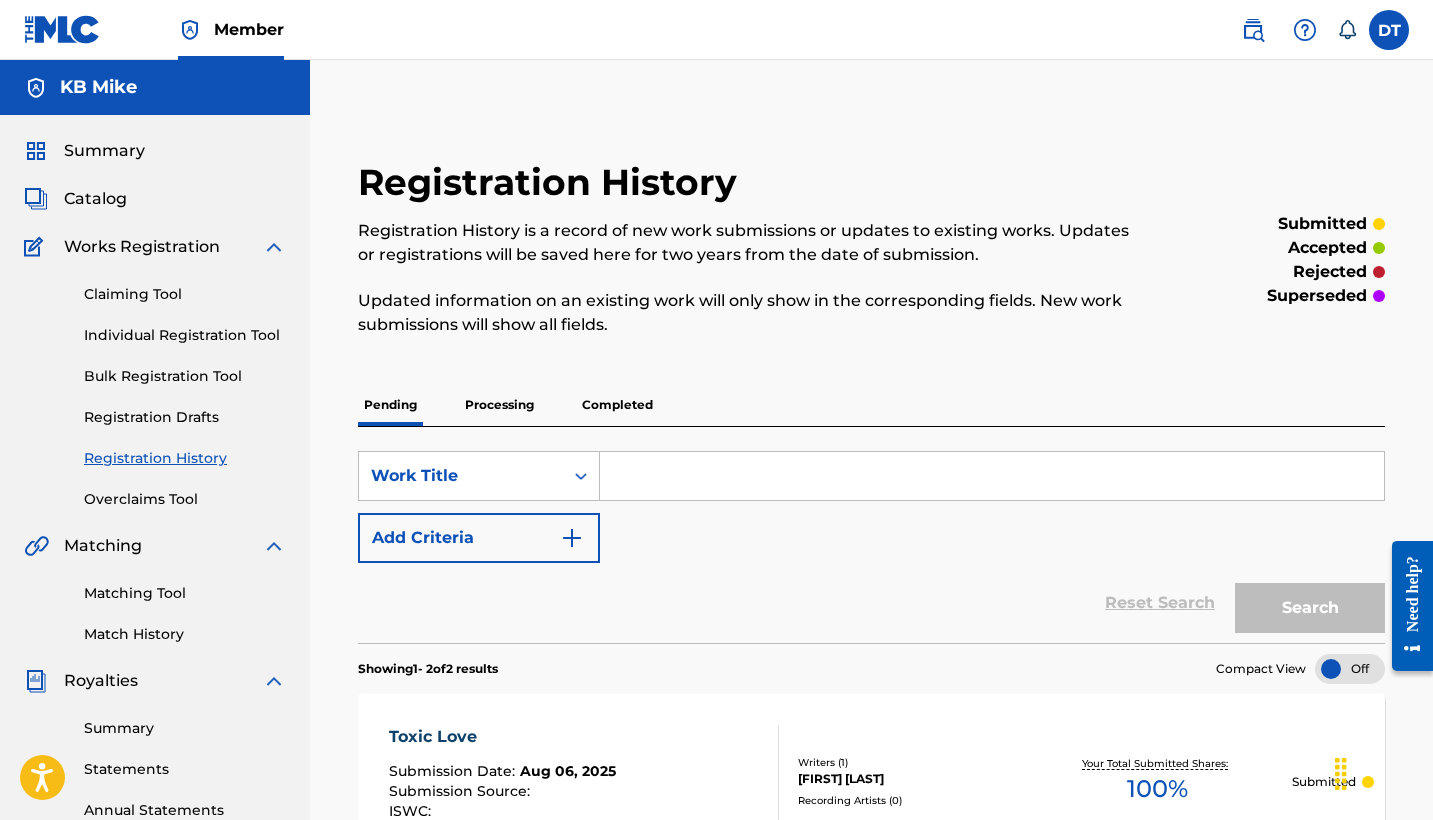click on "Processing" at bounding box center (499, 405) 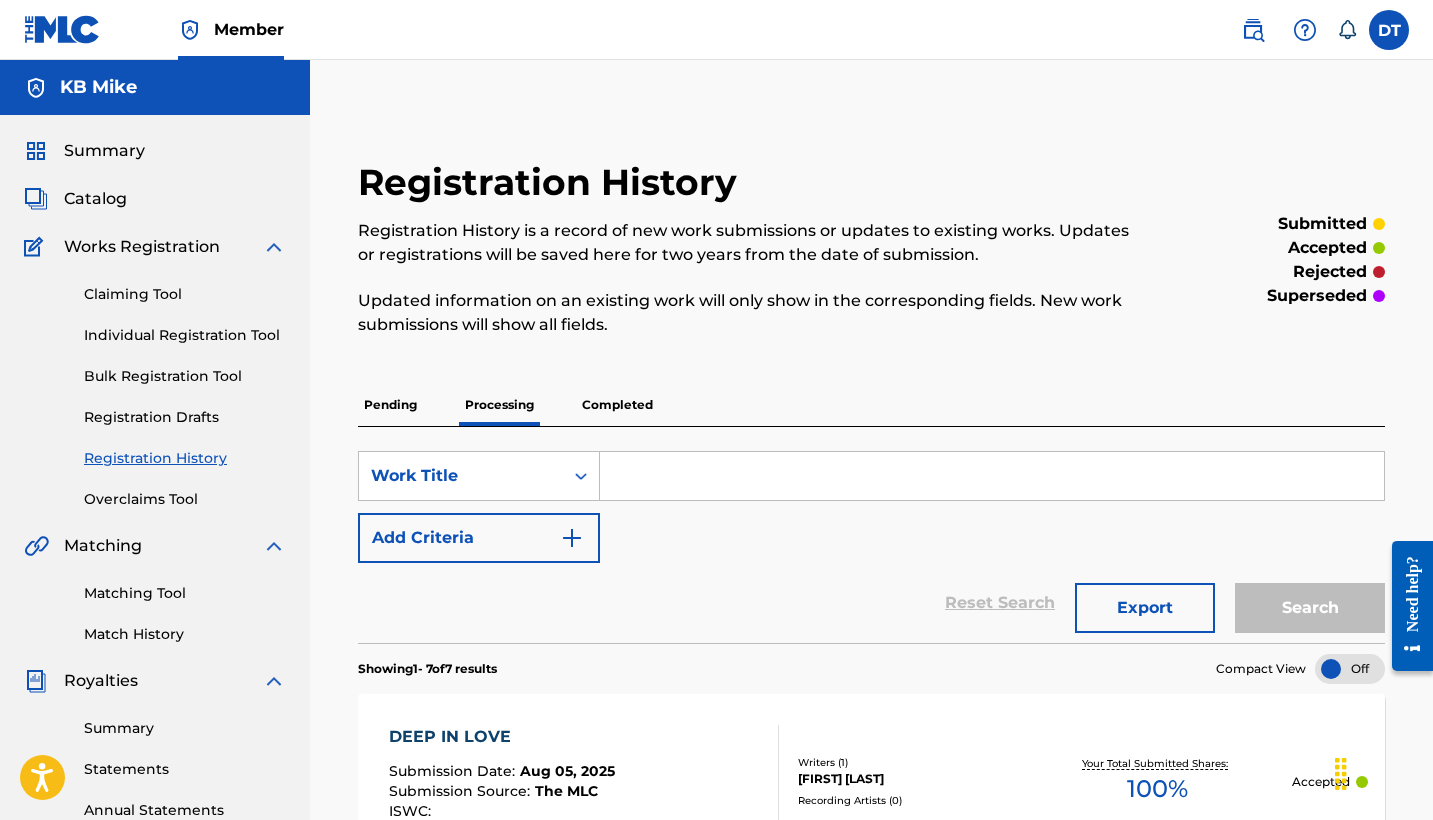 click on "Completed" at bounding box center [617, 405] 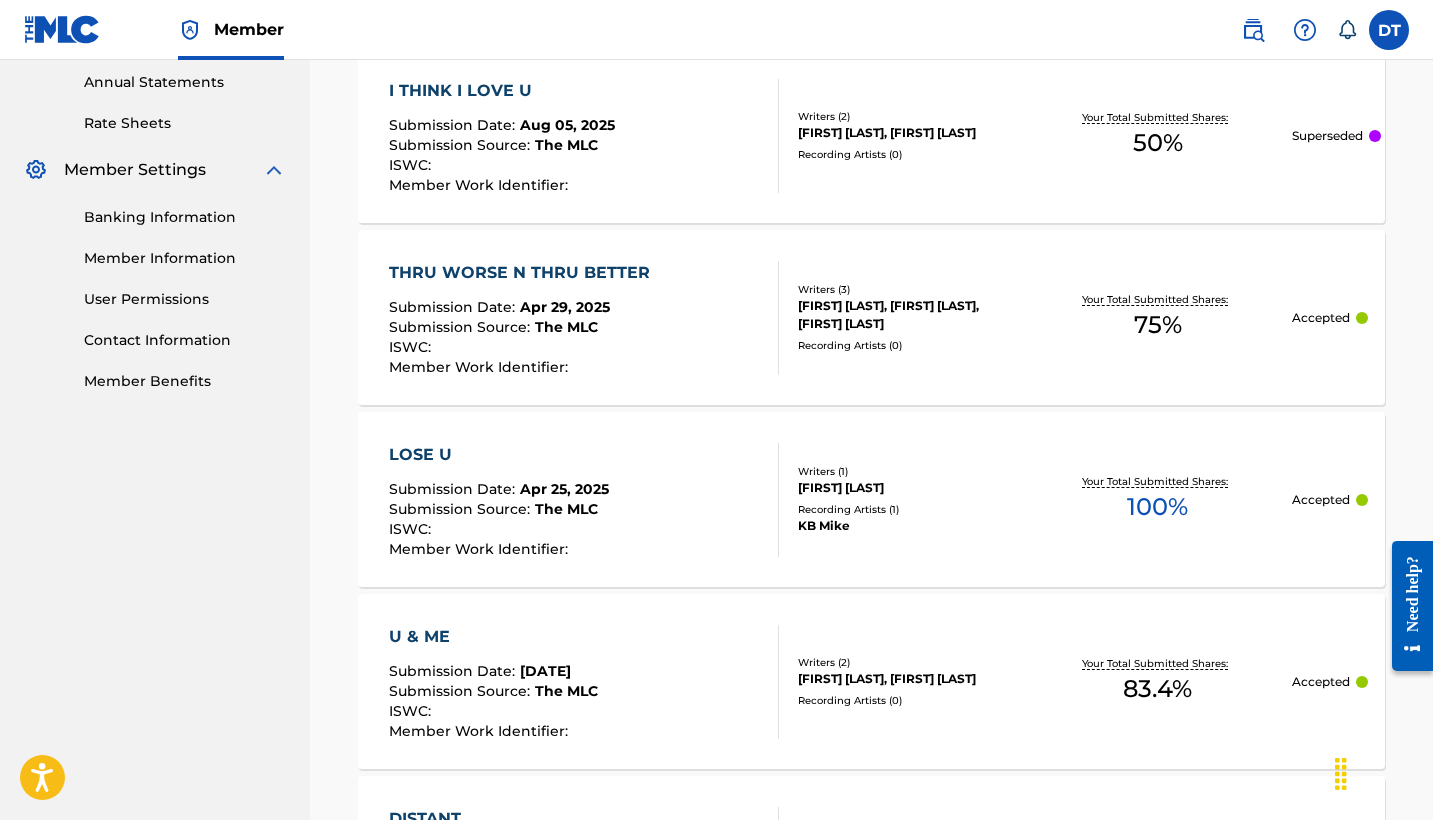 scroll, scrollTop: 732, scrollLeft: 0, axis: vertical 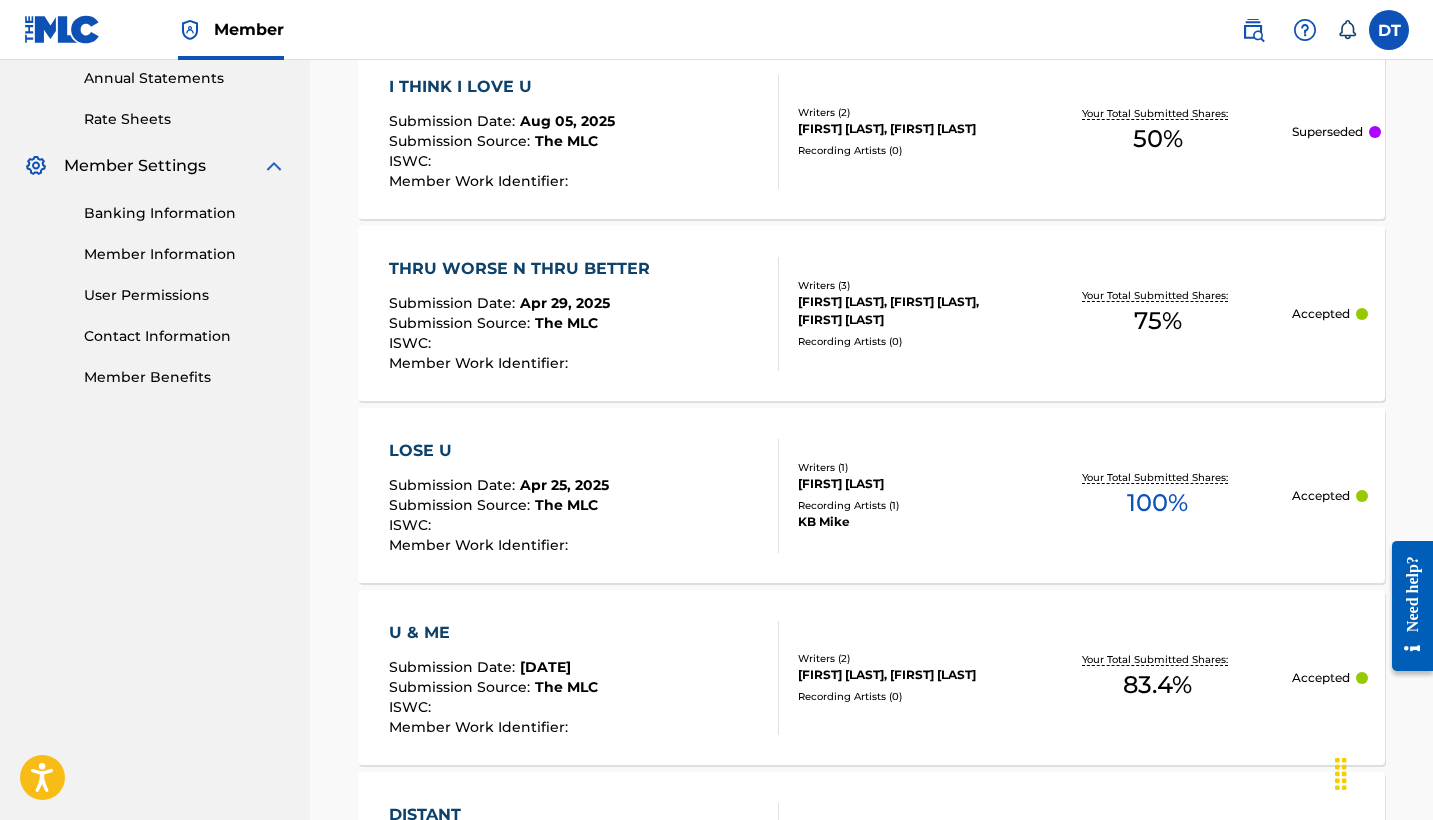 click on "The MLC" at bounding box center (566, 323) 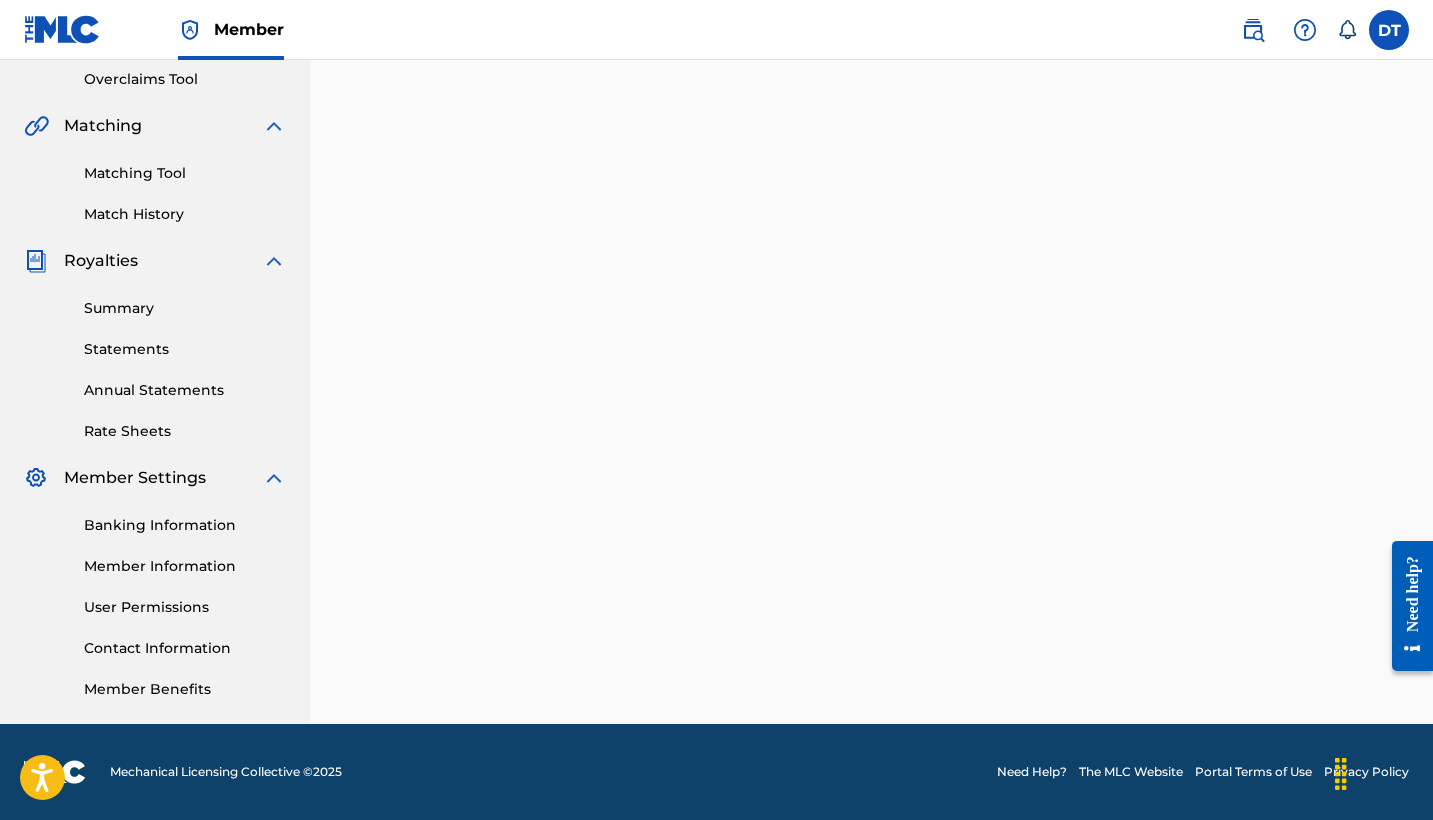 scroll, scrollTop: 0, scrollLeft: 0, axis: both 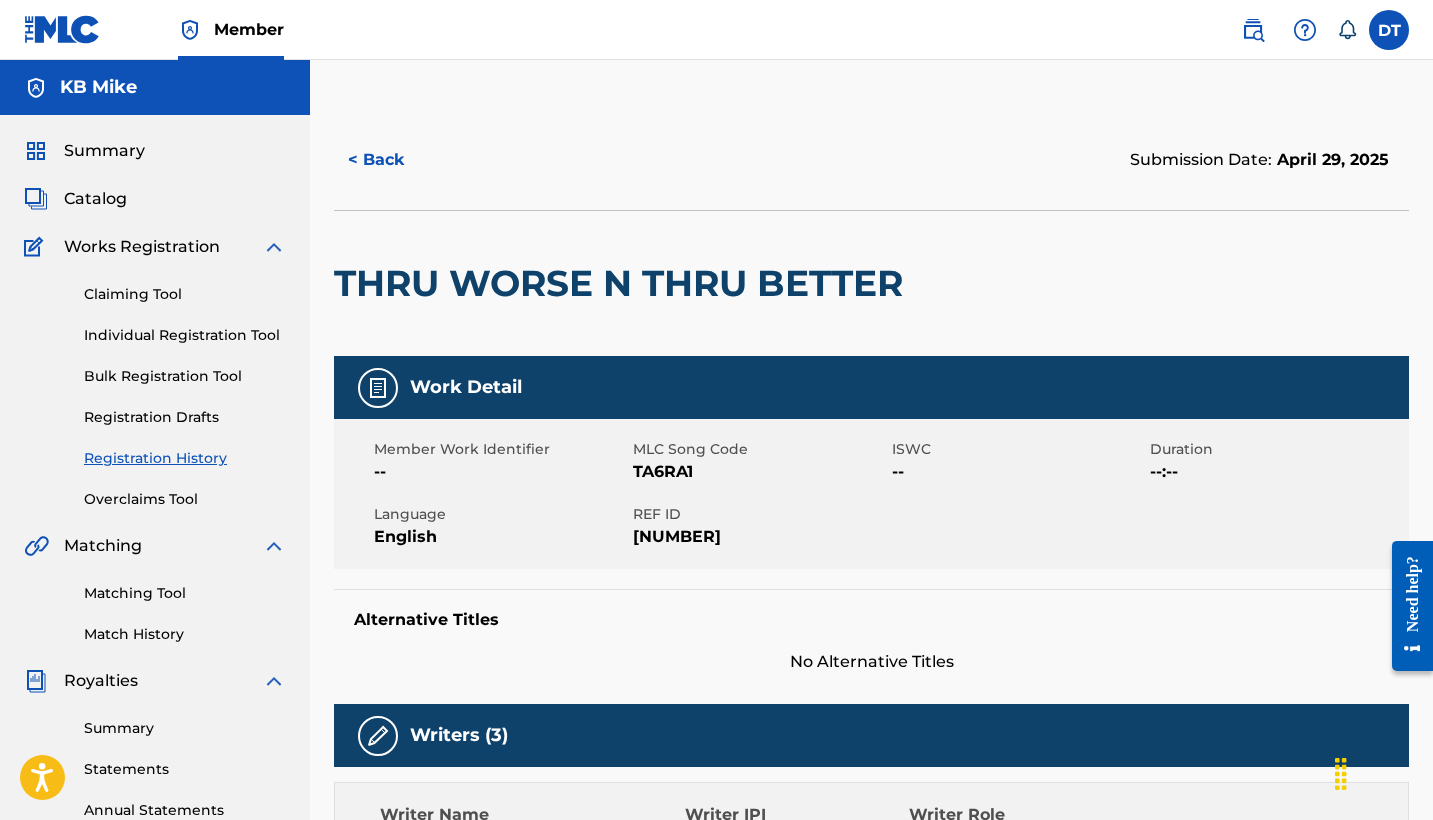 click on "TA6RA1" at bounding box center [760, 472] 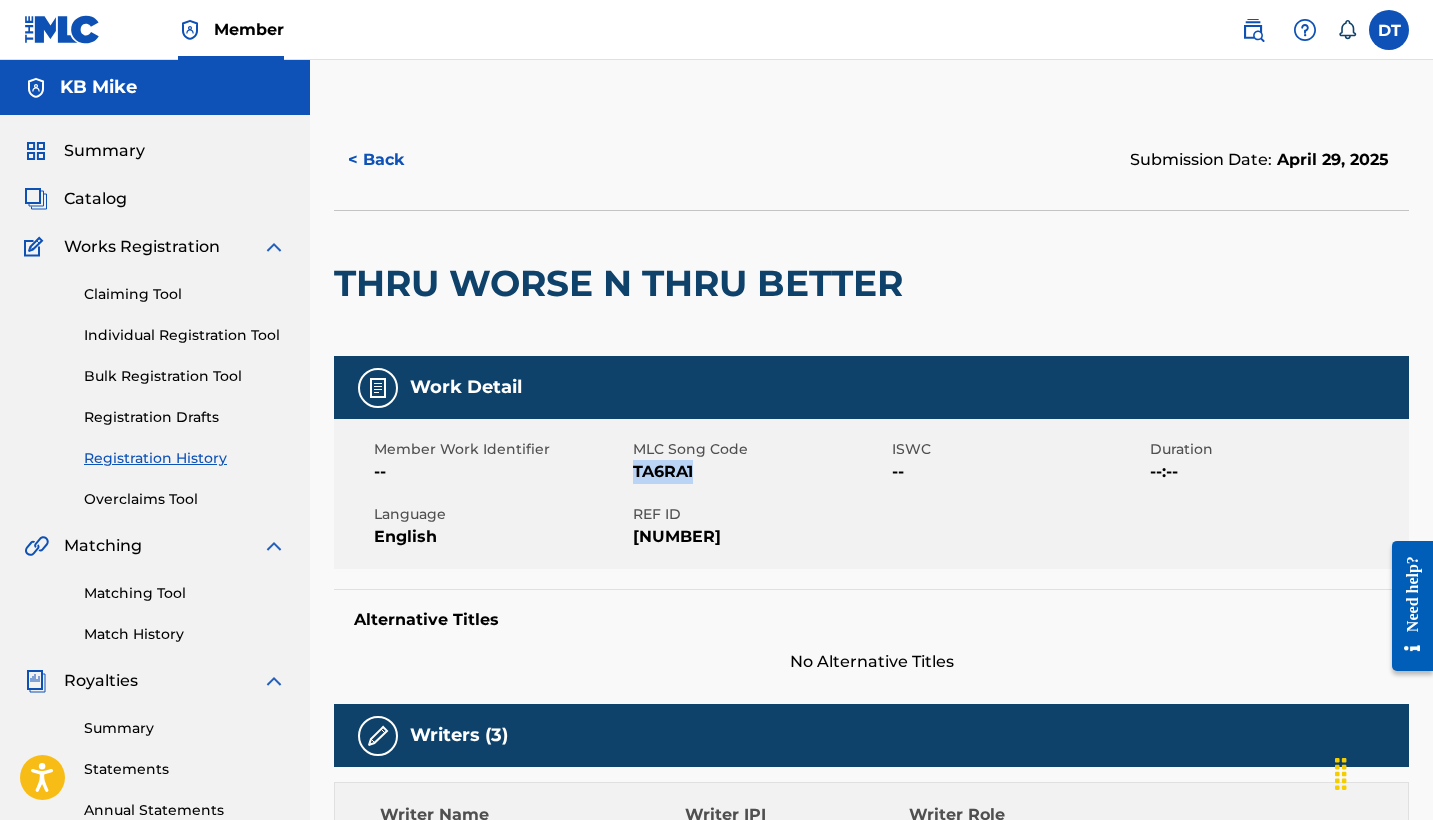 copy on "TA6RA1" 